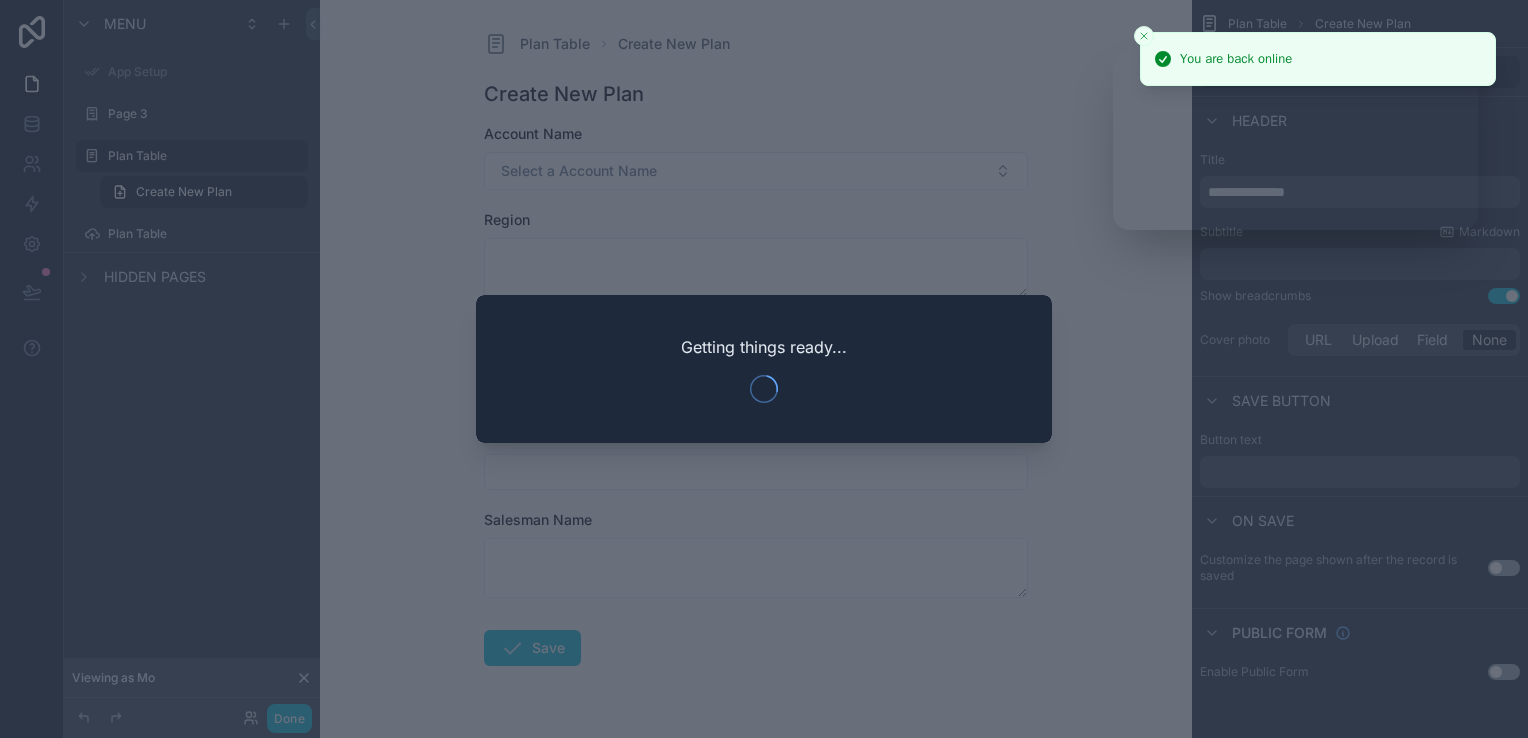 scroll, scrollTop: 0, scrollLeft: 0, axis: both 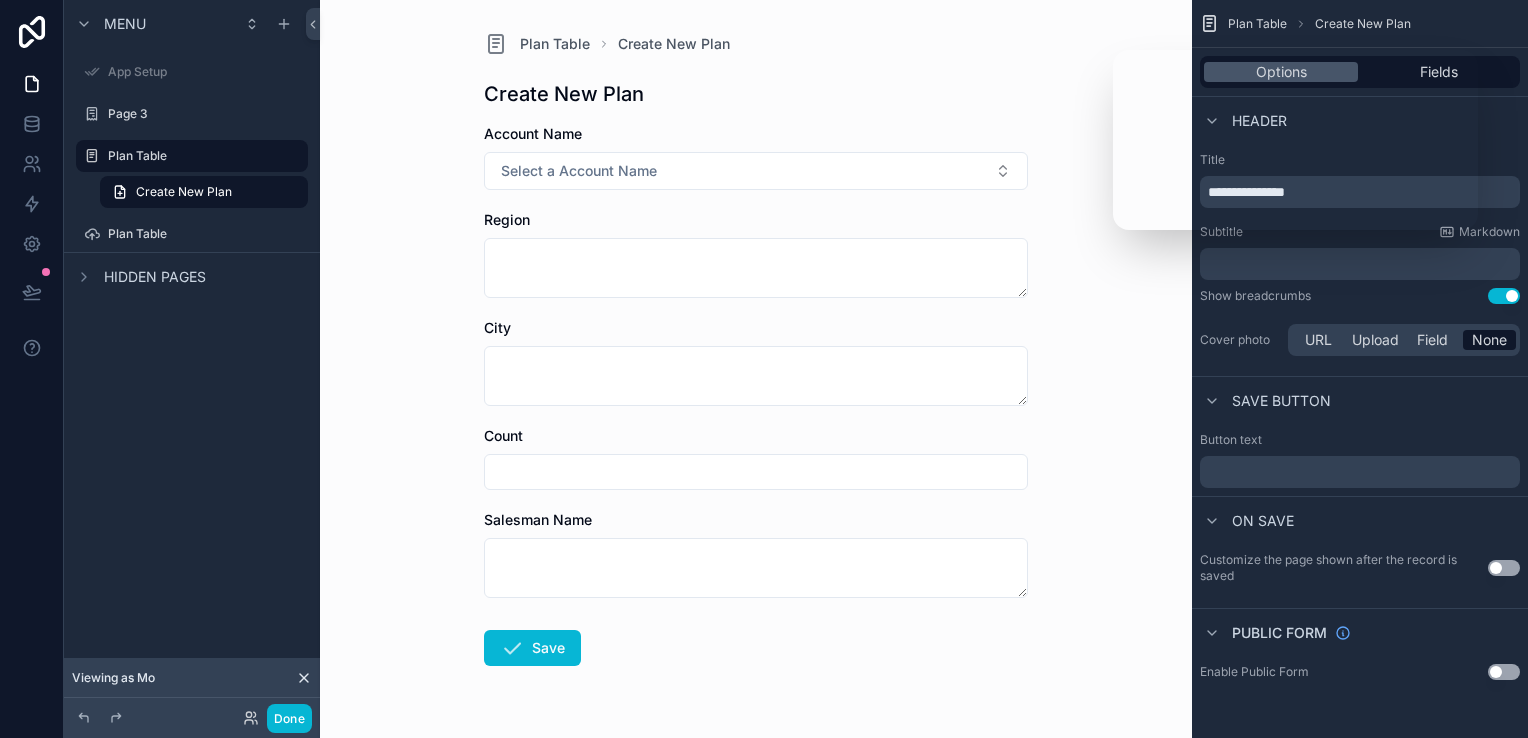 click on "Account Name Select a Account Name" at bounding box center [756, 157] 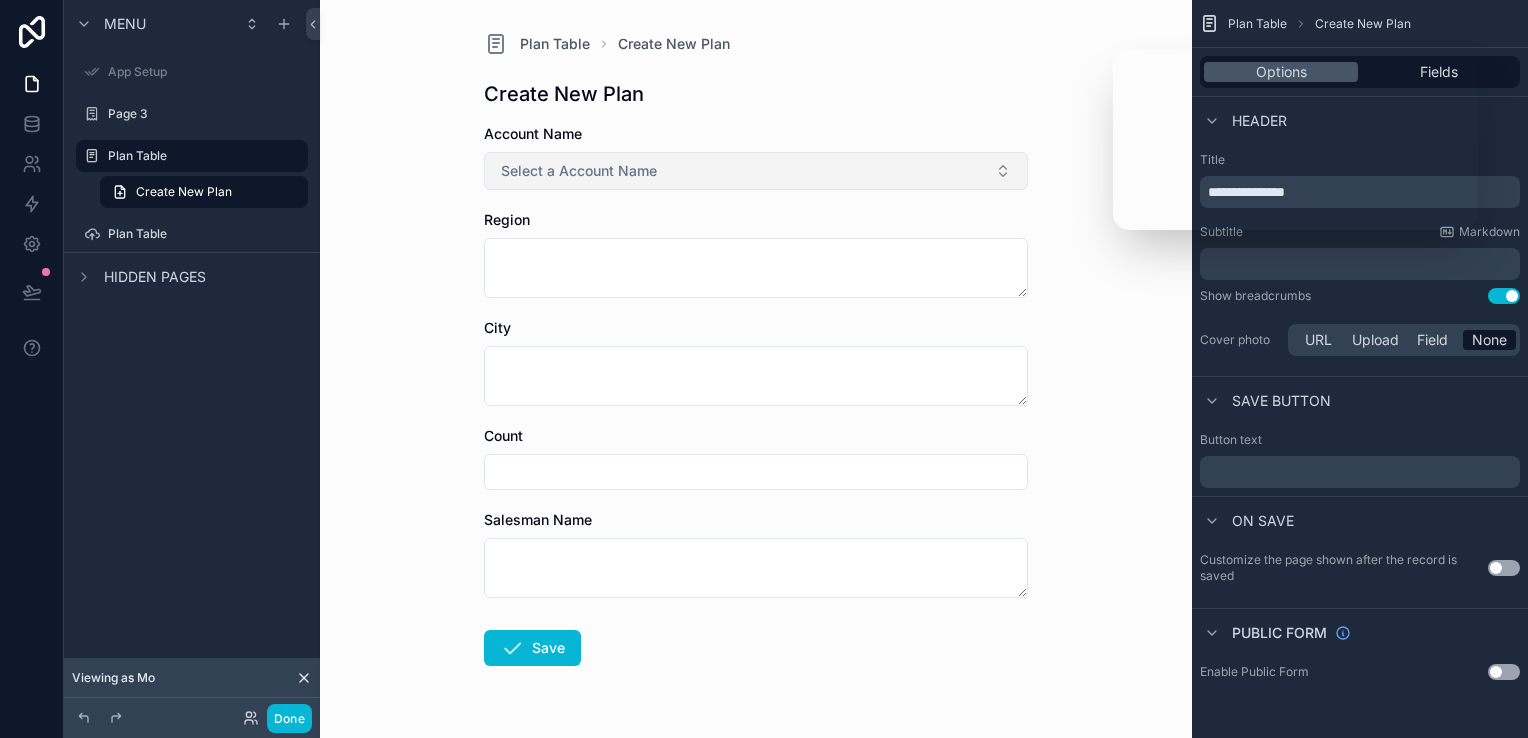 click on "Select a Account Name" at bounding box center [756, 171] 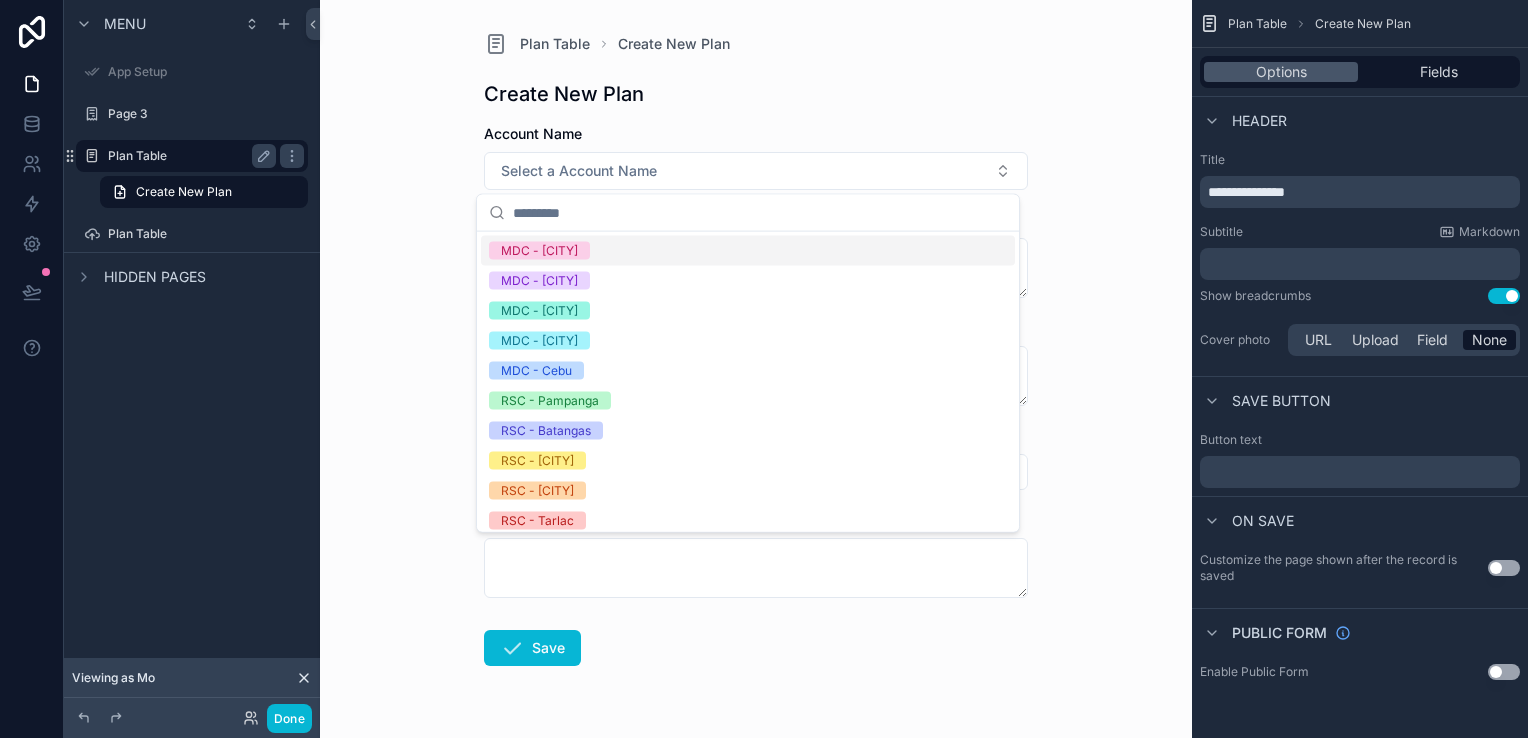 click on "Plan Table" at bounding box center [188, 156] 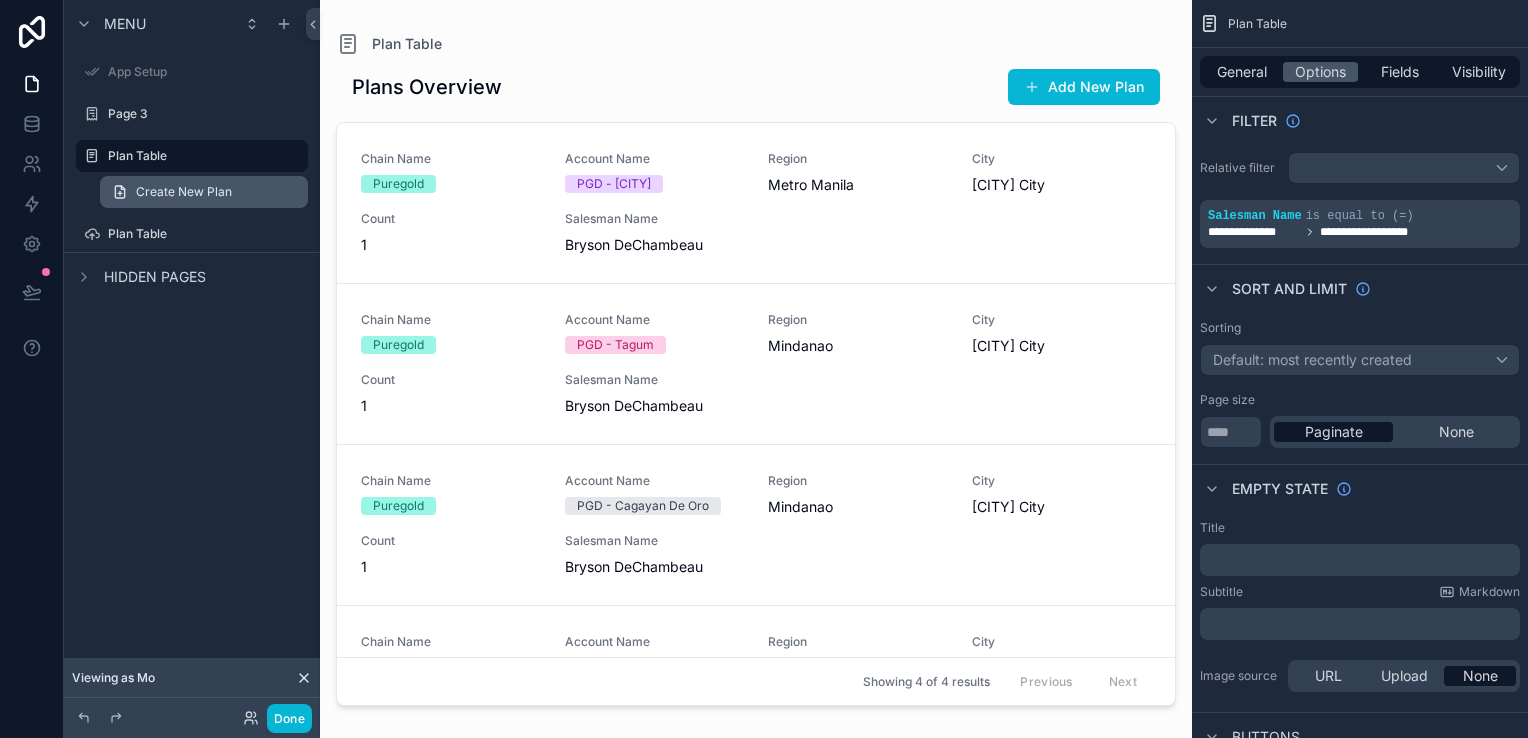 click on "Create New Plan" at bounding box center [184, 192] 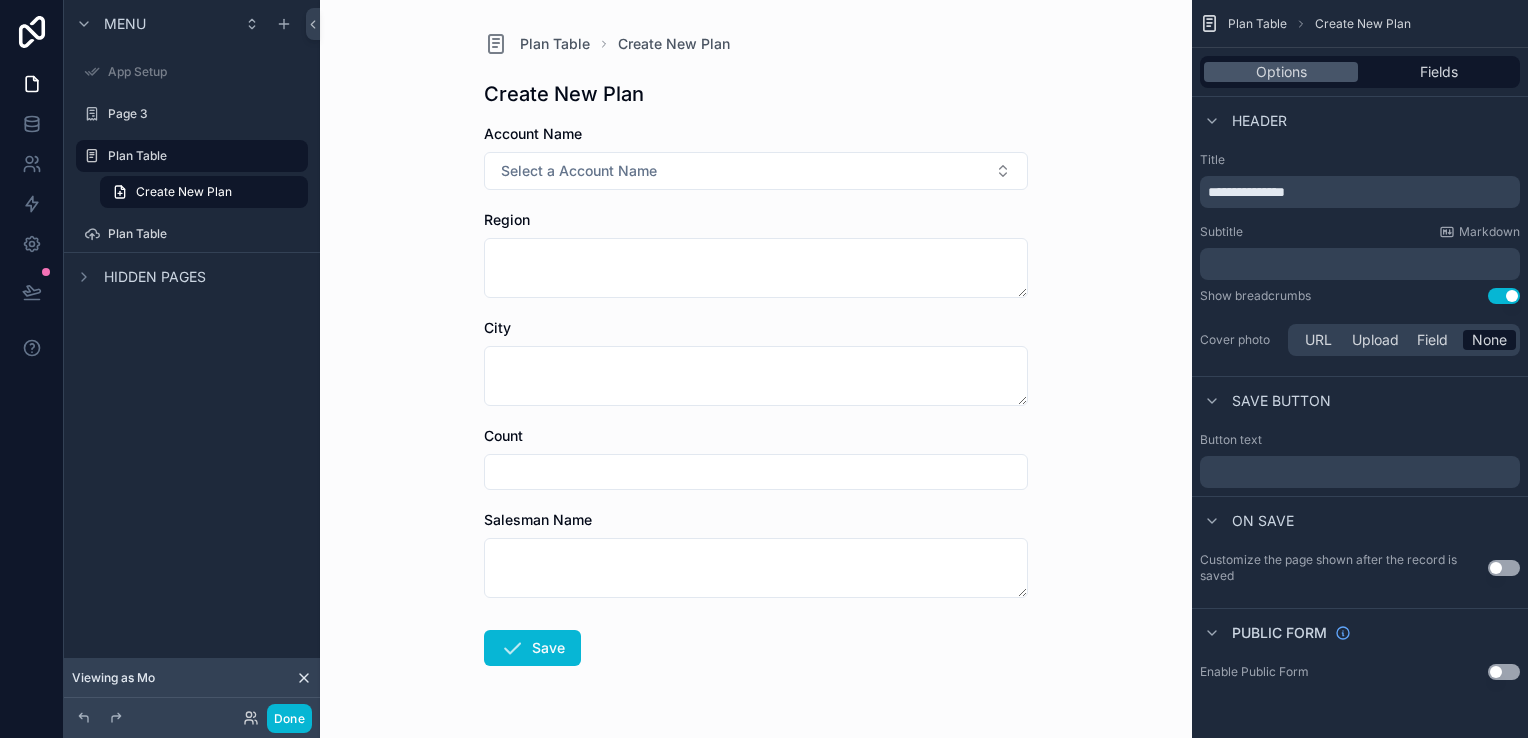 click on "Plan Table Create New Plan Create New Plan Account Name Select a Account Name Region City Count Salesman Name Save" at bounding box center (756, 369) 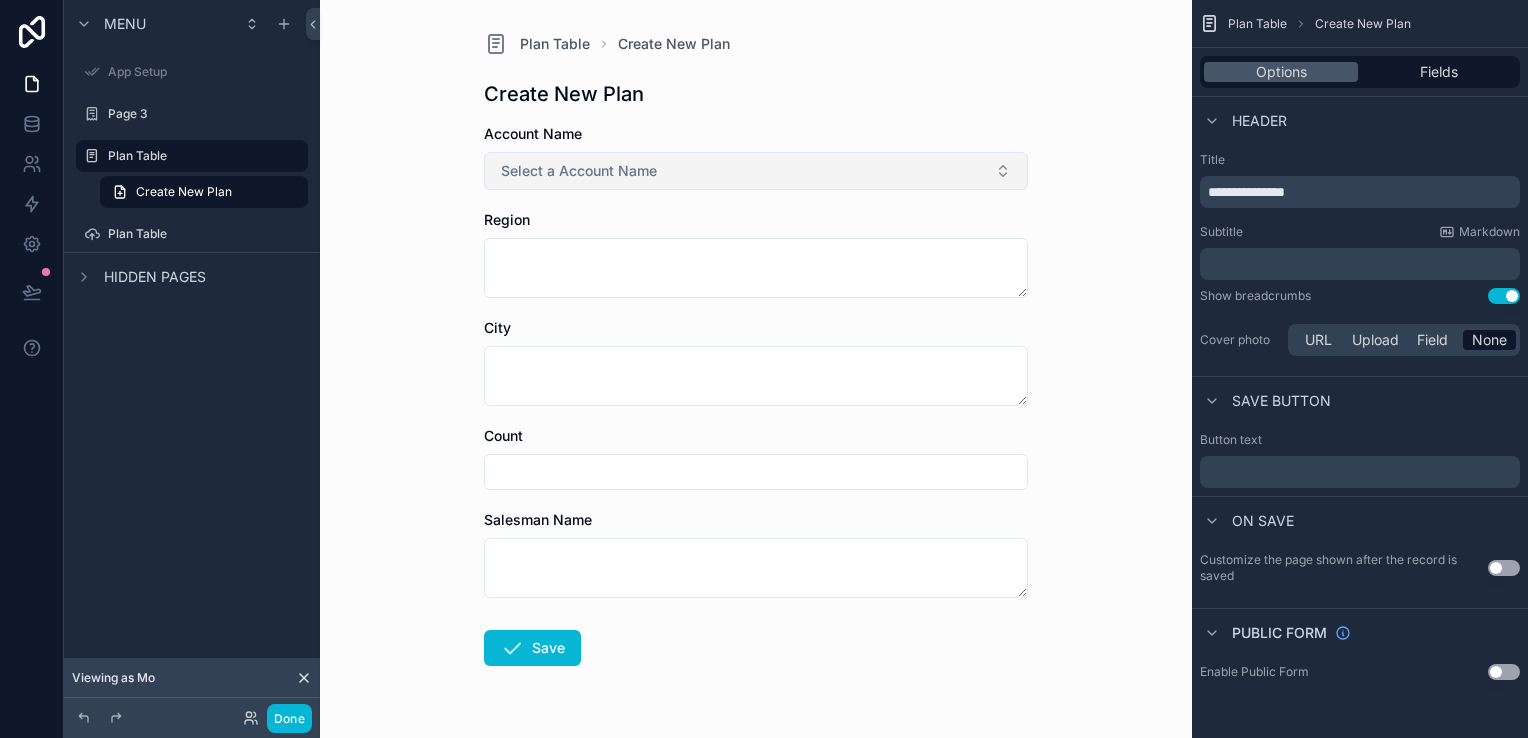 click on "Select a Account Name" at bounding box center [579, 171] 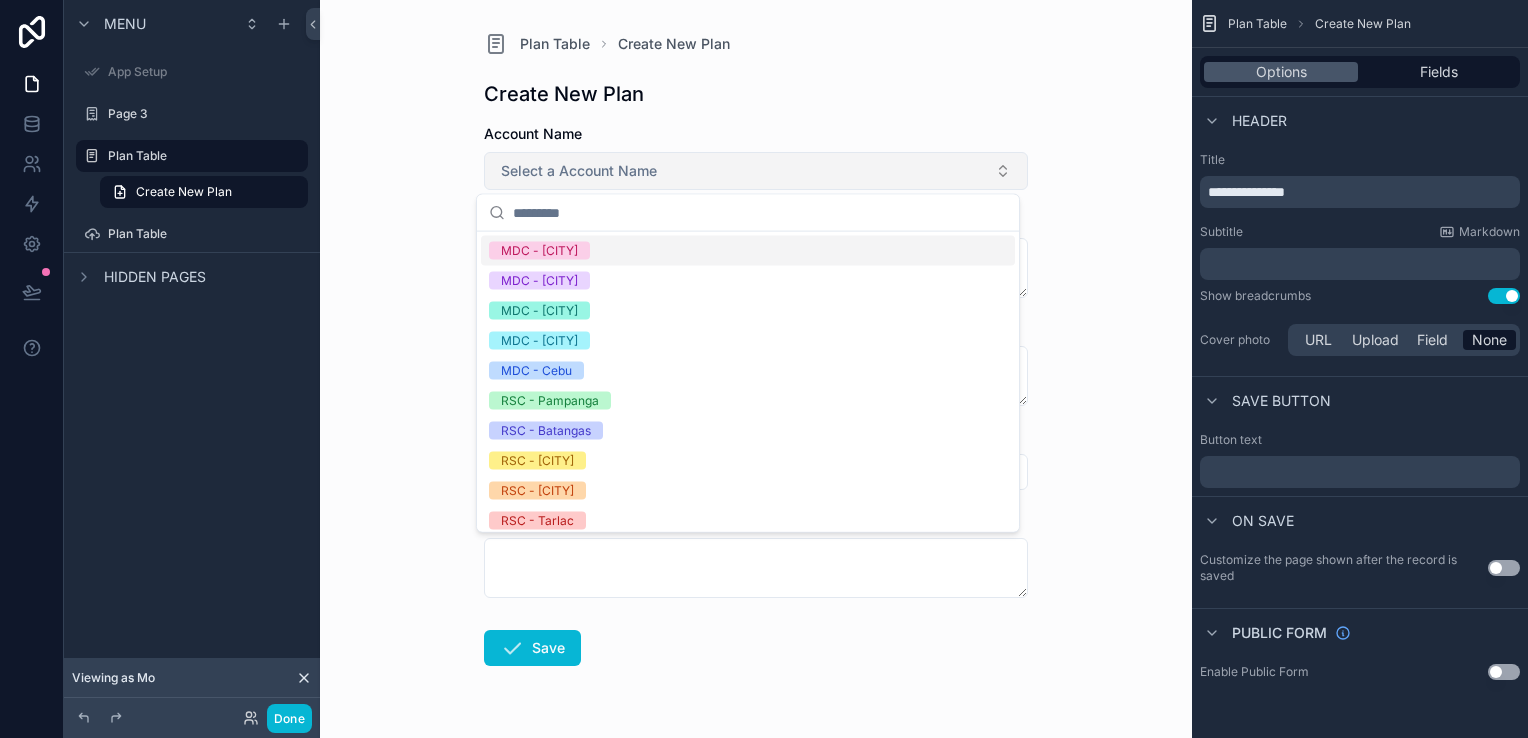 click on "Select a Account Name" at bounding box center (579, 171) 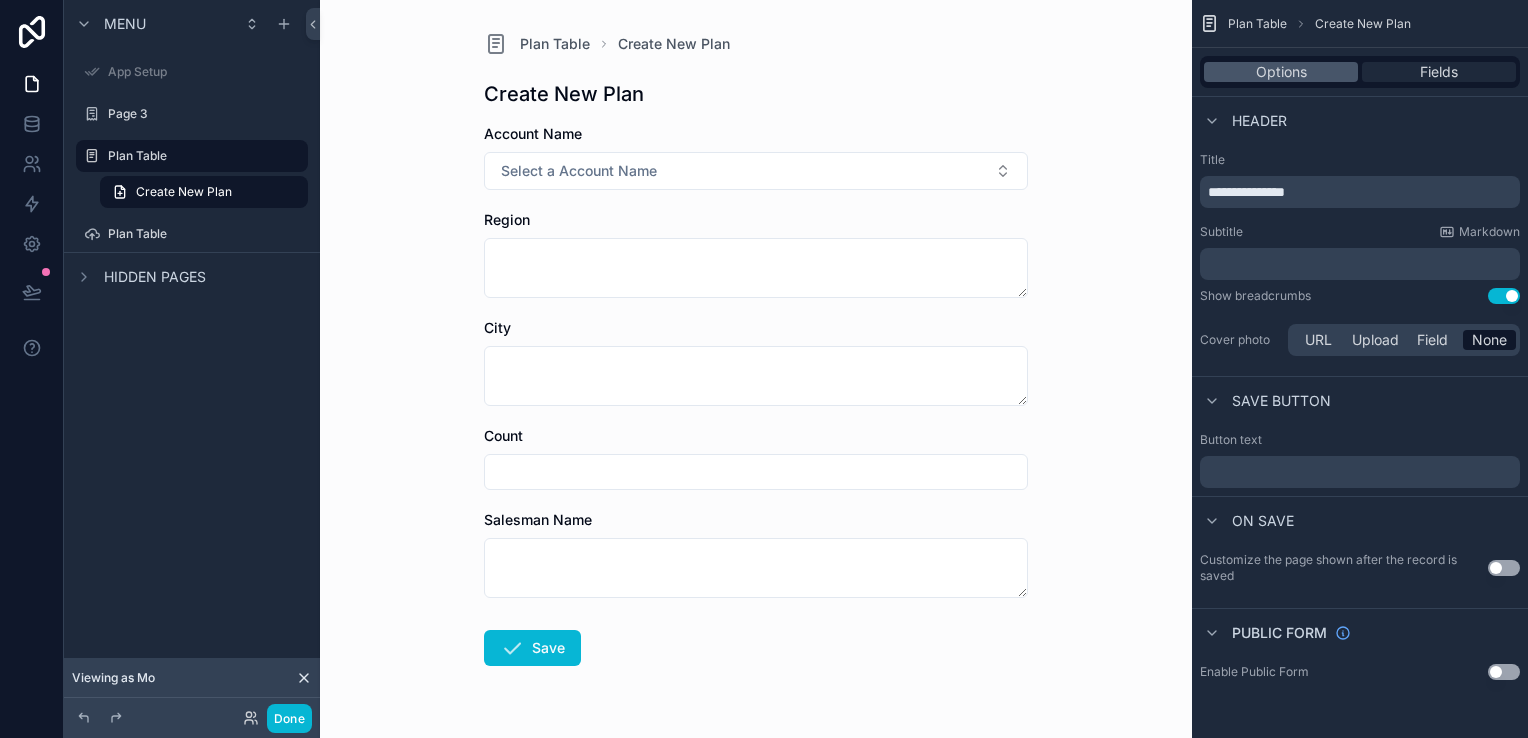click on "Fields" at bounding box center (1439, 72) 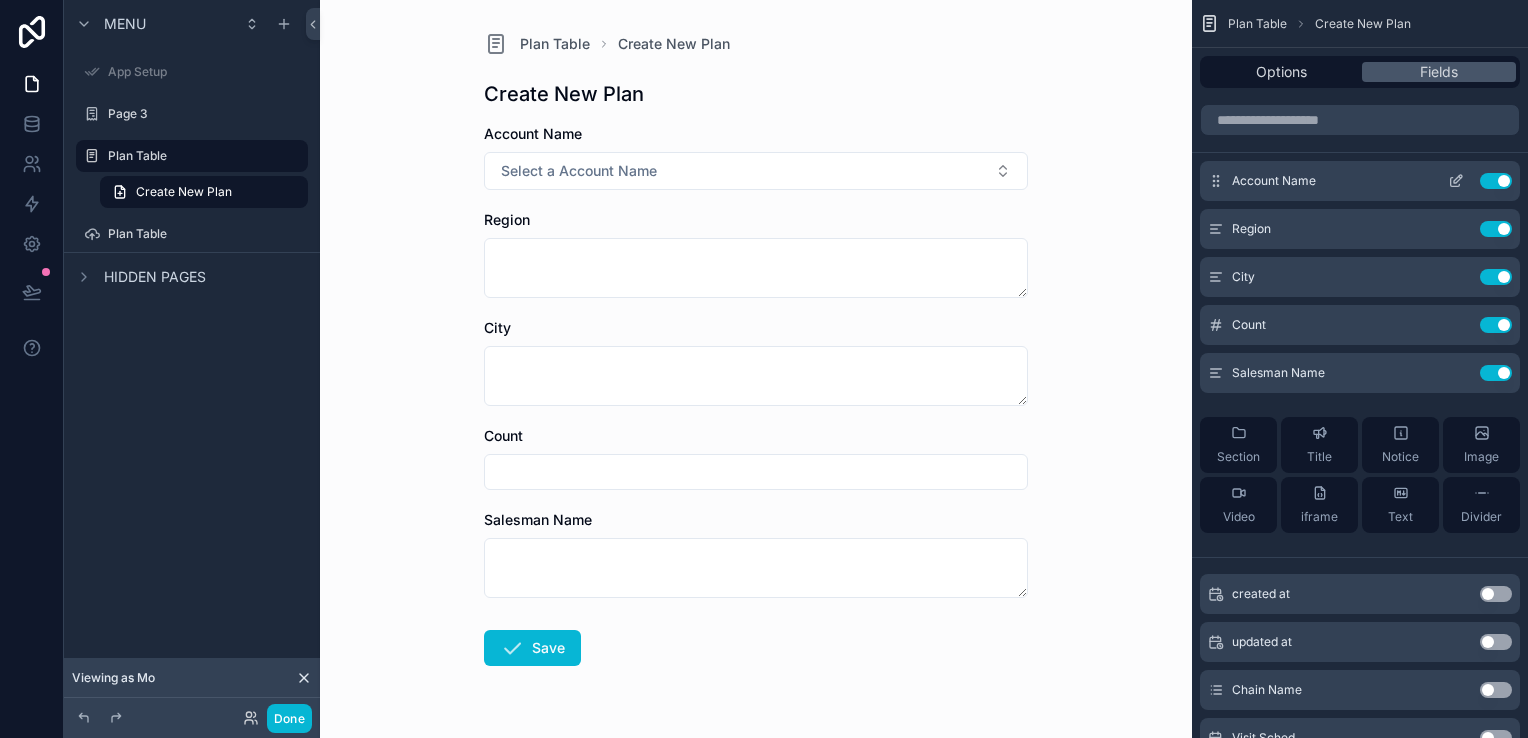 click 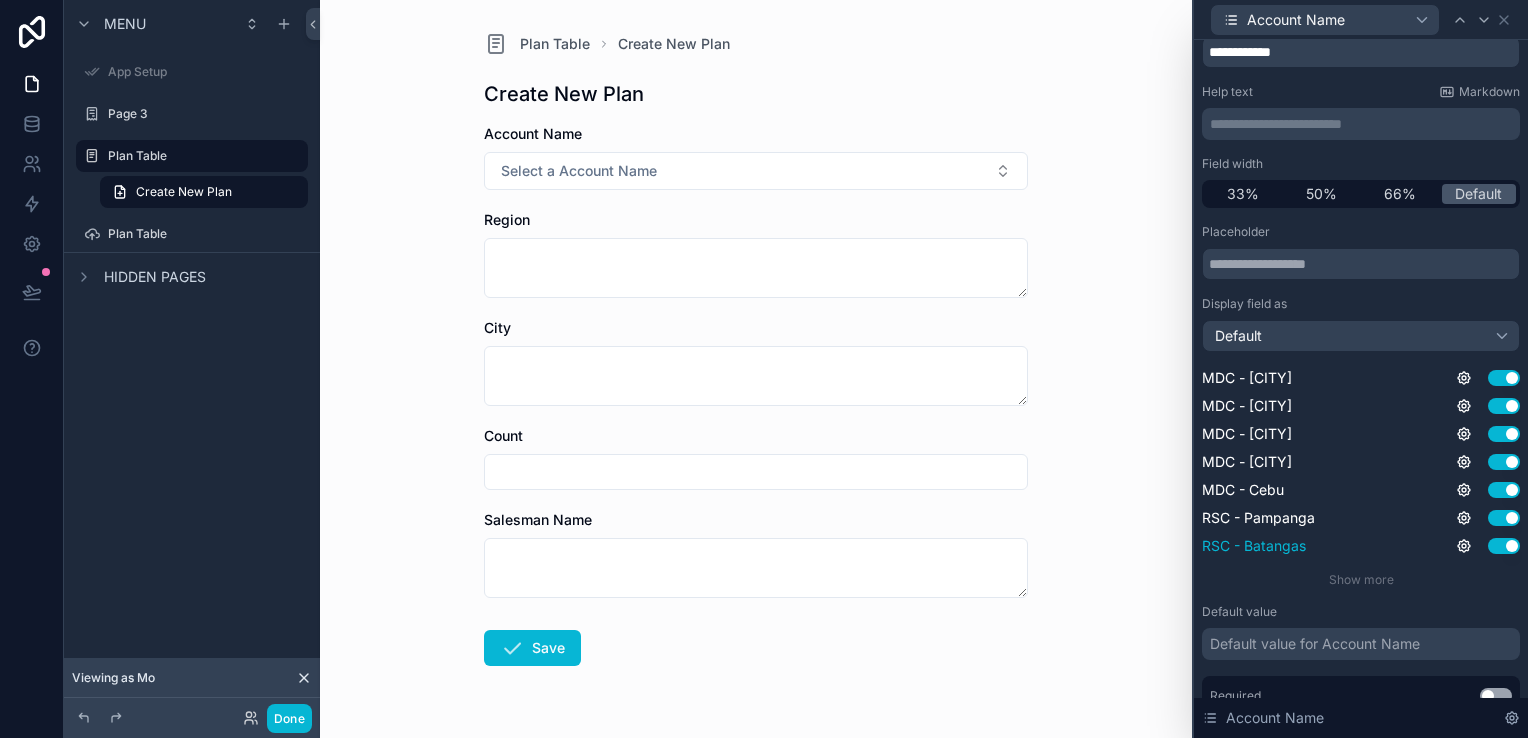 scroll, scrollTop: 153, scrollLeft: 0, axis: vertical 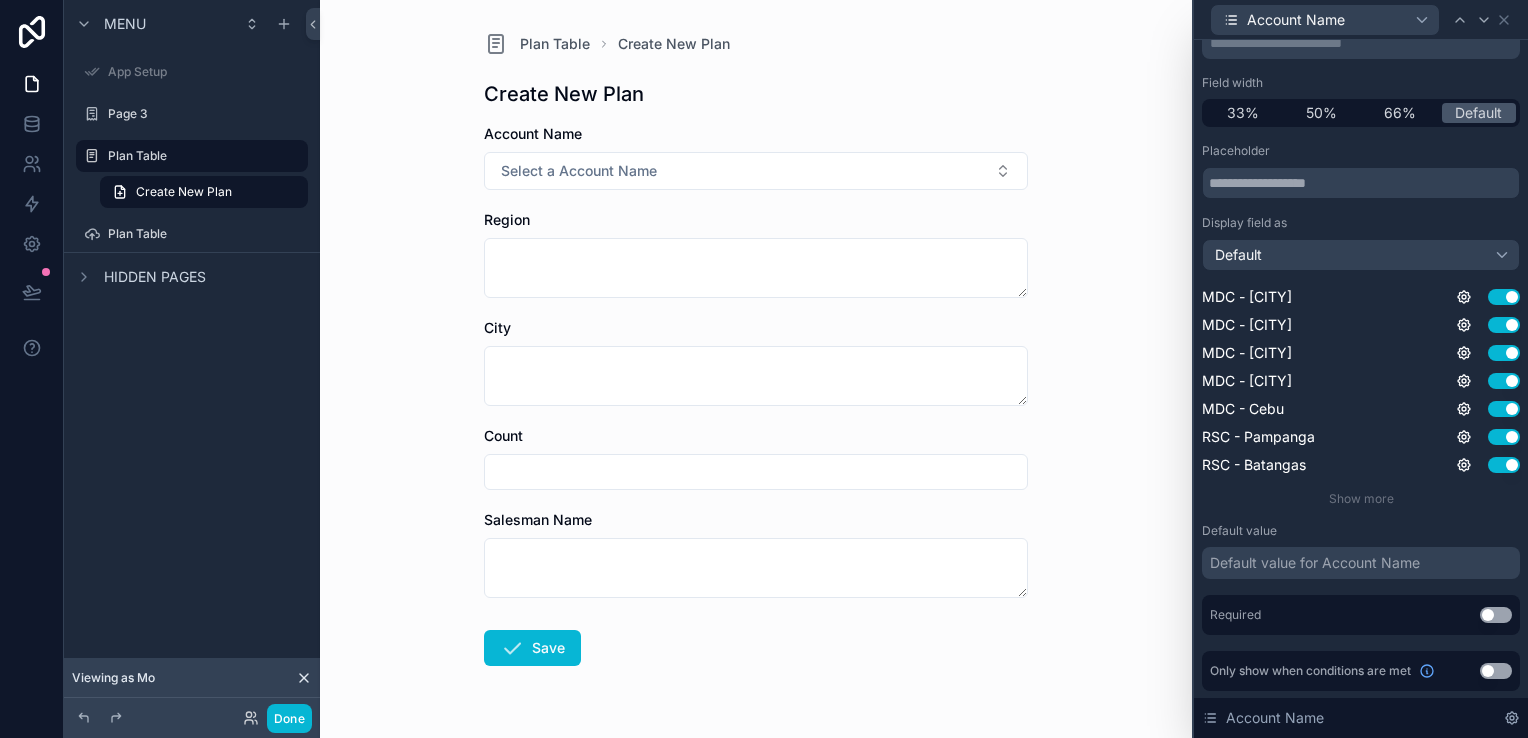 click on "Use setting" at bounding box center (1496, 671) 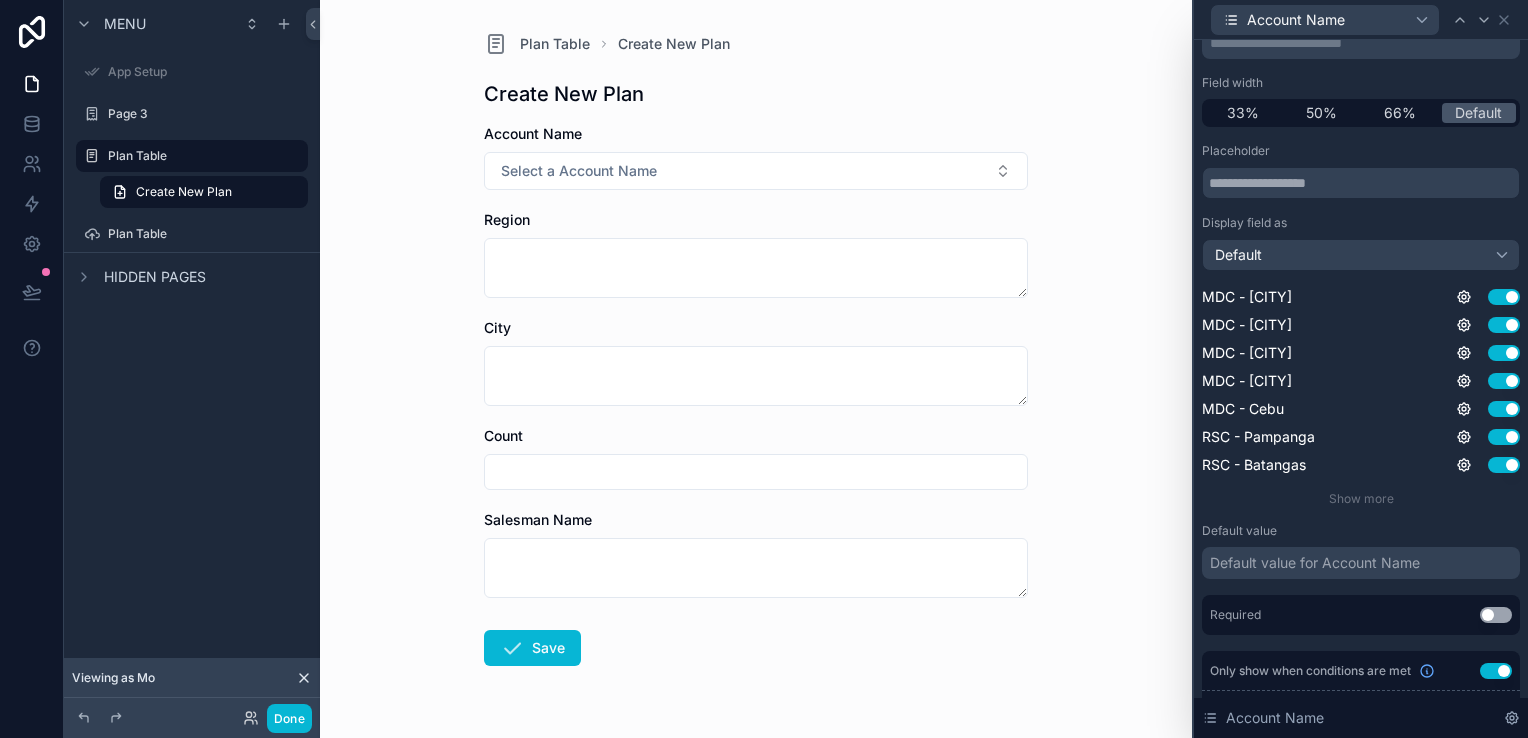 scroll, scrollTop: 320, scrollLeft: 0, axis: vertical 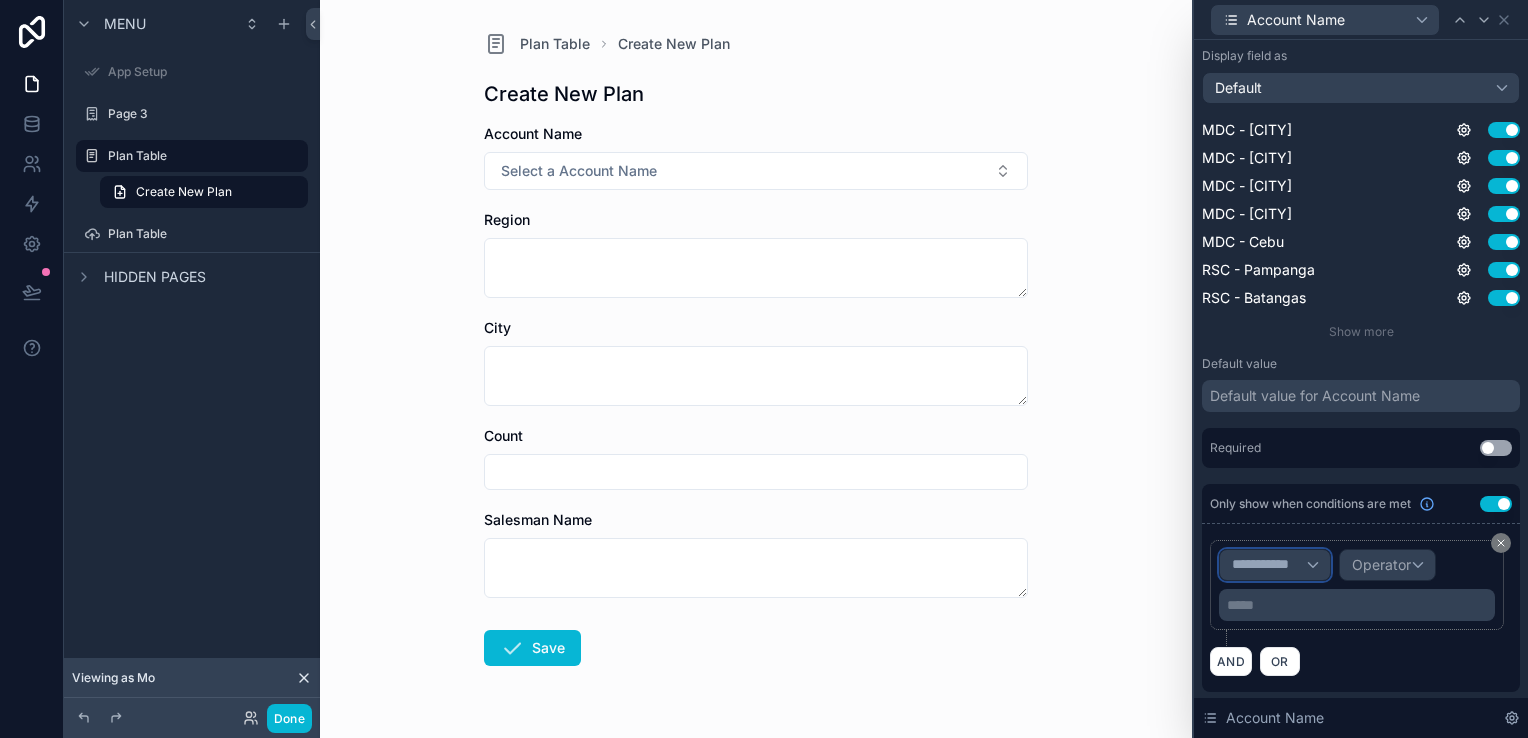 click on "**********" at bounding box center [1269, 565] 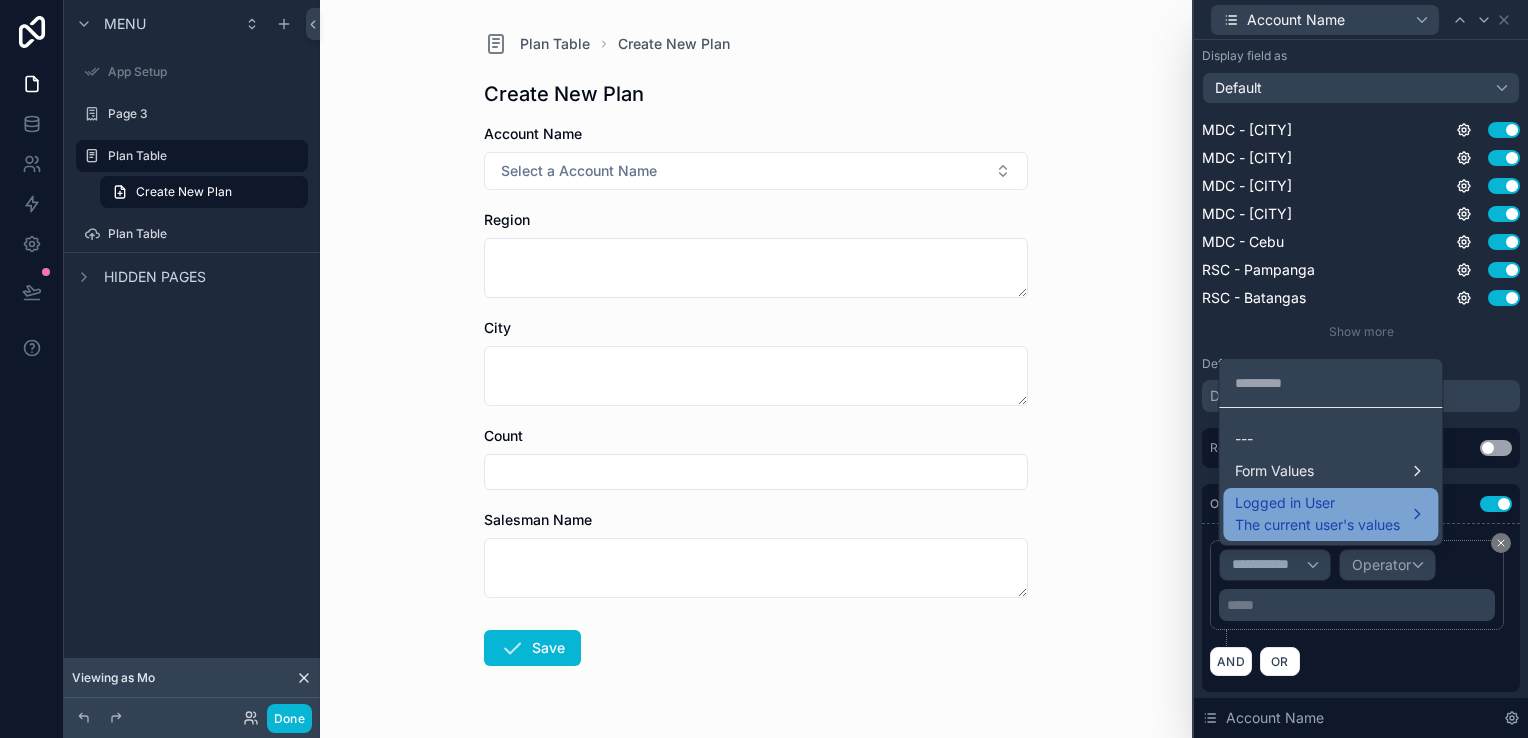click on "Logged in User" at bounding box center [1317, 503] 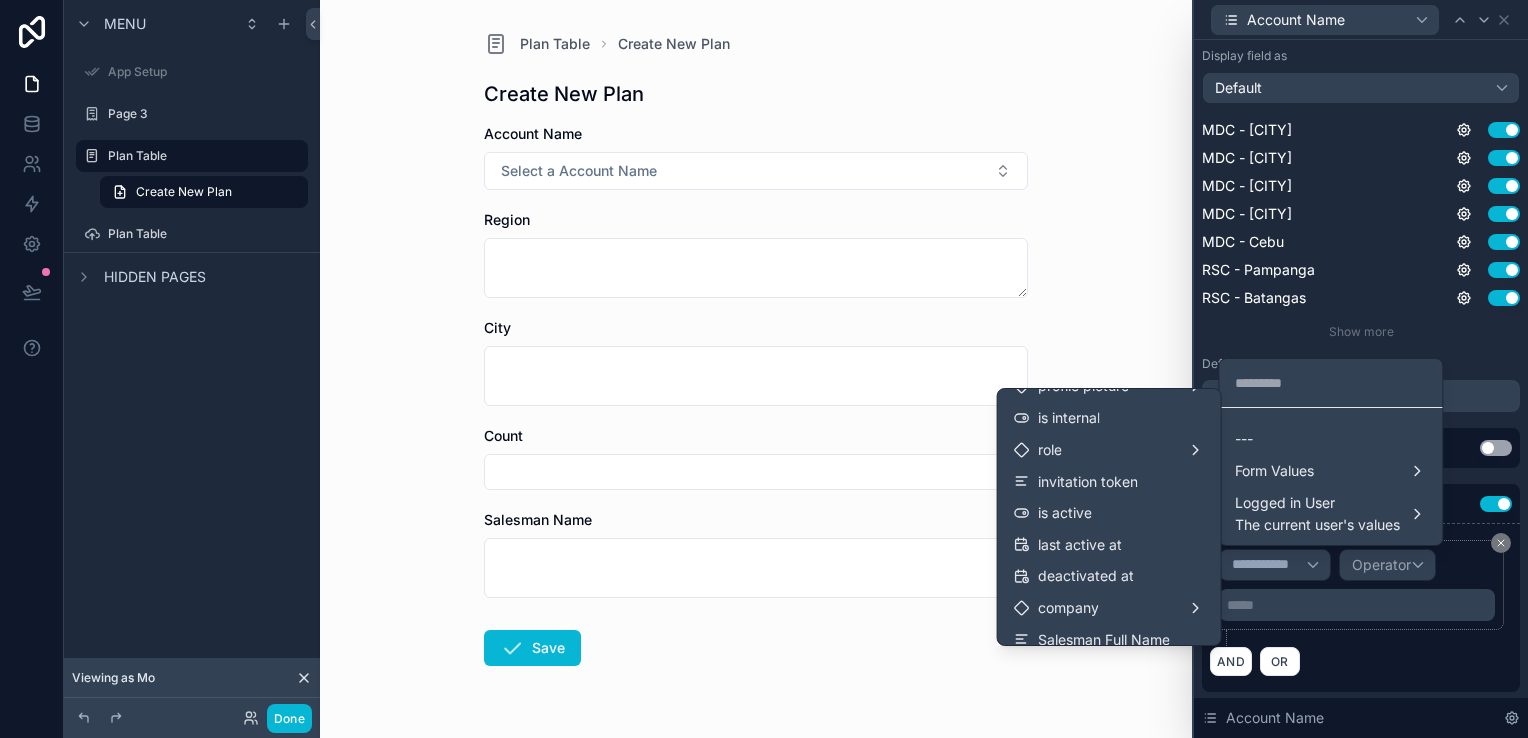 scroll, scrollTop: 200, scrollLeft: 0, axis: vertical 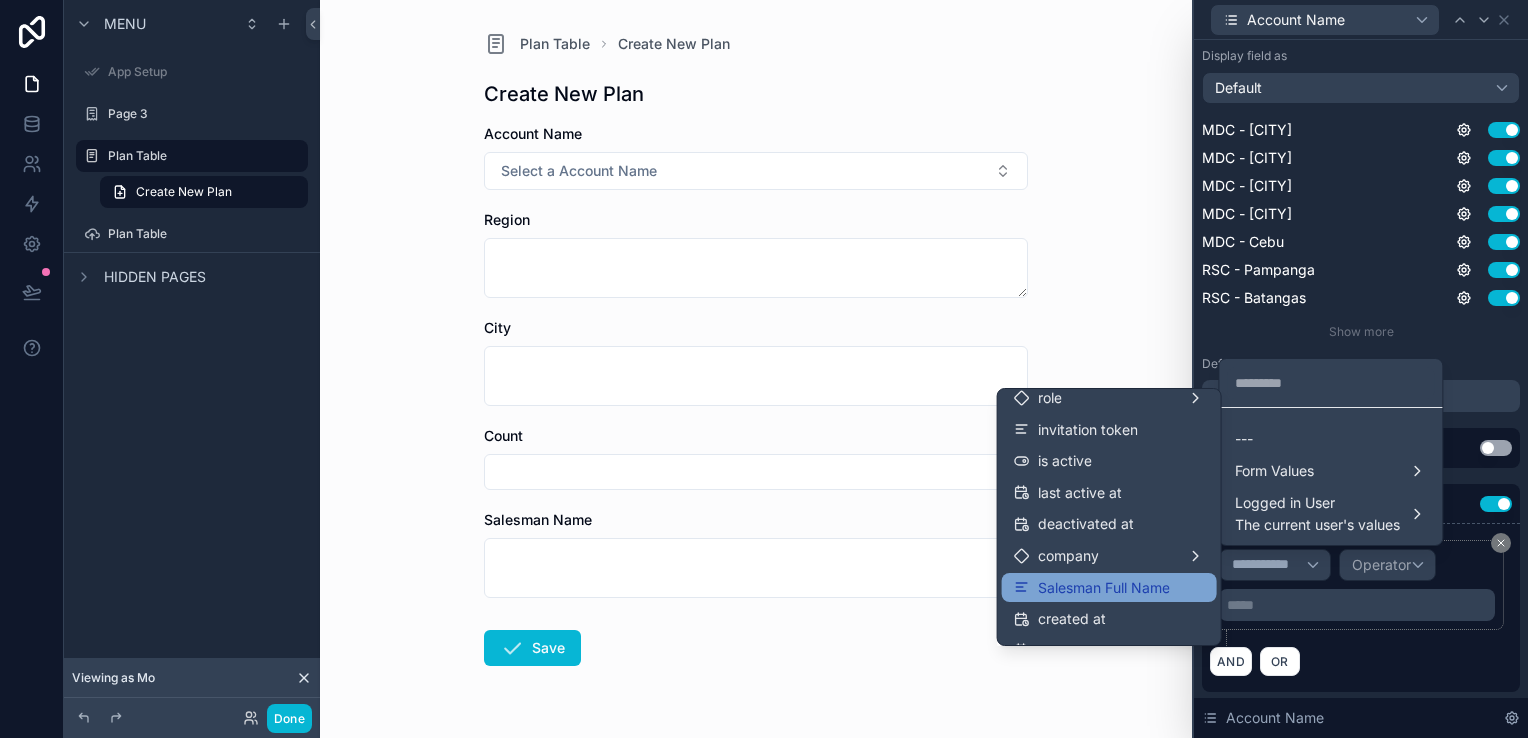 click on "Salesman Full Name" at bounding box center (1104, 588) 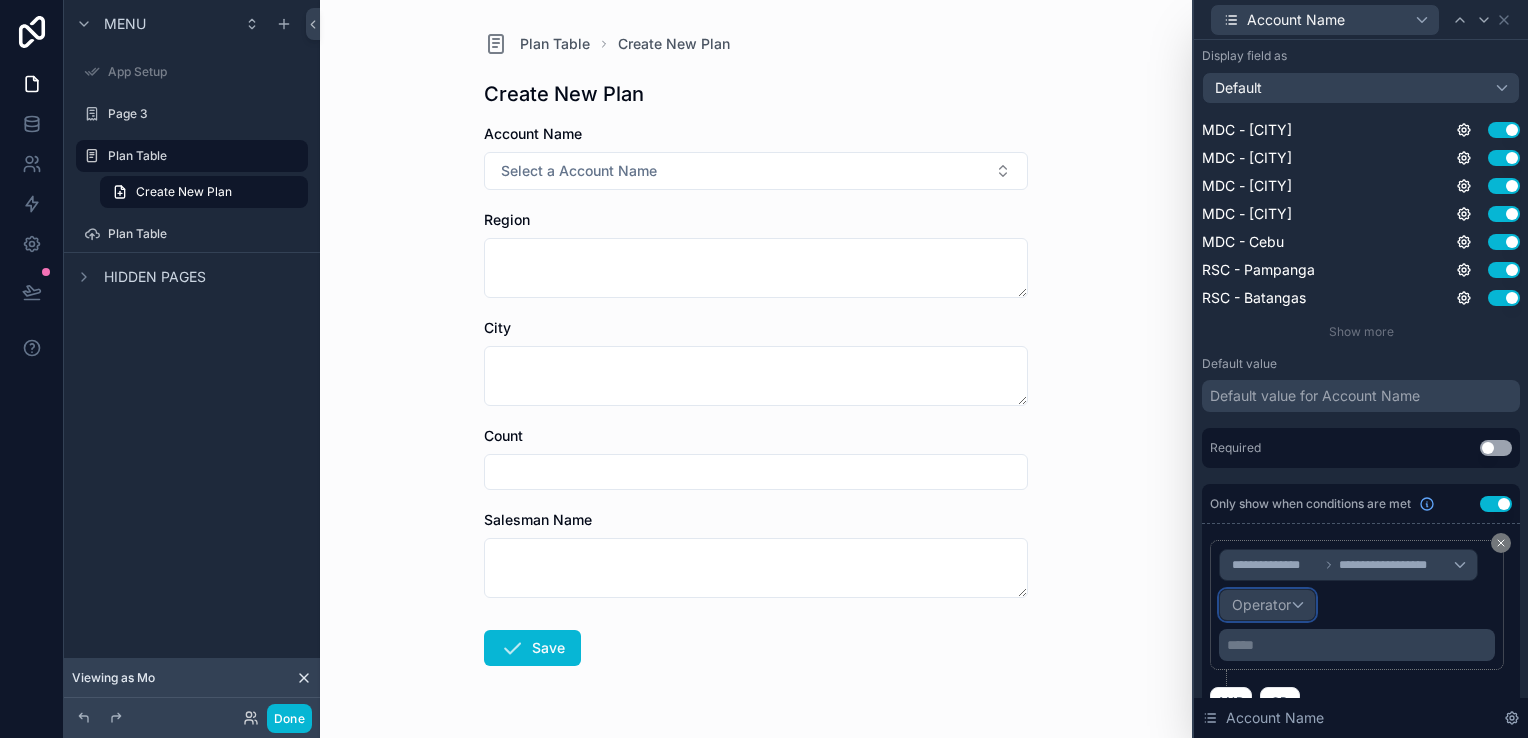 click on "Operator" at bounding box center [1261, 604] 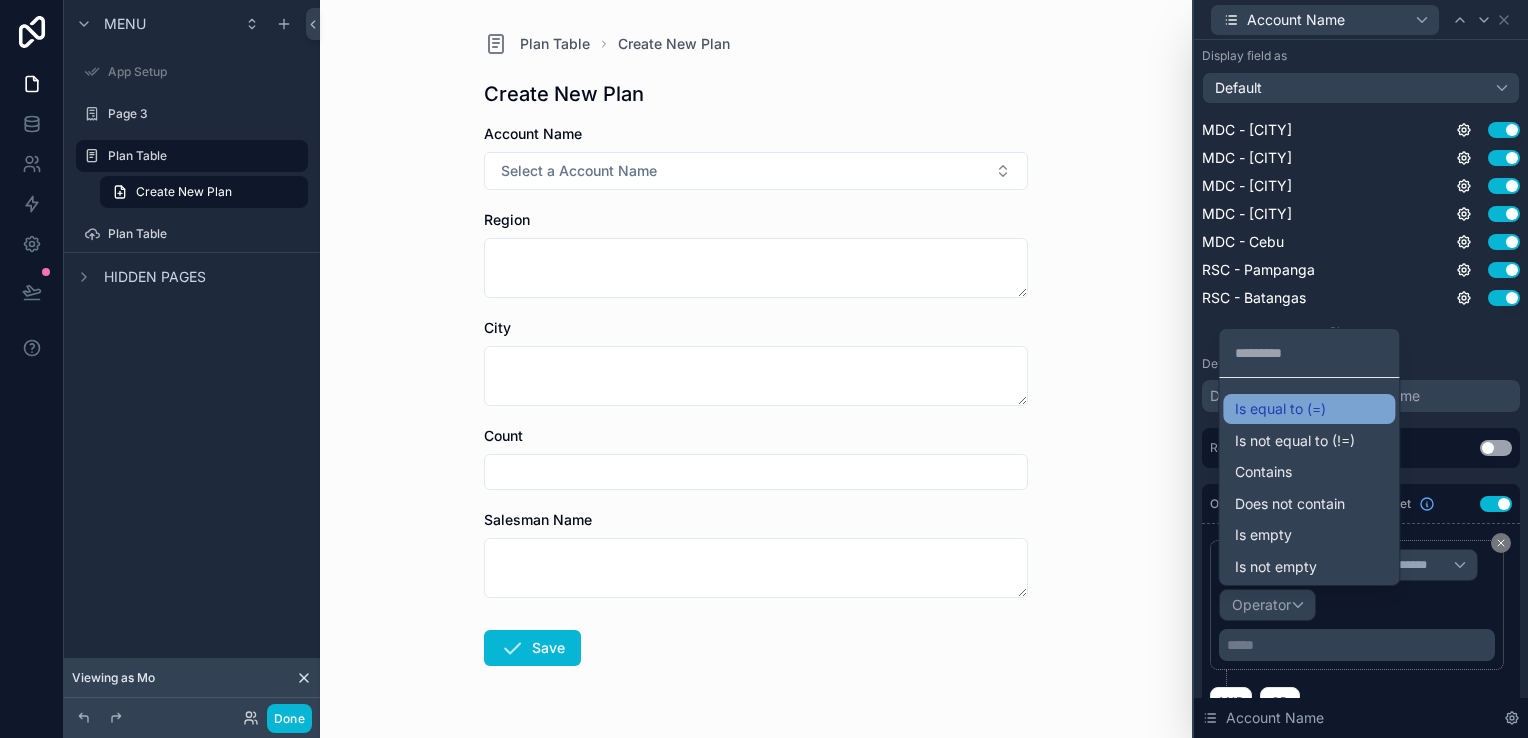 click on "Is equal to (=)" at bounding box center [1280, 409] 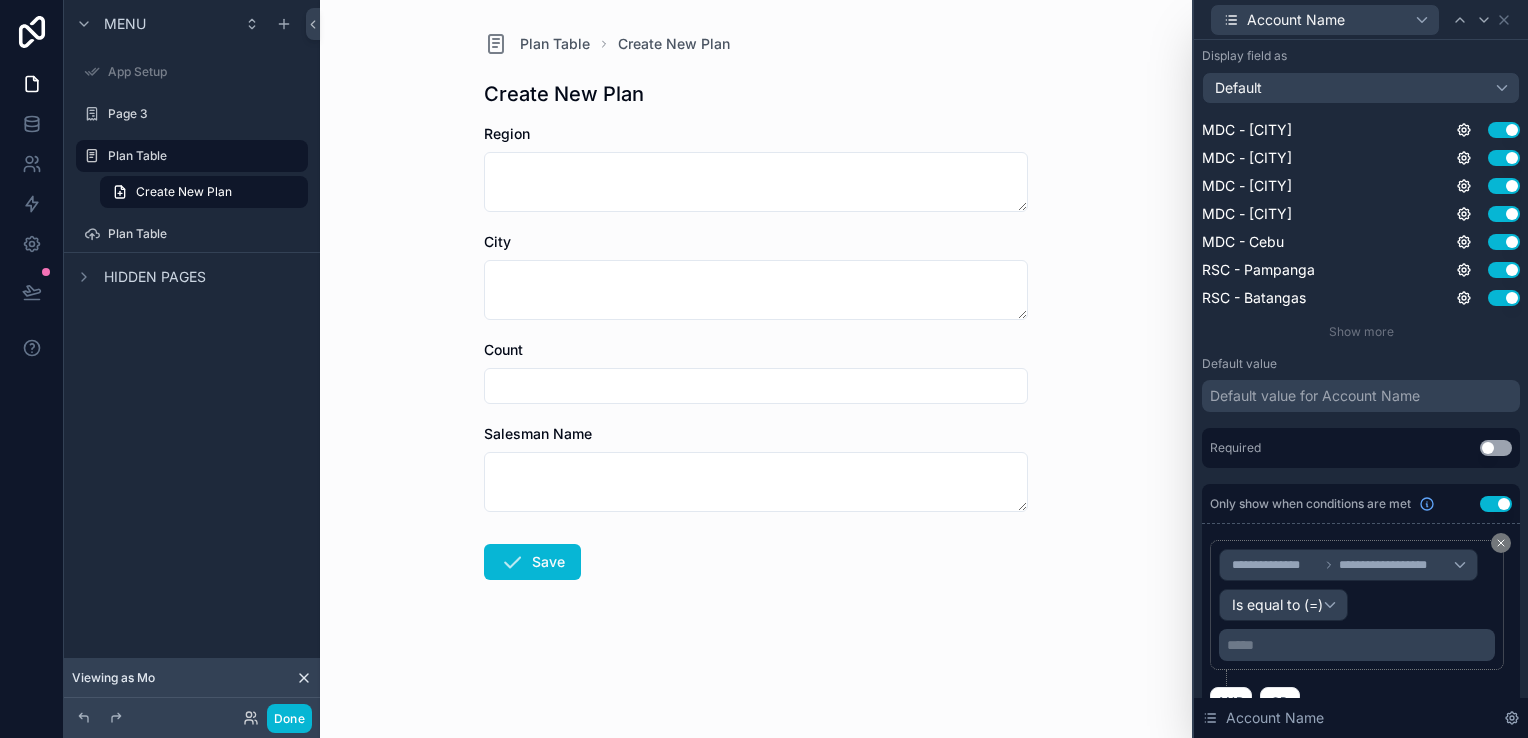 click on "***** ﻿" at bounding box center (1359, 645) 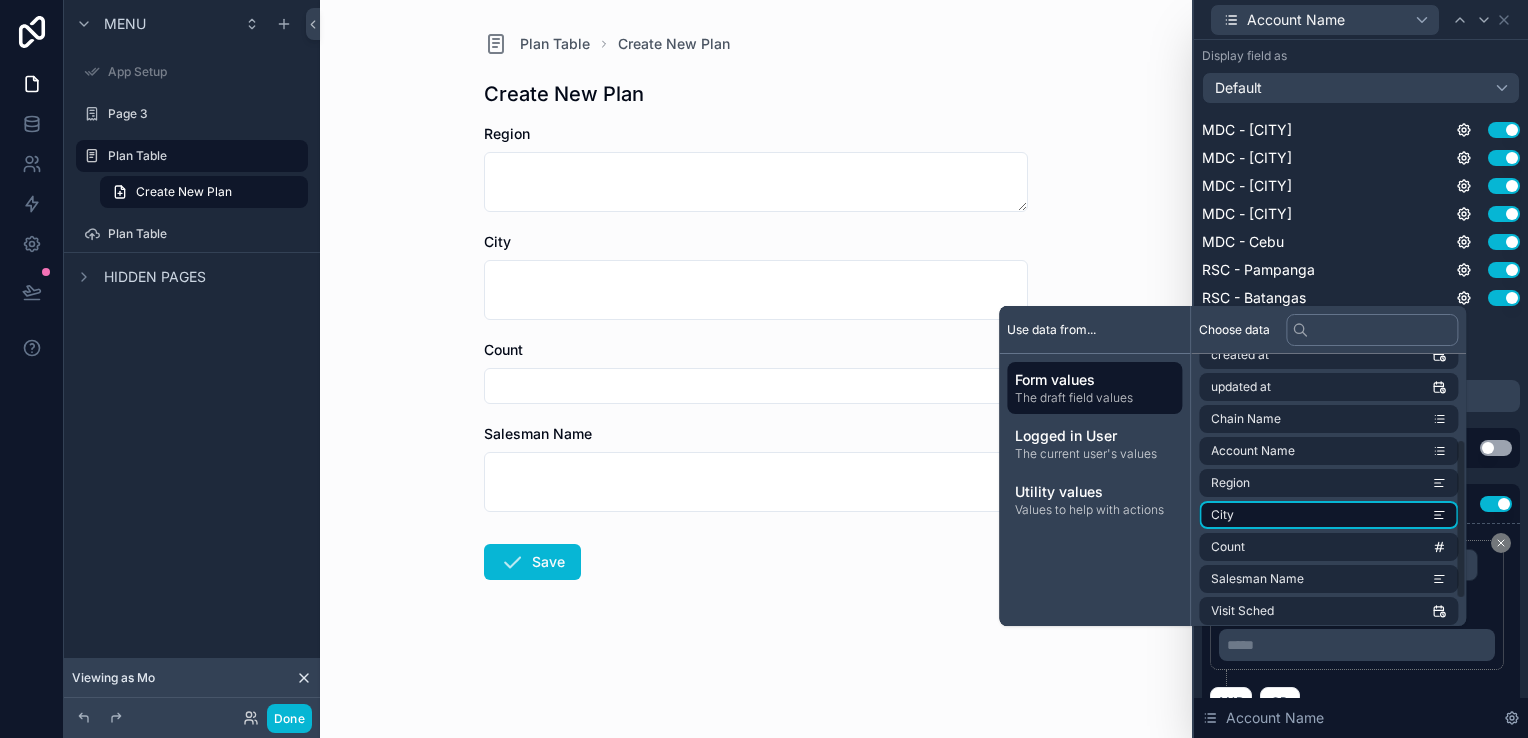 scroll, scrollTop: 188, scrollLeft: 0, axis: vertical 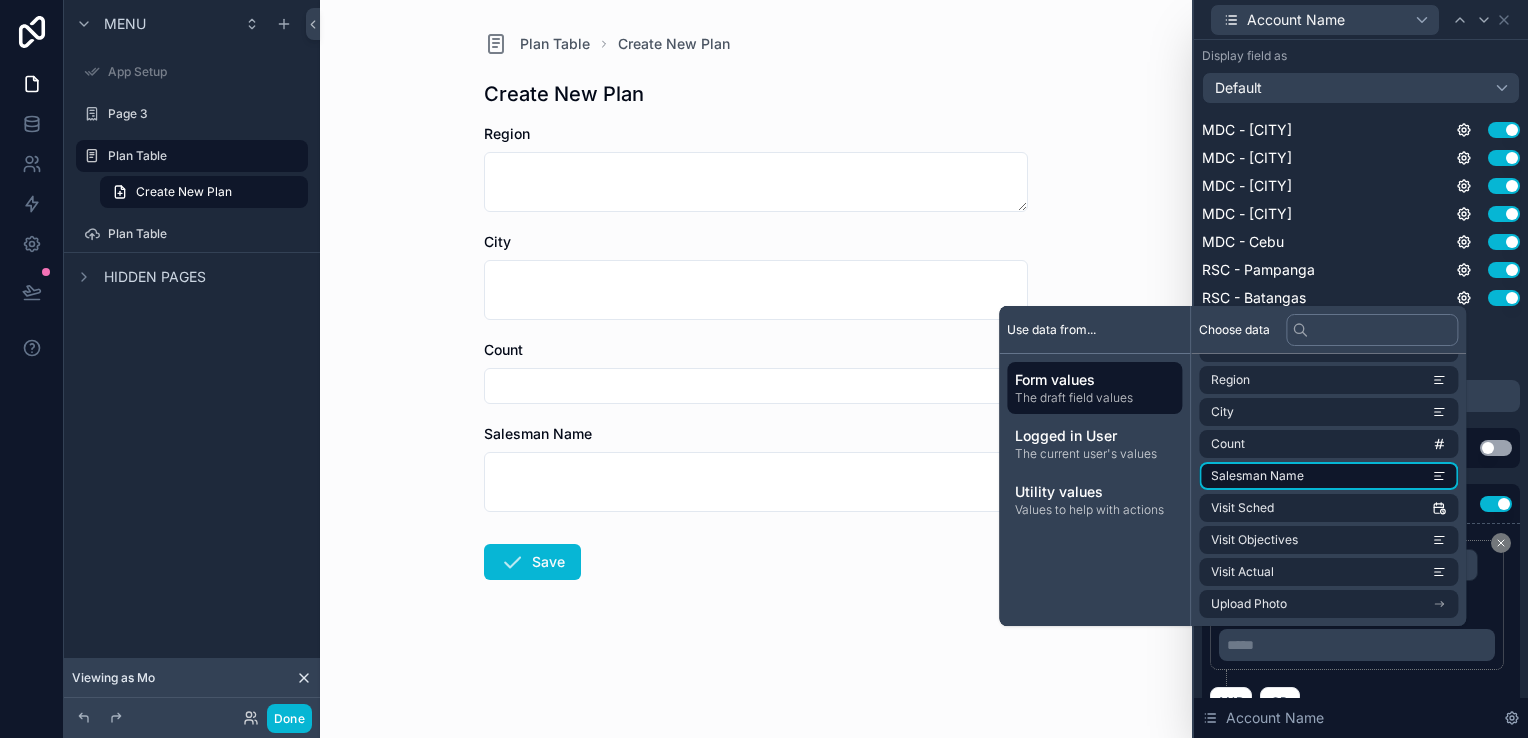 click on "Salesman Name" at bounding box center (1257, 476) 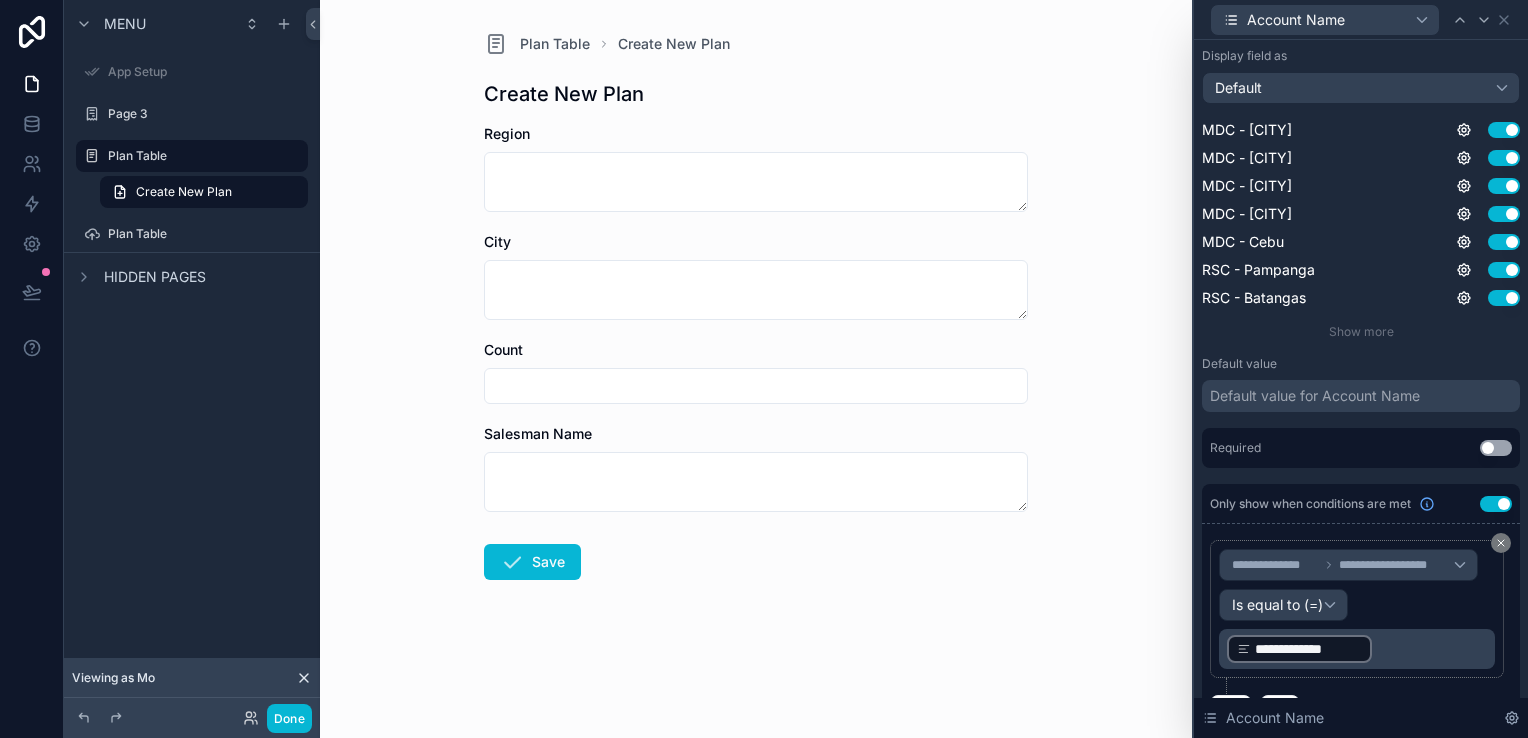 click on "**********" at bounding box center (1361, 617) 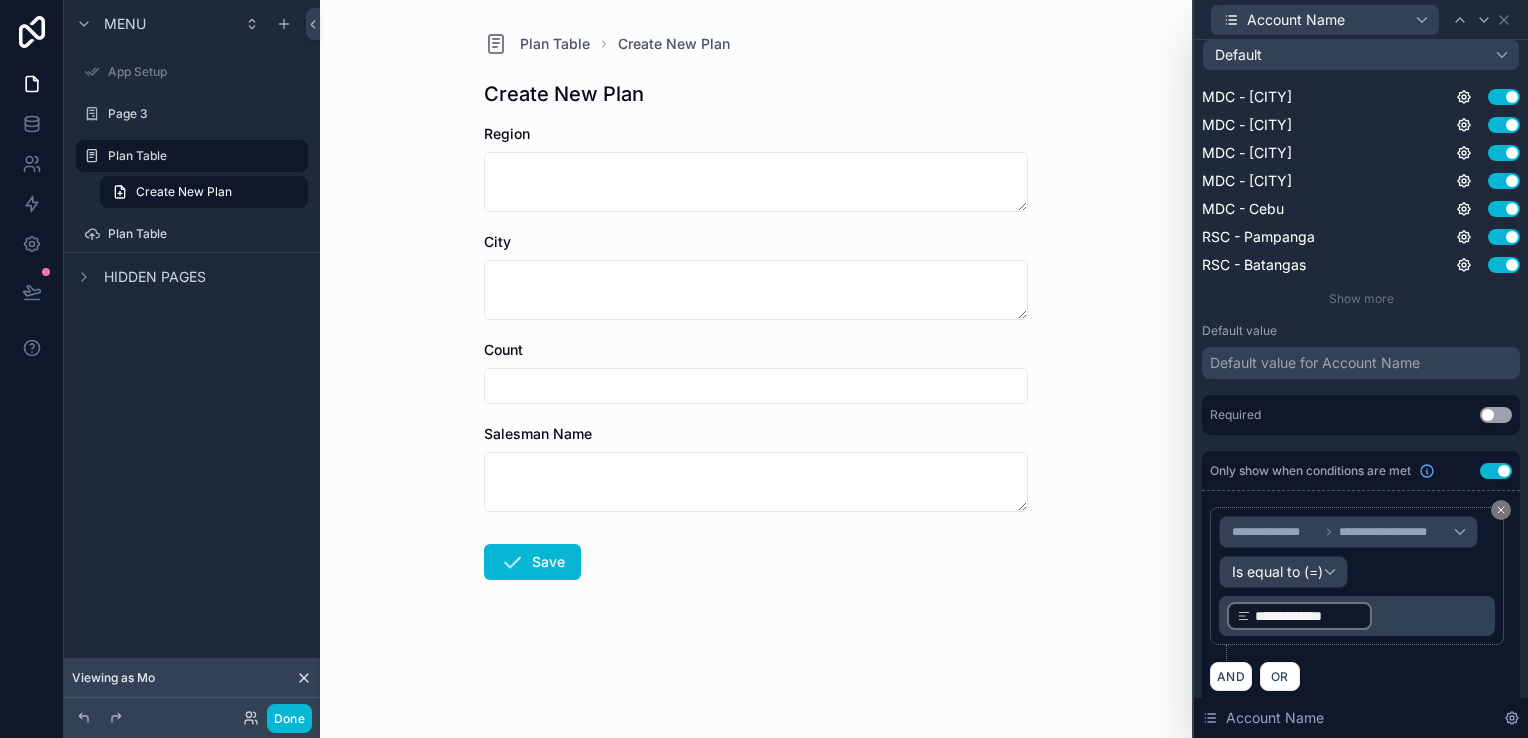 scroll, scrollTop: 368, scrollLeft: 0, axis: vertical 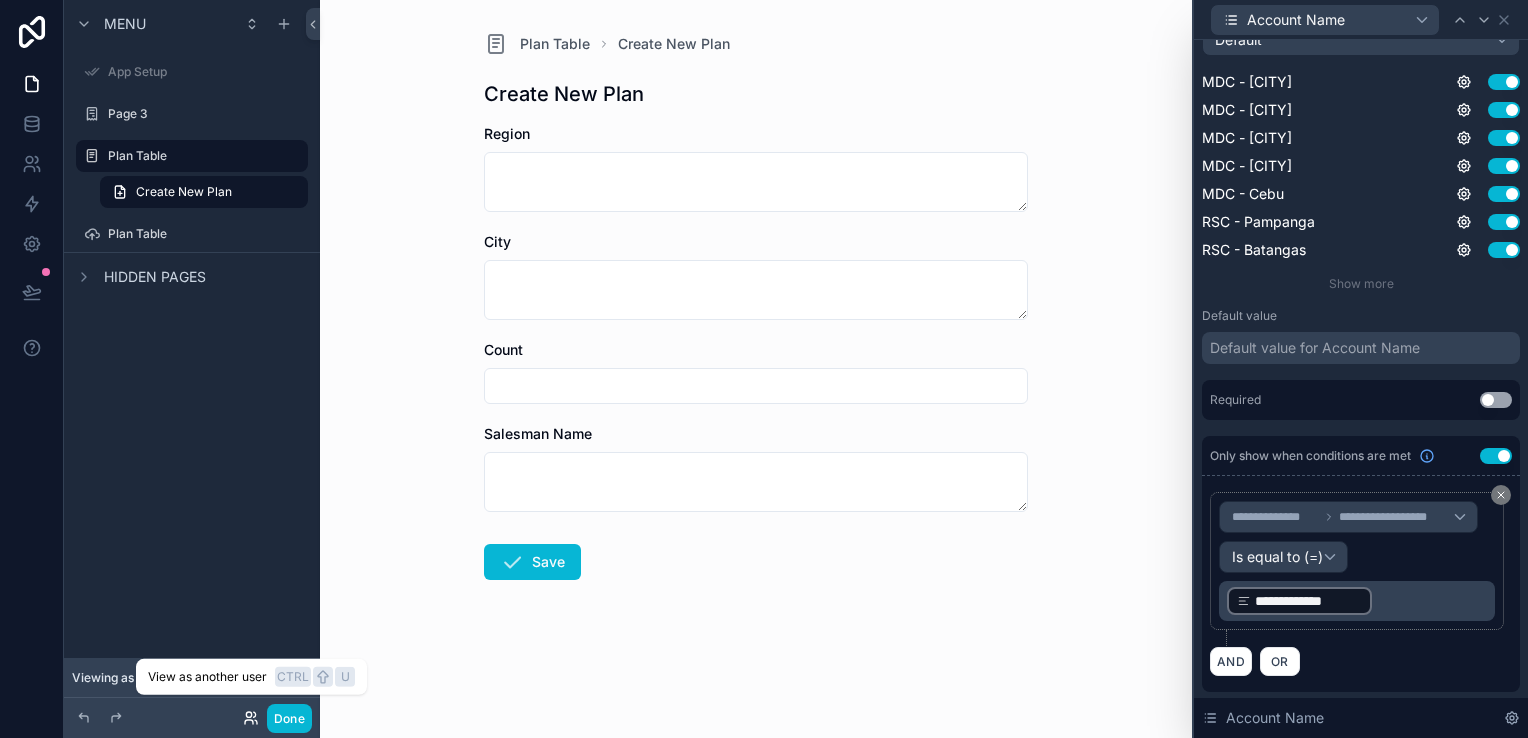 click 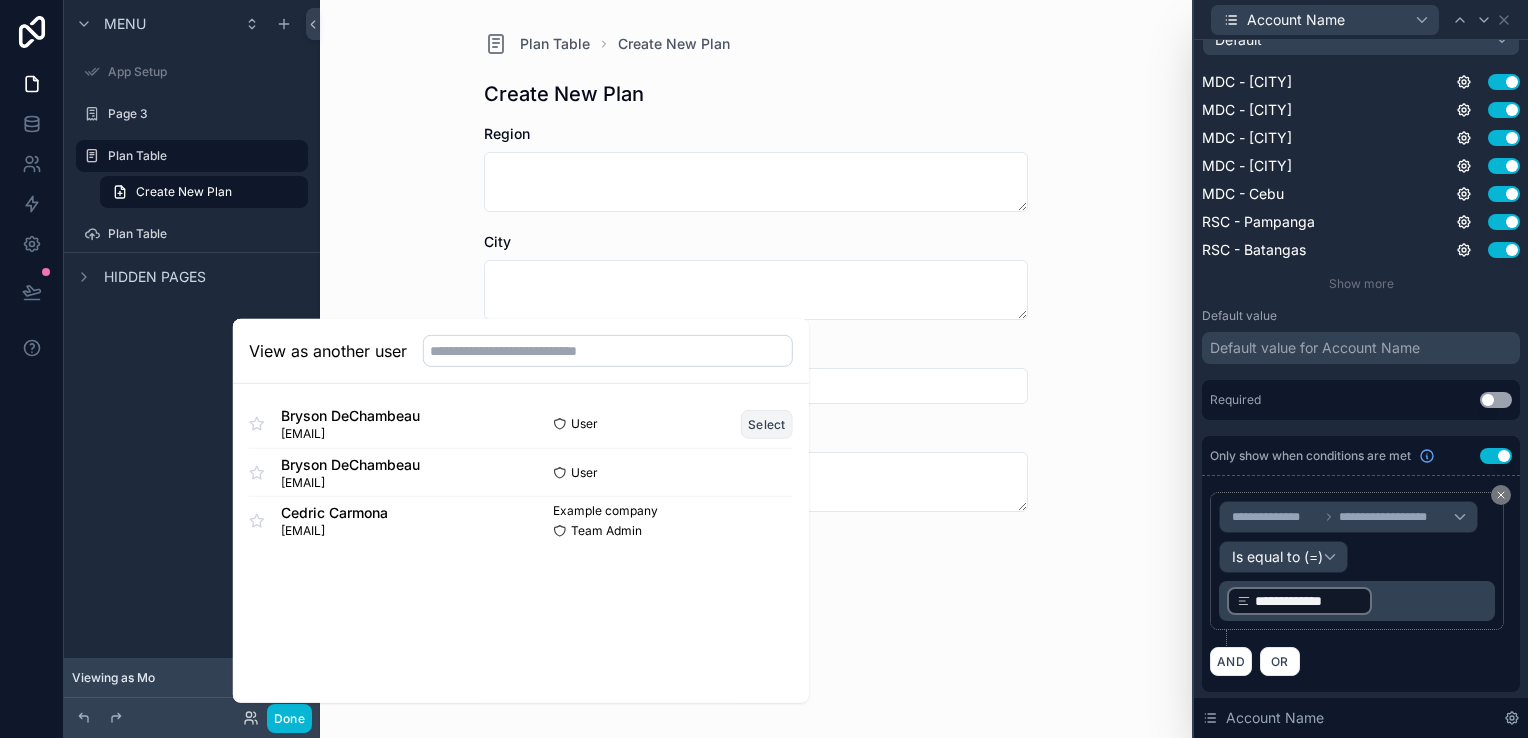 click on "Select" at bounding box center [767, 423] 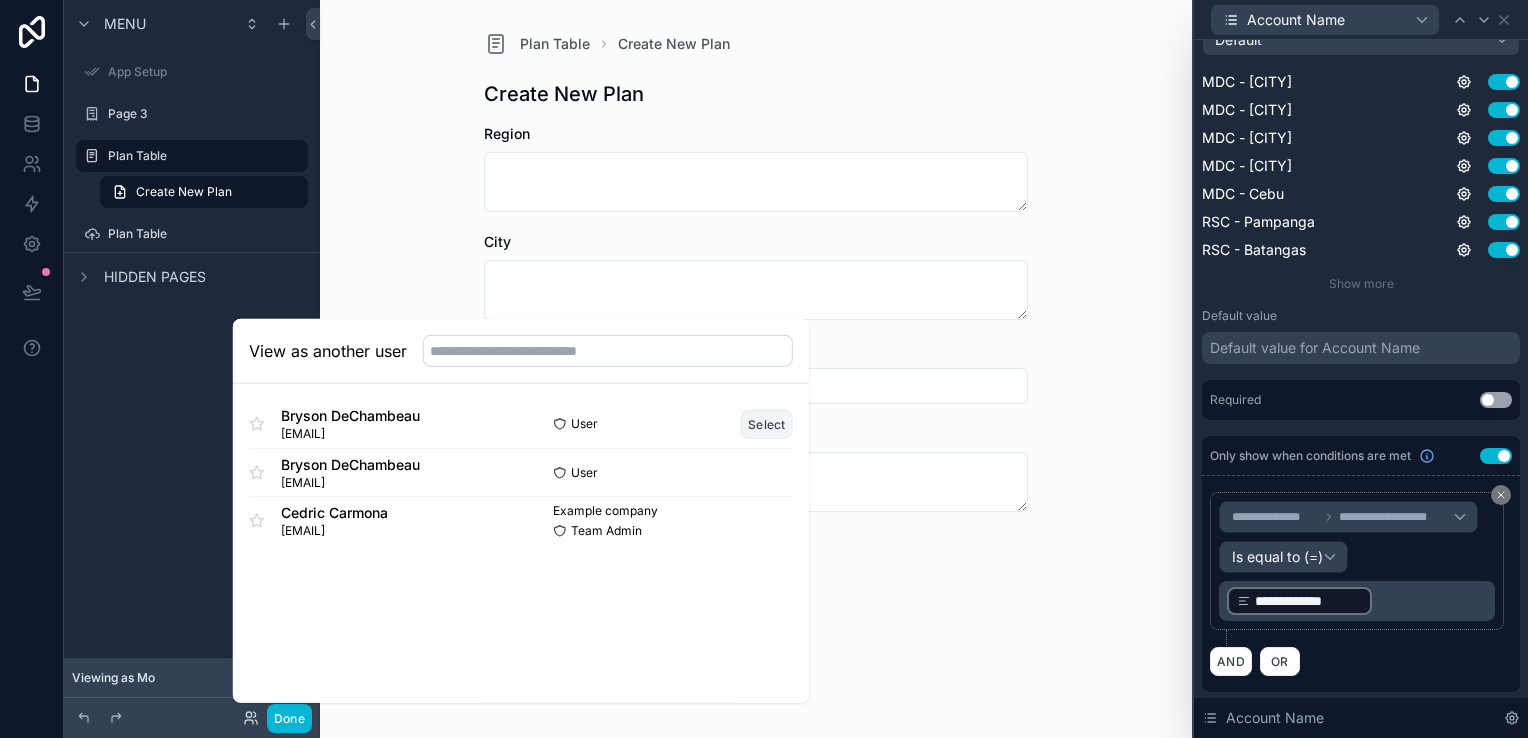 click on "Select" at bounding box center [767, 423] 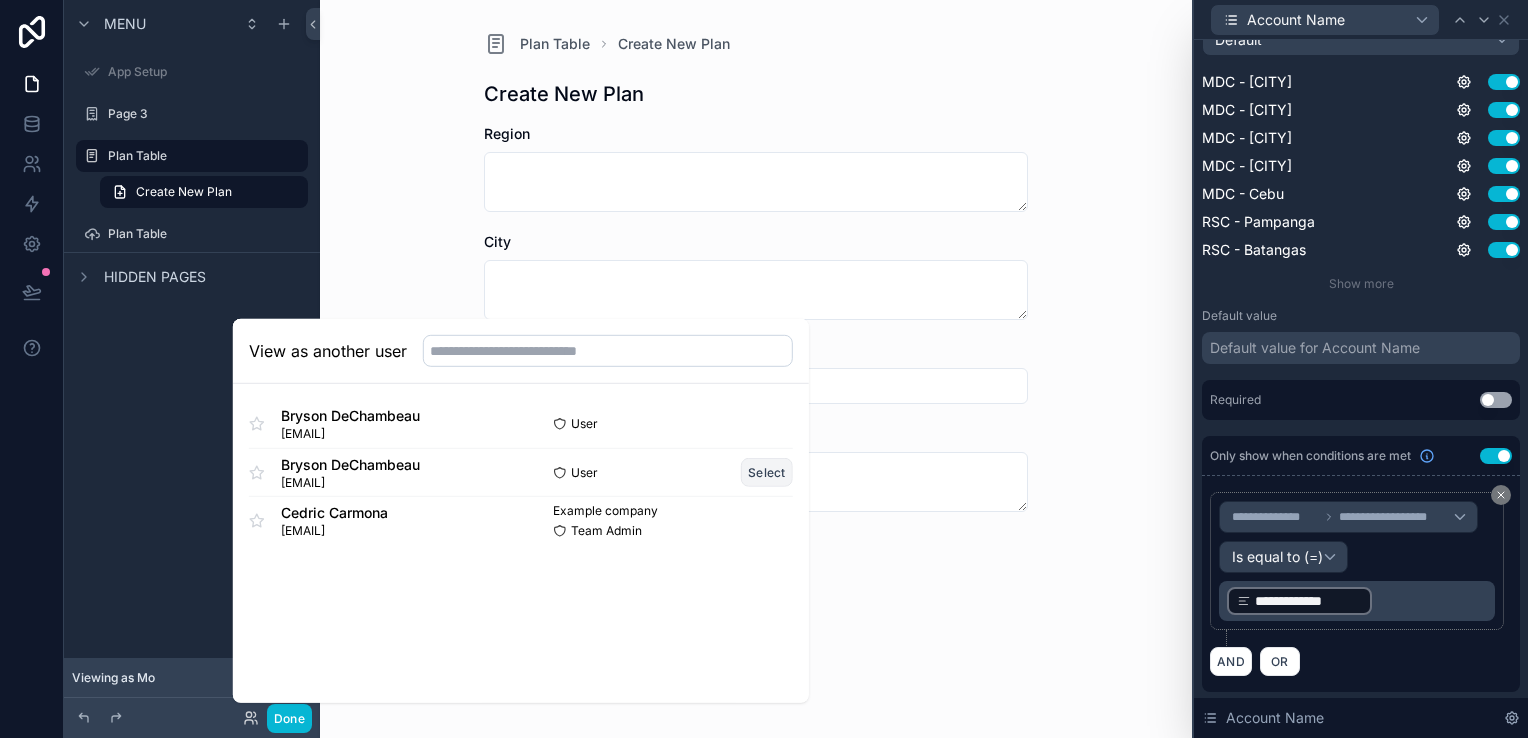 click on "Select" at bounding box center (767, 472) 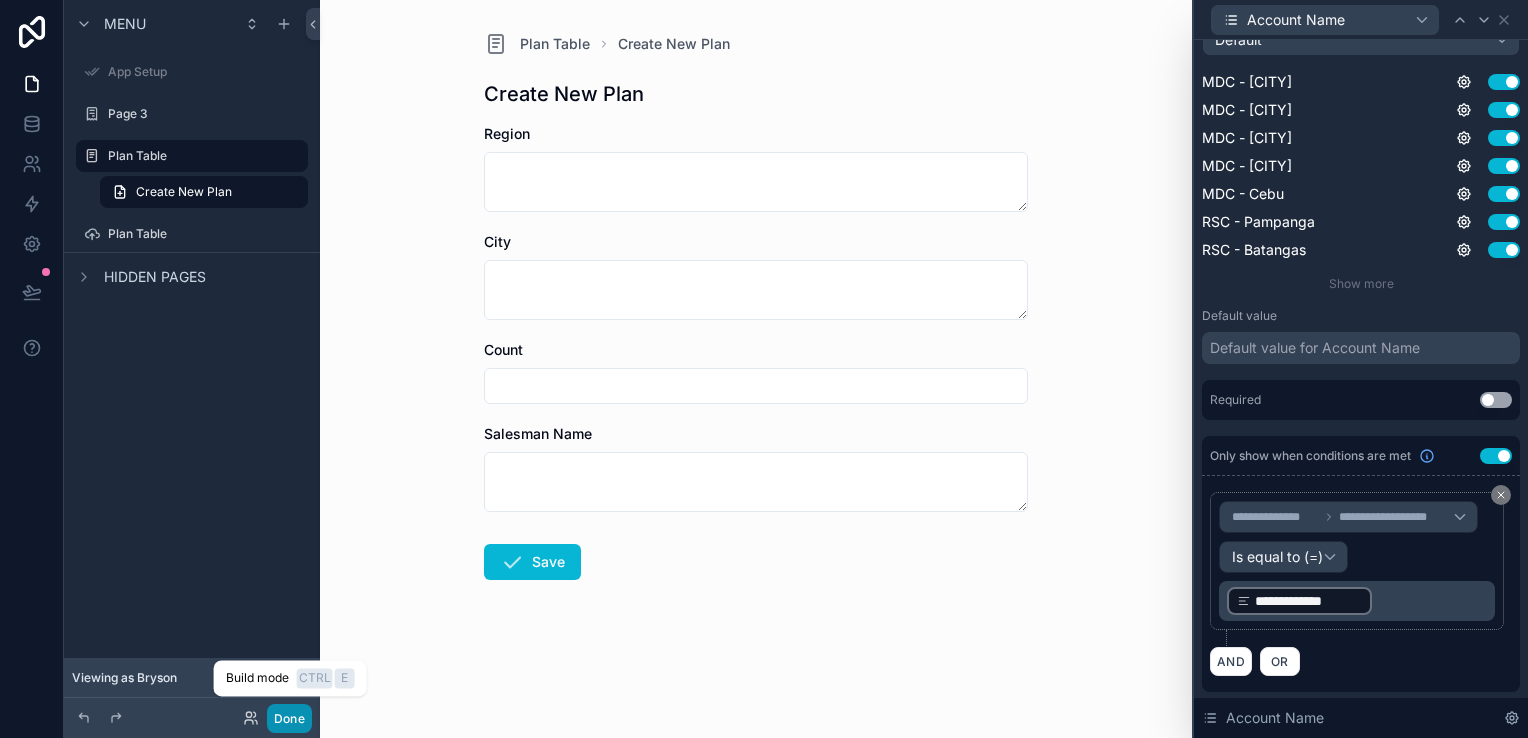 click on "Done" at bounding box center [289, 718] 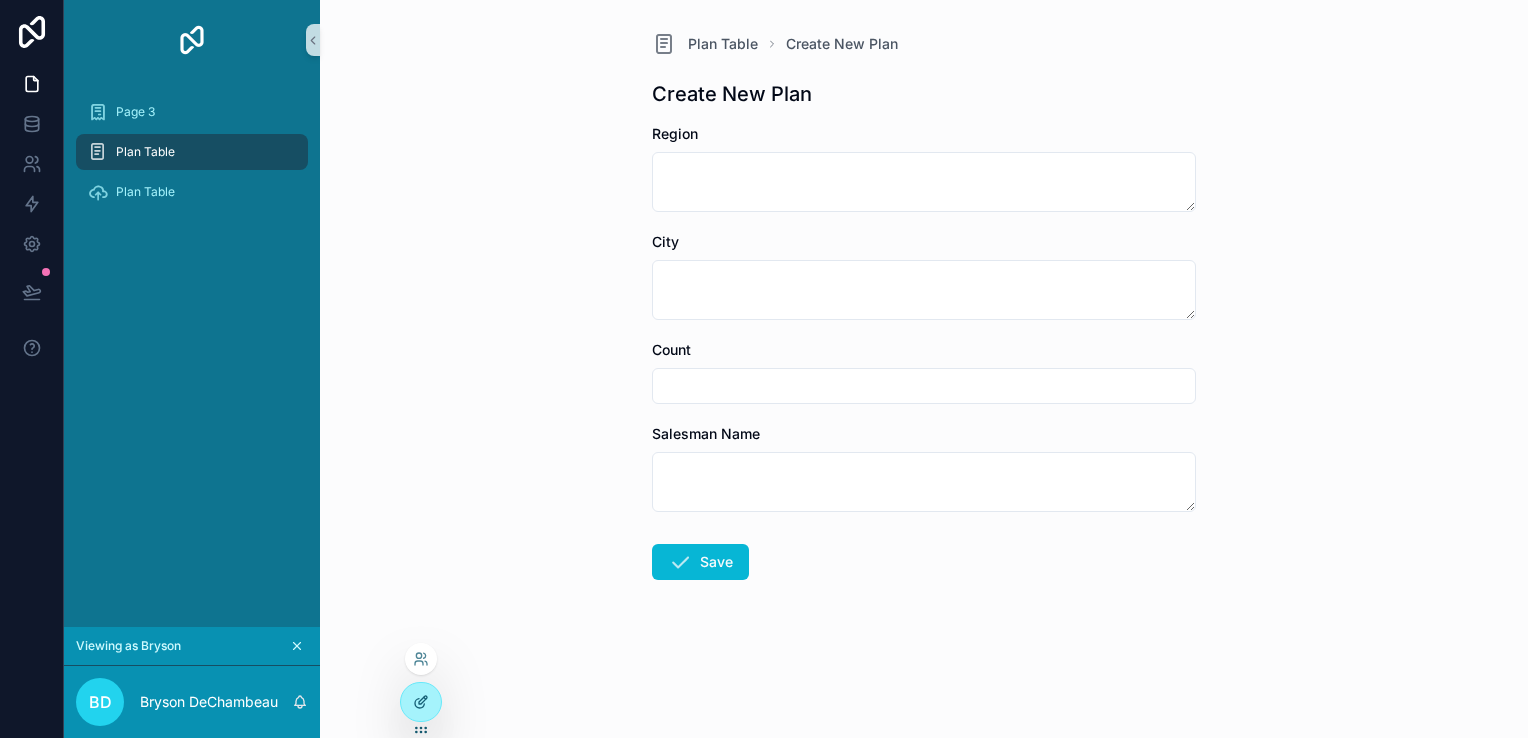 click 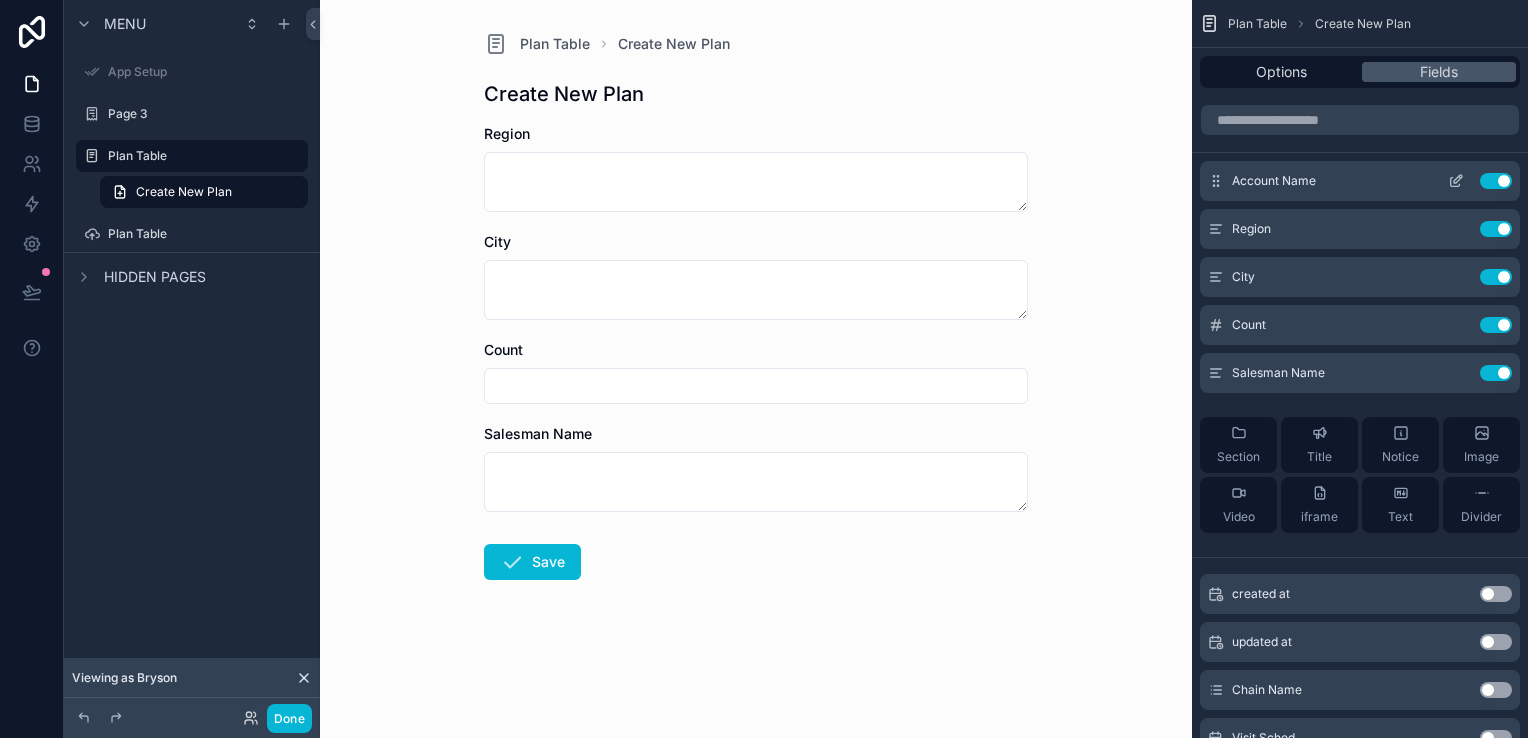 click 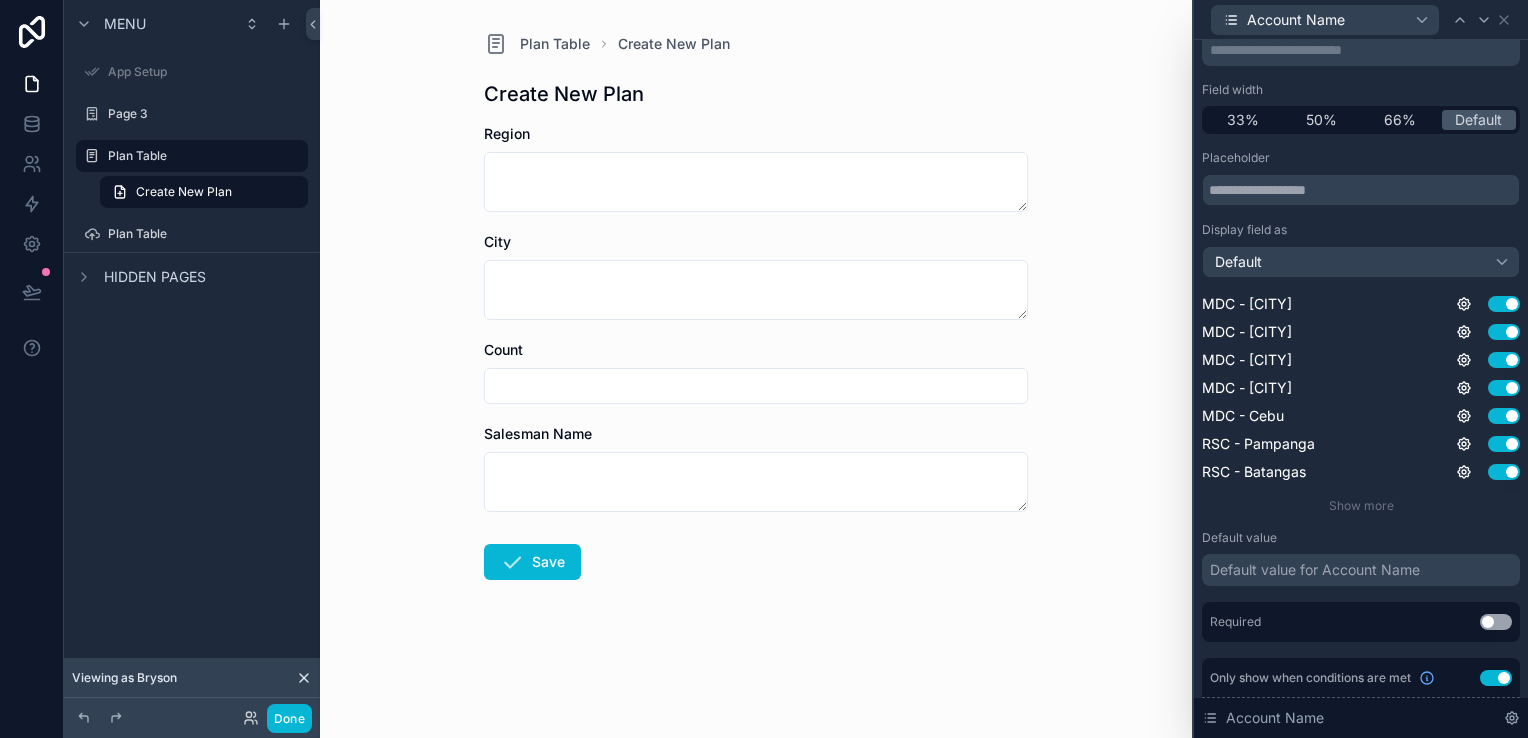 scroll, scrollTop: 368, scrollLeft: 0, axis: vertical 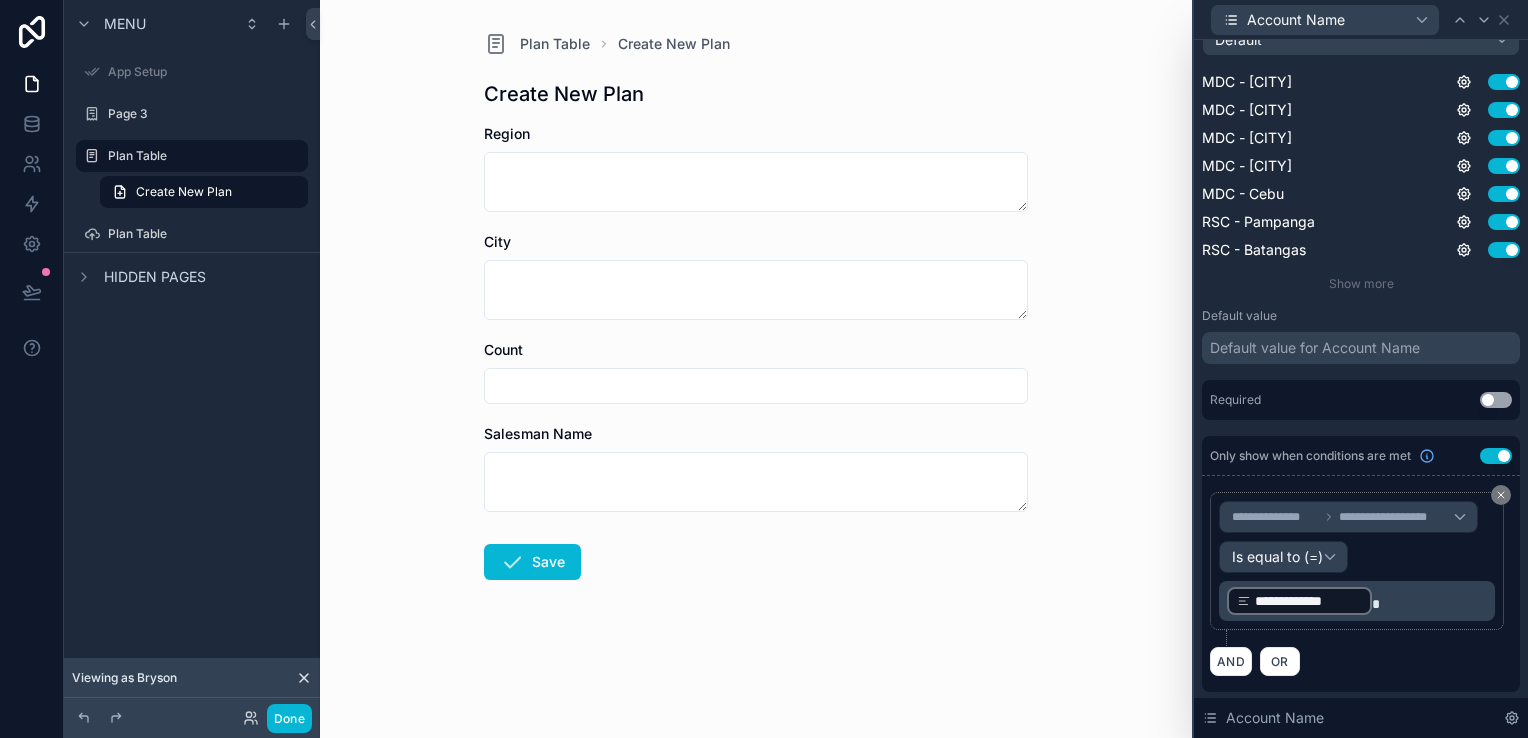 click at bounding box center [1376, 604] 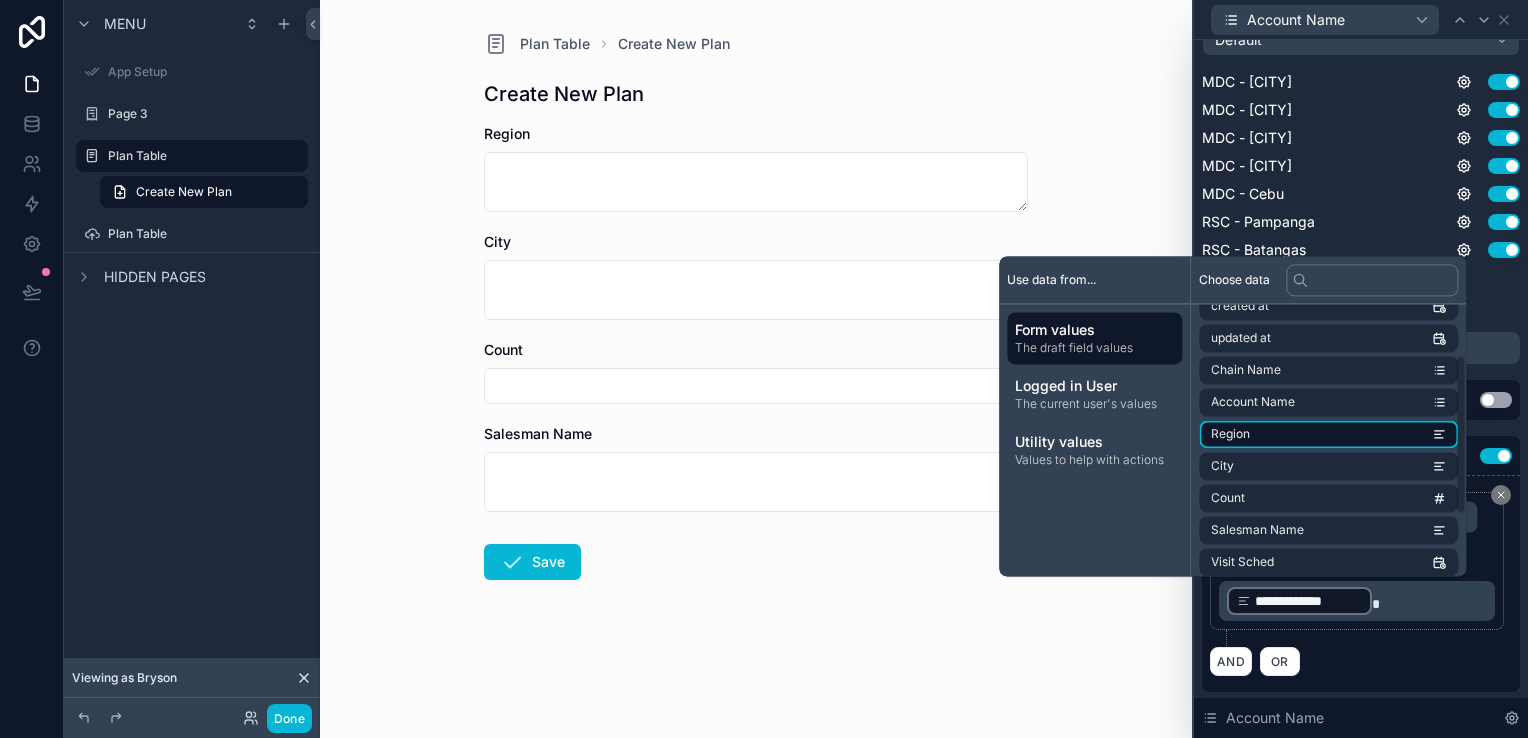 scroll, scrollTop: 188, scrollLeft: 0, axis: vertical 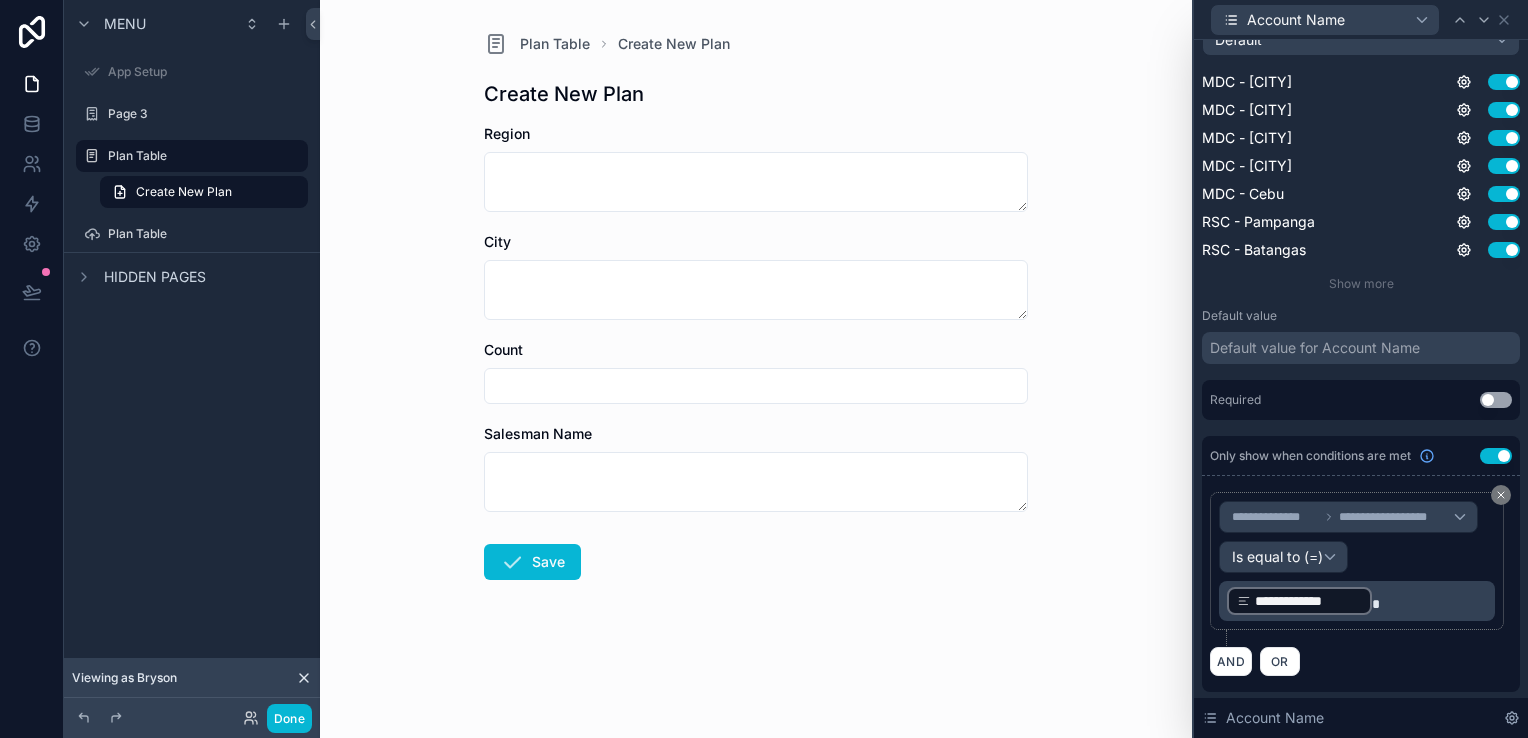 click on "**********" at bounding box center [1361, 569] 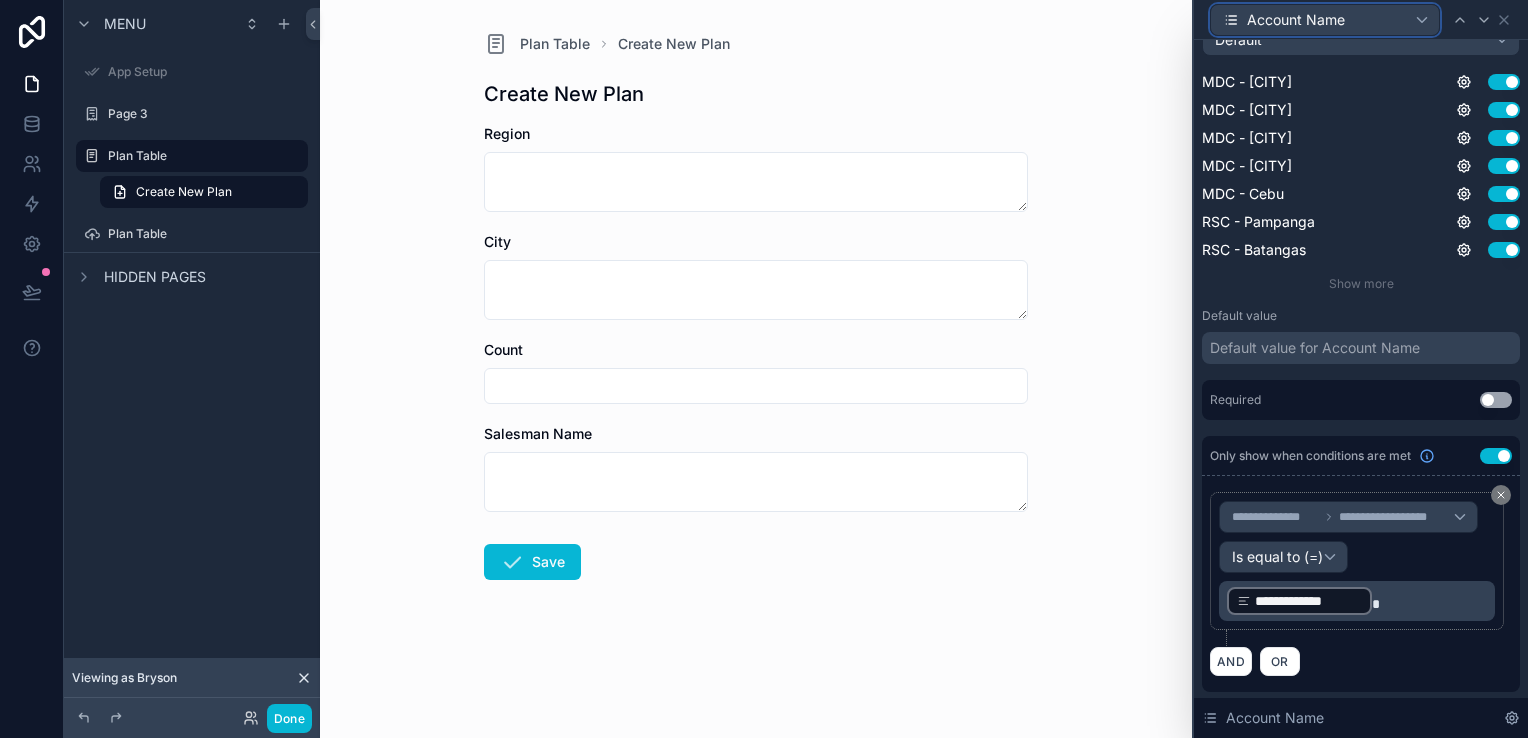click on "Account Name" at bounding box center [1325, 20] 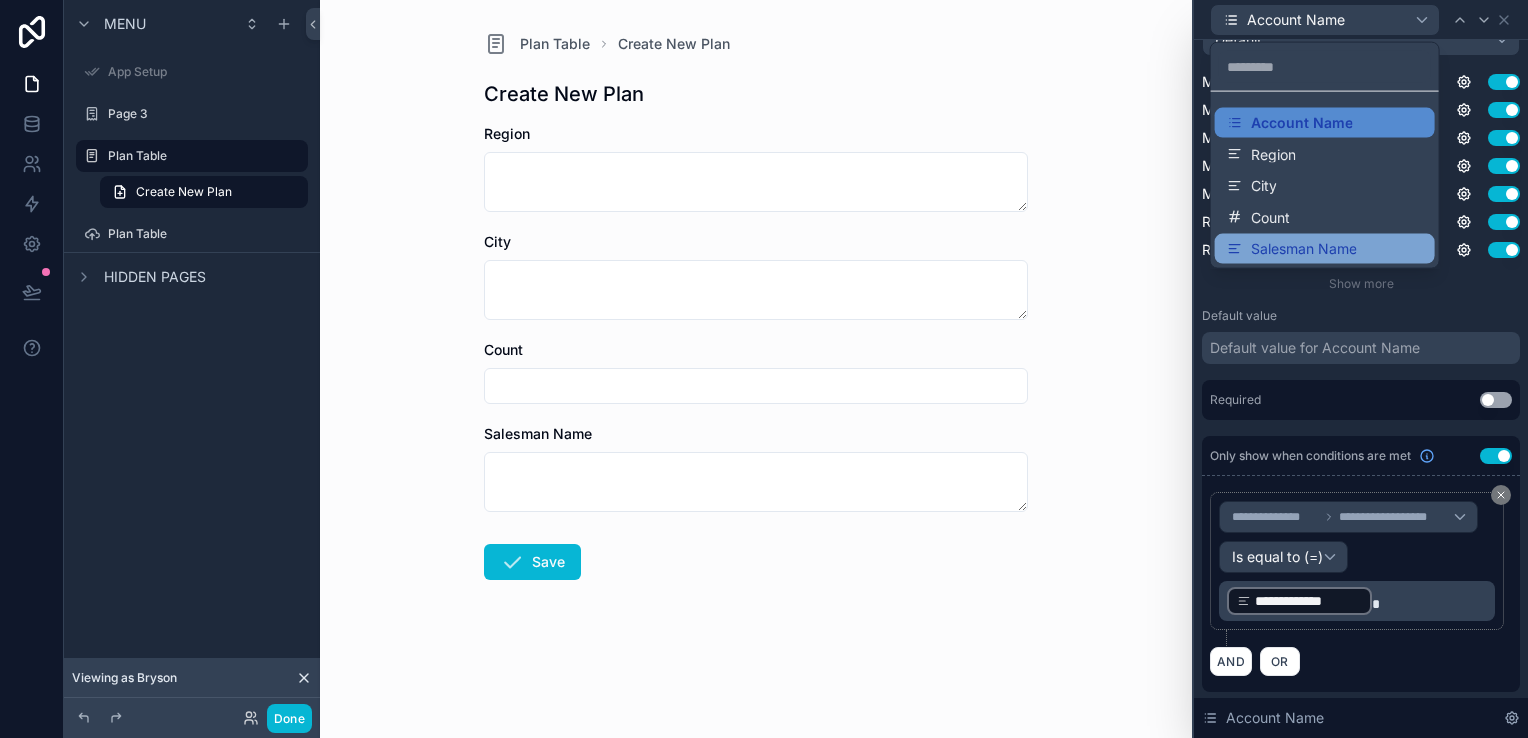 click on "Salesman Name" at bounding box center [1304, 249] 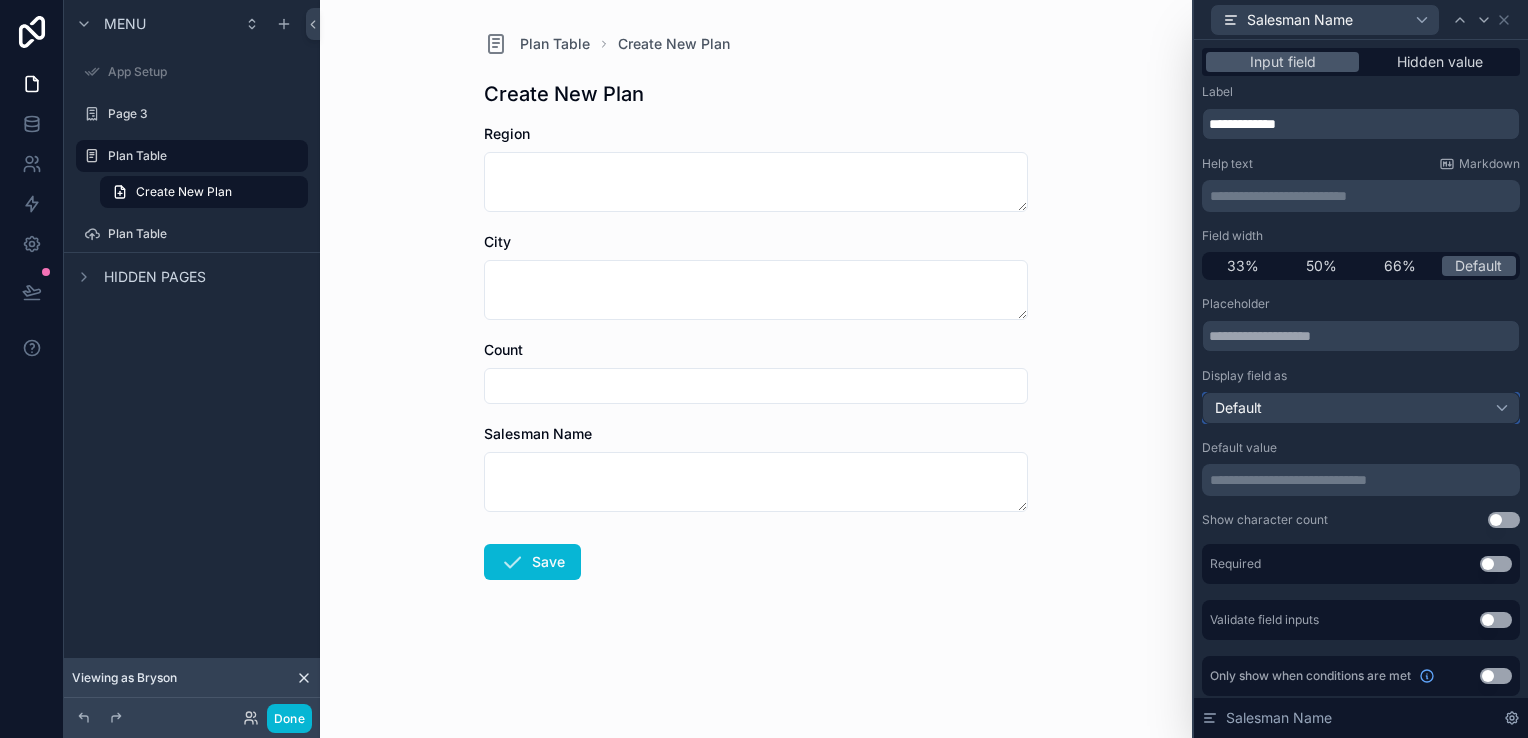 click on "Default" at bounding box center [1361, 408] 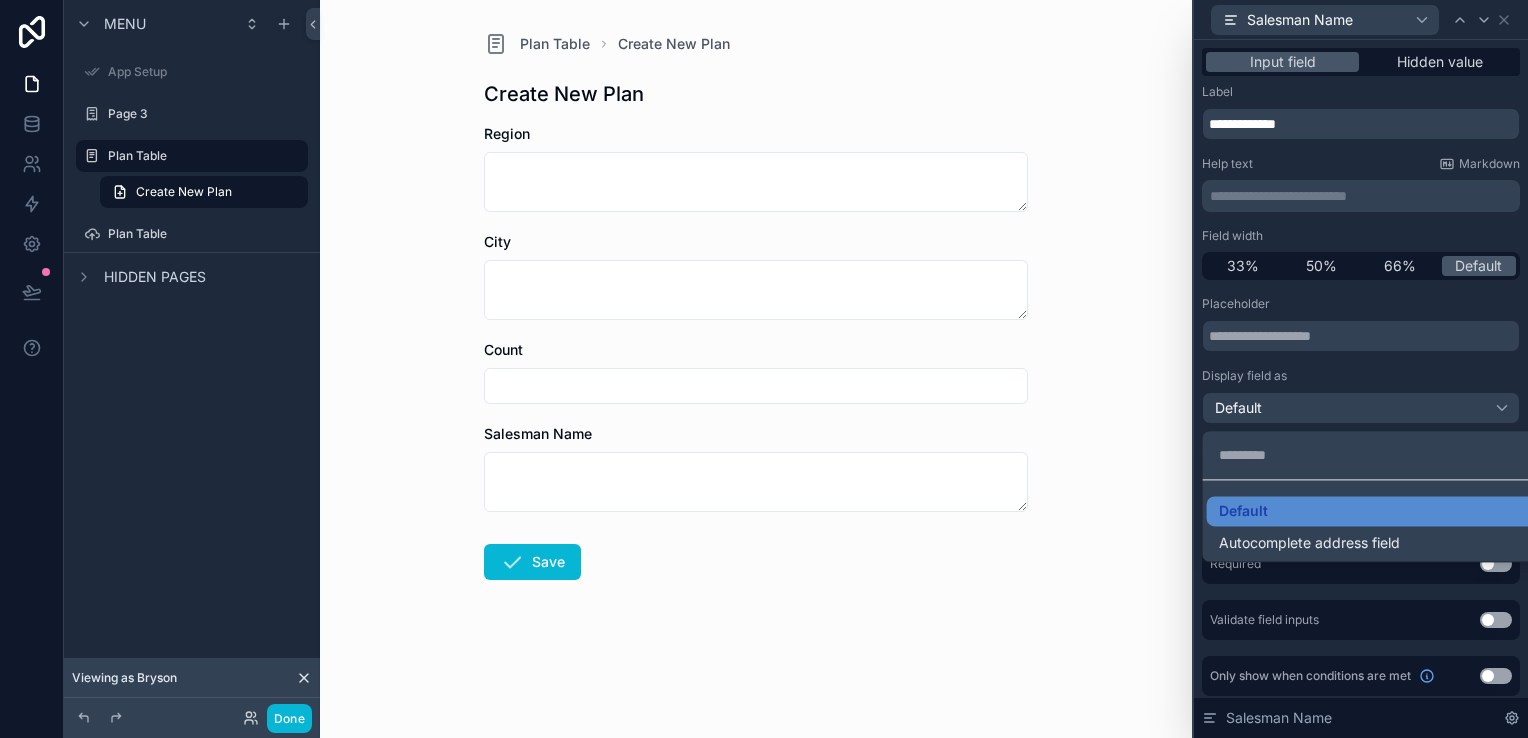 click at bounding box center (1361, 369) 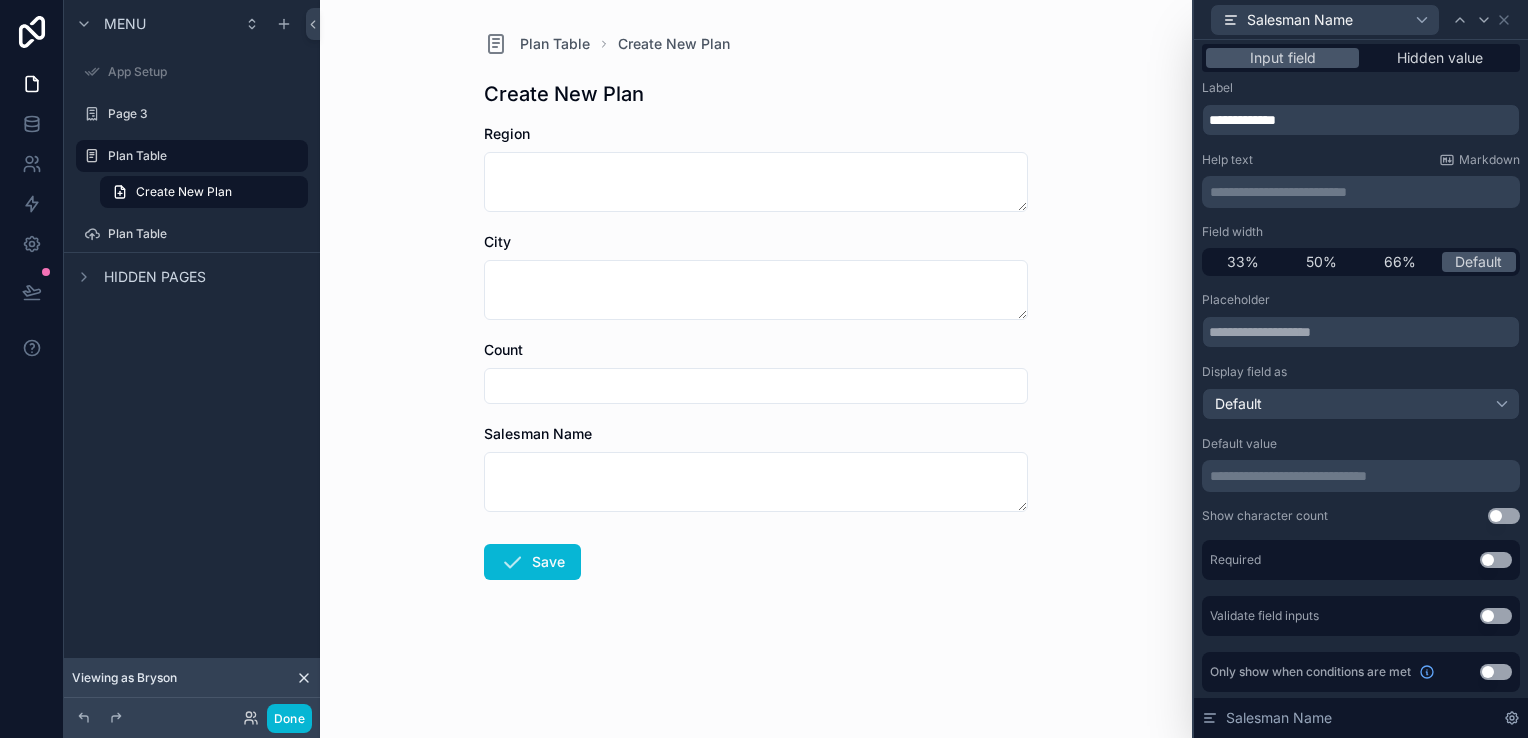 scroll, scrollTop: 5, scrollLeft: 0, axis: vertical 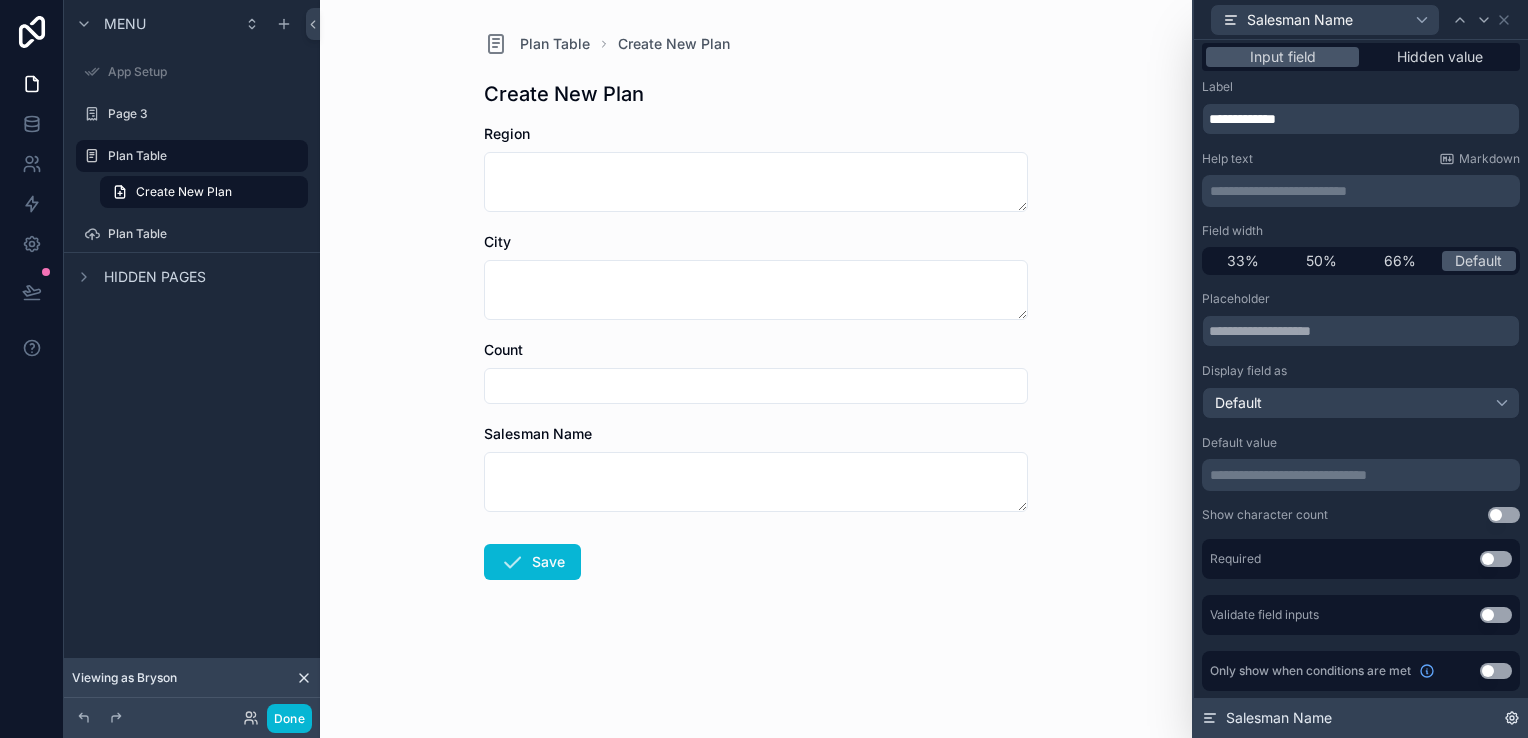 click 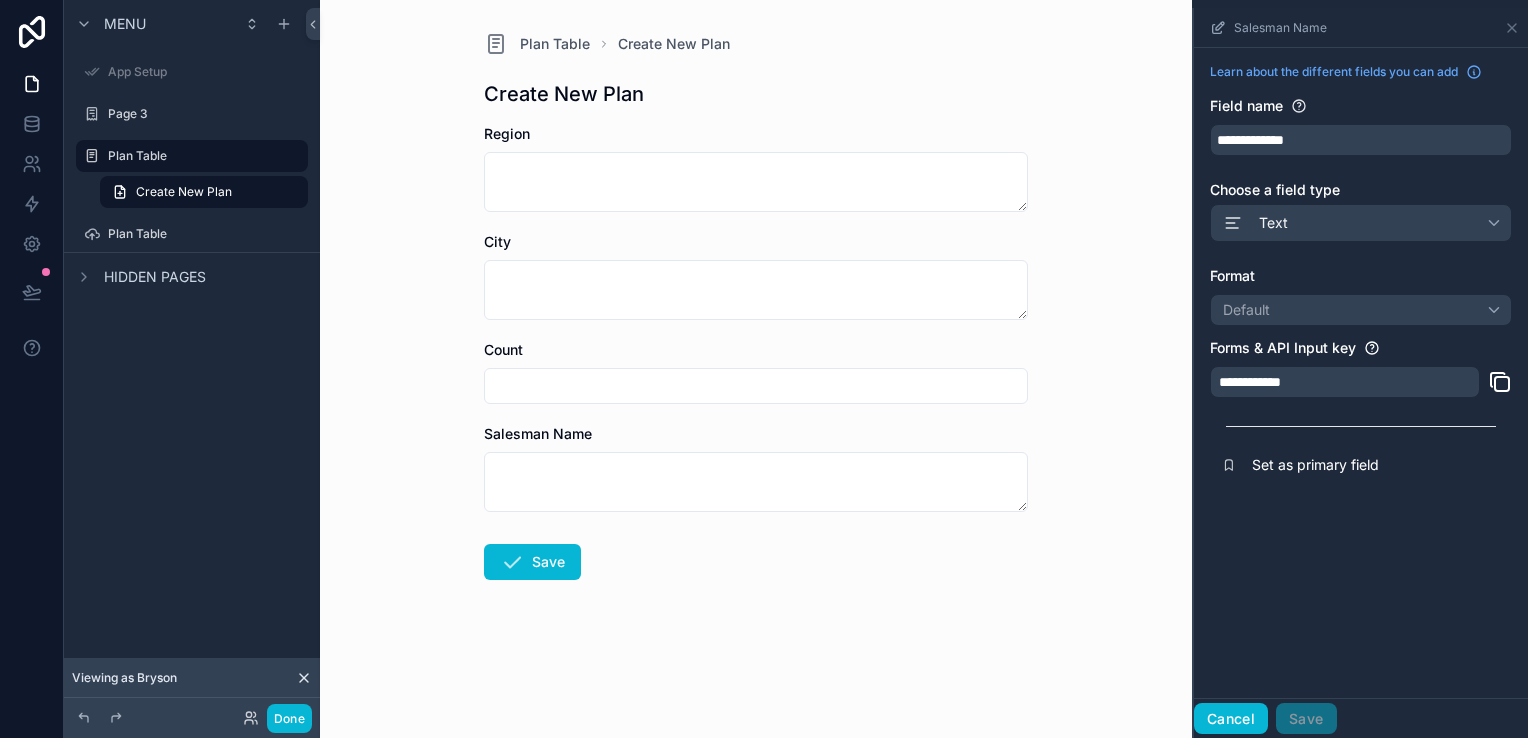 click on "Cancel" at bounding box center (1231, 719) 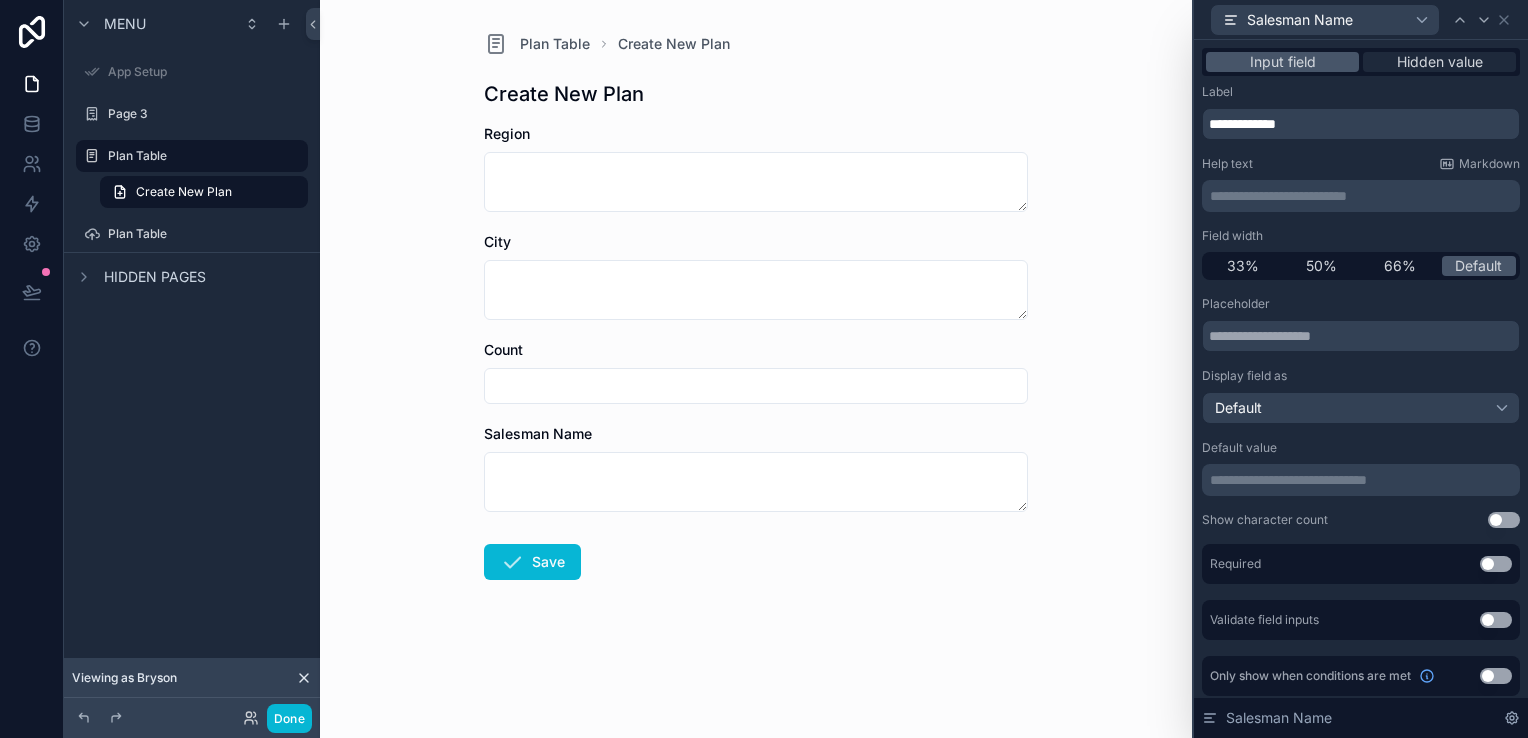click on "Hidden value" at bounding box center [1440, 62] 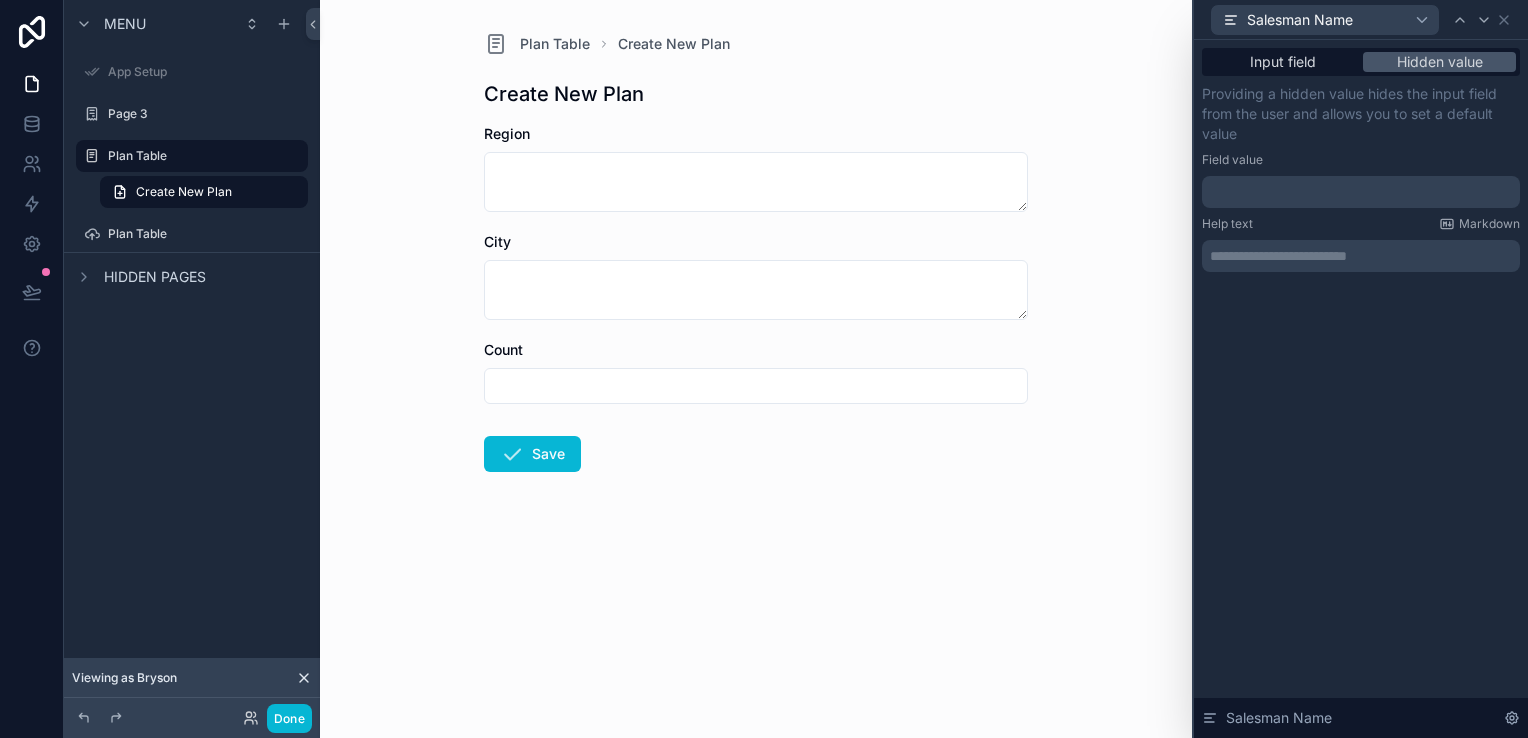 click on "Input field Hidden value" at bounding box center (1361, 62) 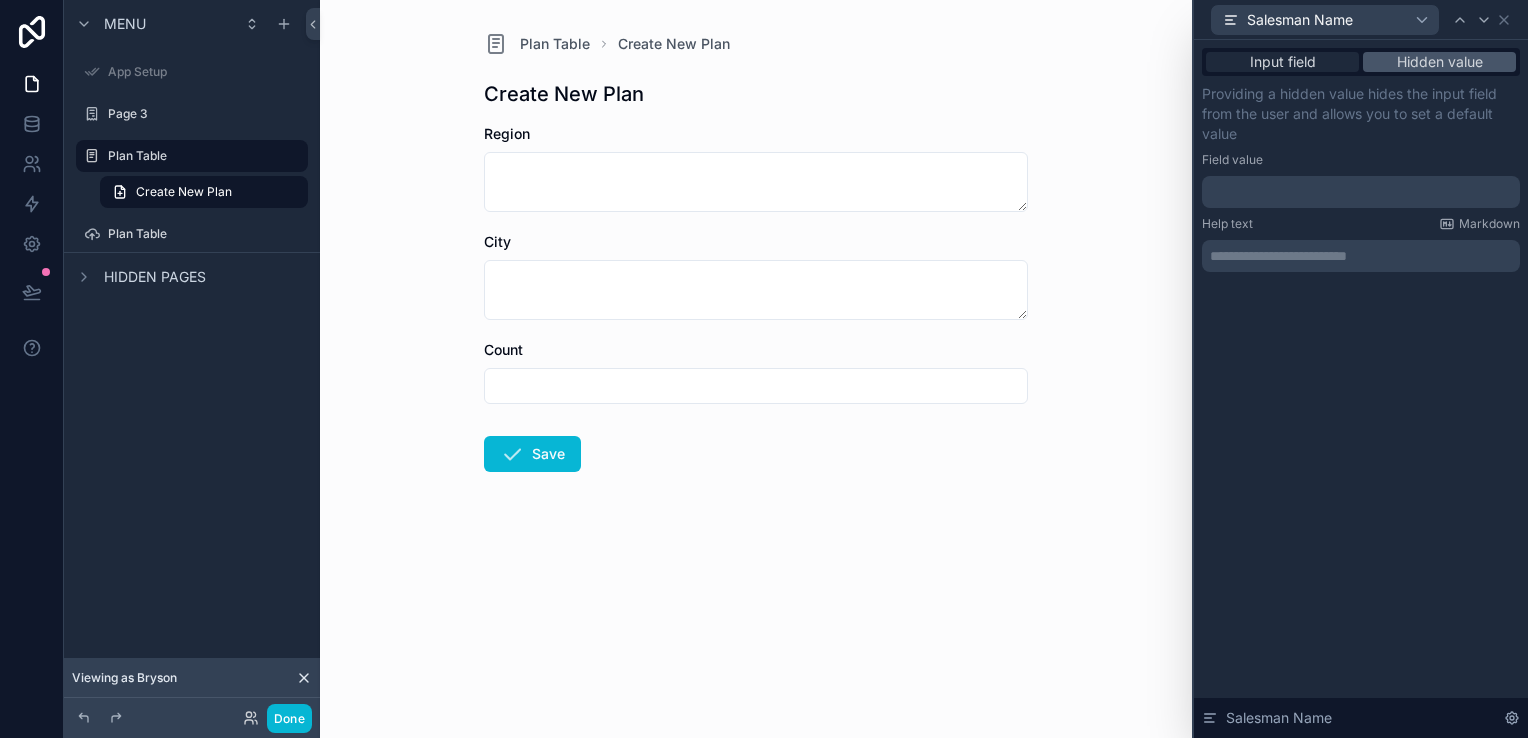 click on "Input field" at bounding box center (1282, 62) 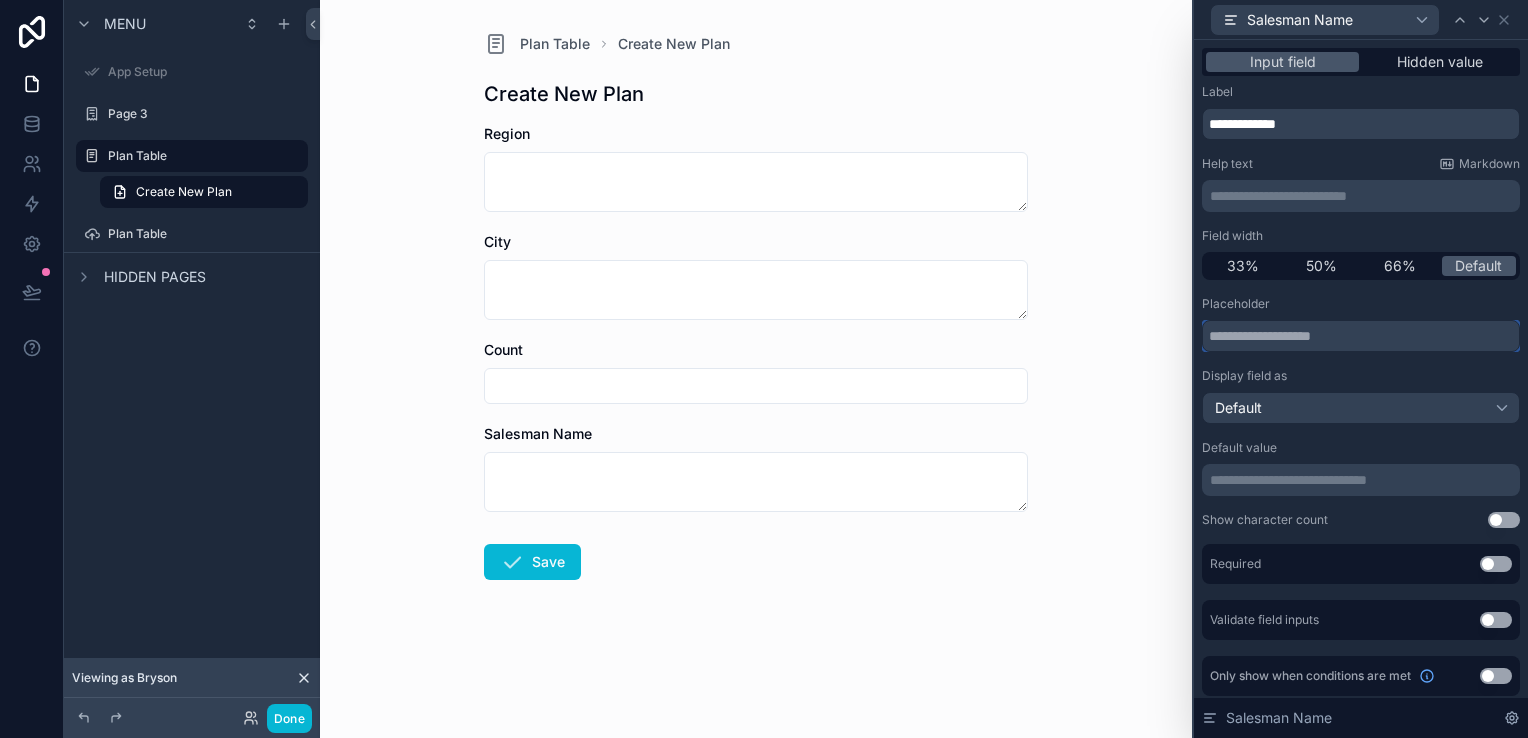 click at bounding box center [1361, 336] 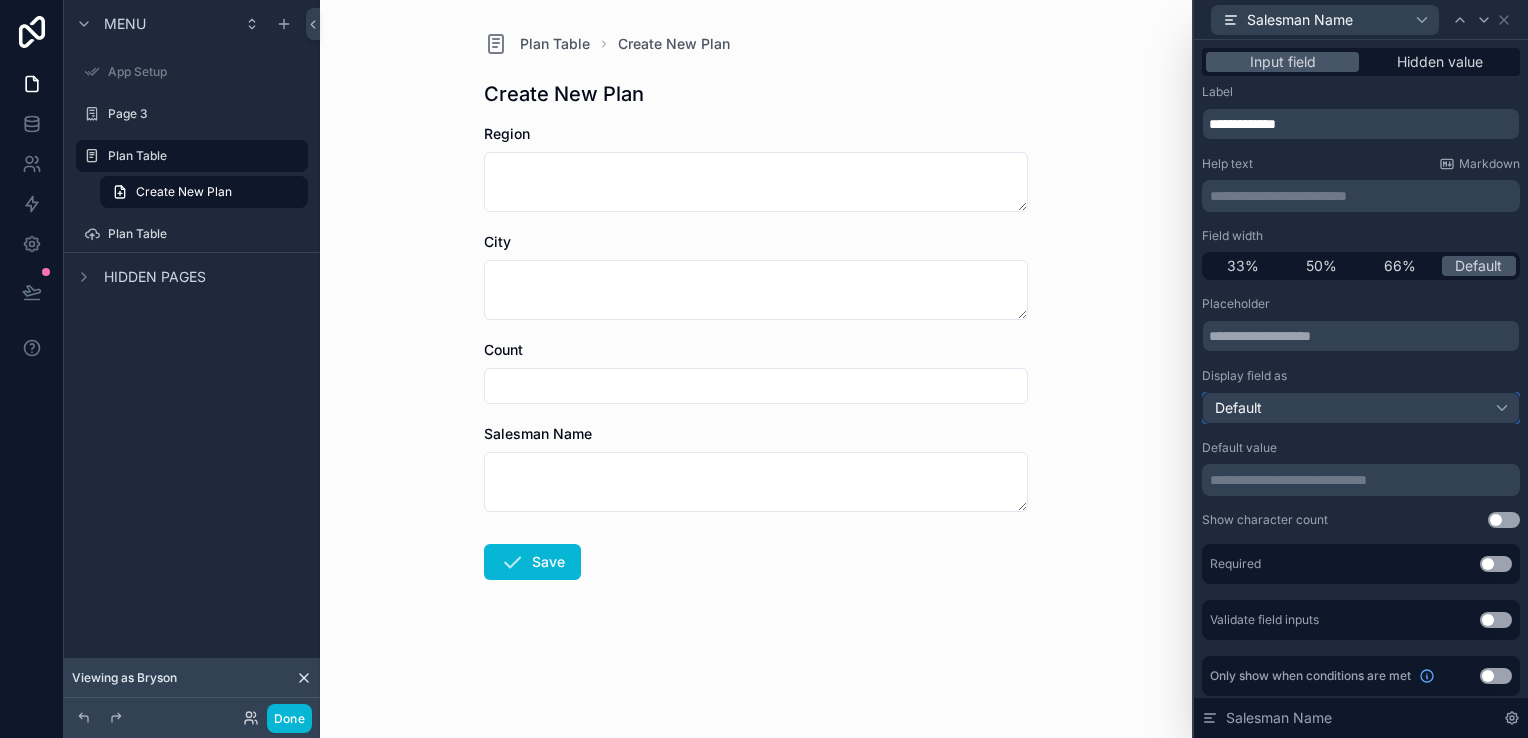 click on "Default" at bounding box center (1361, 408) 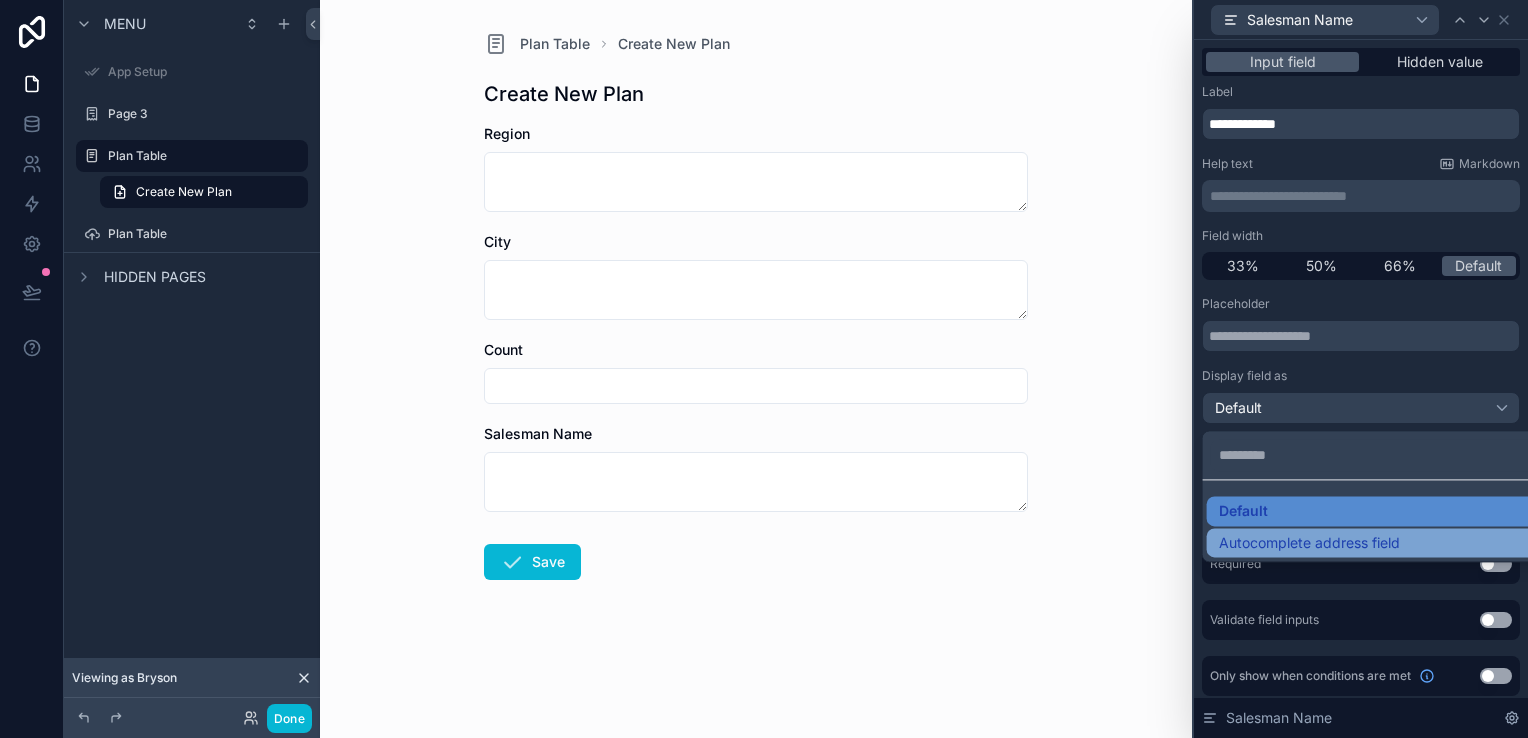 click on "Autocomplete address field" at bounding box center [1309, 543] 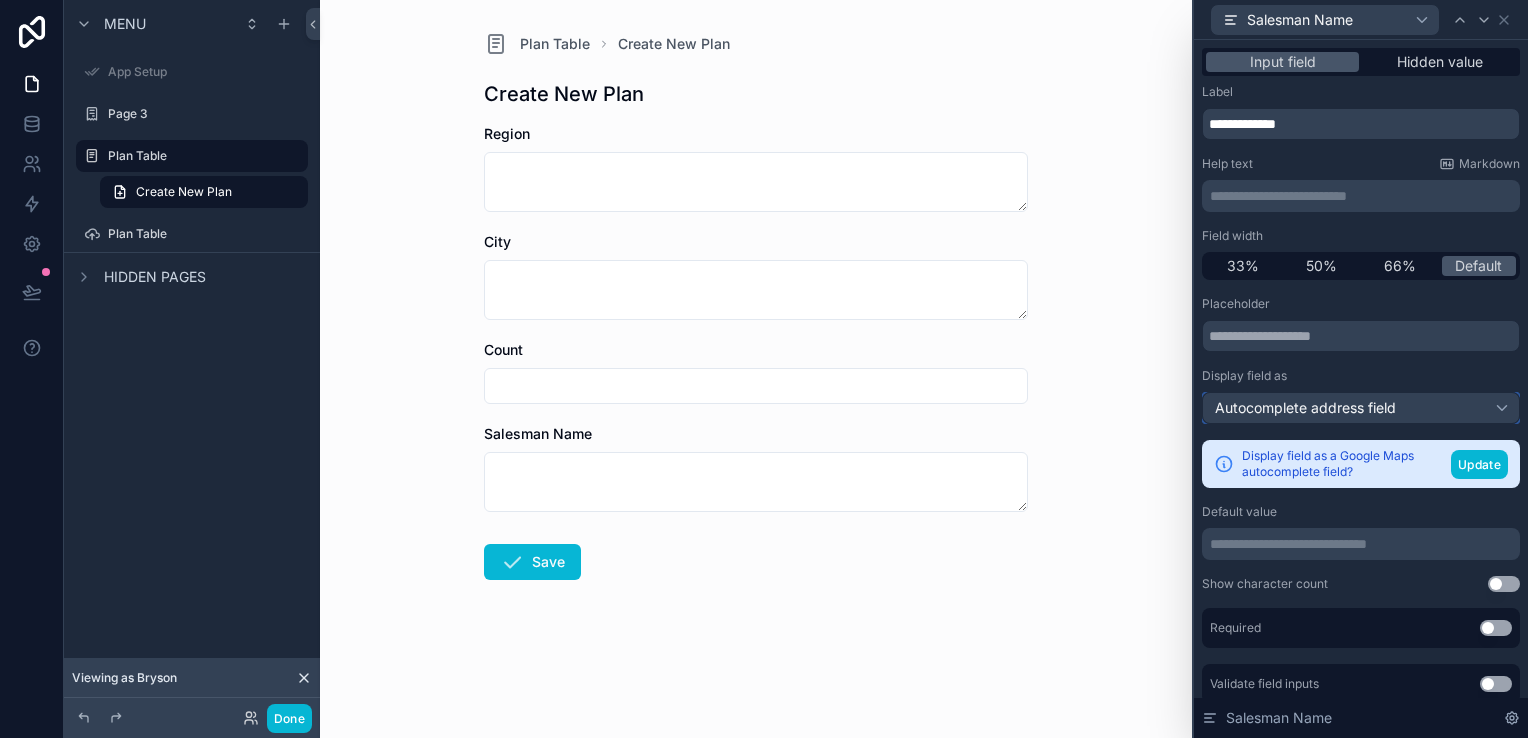 click on "Autocomplete address field" at bounding box center (1305, 408) 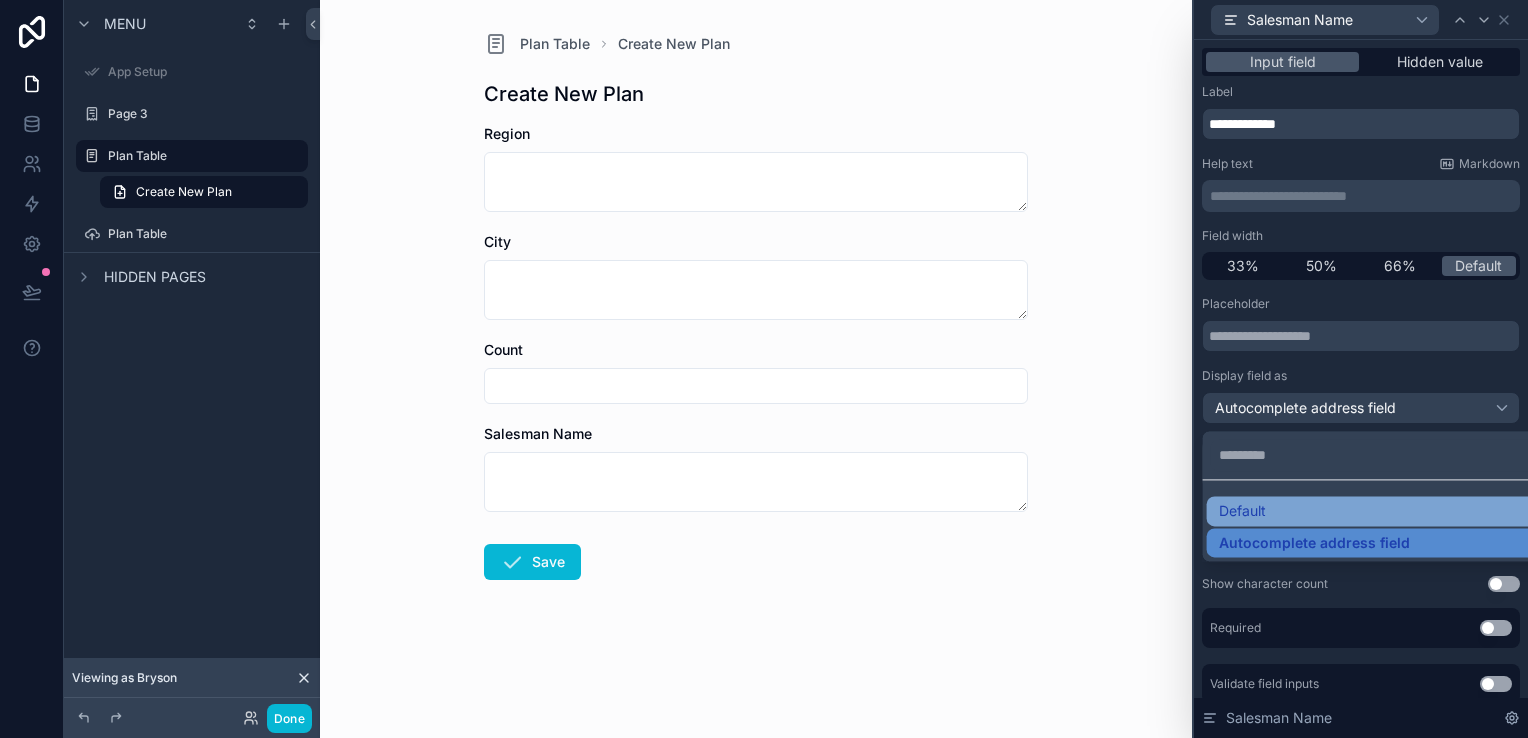 click on "Default" at bounding box center [1377, 511] 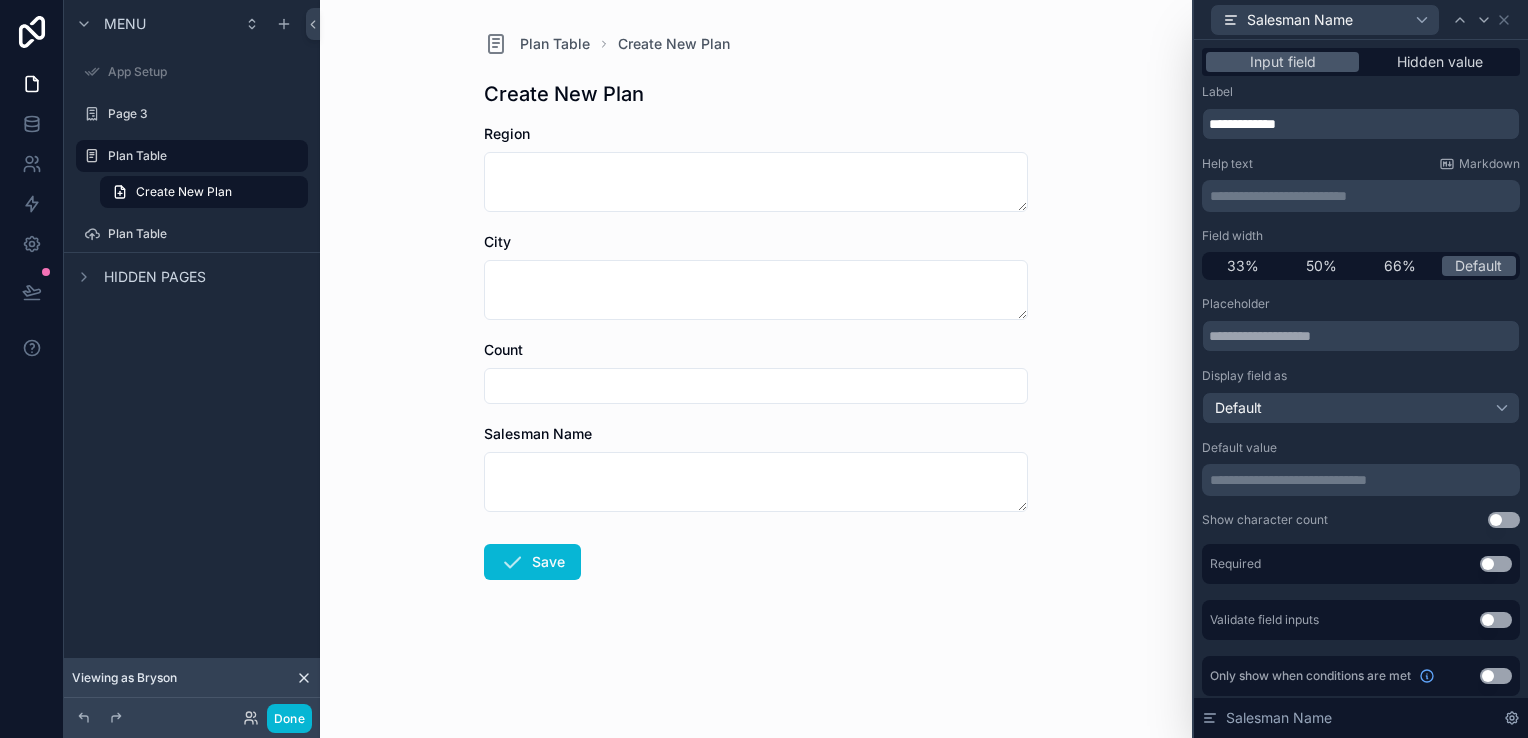 scroll, scrollTop: 5, scrollLeft: 0, axis: vertical 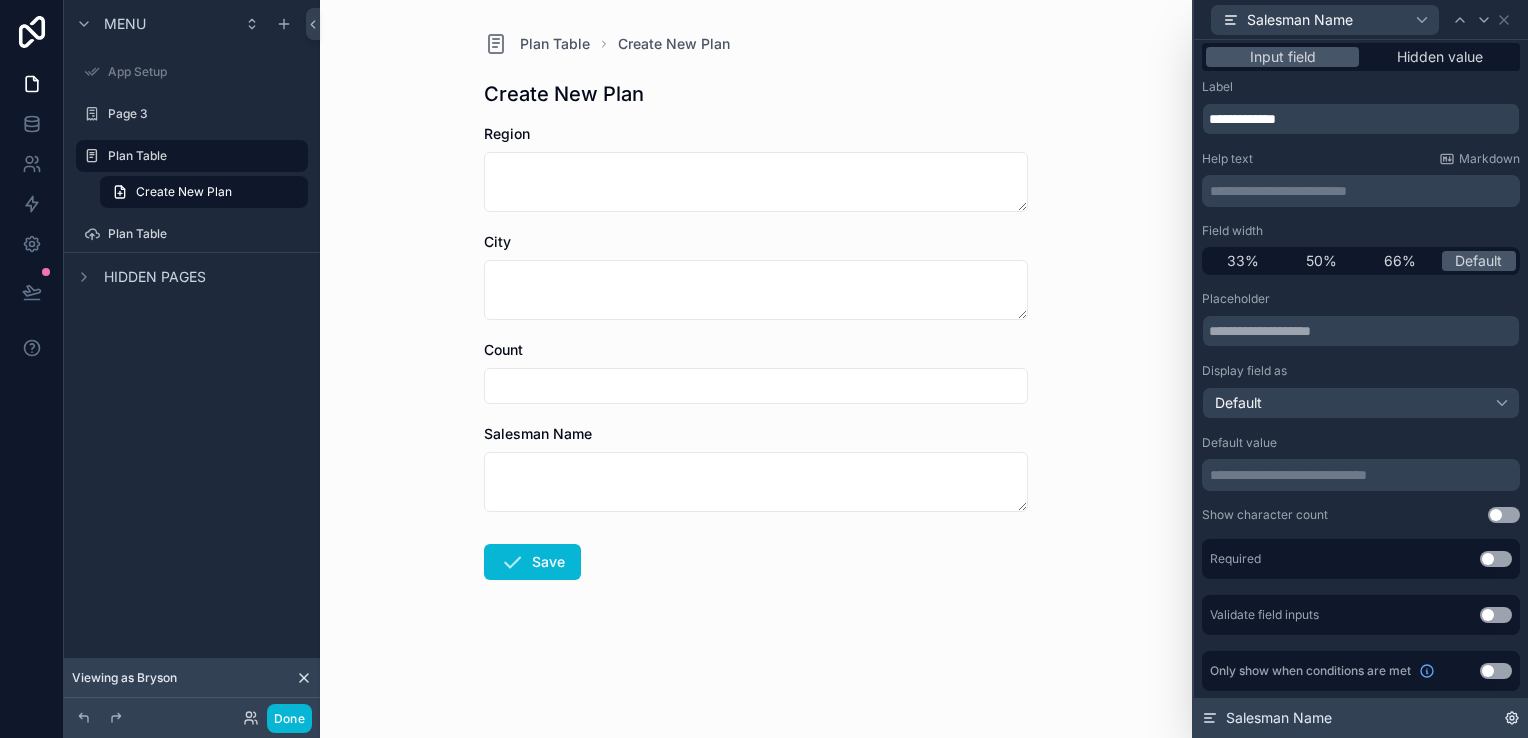 click 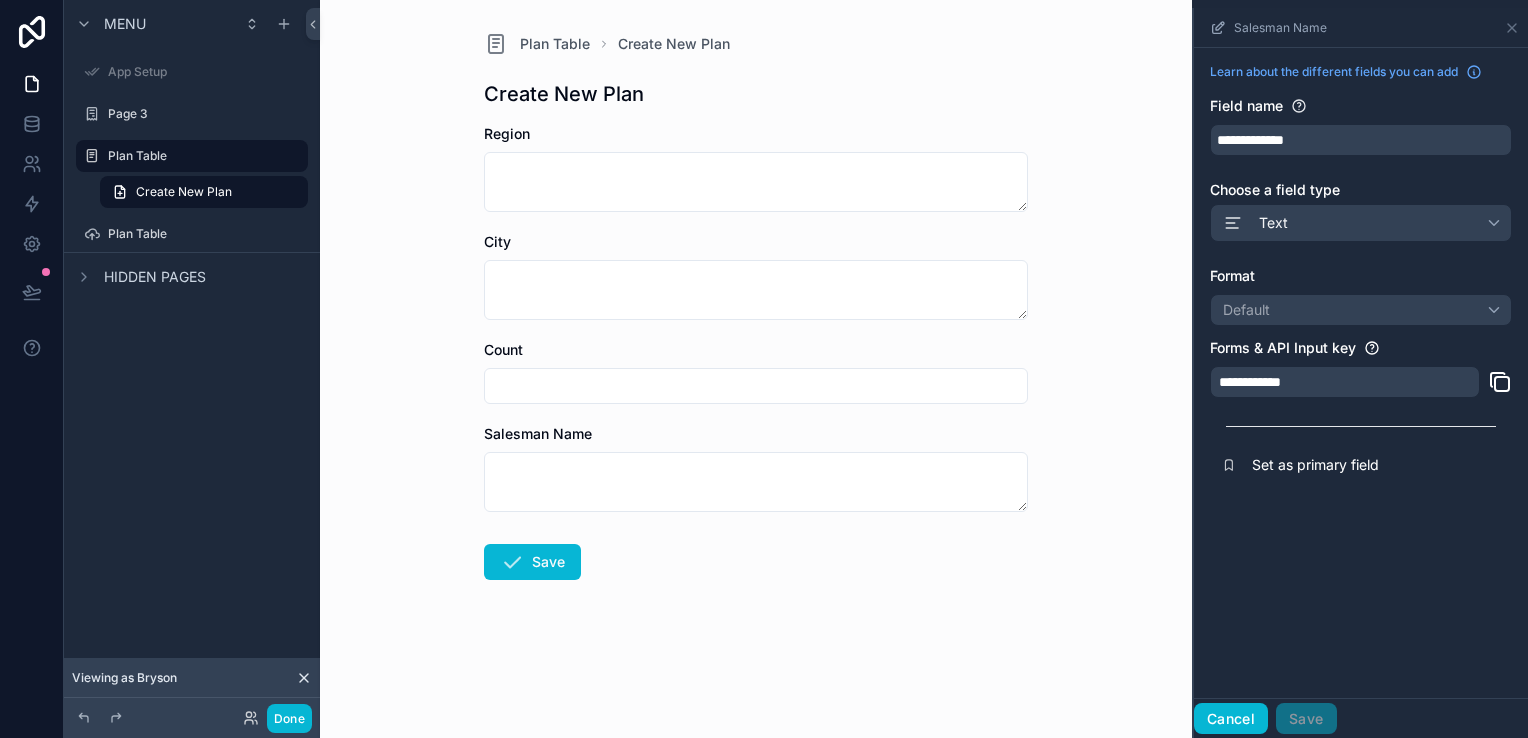 click on "Cancel" at bounding box center [1231, 719] 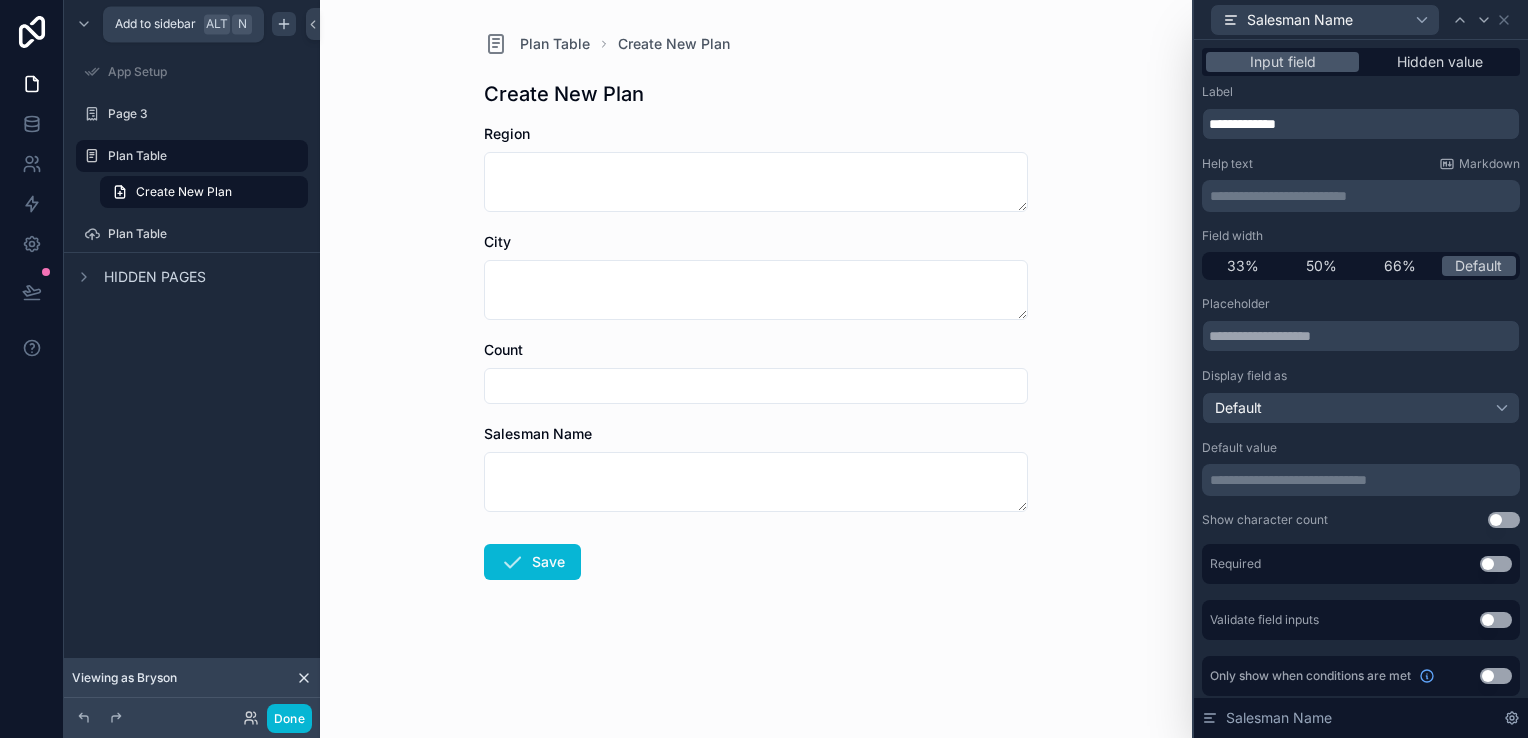 click 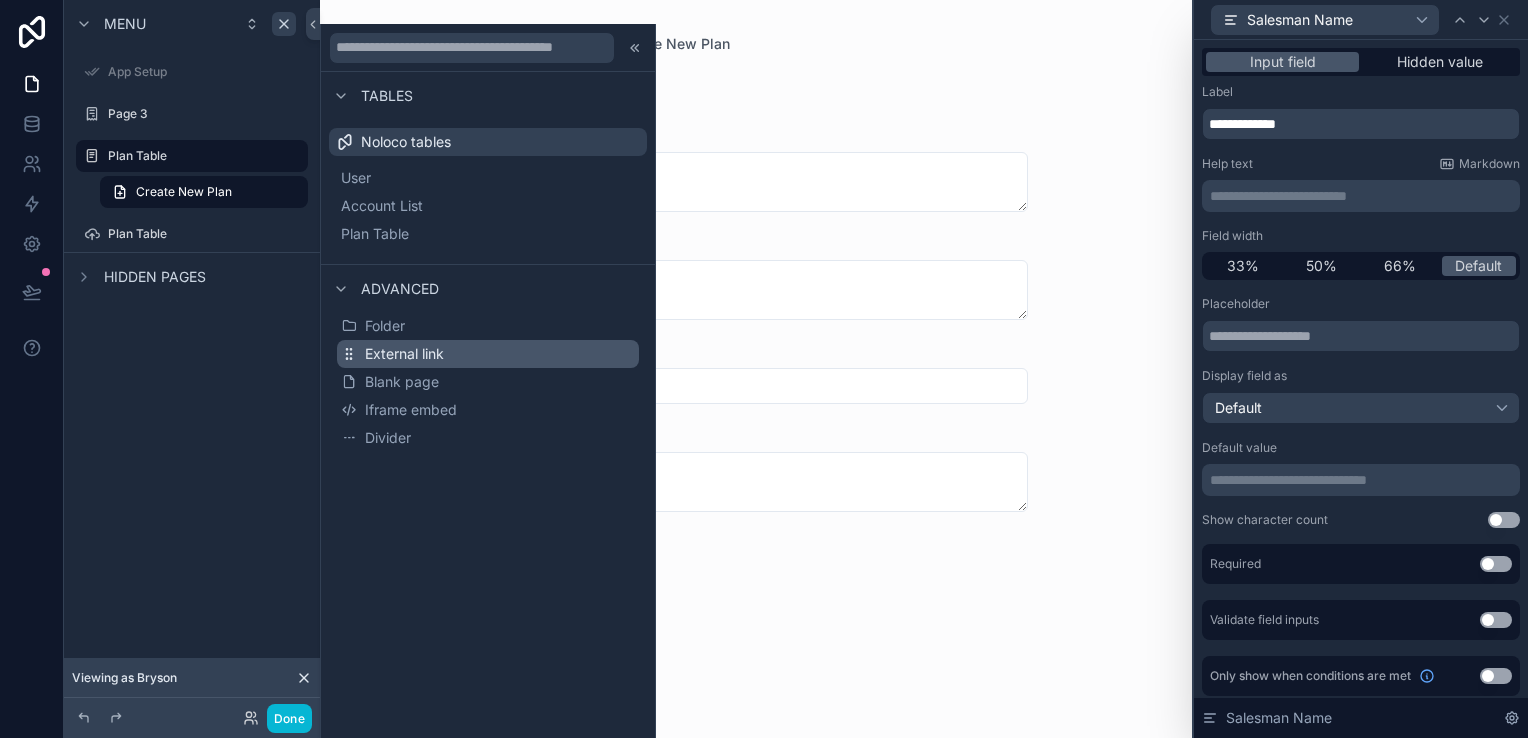 click on "External link" at bounding box center [404, 354] 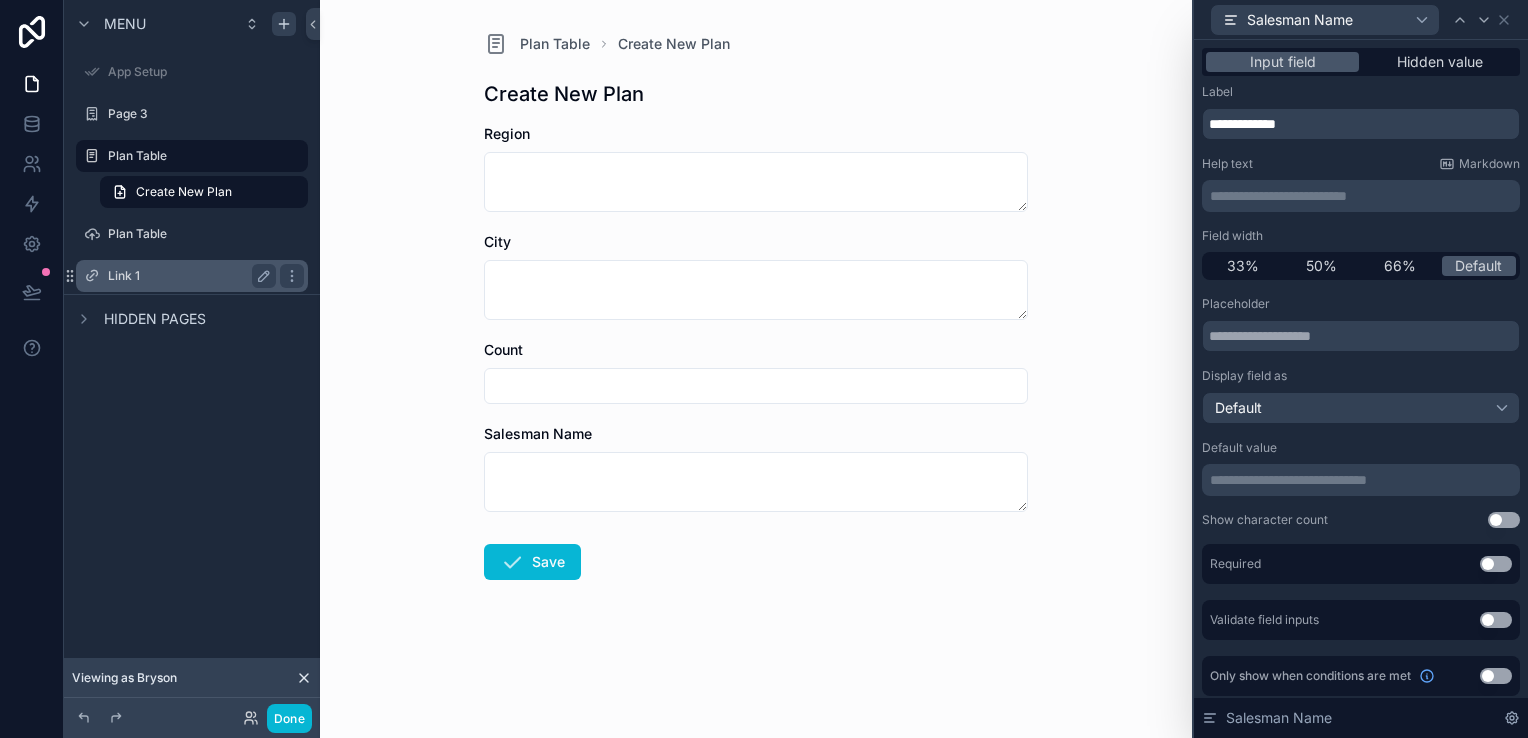 click on "Link 1" at bounding box center [188, 276] 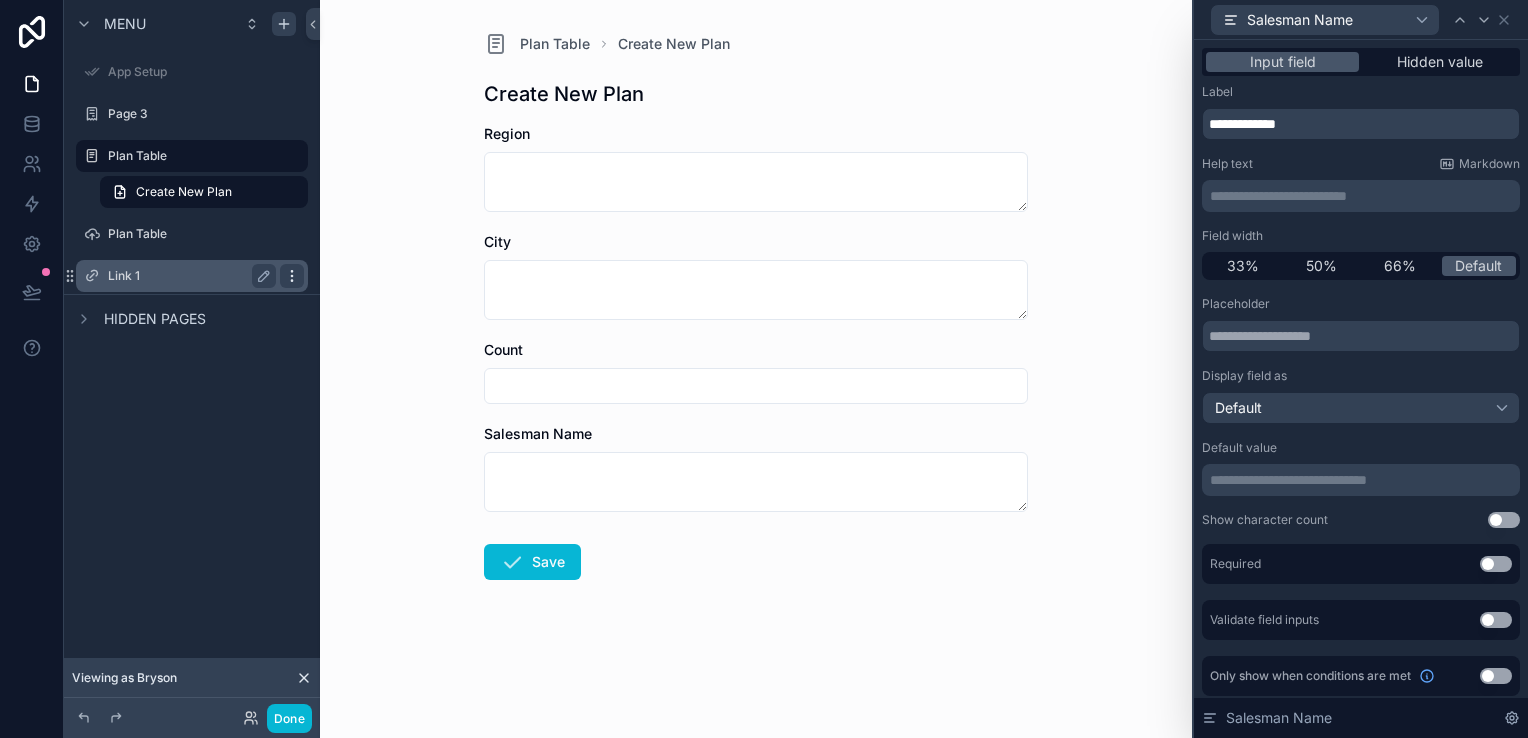 click at bounding box center (292, 276) 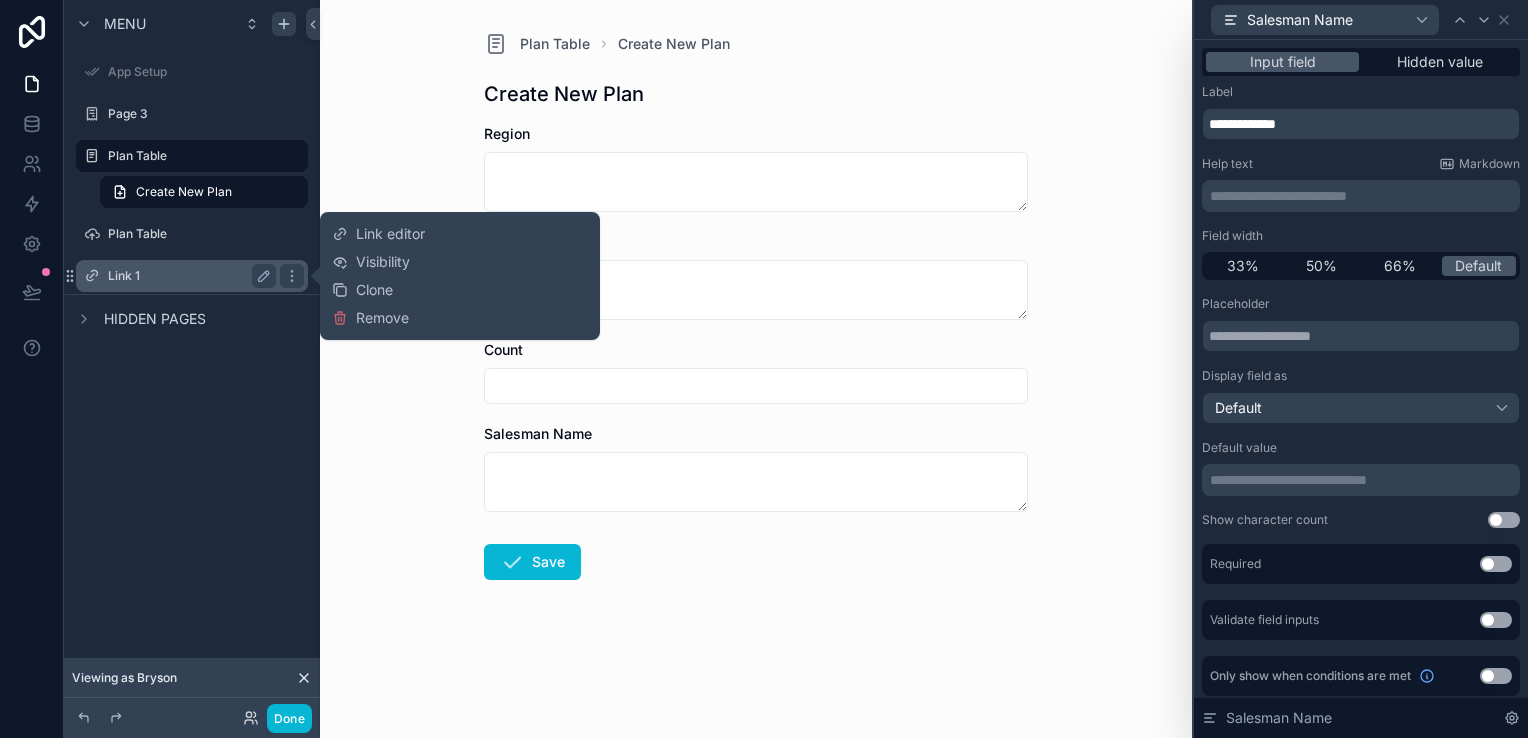 click on "Link 1" at bounding box center (188, 276) 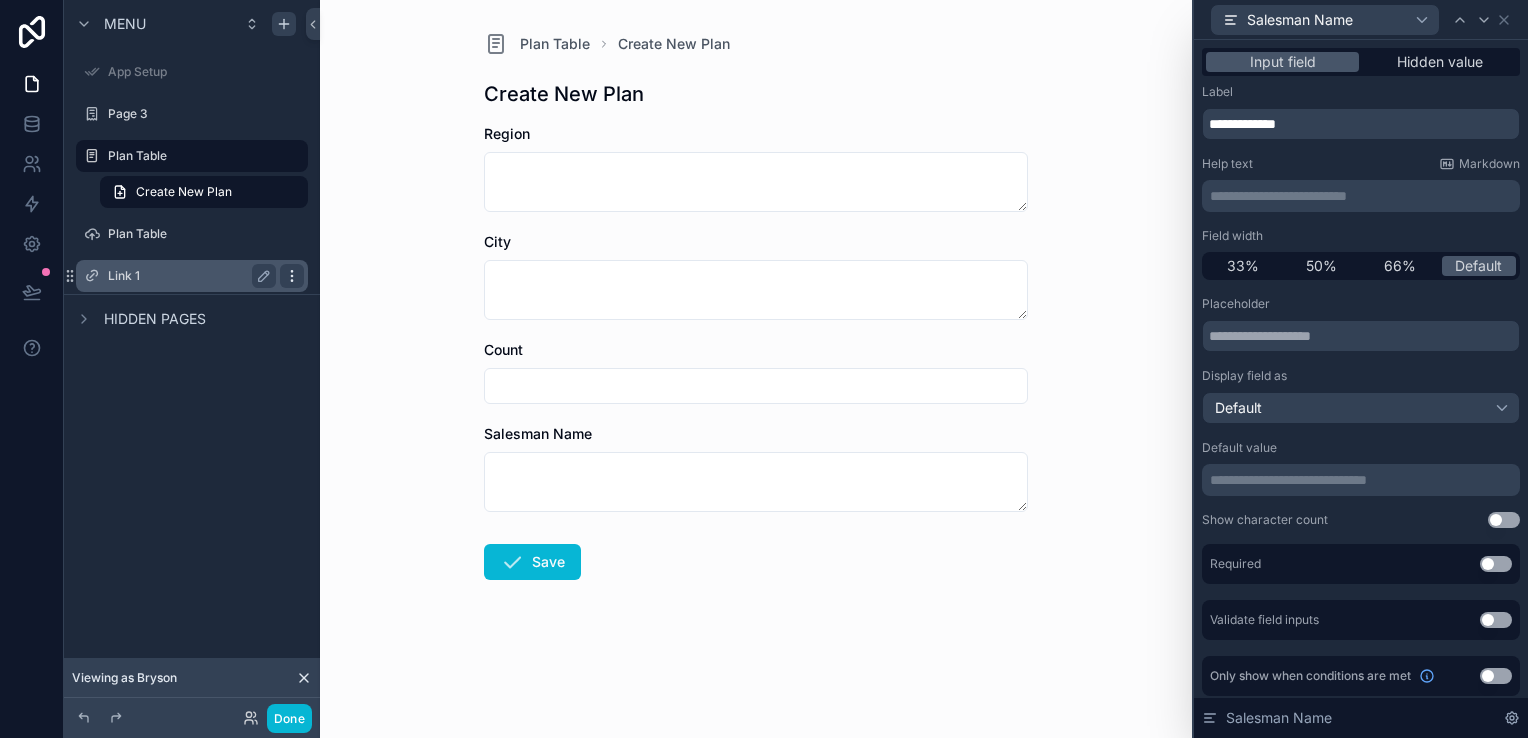 click 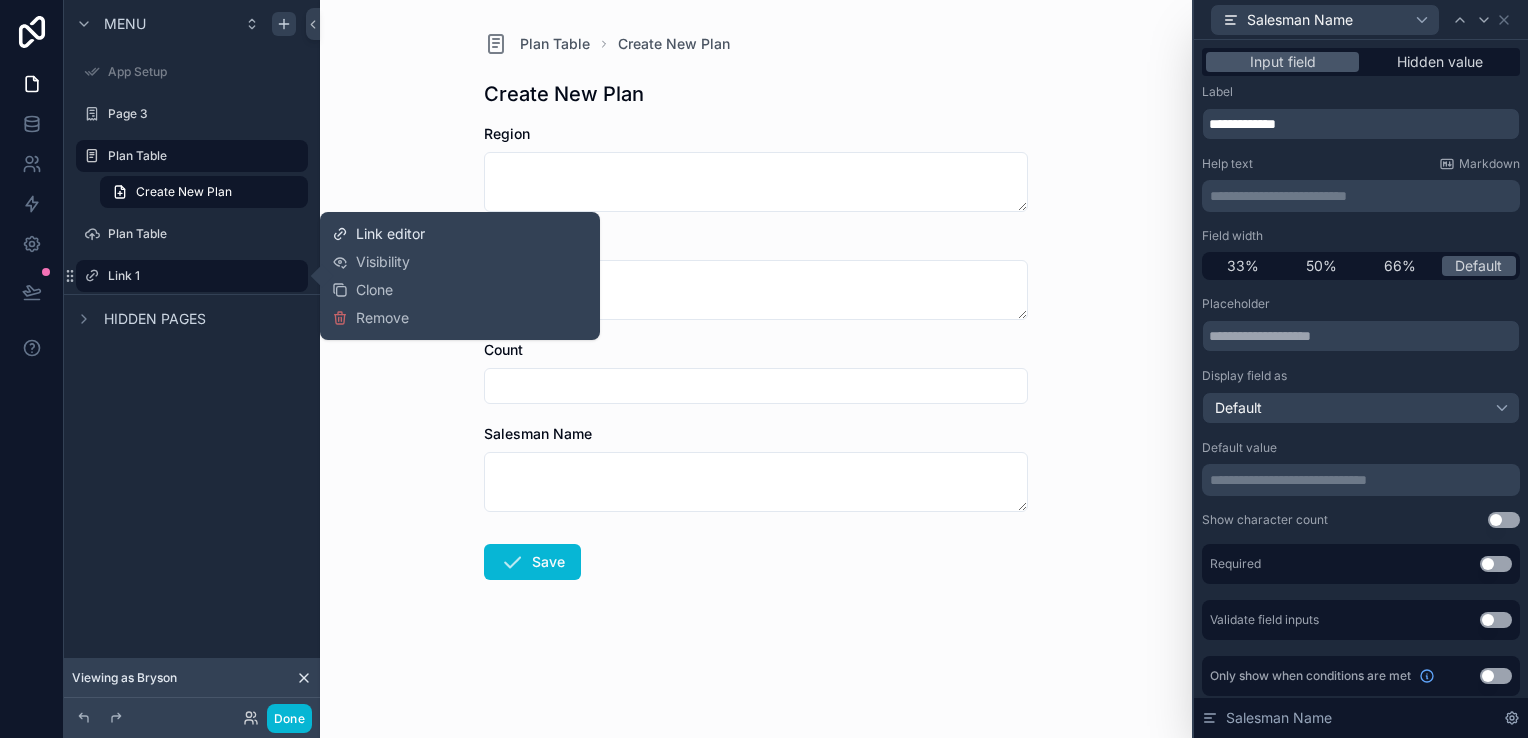 click on "Link editor" at bounding box center [390, 234] 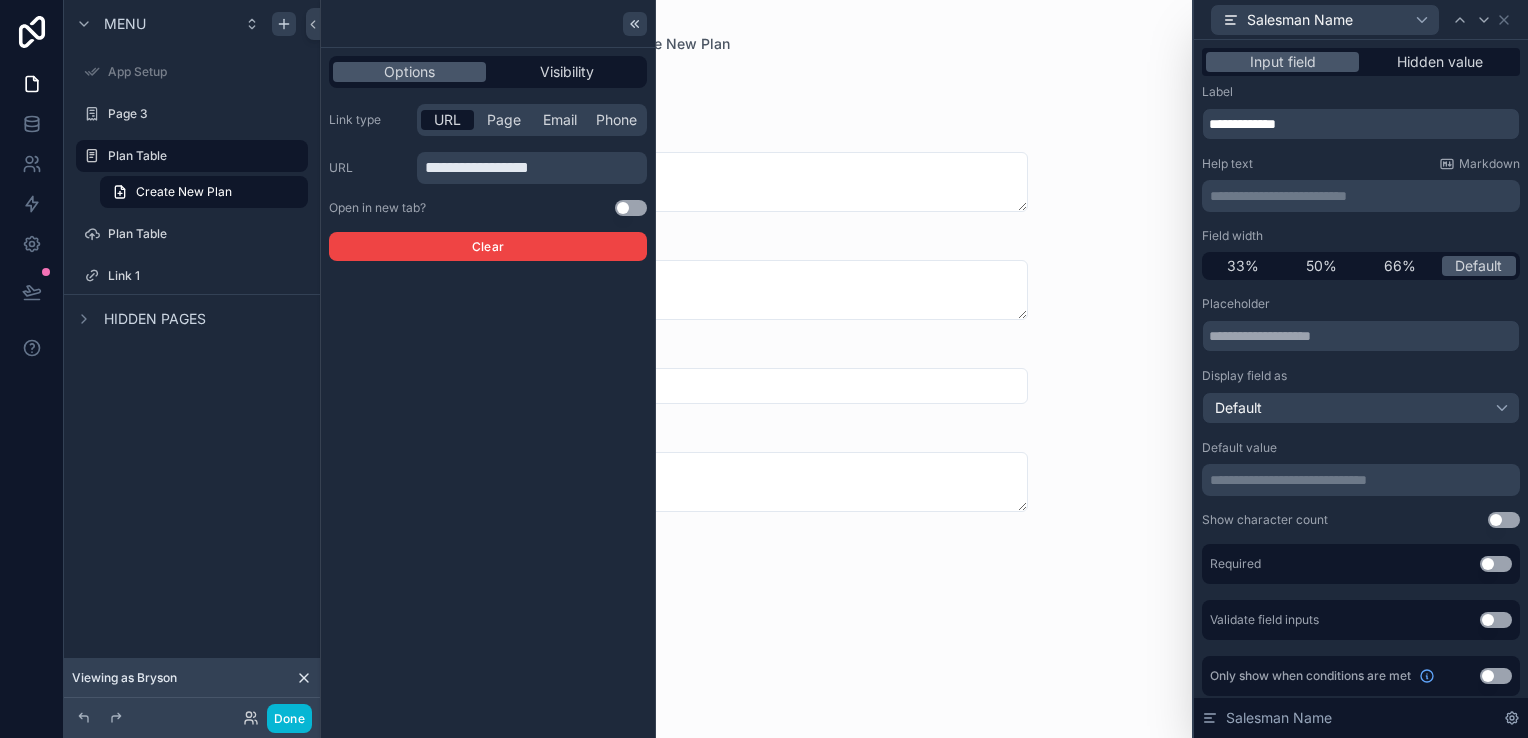 click at bounding box center (635, 24) 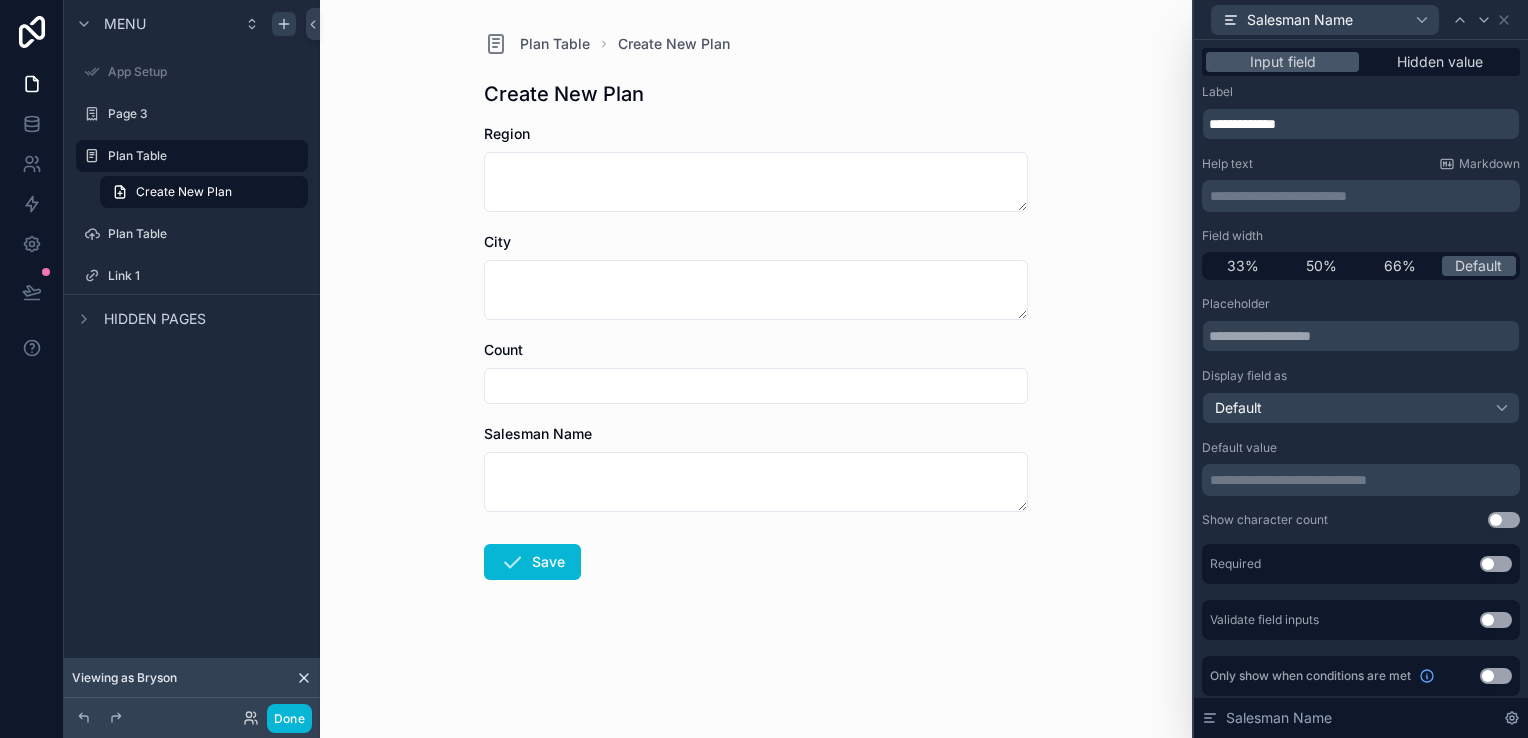 click on "Salesman Name" at bounding box center [1361, 19] 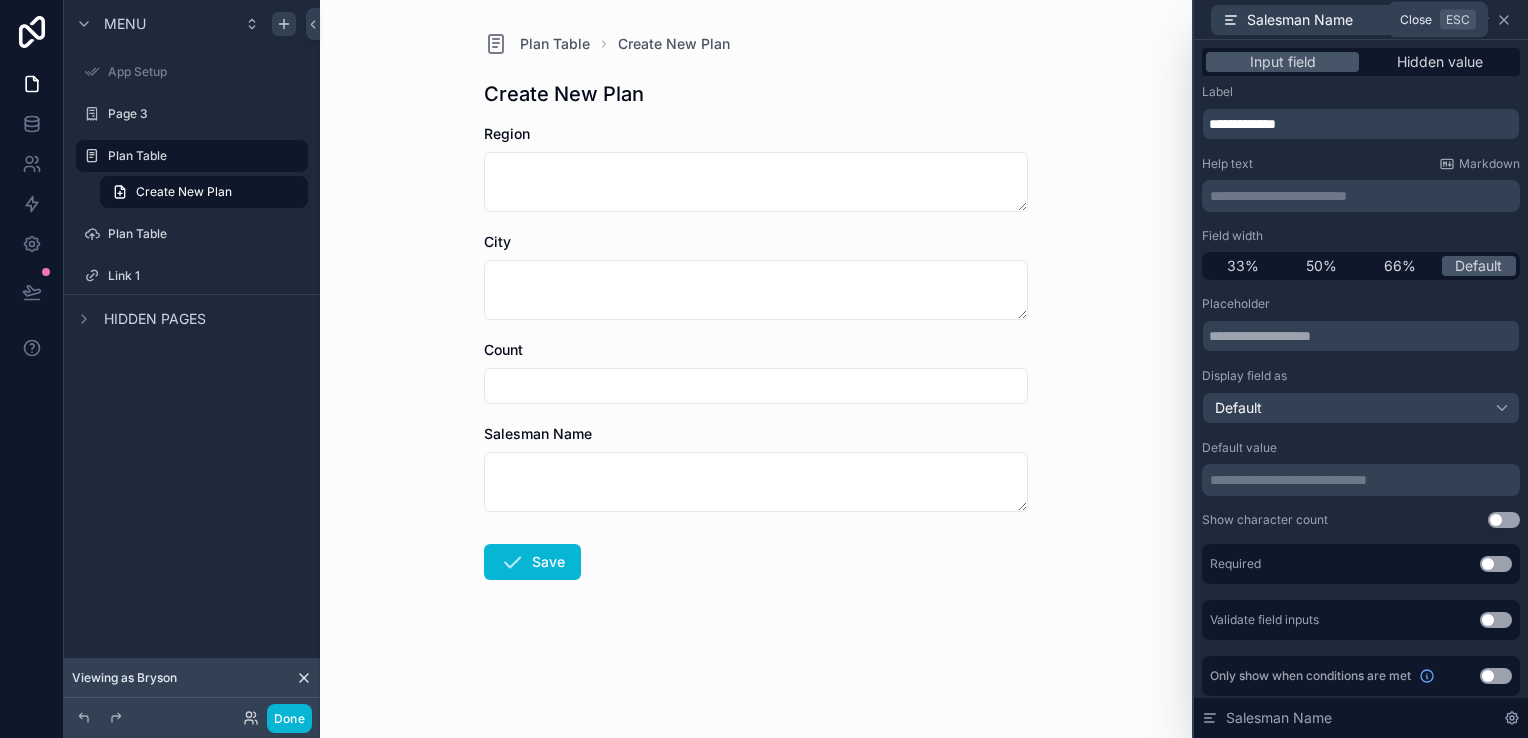 click 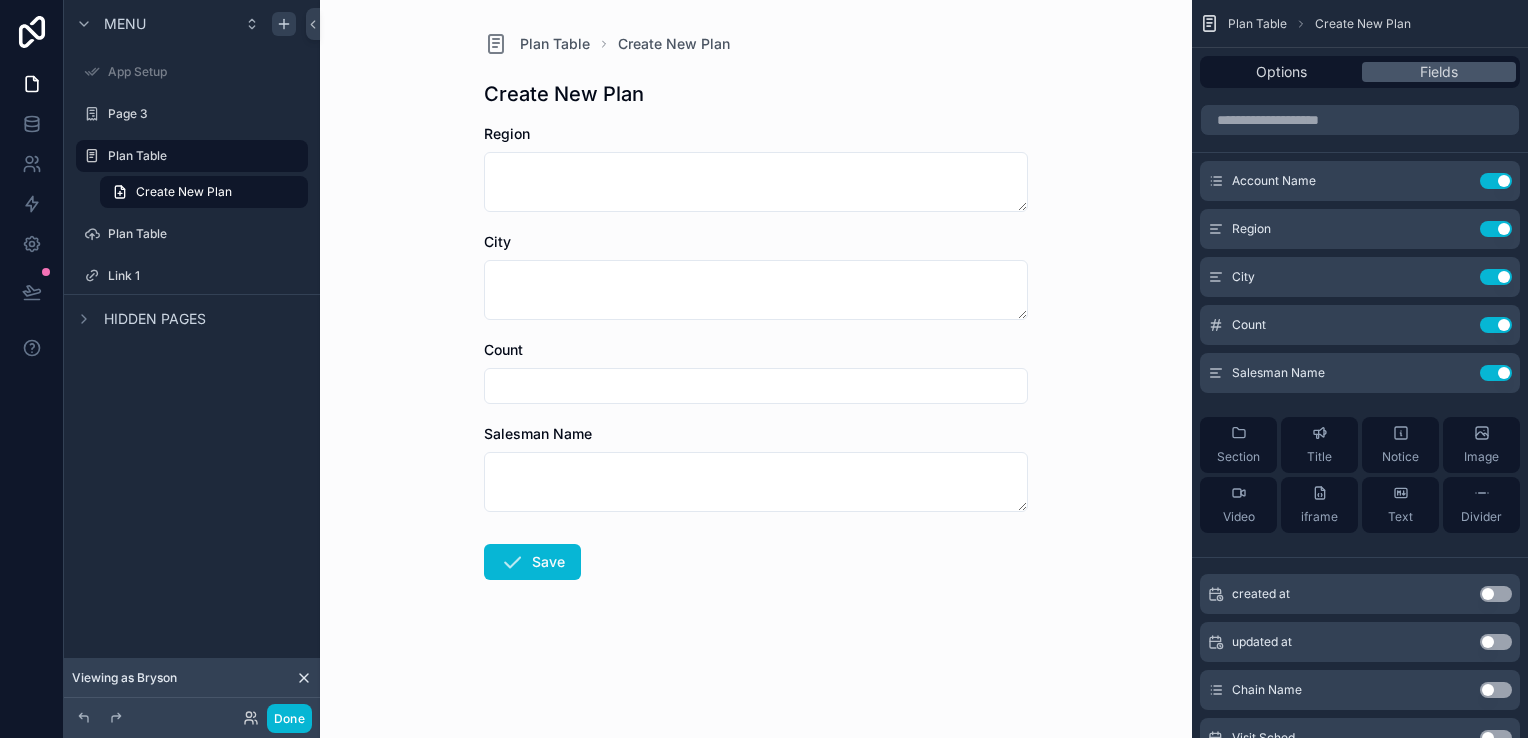 click on "Plan Table Create New Plan Create New Plan Region City Count Salesman Name Save" at bounding box center [756, 369] 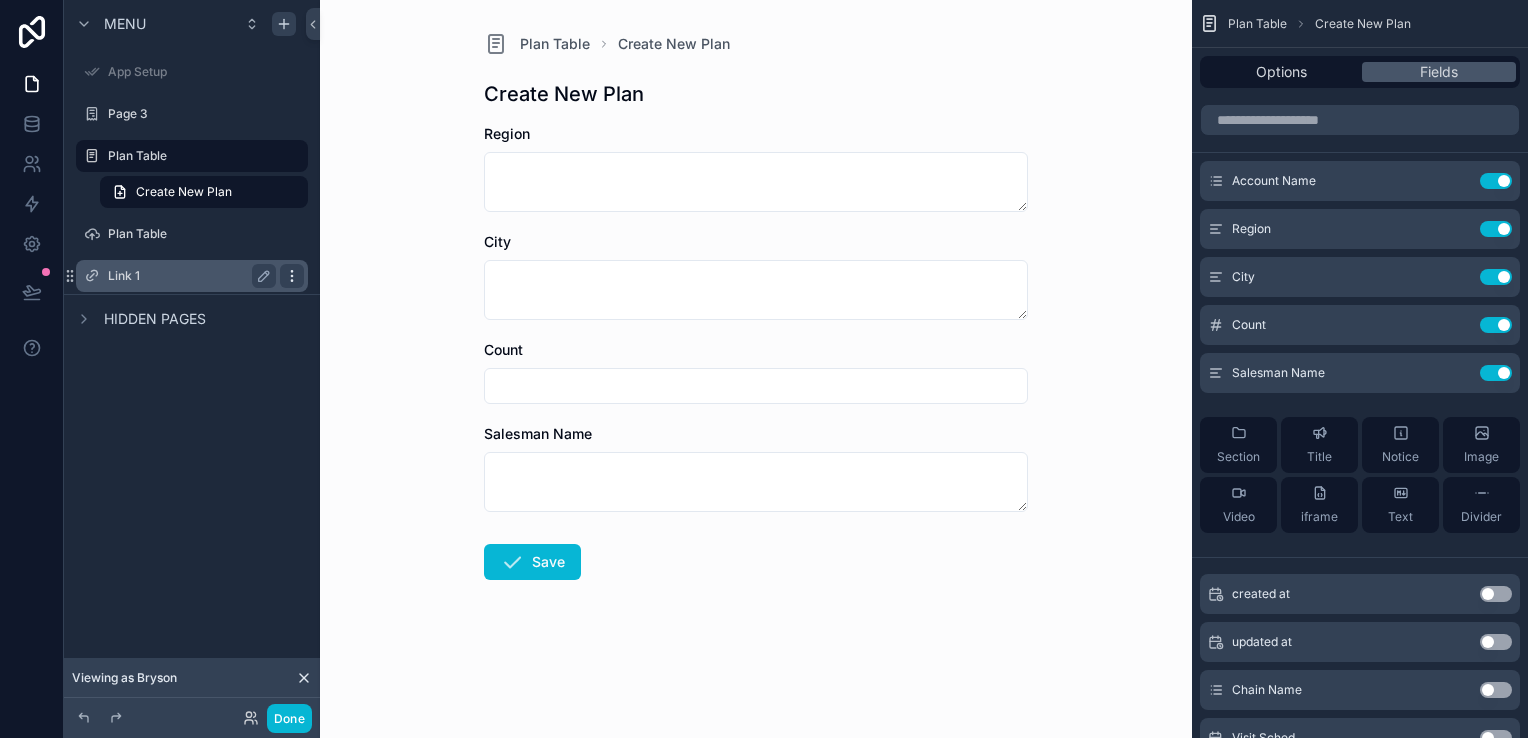 click 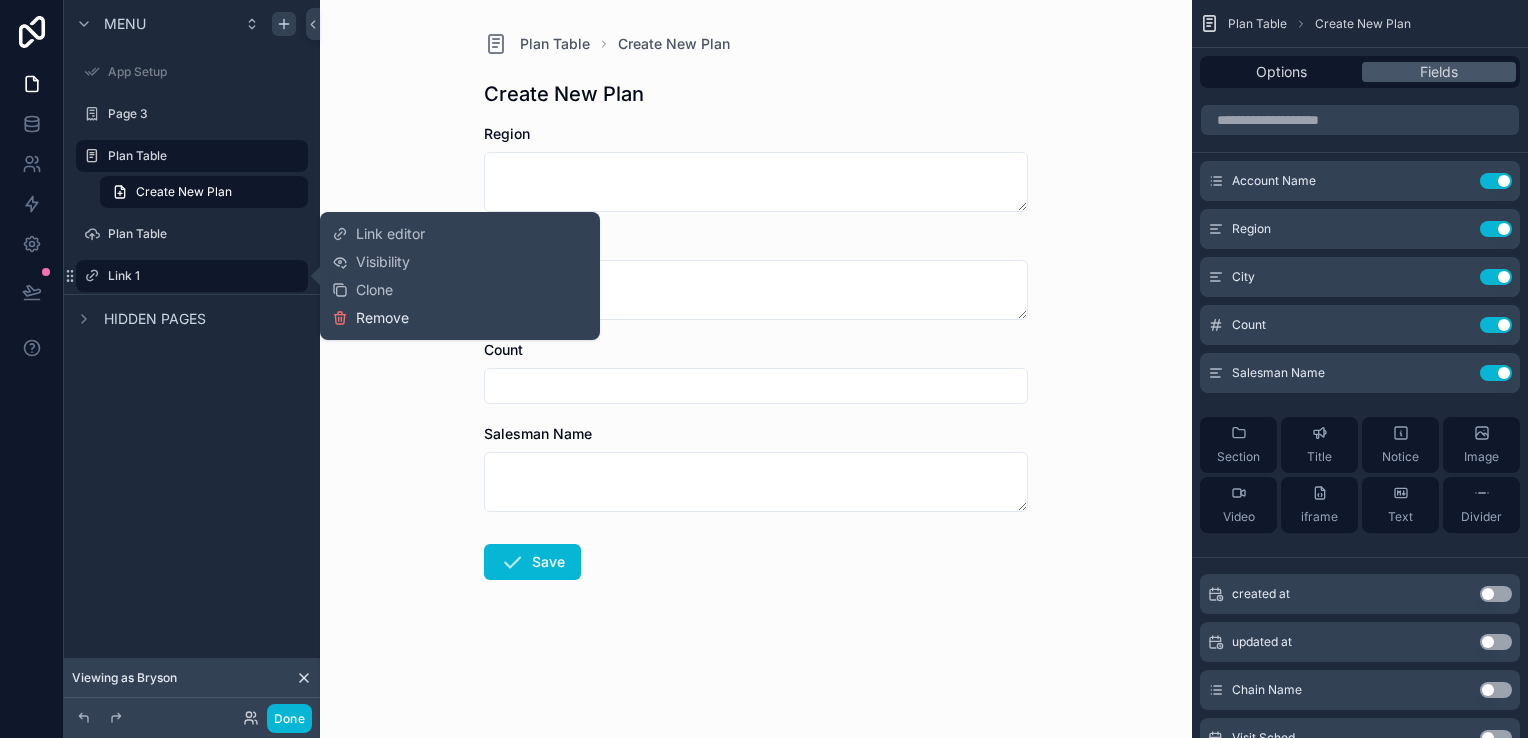 click on "Remove" at bounding box center [370, 318] 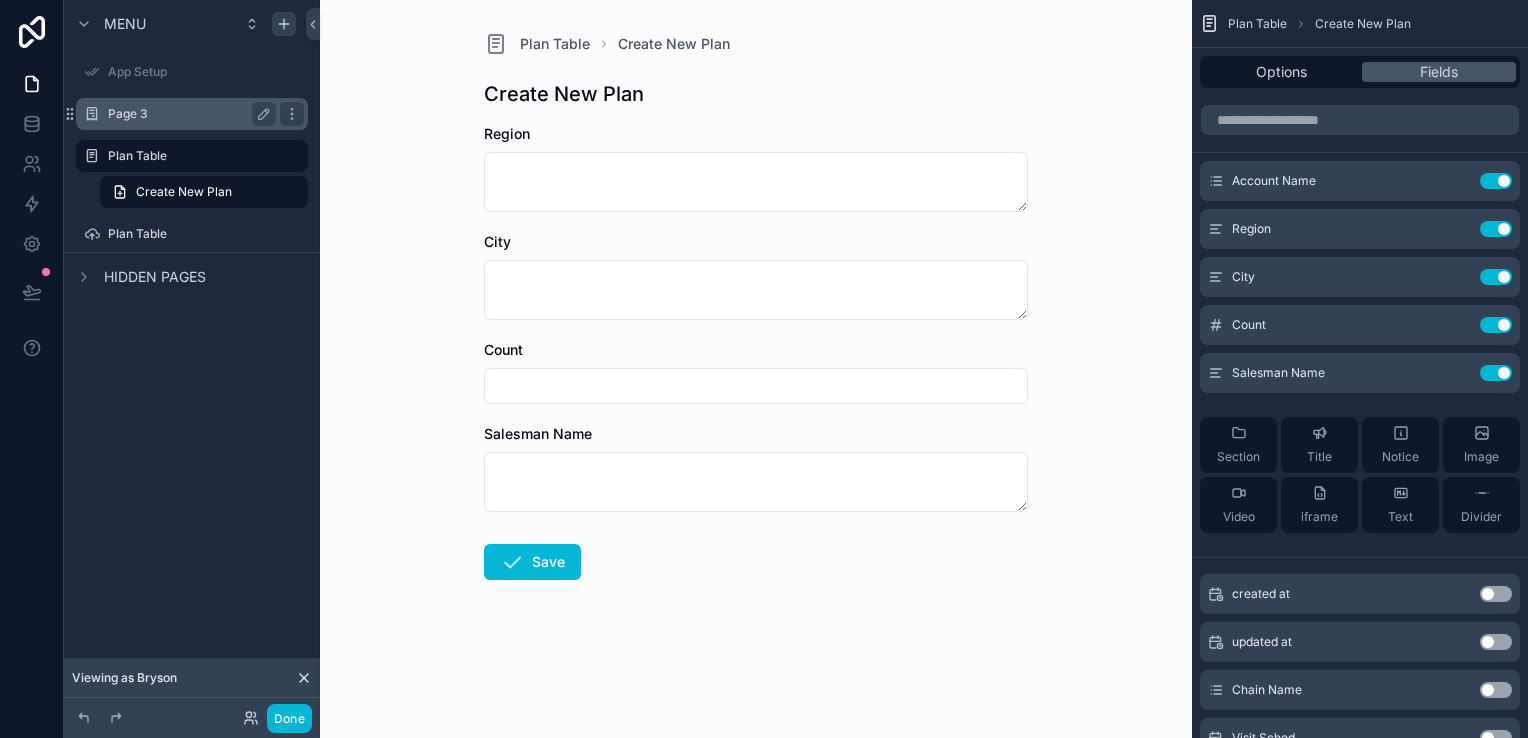 click on "Page 3" at bounding box center (188, 114) 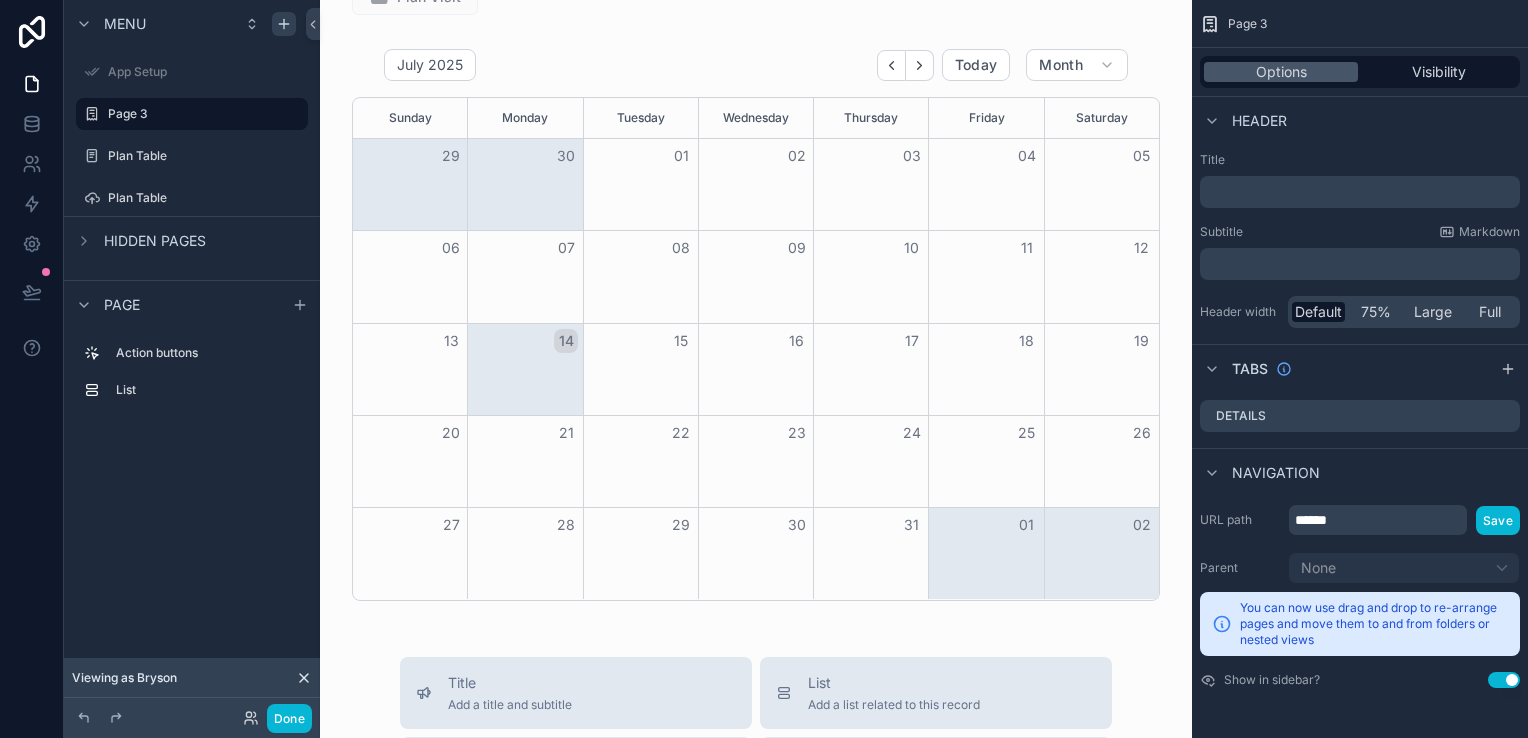 scroll, scrollTop: 0, scrollLeft: 0, axis: both 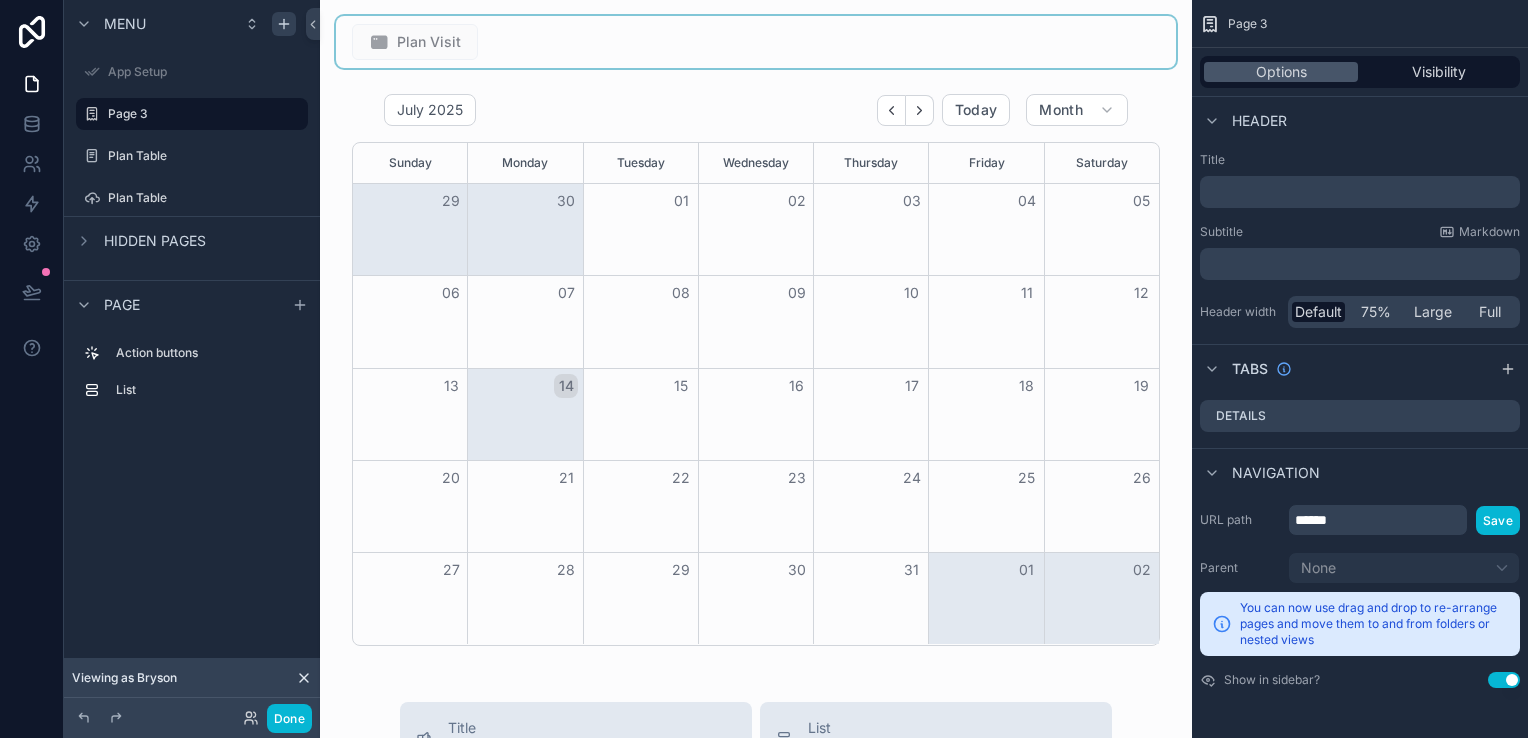 click at bounding box center [756, 42] 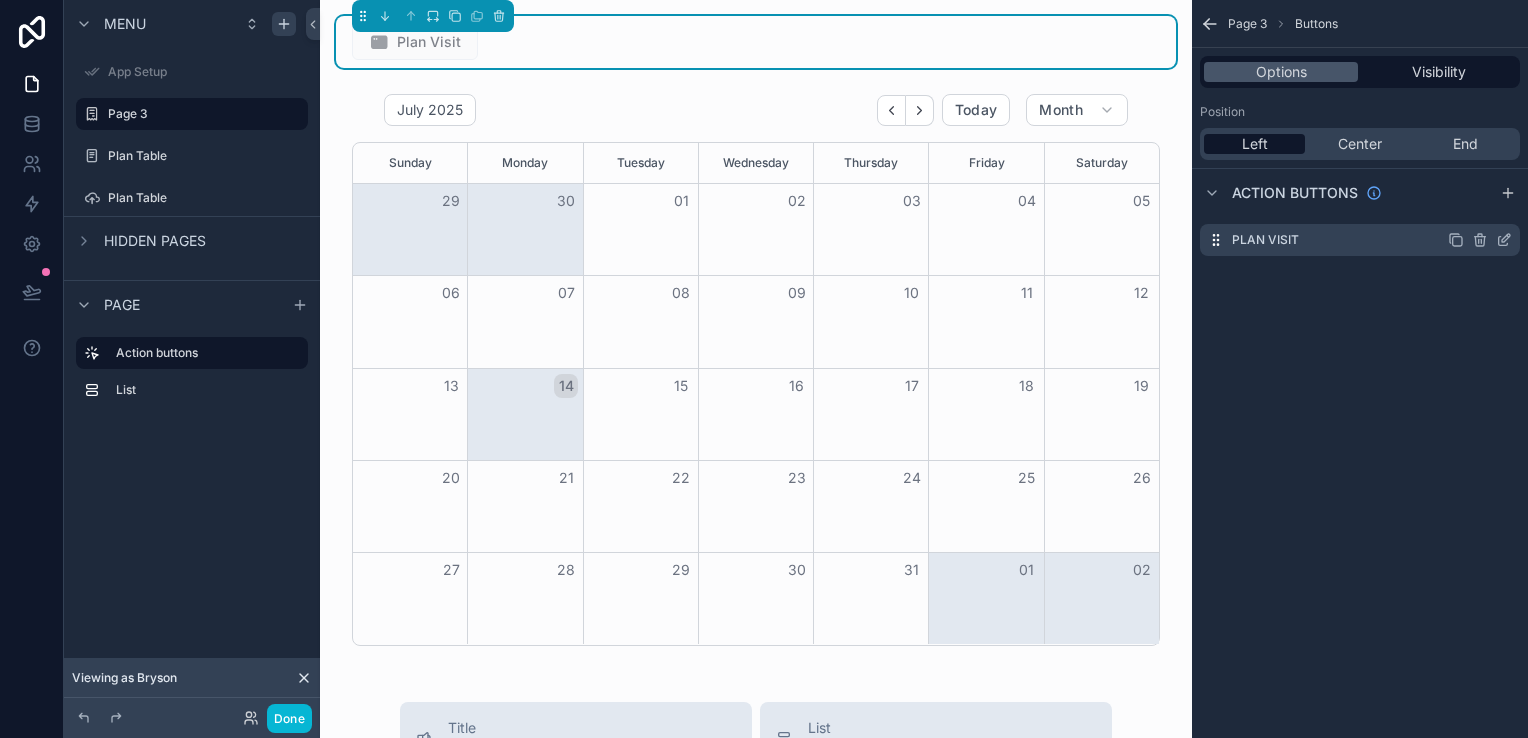 click 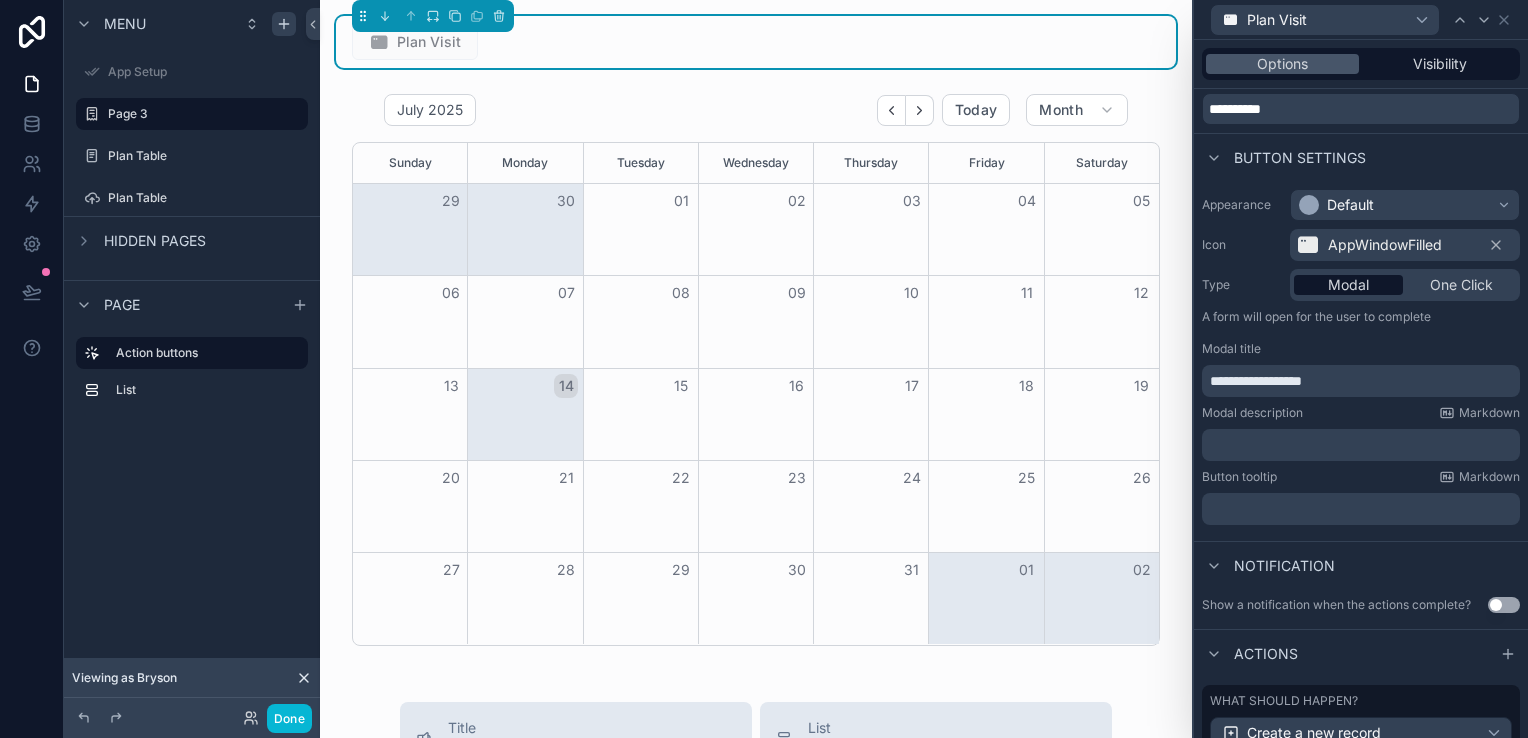 scroll, scrollTop: 249, scrollLeft: 0, axis: vertical 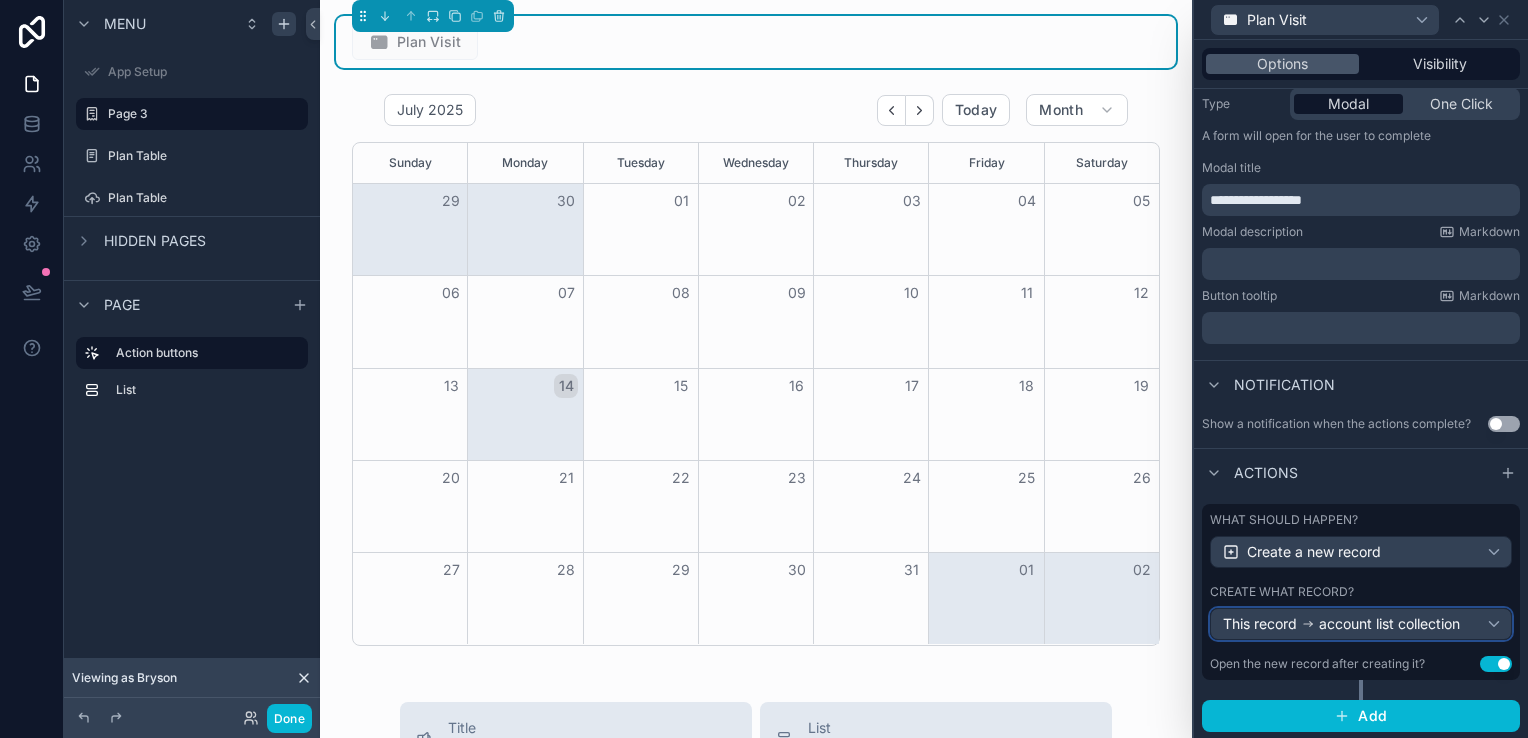 click on "account list collection" at bounding box center (1389, 624) 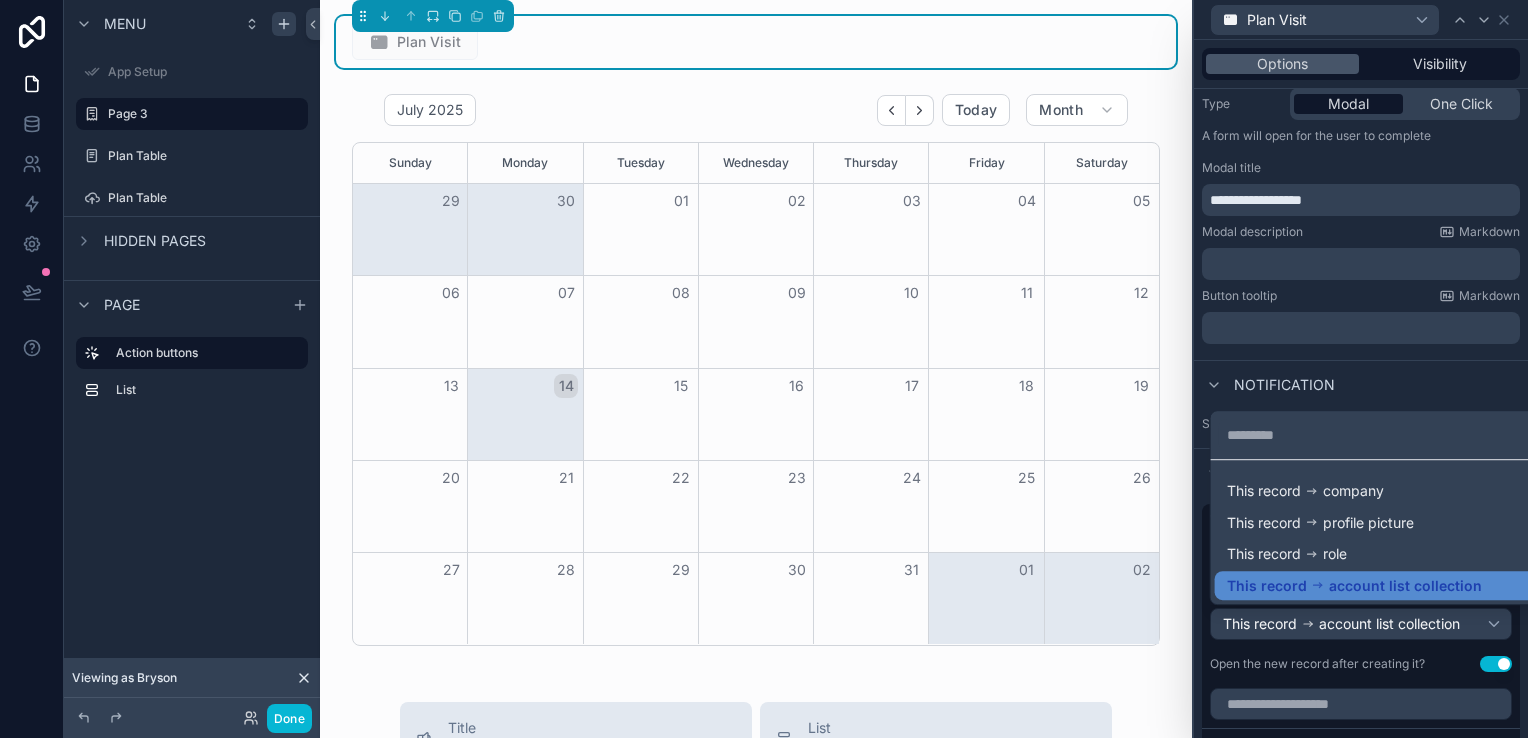 click at bounding box center [1361, 369] 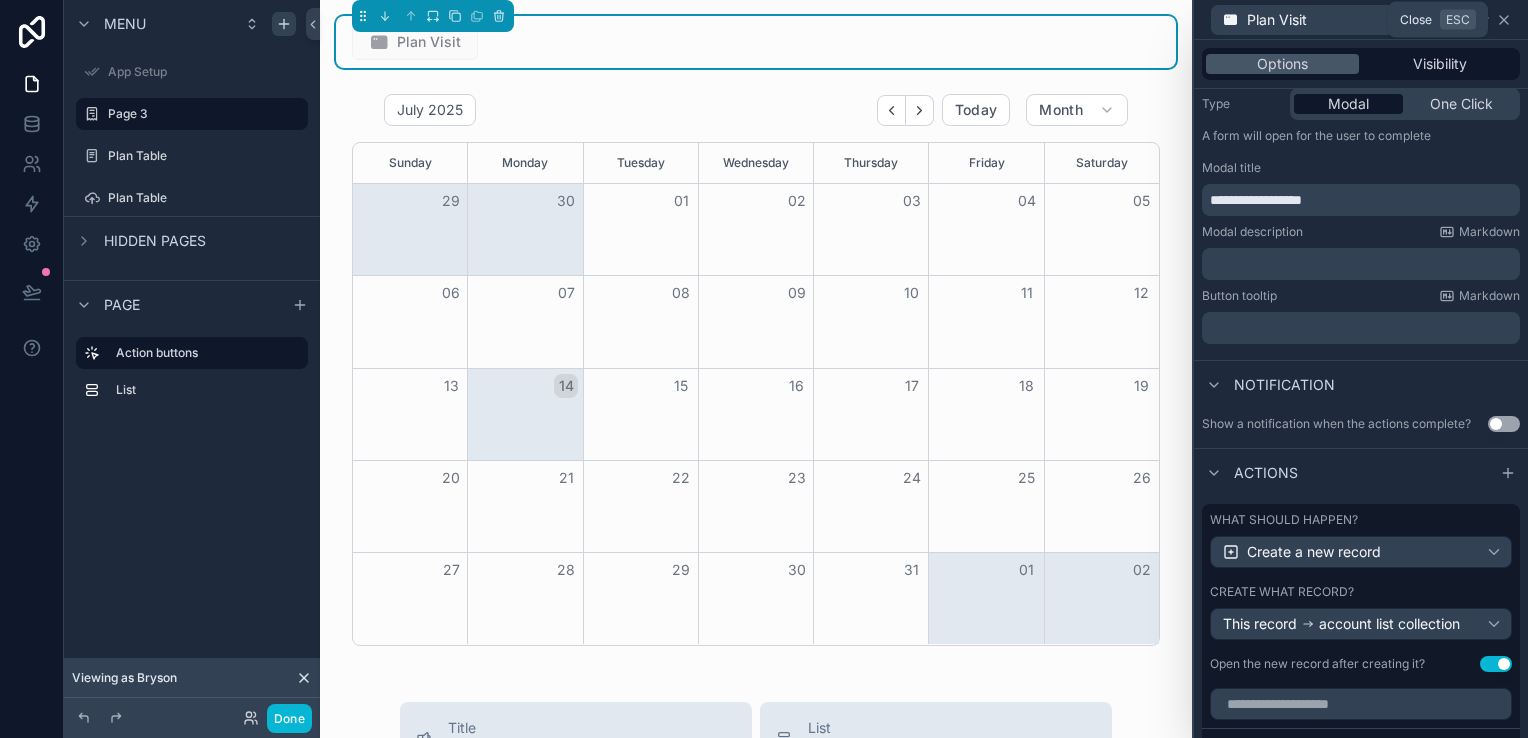 click 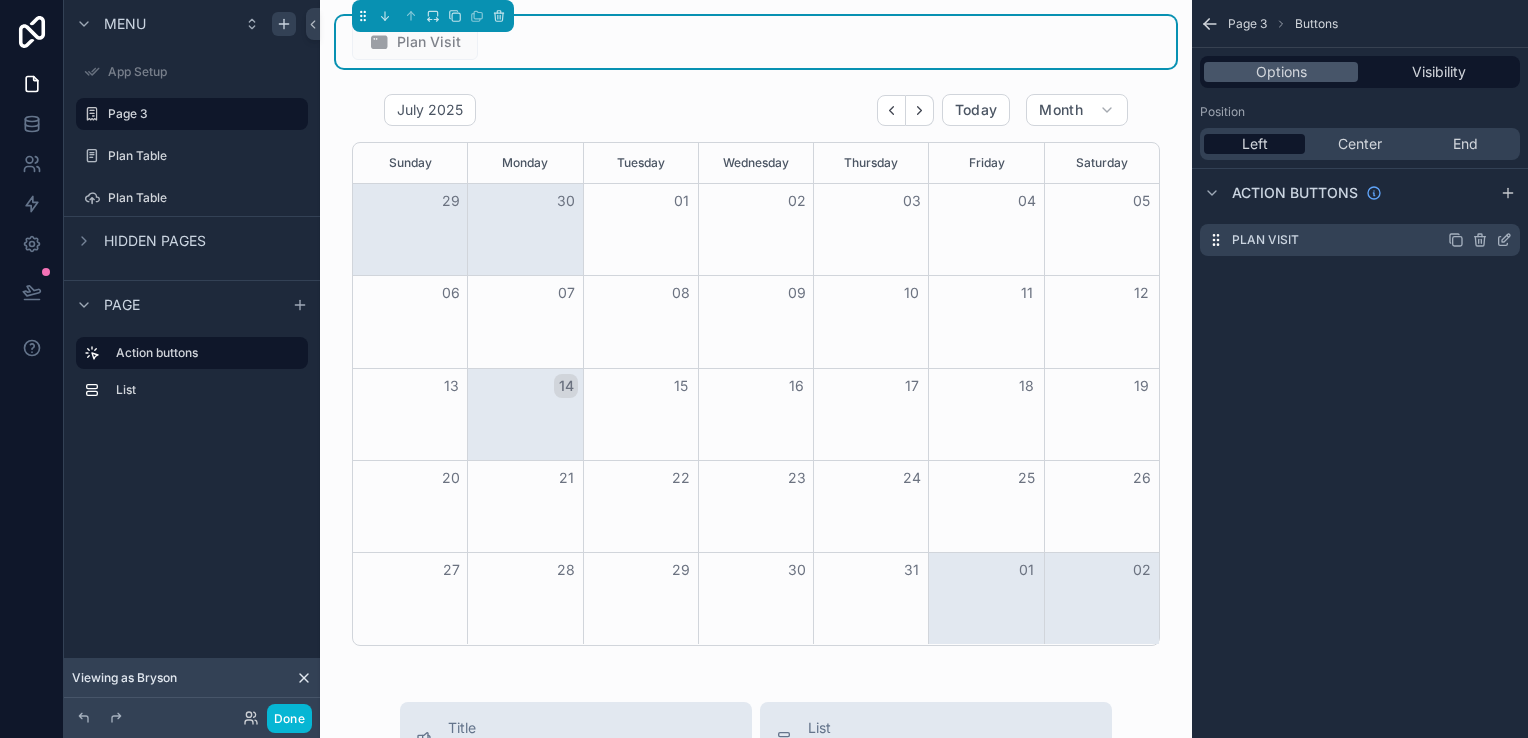 click 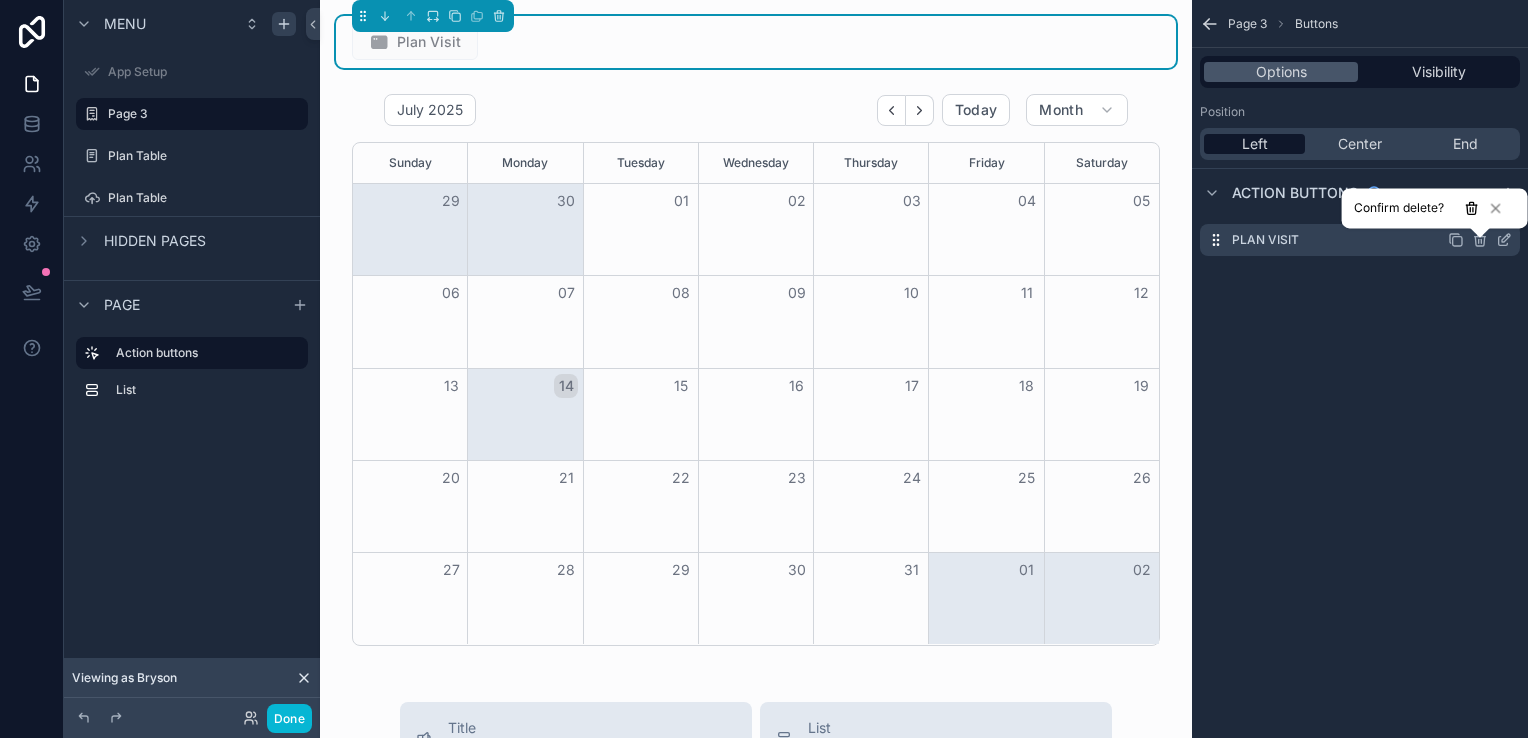 click 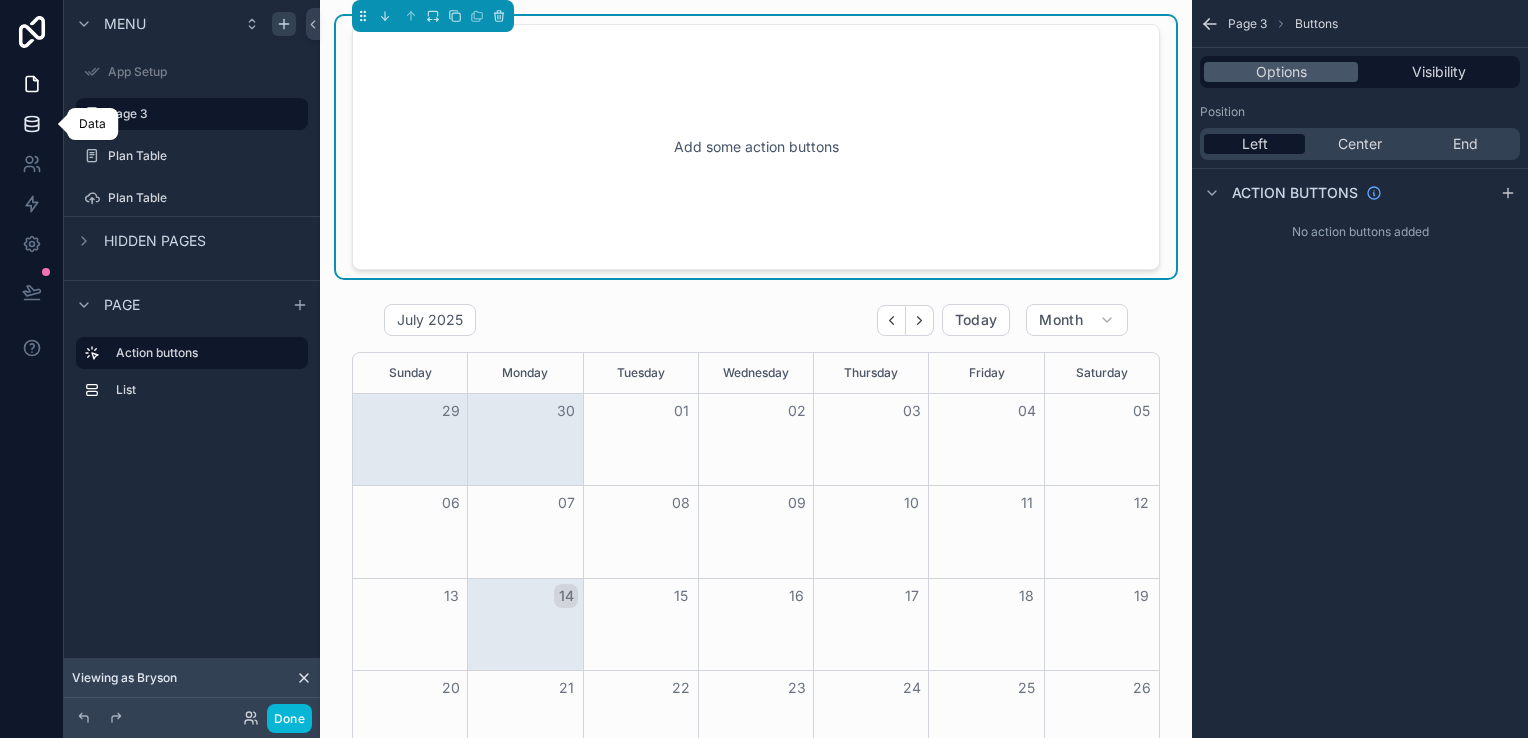 click 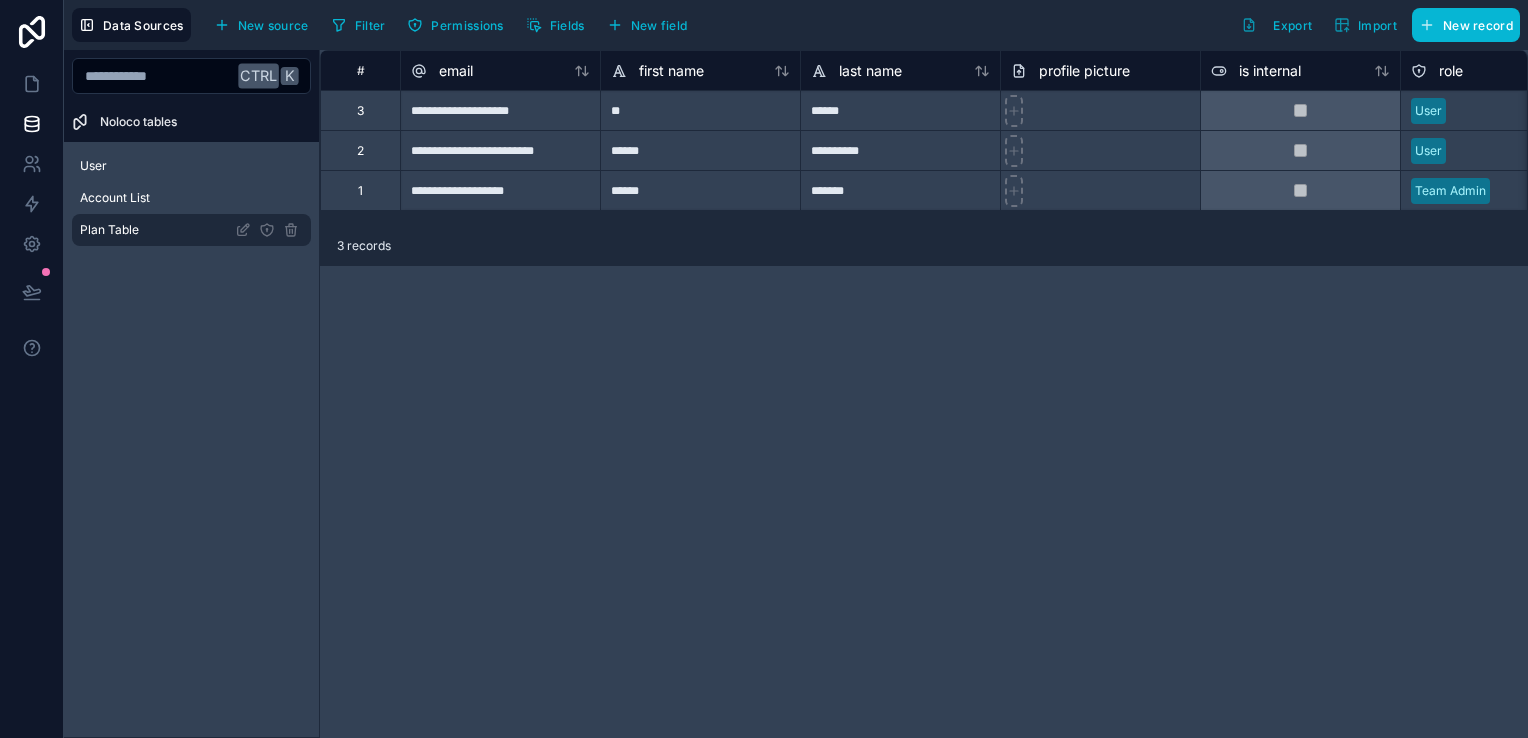 click on "Plan Table" at bounding box center (191, 230) 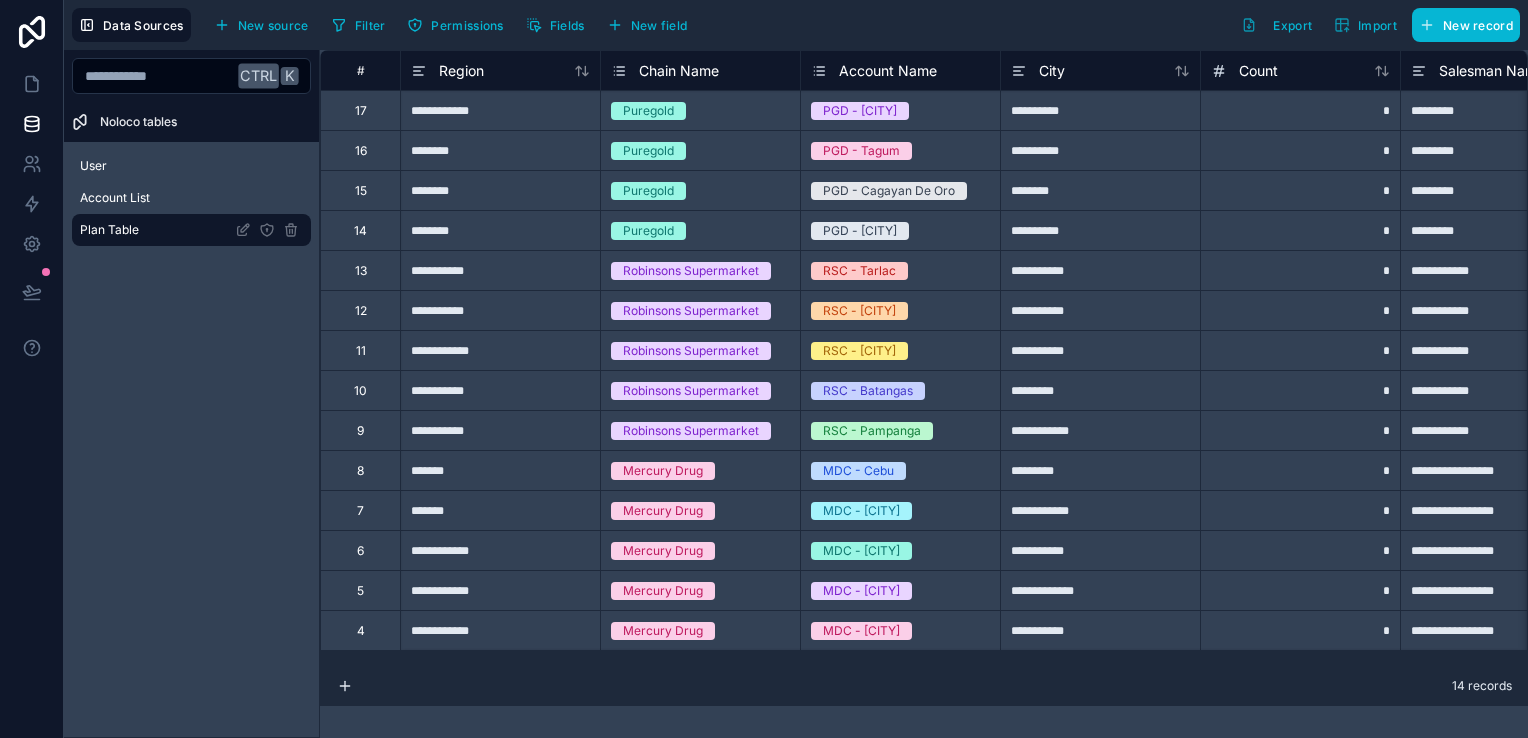 click on "**********" at bounding box center (924, 394) 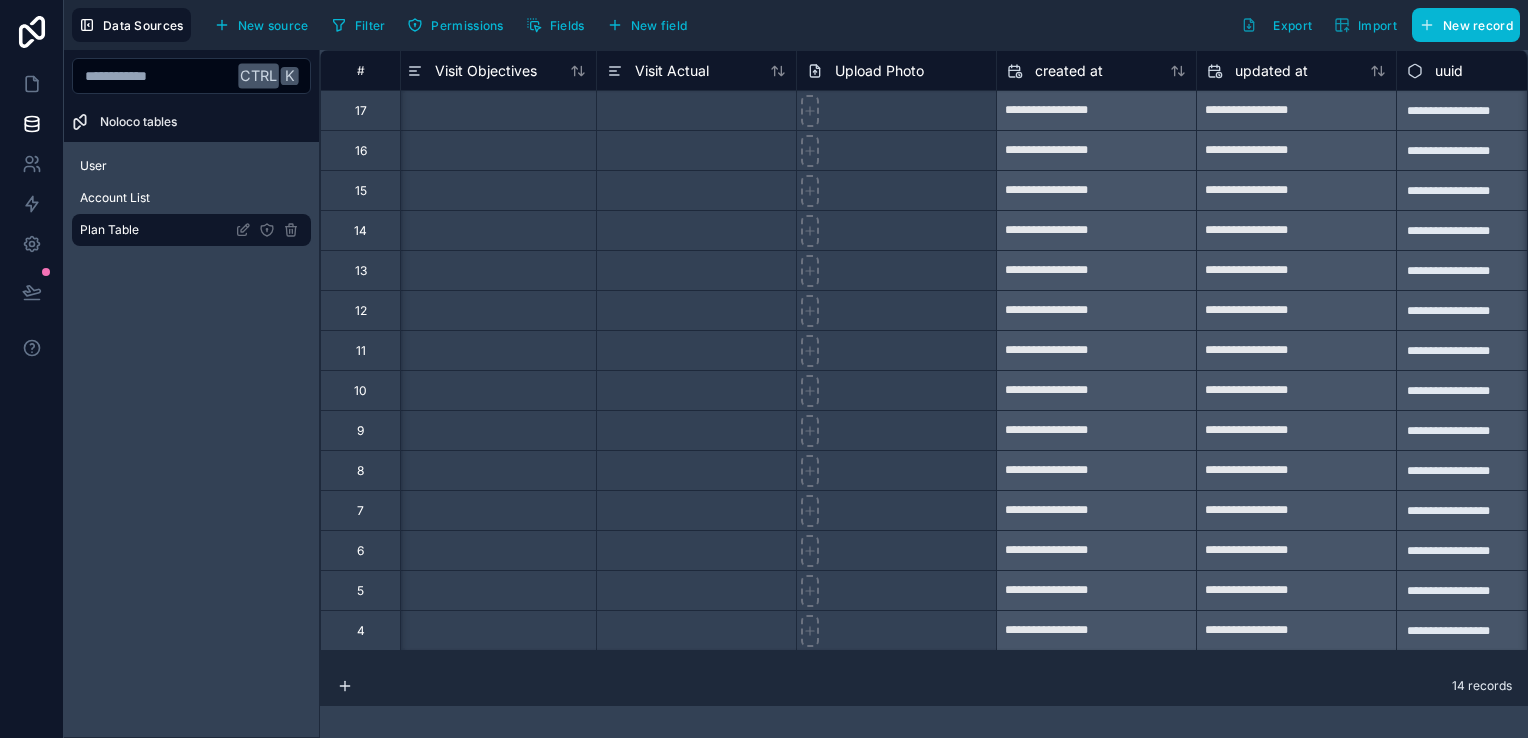 scroll, scrollTop: 0, scrollLeft: 1472, axis: horizontal 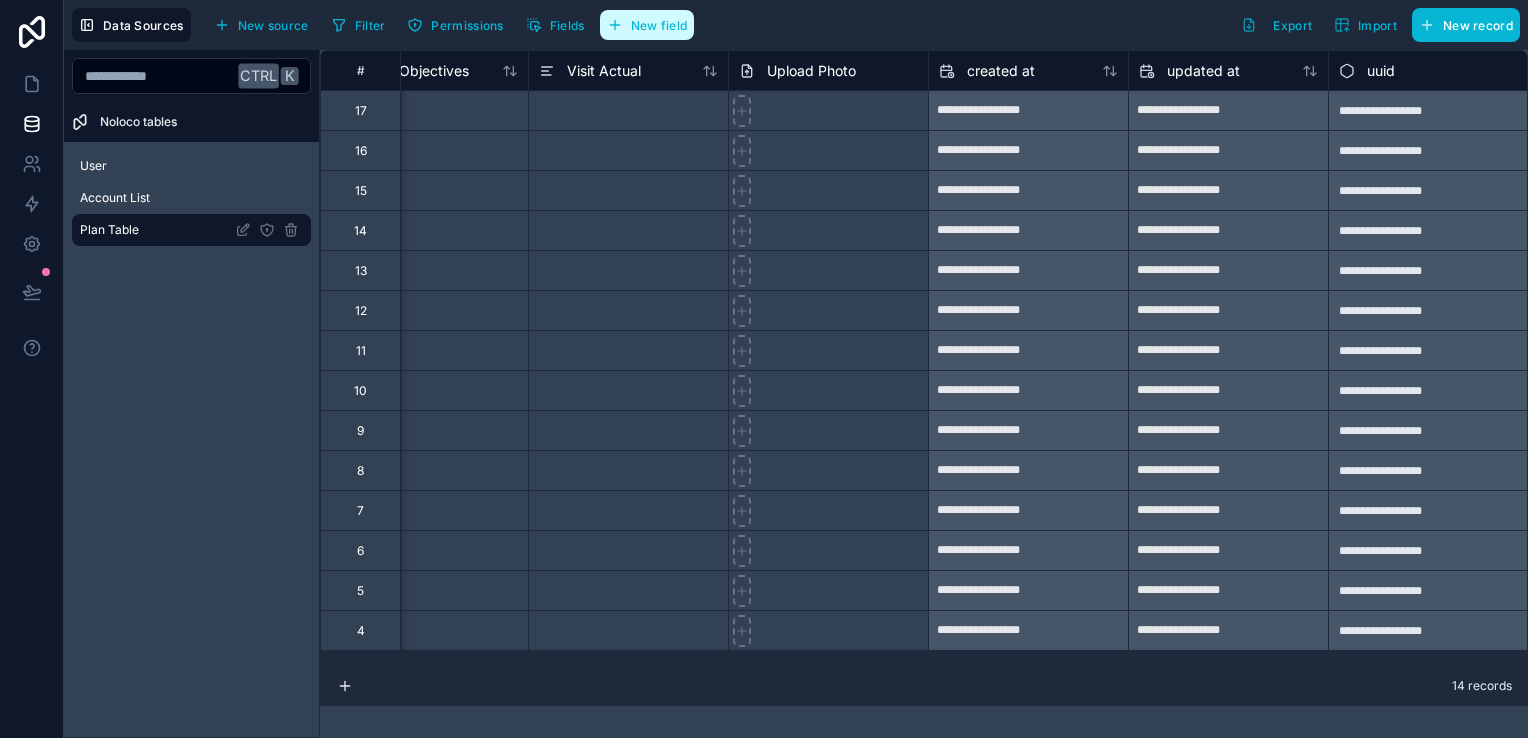 click on "New field" at bounding box center [659, 25] 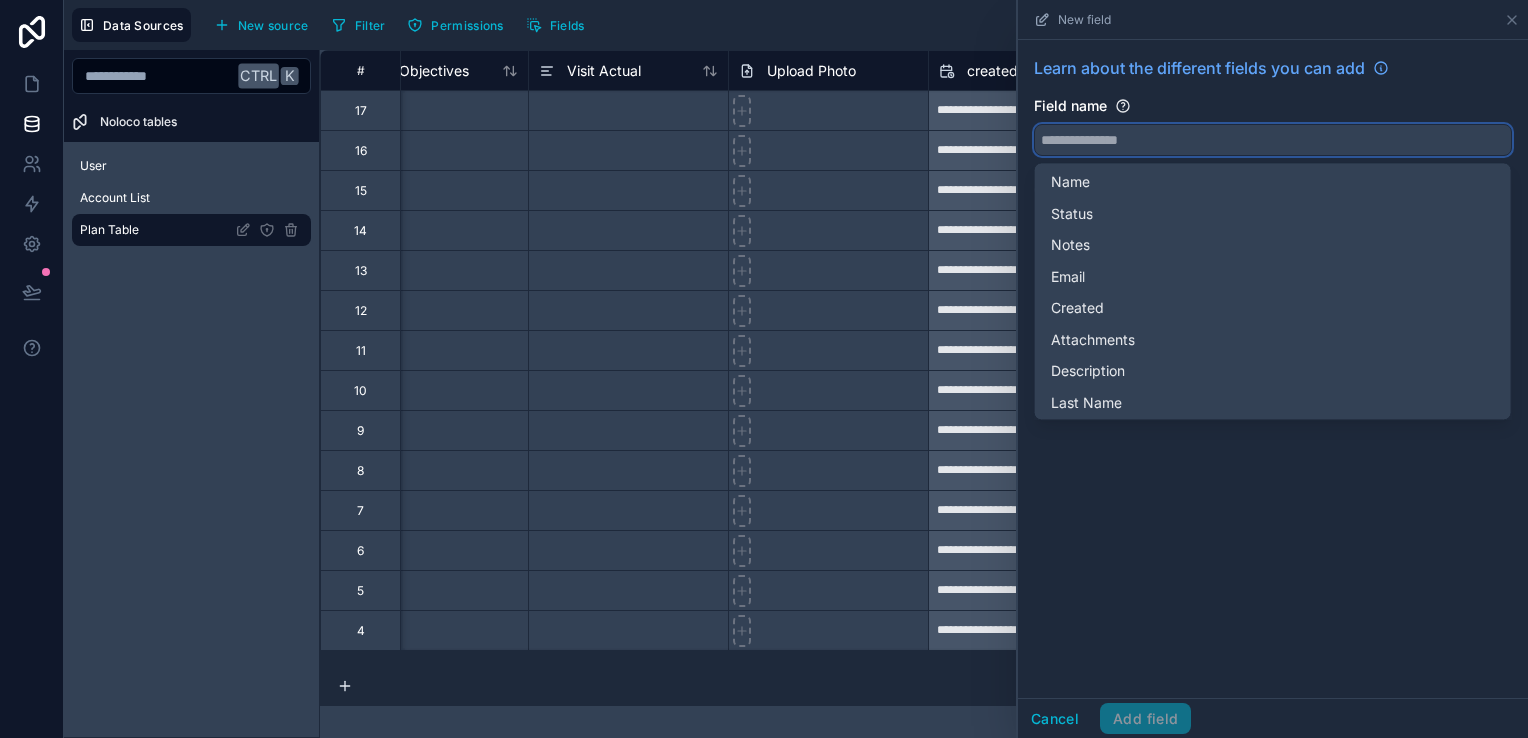 click at bounding box center (1273, 140) 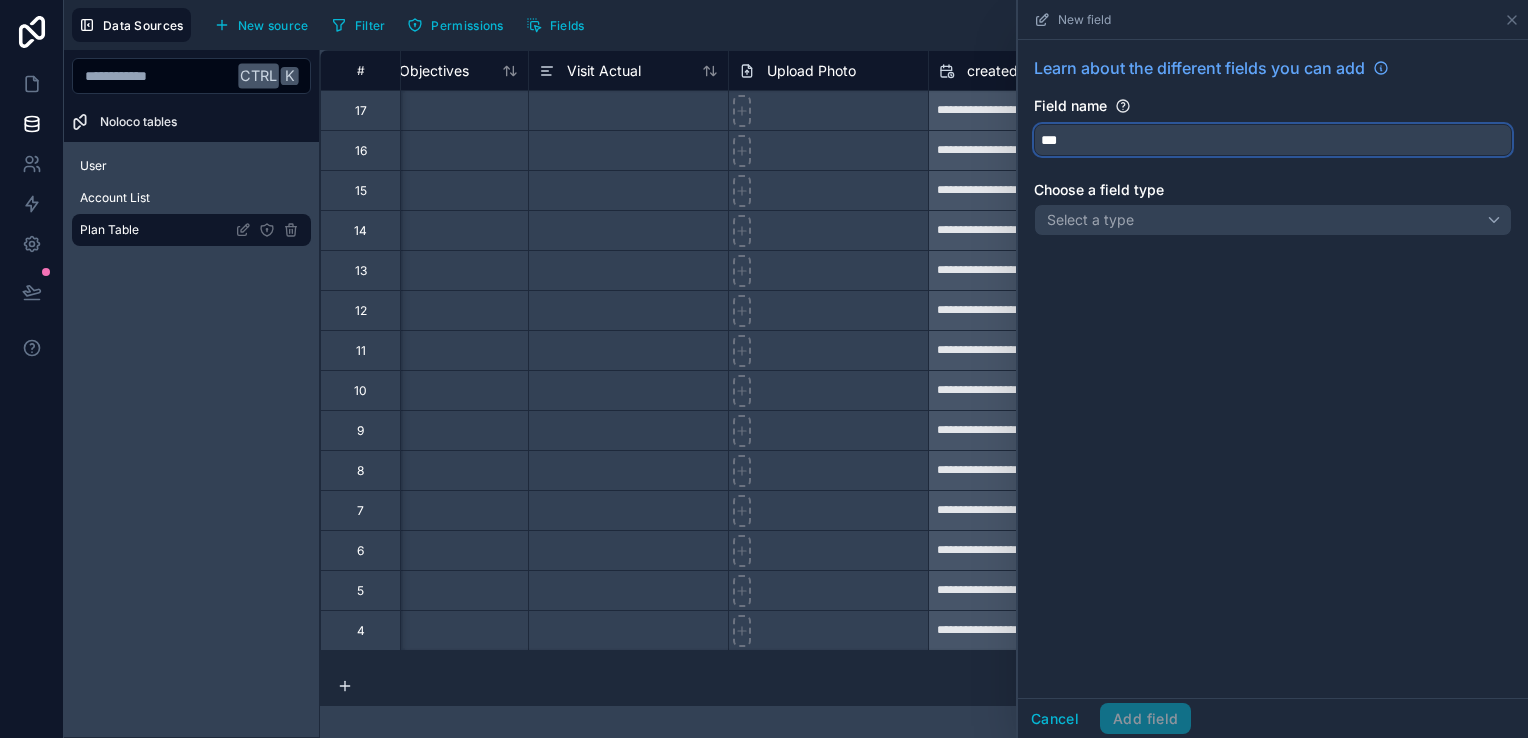 type on "***" 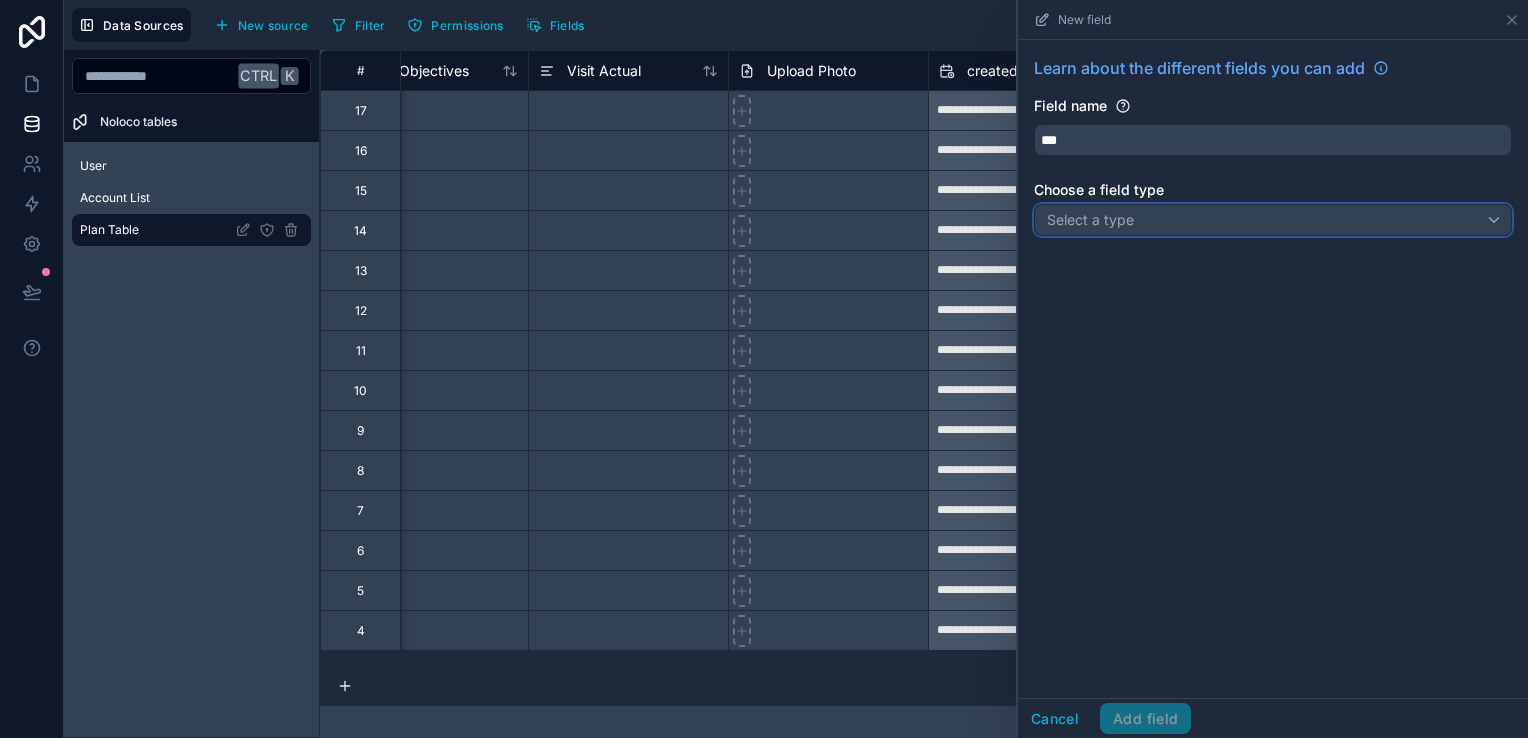 click on "Select a type" at bounding box center (1273, 220) 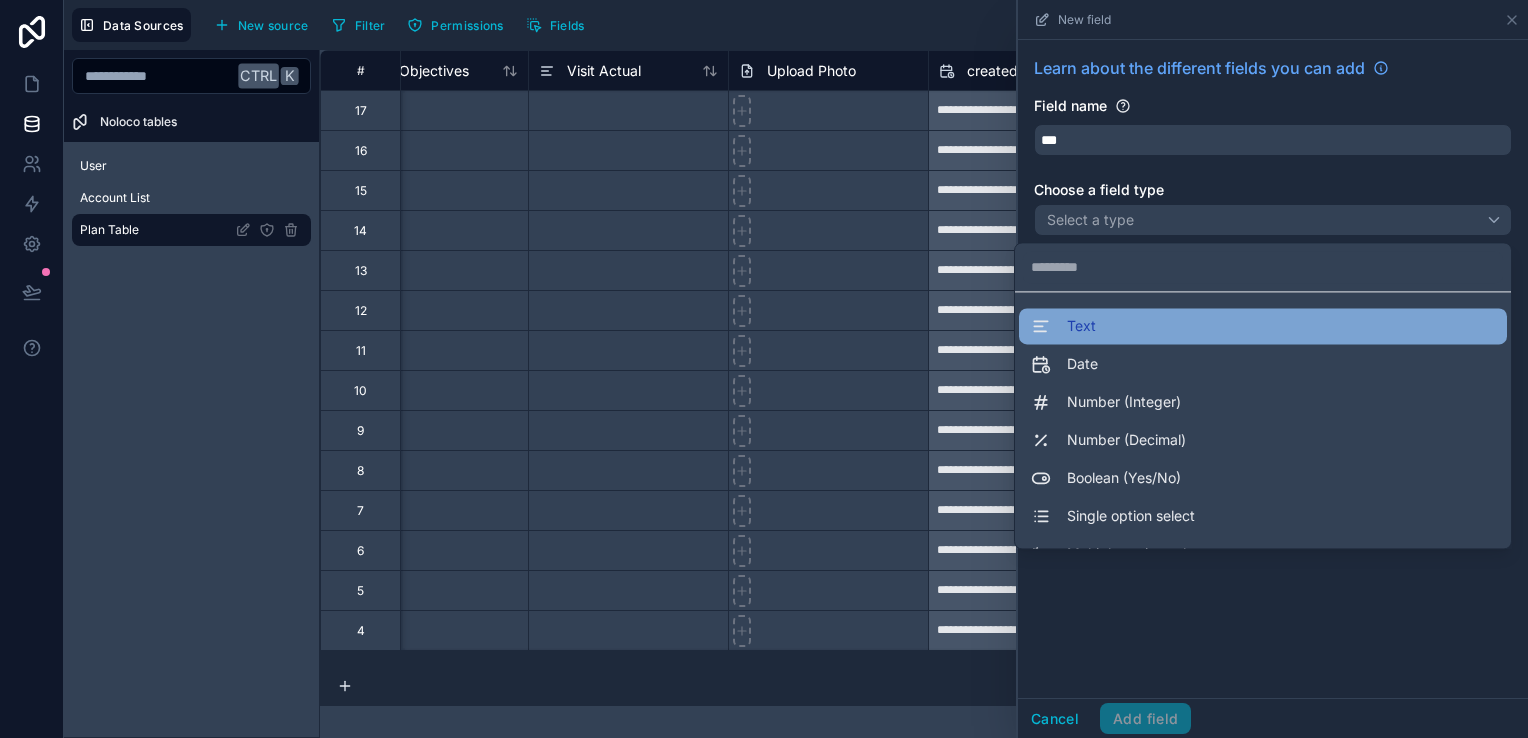 click on "Text" at bounding box center [1263, 326] 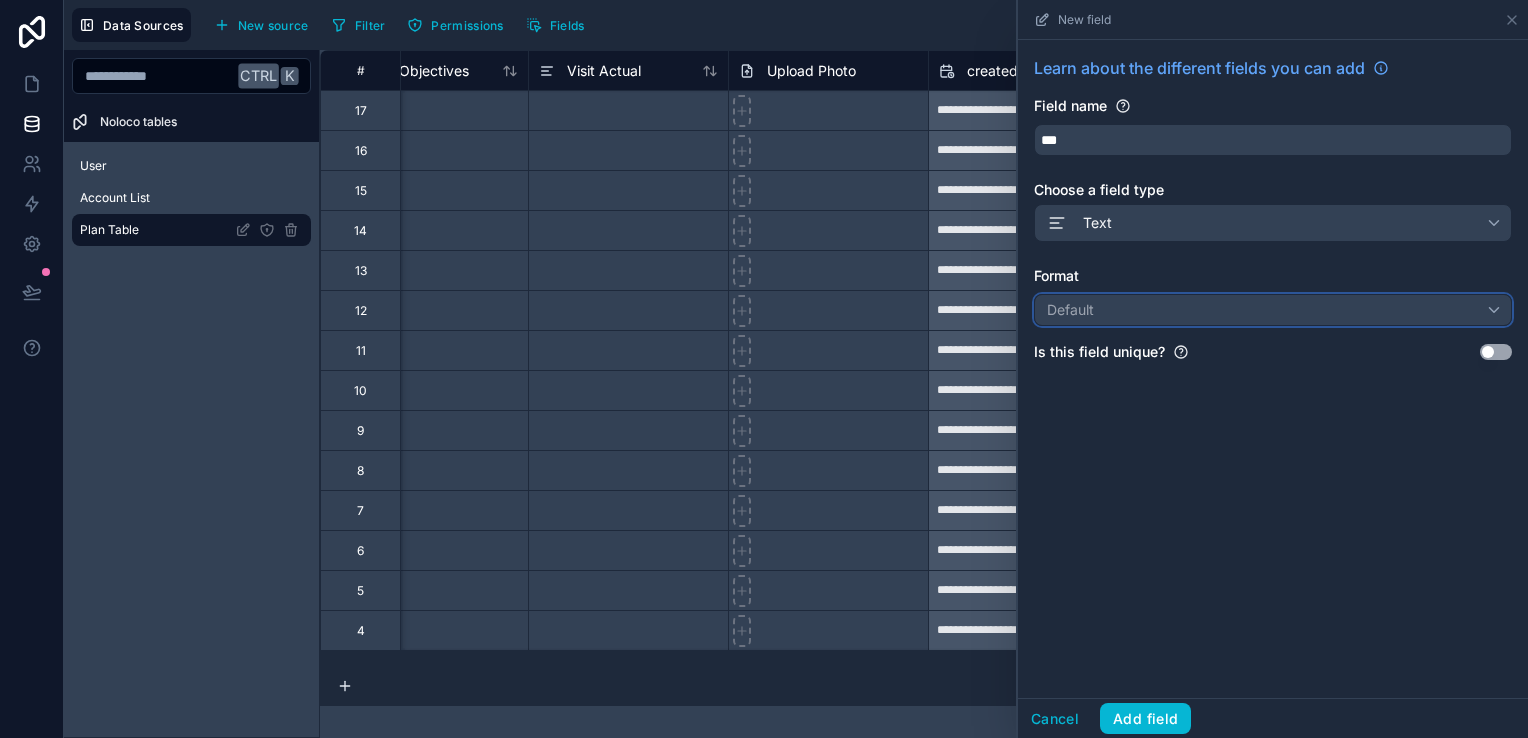 click on "Default" at bounding box center [1273, 310] 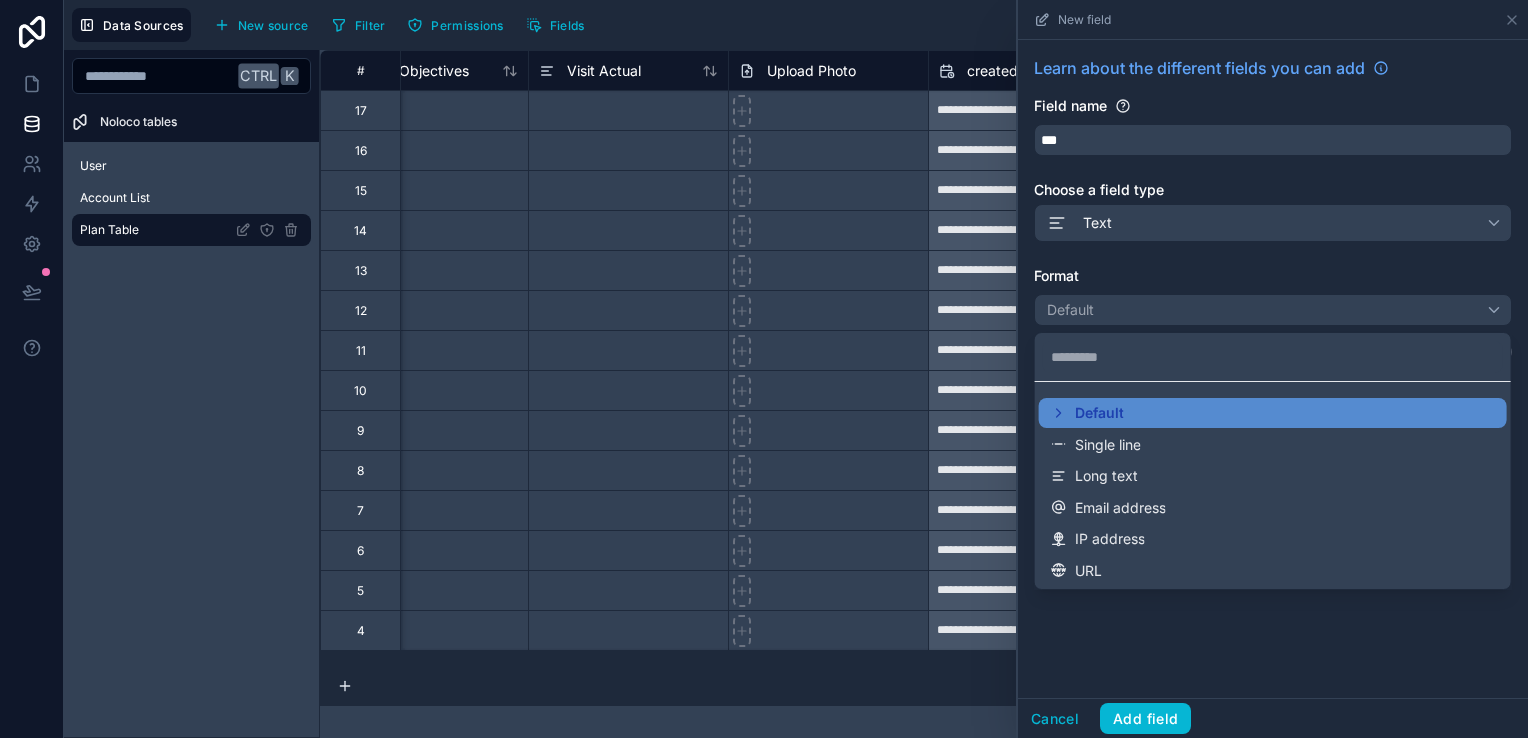 click at bounding box center (1273, 369) 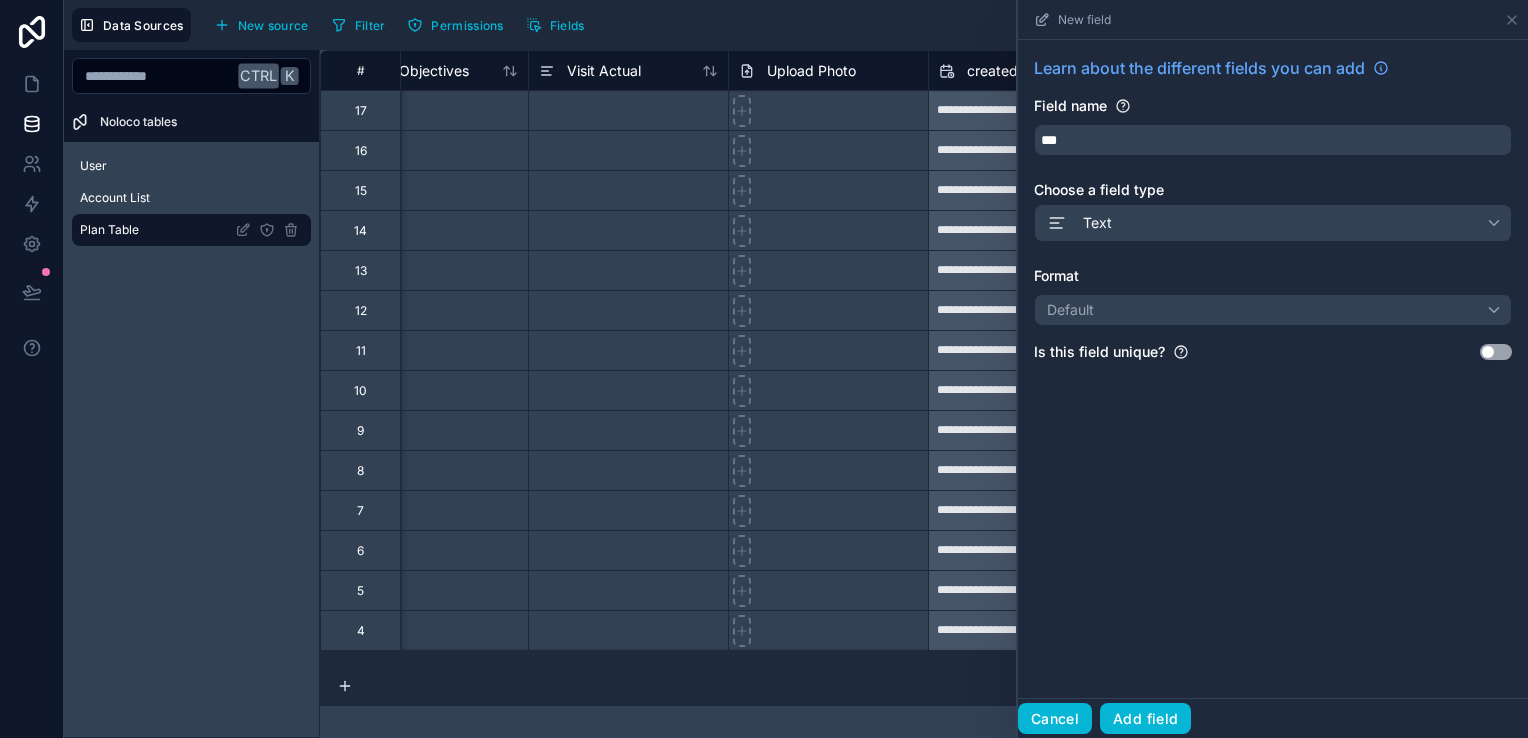 click on "Cancel" at bounding box center [1055, 719] 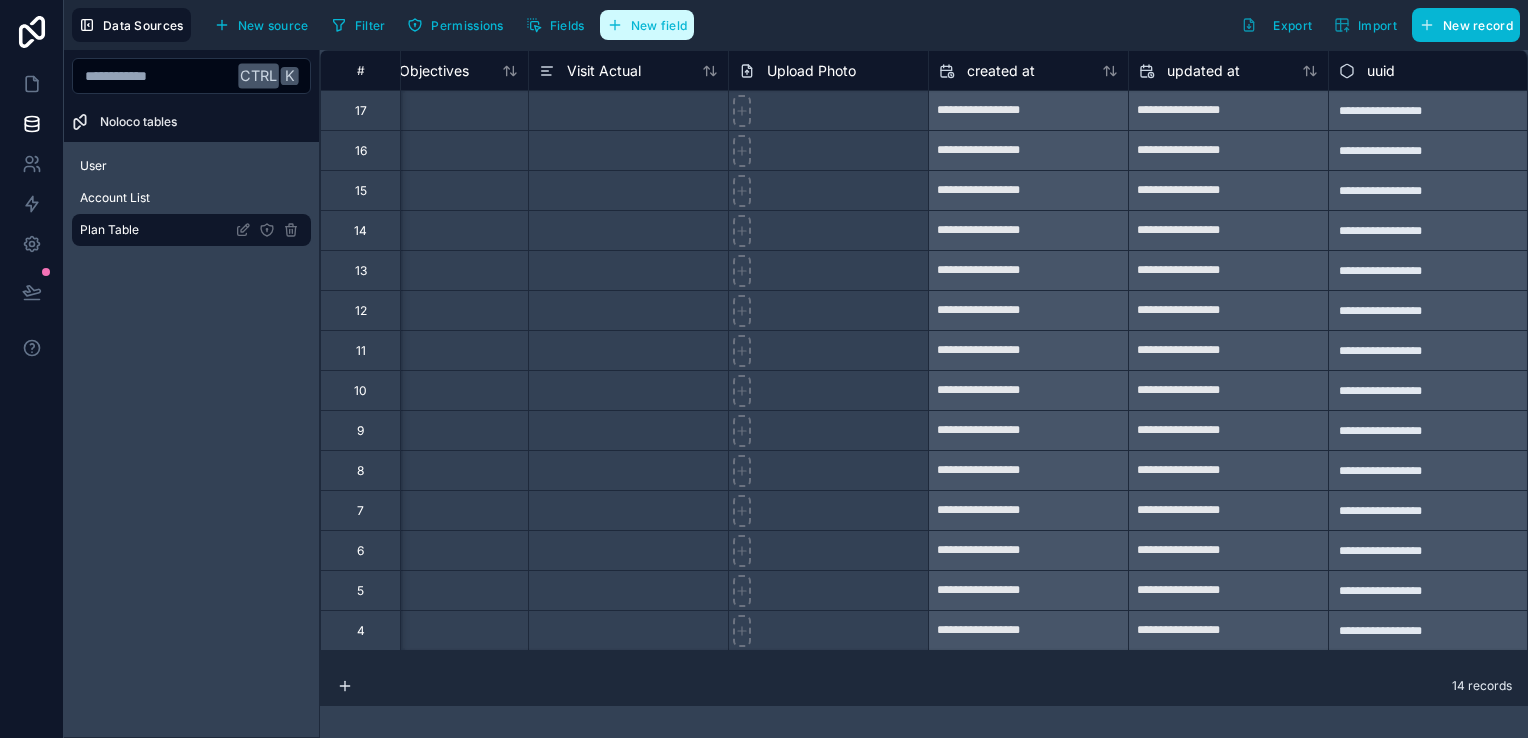click on "New field" at bounding box center (659, 25) 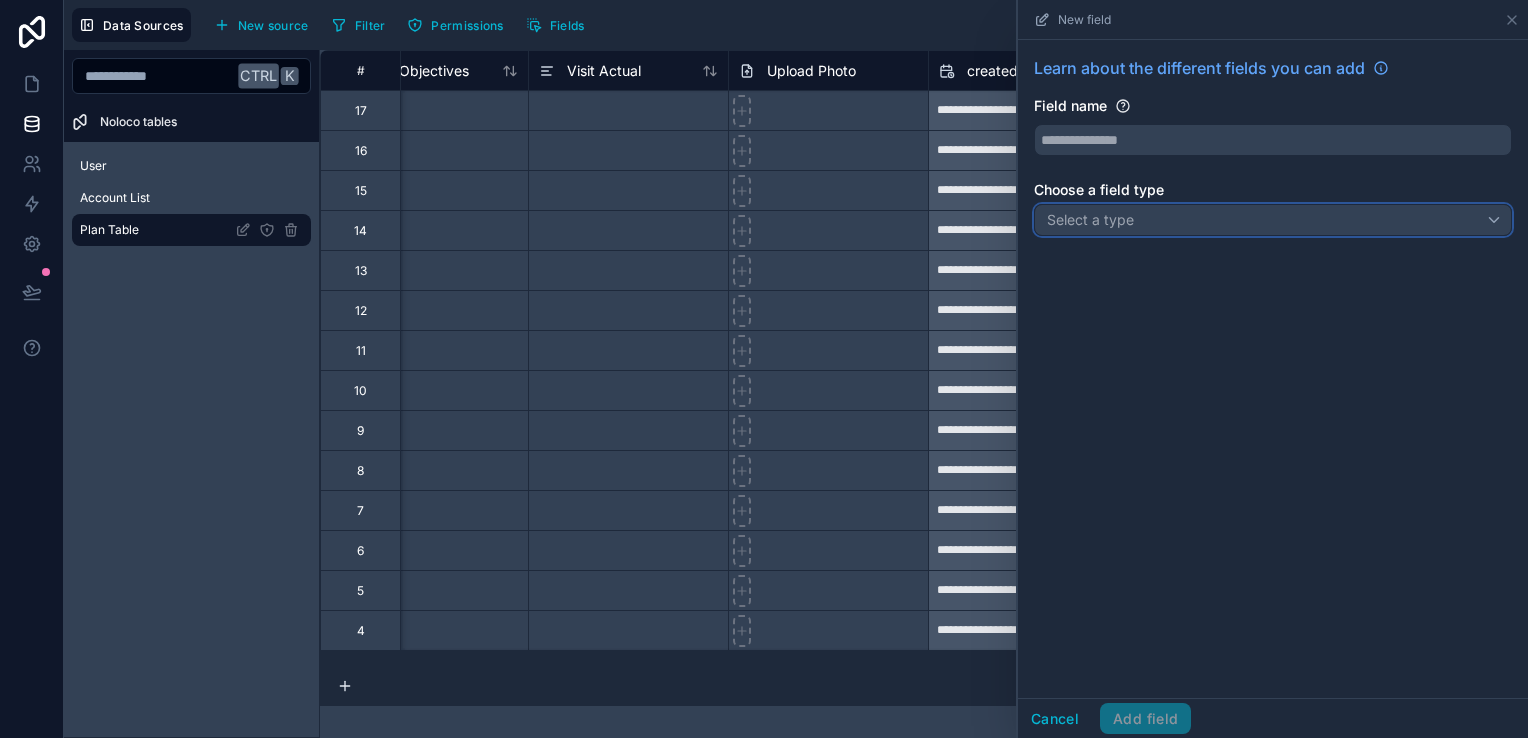 click on "Select a type" at bounding box center [1273, 220] 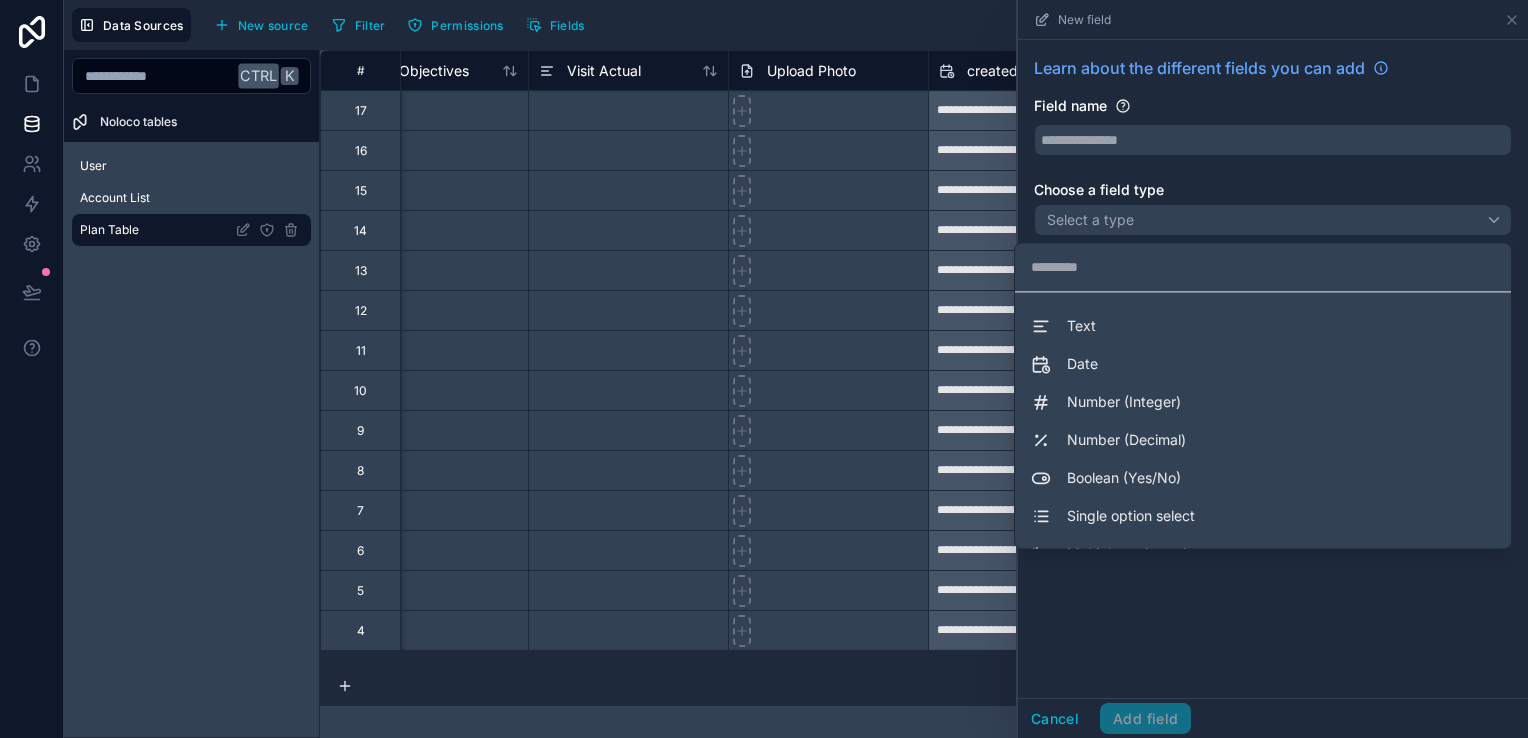 click at bounding box center (1273, 369) 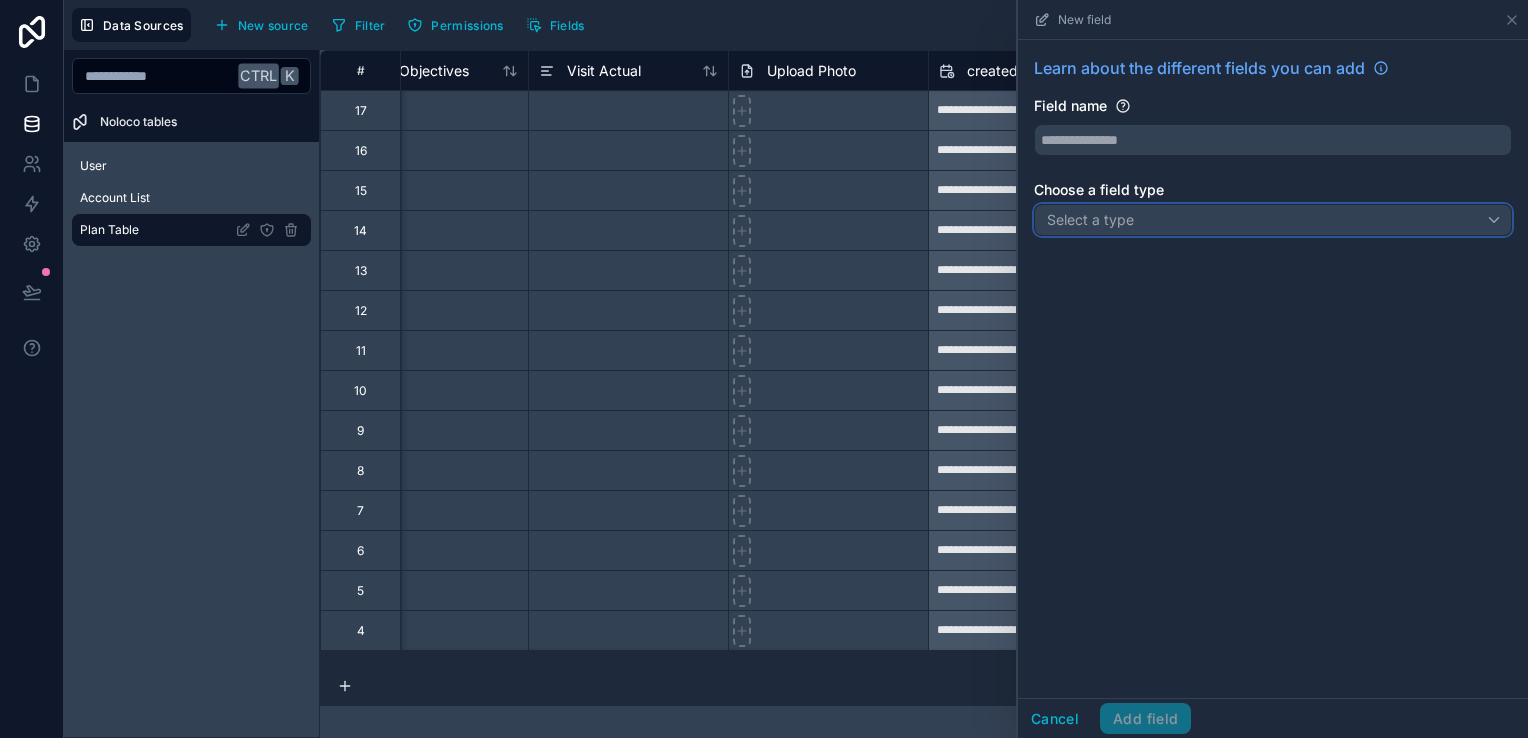 click on "Select a type" at bounding box center (1090, 219) 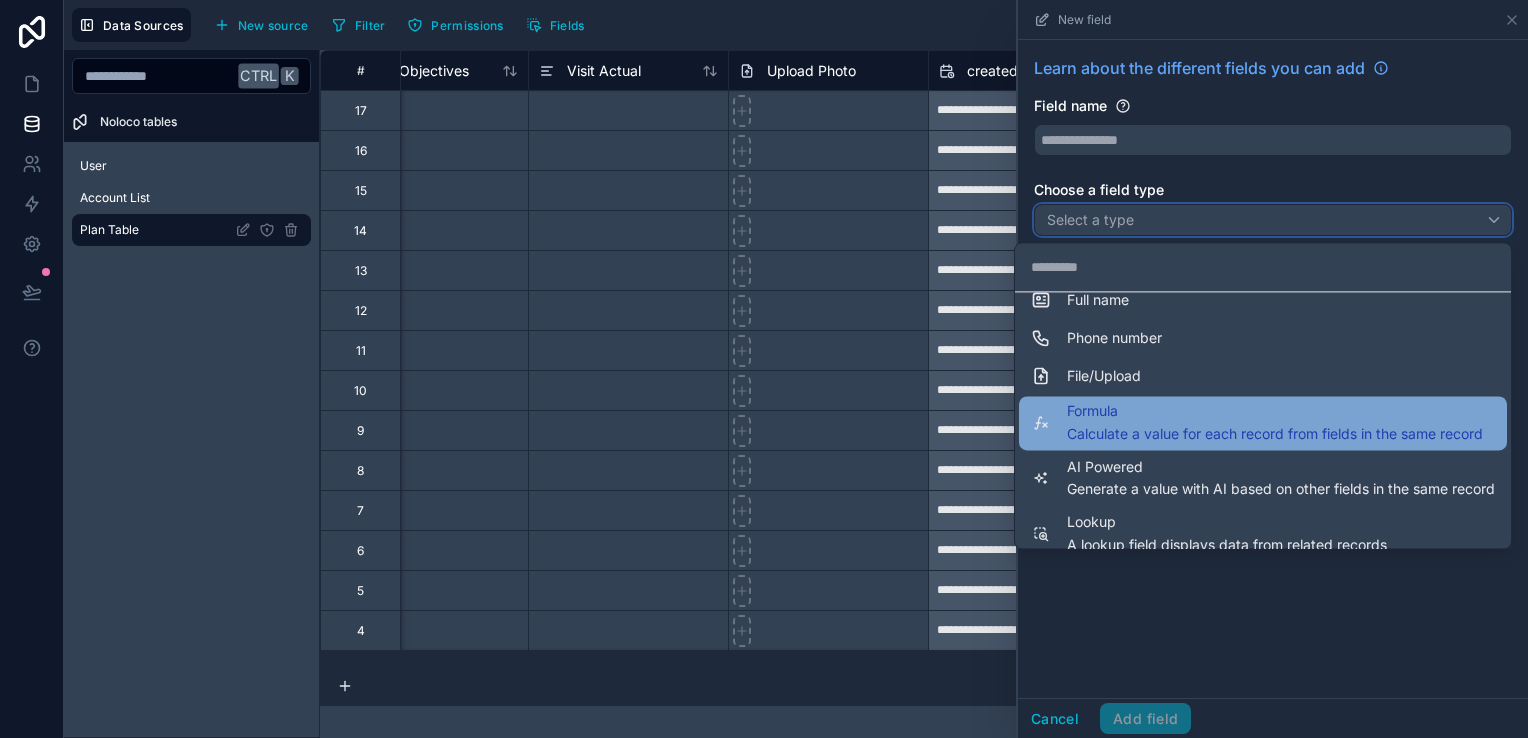 scroll, scrollTop: 548, scrollLeft: 0, axis: vertical 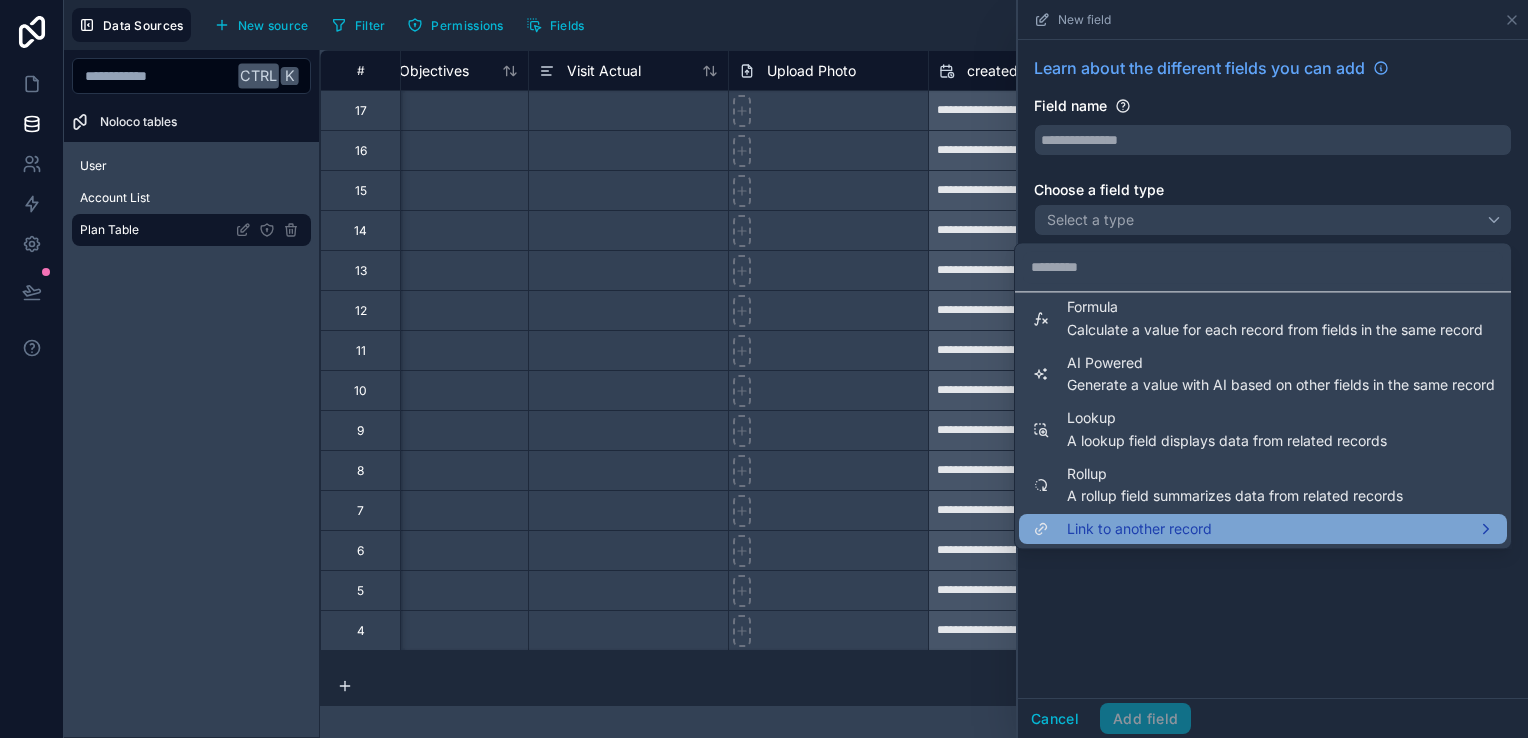 click on "Link to another record" at bounding box center (1139, 530) 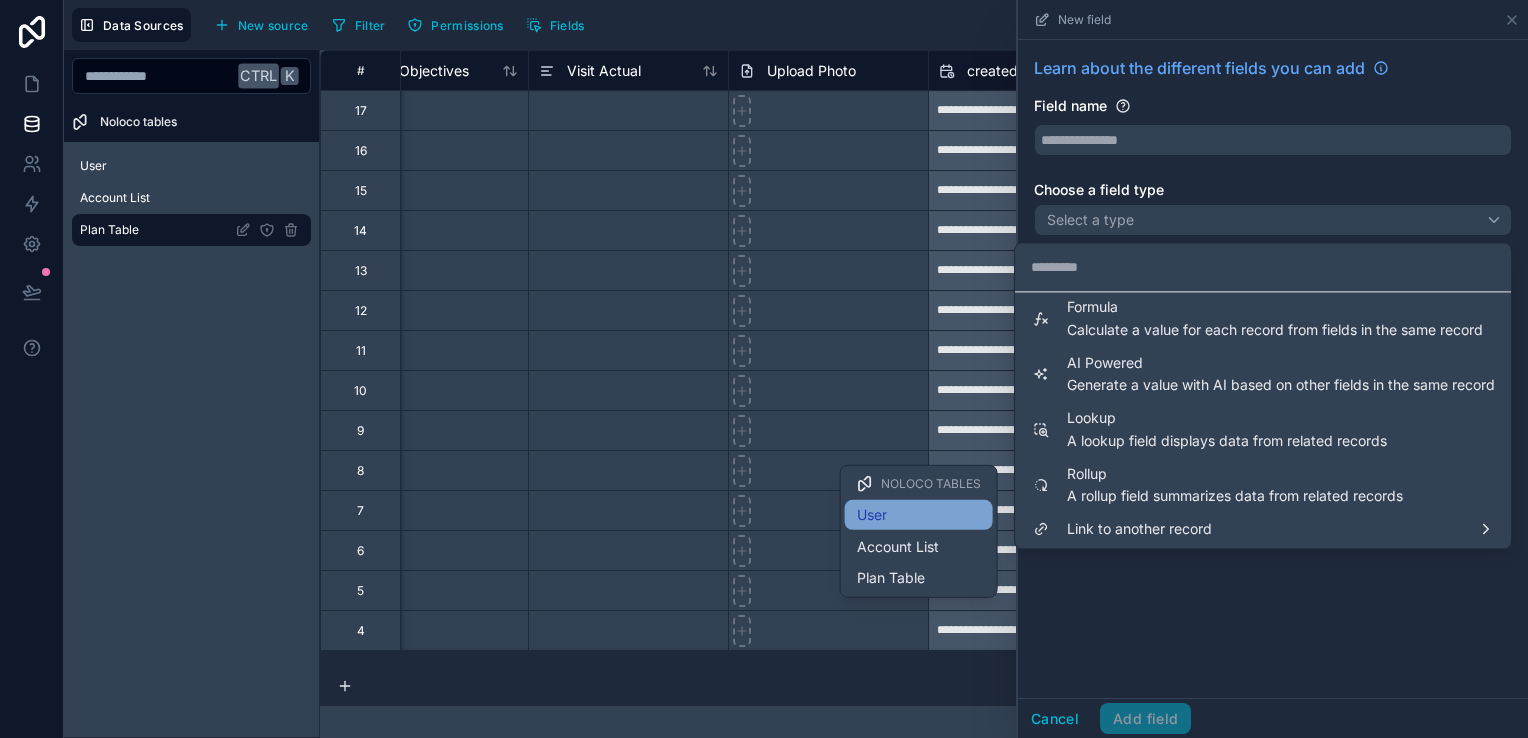 click on "User" at bounding box center [919, 515] 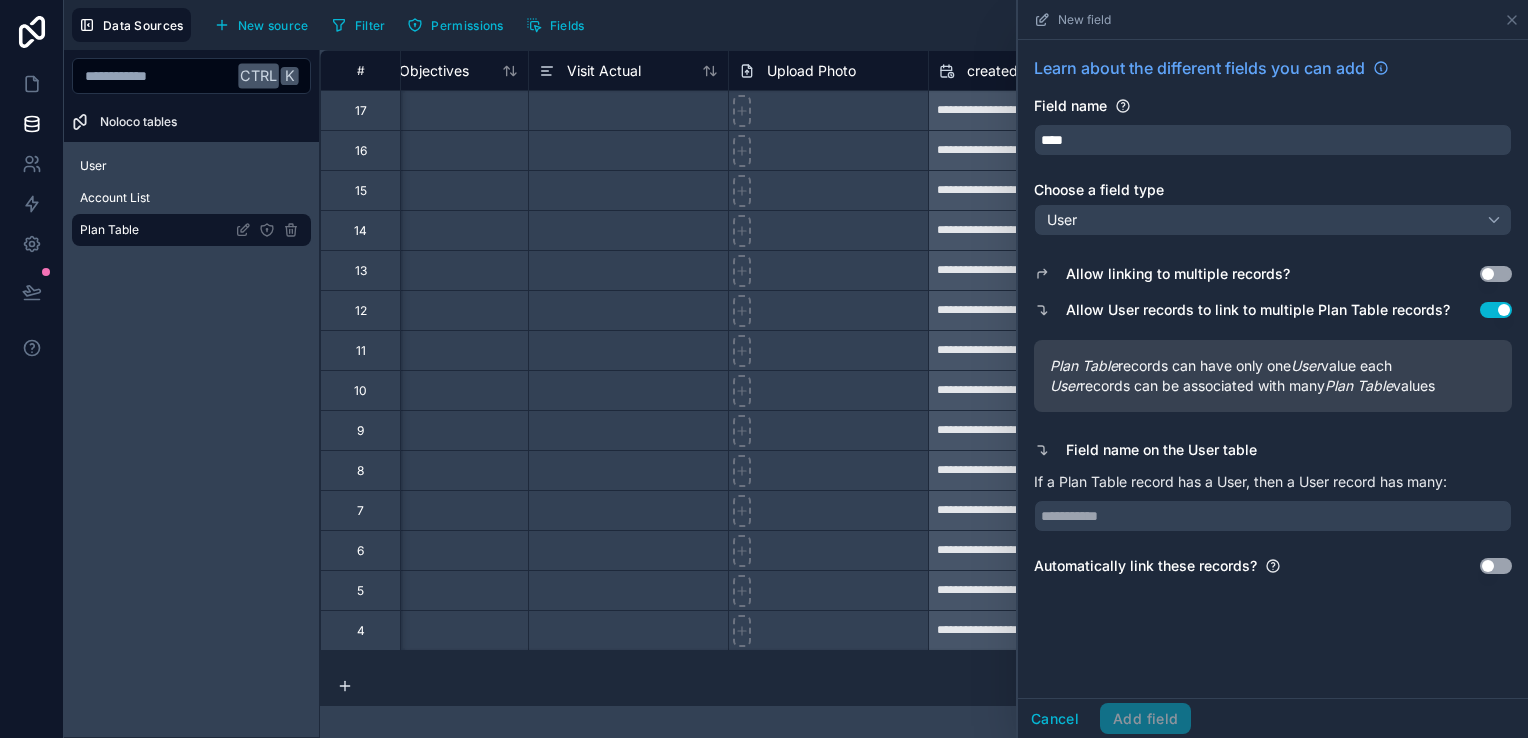 click on "Use setting" at bounding box center [1496, 310] 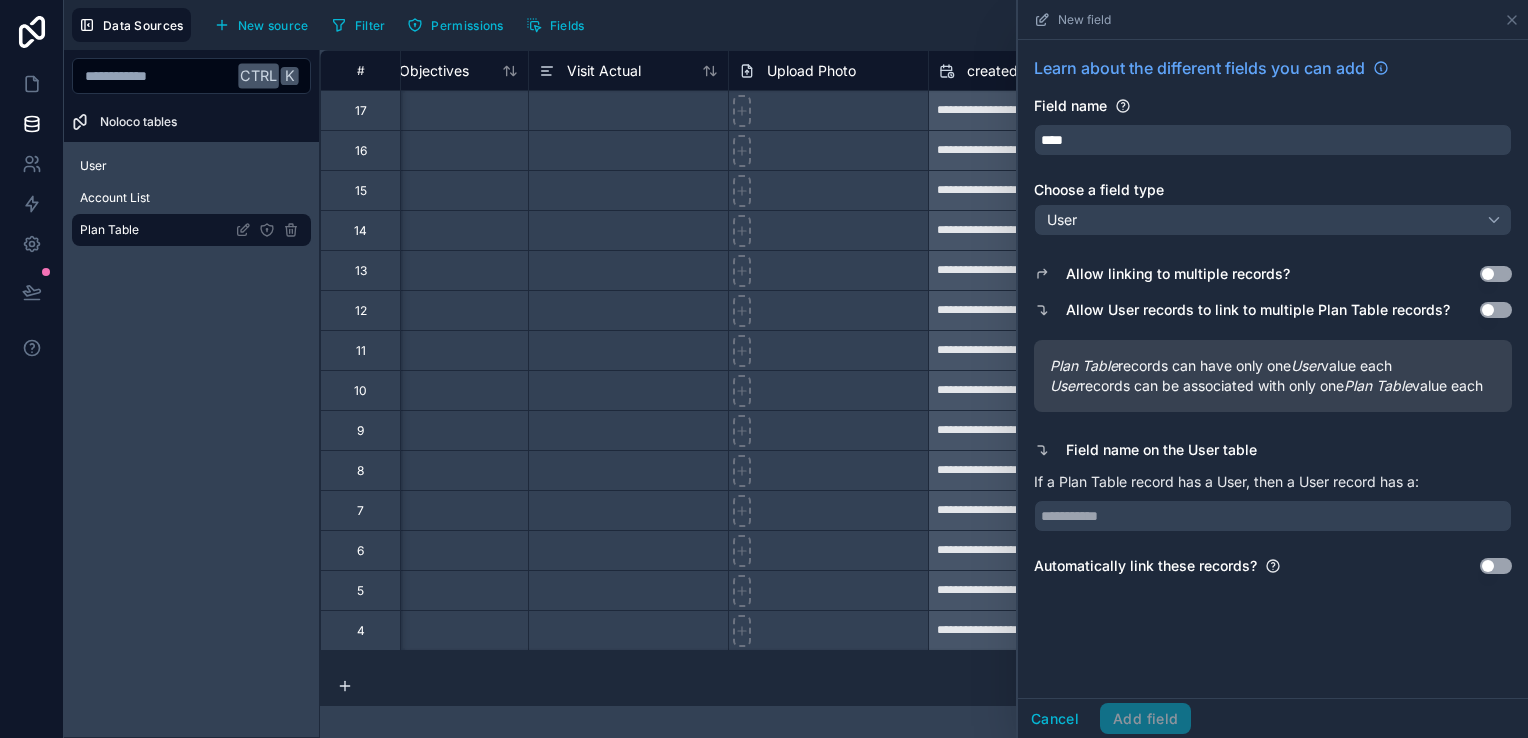click on "Use setting" at bounding box center (1496, 566) 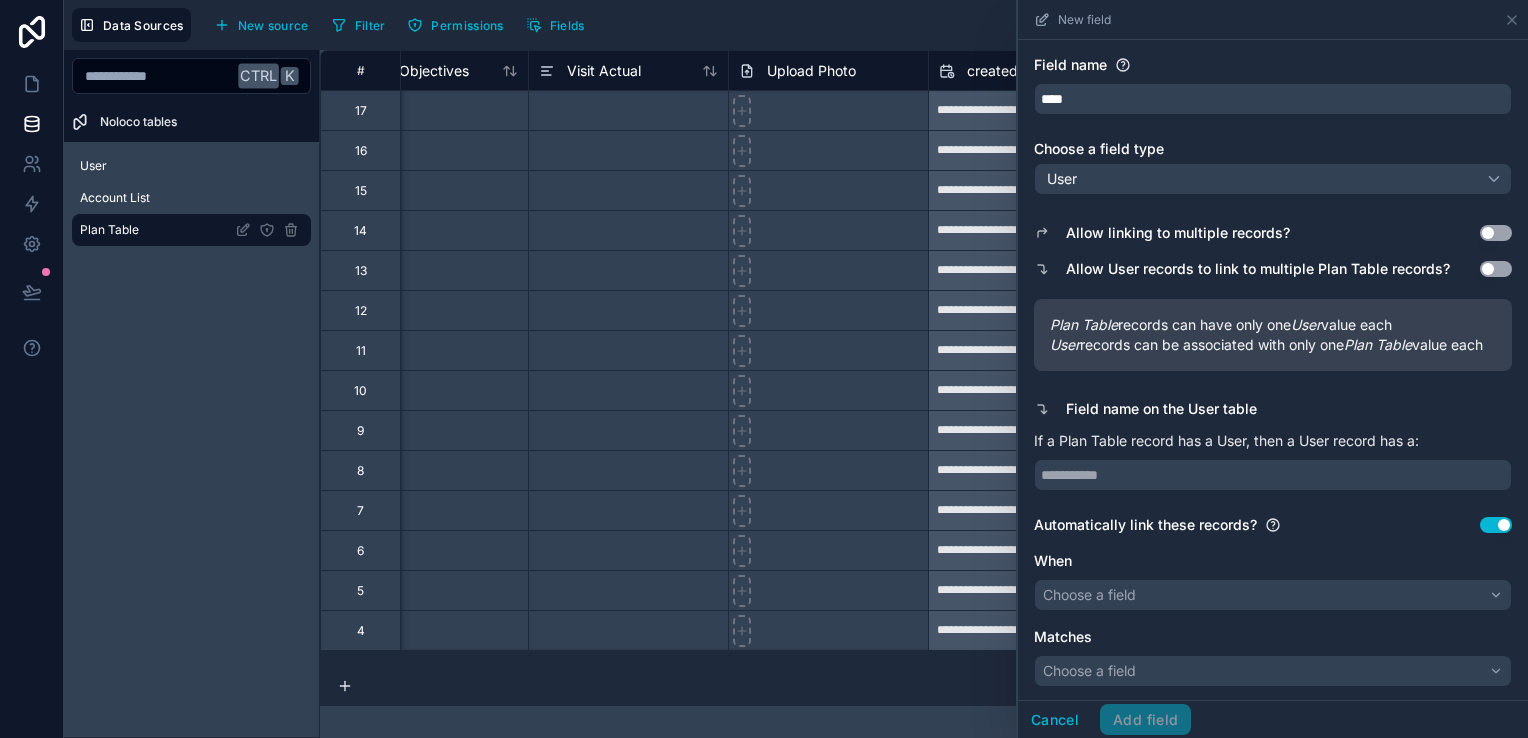 scroll, scrollTop: 62, scrollLeft: 0, axis: vertical 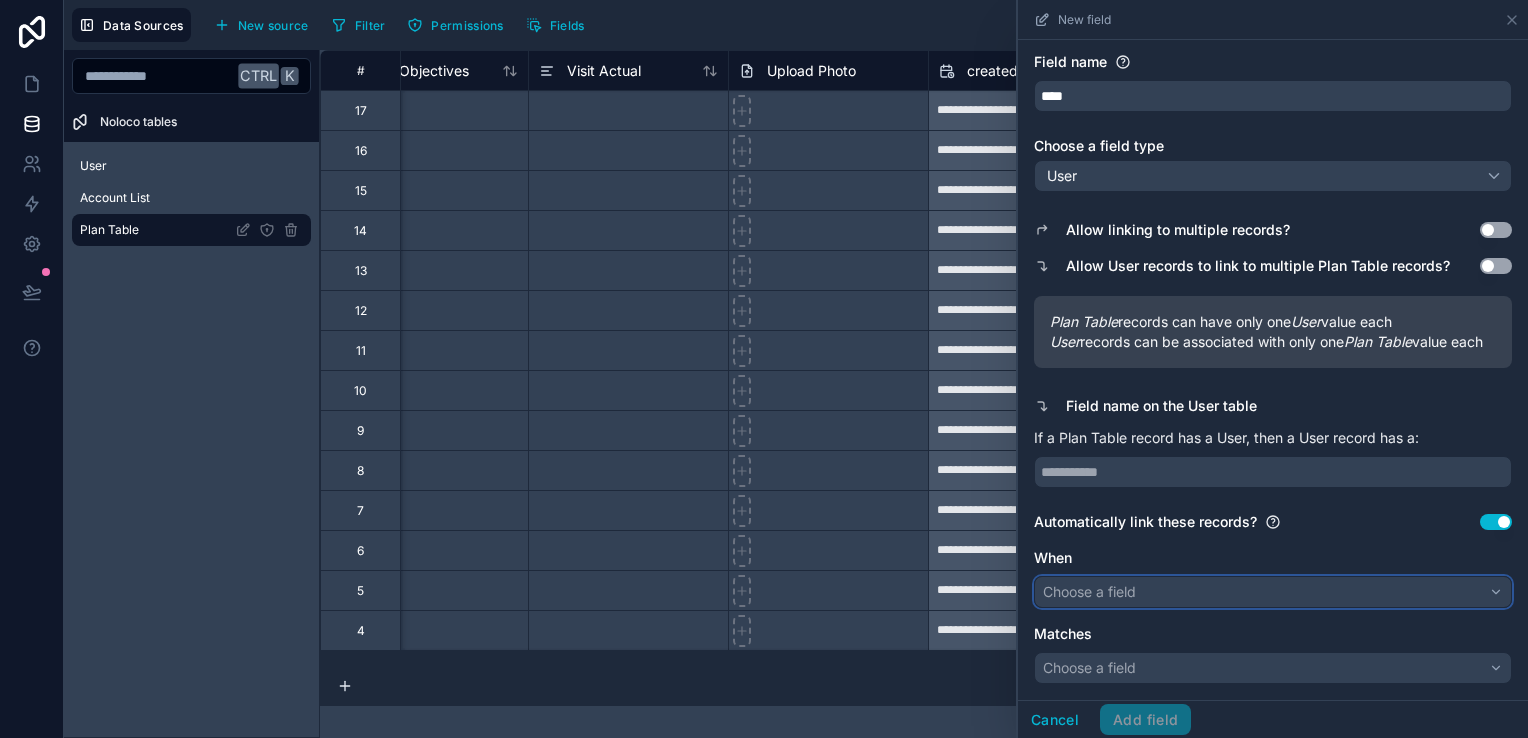 click on "Choose a field" at bounding box center (1273, 592) 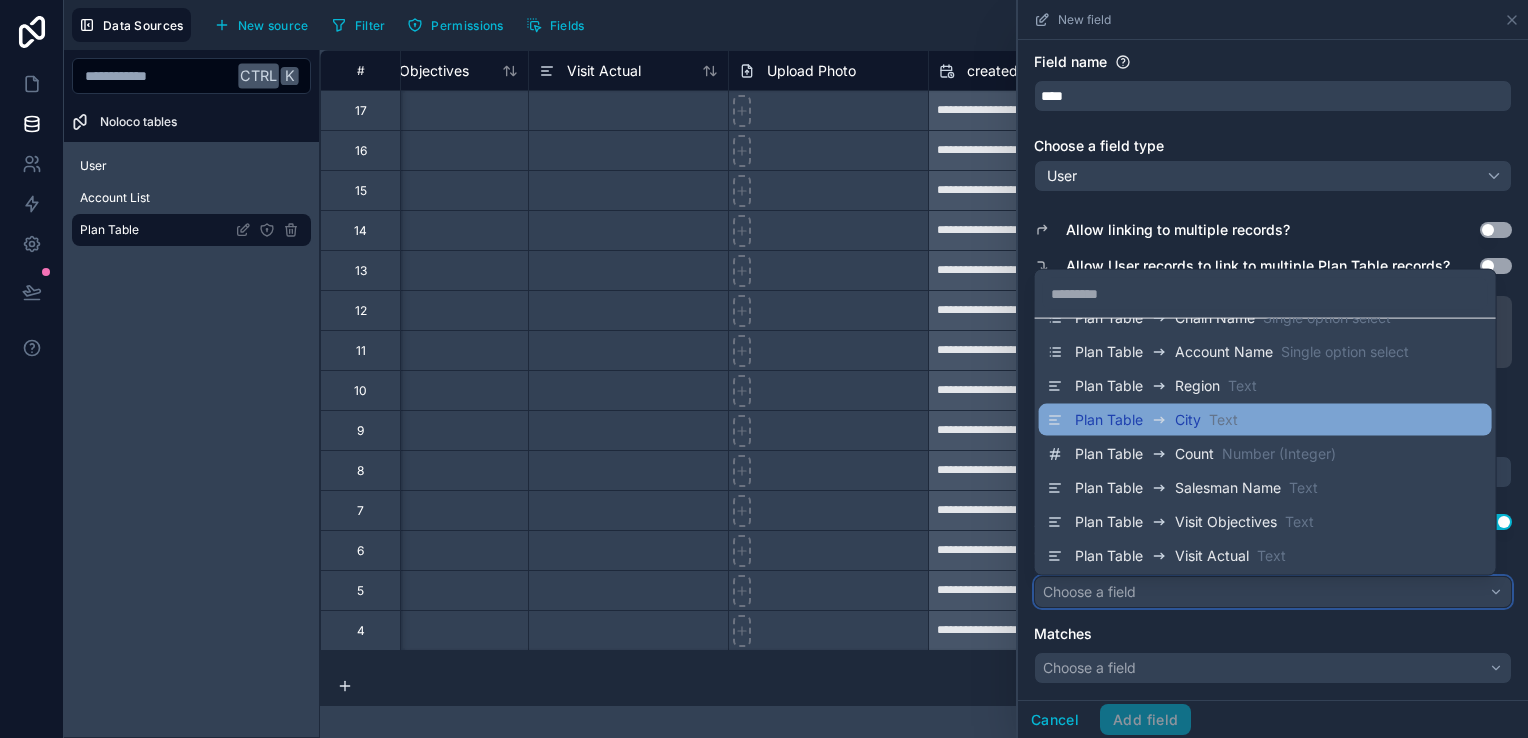scroll, scrollTop: 102, scrollLeft: 0, axis: vertical 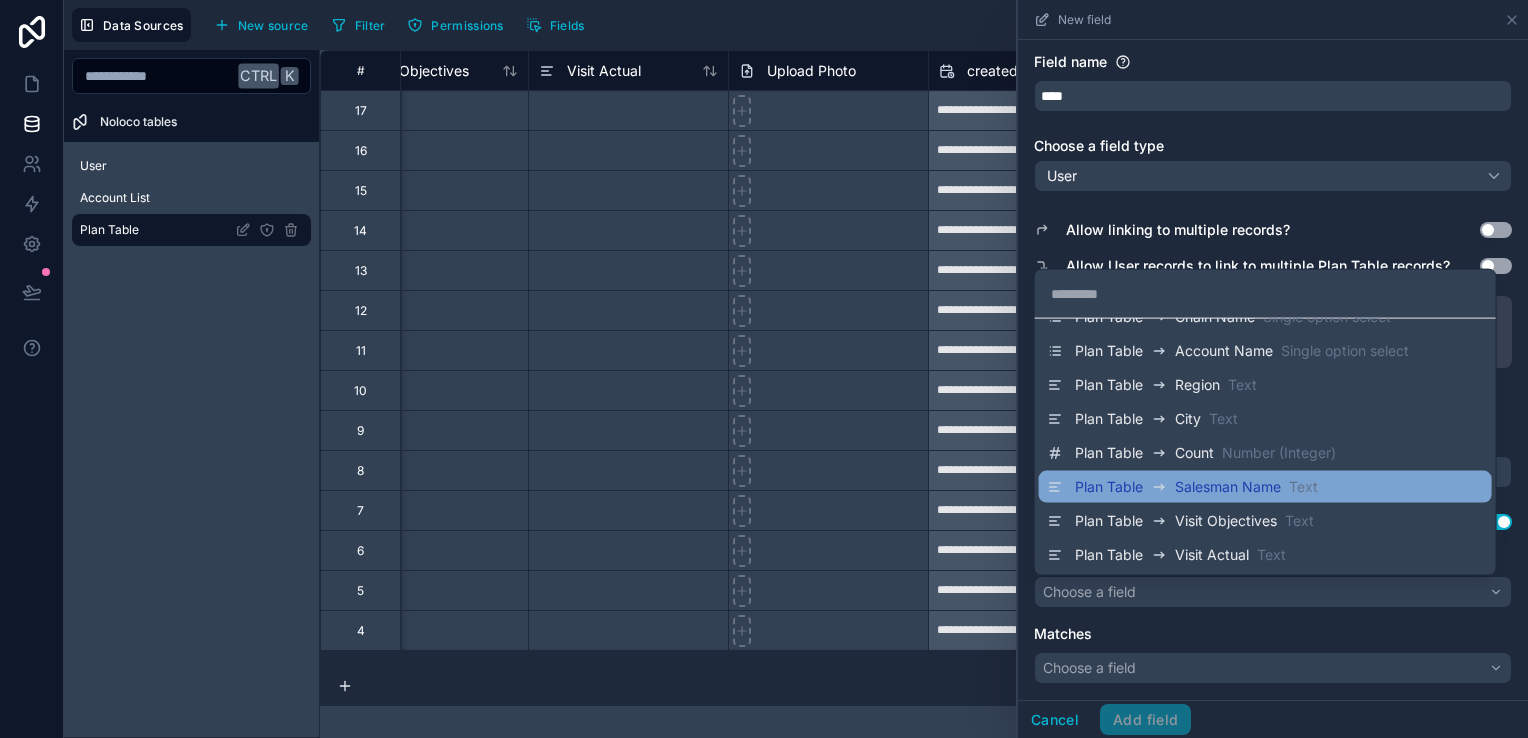 click on "Salesman Name" at bounding box center (1228, 487) 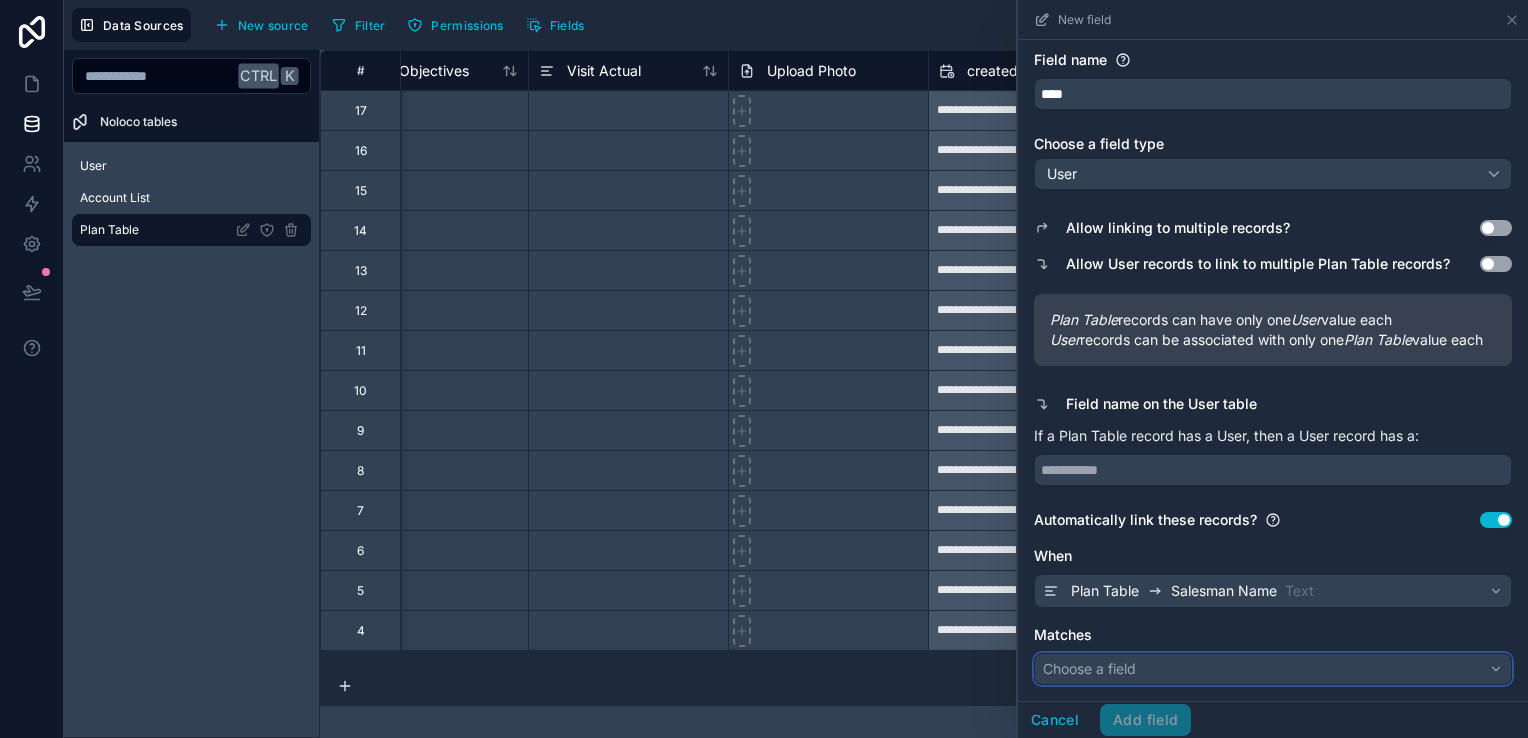 click on "Choose a field" at bounding box center (1273, 669) 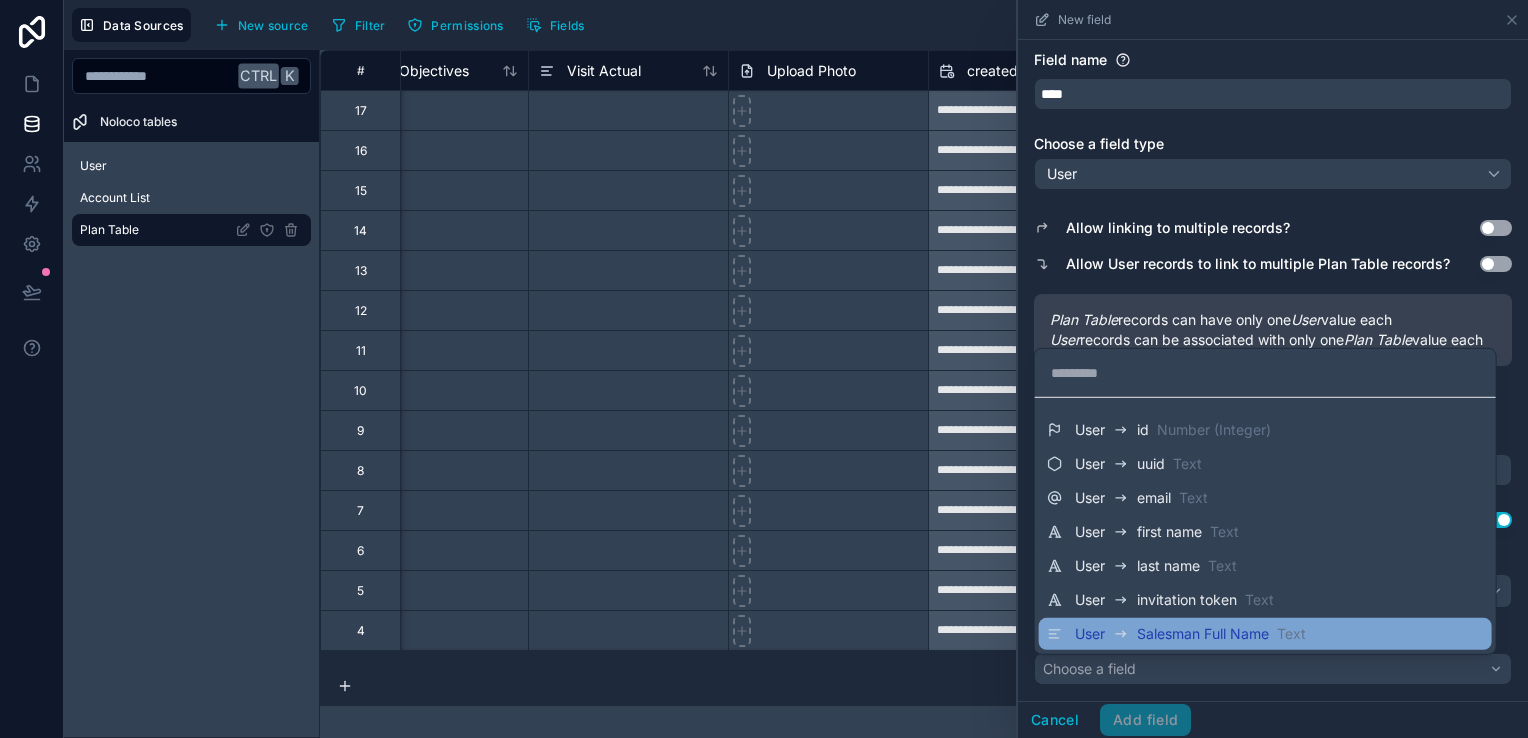 click on "Salesman Full Name" at bounding box center (1203, 634) 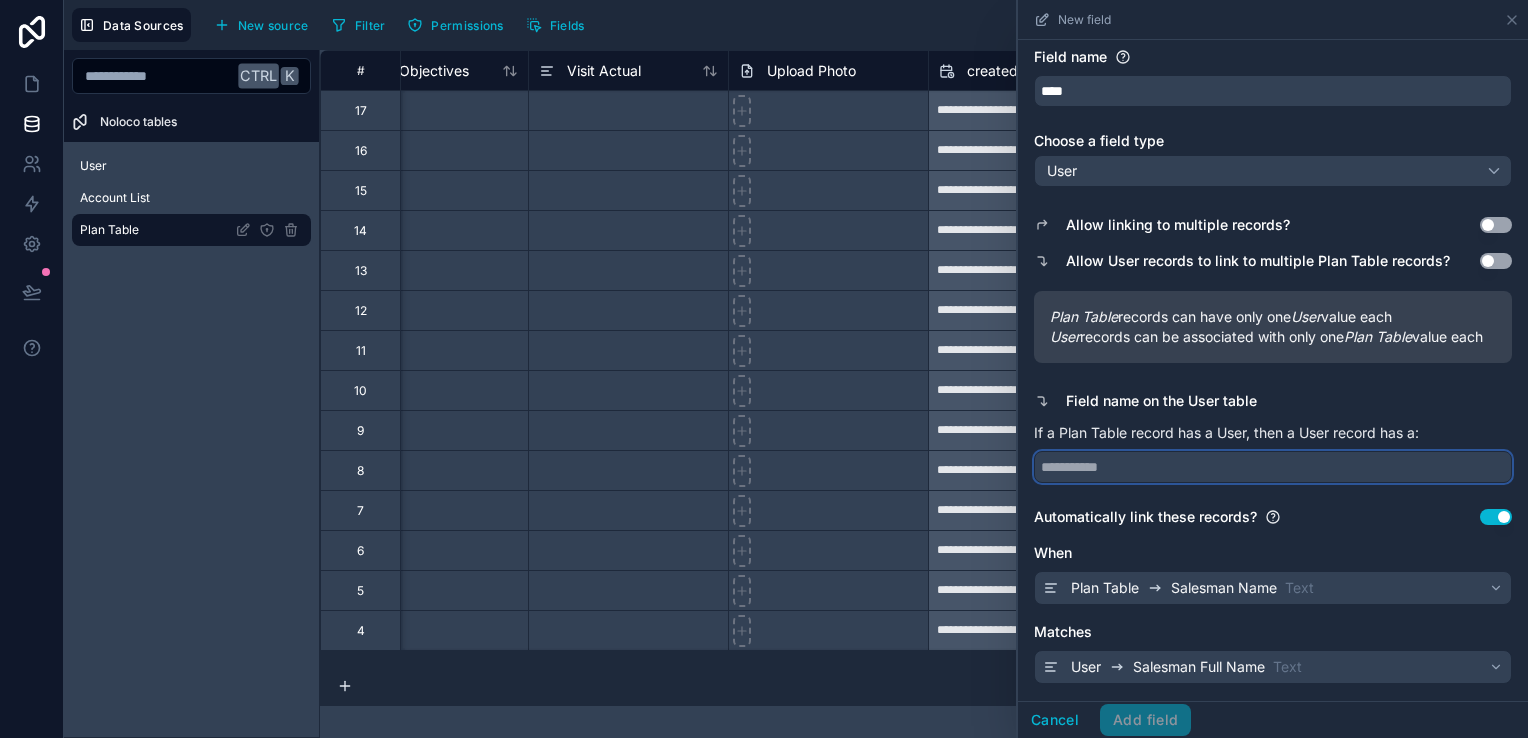 click at bounding box center [1273, 467] 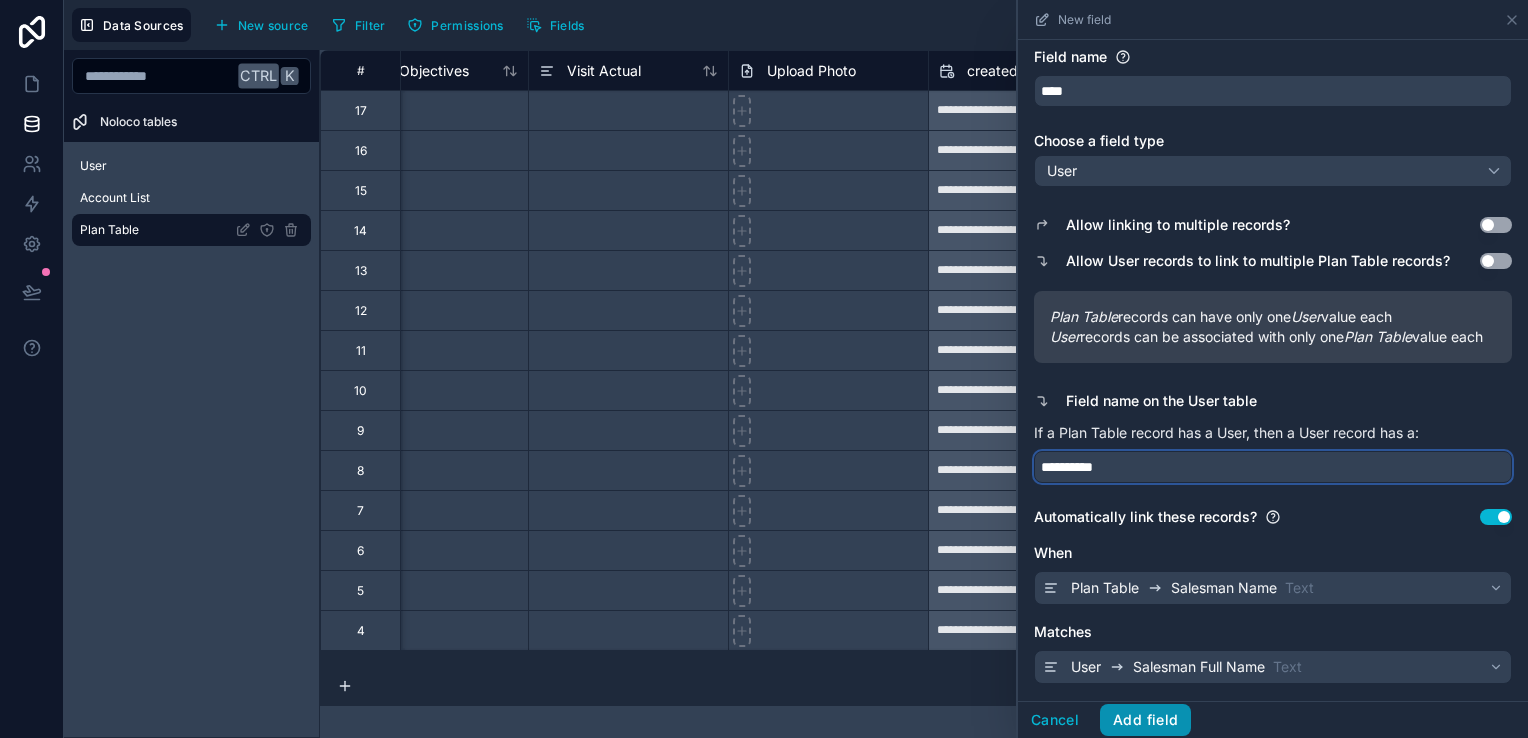 type on "**********" 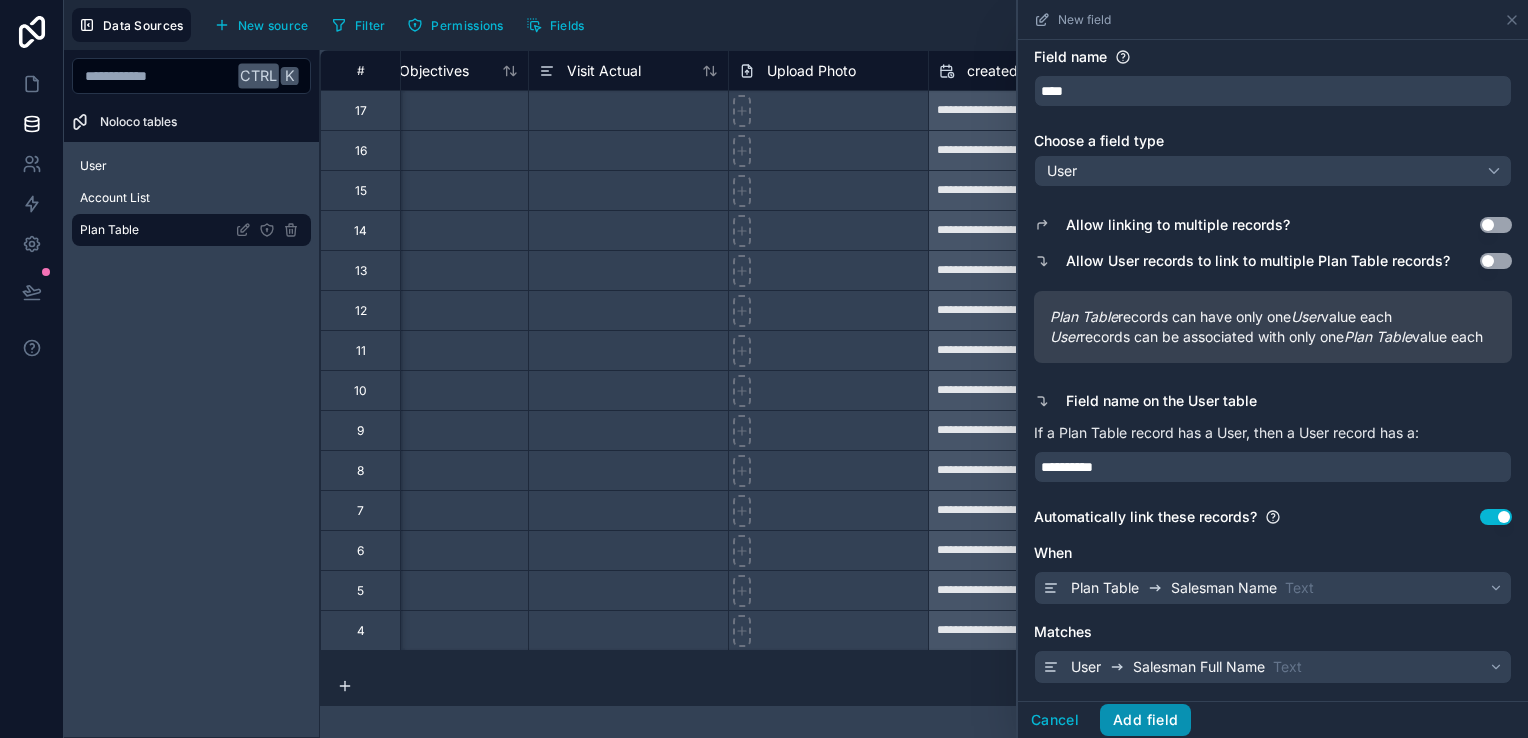 click on "Add field" at bounding box center [1145, 720] 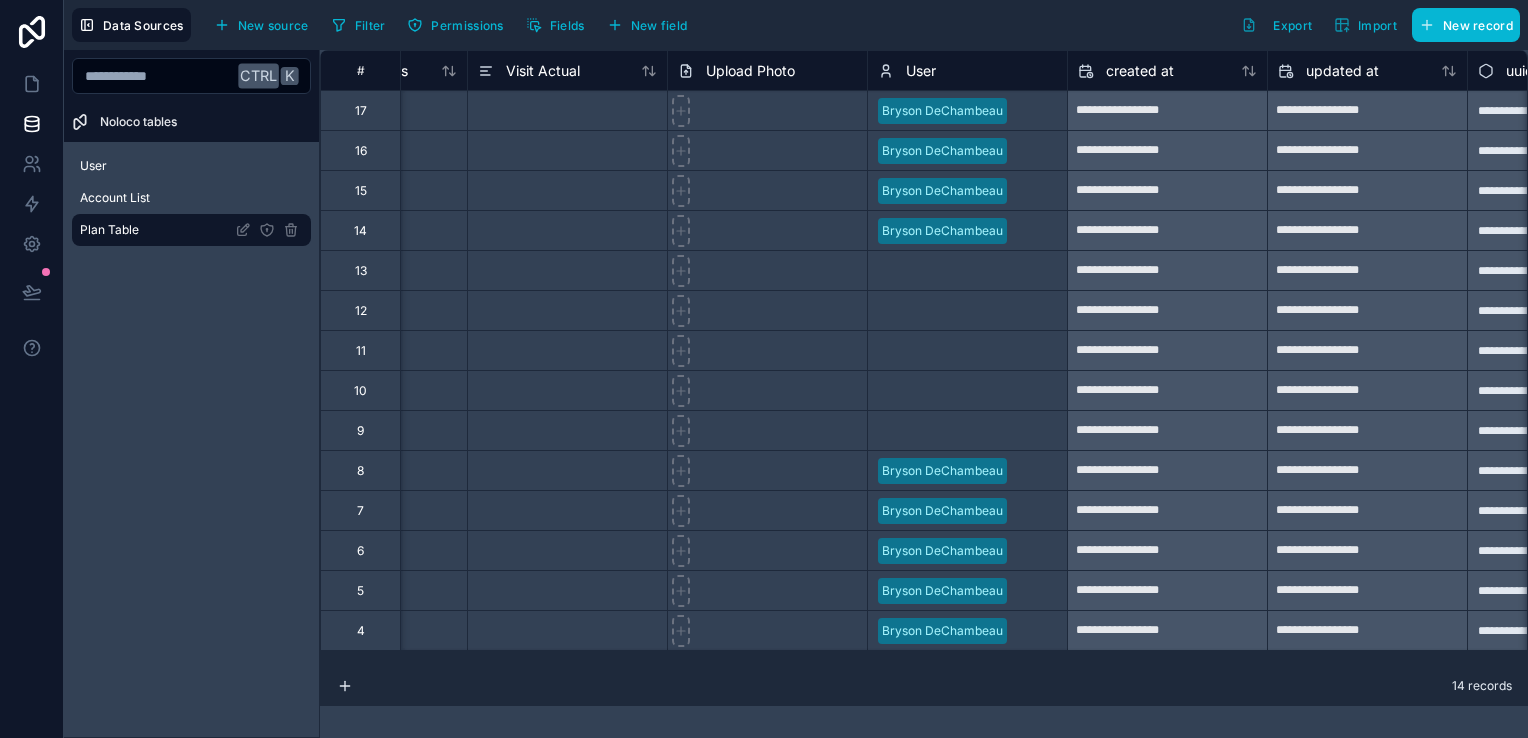 scroll, scrollTop: 0, scrollLeft: 1672, axis: horizontal 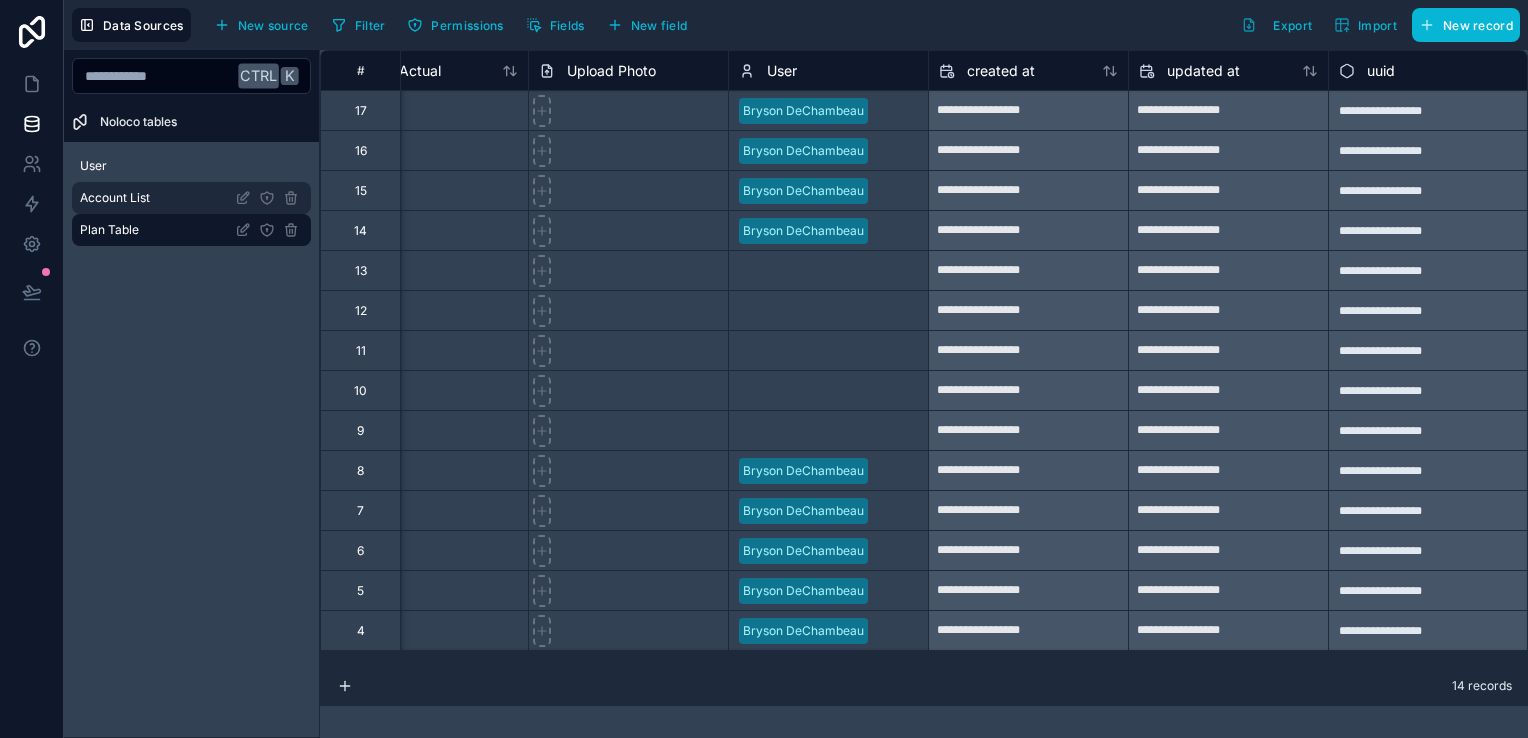 click on "Account List" at bounding box center (191, 198) 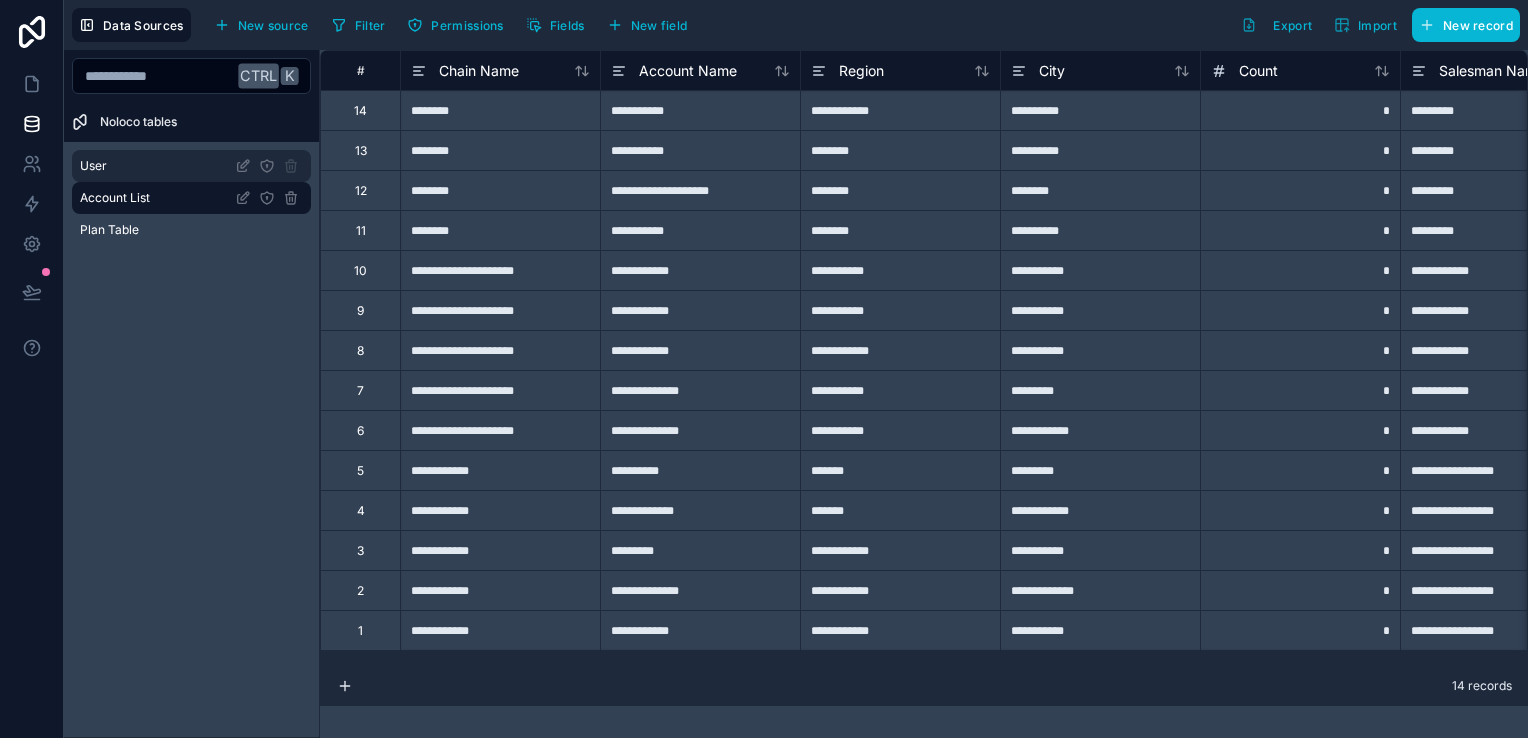click on "User" at bounding box center [191, 166] 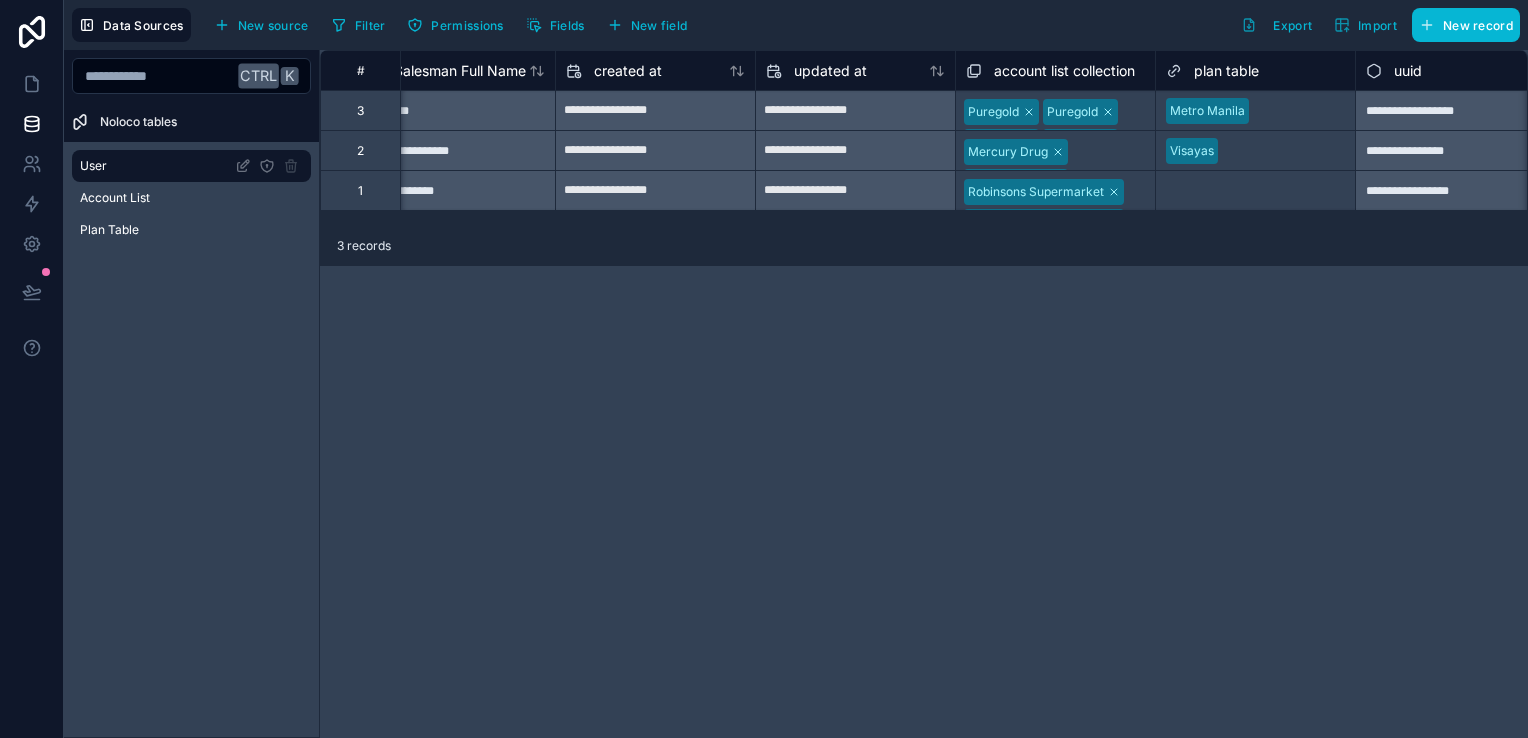 scroll, scrollTop: 0, scrollLeft: 2072, axis: horizontal 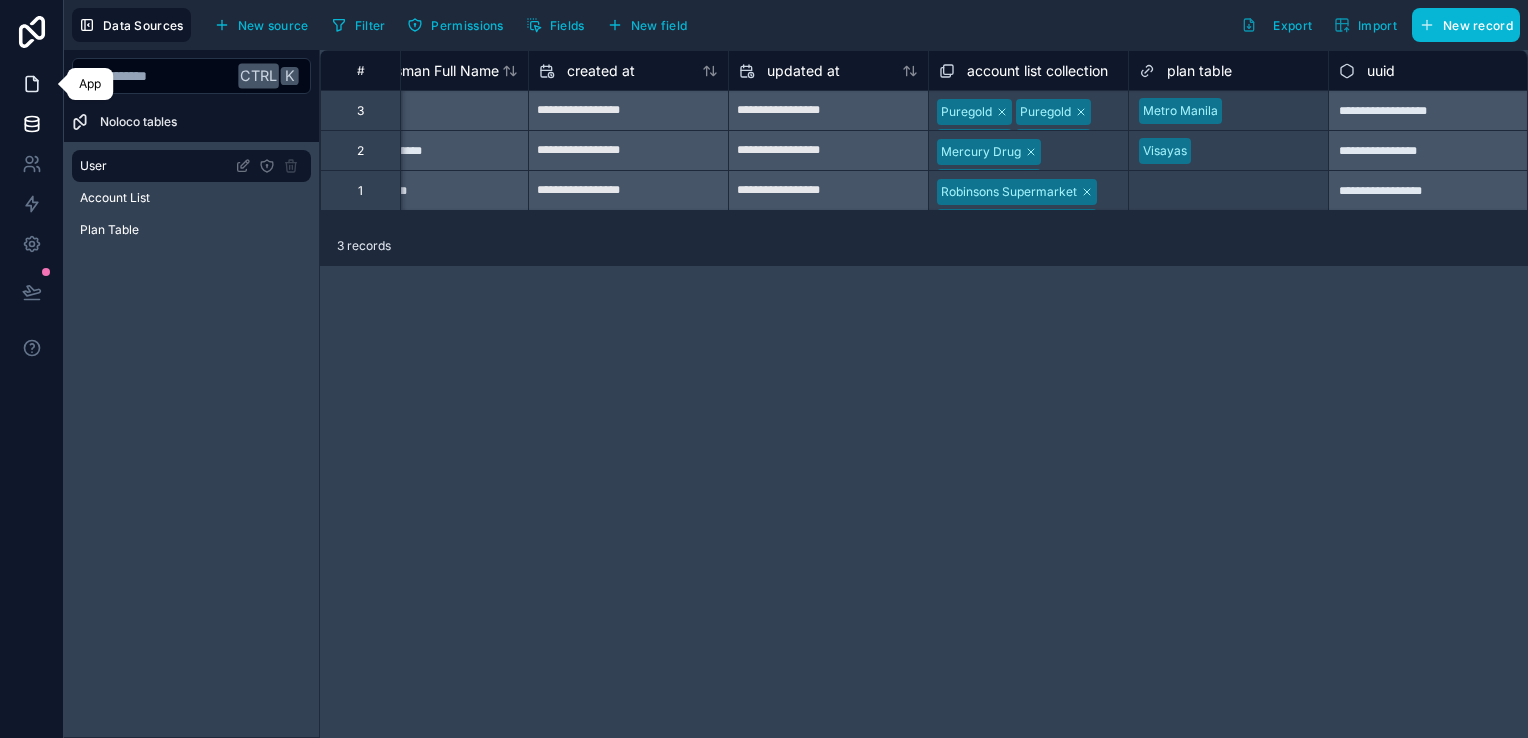 click at bounding box center [31, 84] 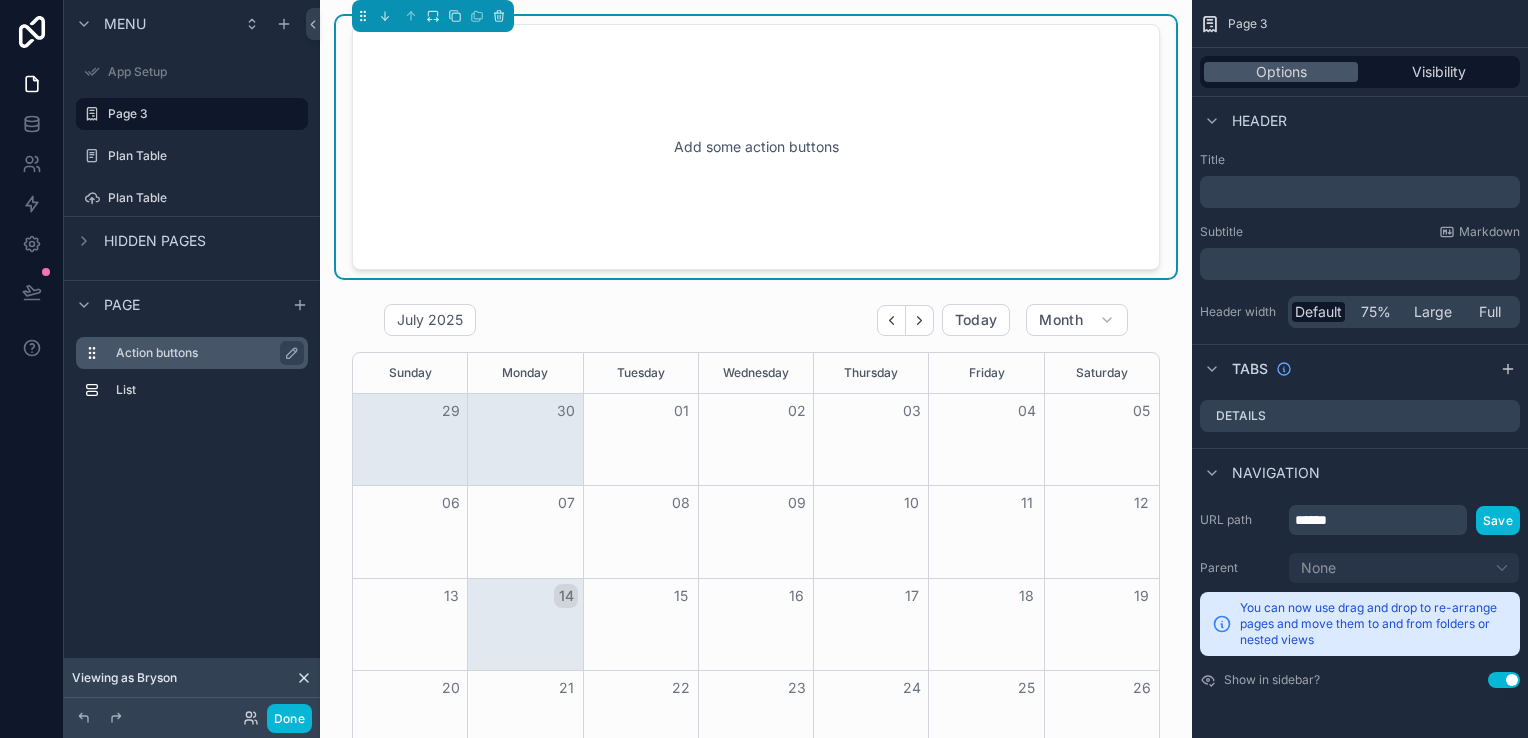 click on "Action buttons" at bounding box center [208, 353] 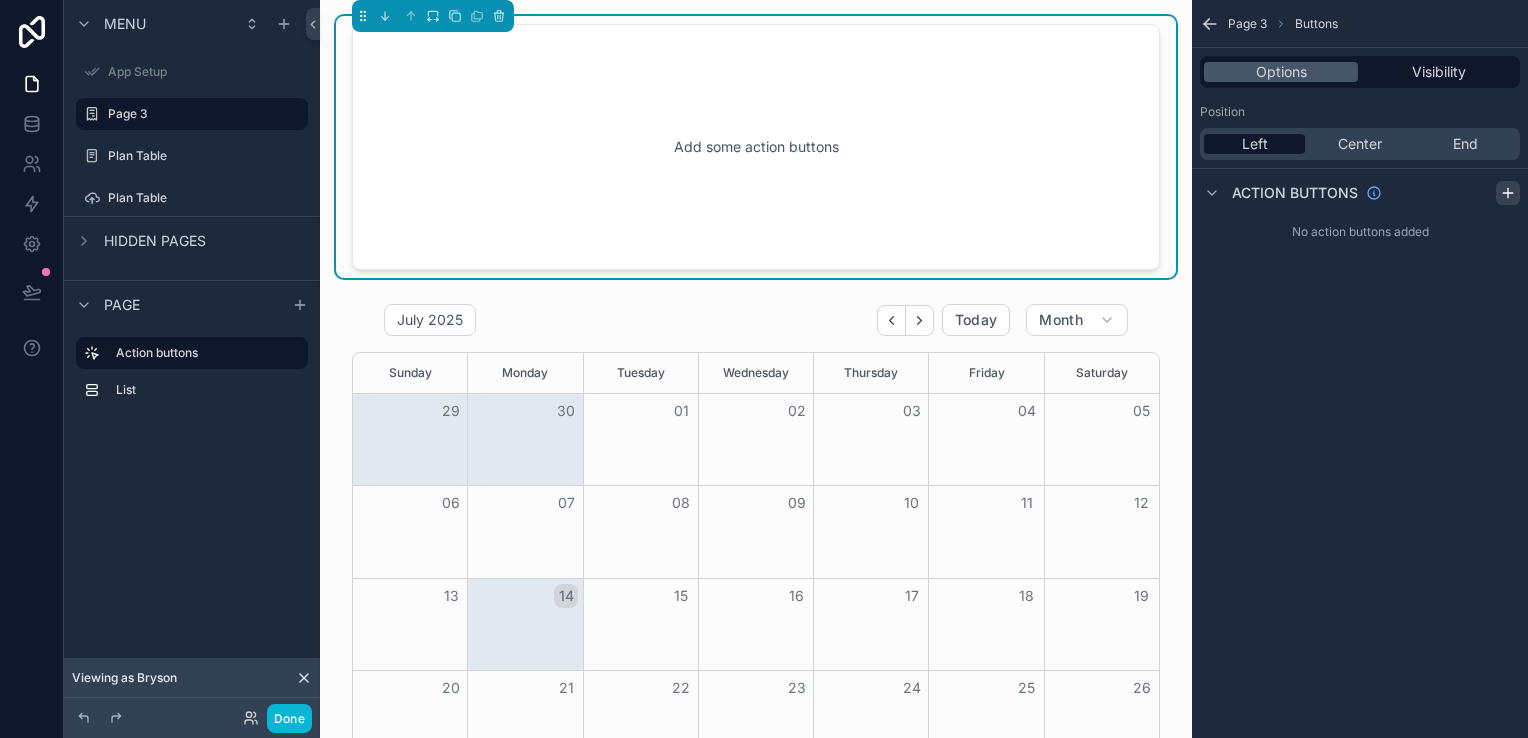 click 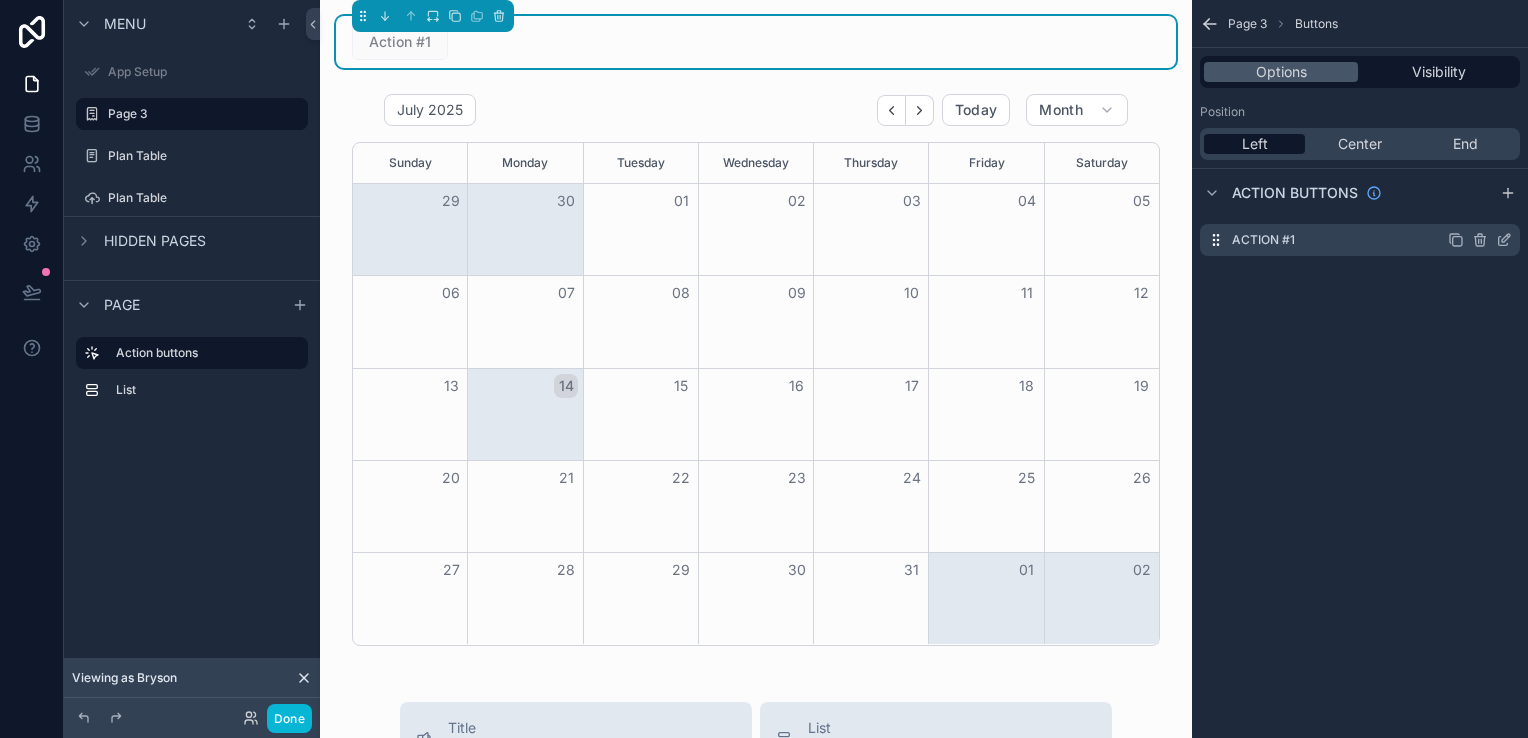 click 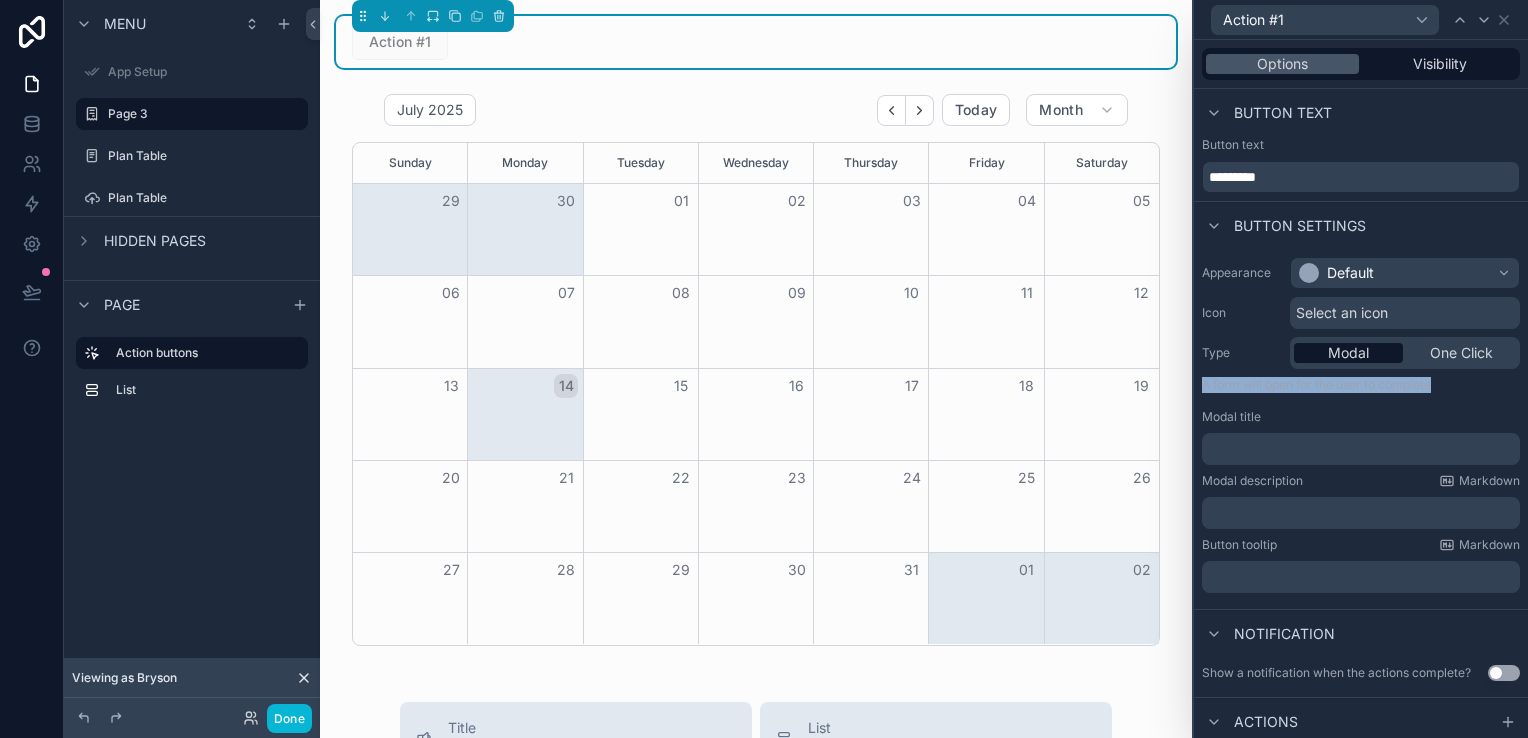 click on "Appearance Default Icon Select an icon Type Modal One Click A form will open for the user to complete Modal title ﻿ Modal description Markdown ﻿ Button tooltip Markdown ﻿" at bounding box center (1361, 425) 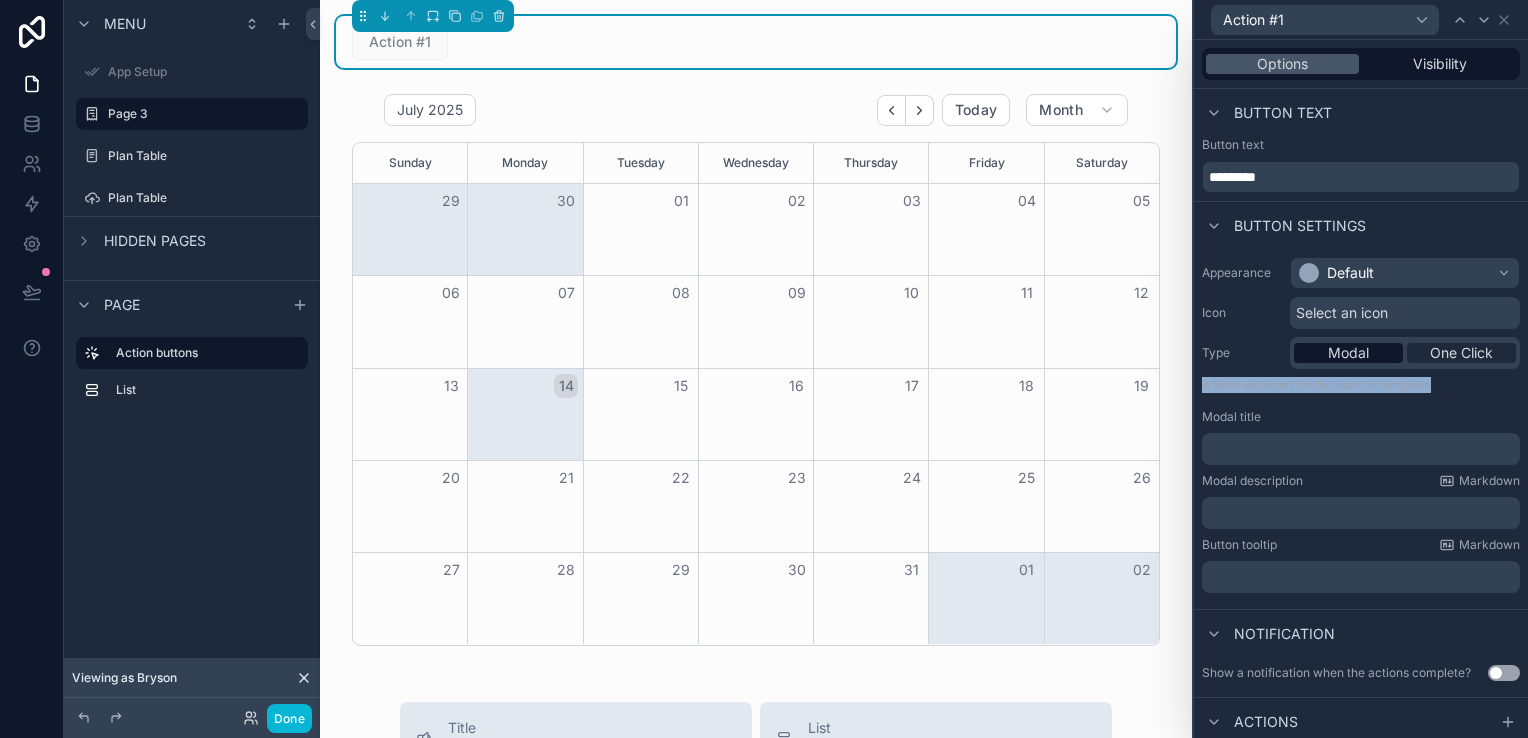 drag, startPoint x: 1444, startPoint y: 369, endPoint x: 1432, endPoint y: 354, distance: 19.209373 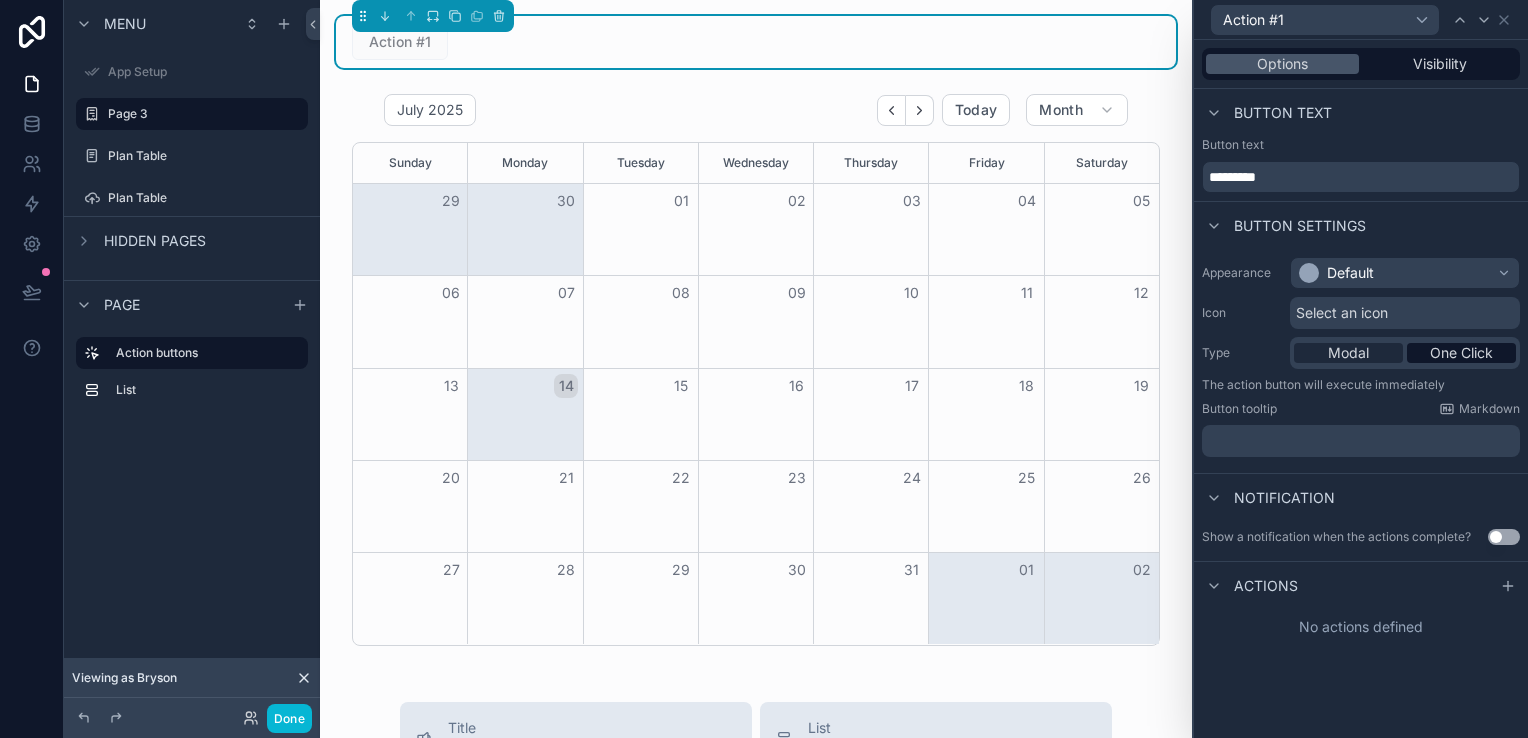 click on "Modal" at bounding box center [1348, 353] 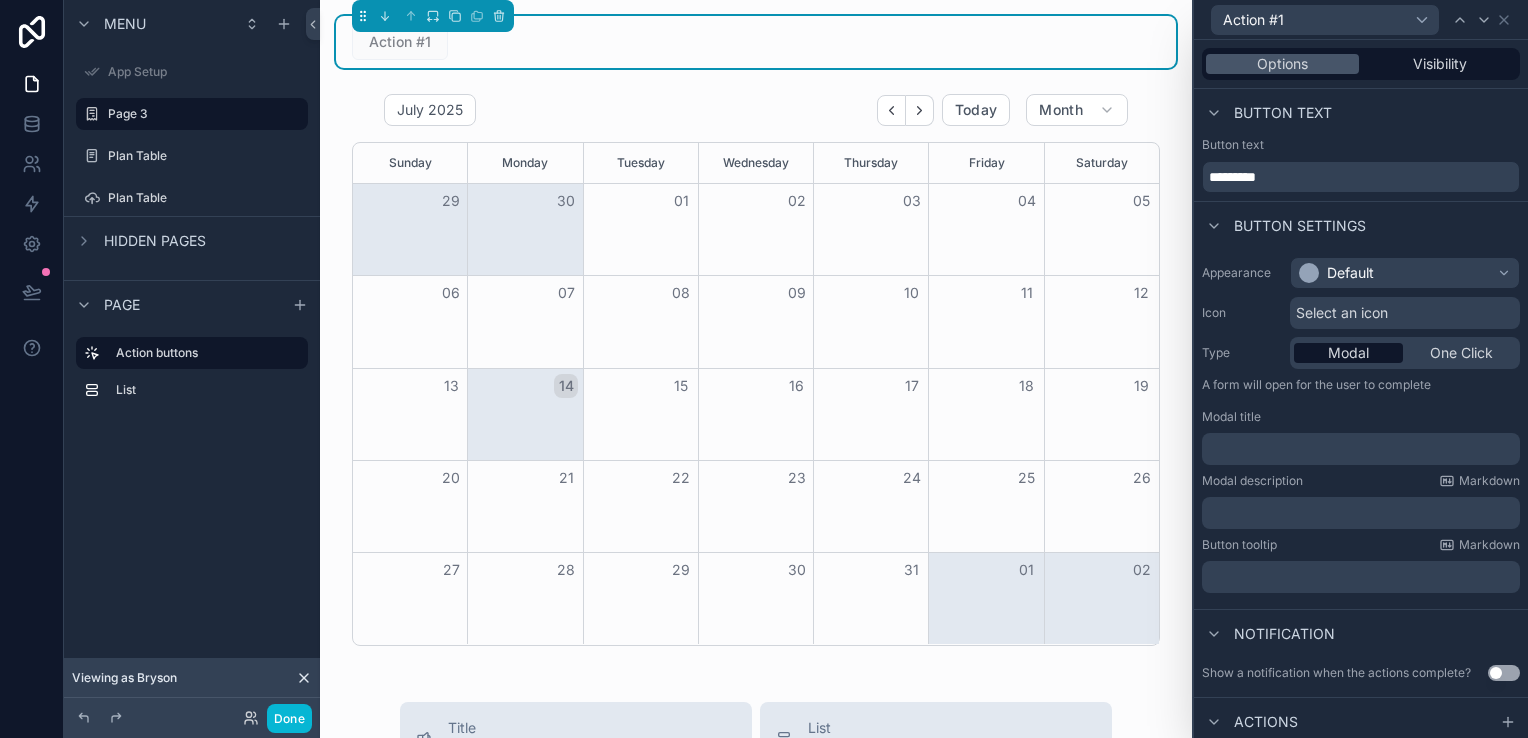 click on "Appearance Default Icon Select an icon Type Modal One Click A form will open for the user to complete Modal title ﻿ Modal description Markdown ﻿ Button tooltip Markdown ﻿" at bounding box center (1361, 425) 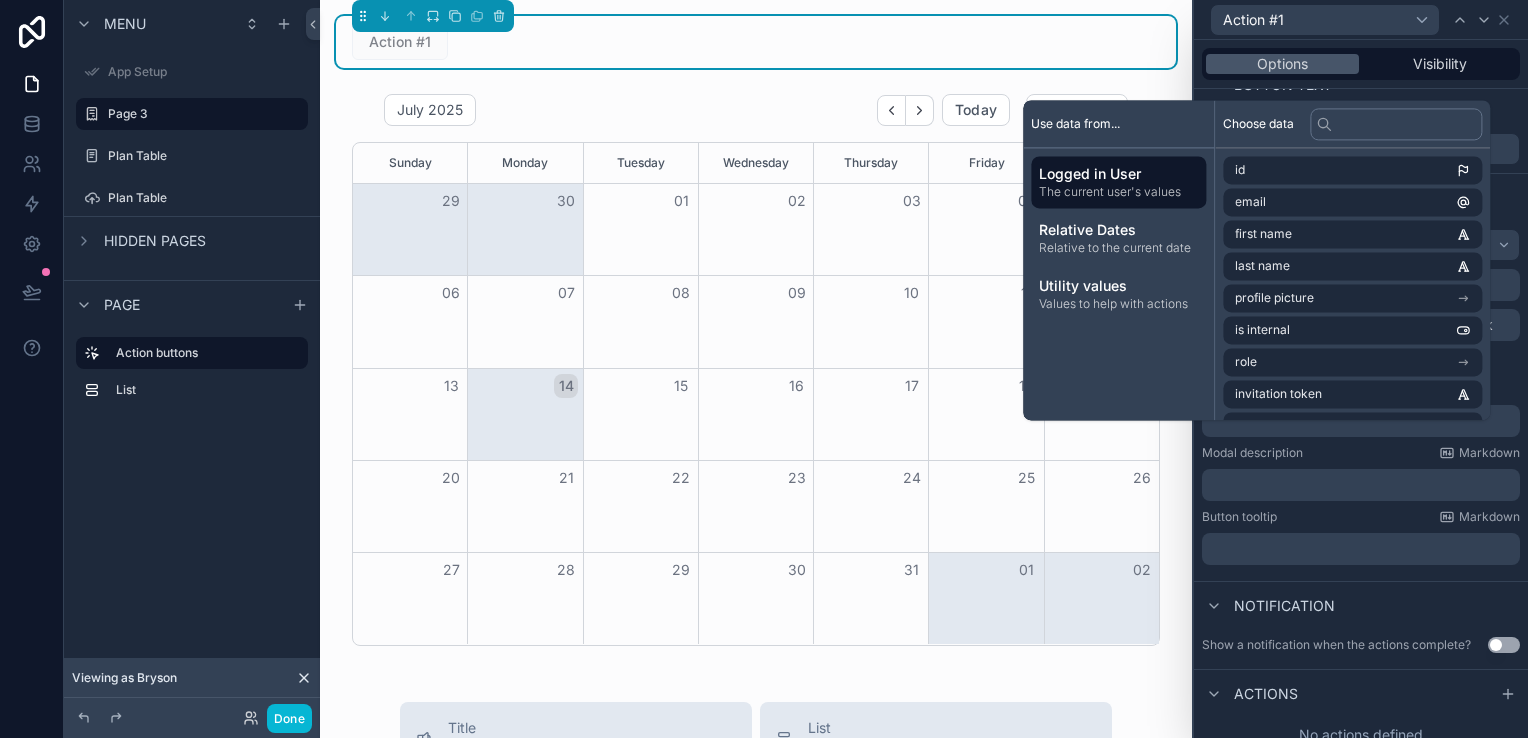 scroll, scrollTop: 42, scrollLeft: 0, axis: vertical 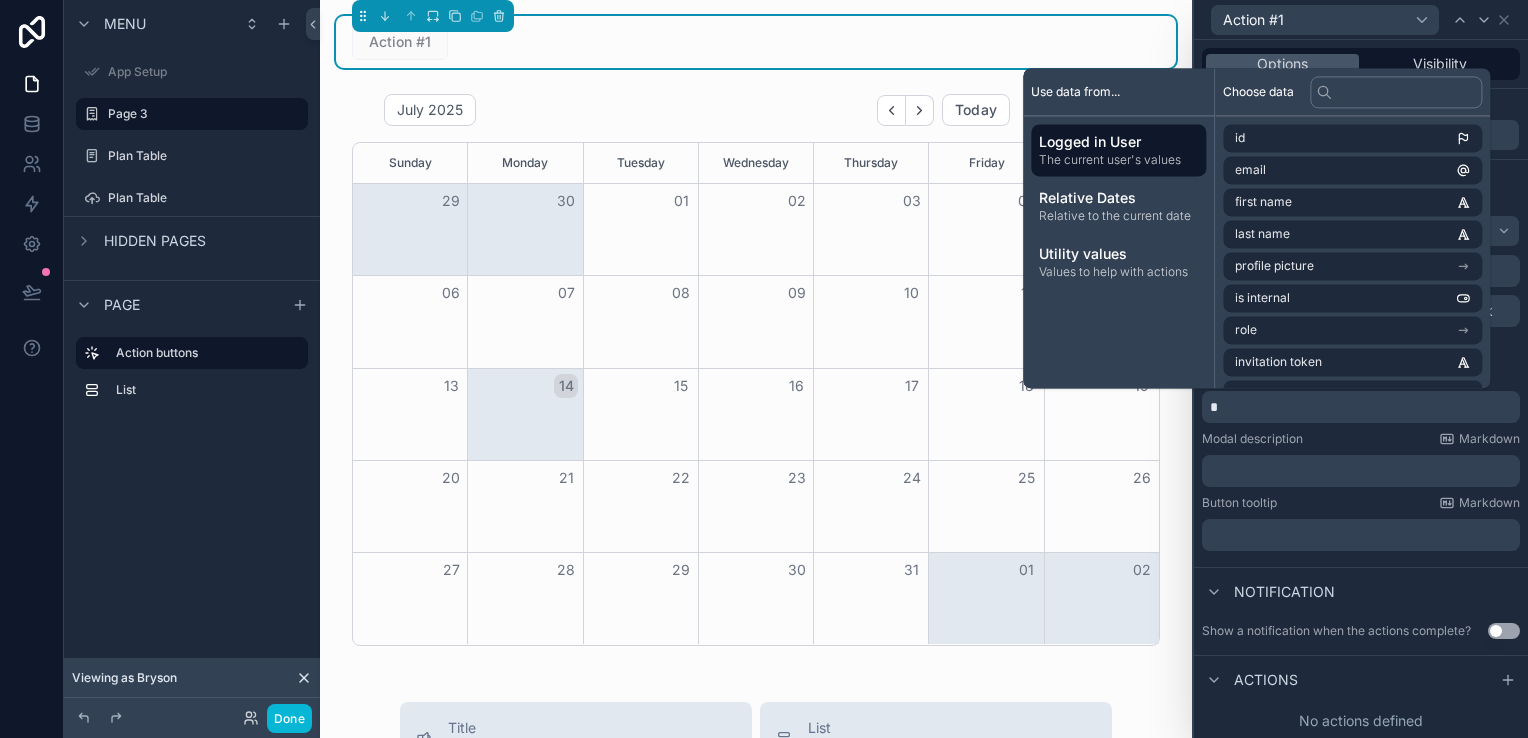 type 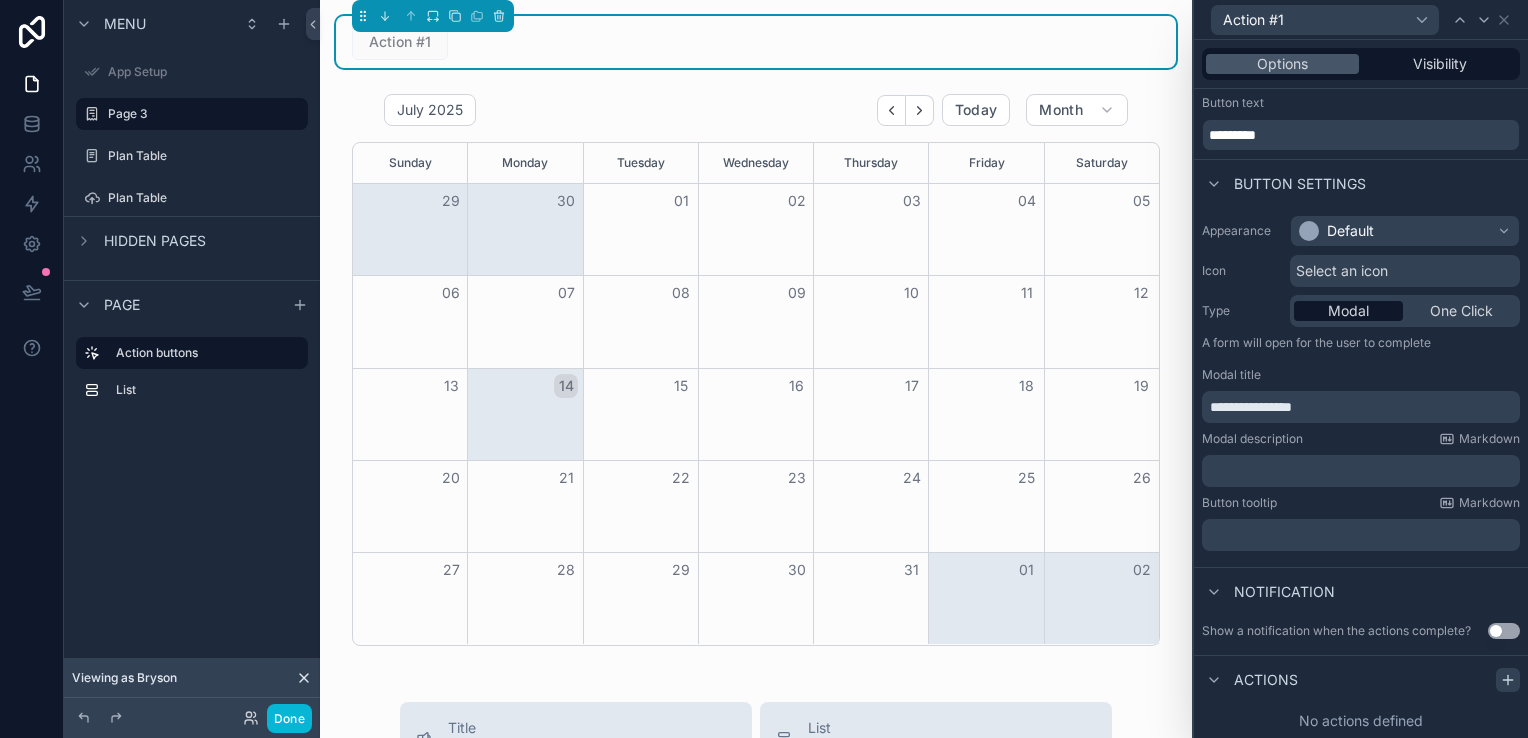 click 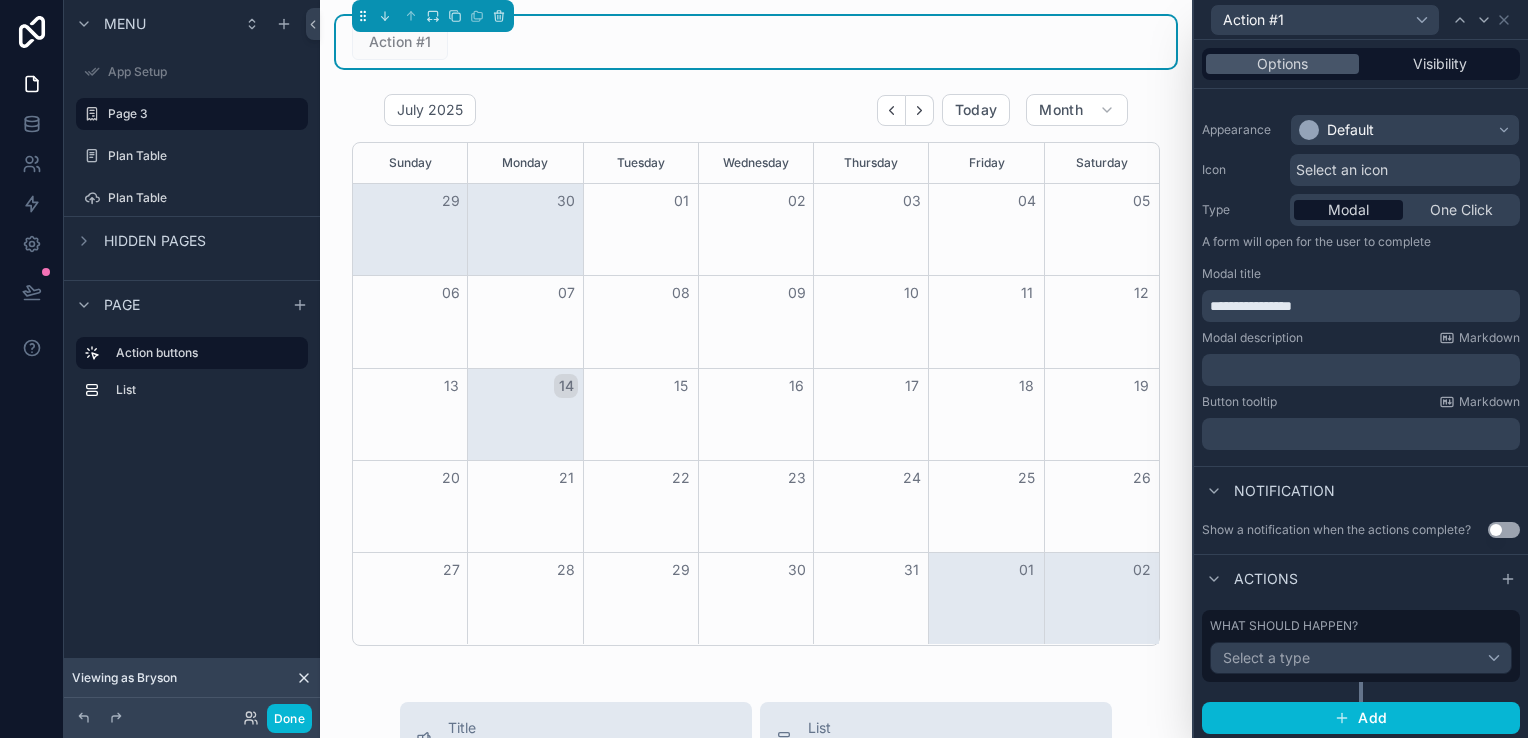 scroll, scrollTop: 145, scrollLeft: 0, axis: vertical 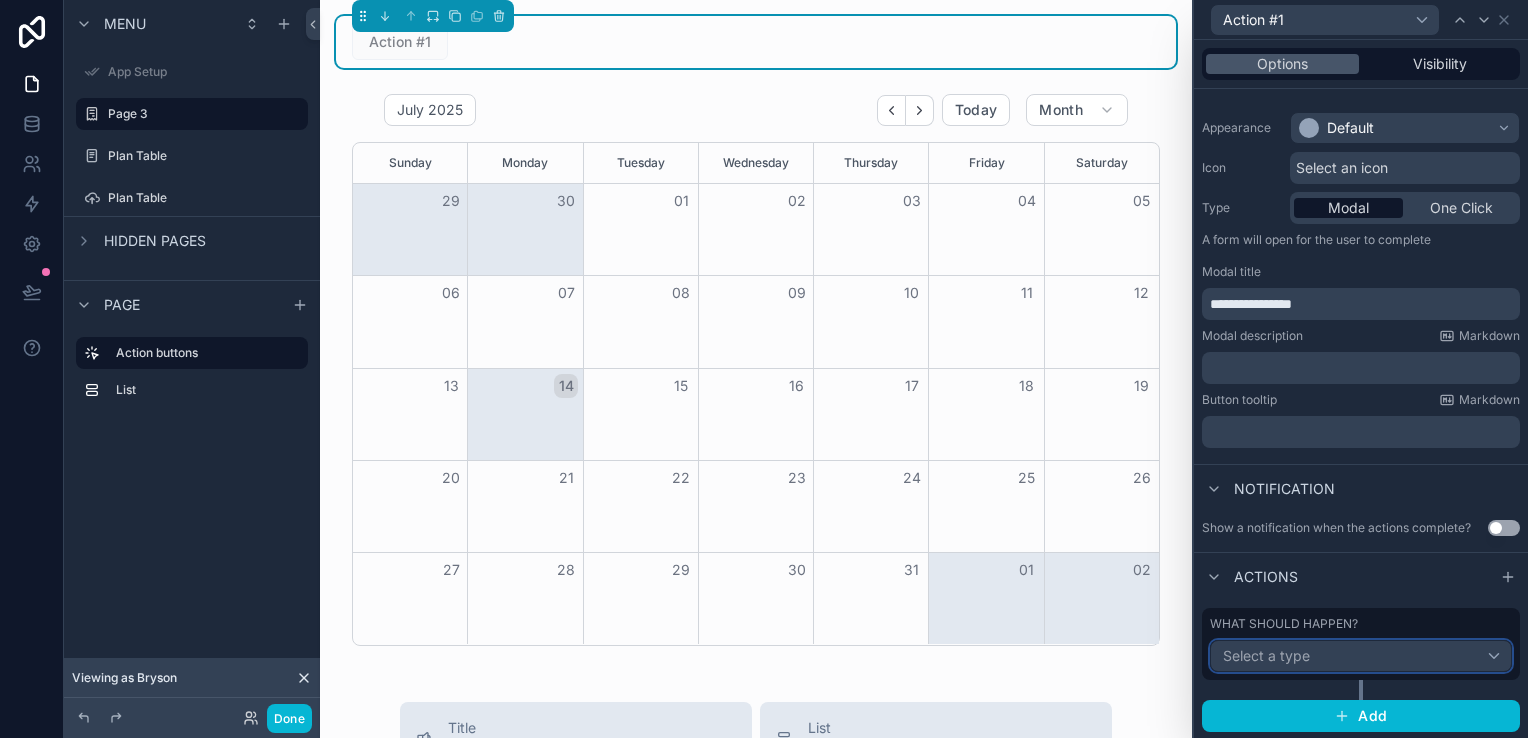 click on "Select a type" at bounding box center (1361, 656) 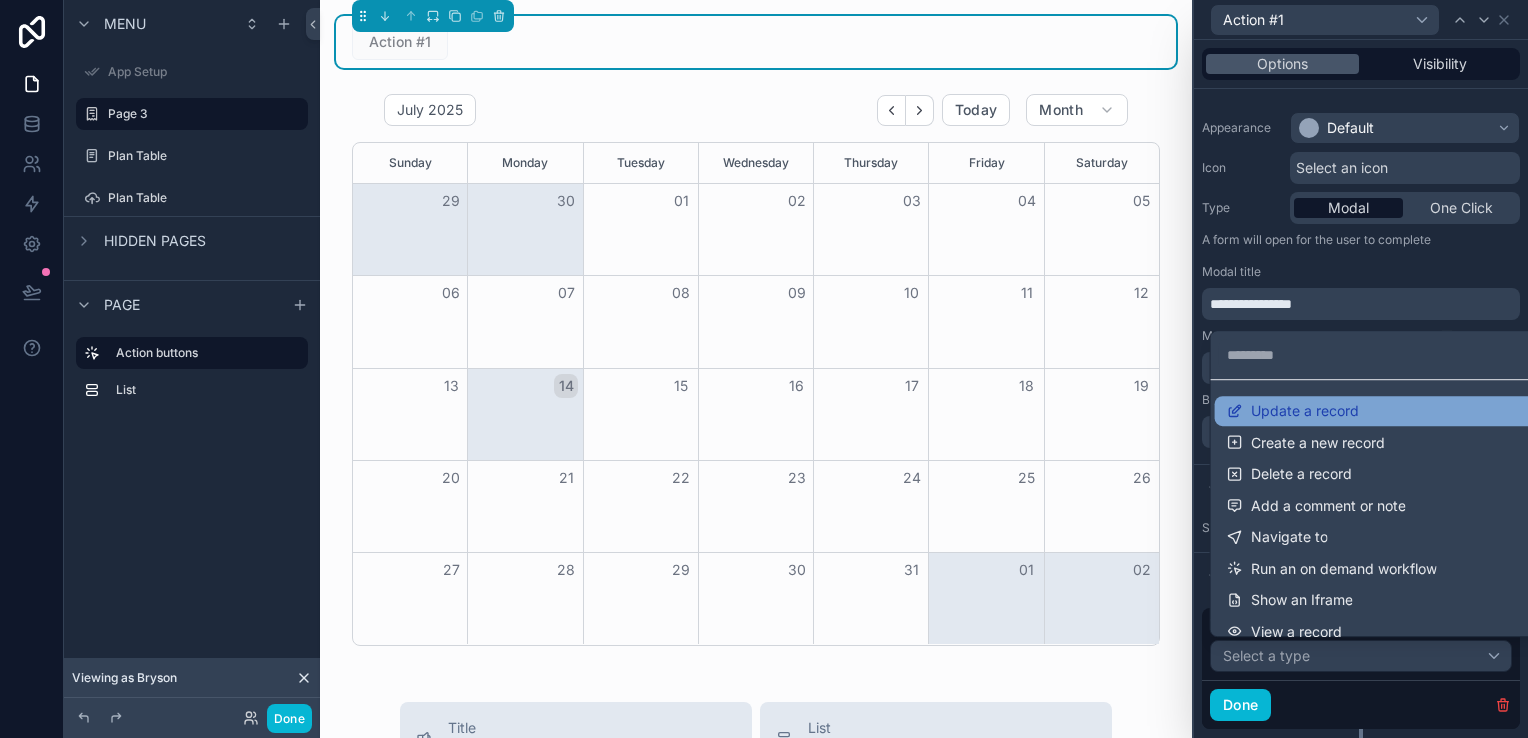 click on "Update a record" at bounding box center (1305, 411) 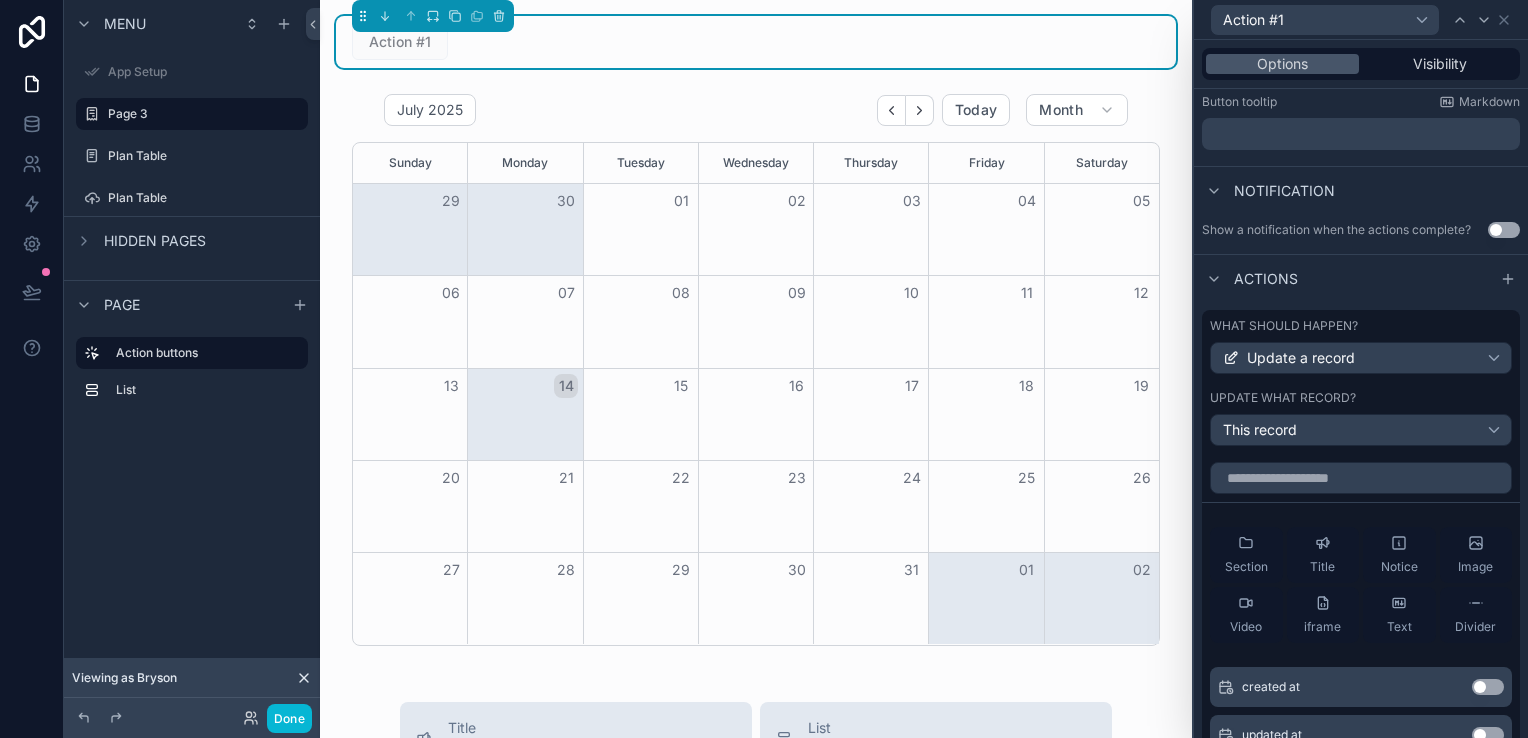 scroll, scrollTop: 445, scrollLeft: 0, axis: vertical 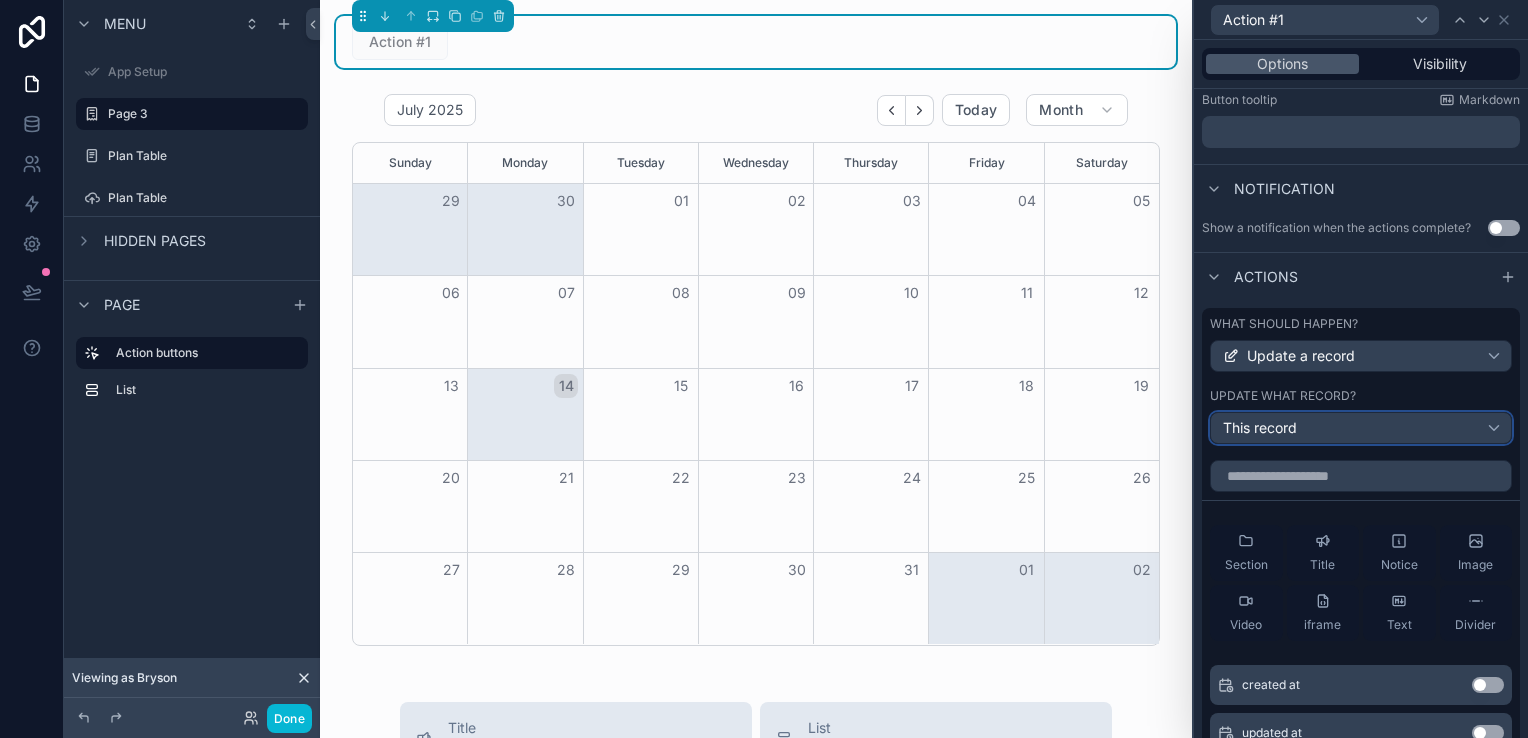 click on "This record" at bounding box center [1361, 428] 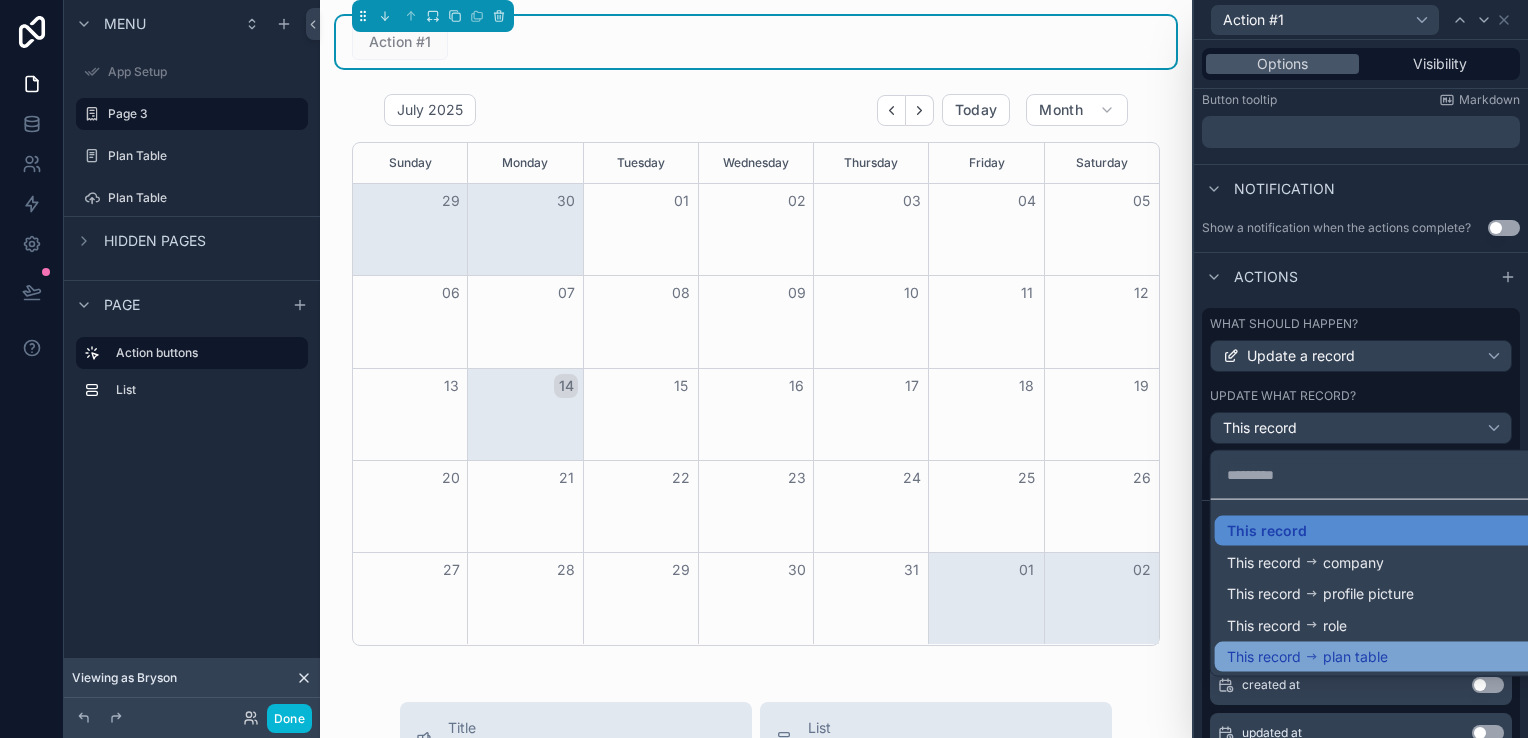 click on "plan table" at bounding box center [1355, 657] 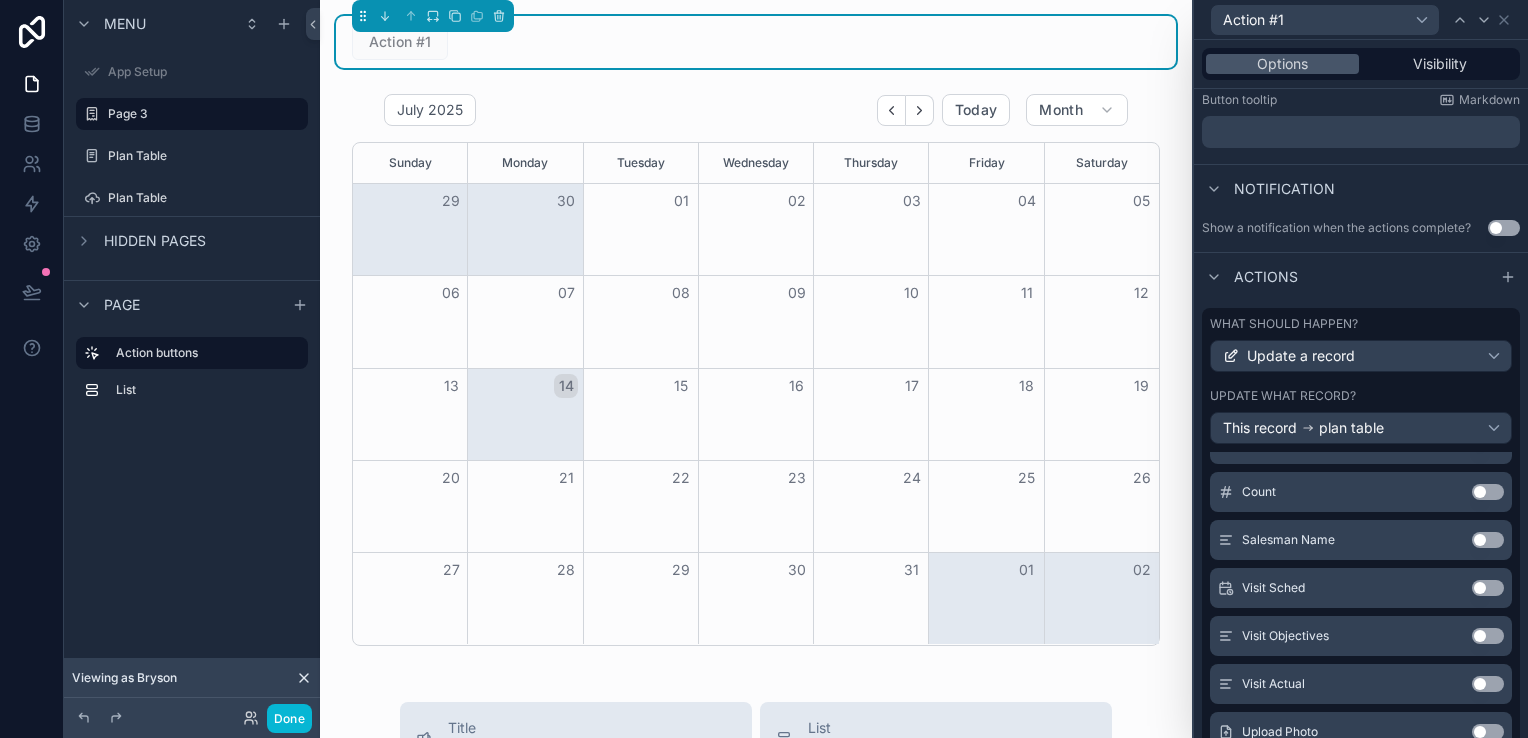 scroll, scrollTop: 483, scrollLeft: 0, axis: vertical 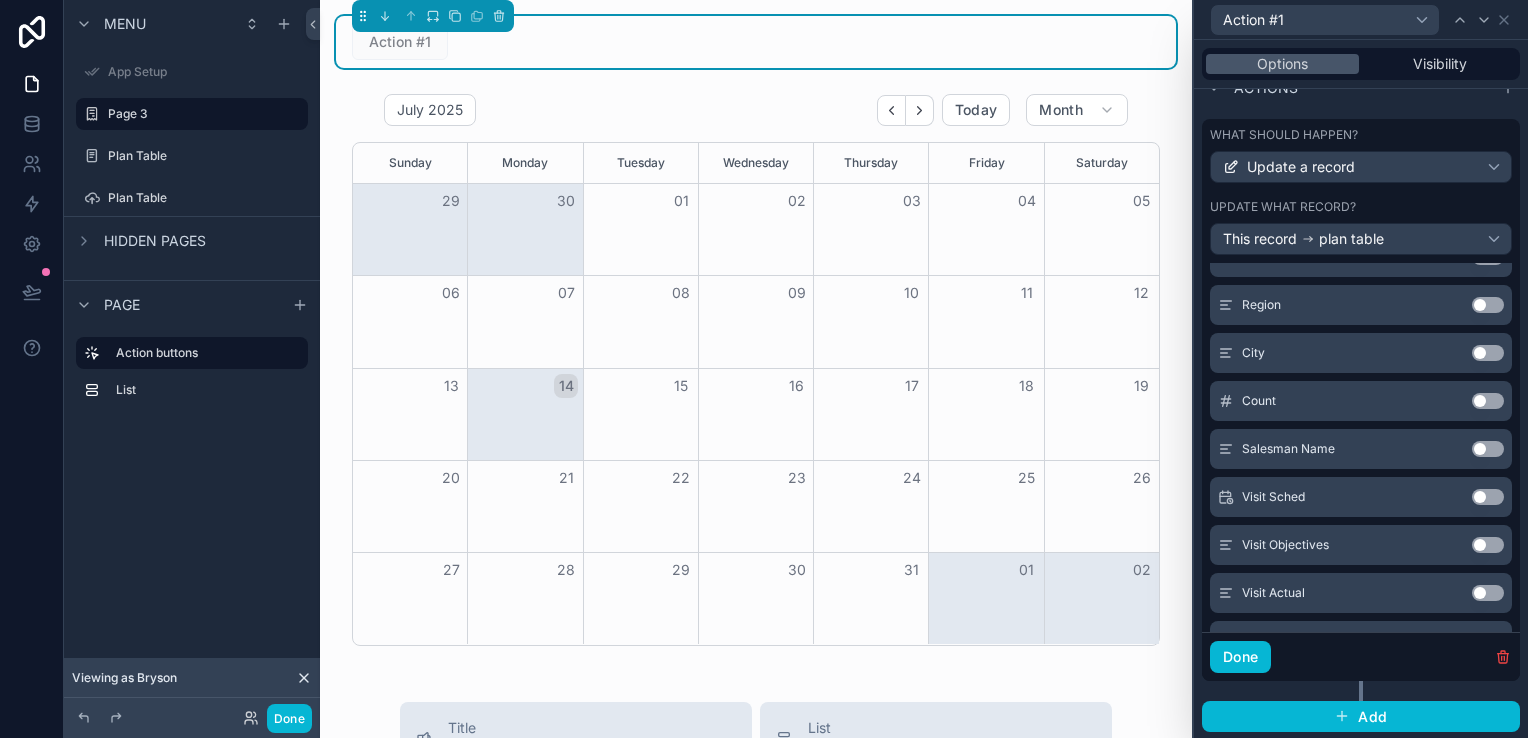 click on "Use setting" at bounding box center [1488, 449] 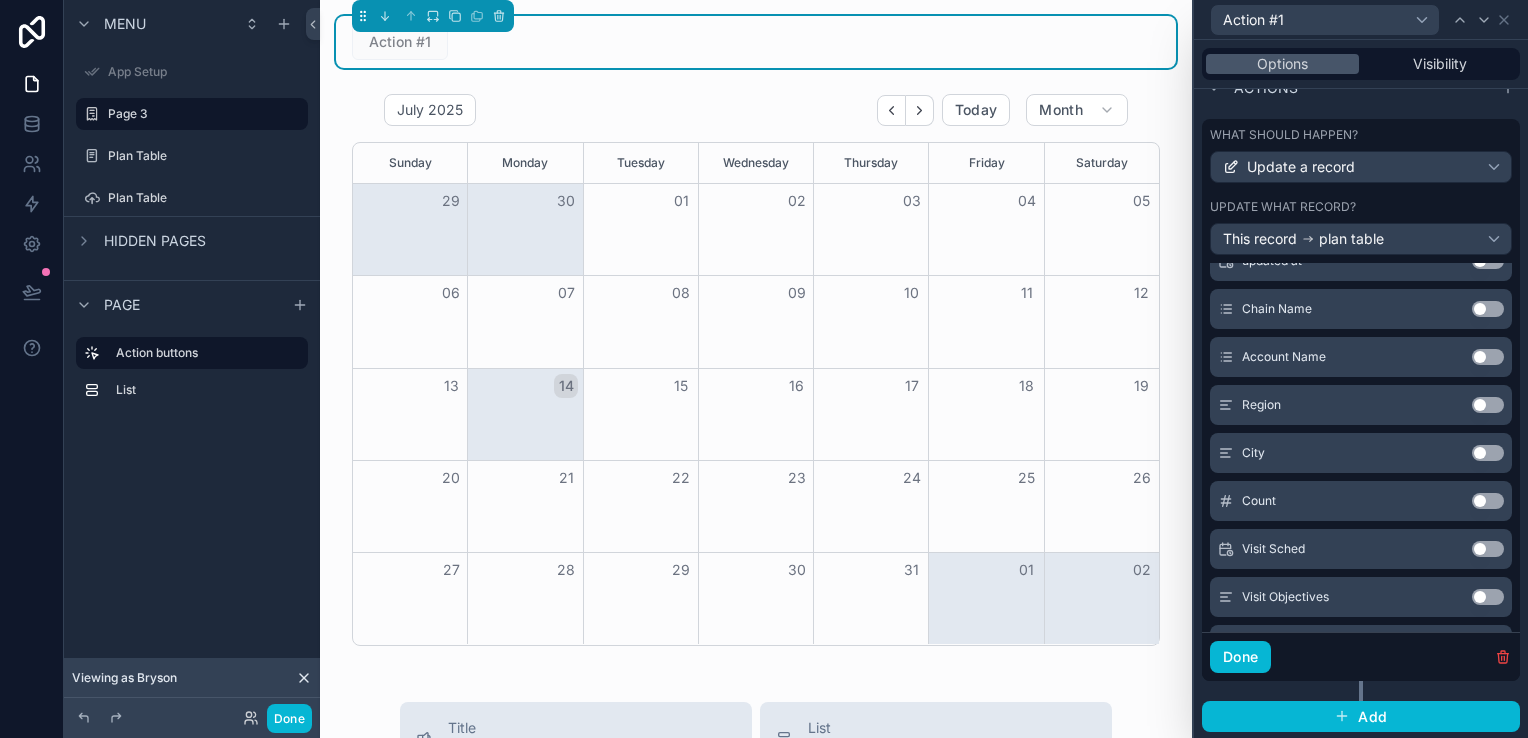 scroll, scrollTop: 248, scrollLeft: 0, axis: vertical 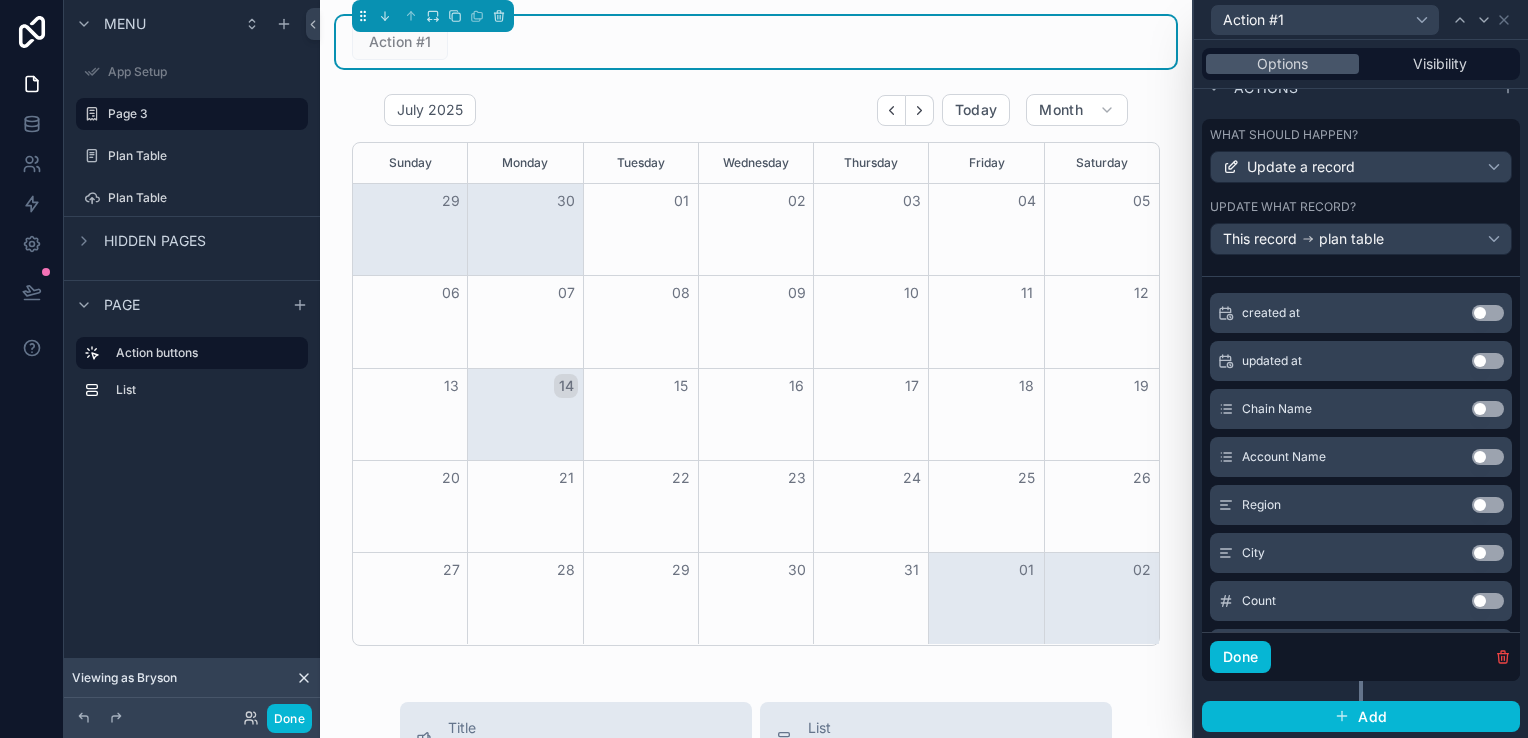 click on "Use setting" at bounding box center [1488, 457] 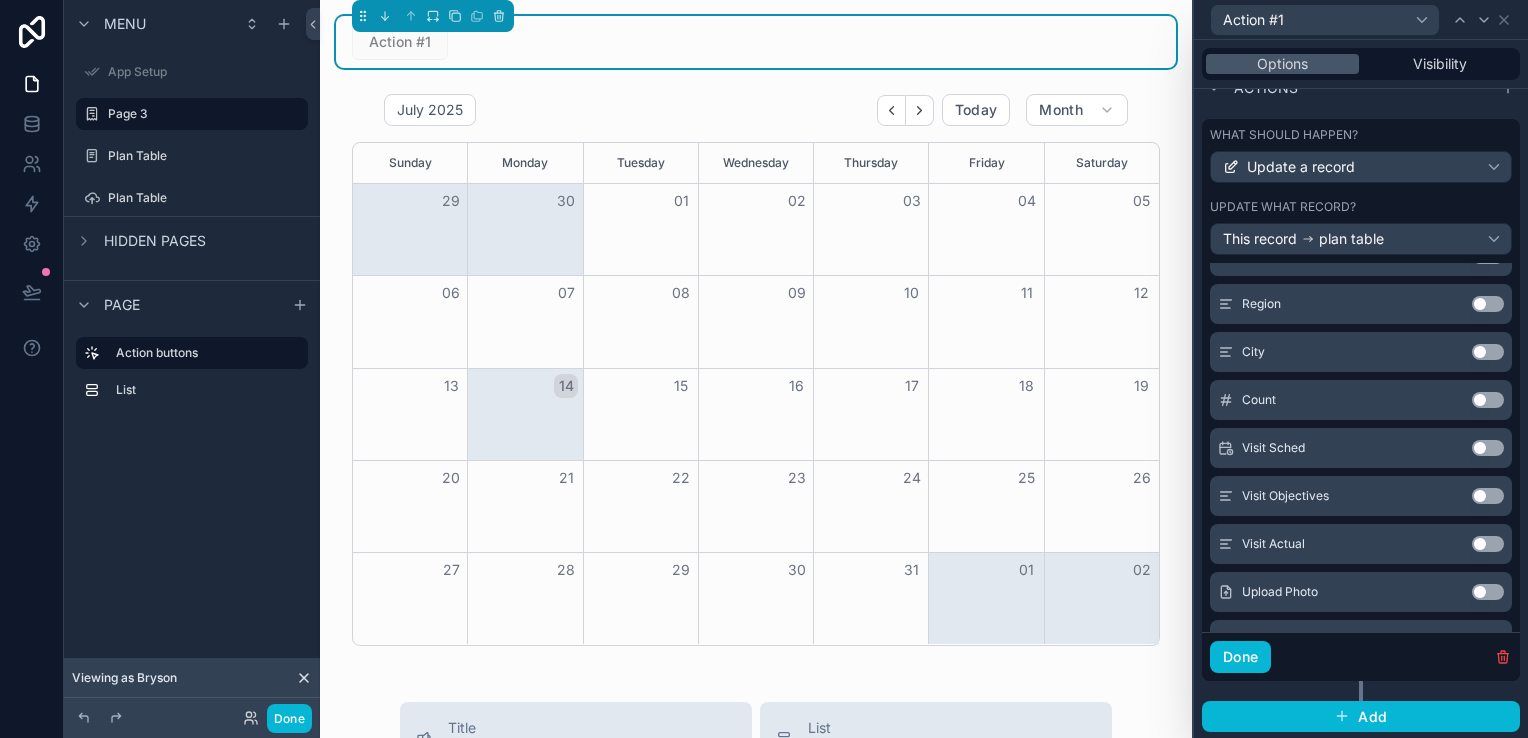 scroll, scrollTop: 496, scrollLeft: 0, axis: vertical 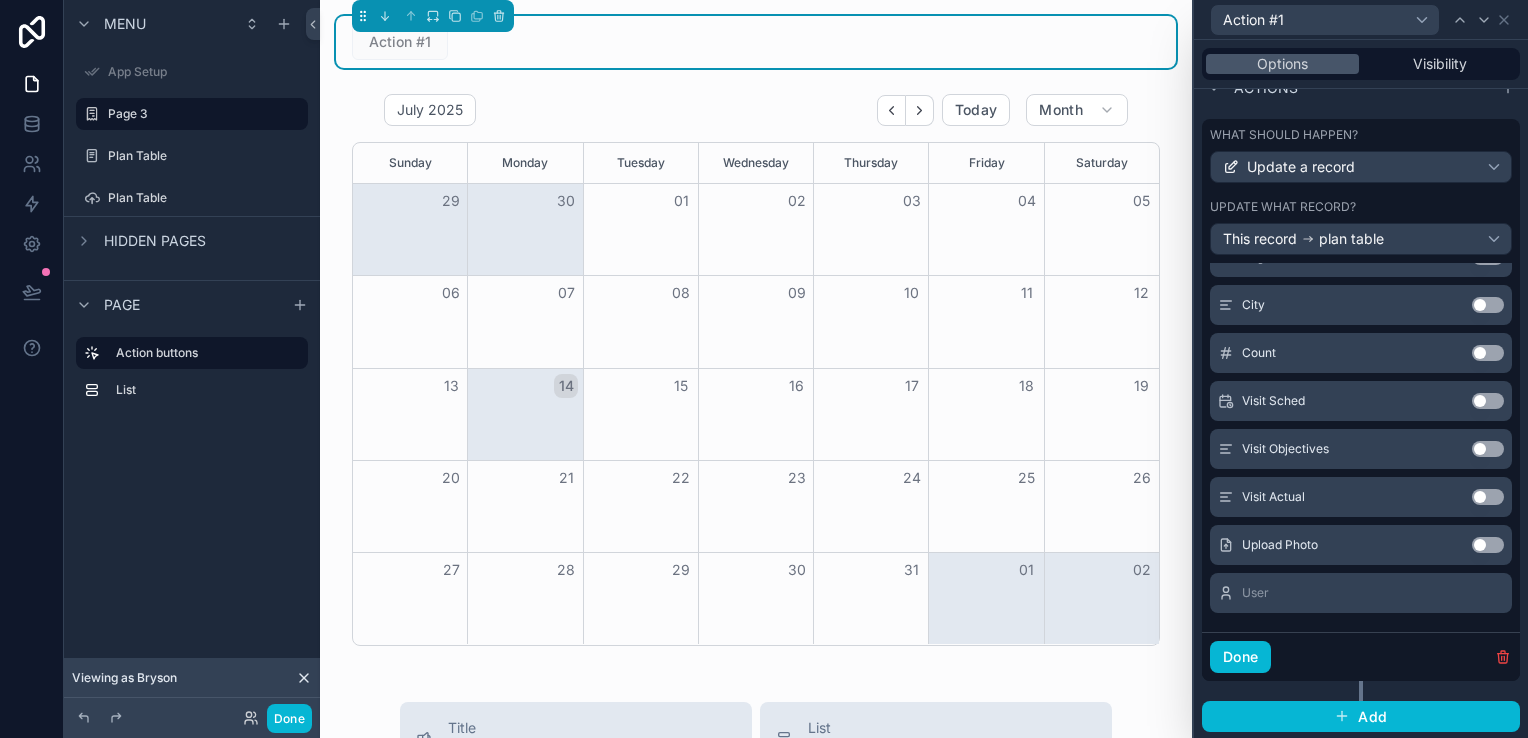 click on "Use setting" at bounding box center (1488, 401) 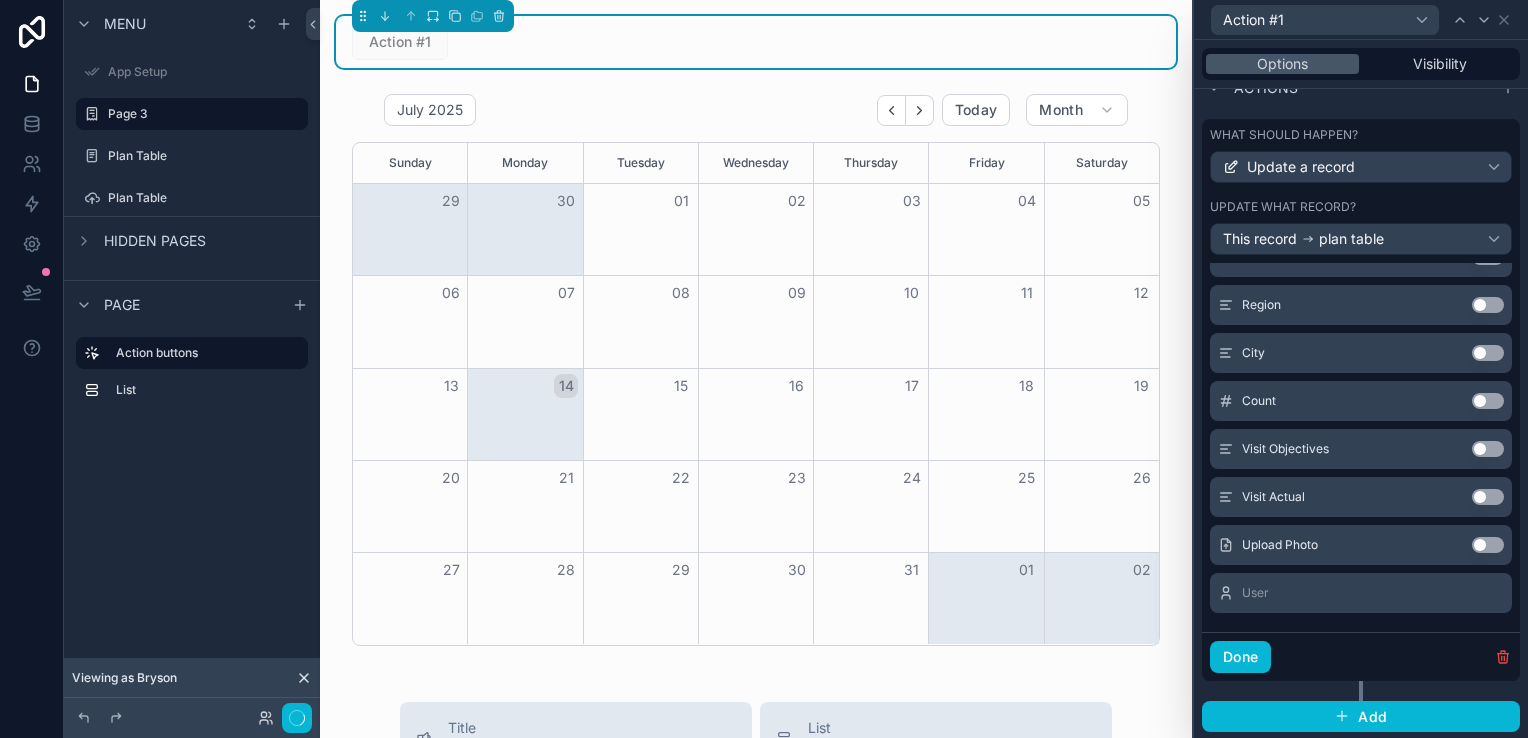 scroll, scrollTop: 500, scrollLeft: 0, axis: vertical 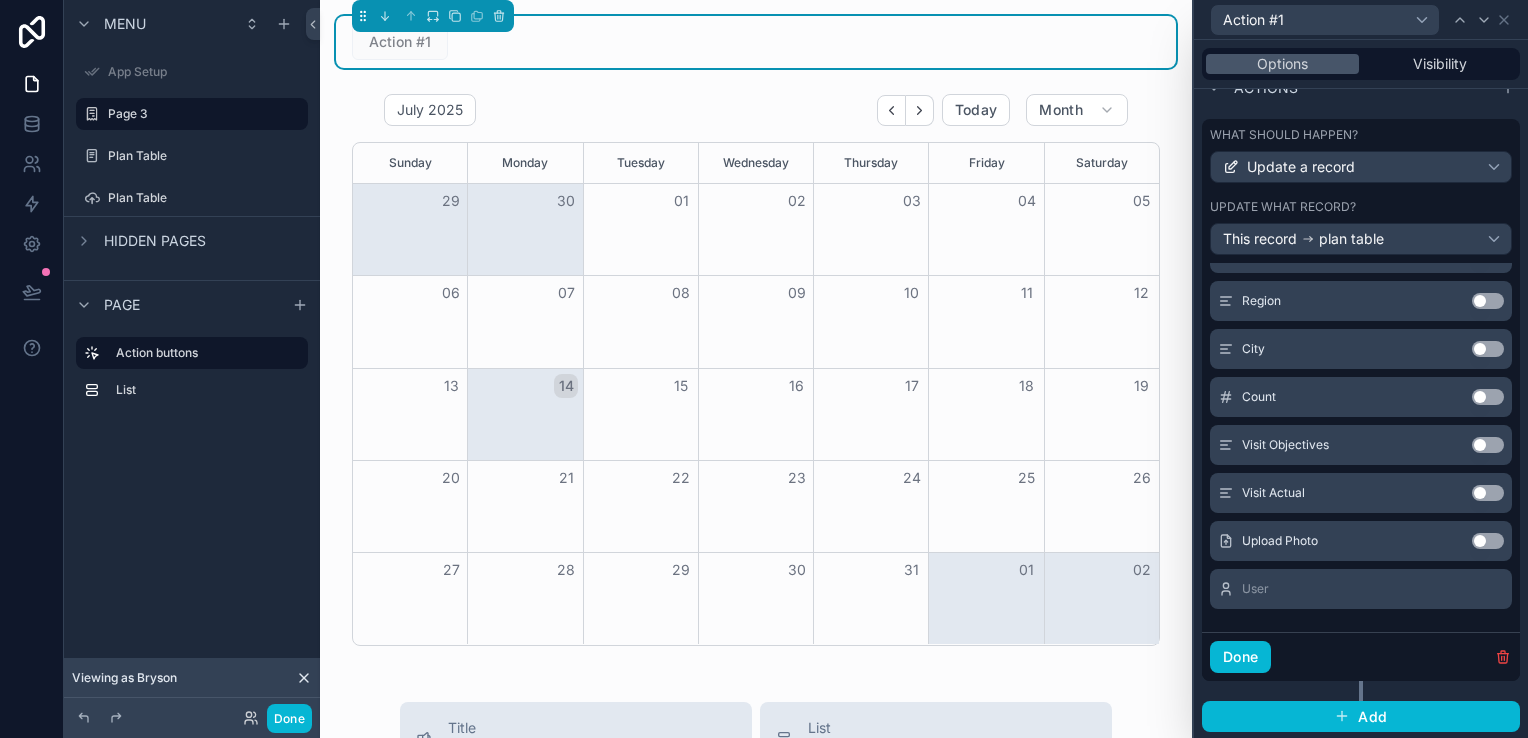 click on "Use setting" at bounding box center [1488, 445] 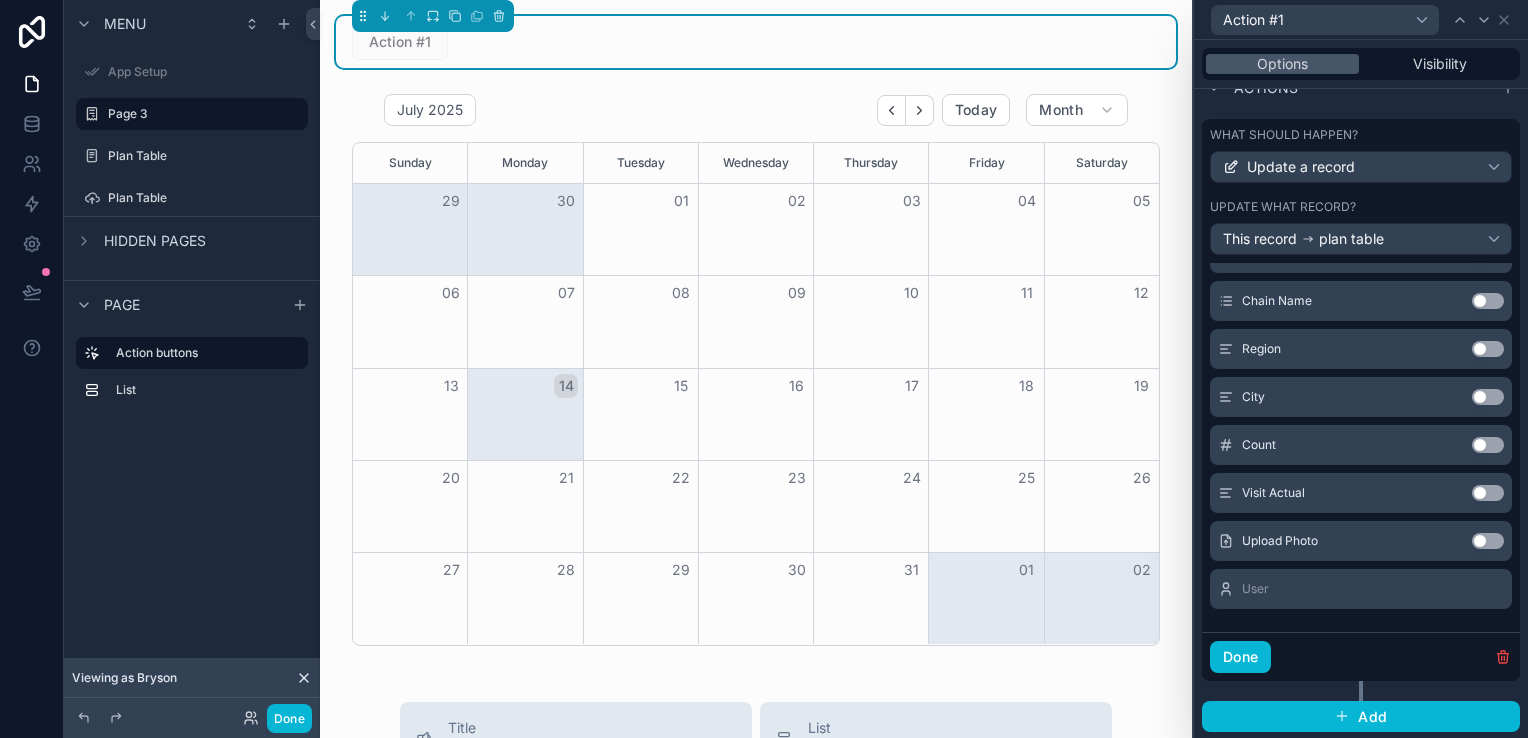 click on "Use setting" at bounding box center [1488, 493] 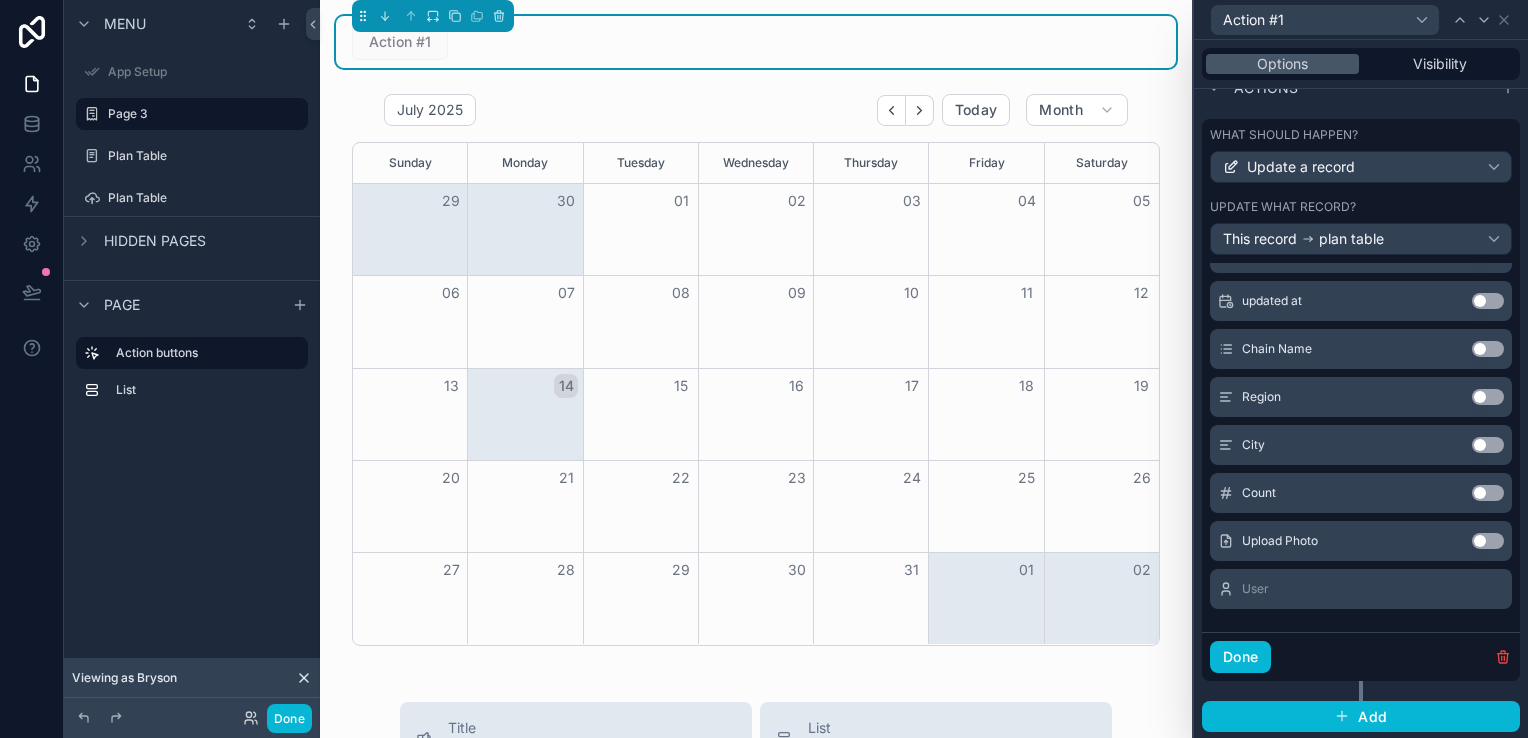 click on "Use setting" at bounding box center (1488, 541) 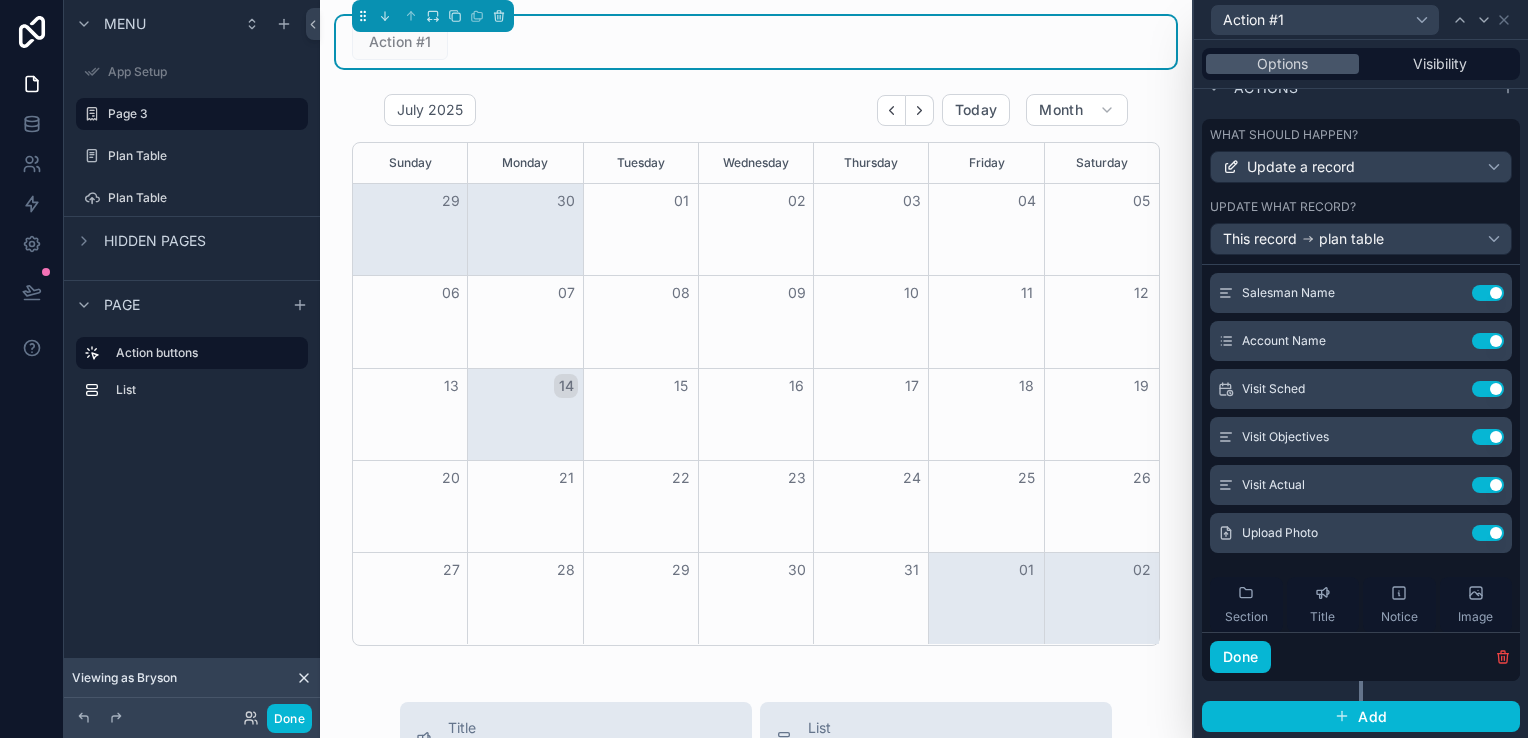 scroll, scrollTop: 0, scrollLeft: 0, axis: both 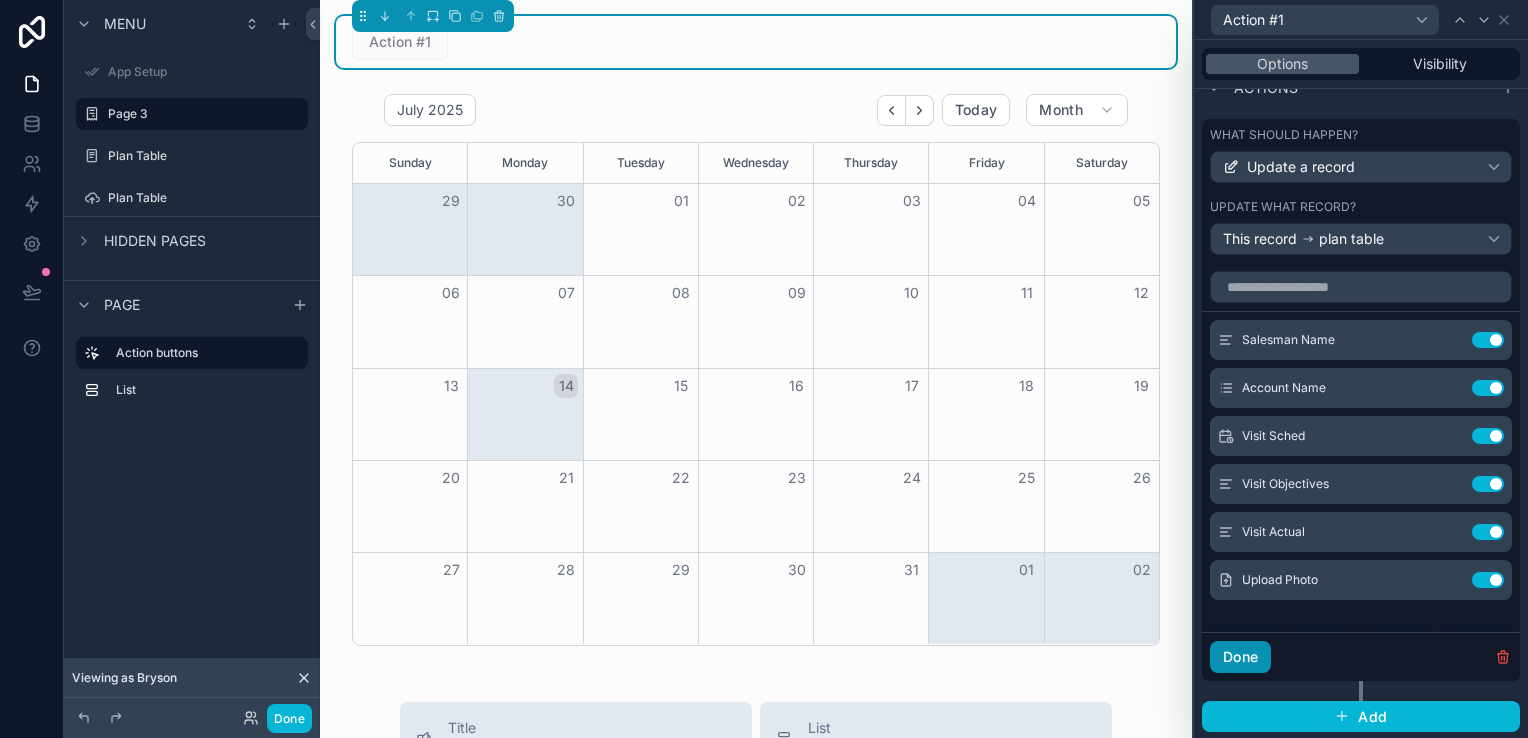 click on "Done" at bounding box center [1240, 657] 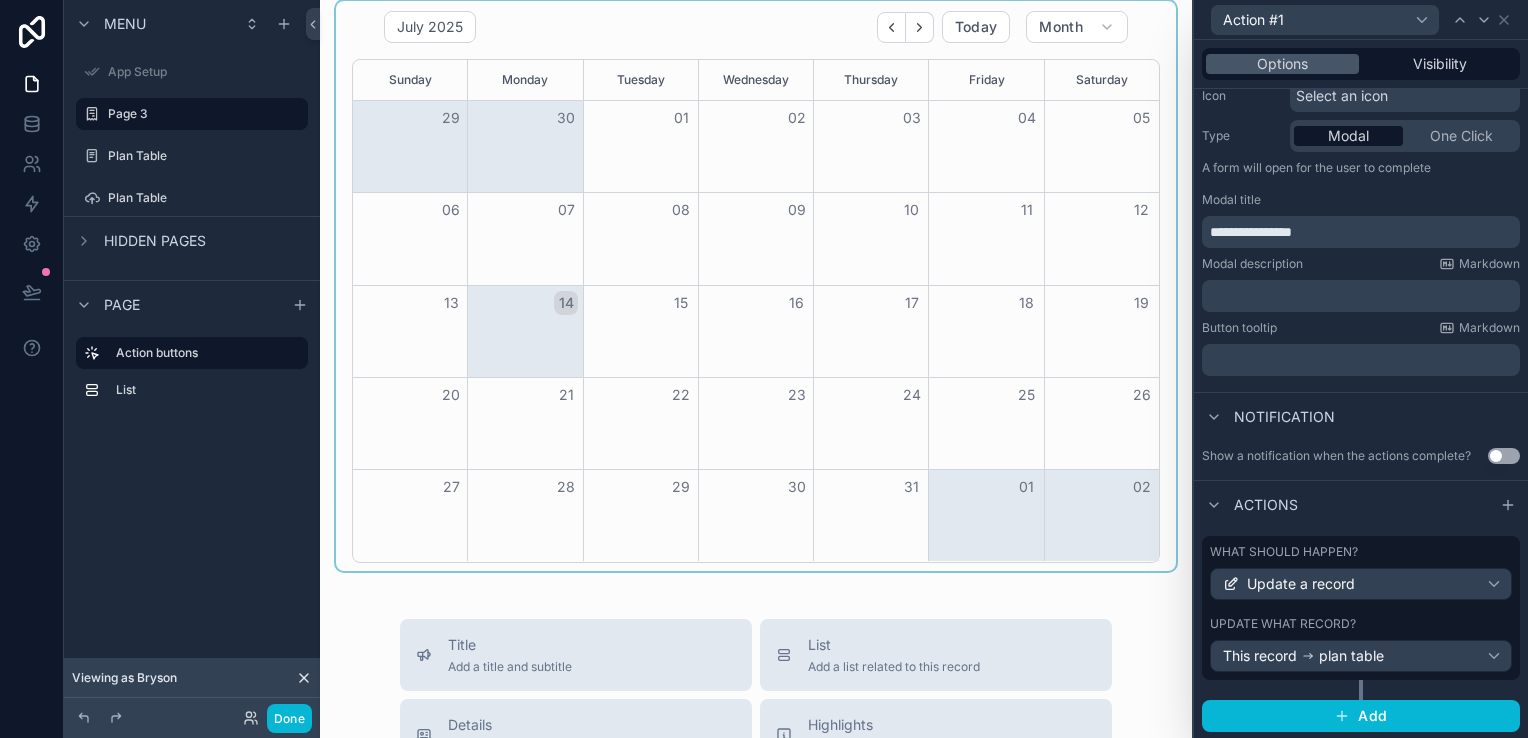 scroll, scrollTop: 0, scrollLeft: 0, axis: both 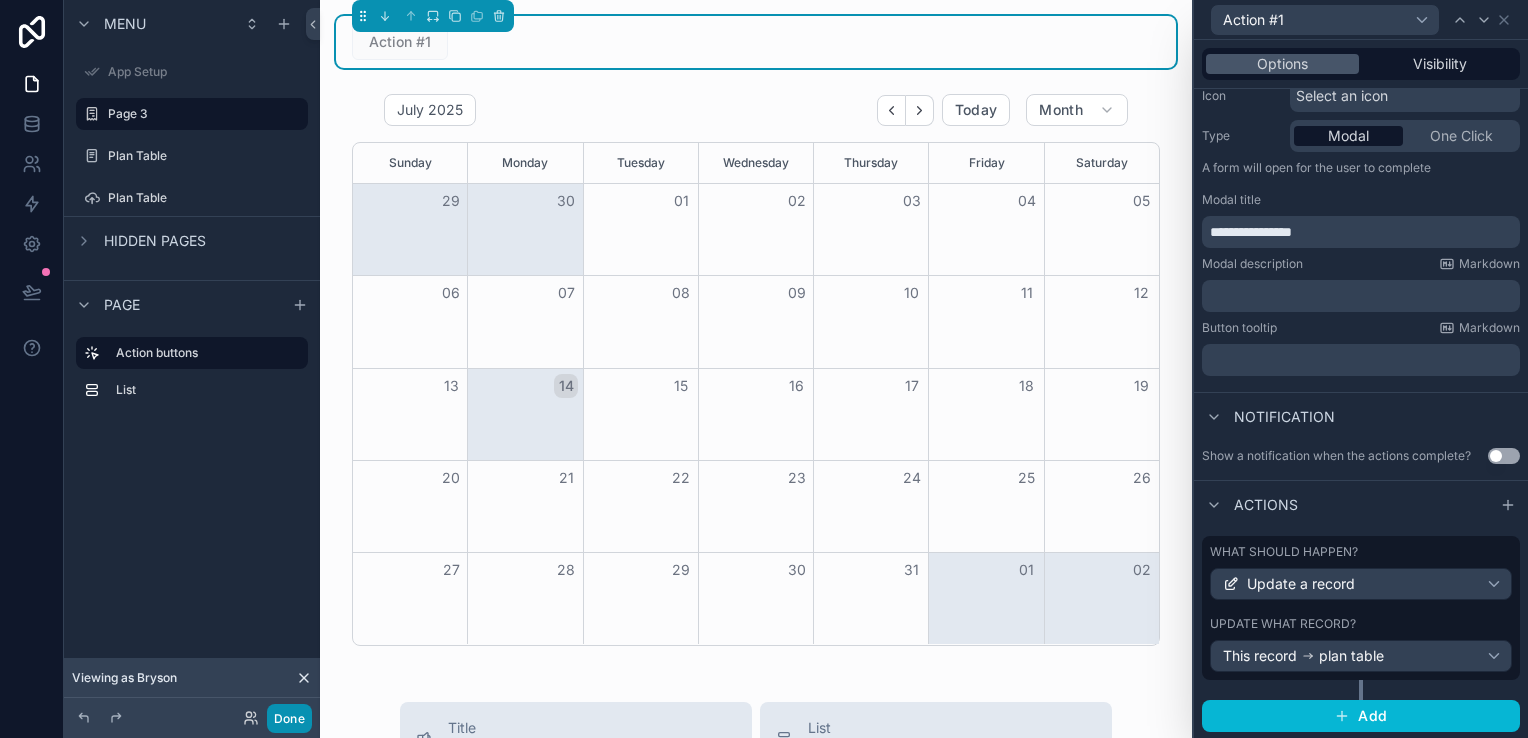 click on "Done" at bounding box center [289, 718] 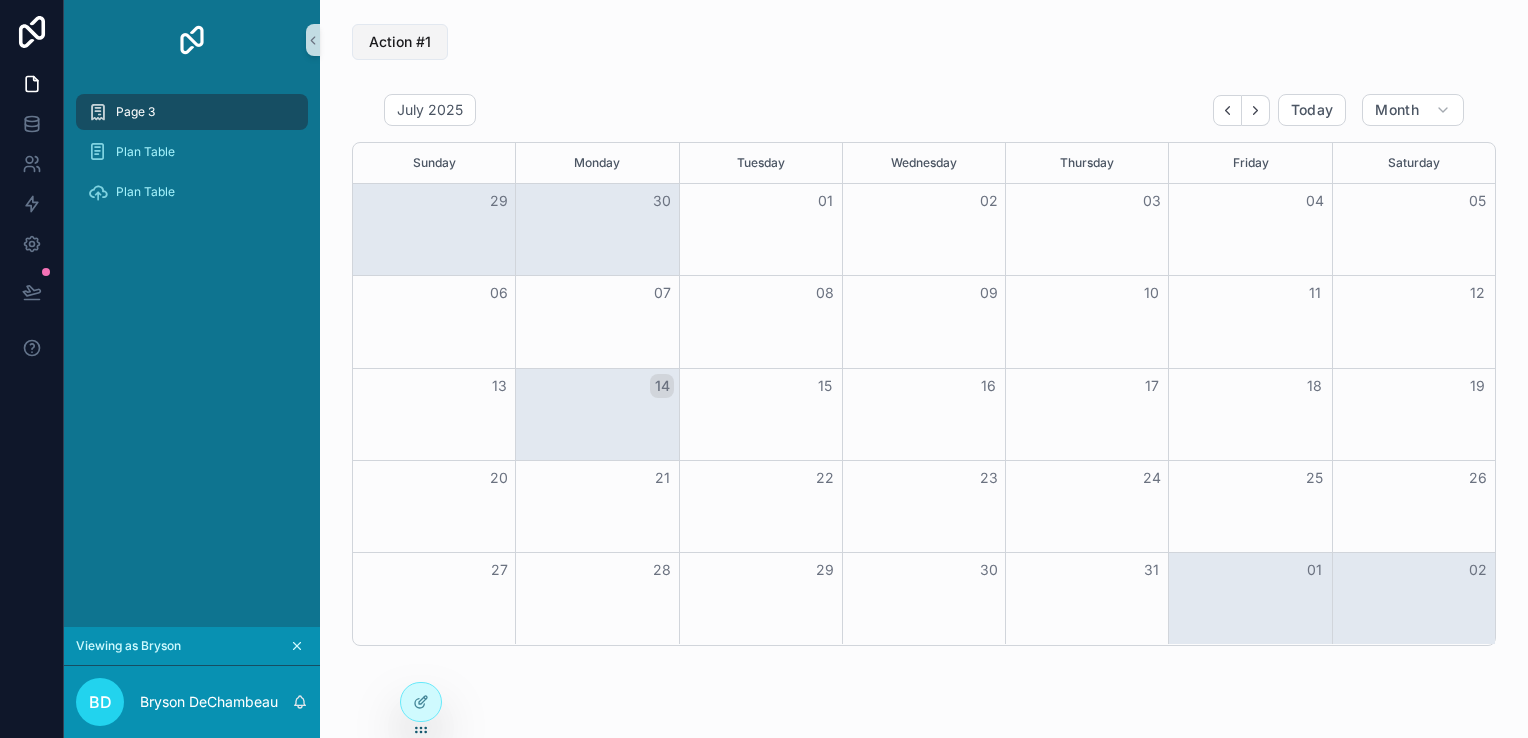 click on "Action #1" at bounding box center (400, 42) 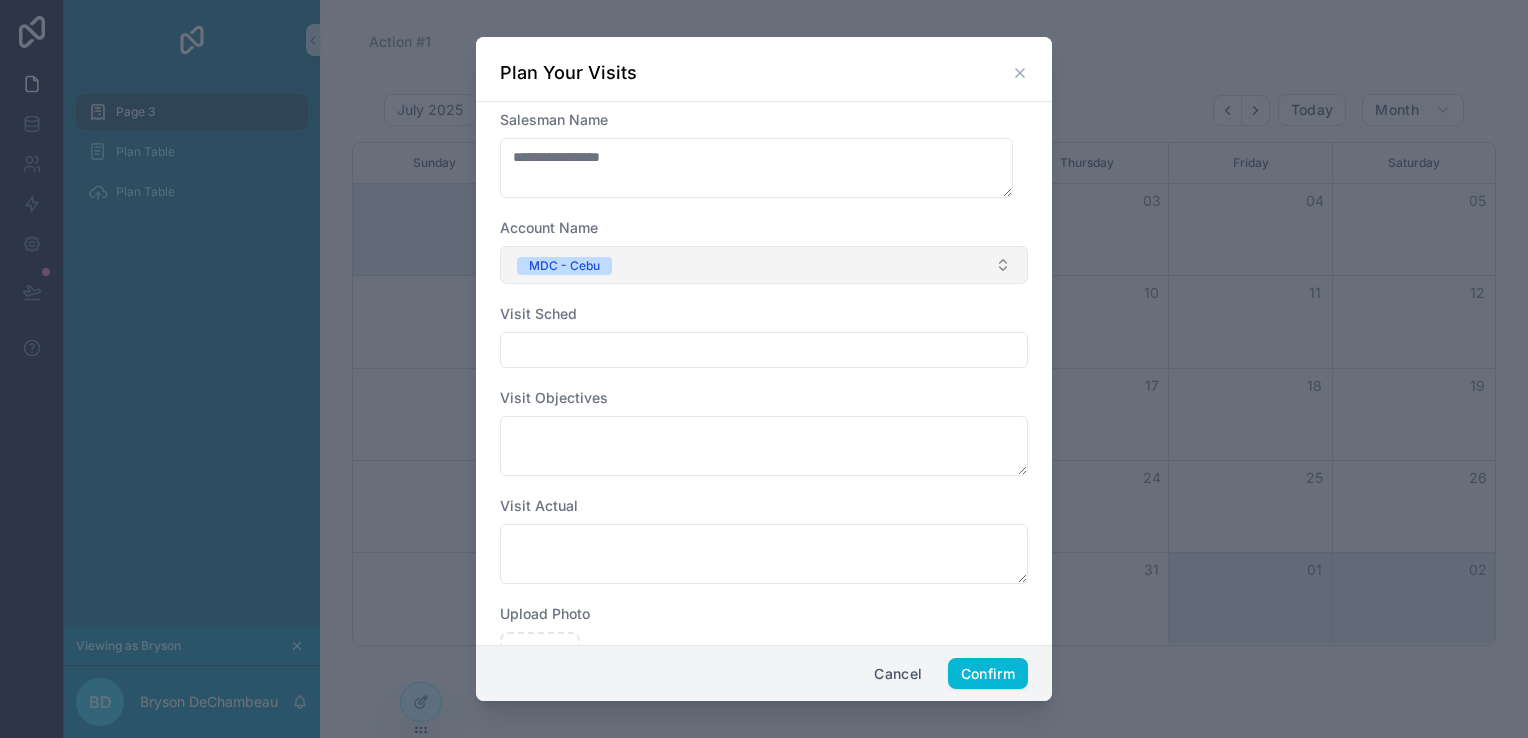 click on "MDC - Cebu" at bounding box center (764, 265) 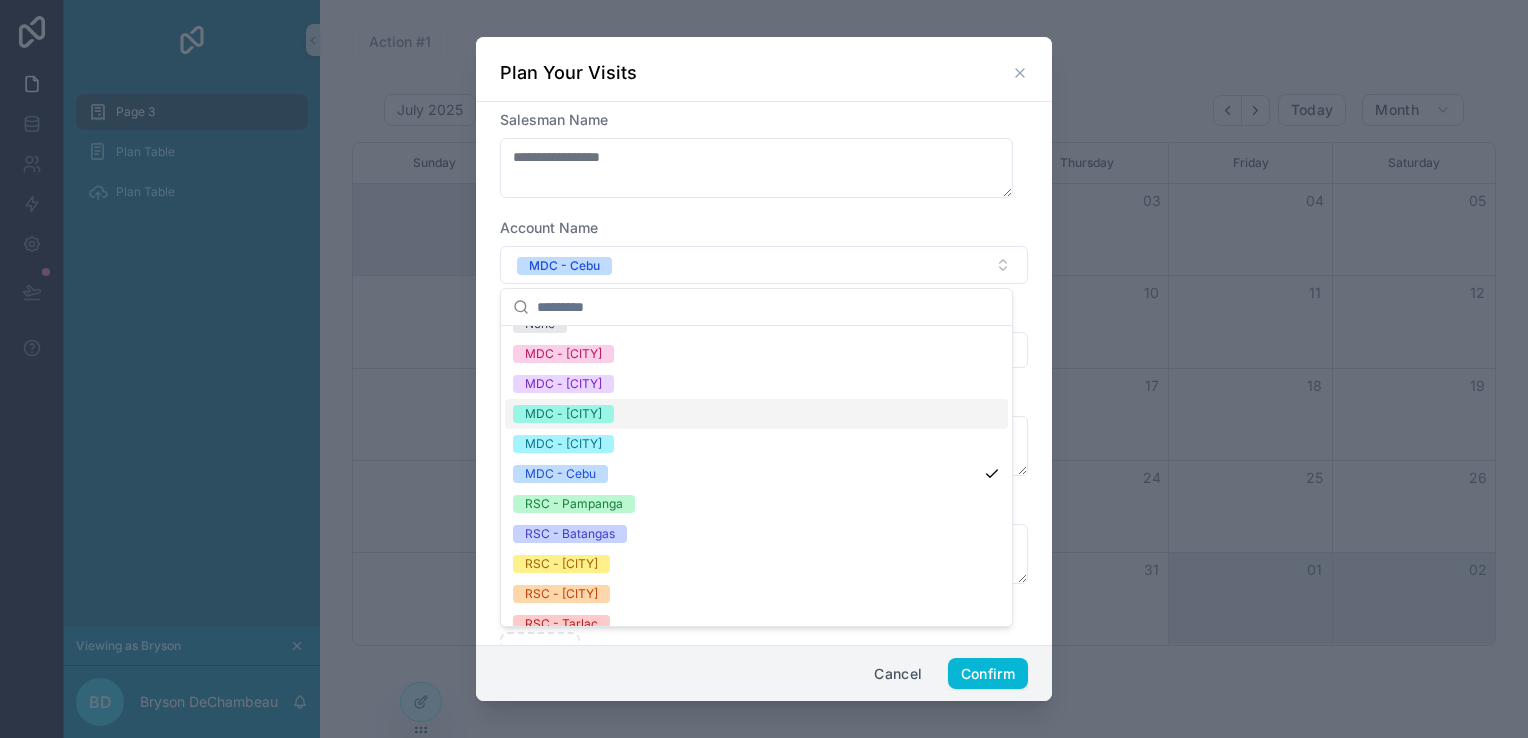 scroll, scrollTop: 0, scrollLeft: 0, axis: both 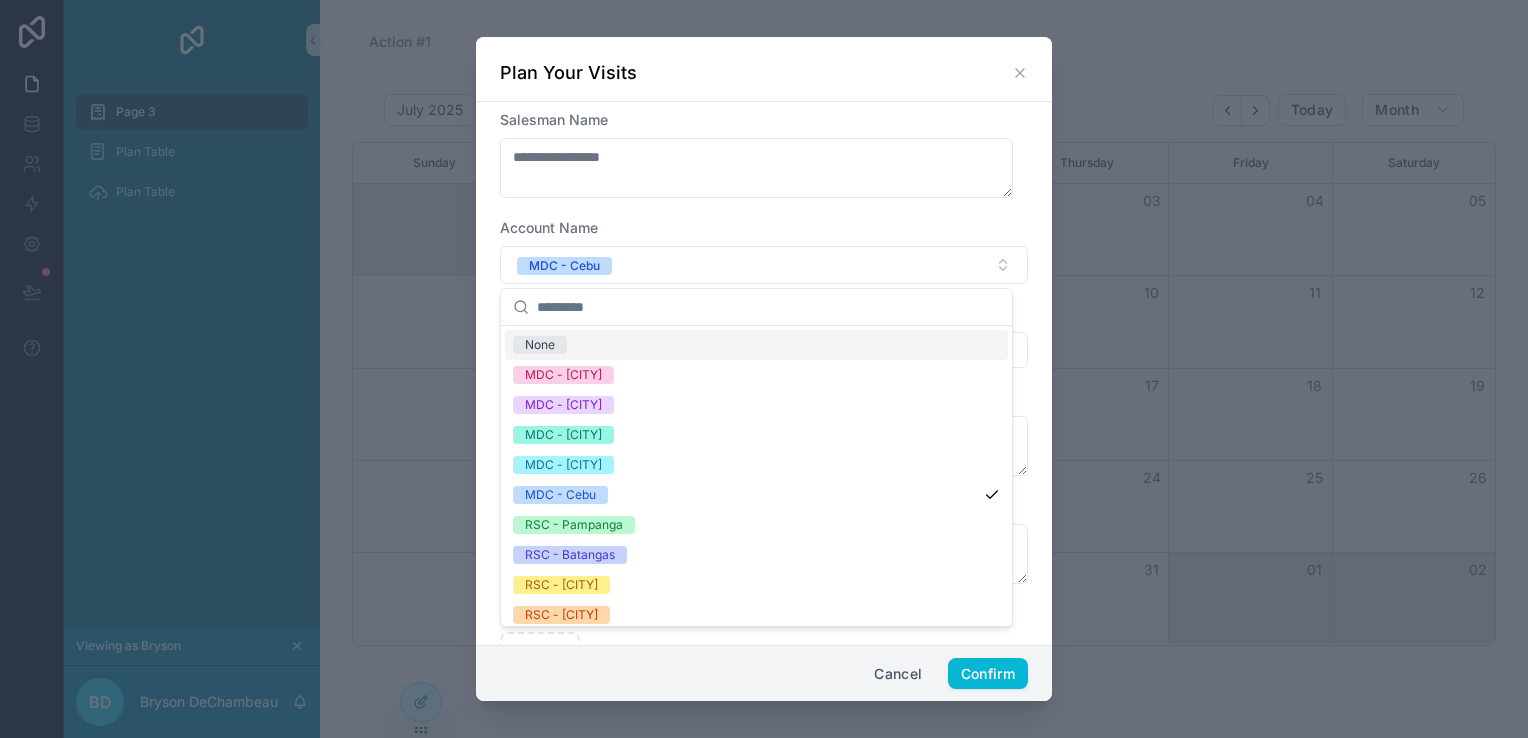click at bounding box center (768, 307) 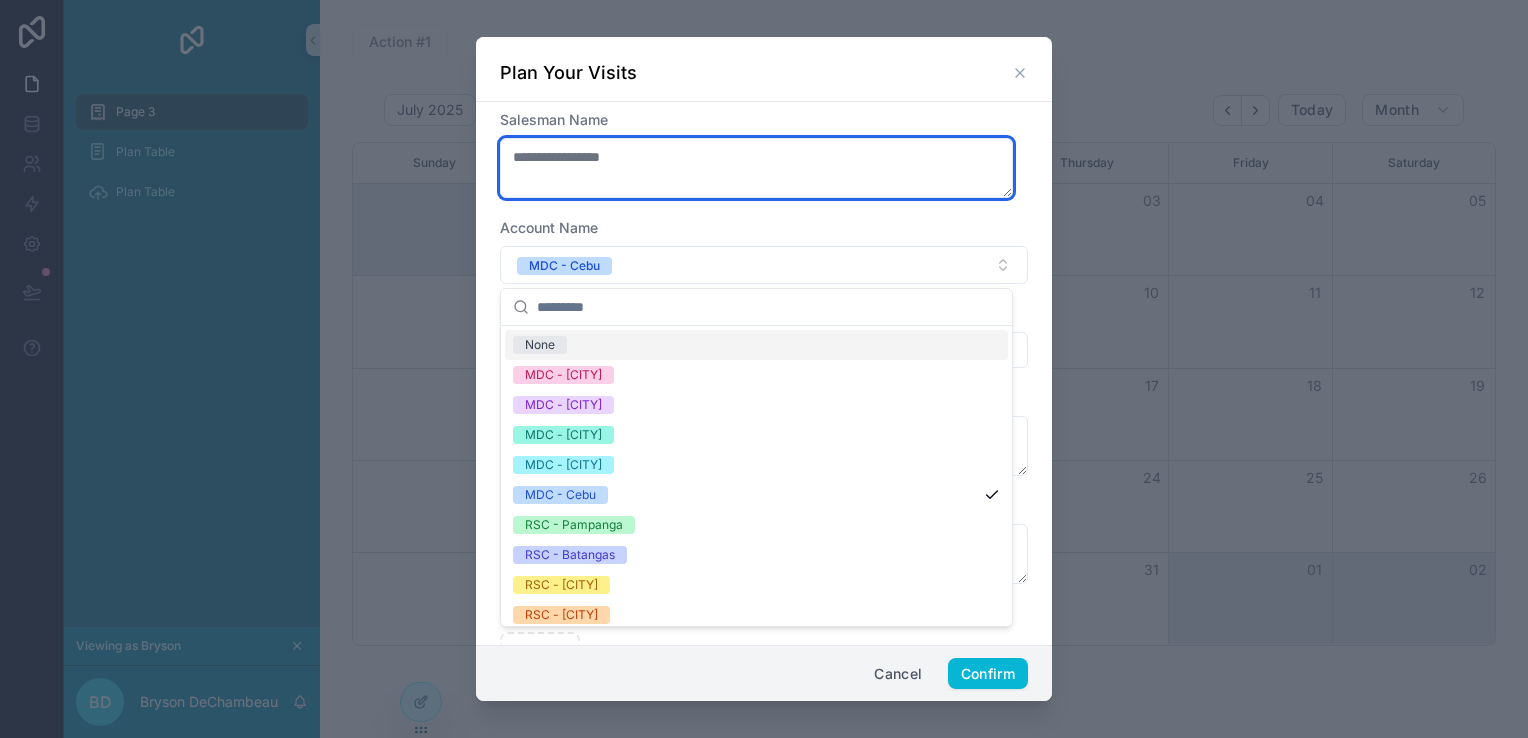 click on "**********" at bounding box center [756, 168] 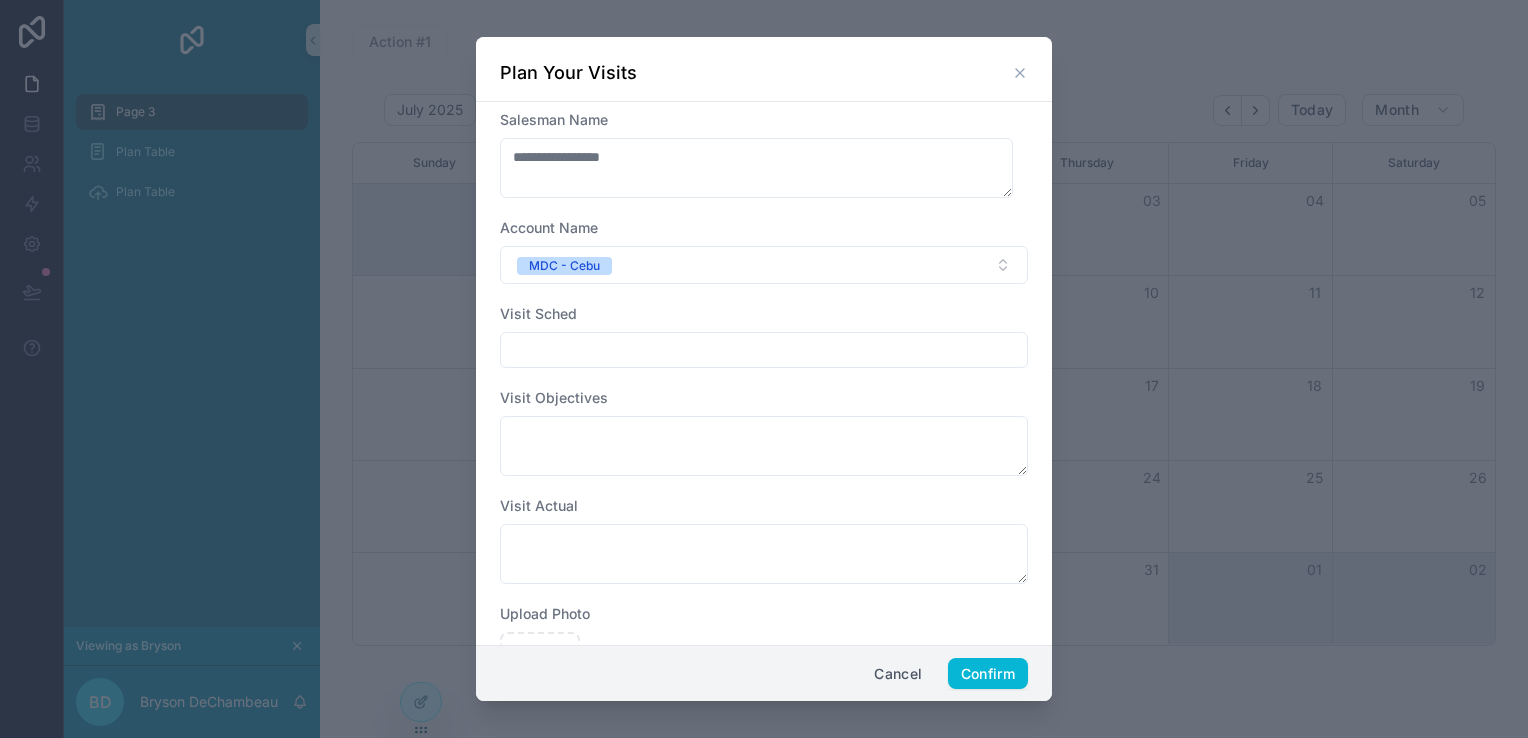 click on "Account Name" at bounding box center (764, 228) 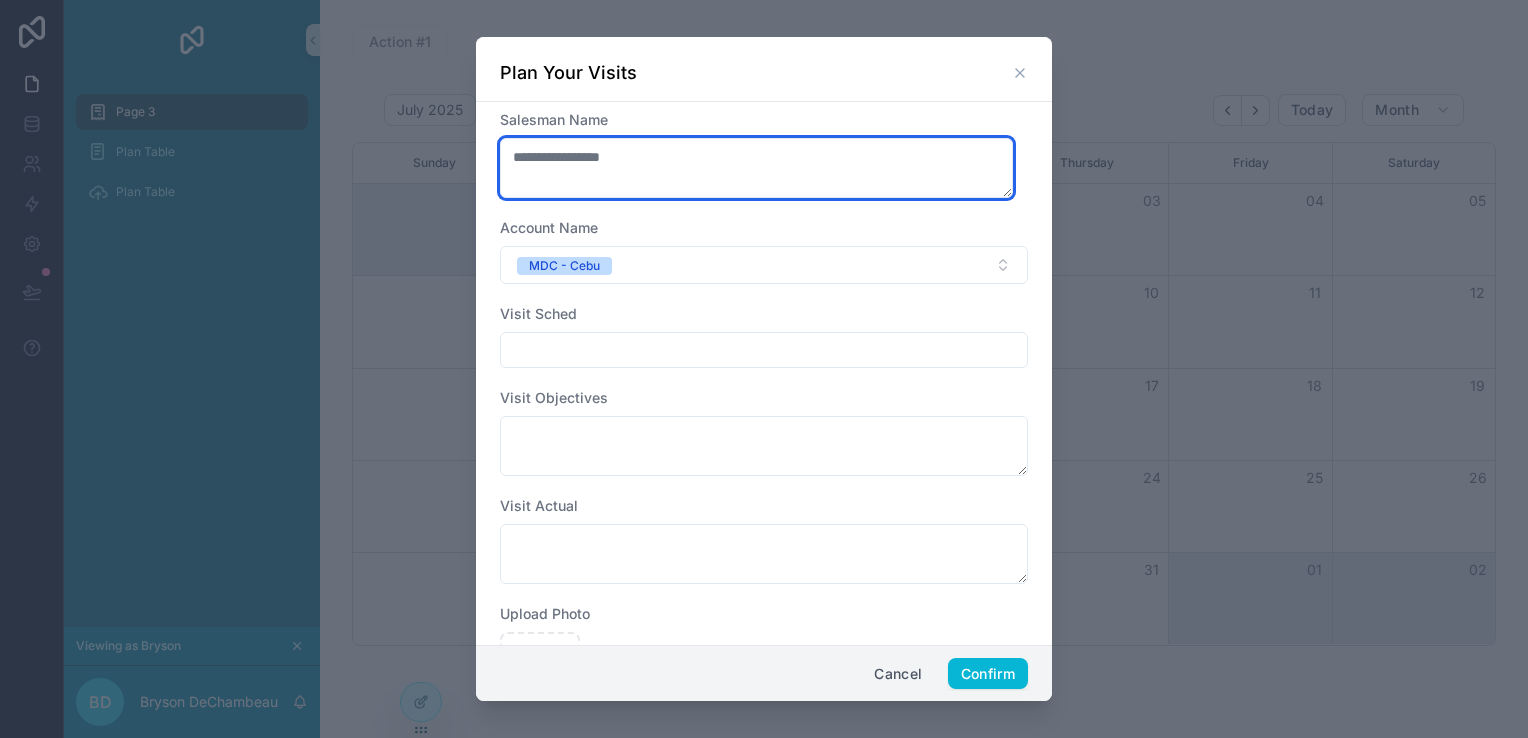 click on "**********" at bounding box center (756, 168) 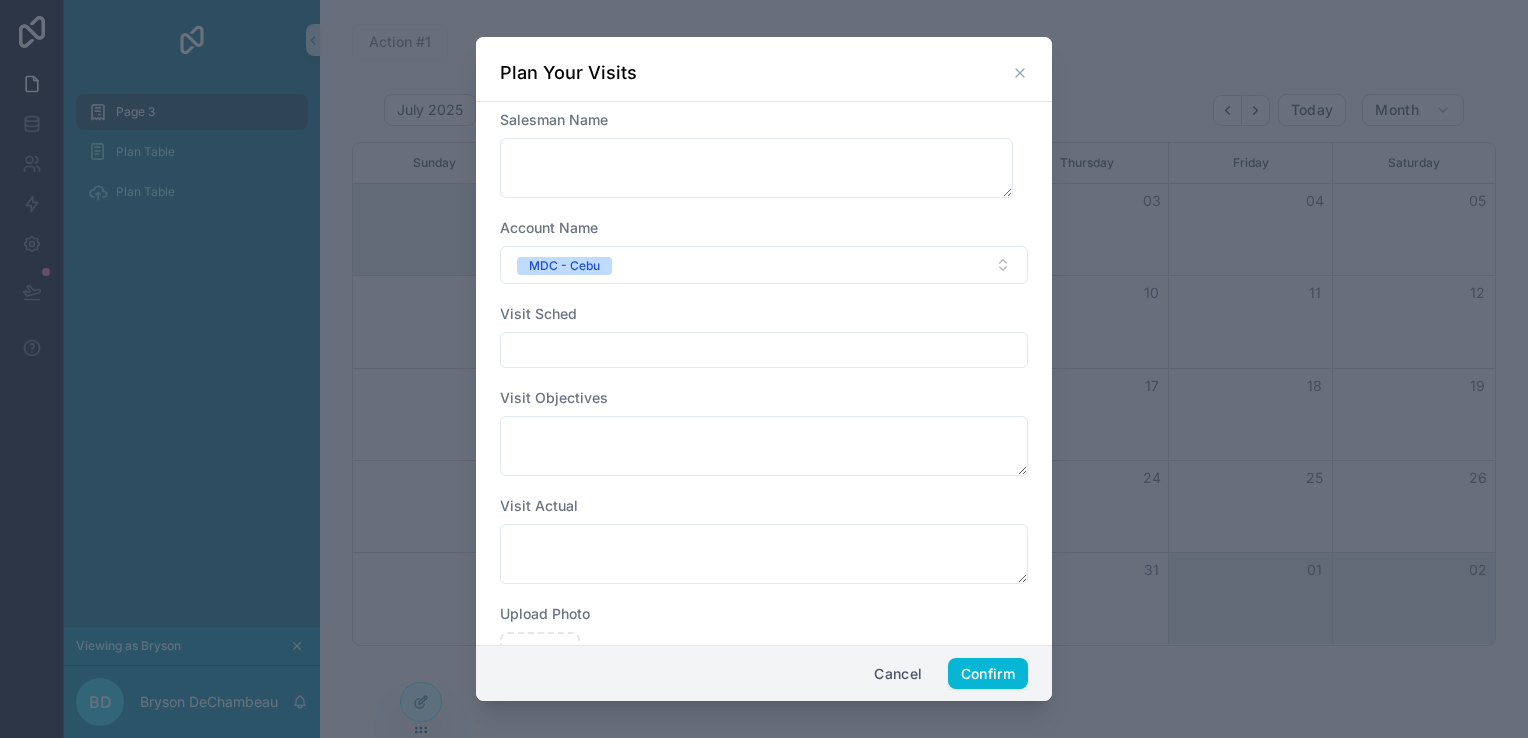 click on "Account Name" at bounding box center [764, 228] 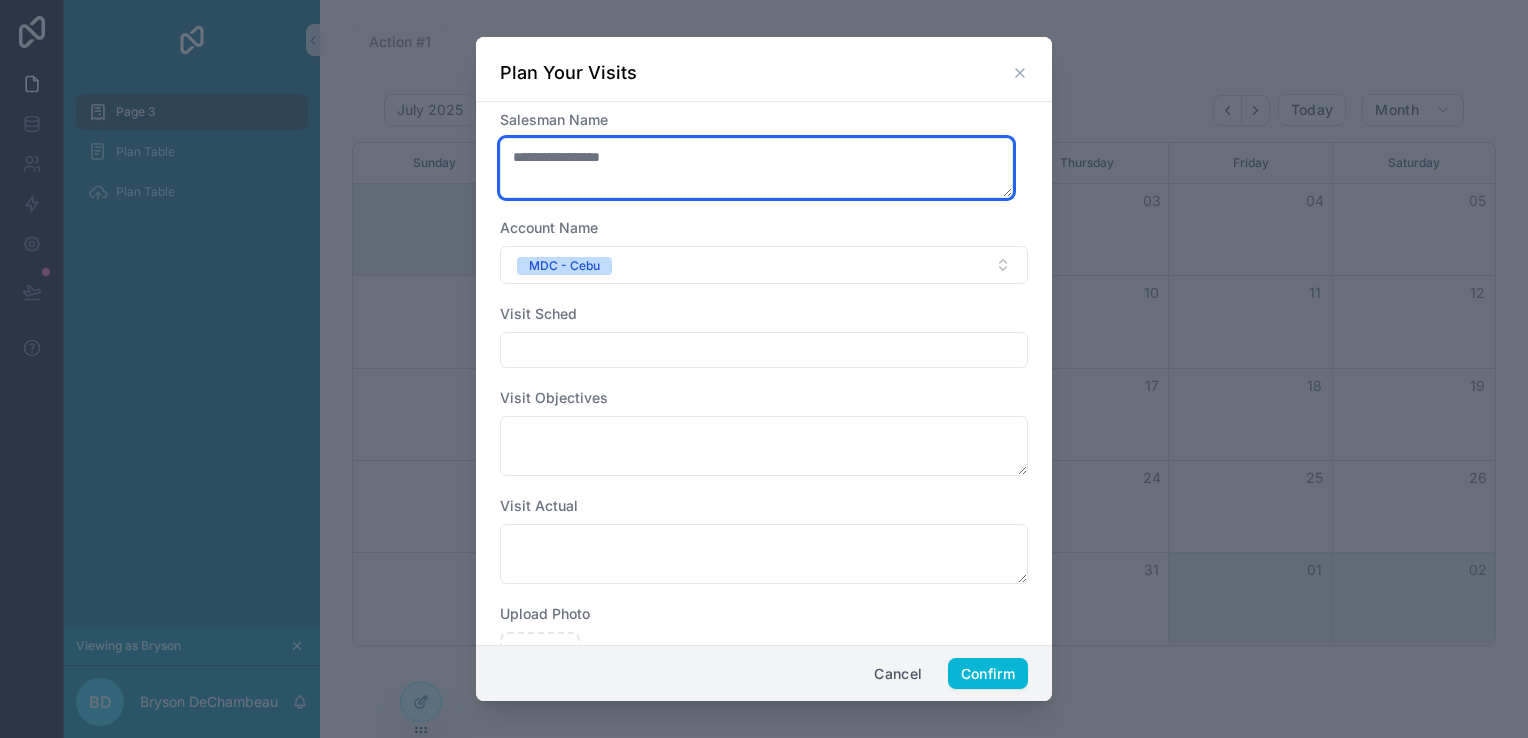 type on "**********" 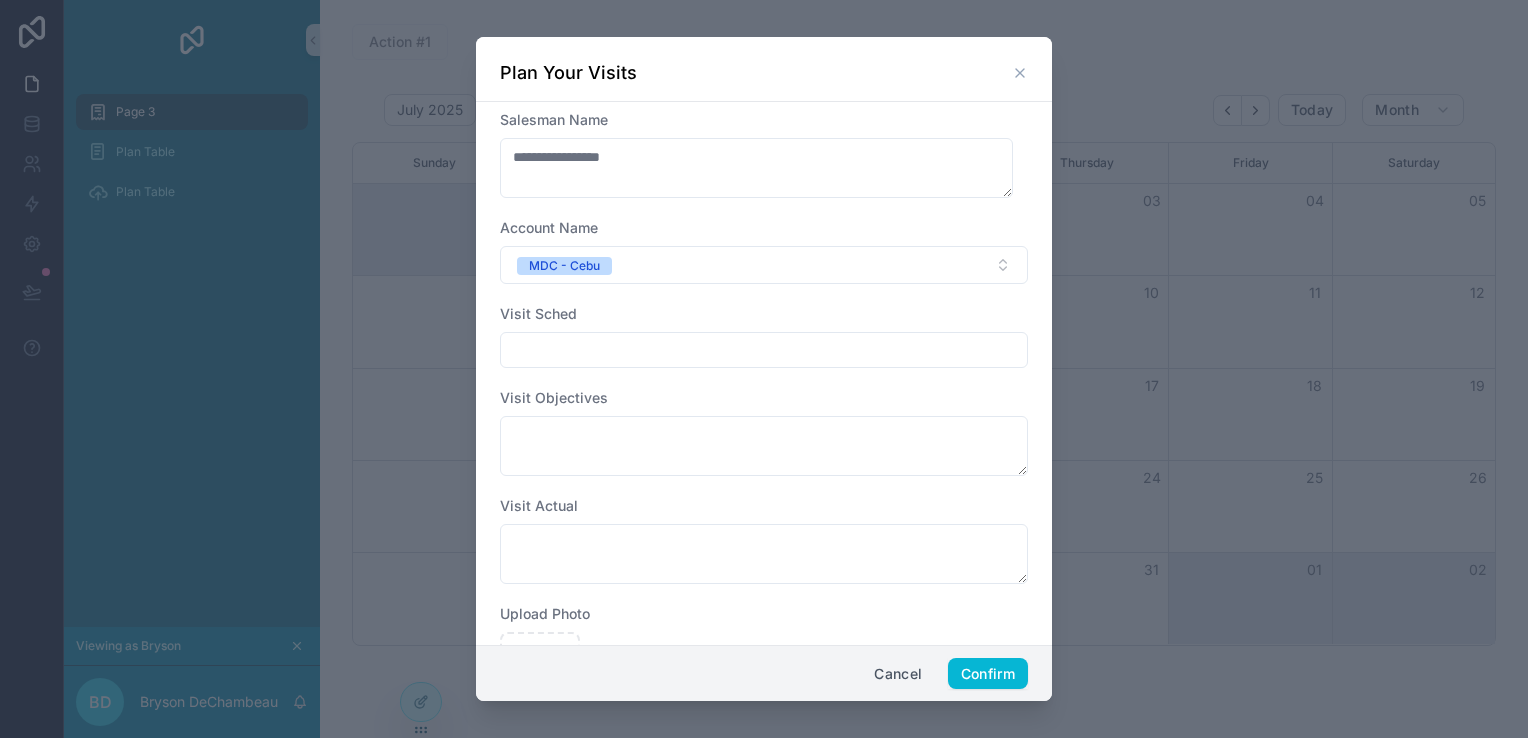 click on "Account Name" at bounding box center (764, 228) 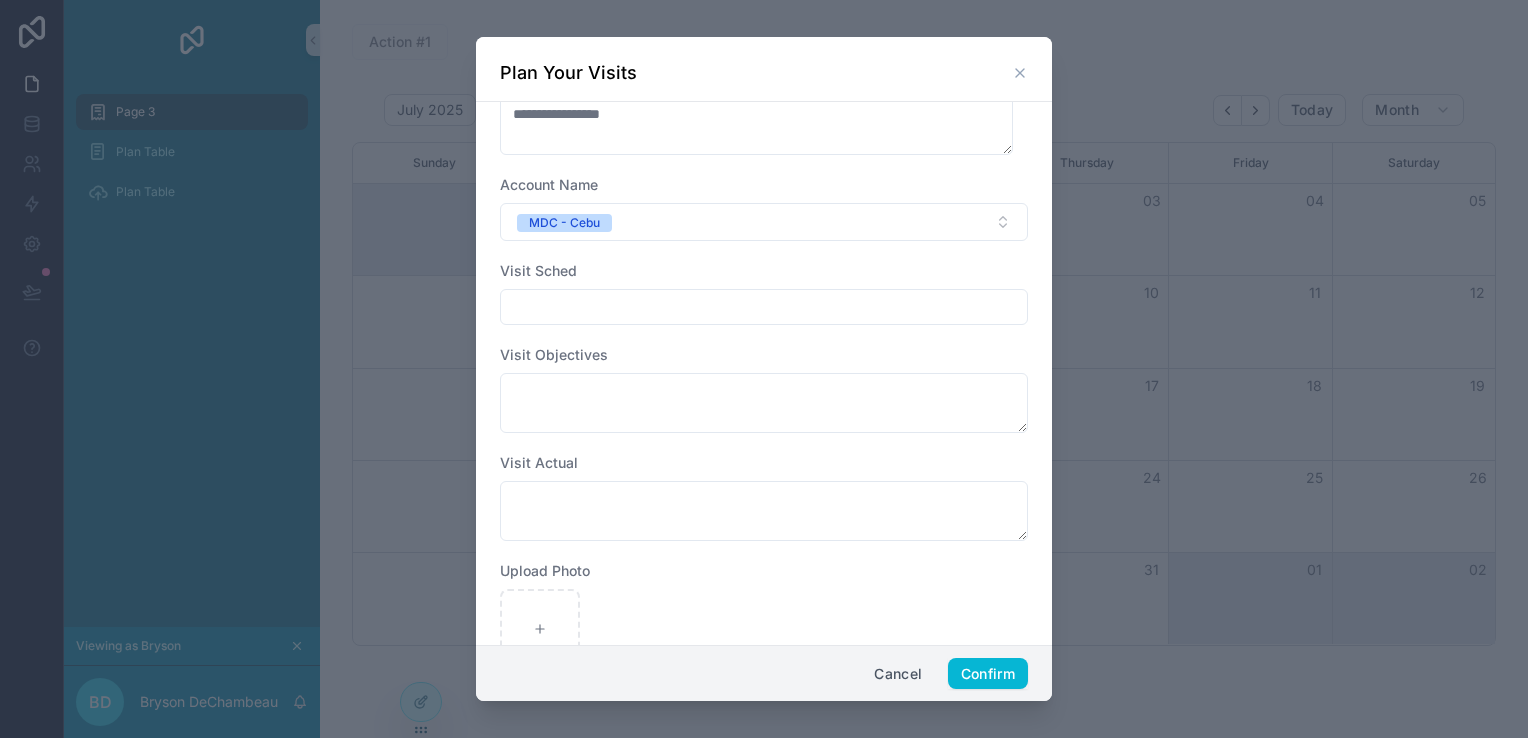 scroll, scrollTop: 0, scrollLeft: 0, axis: both 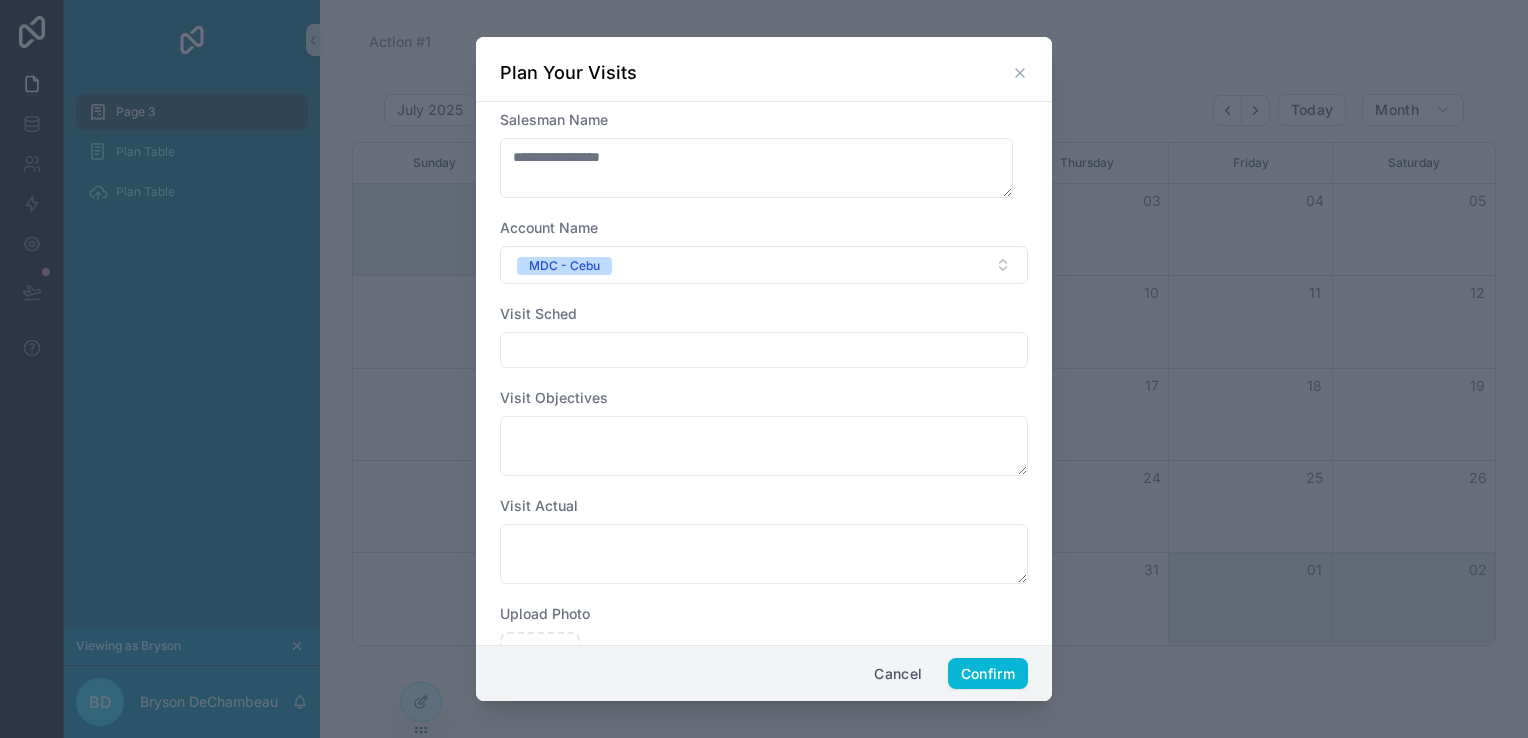click 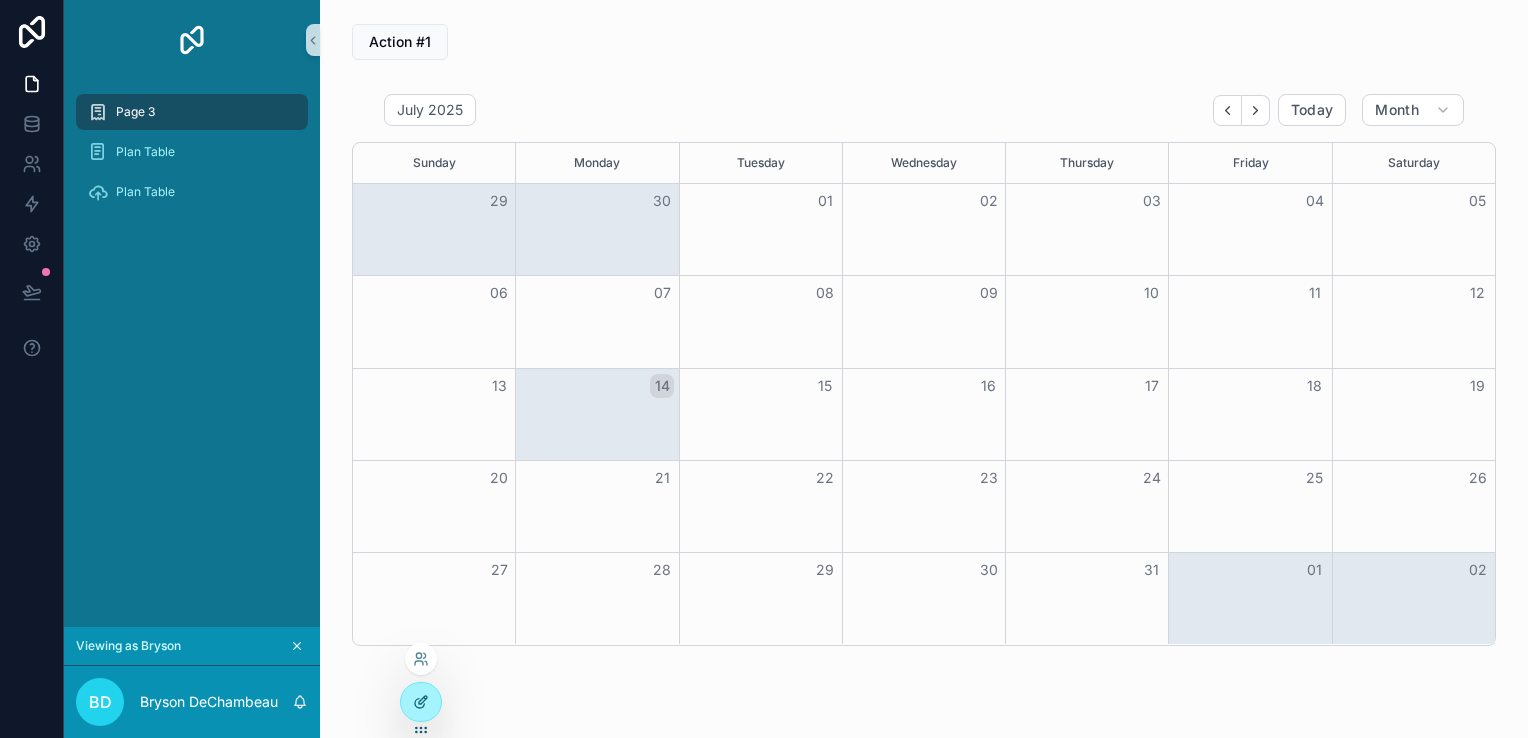 click at bounding box center [421, 702] 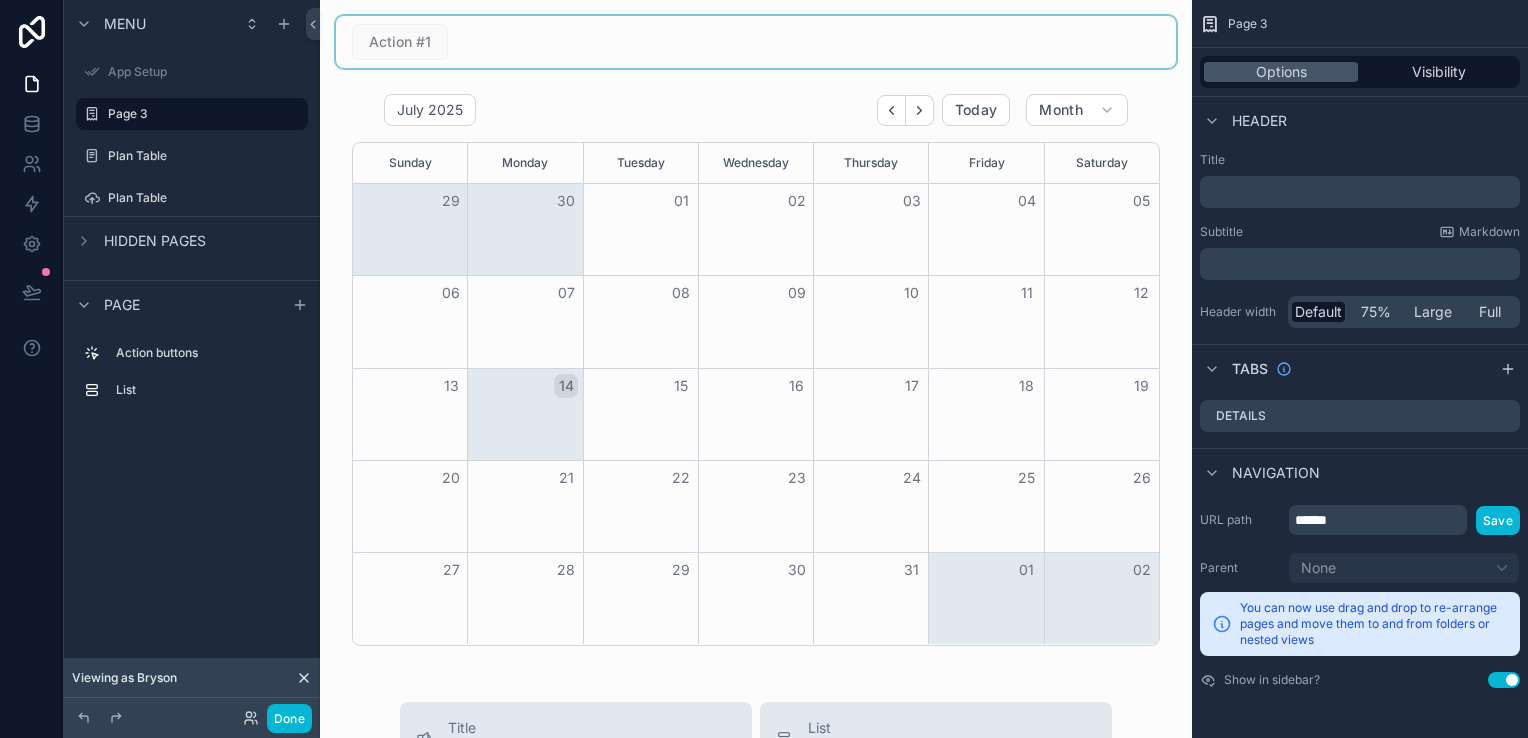 click at bounding box center [756, 42] 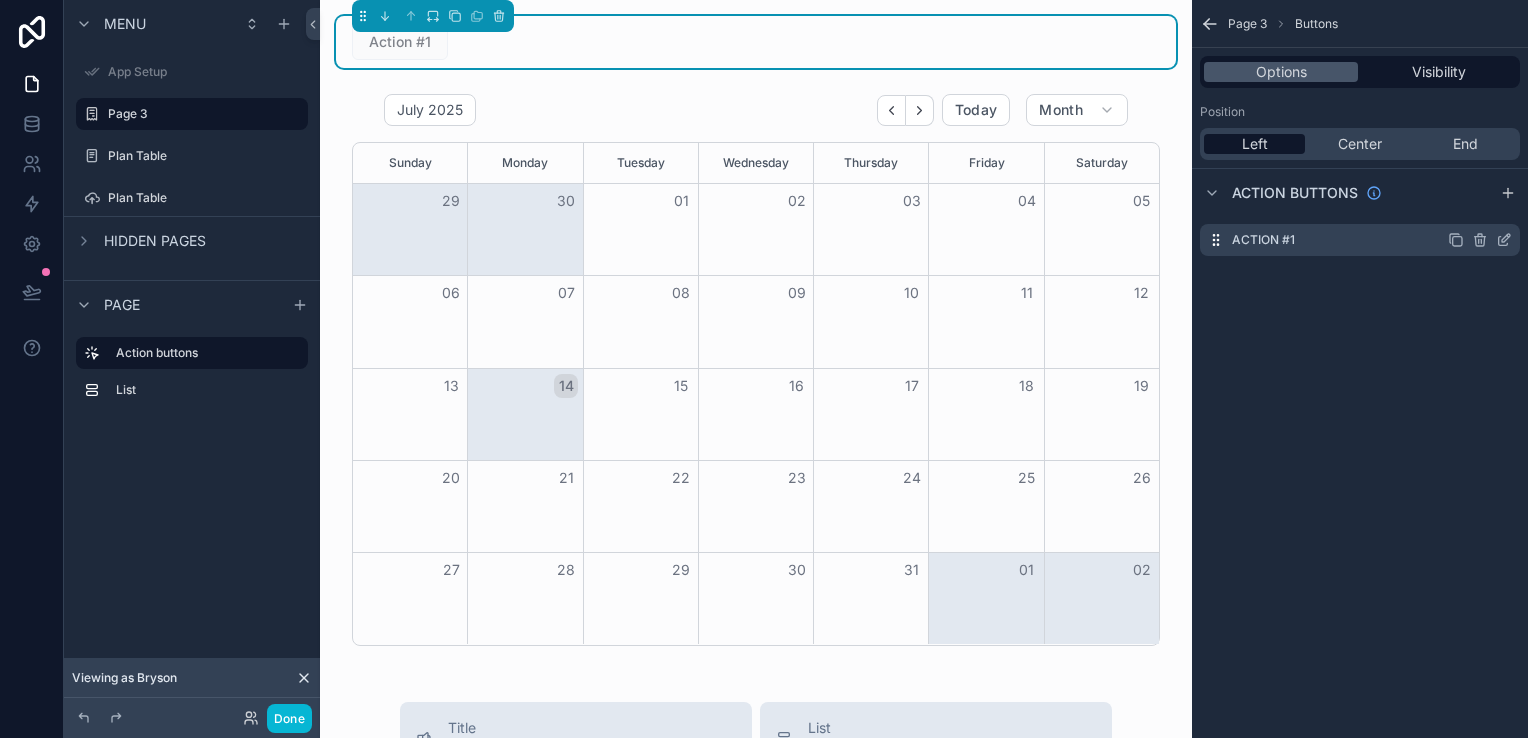 click 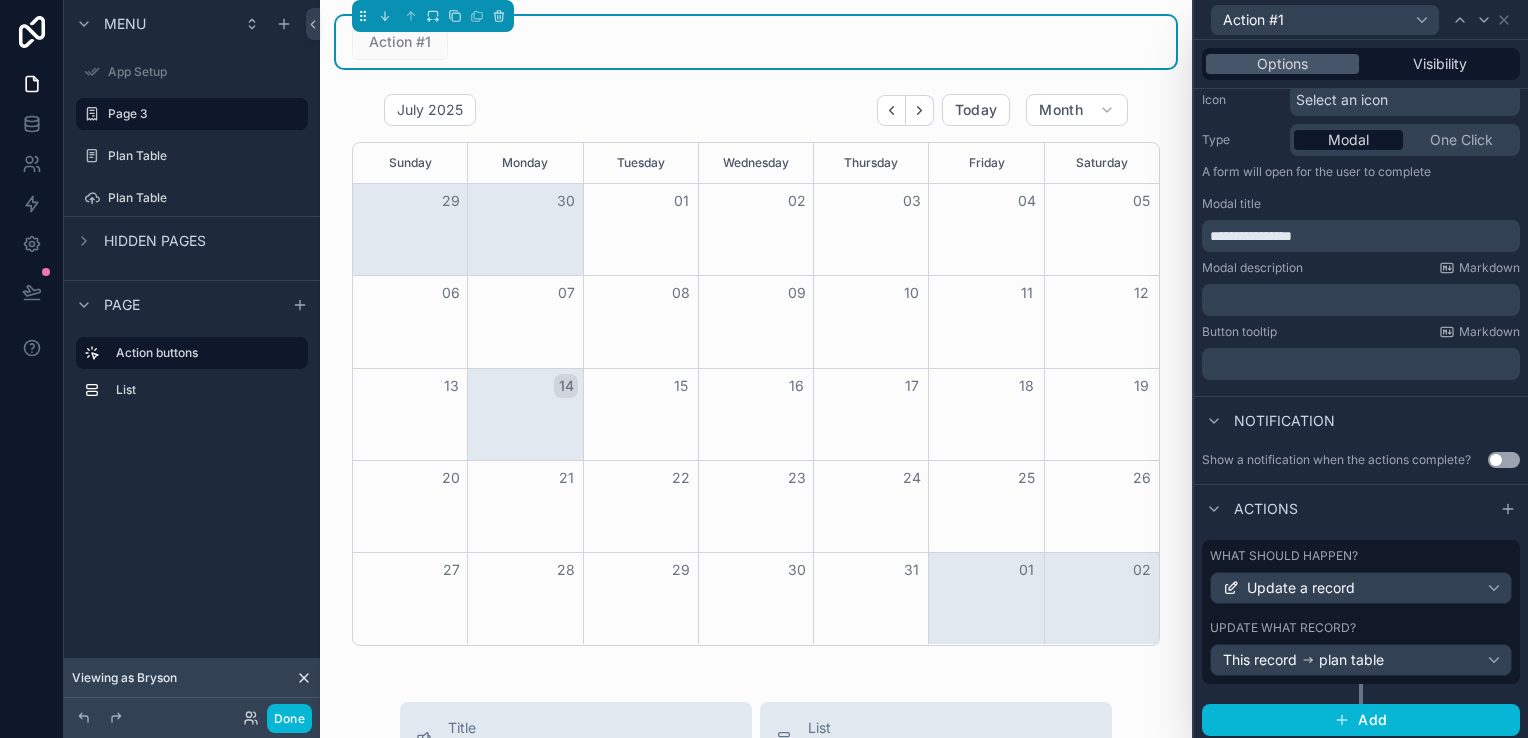 scroll, scrollTop: 217, scrollLeft: 0, axis: vertical 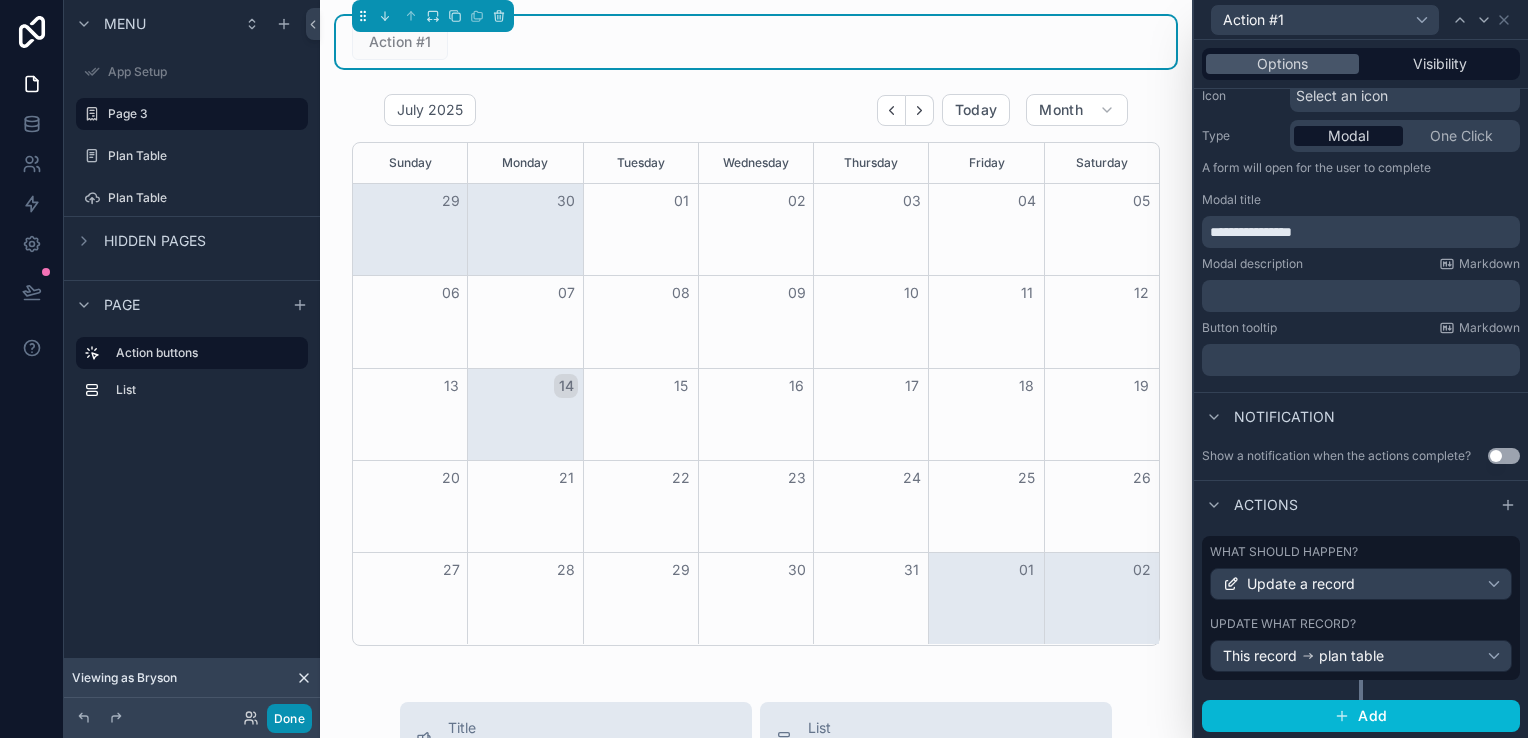 click on "Done" at bounding box center [289, 718] 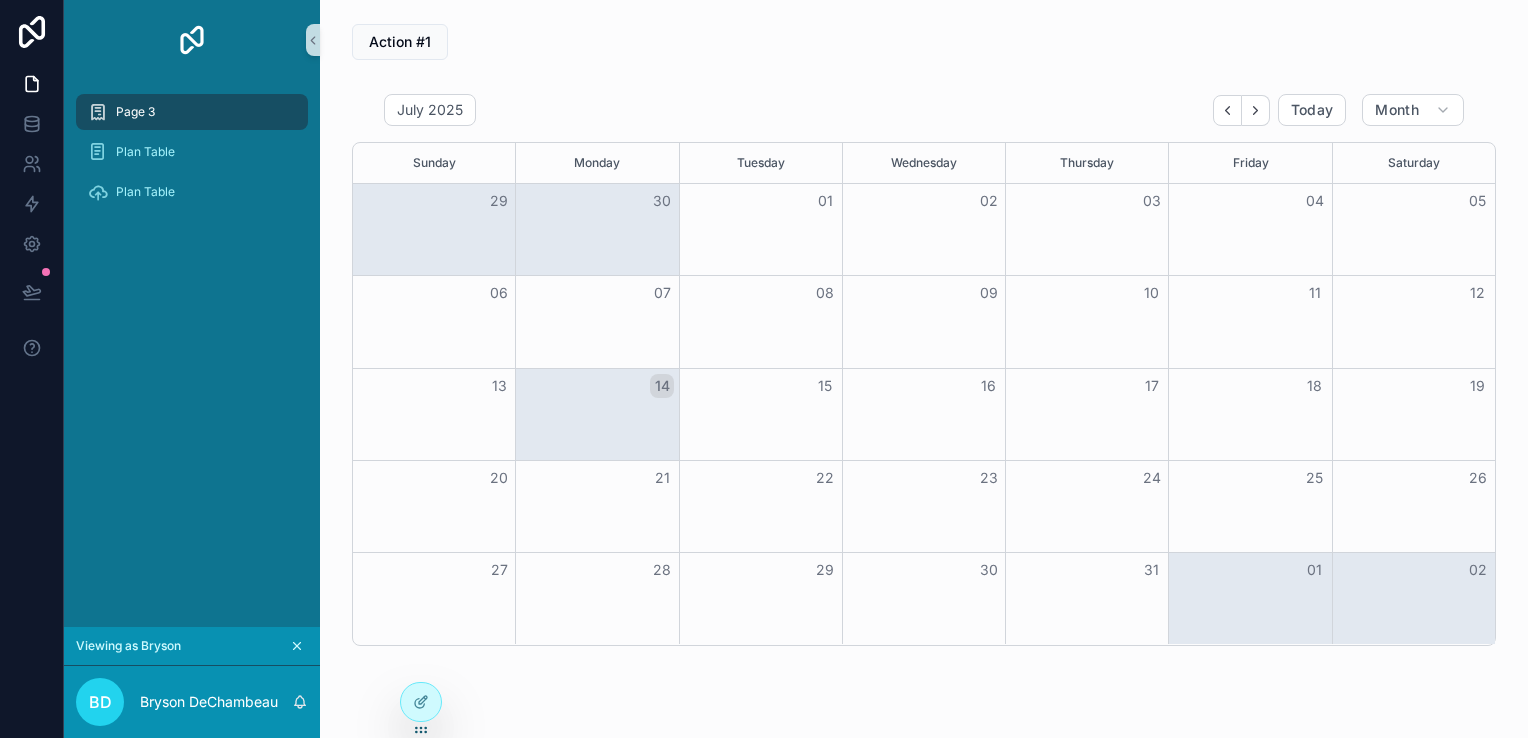 click at bounding box center (923, 321) 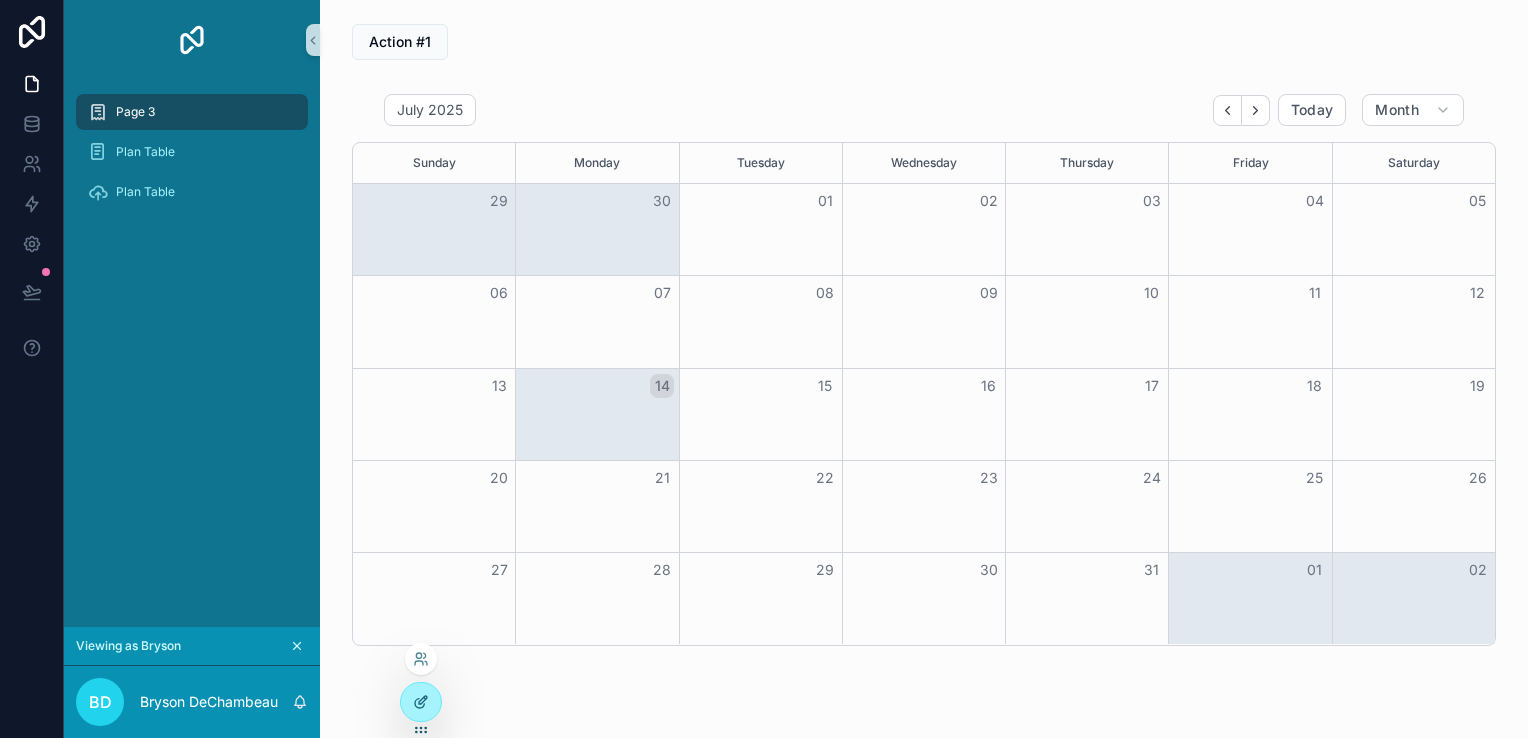 click at bounding box center (421, 702) 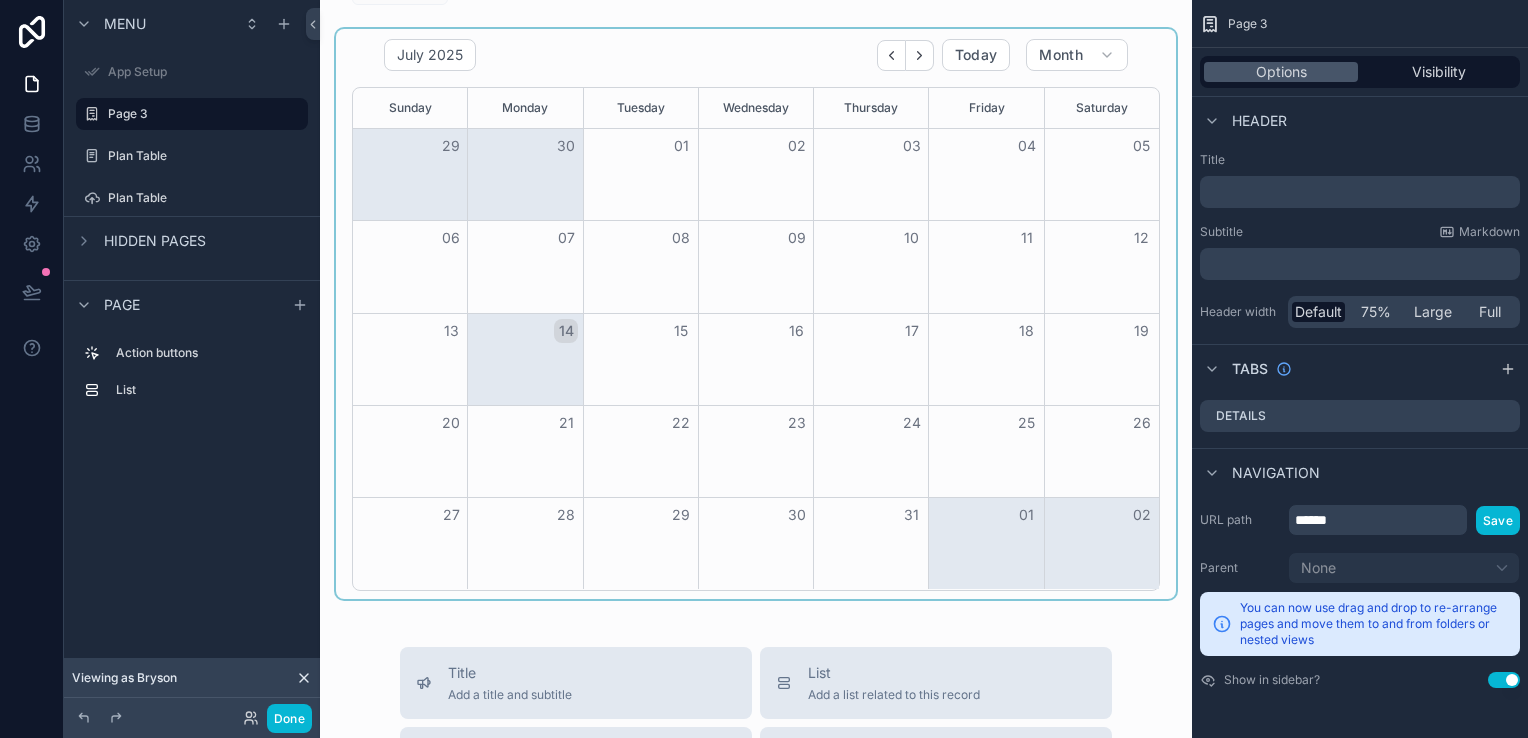 scroll, scrollTop: 0, scrollLeft: 0, axis: both 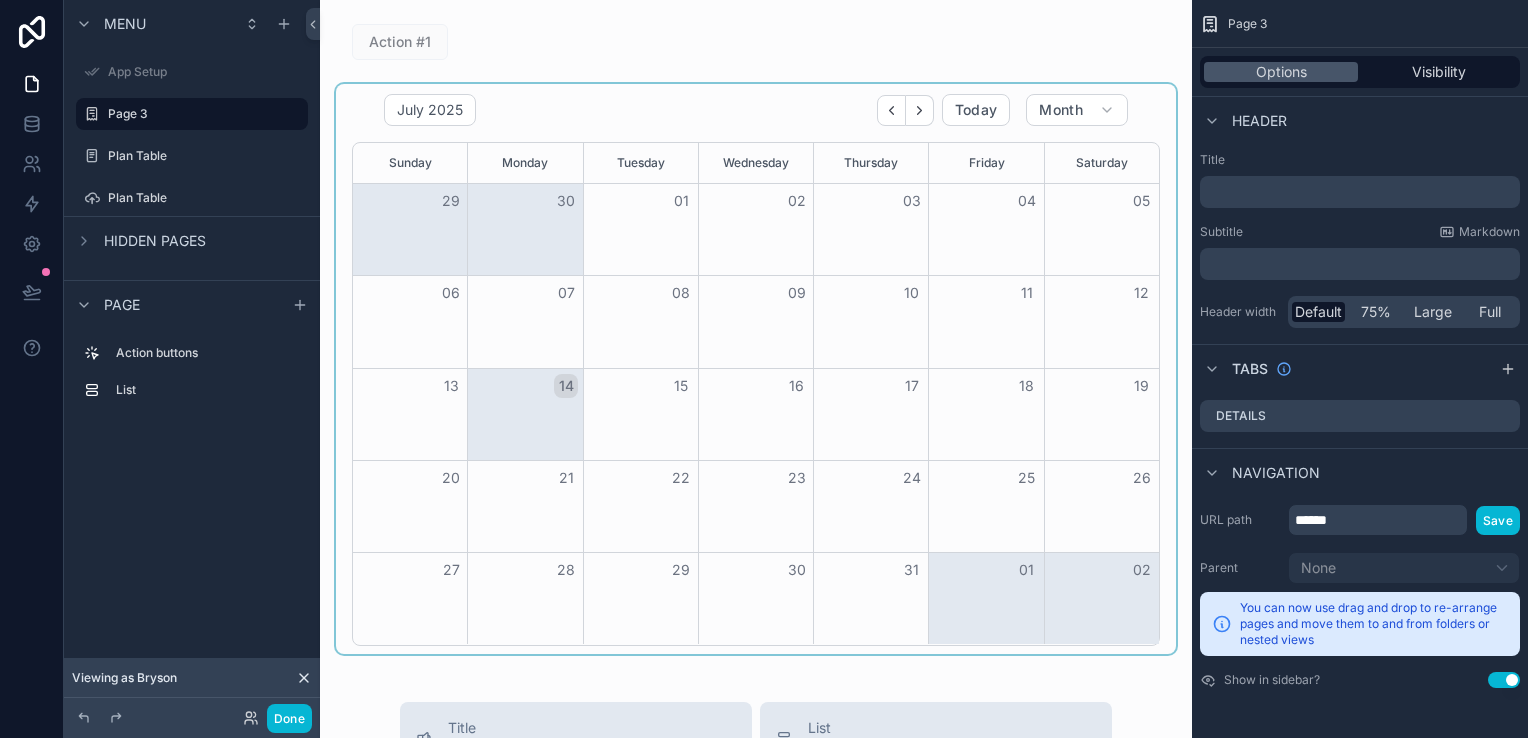 click at bounding box center [756, 369] 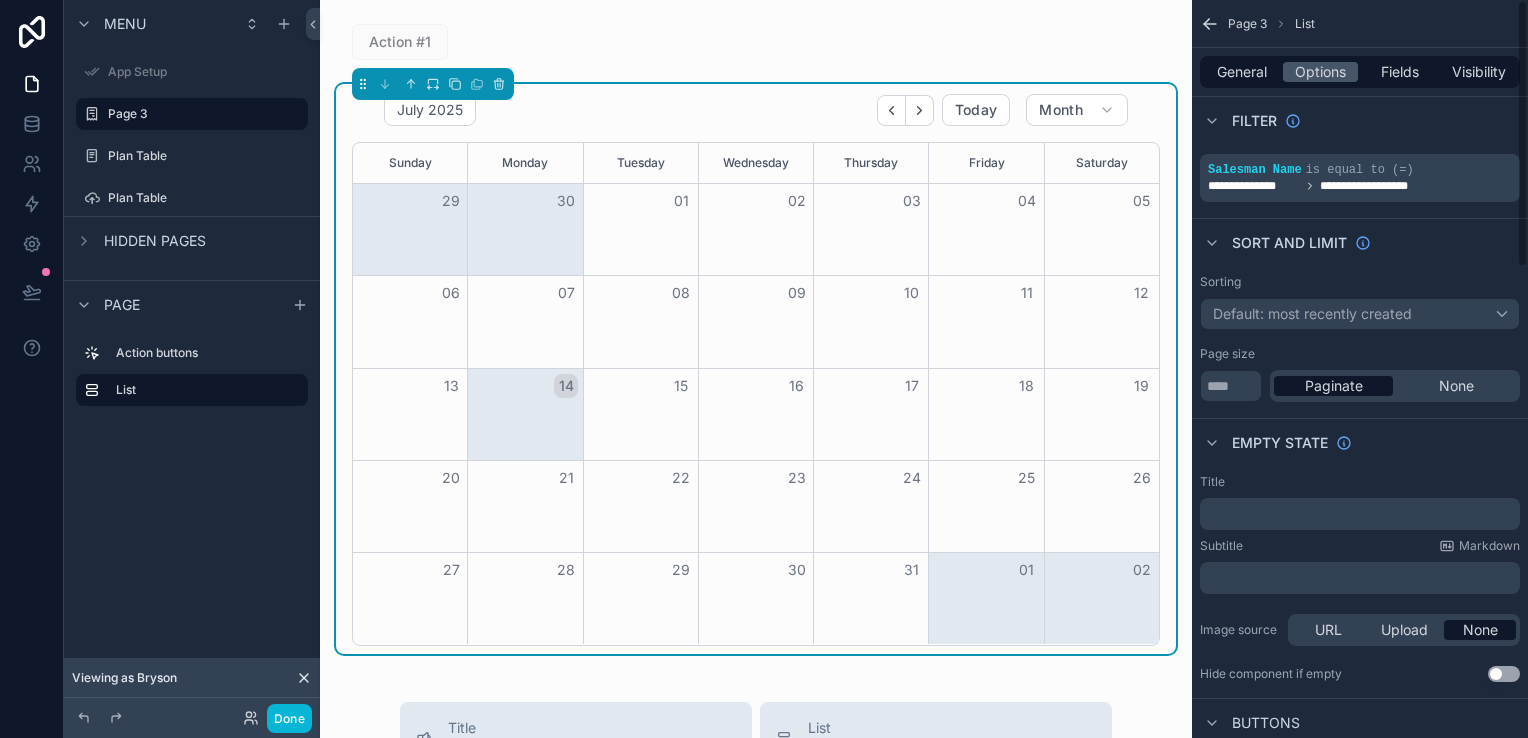 scroll, scrollTop: 0, scrollLeft: 0, axis: both 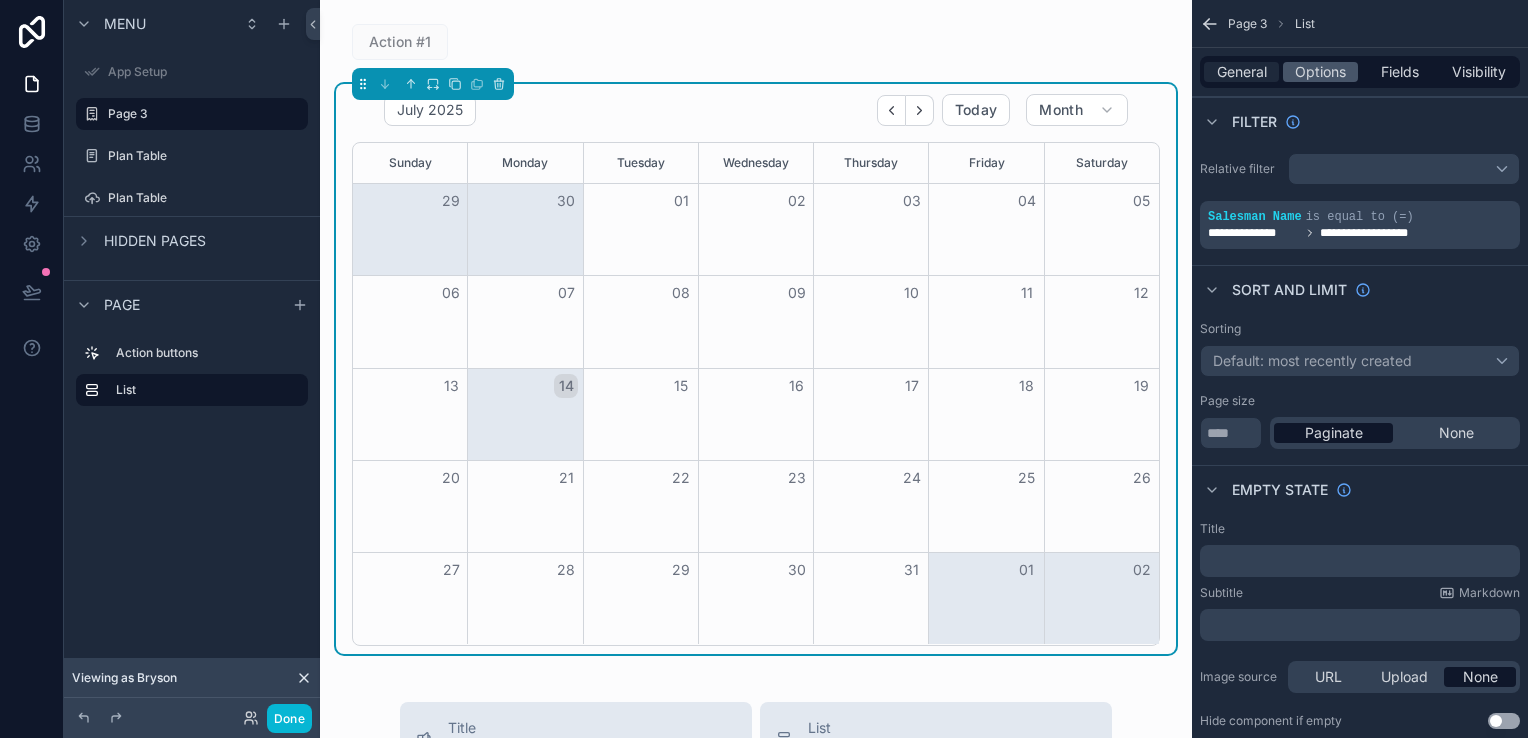 click on "General" at bounding box center (1242, 72) 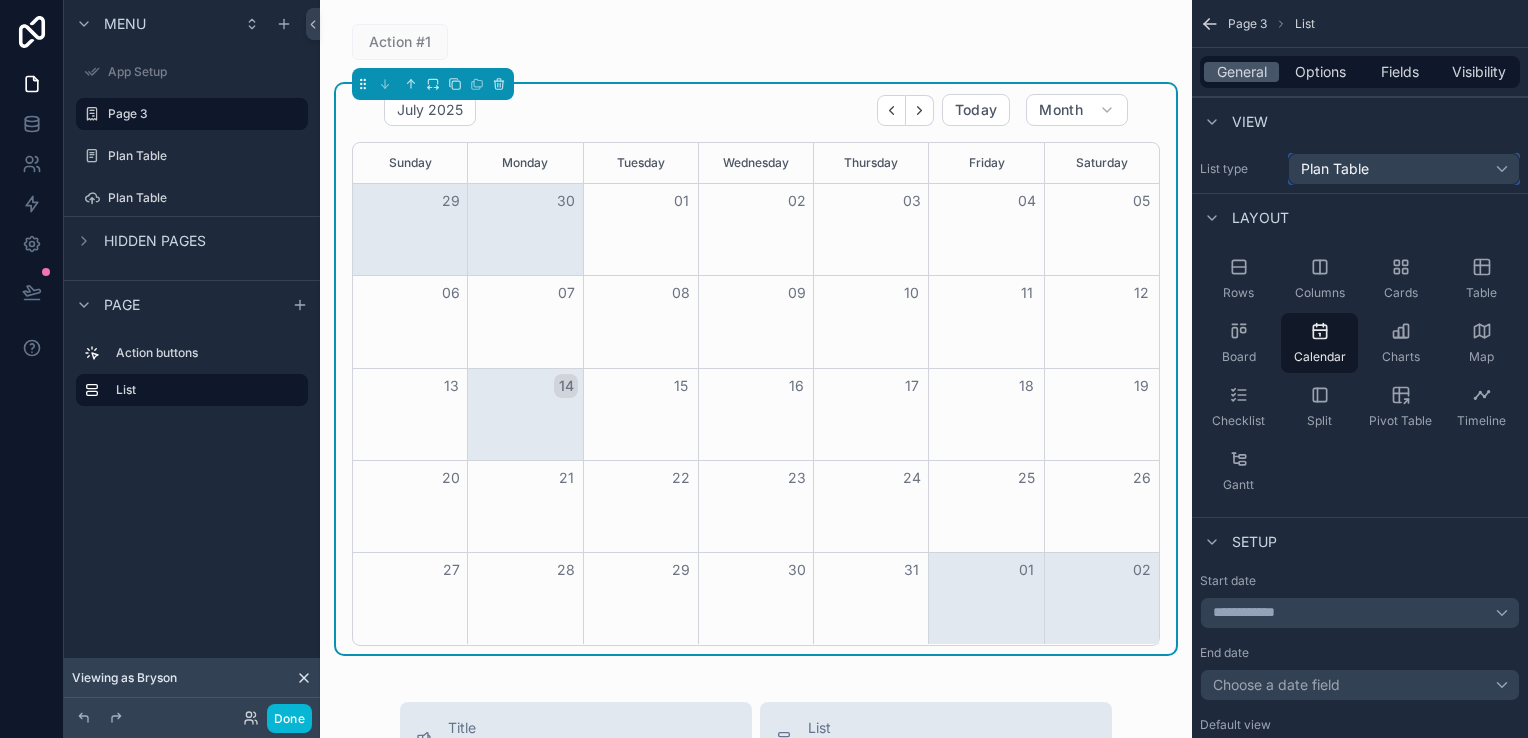 click on "Plan Table" at bounding box center (1335, 169) 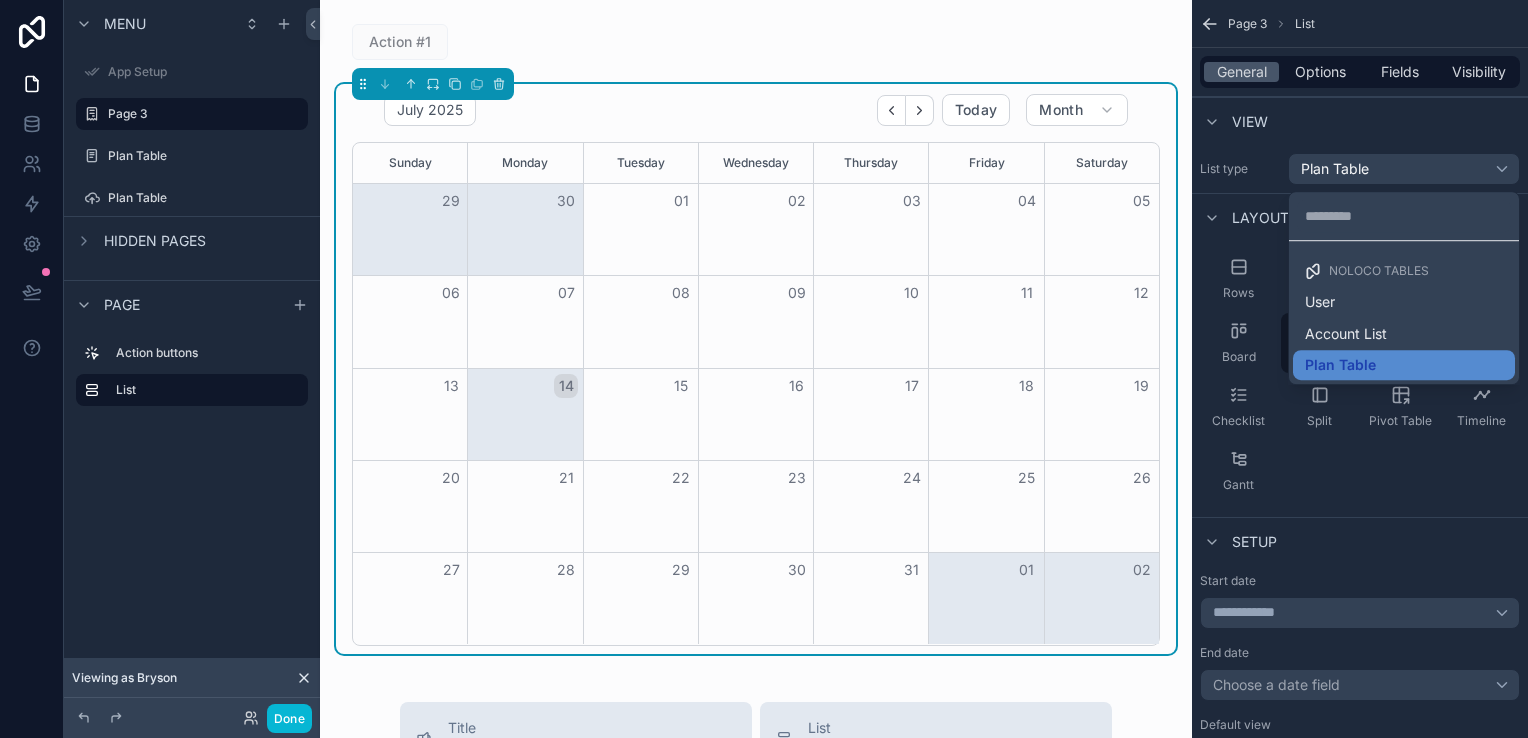 click at bounding box center [764, 369] 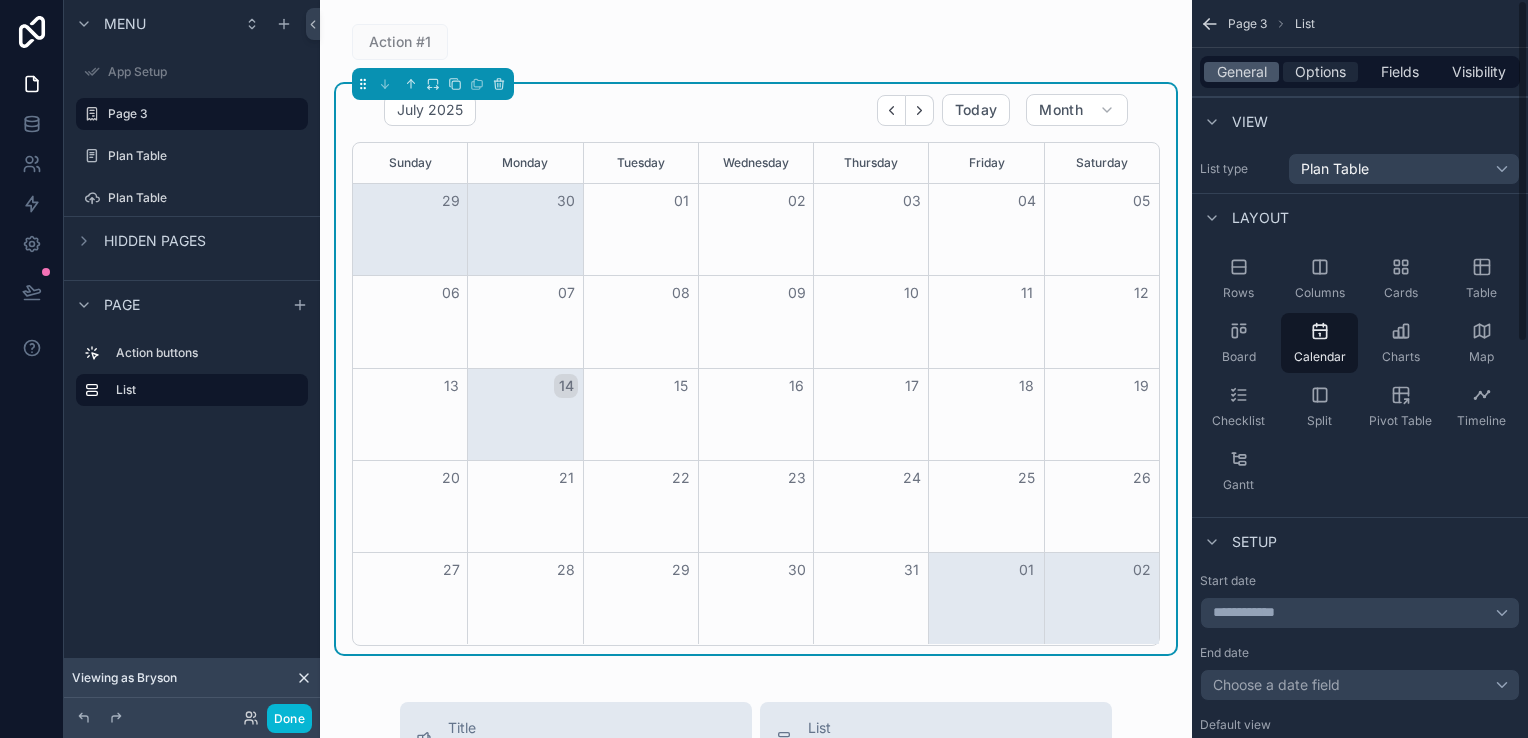 click on "Options" at bounding box center [1320, 72] 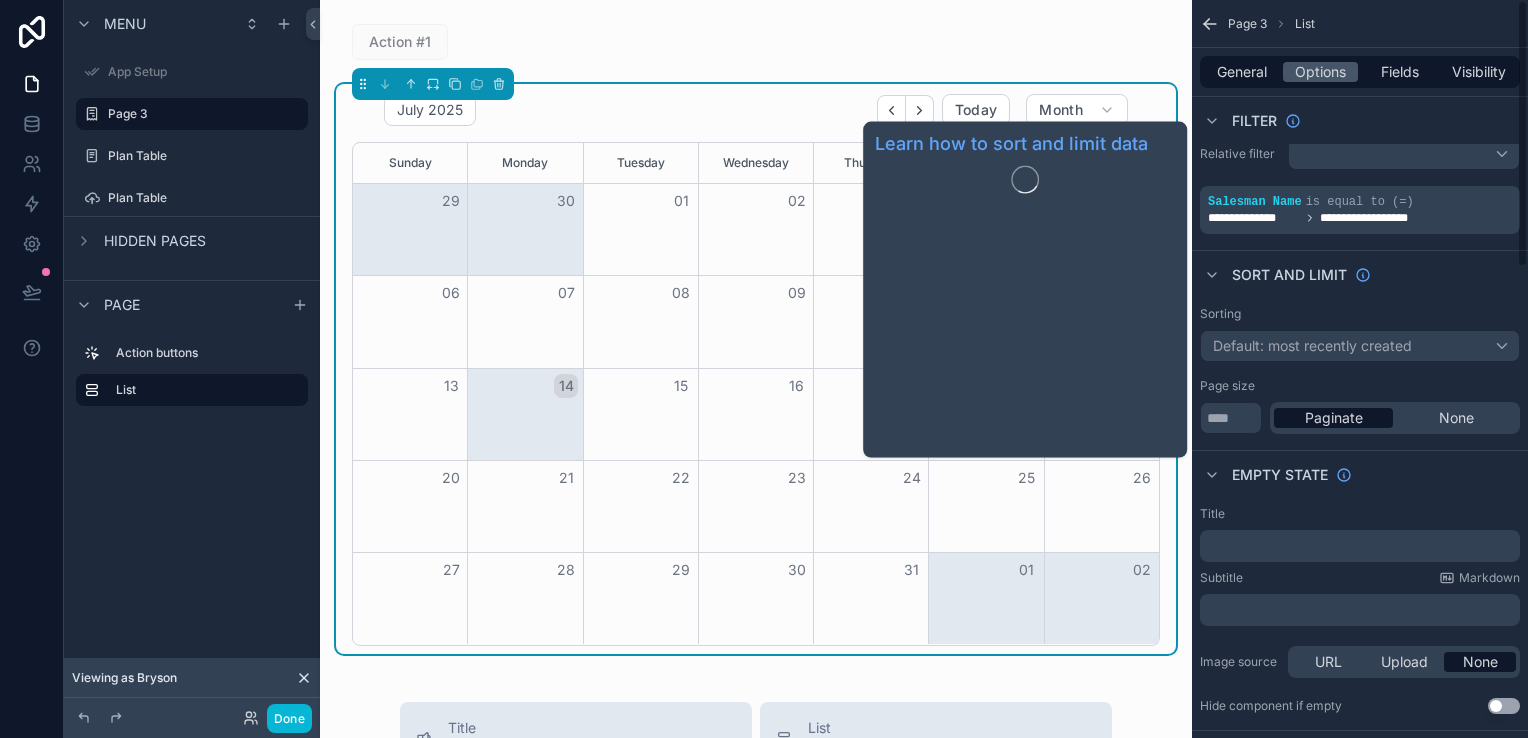 scroll, scrollTop: 0, scrollLeft: 0, axis: both 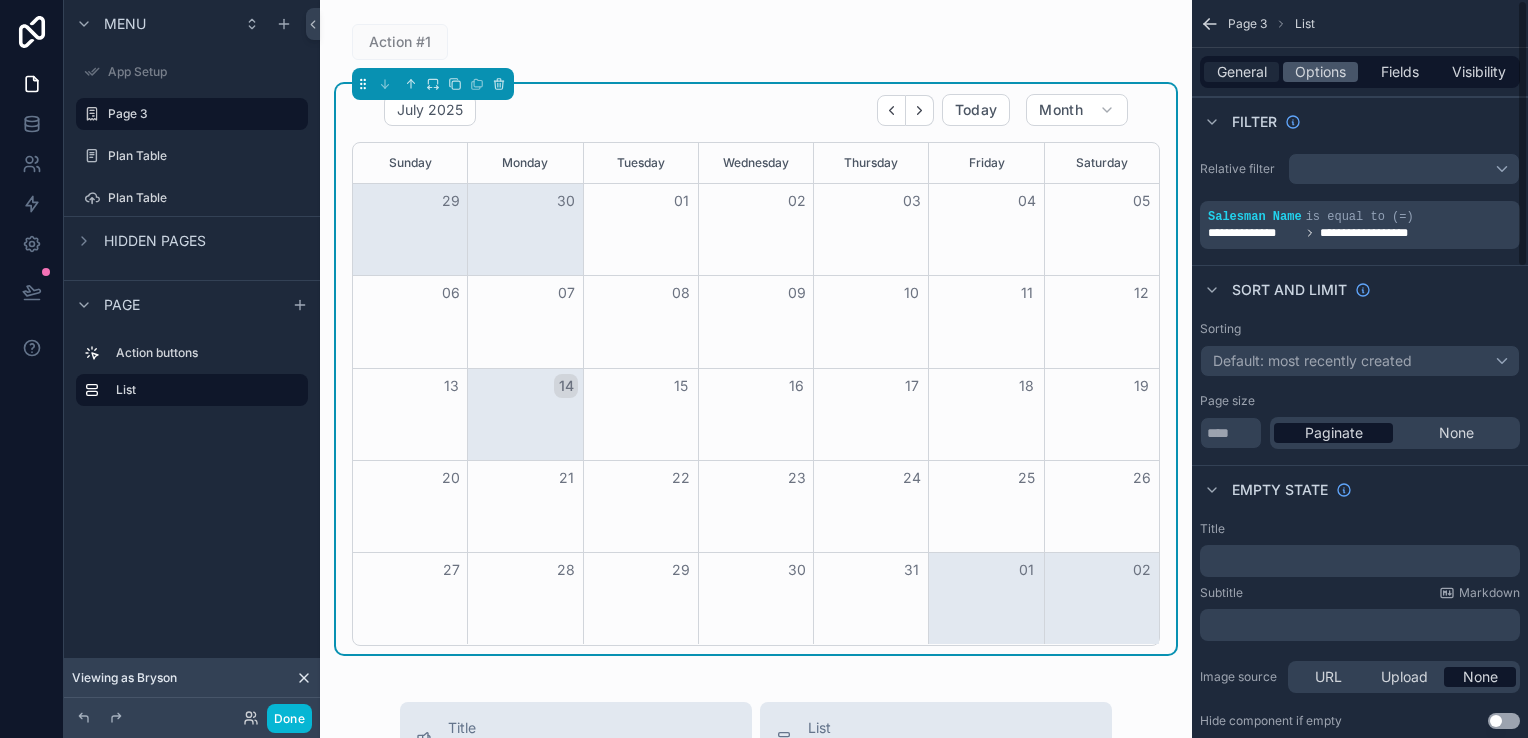 click on "General" at bounding box center (1242, 72) 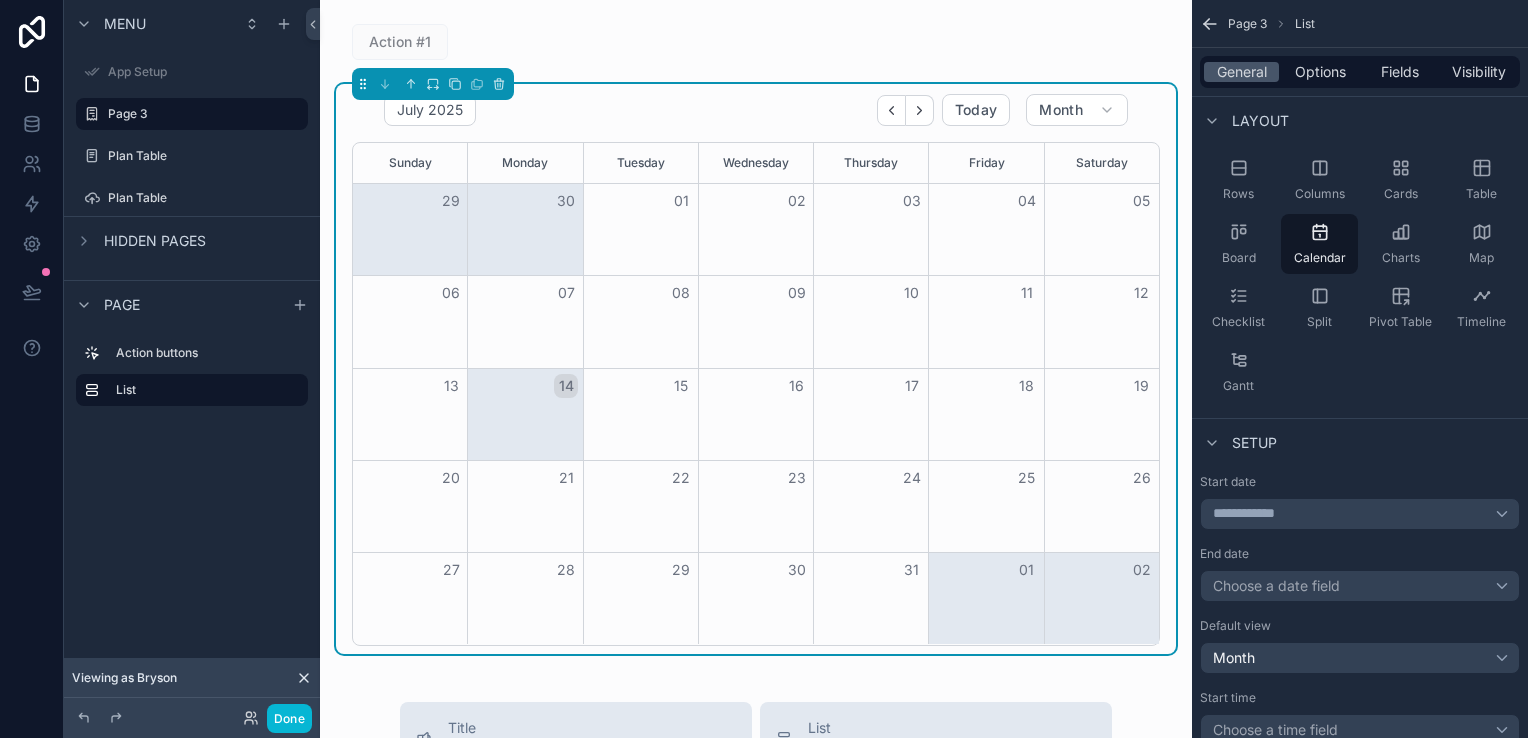 scroll, scrollTop: 300, scrollLeft: 0, axis: vertical 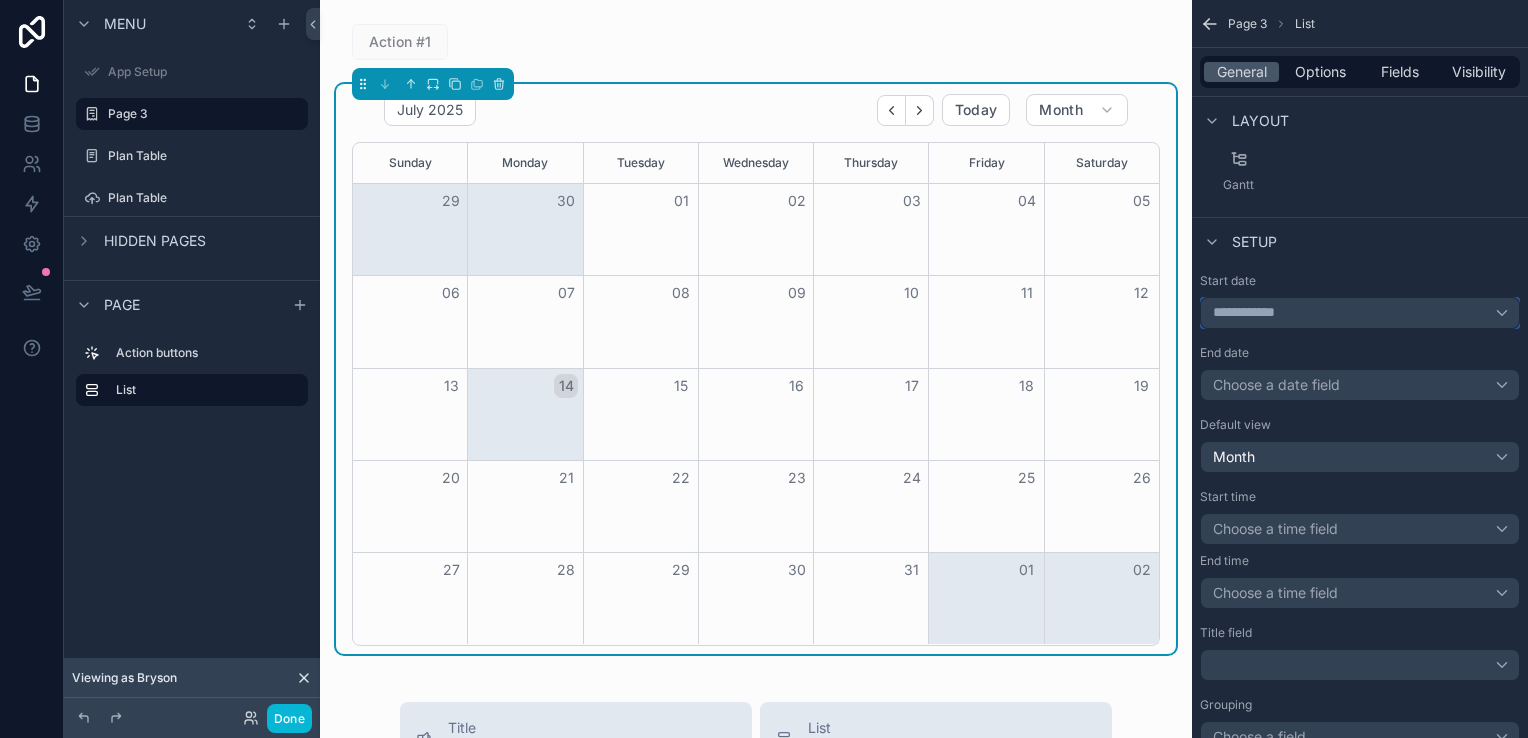 click on "**********" at bounding box center [1360, 313] 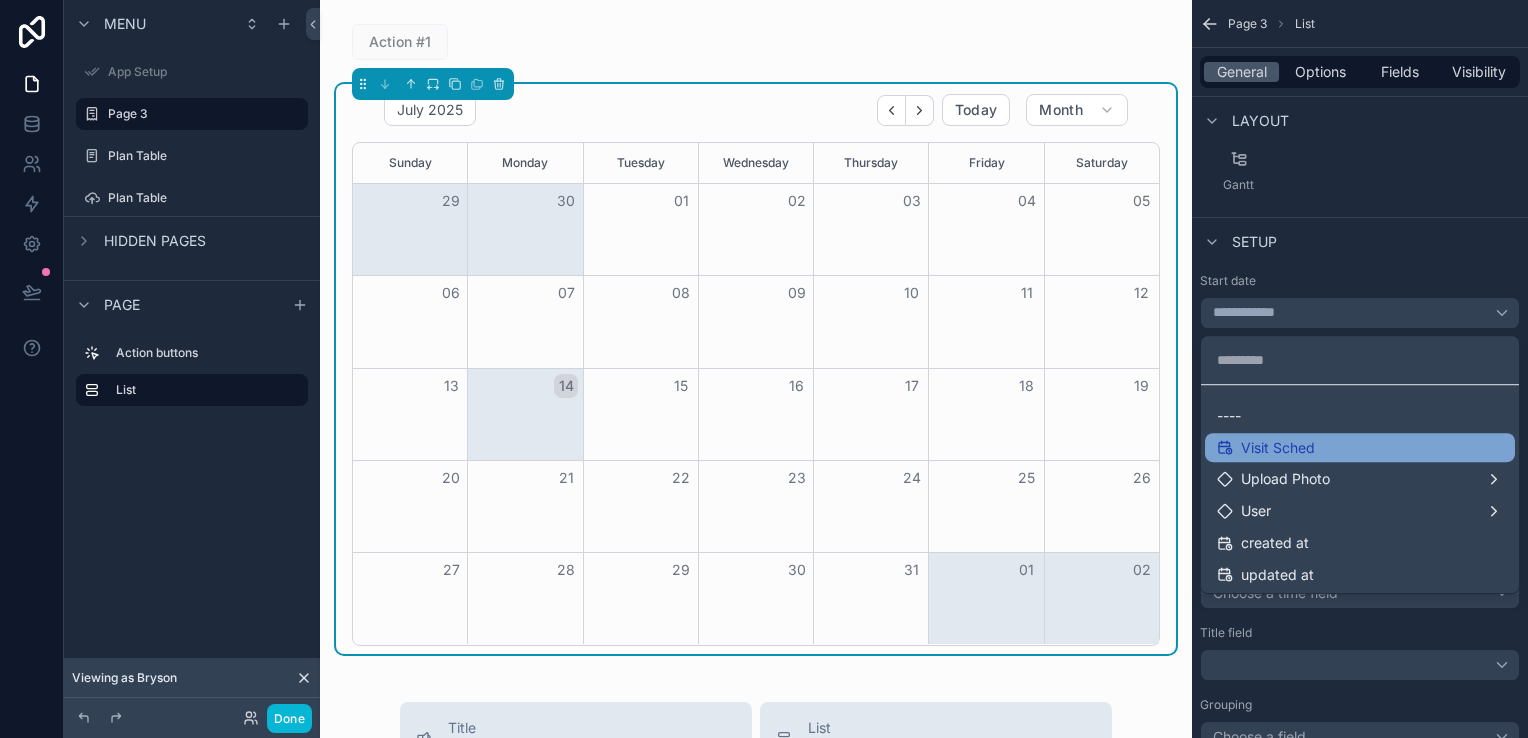 click on "Visit Sched" at bounding box center [1360, 448] 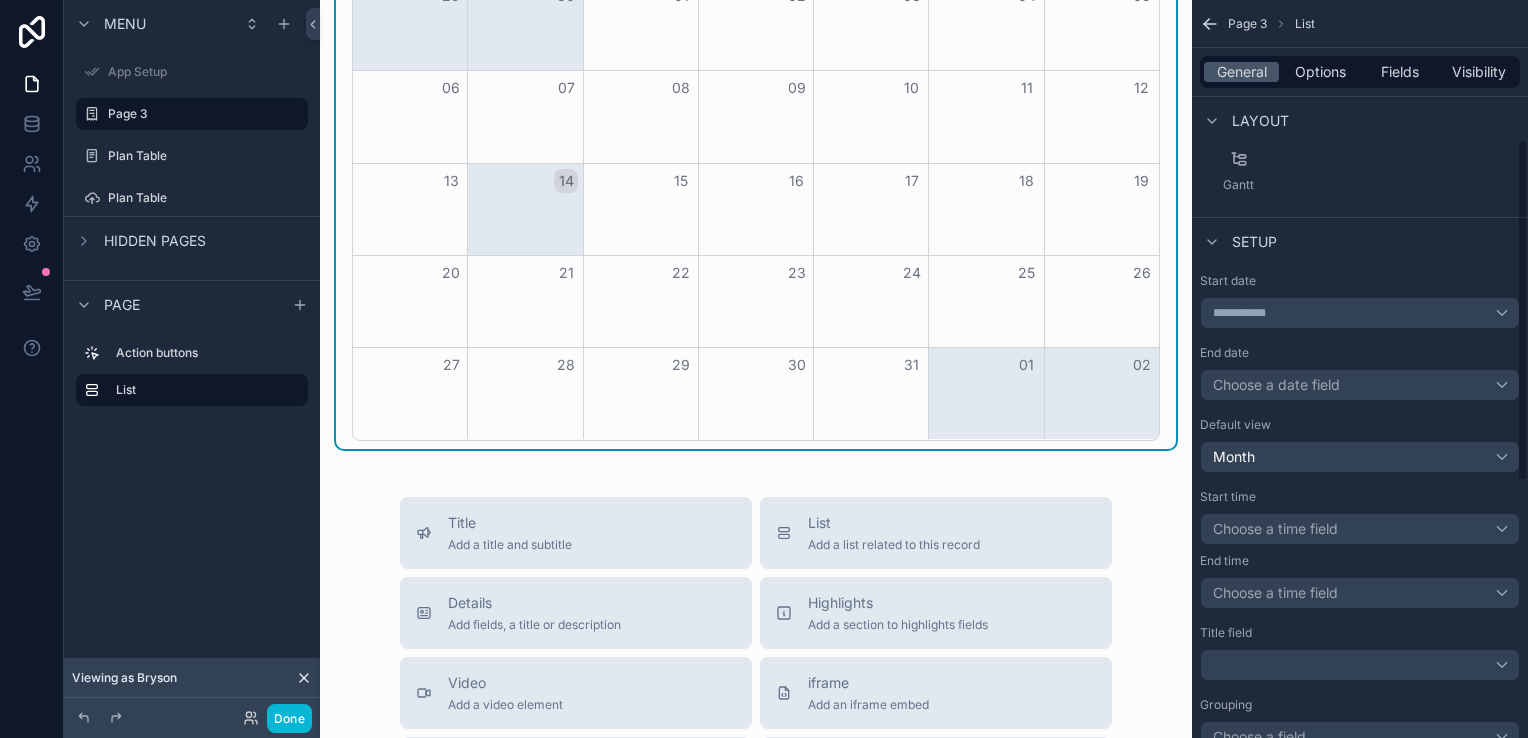 scroll, scrollTop: 300, scrollLeft: 0, axis: vertical 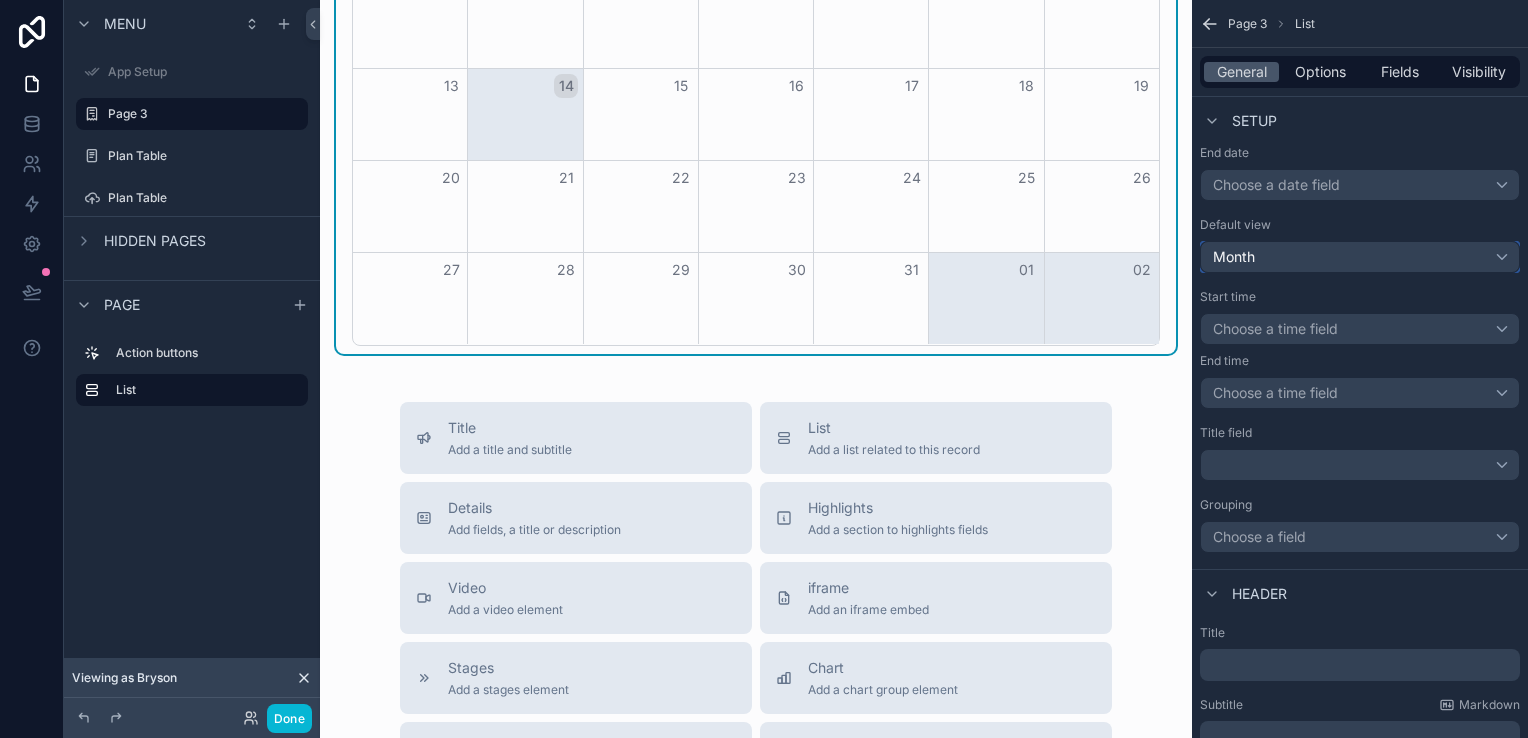 click on "Month" at bounding box center [1360, 257] 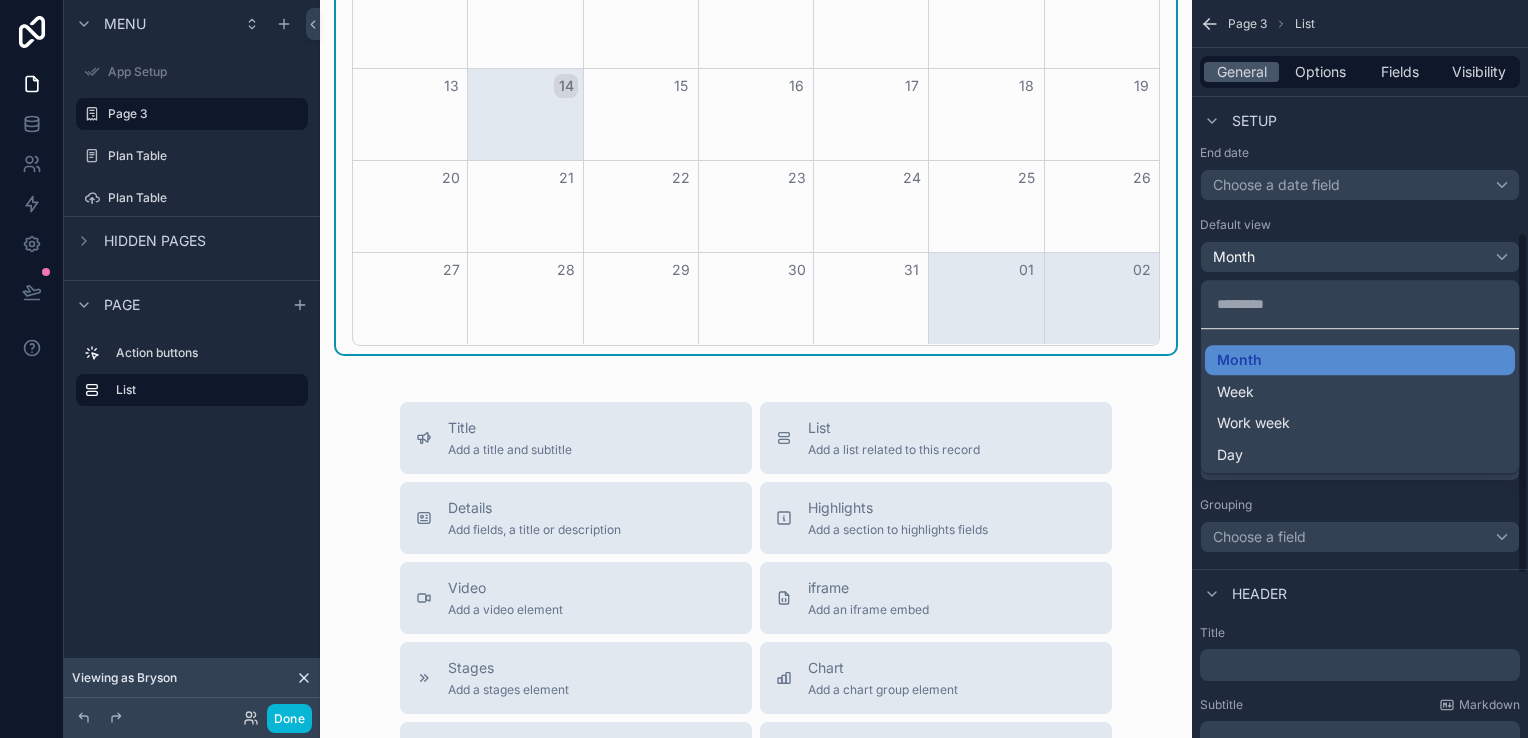 click at bounding box center [764, 369] 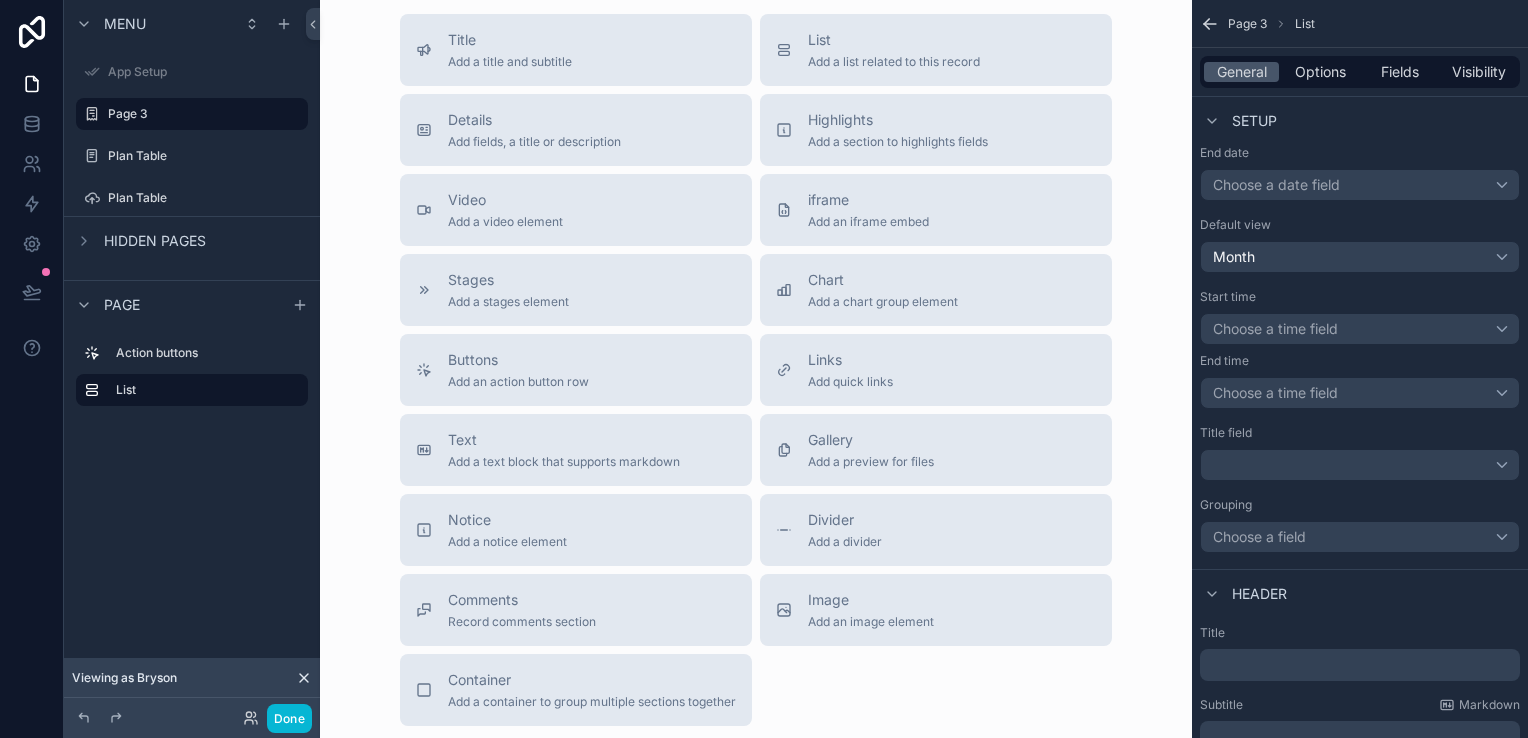 scroll, scrollTop: 700, scrollLeft: 0, axis: vertical 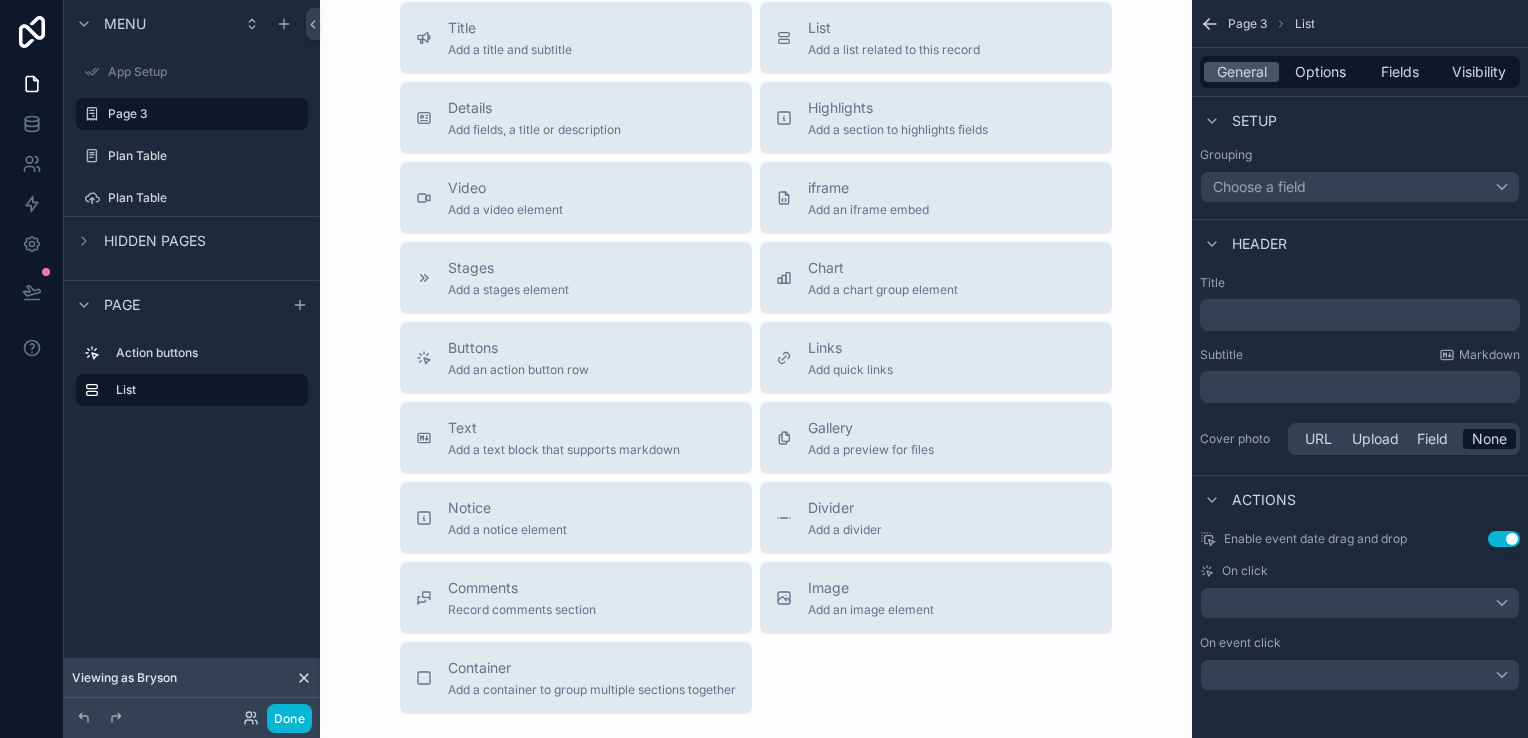 click on "Use setting" at bounding box center (1504, 539) 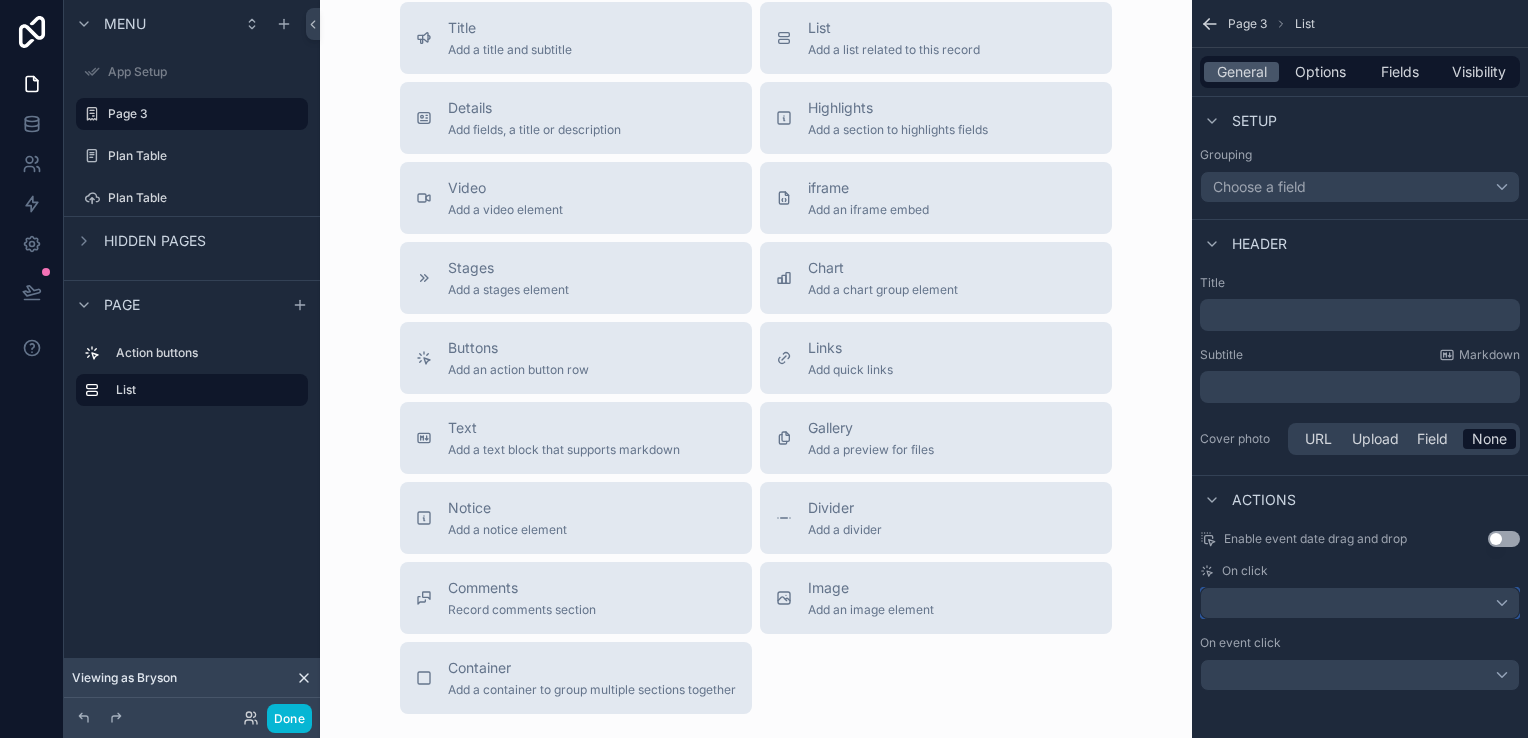 click at bounding box center [1360, 603] 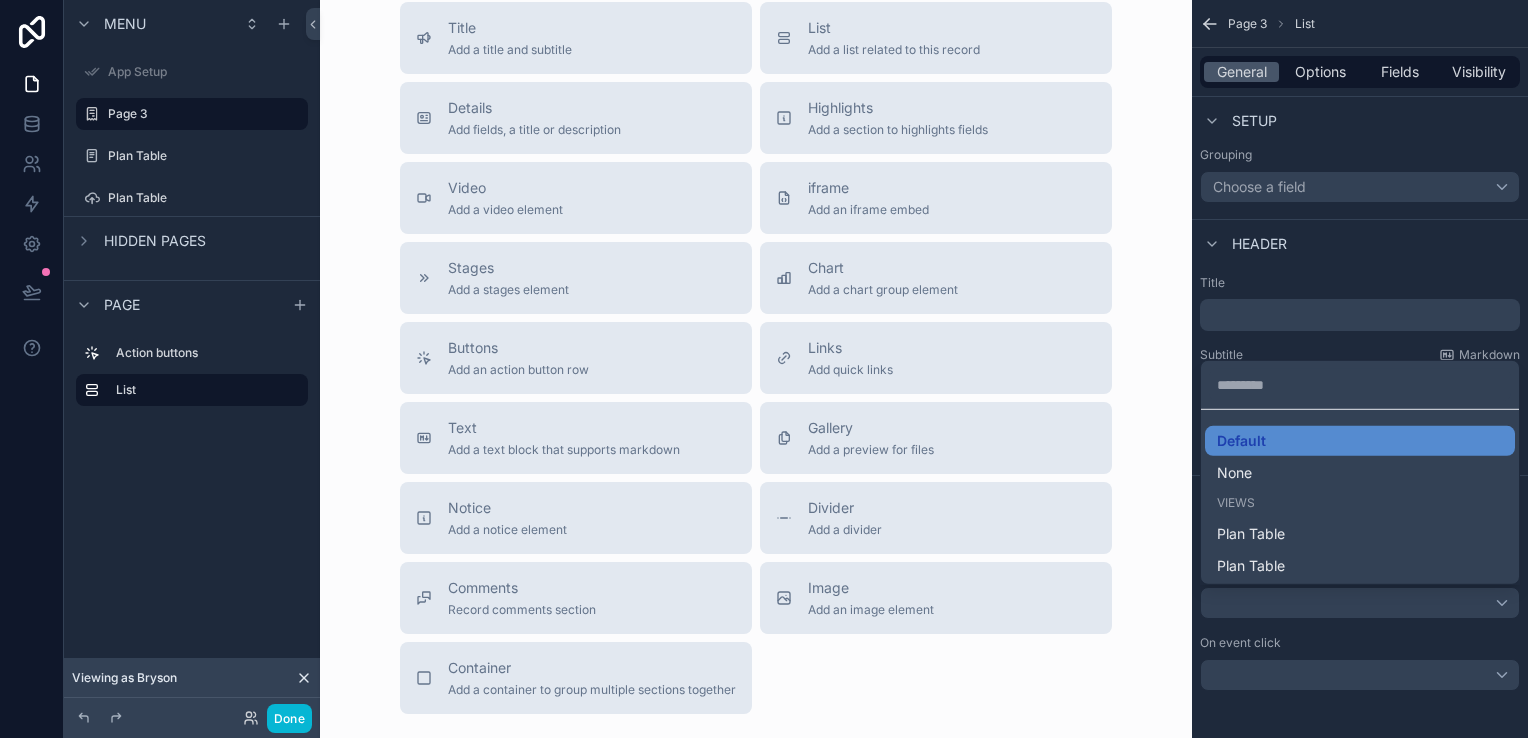 click at bounding box center (764, 369) 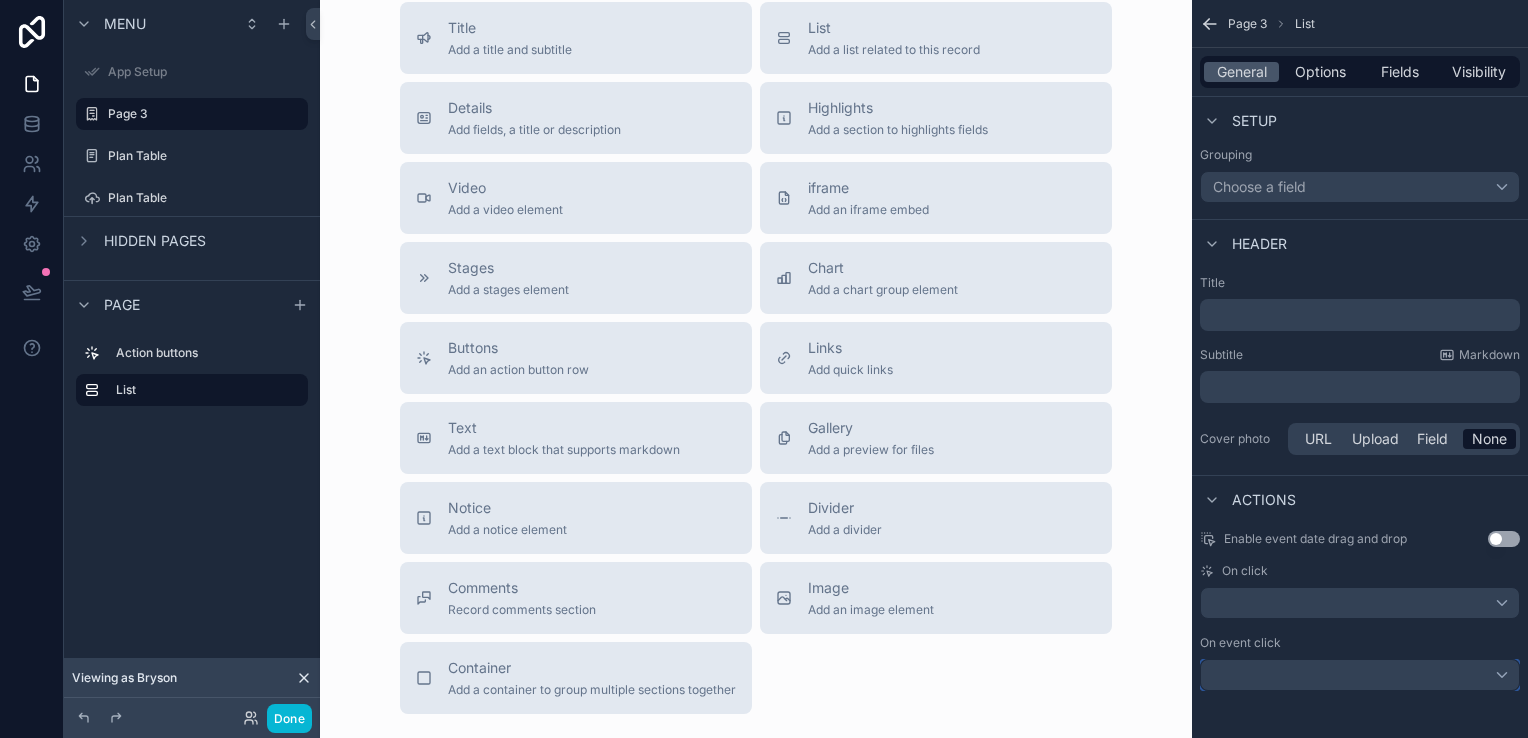 click at bounding box center [1360, 675] 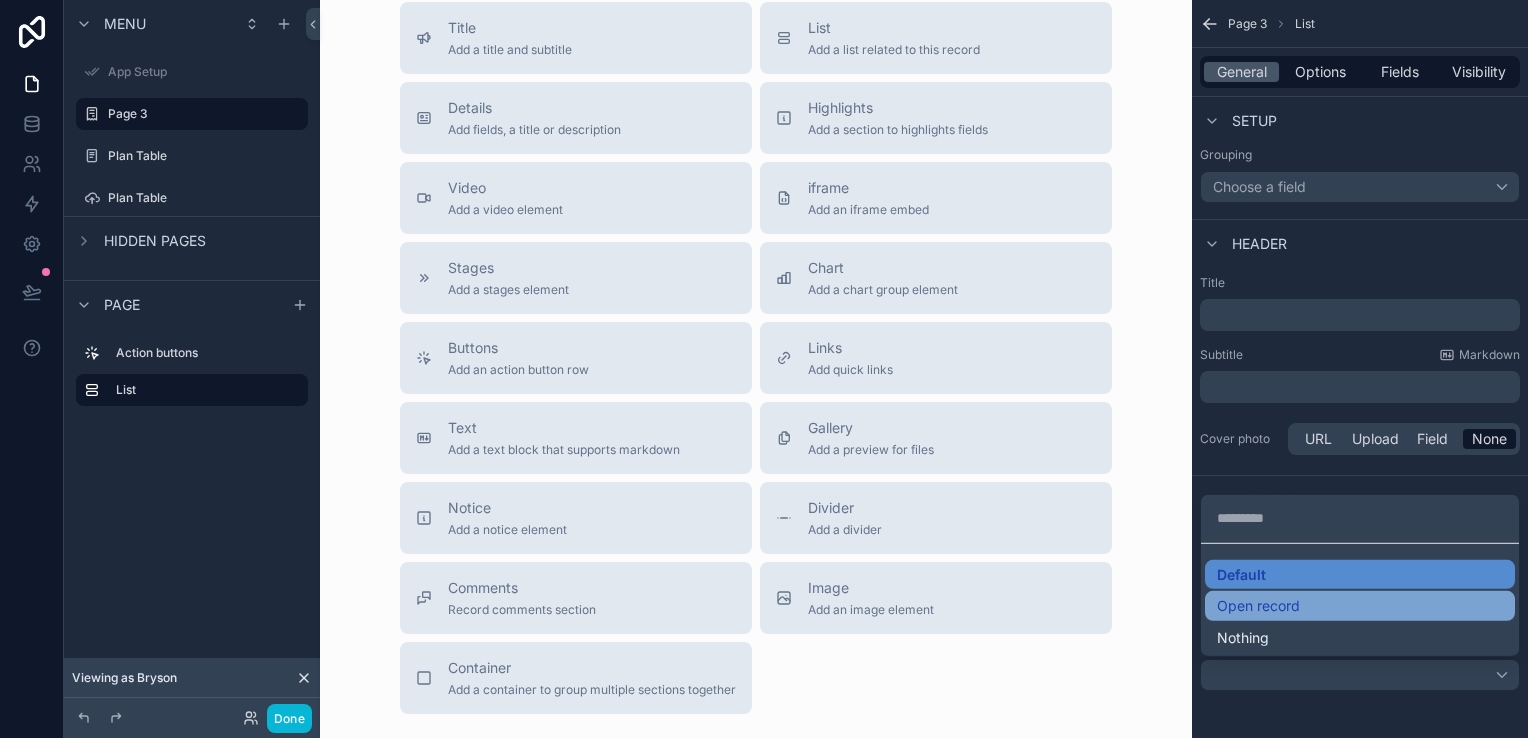 click on "Open record" at bounding box center (1360, 606) 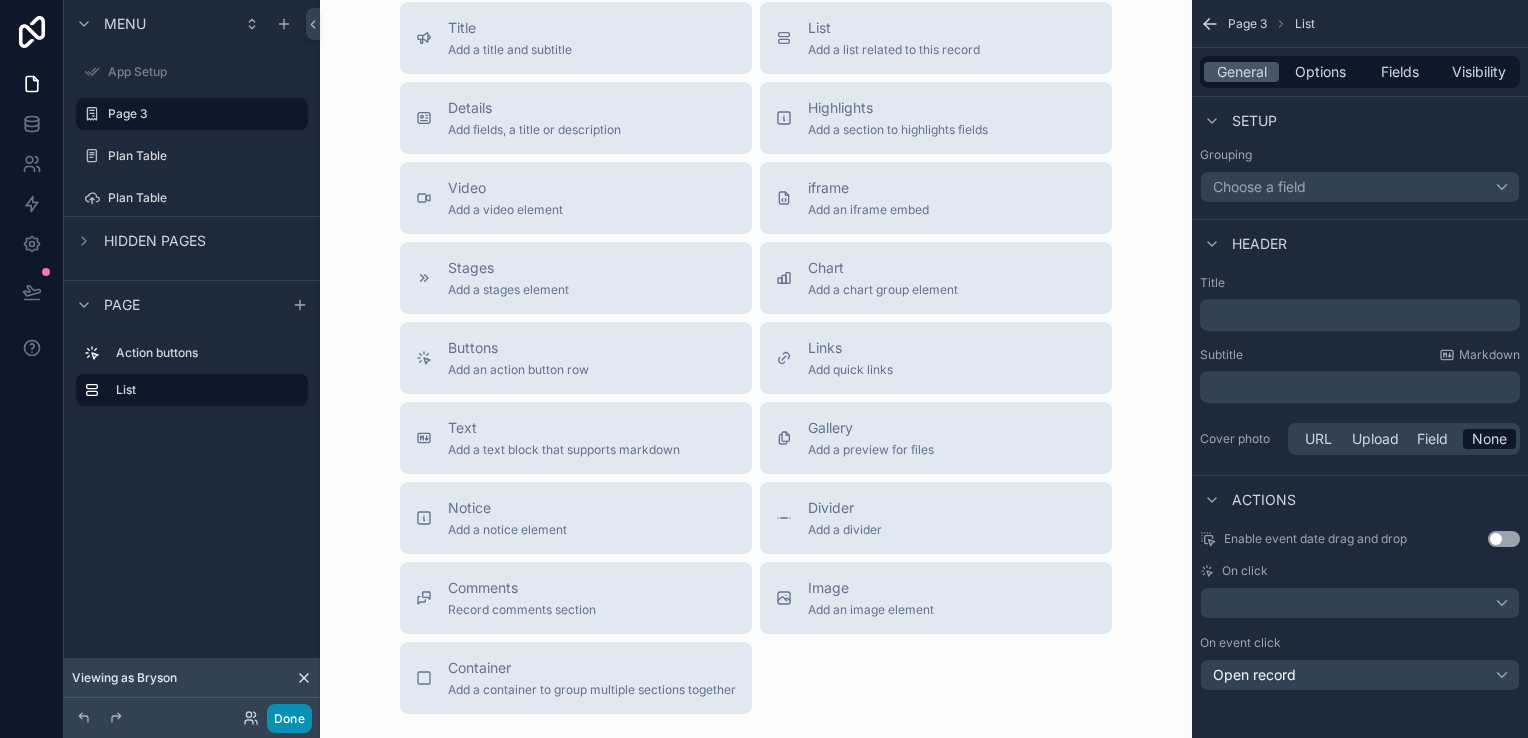 click on "Done" at bounding box center [289, 718] 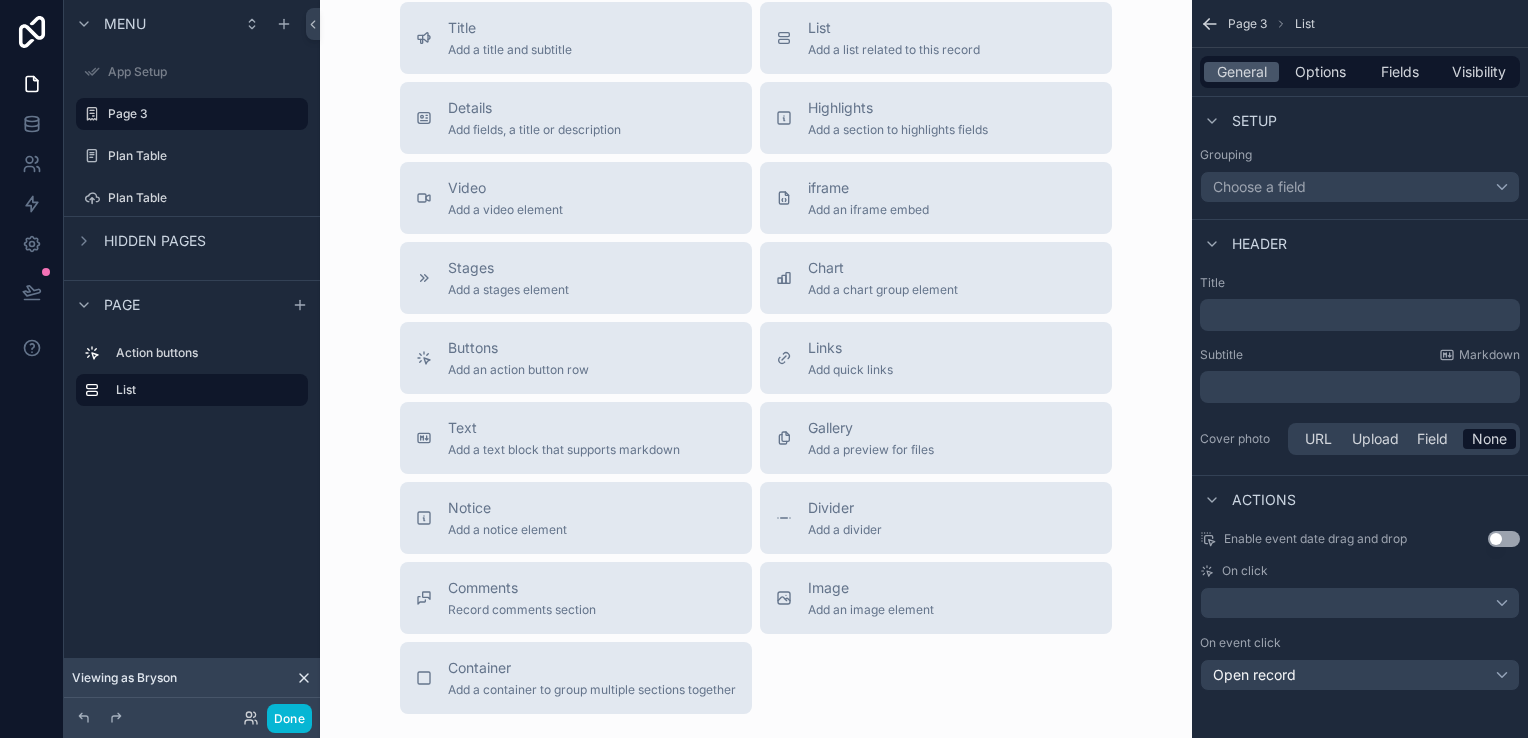 scroll, scrollTop: 75, scrollLeft: 0, axis: vertical 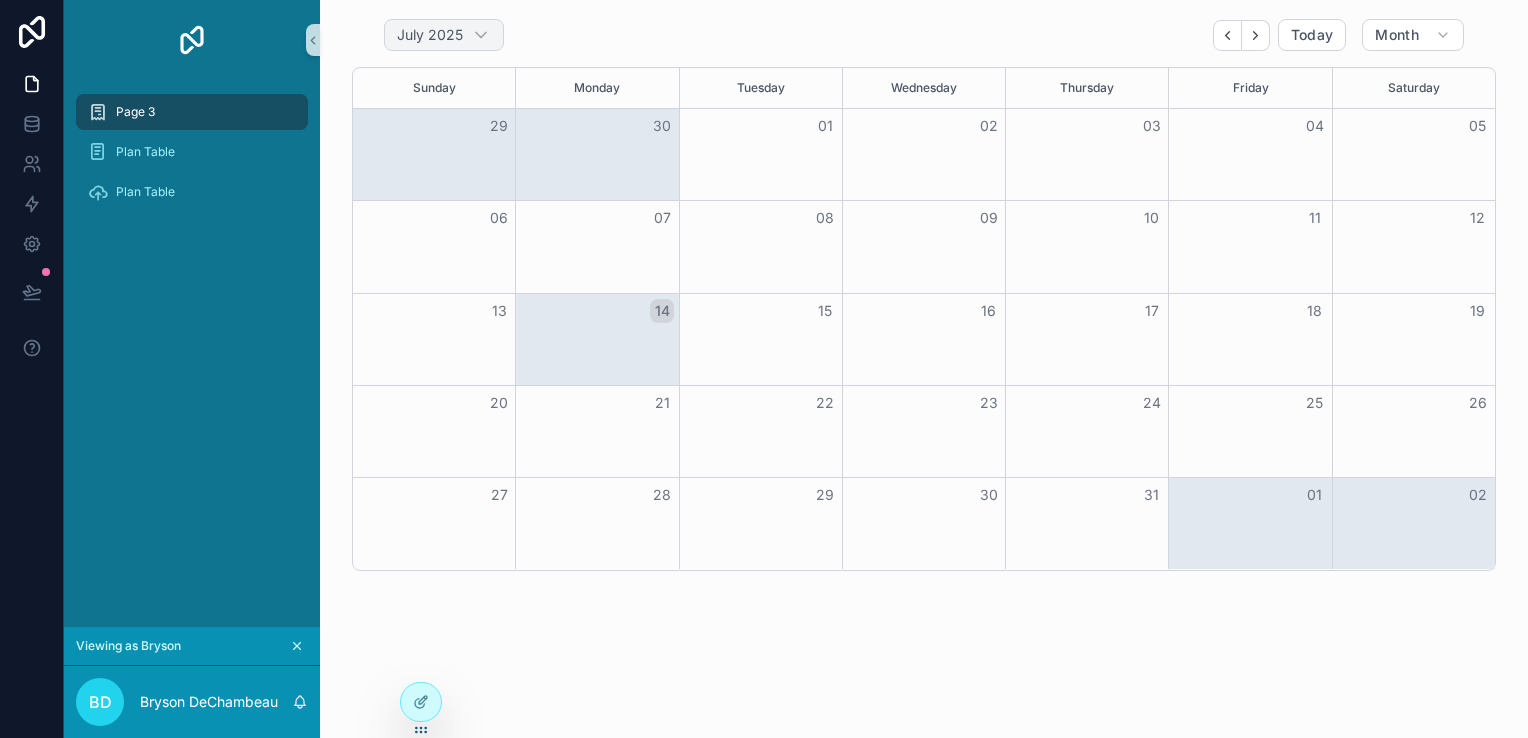 click on "July 2025" at bounding box center [430, 35] 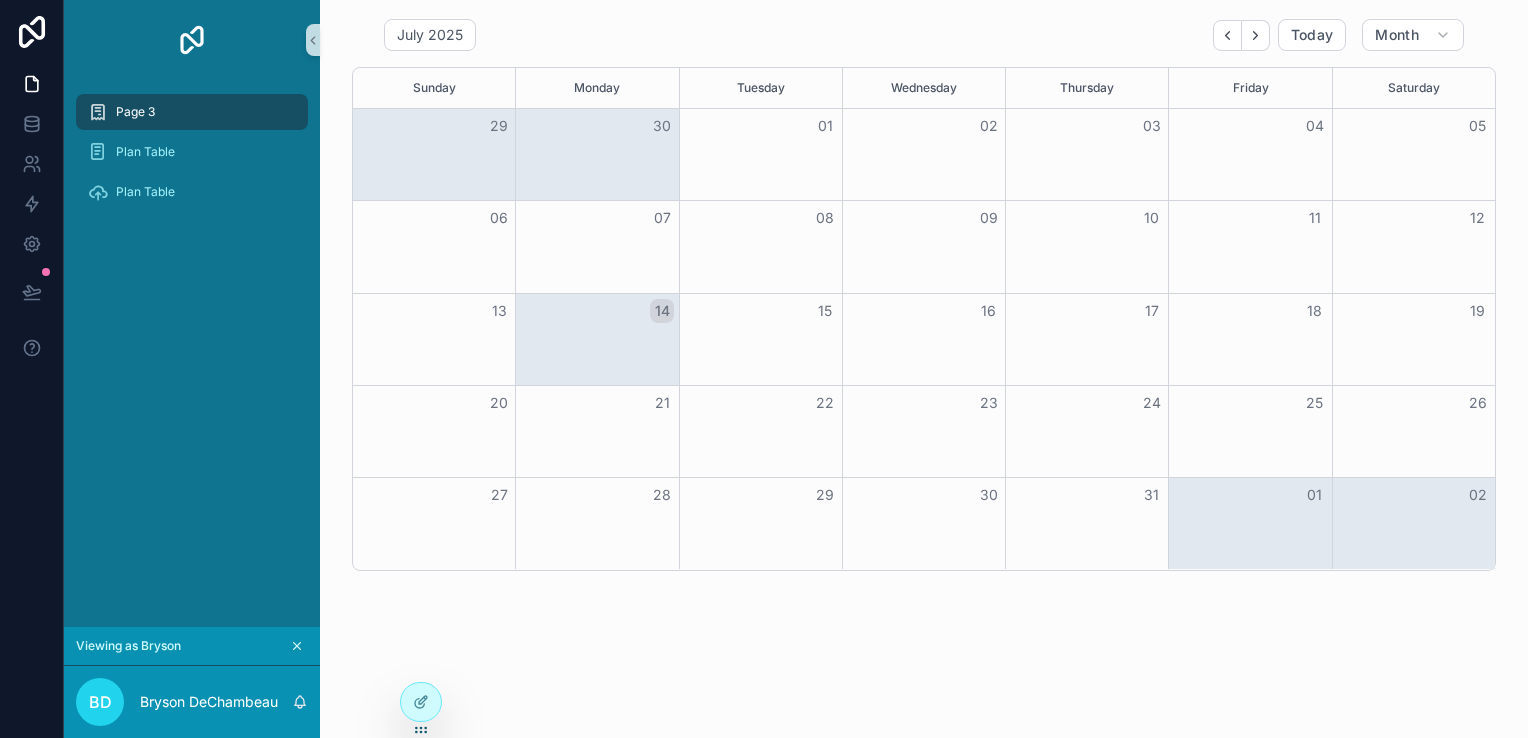 click on "July [YEAR] Today Month" at bounding box center [924, 35] 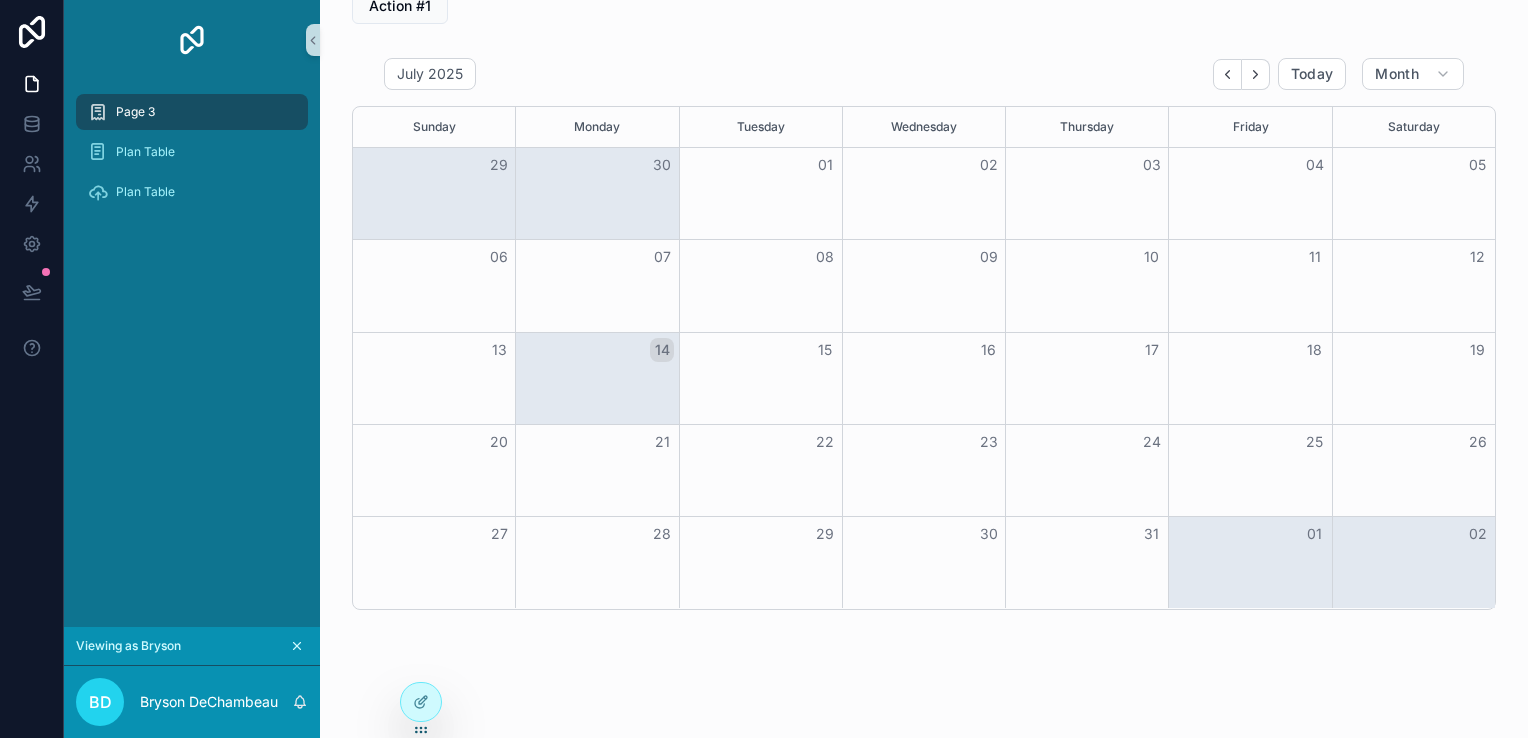 scroll, scrollTop: 0, scrollLeft: 0, axis: both 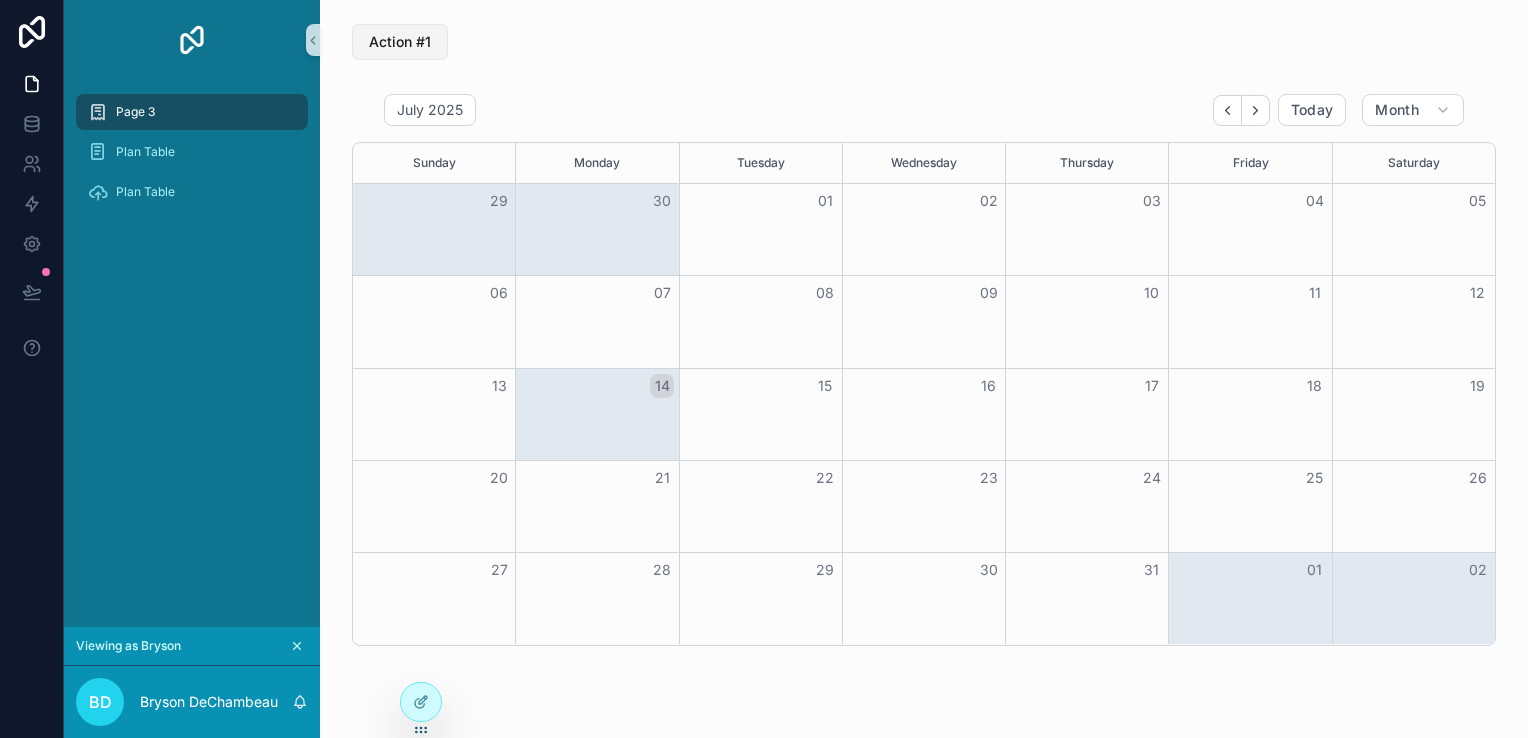 click on "Action #1" at bounding box center [400, 42] 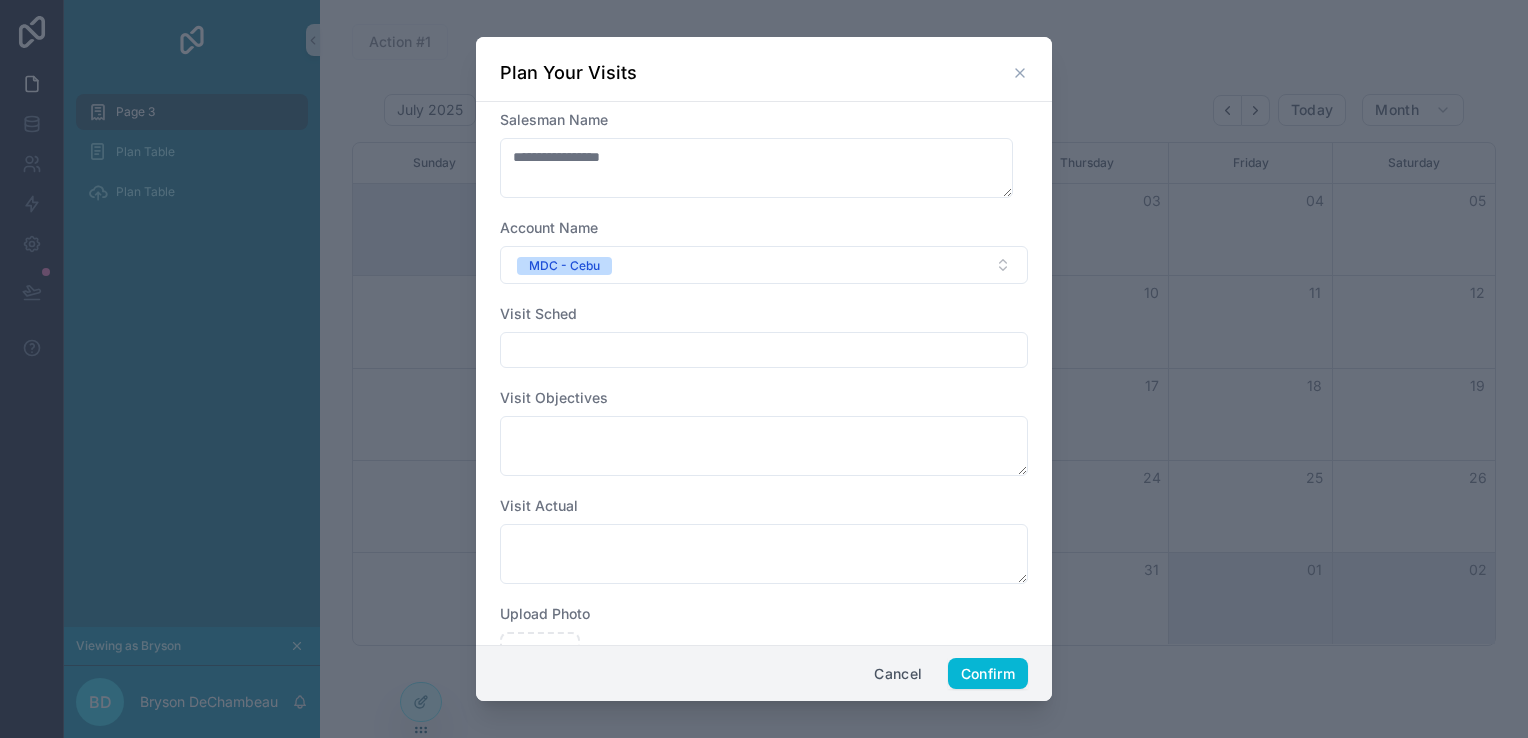 click at bounding box center [764, 350] 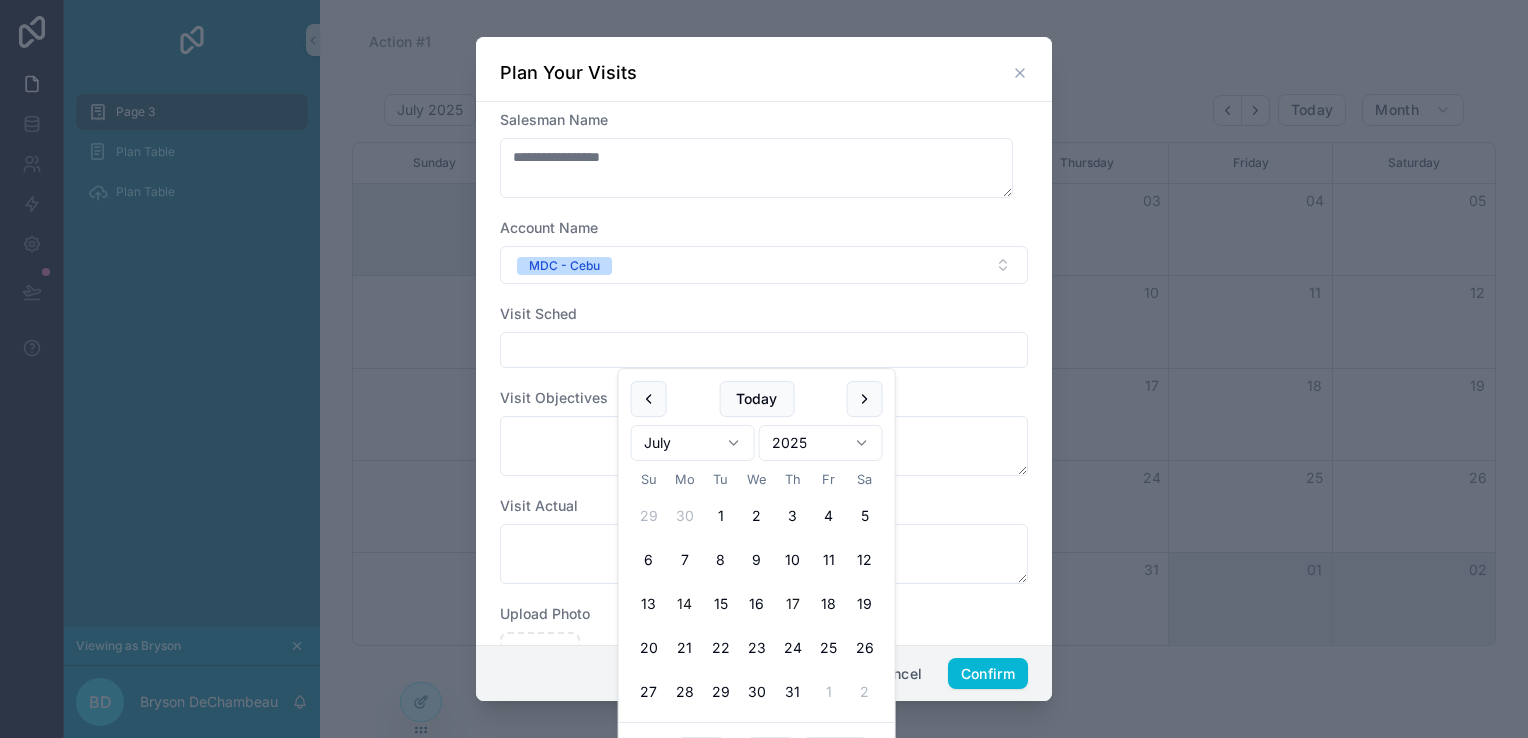 click on "17" at bounding box center [793, 604] 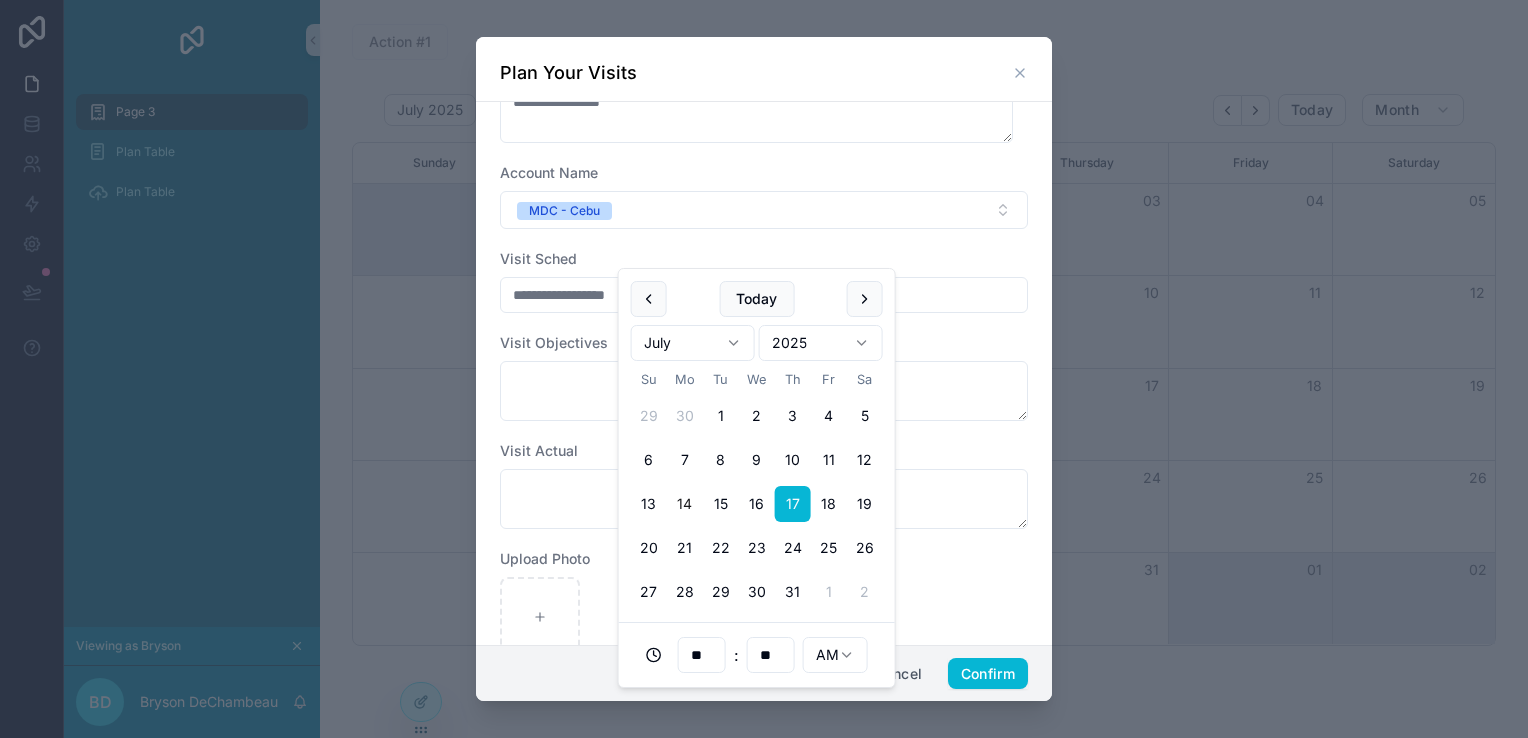 scroll, scrollTop: 100, scrollLeft: 0, axis: vertical 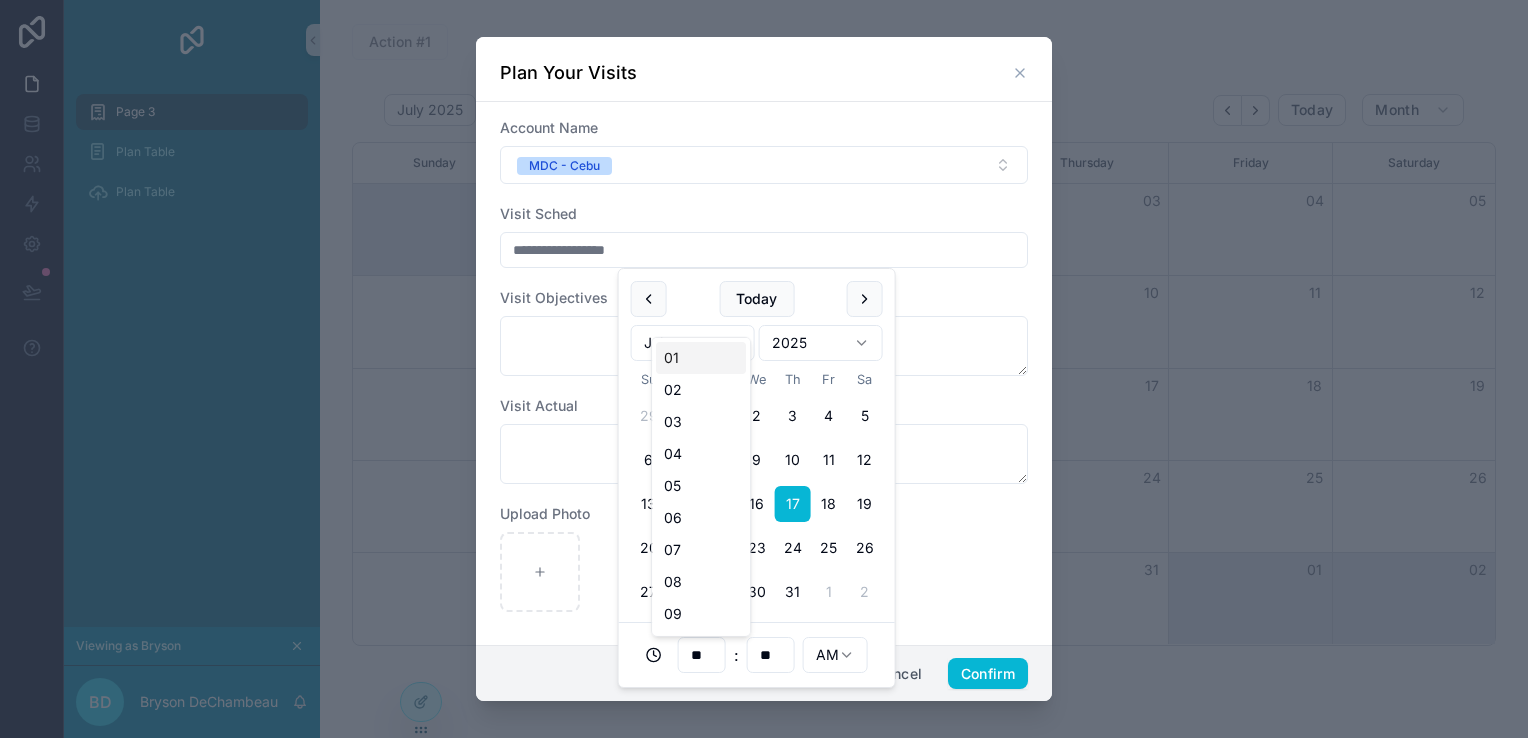 drag, startPoint x: 712, startPoint y: 657, endPoint x: 657, endPoint y: 654, distance: 55.081757 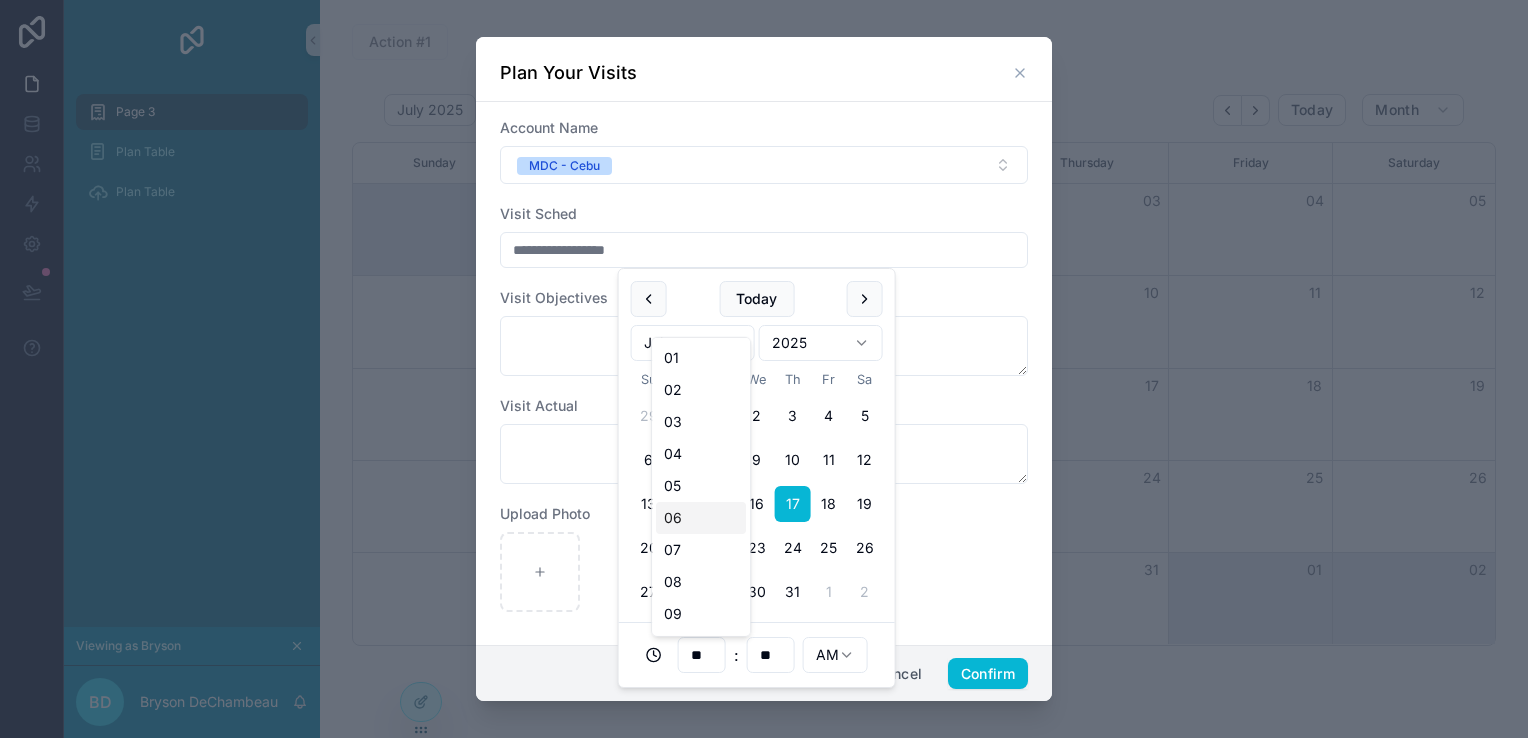 click on "06" at bounding box center [701, 518] 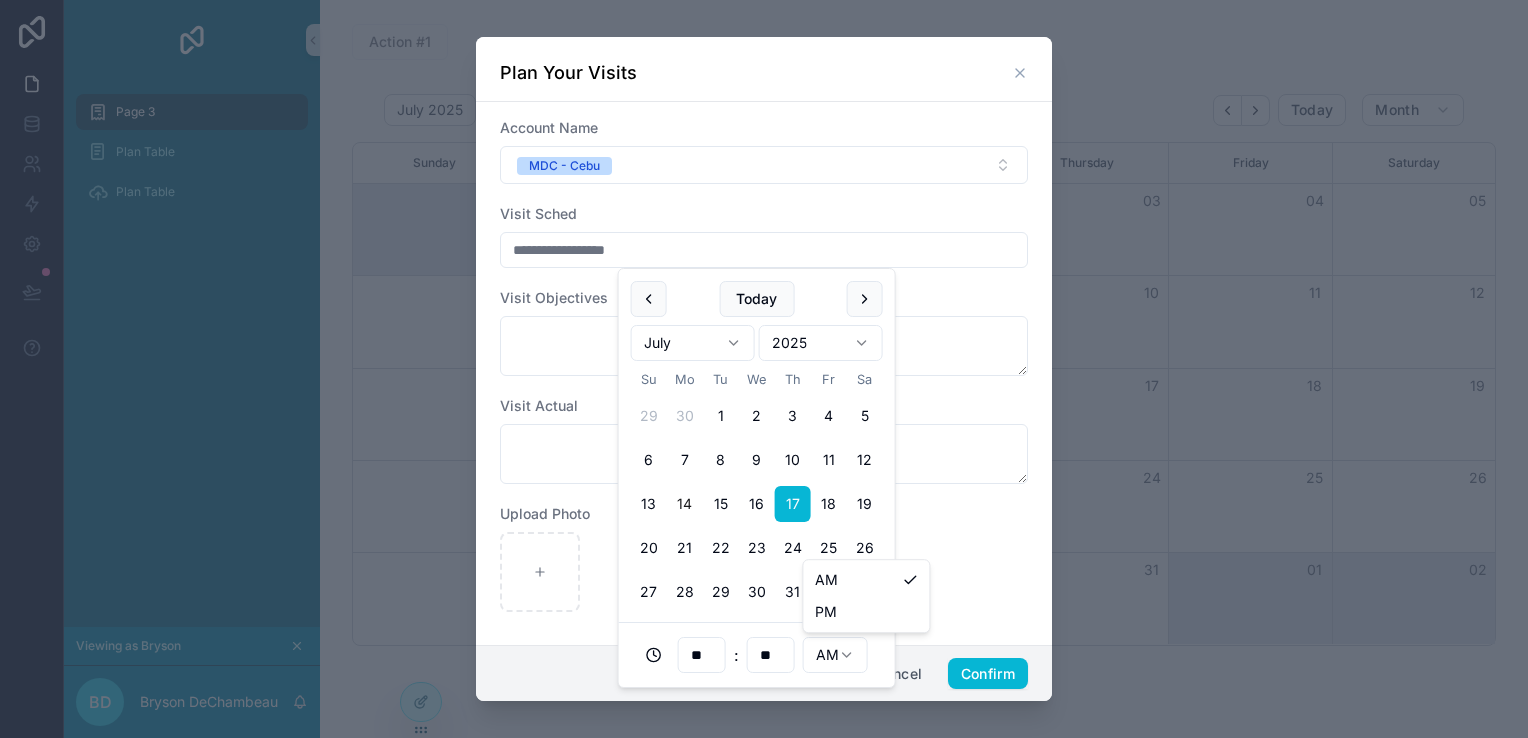 click on "**********" at bounding box center (764, 369) 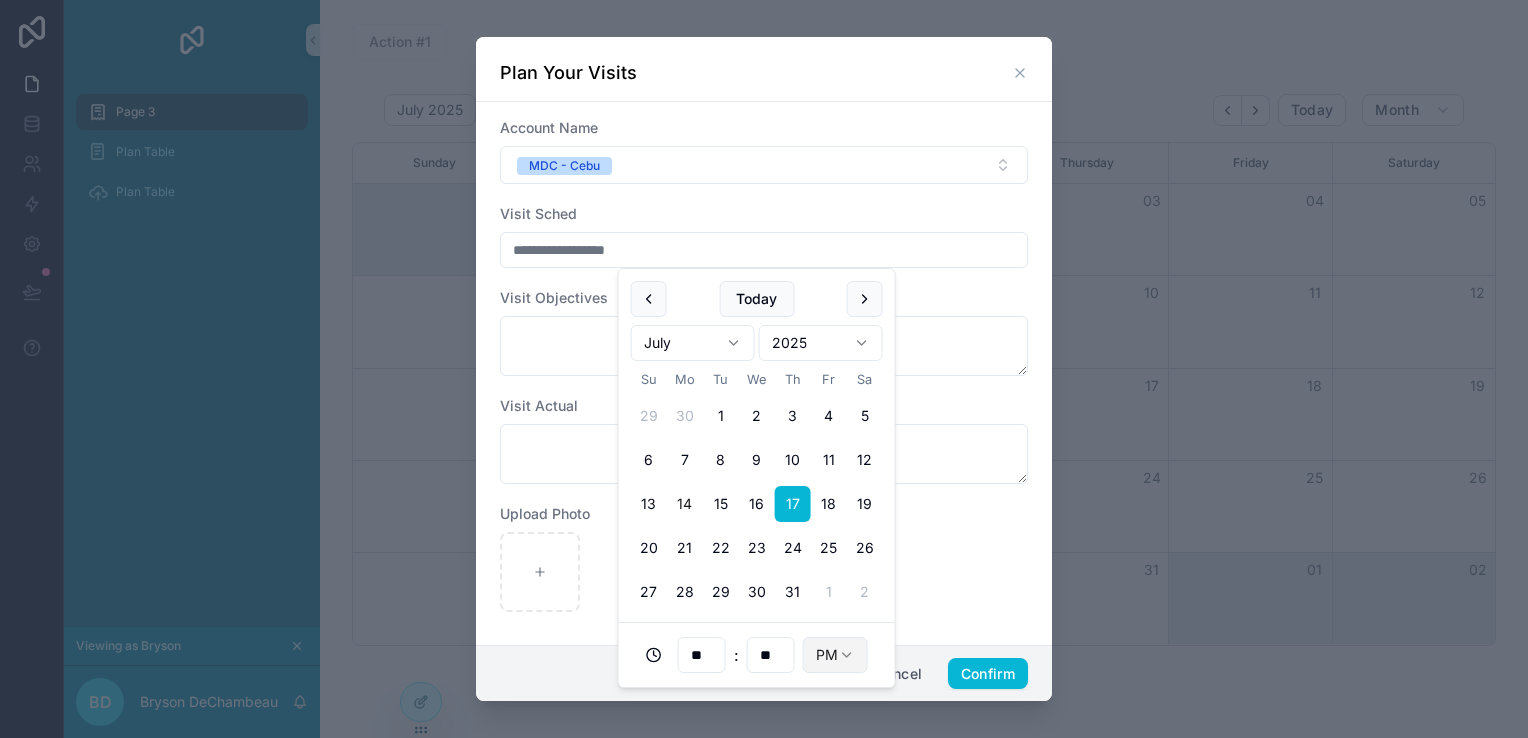 type on "**********" 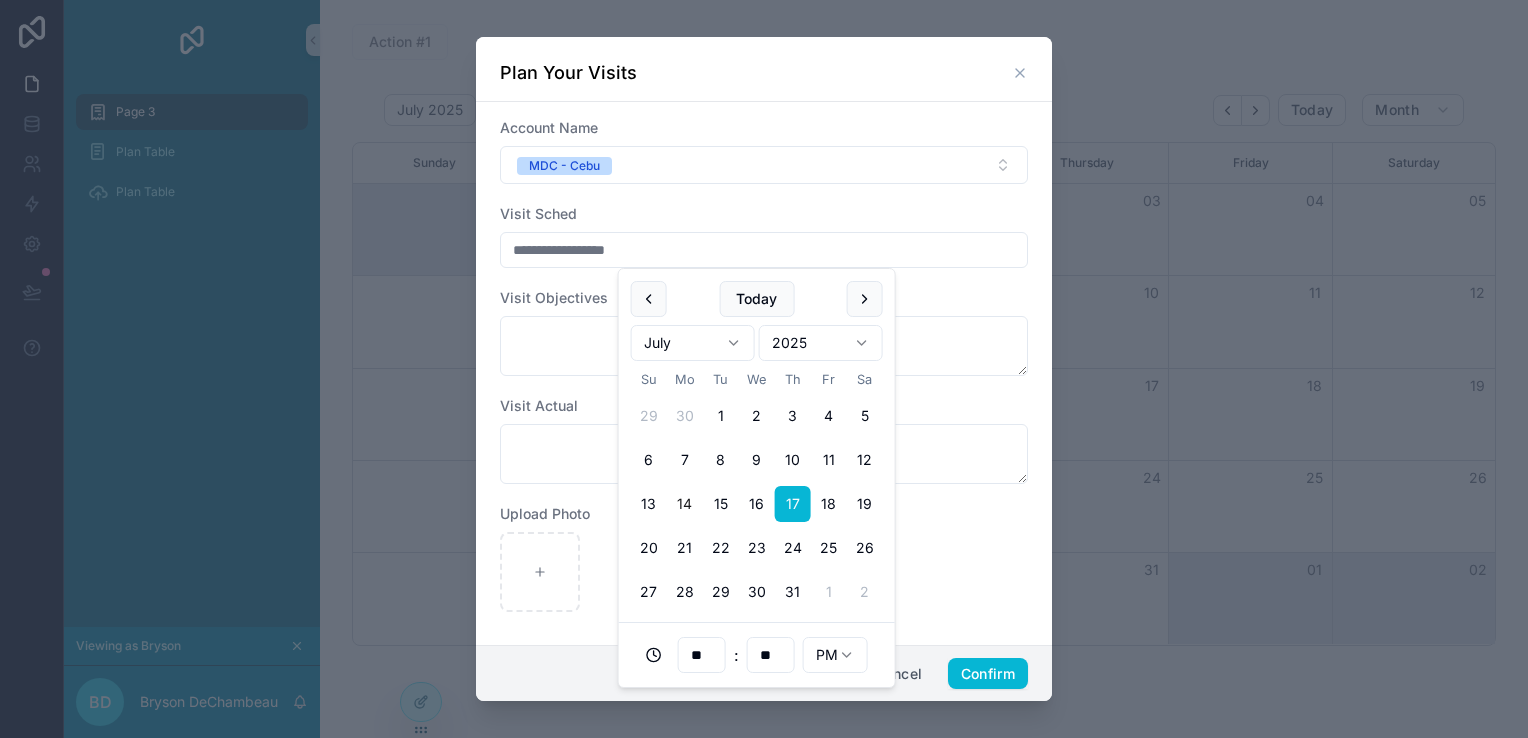 click at bounding box center (764, 572) 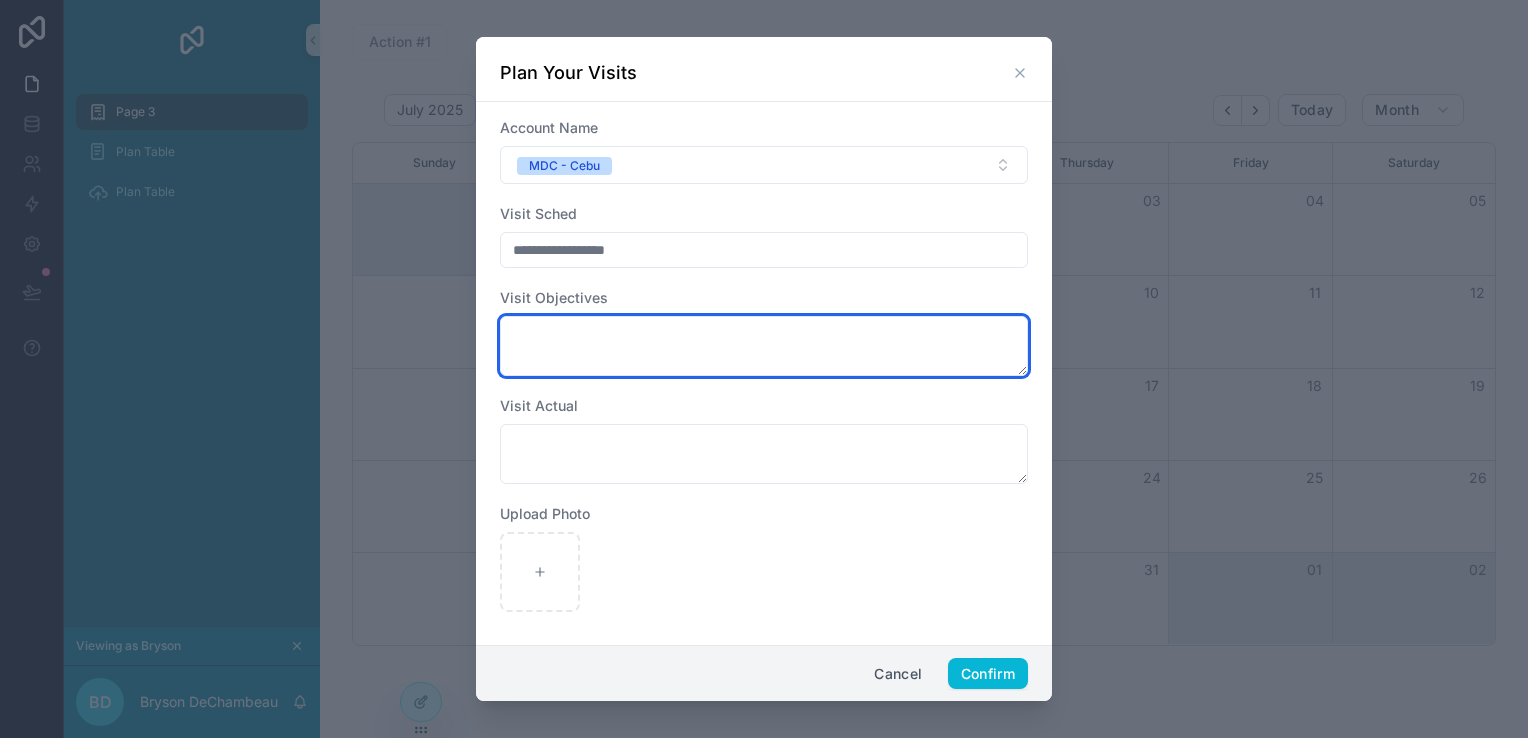 click at bounding box center [764, 346] 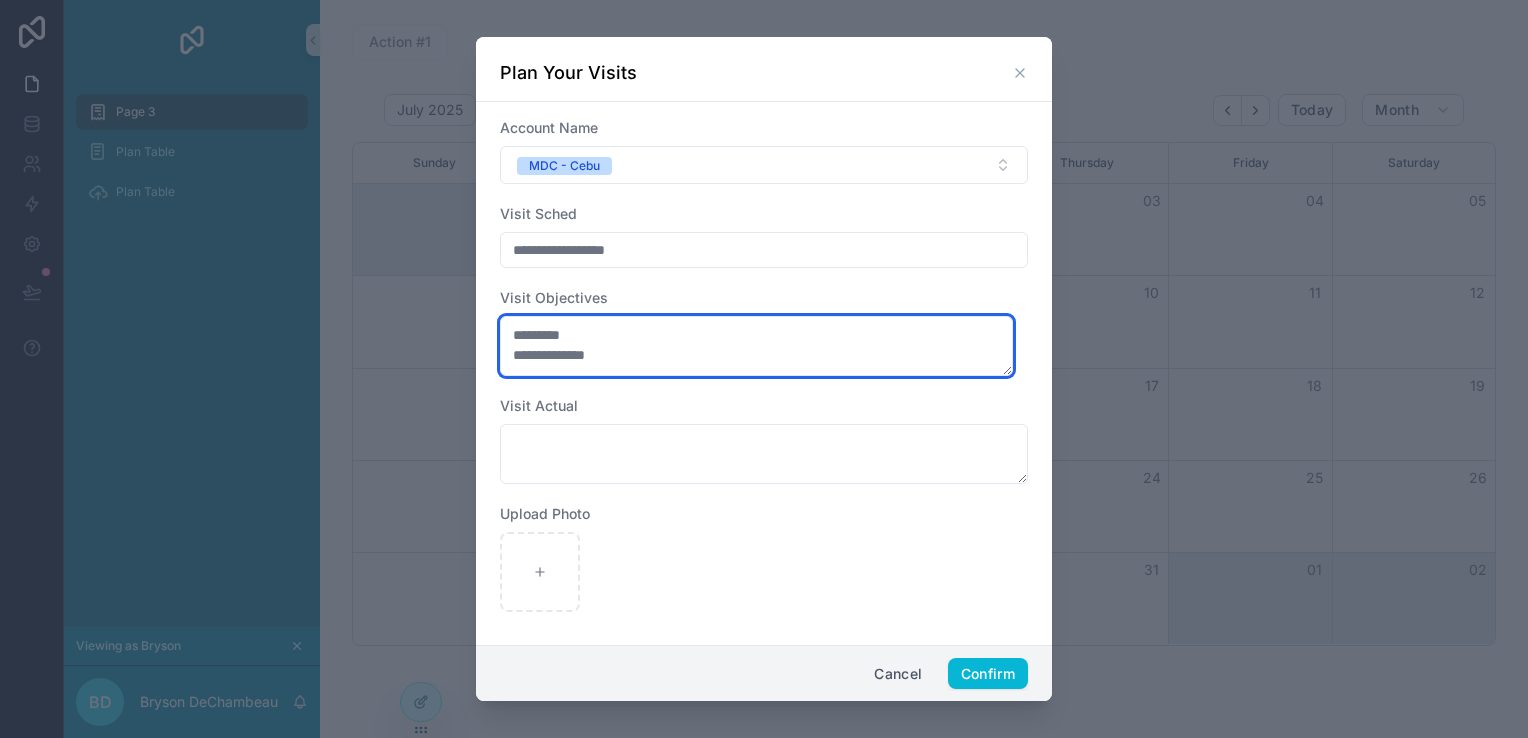 type on "**********" 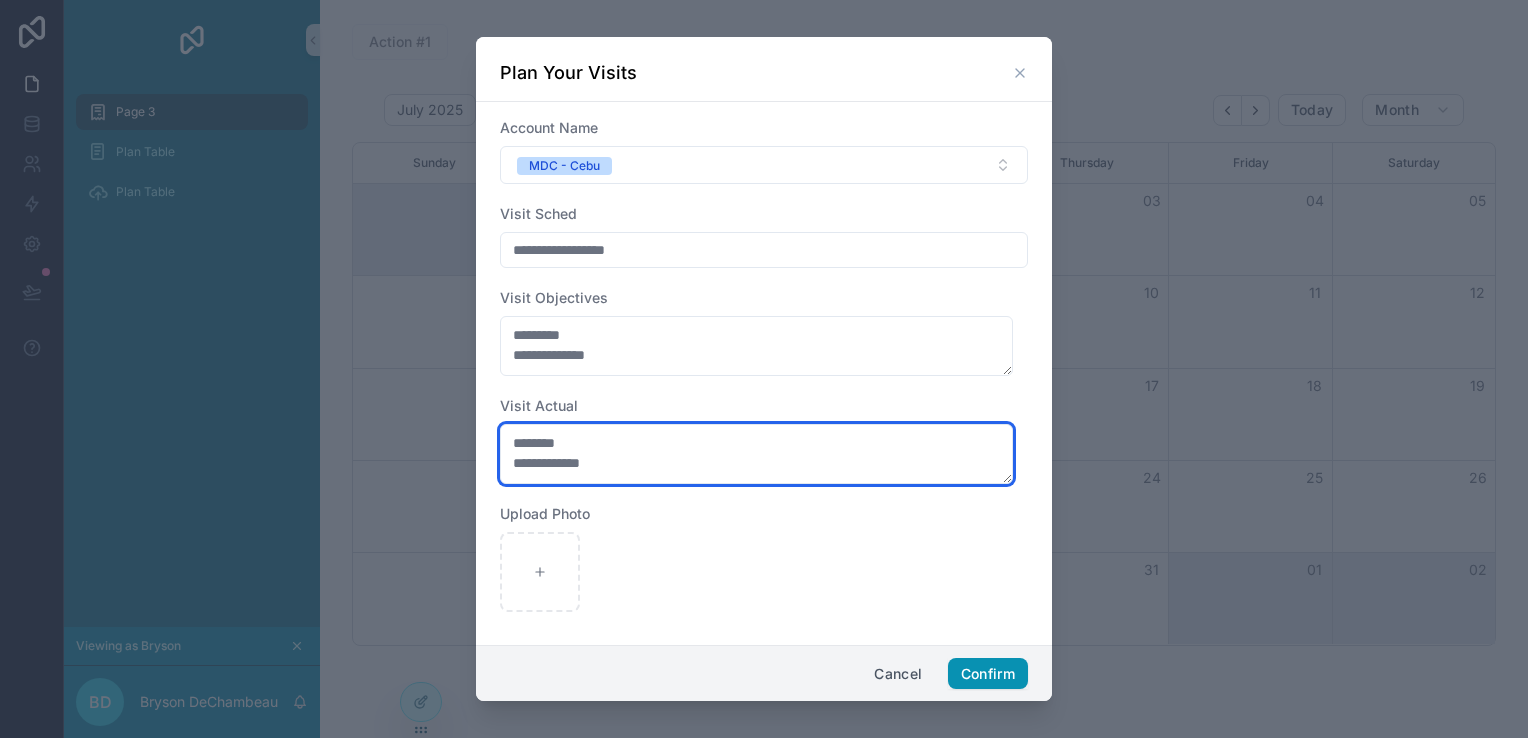 type on "**********" 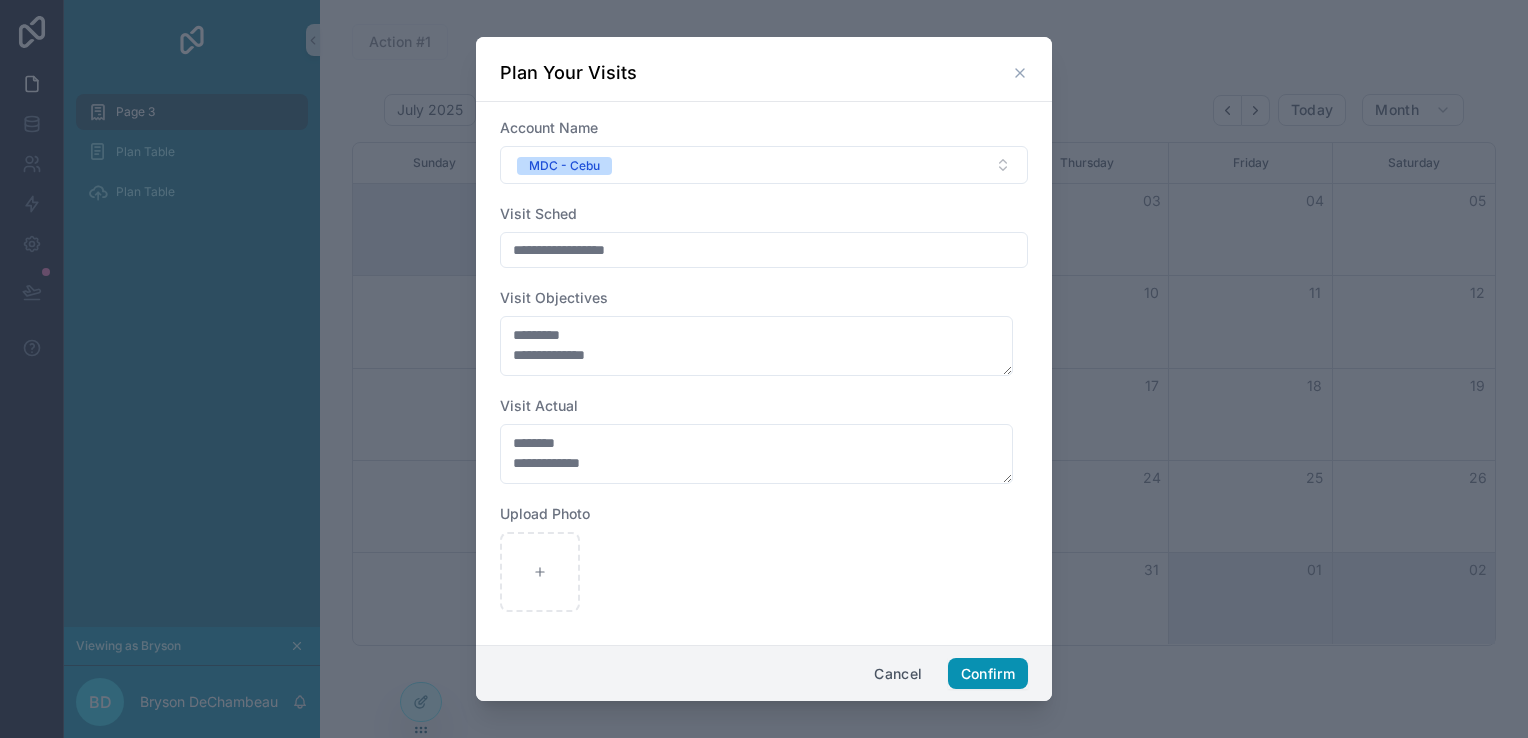 click on "Confirm" at bounding box center (988, 674) 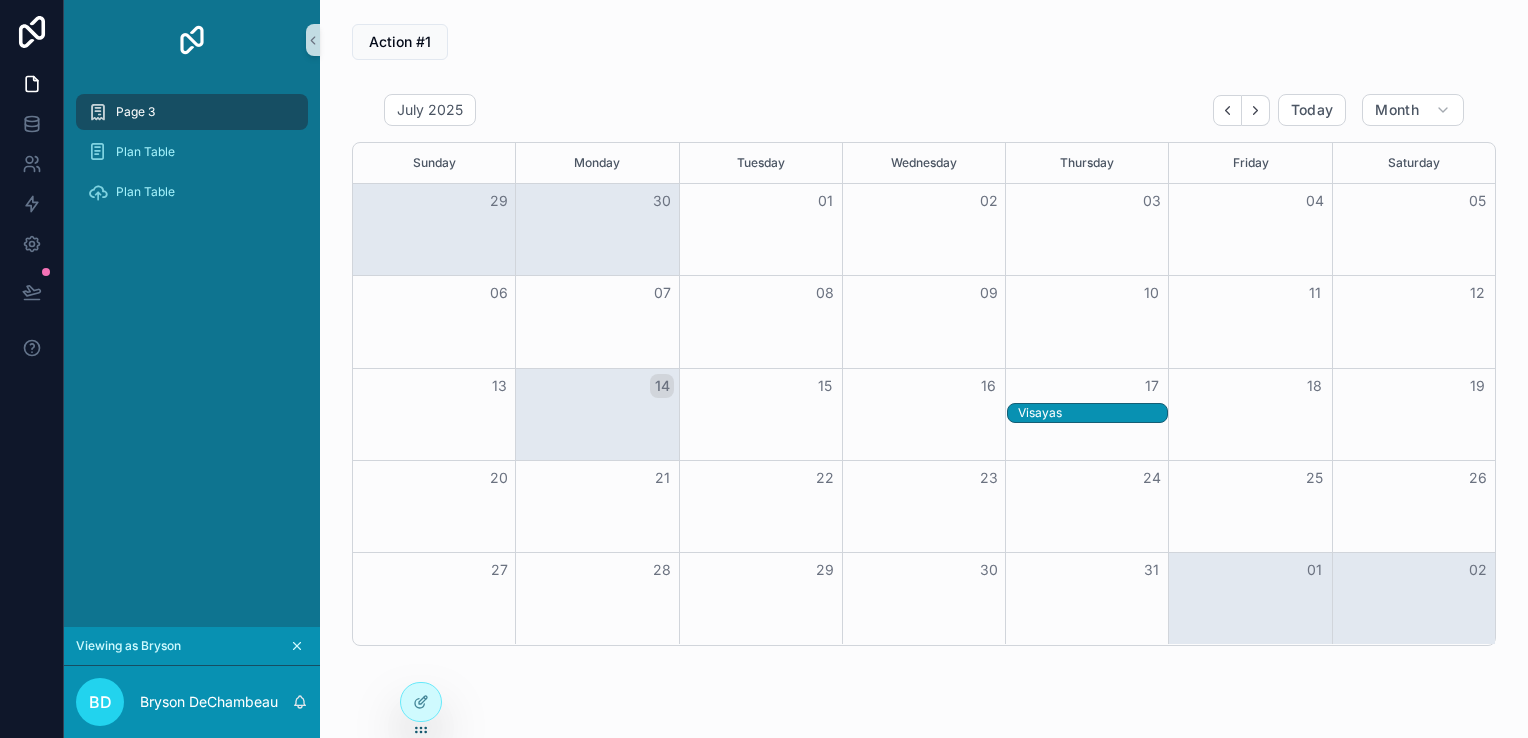 click on "Visayas" at bounding box center [1092, 413] 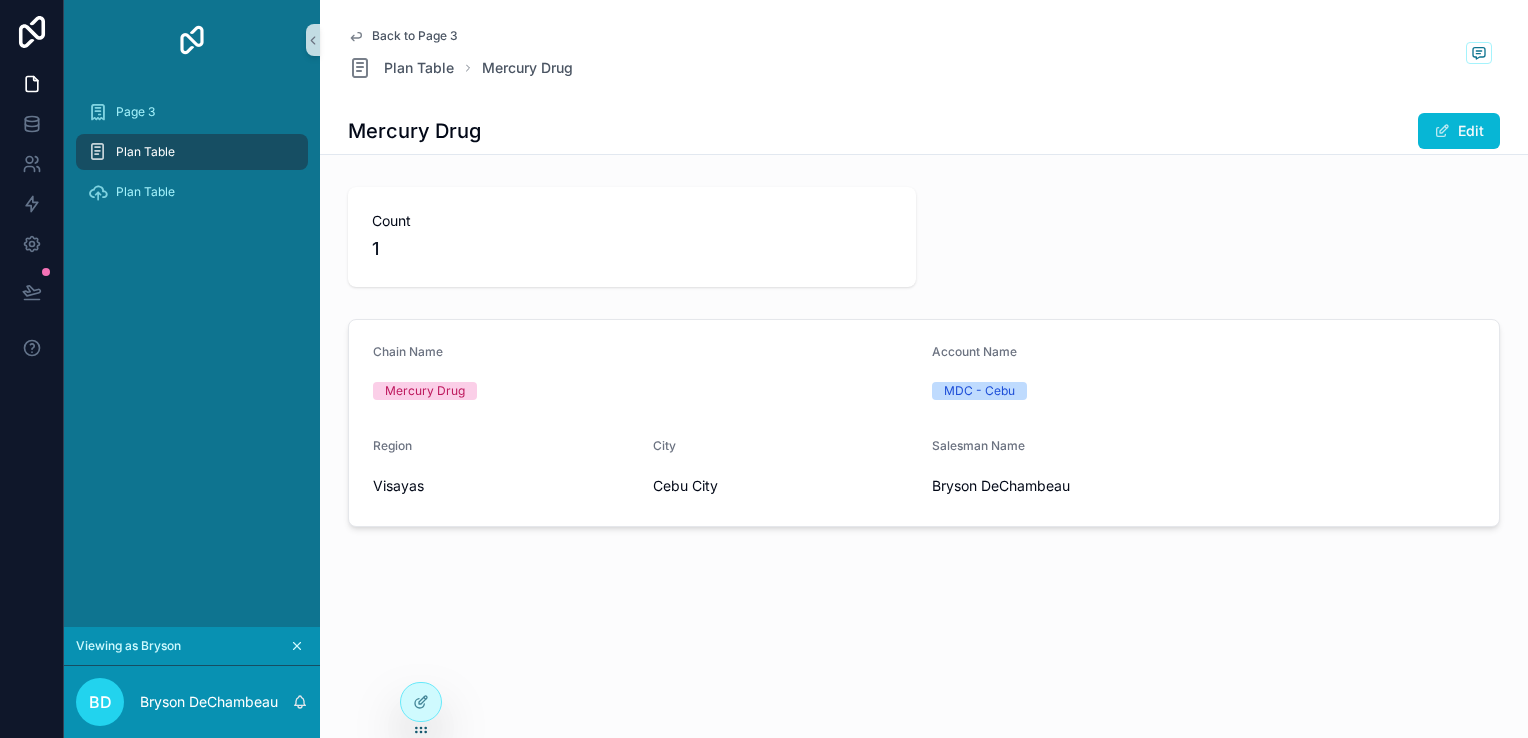 click on "Back to Page 3" at bounding box center (415, 36) 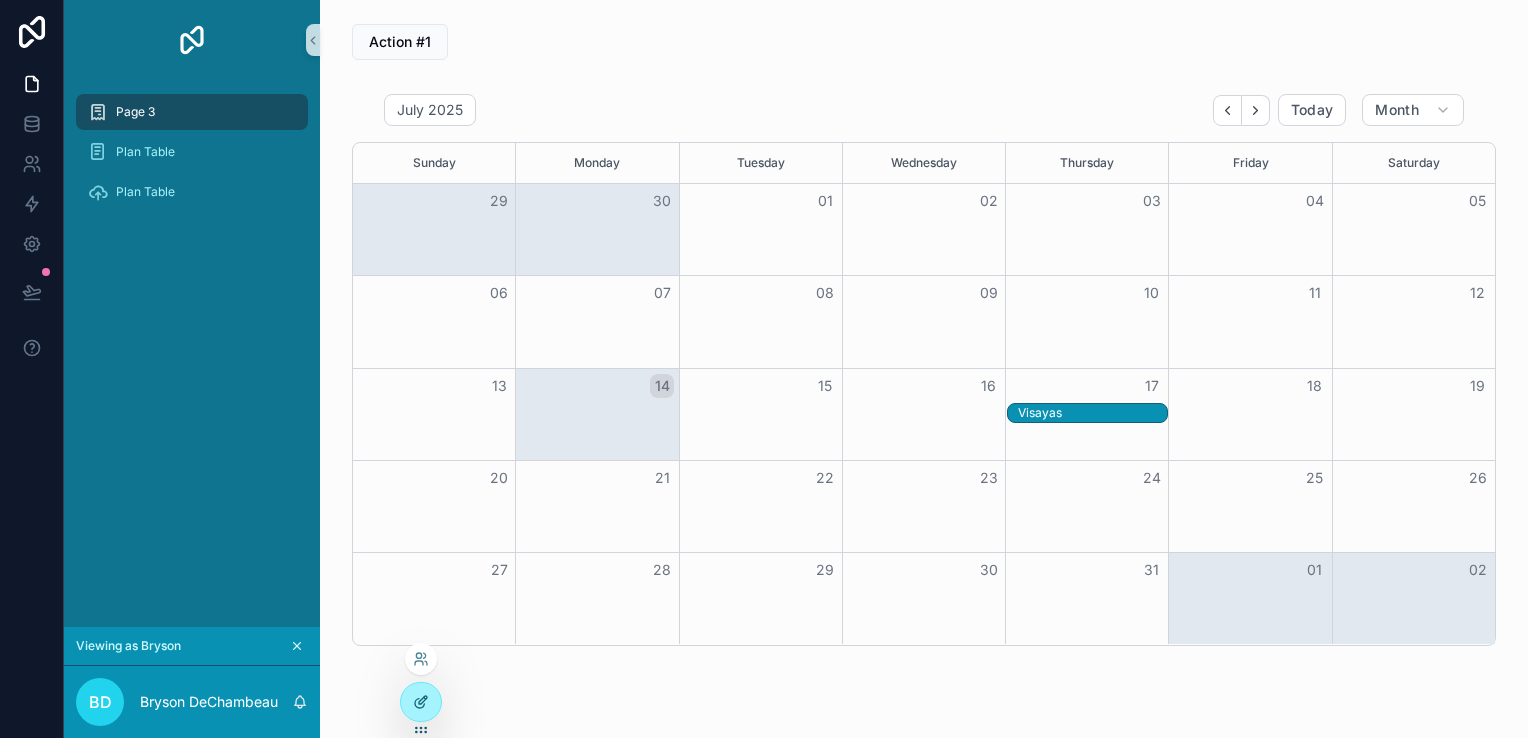 click at bounding box center [421, 702] 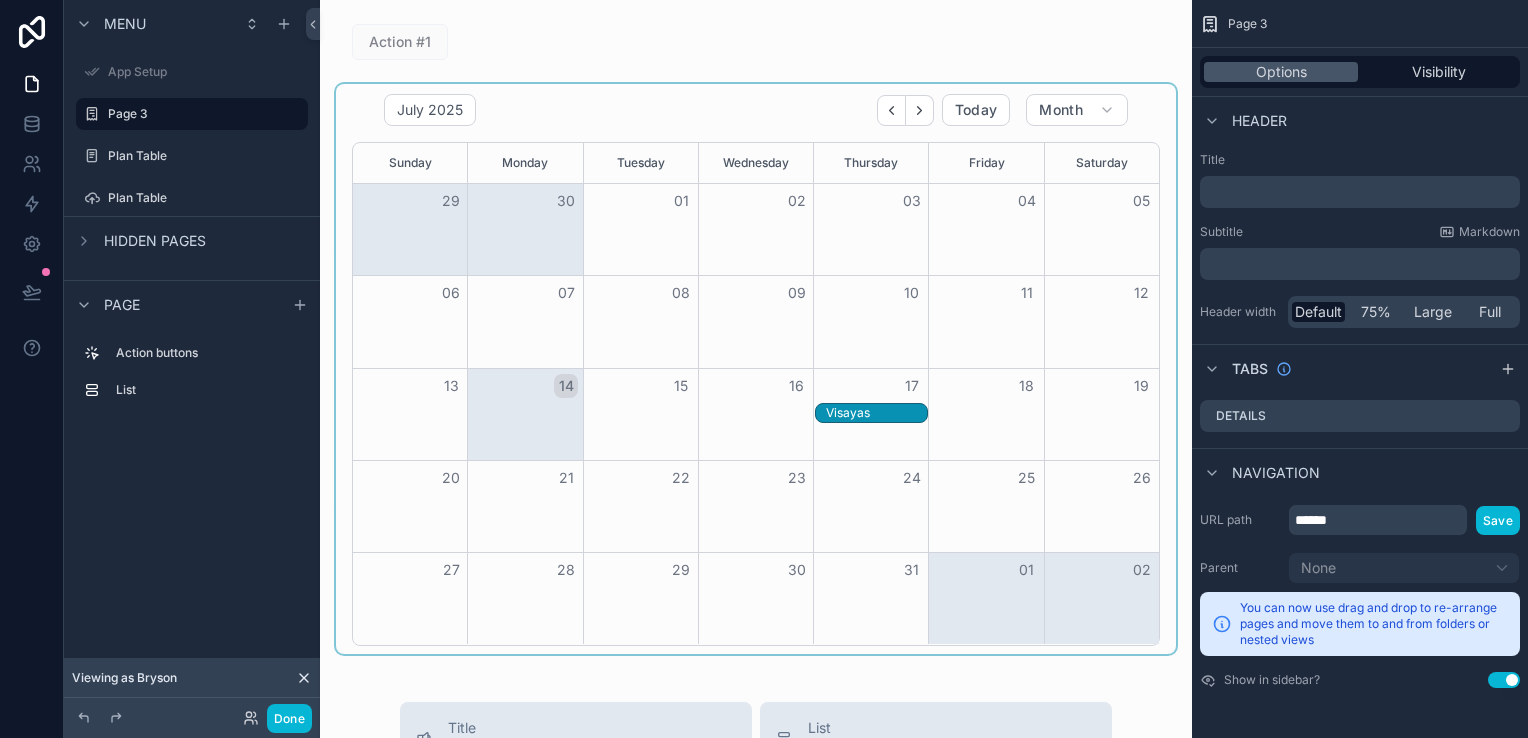 click on "Visayas" at bounding box center (876, 413) 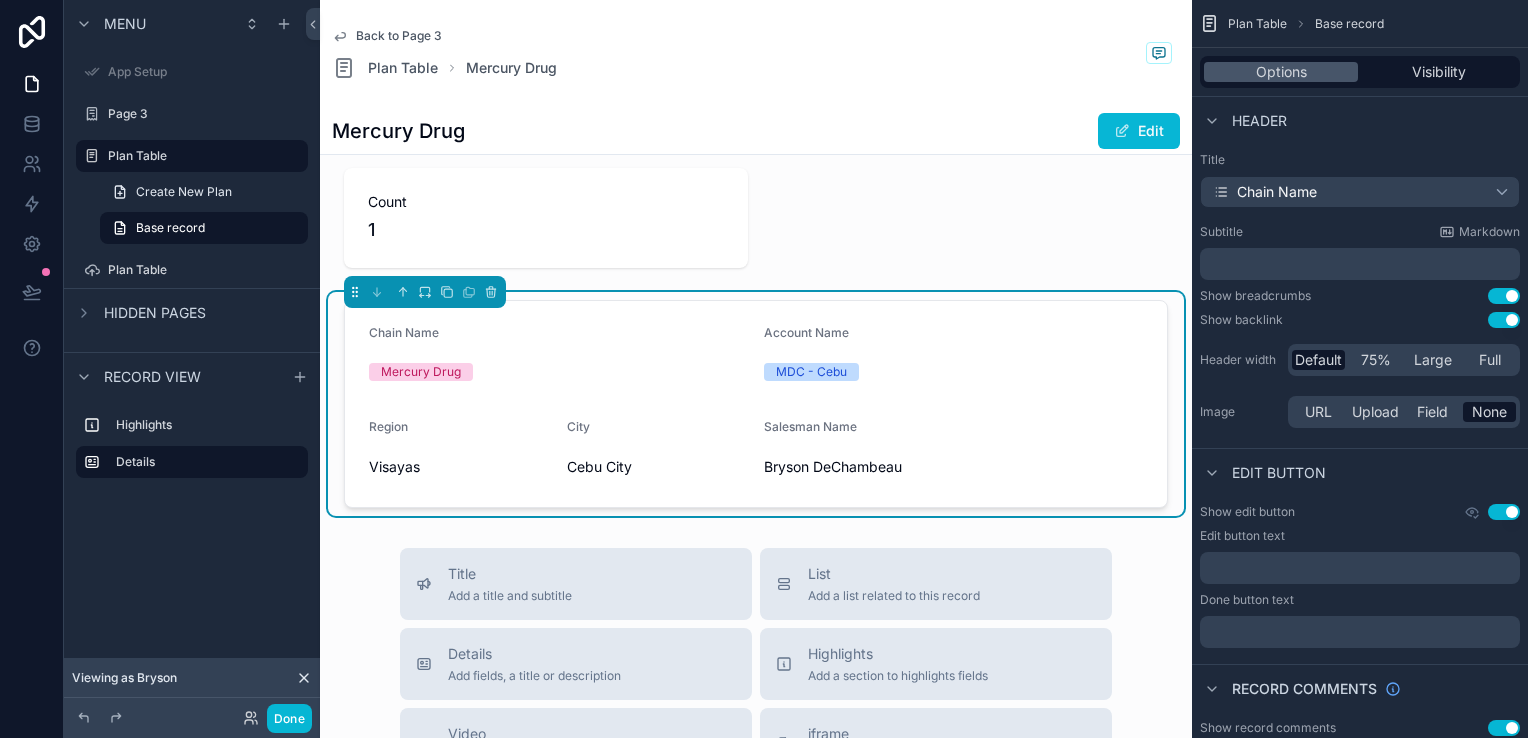 scroll, scrollTop: 0, scrollLeft: 0, axis: both 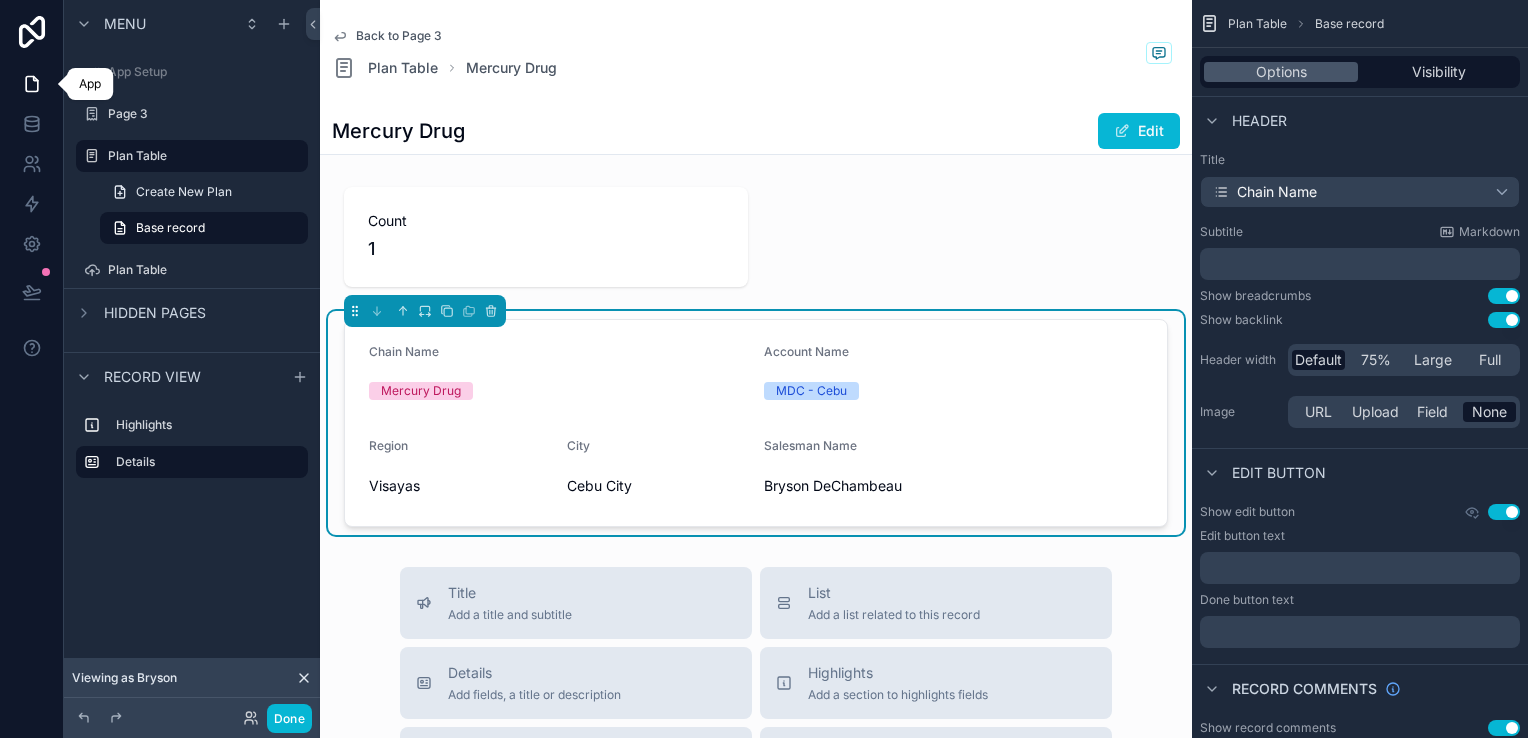 click 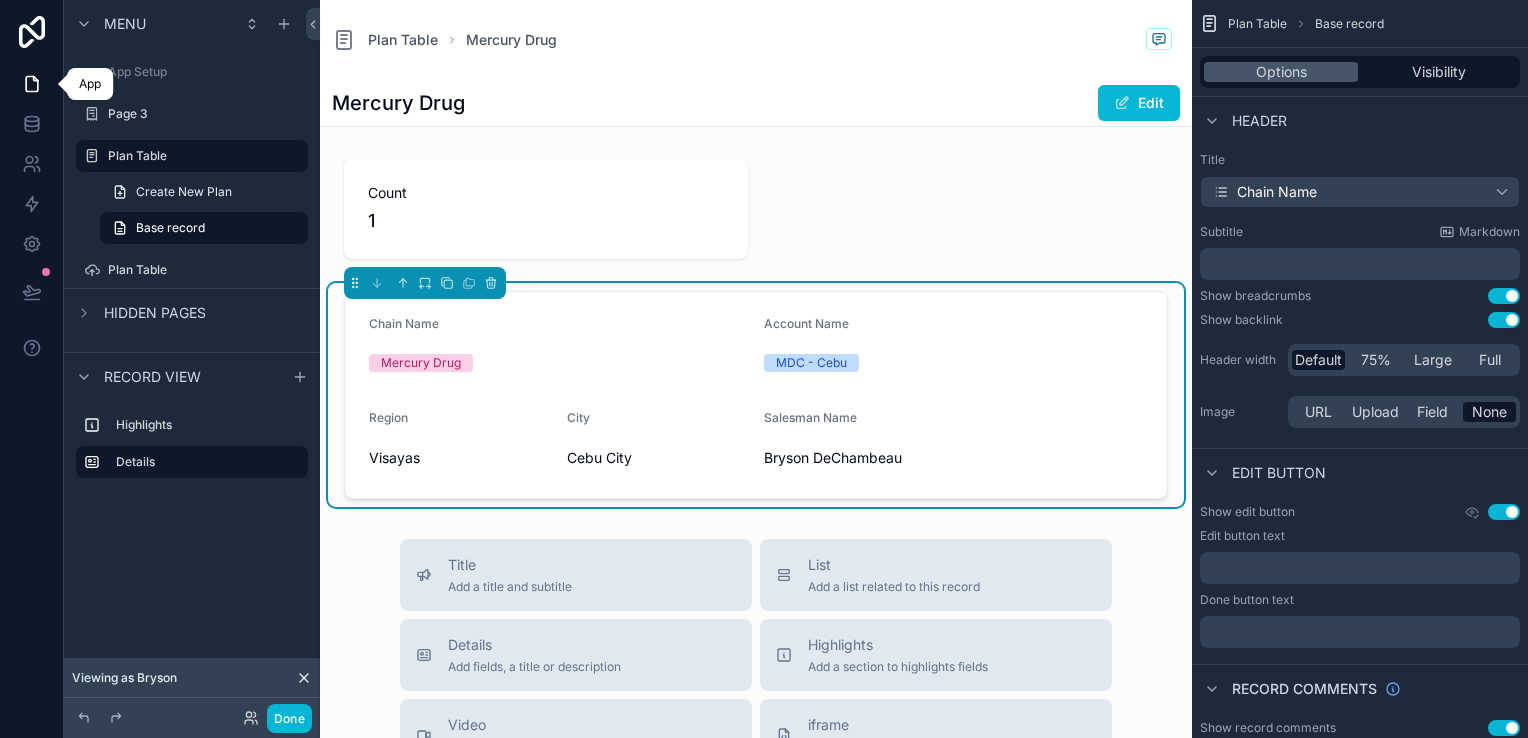 click at bounding box center [31, 84] 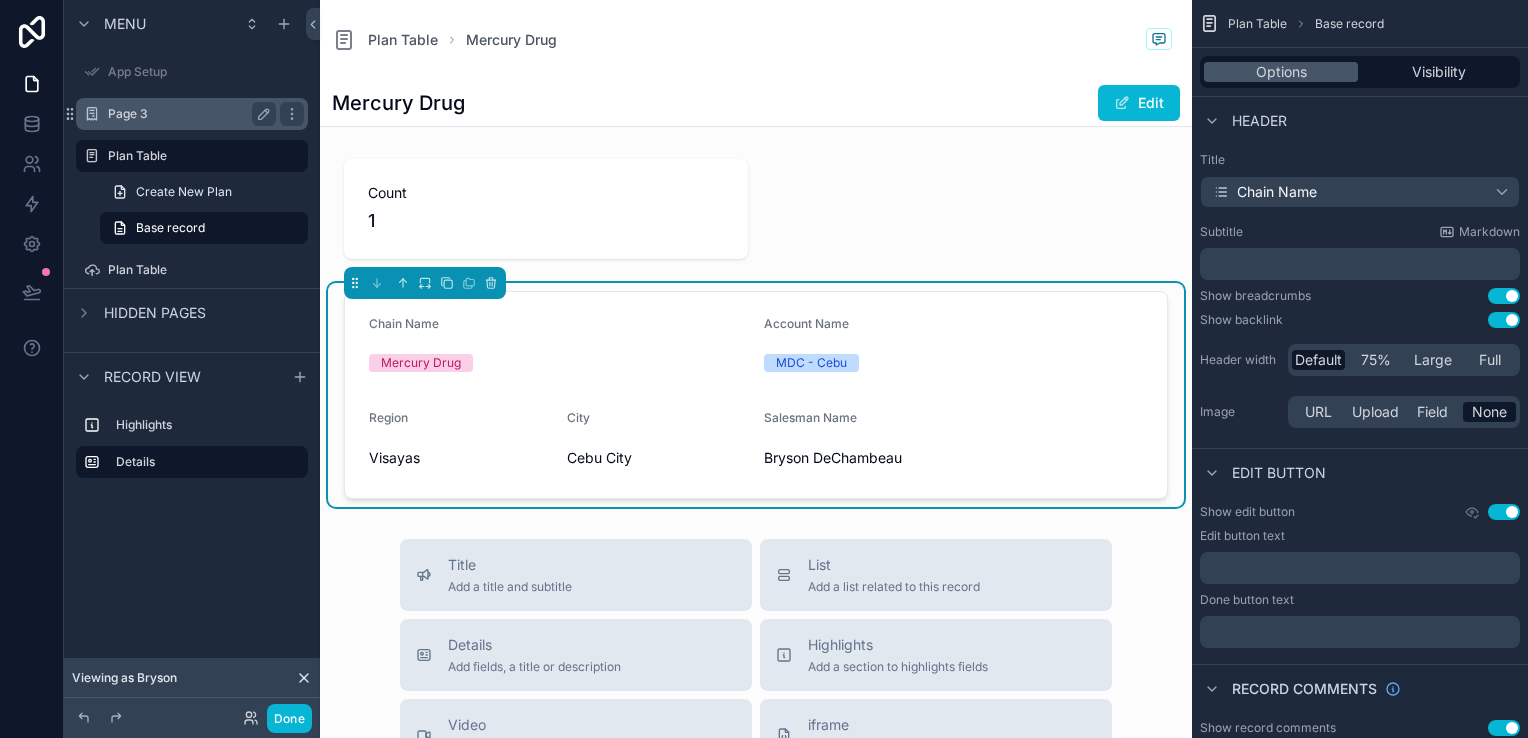 click on "Page 3" at bounding box center [188, 114] 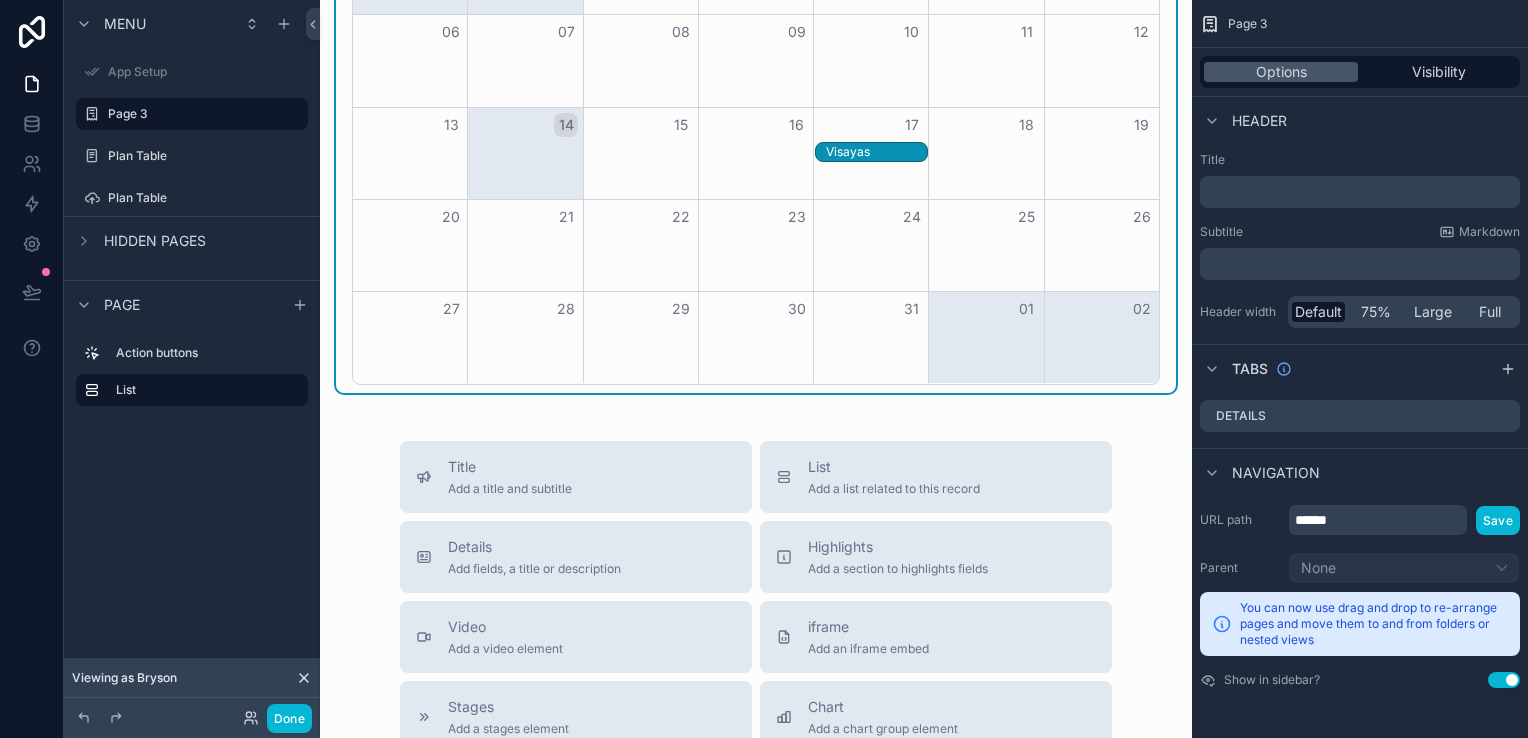 scroll, scrollTop: 0, scrollLeft: 0, axis: both 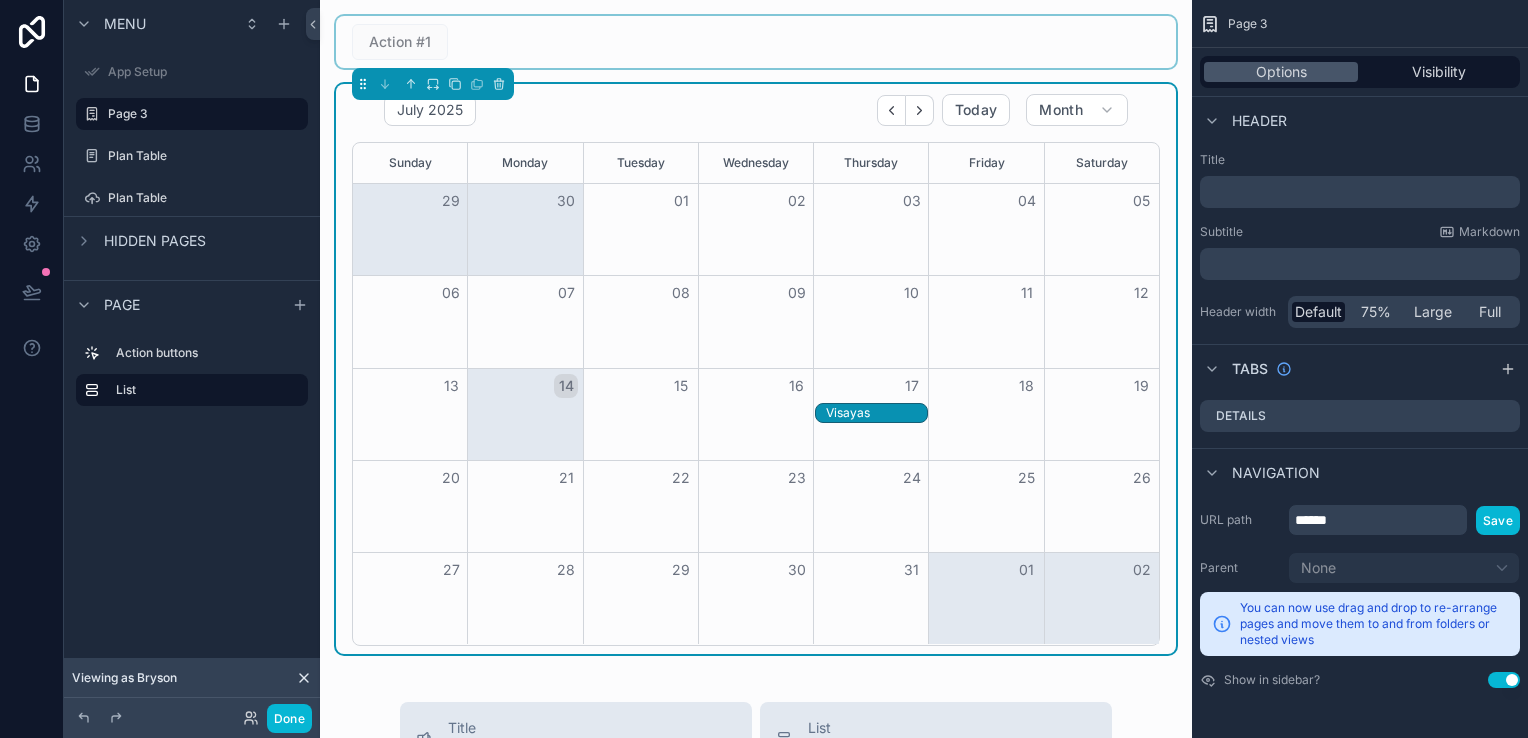 click at bounding box center [756, 42] 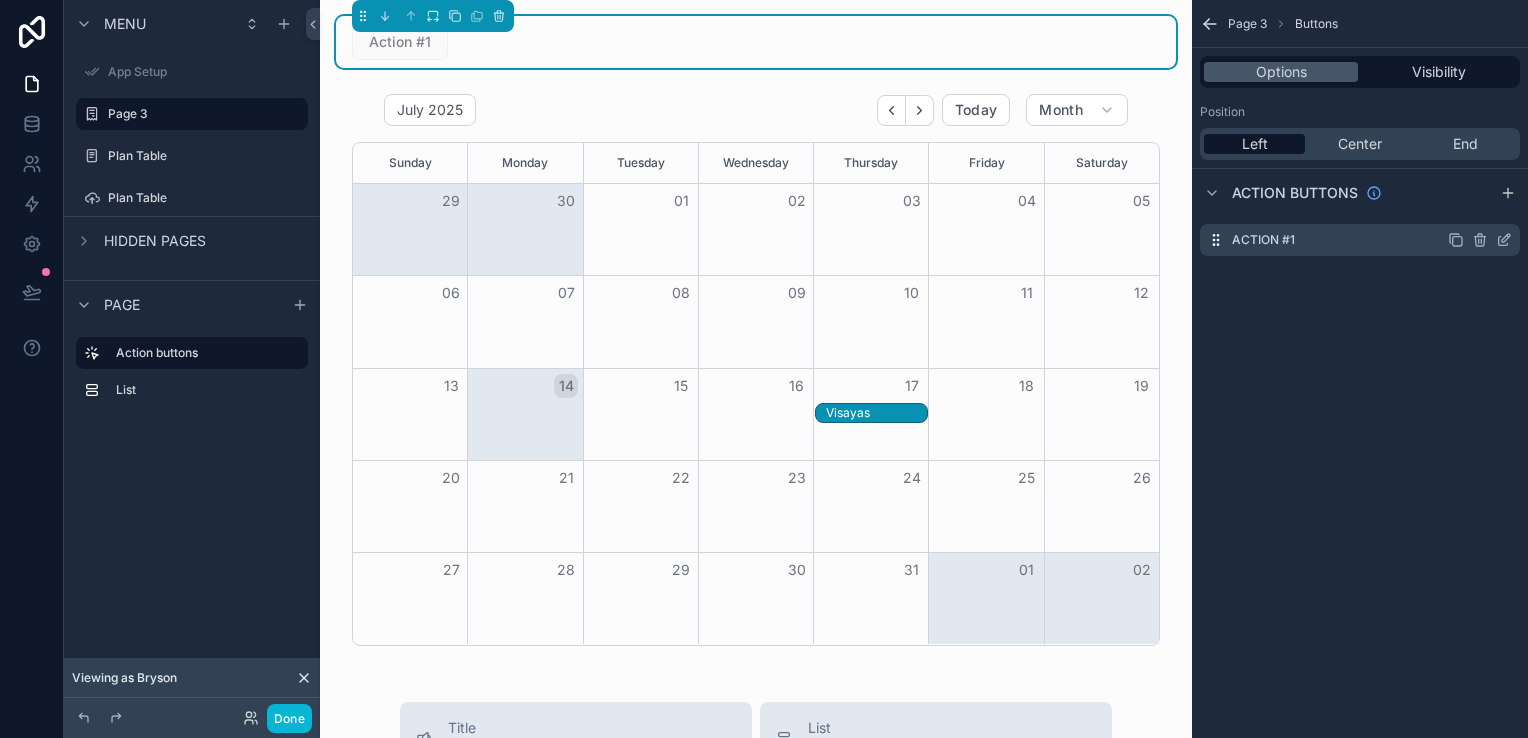 click 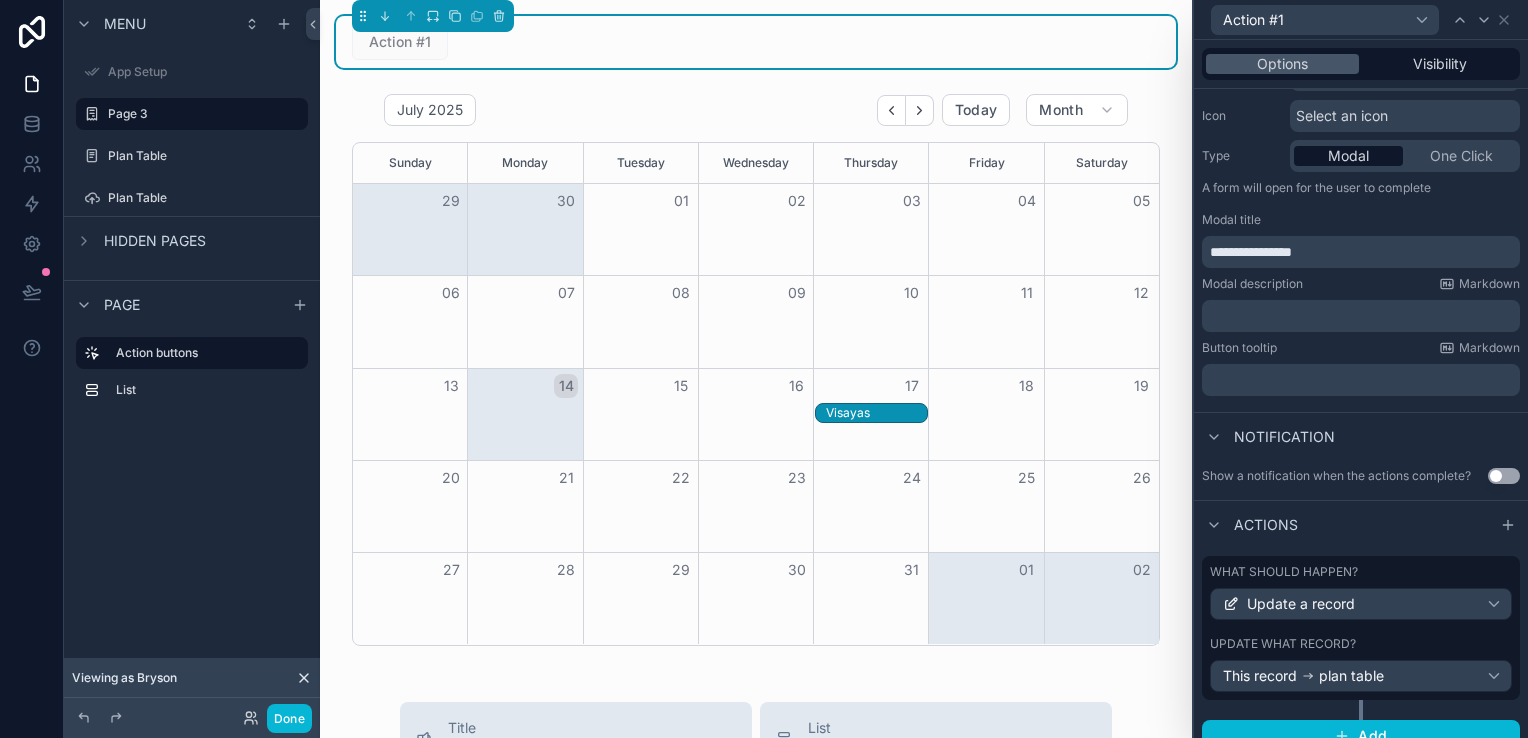 scroll, scrollTop: 217, scrollLeft: 0, axis: vertical 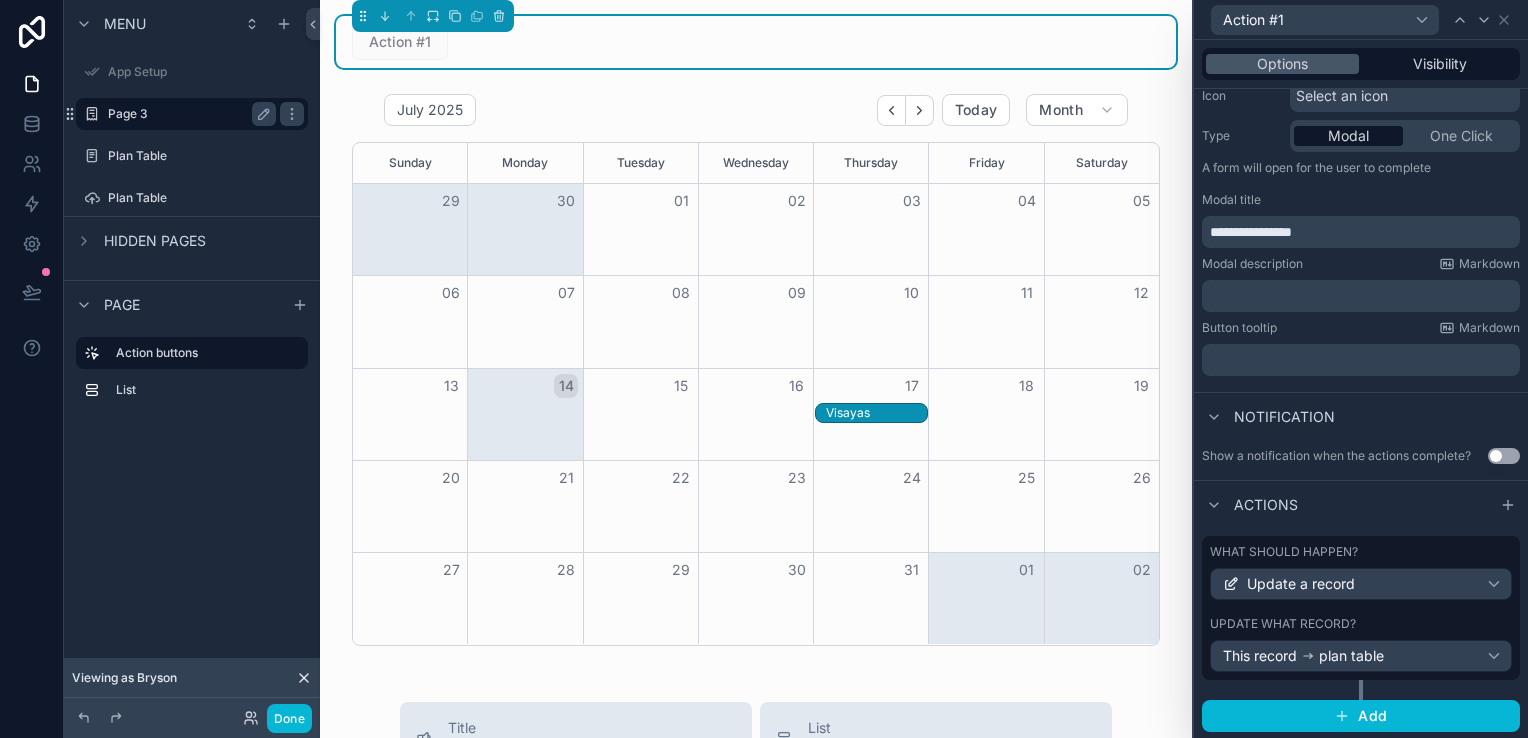 click on "Page 3" at bounding box center (188, 114) 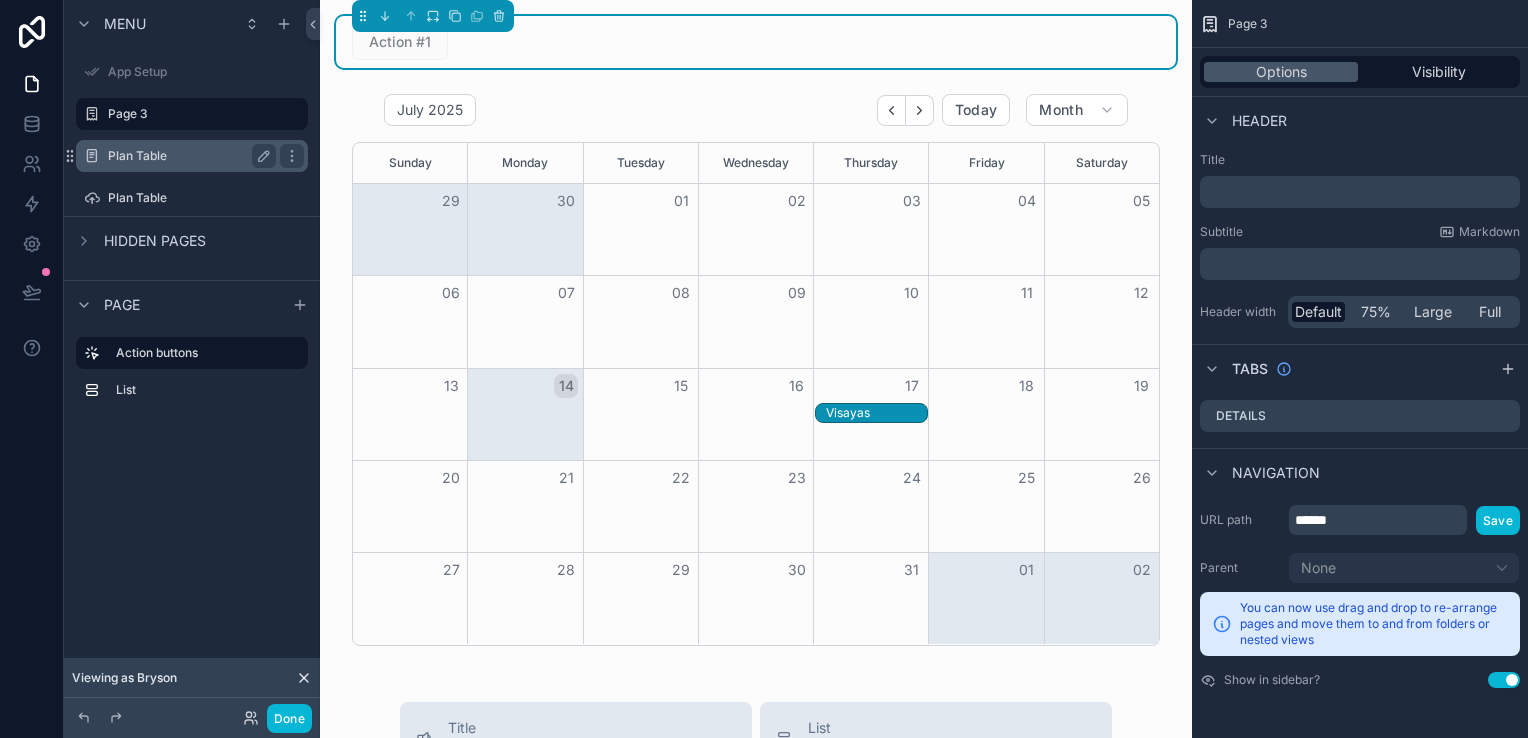 click on "Plan Table" at bounding box center [188, 156] 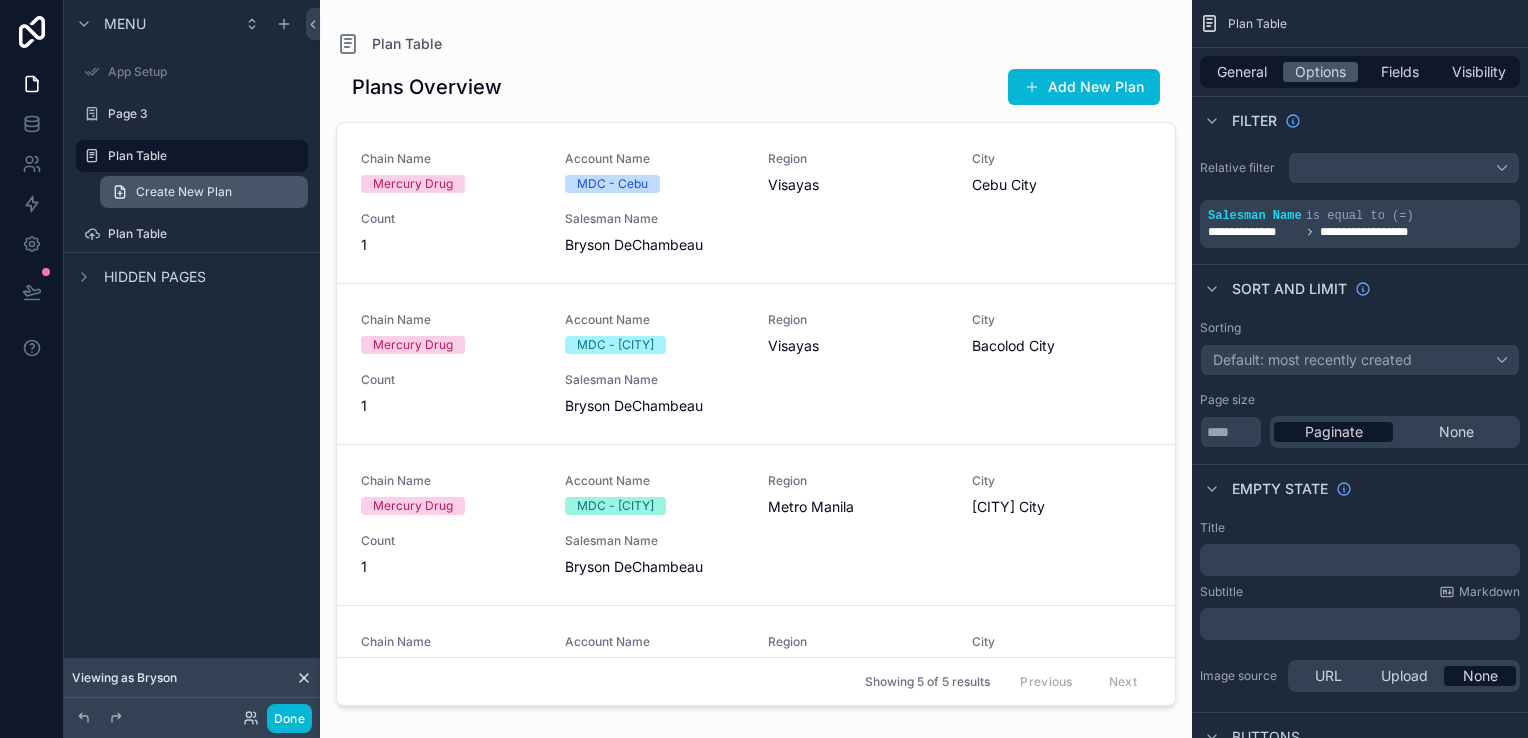 click on "Create New Plan" at bounding box center (184, 192) 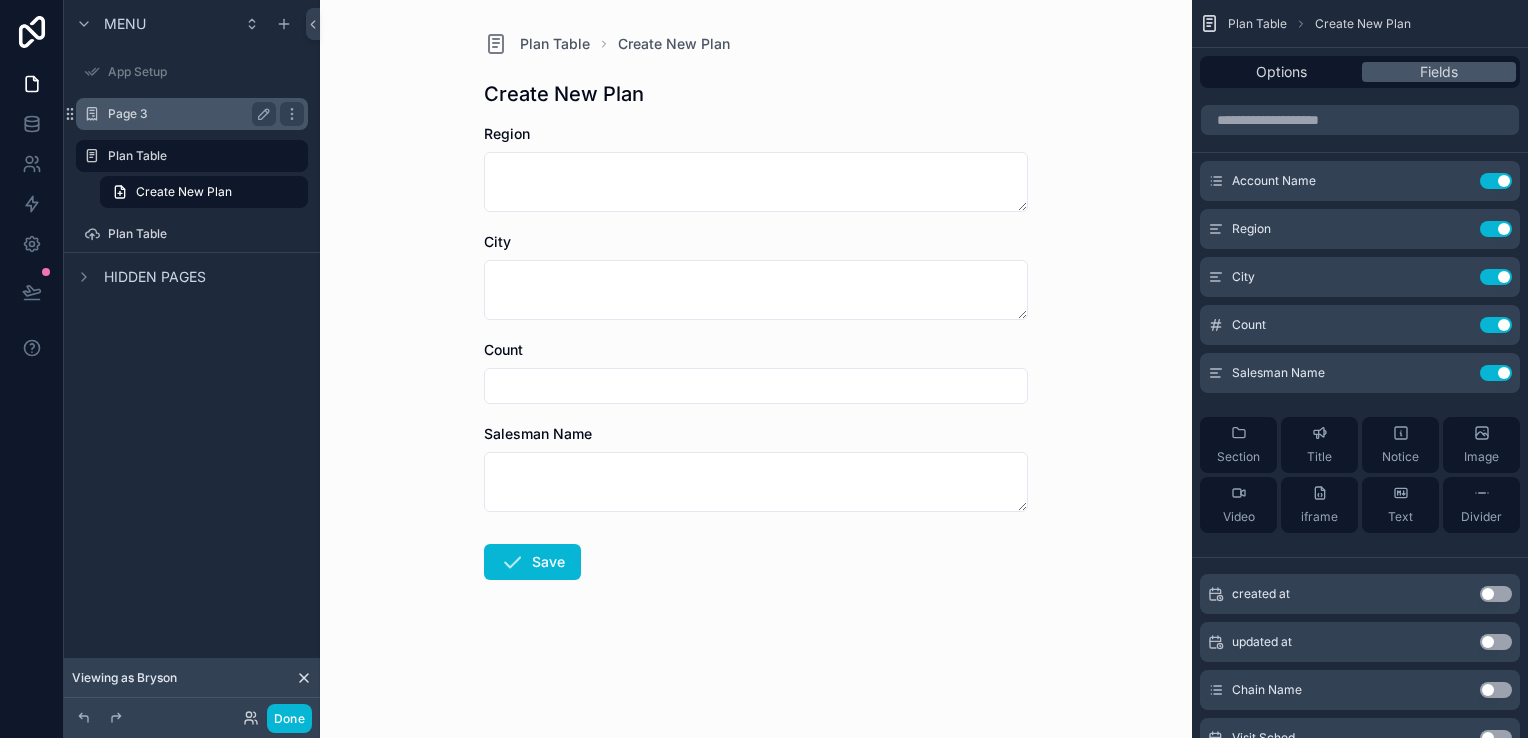 click on "Page 3" at bounding box center (188, 114) 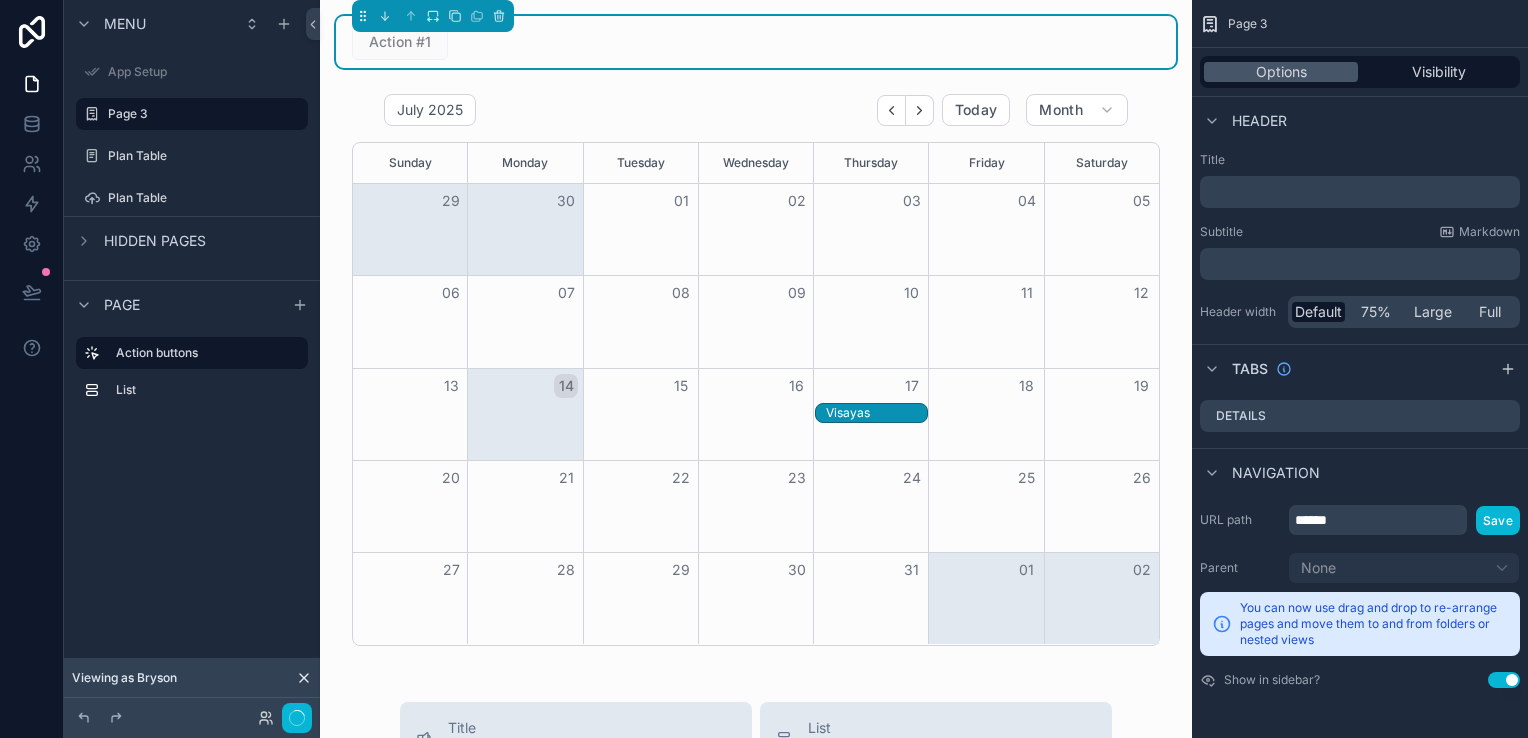 click on "Action #1" at bounding box center (756, 42) 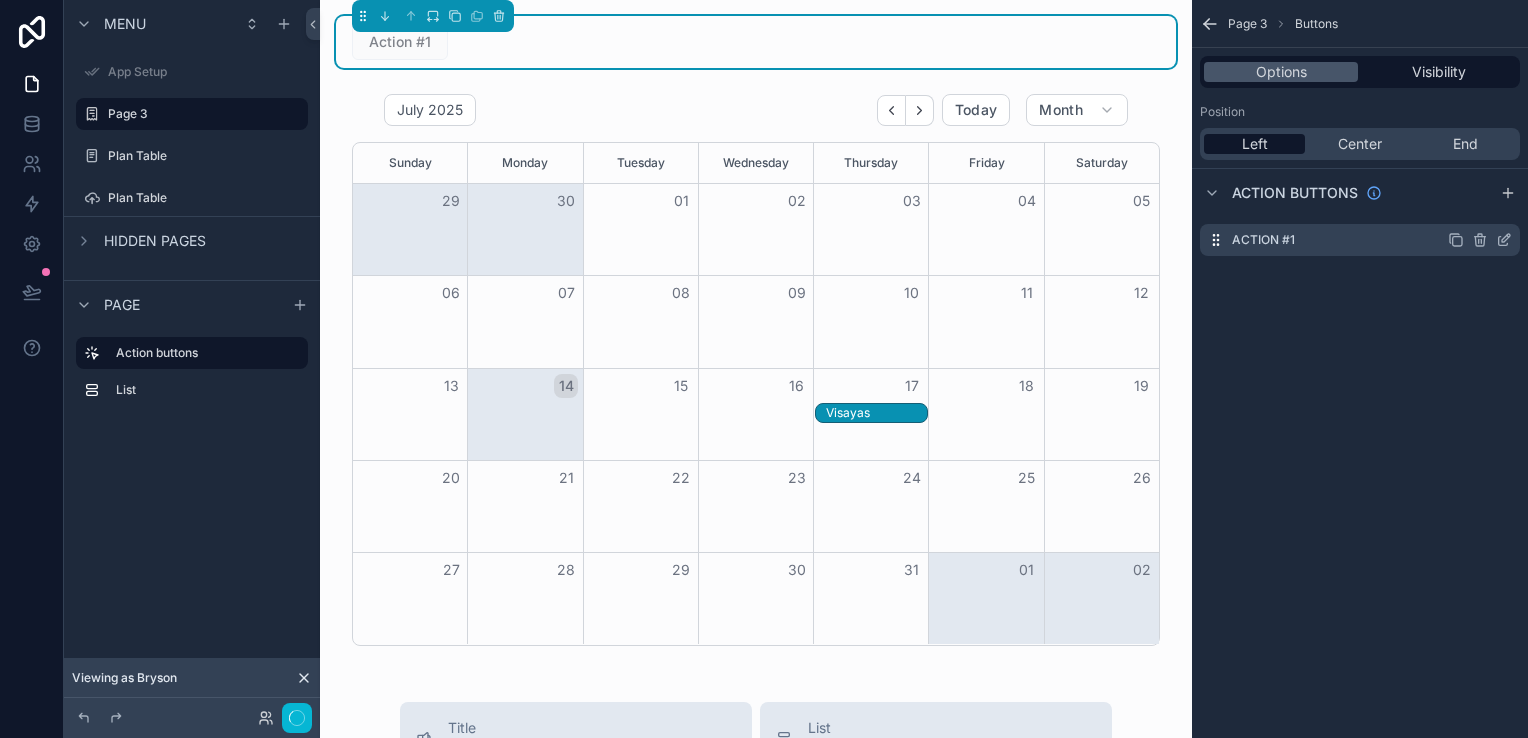 click 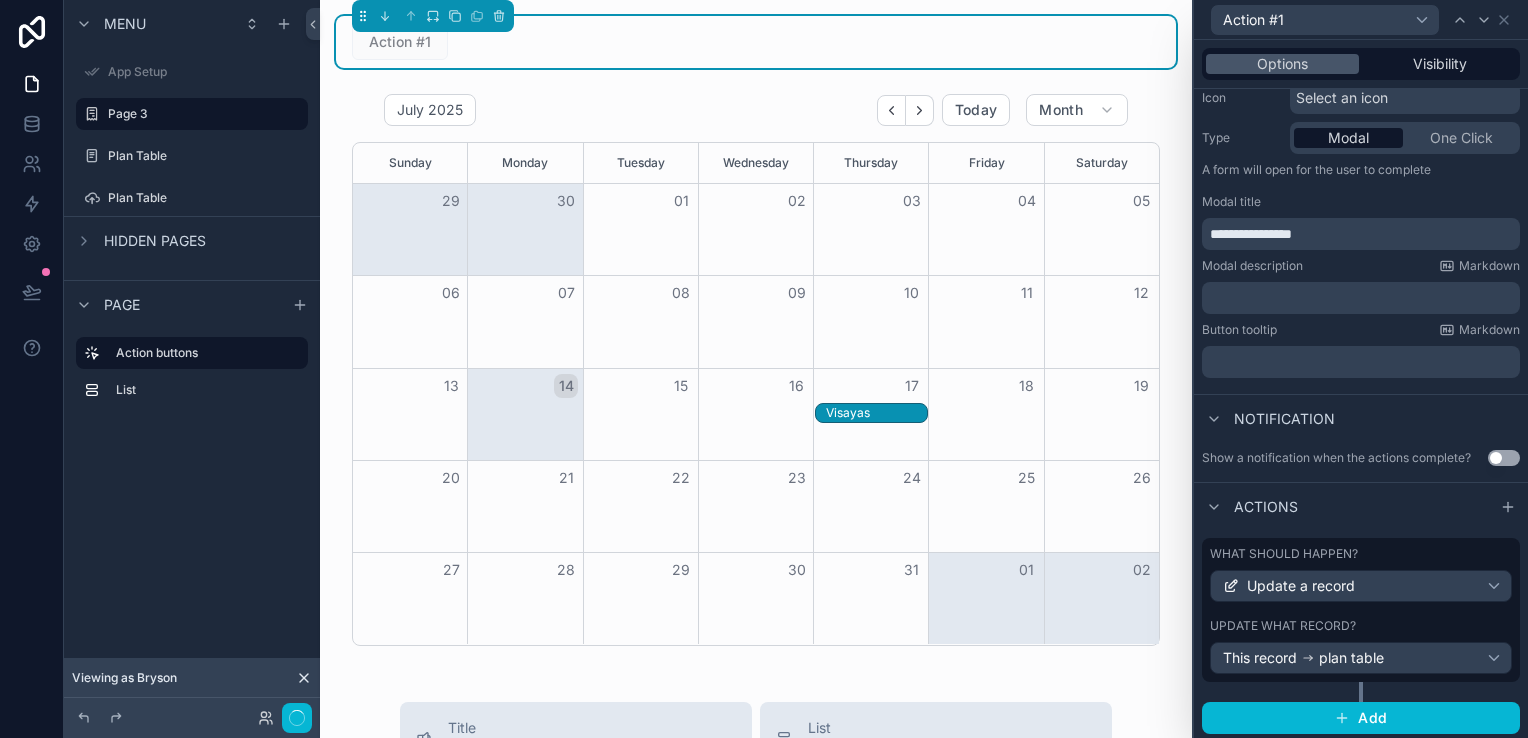 scroll, scrollTop: 217, scrollLeft: 0, axis: vertical 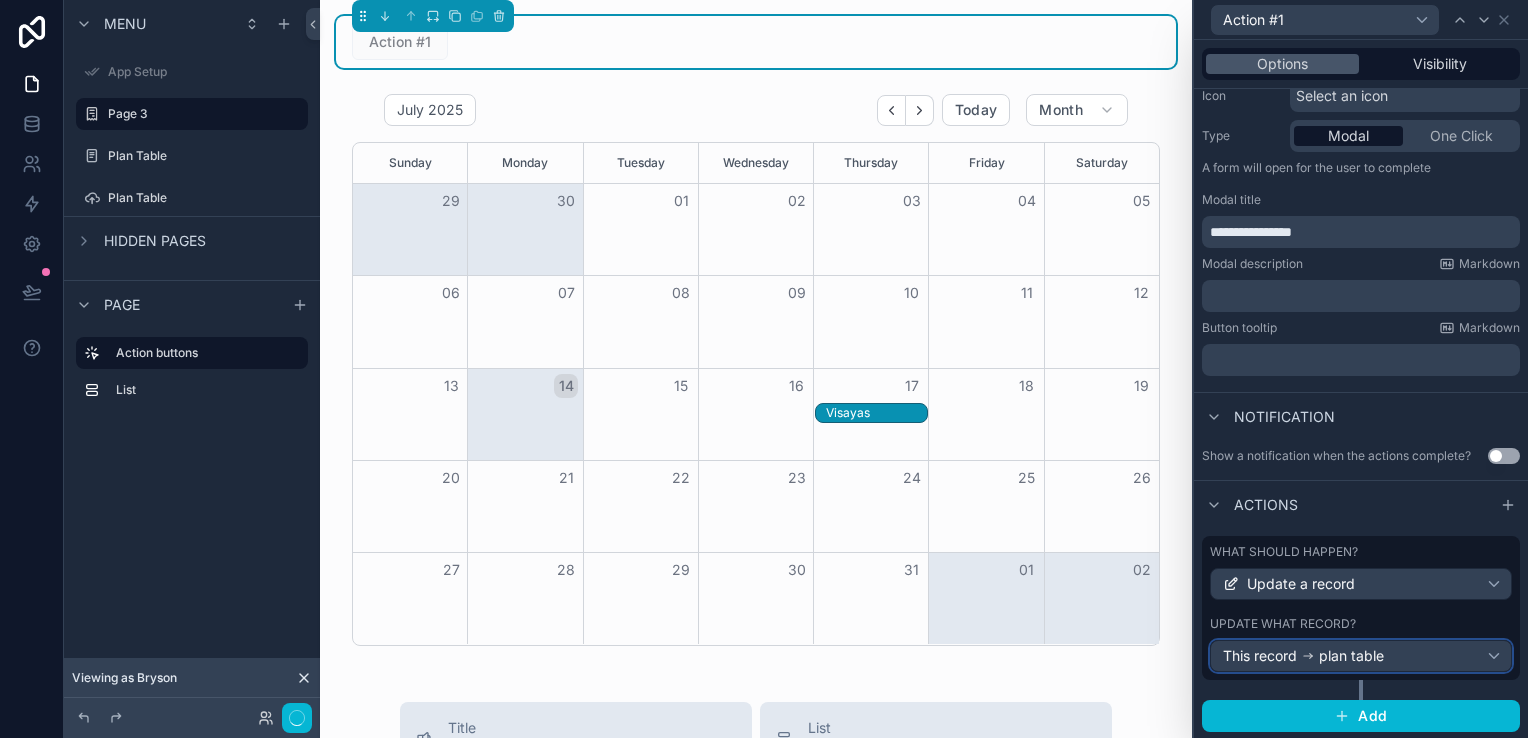 click on "This record plan table" at bounding box center (1361, 656) 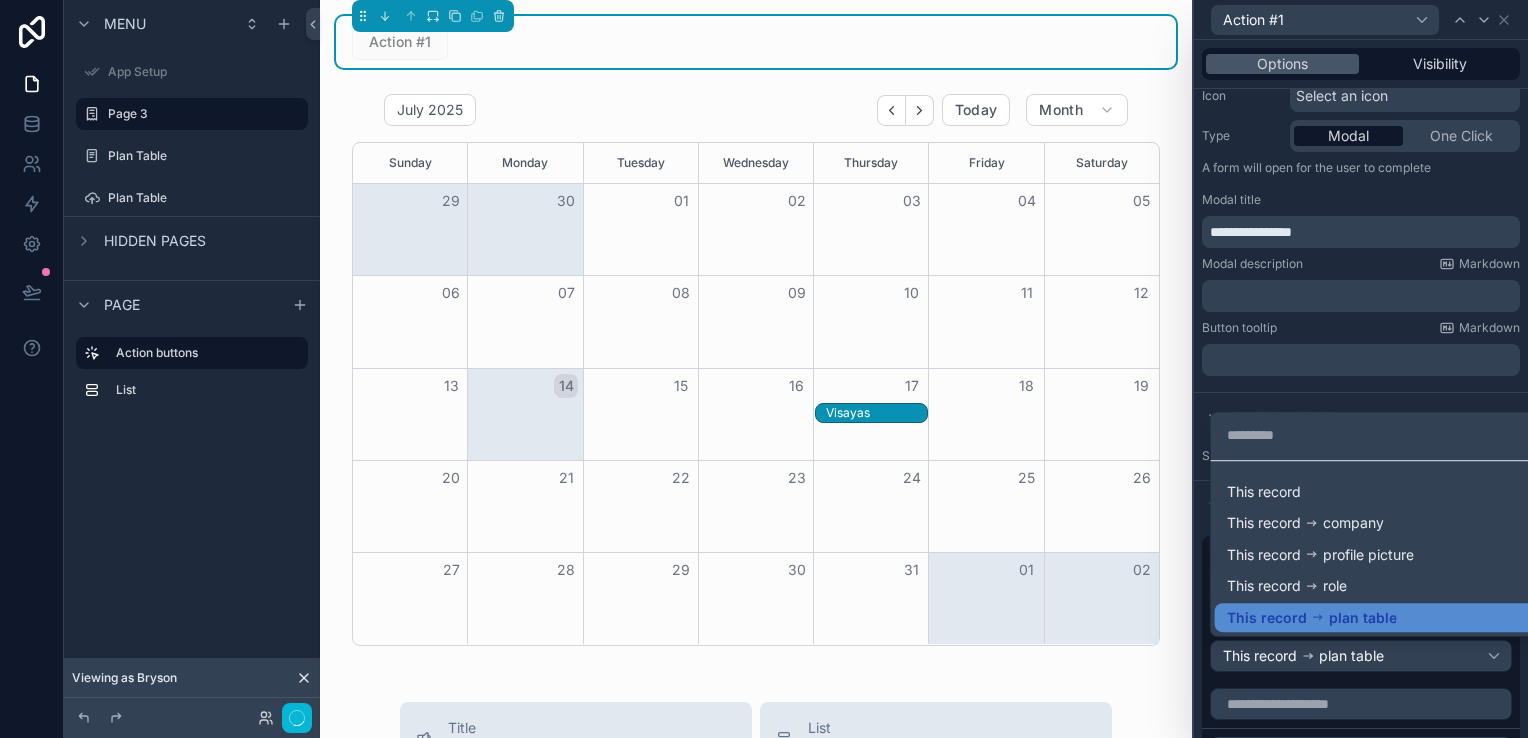 click at bounding box center [1361, 369] 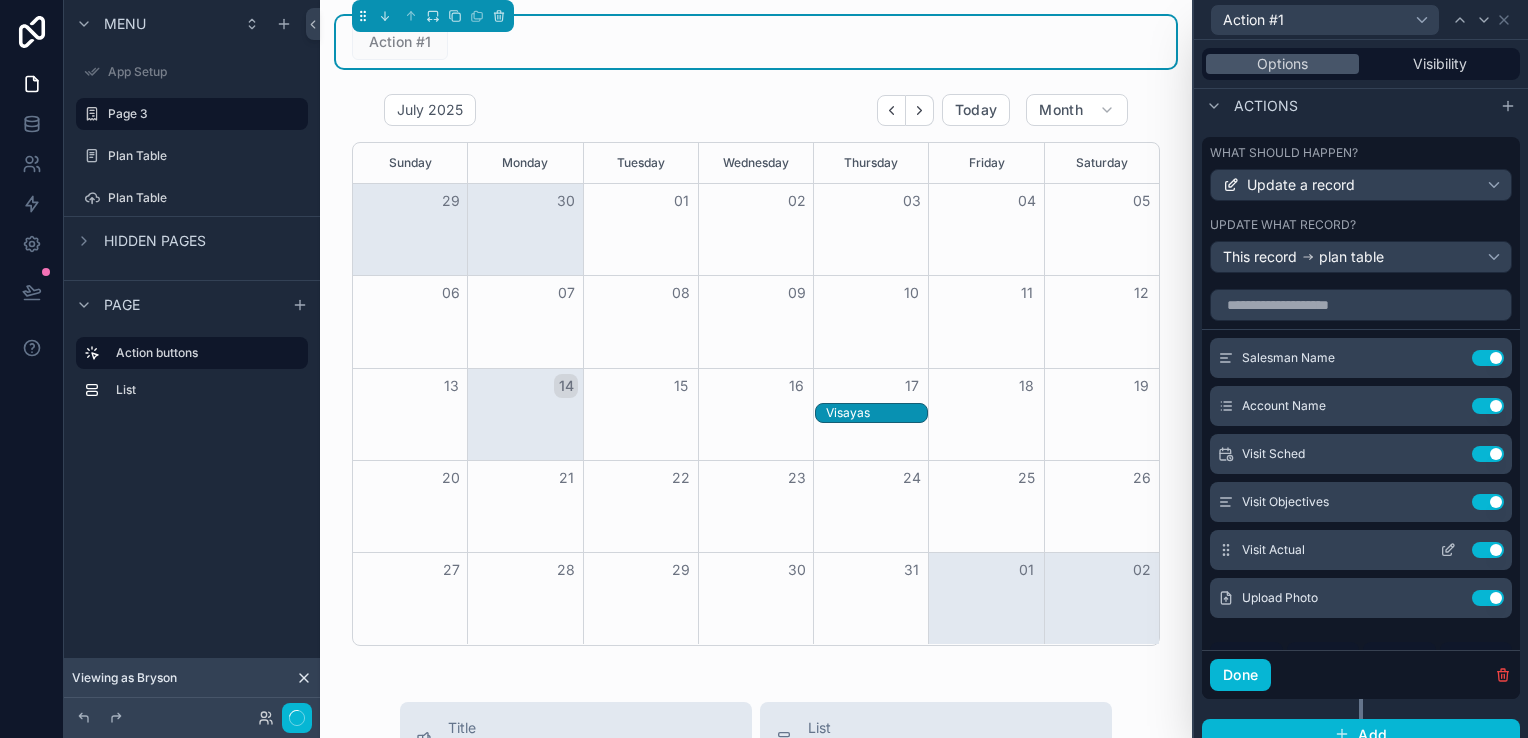 scroll, scrollTop: 617, scrollLeft: 0, axis: vertical 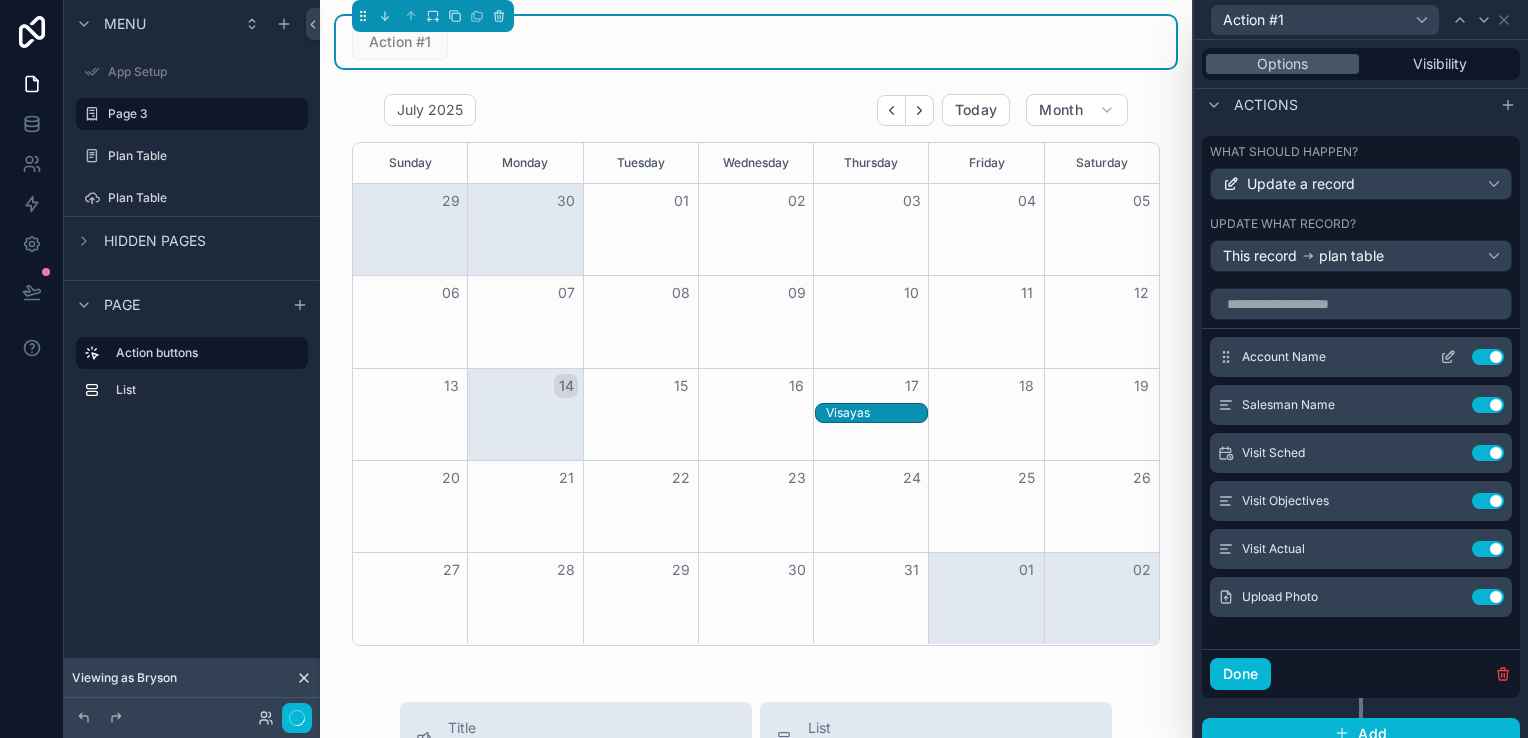 click 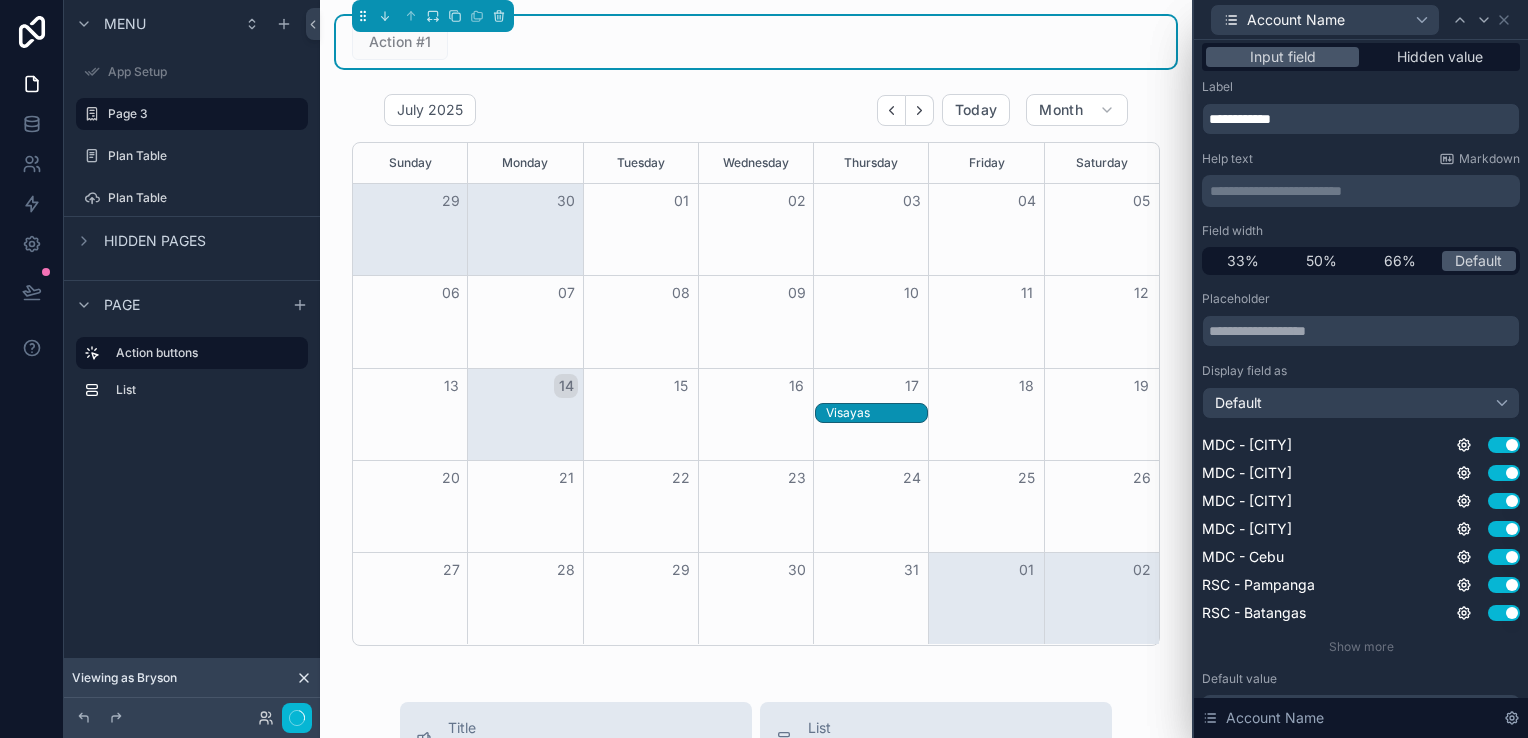 scroll, scrollTop: 0, scrollLeft: 0, axis: both 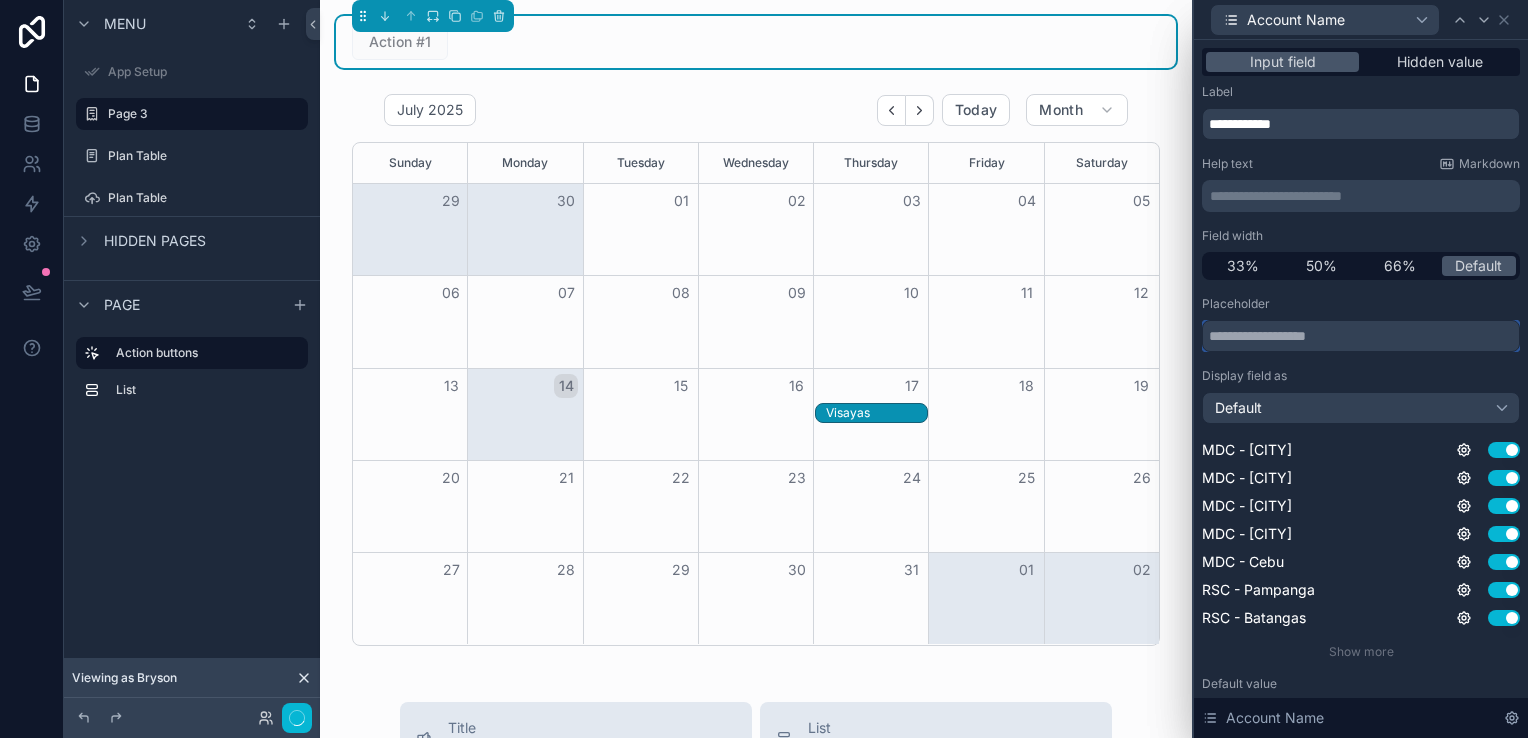 click at bounding box center [1361, 336] 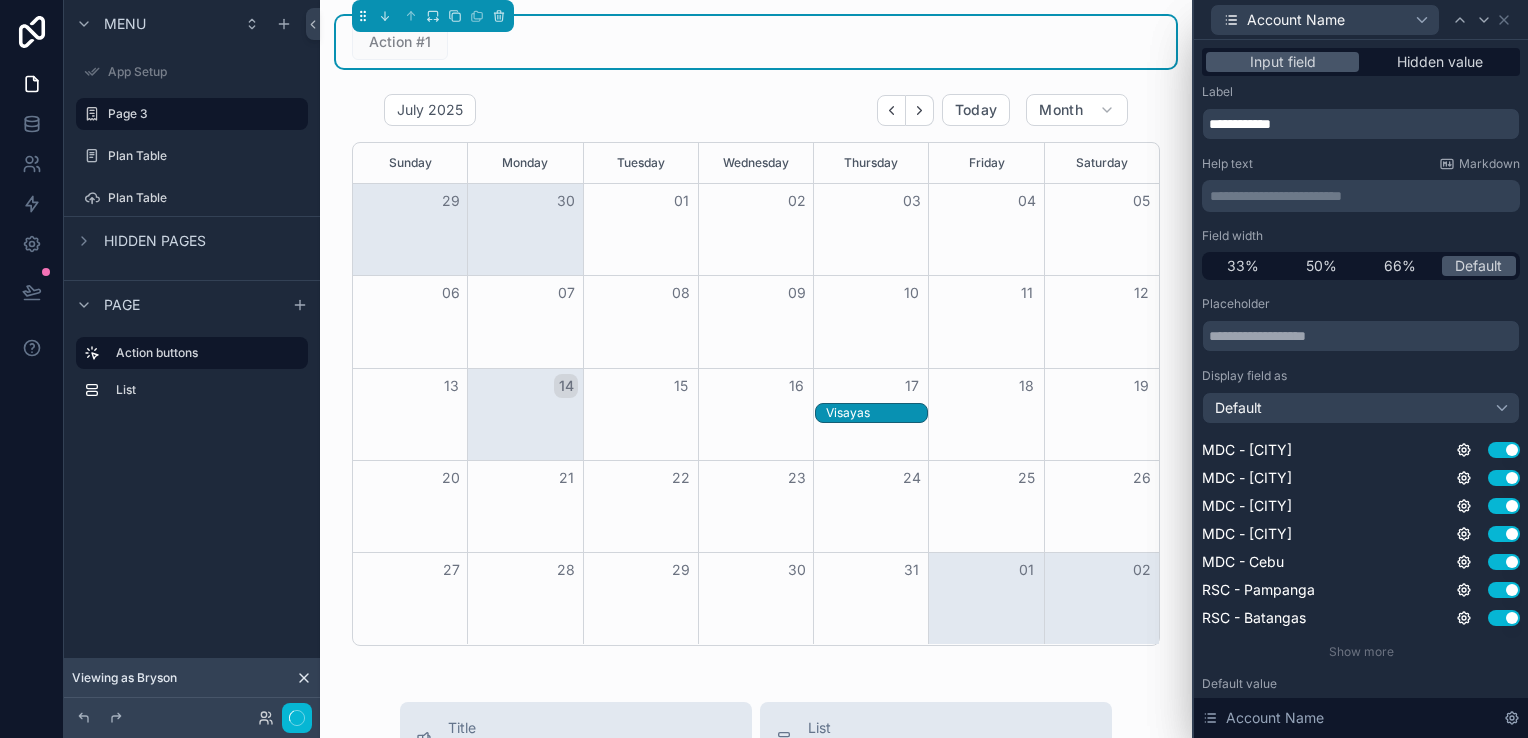 click on "Display field as" at bounding box center [1361, 376] 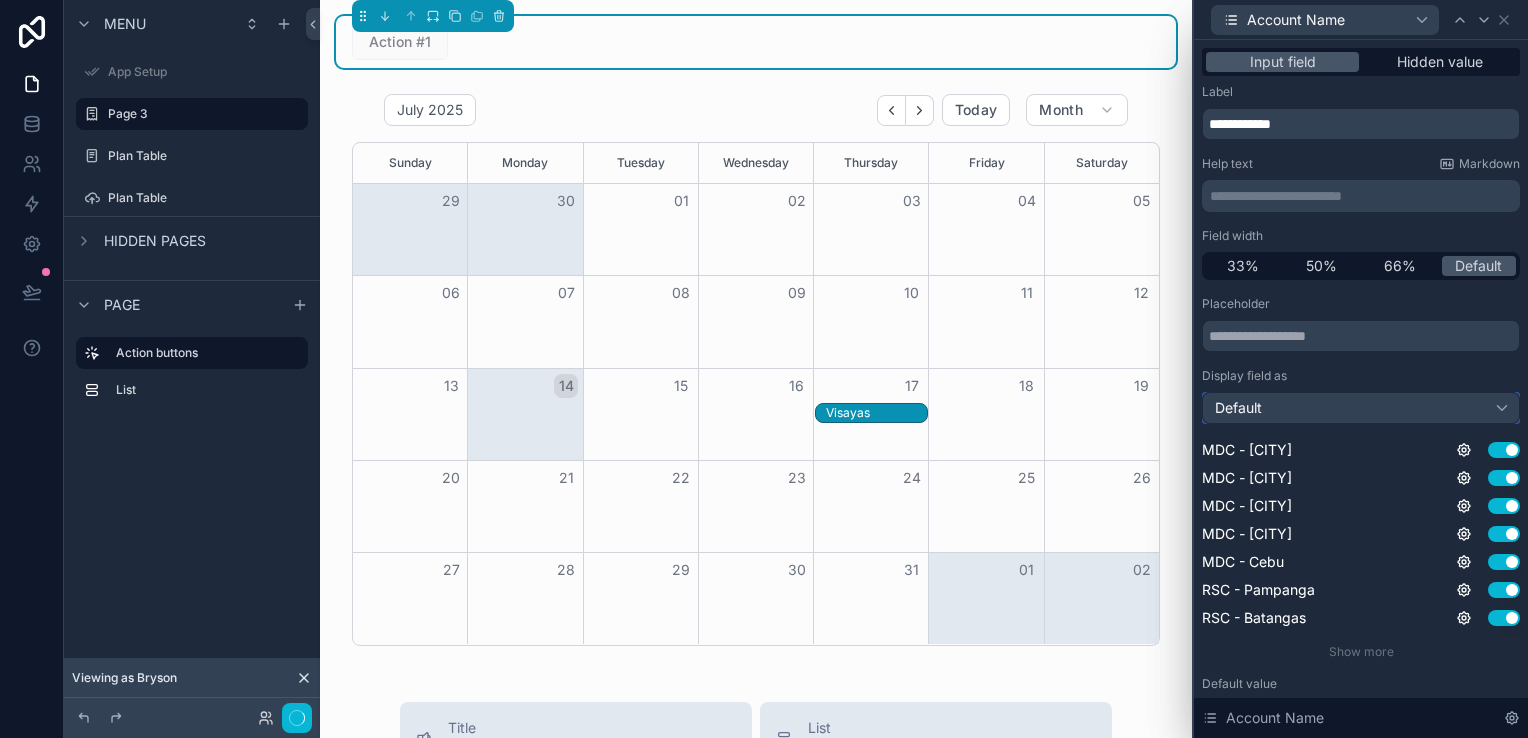 click on "Default" at bounding box center [1361, 408] 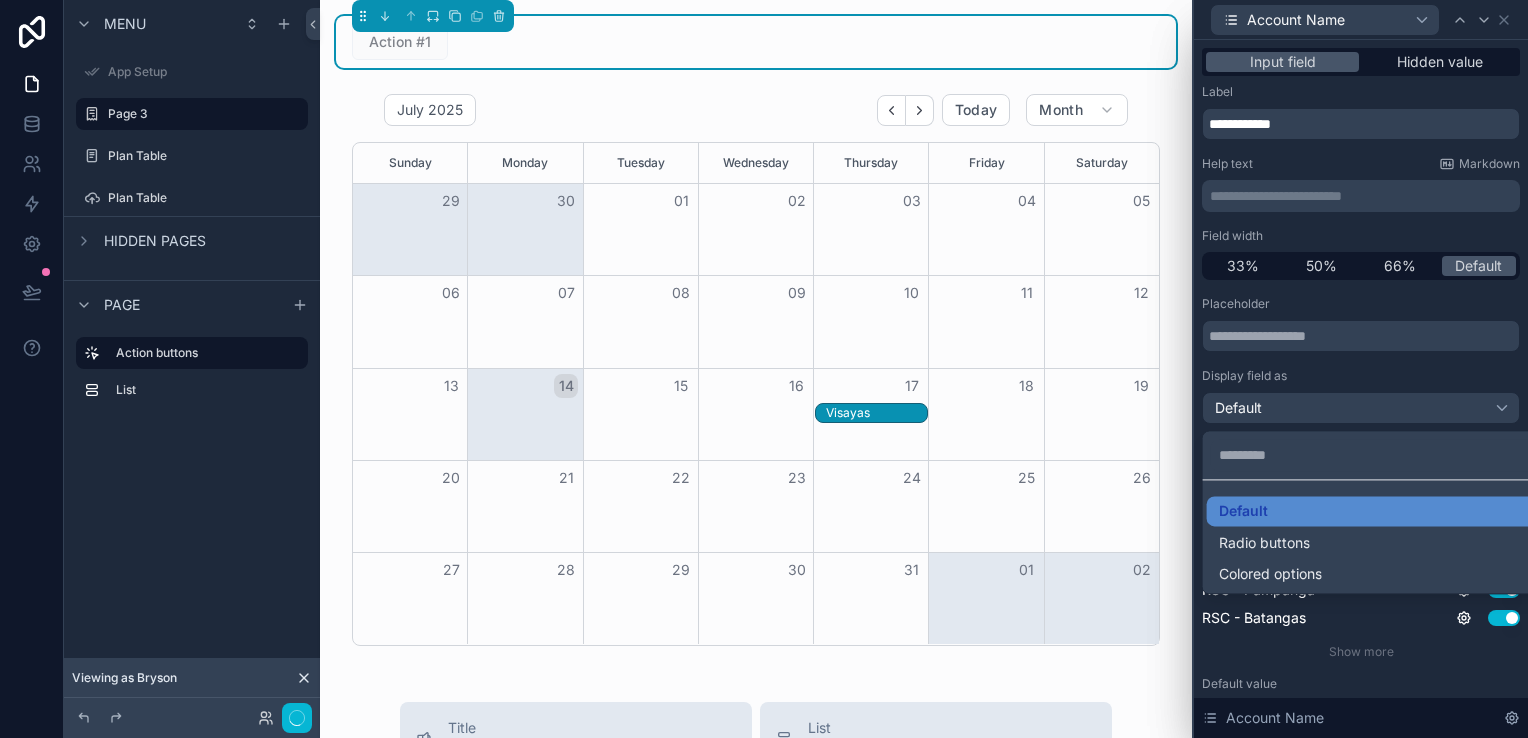click at bounding box center [1361, 369] 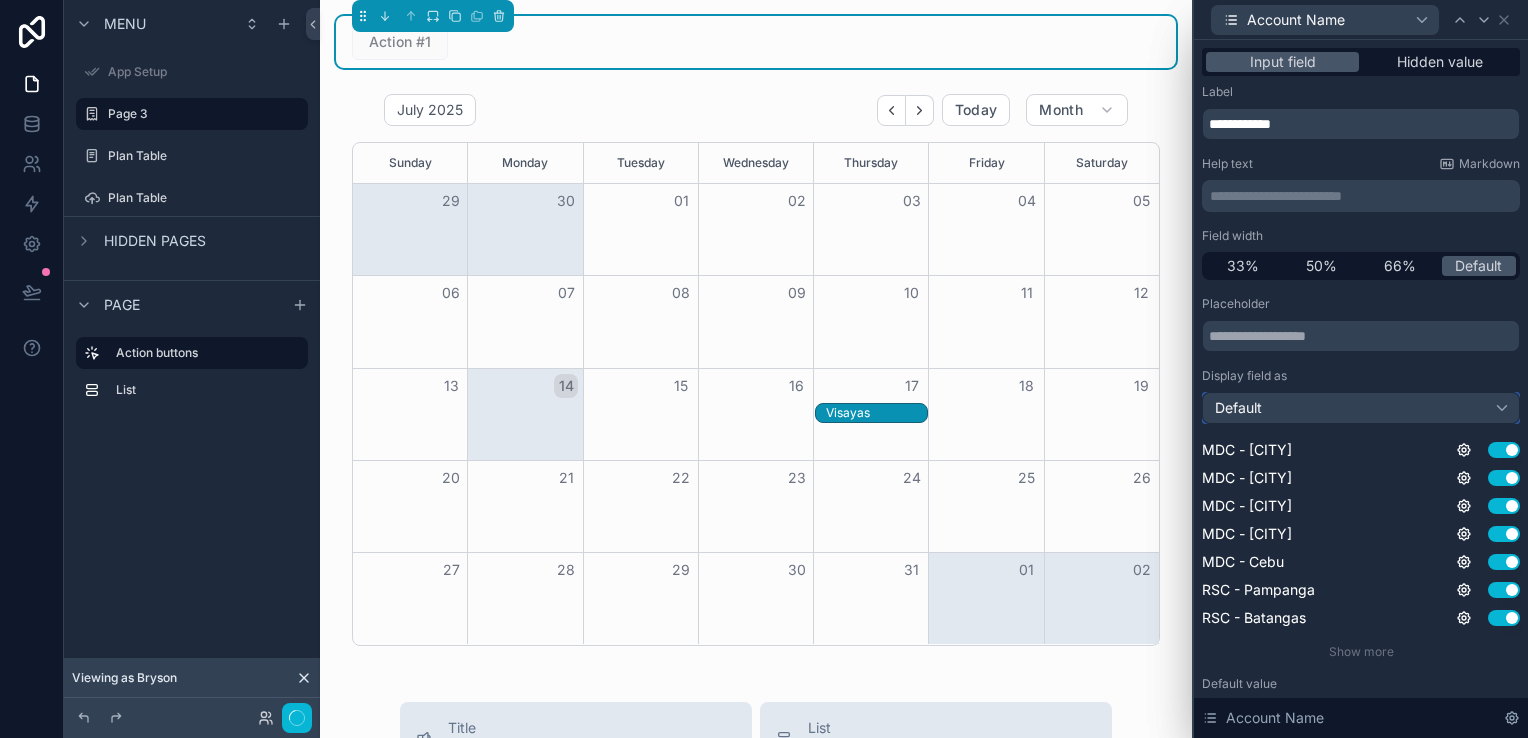 click on "Default" at bounding box center (1361, 408) 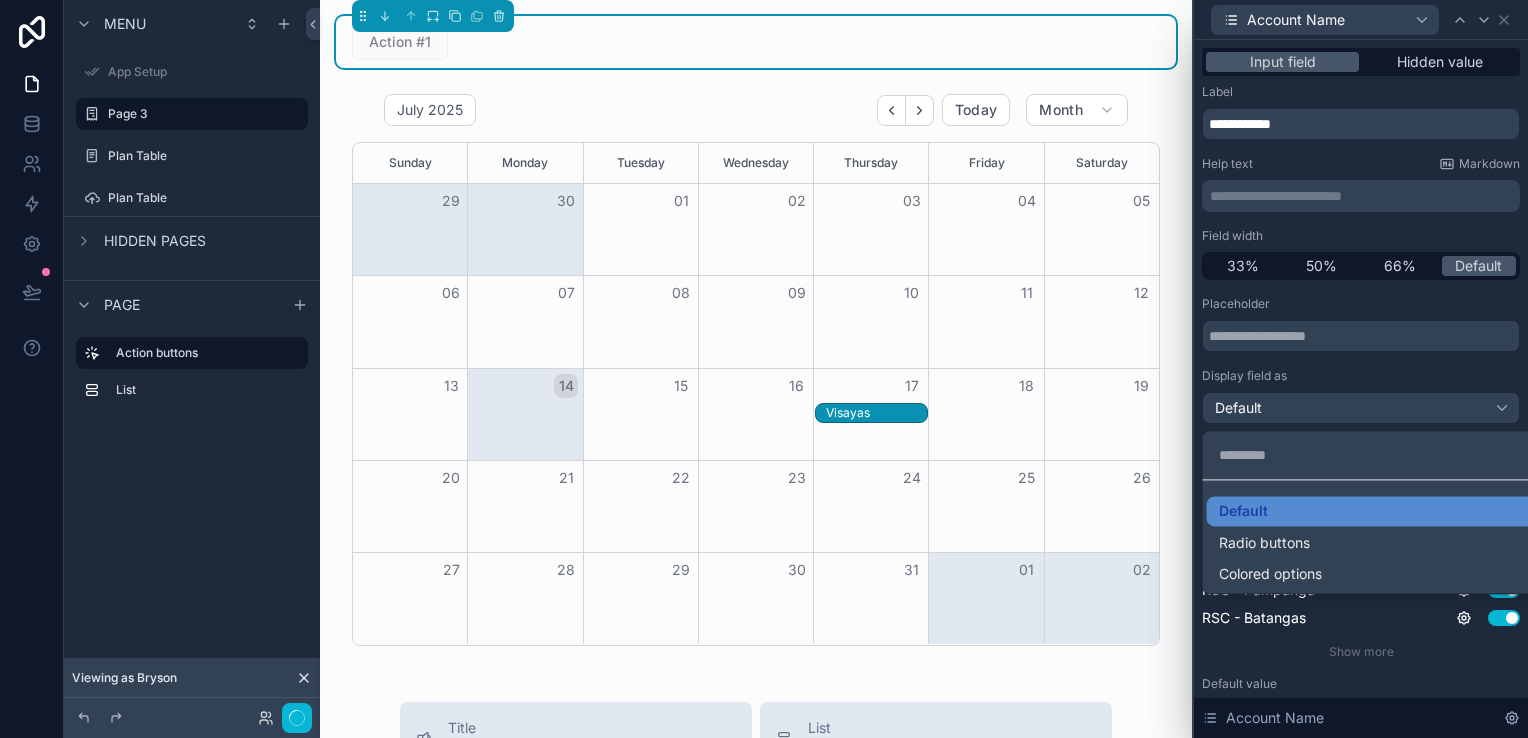 click at bounding box center [1361, 369] 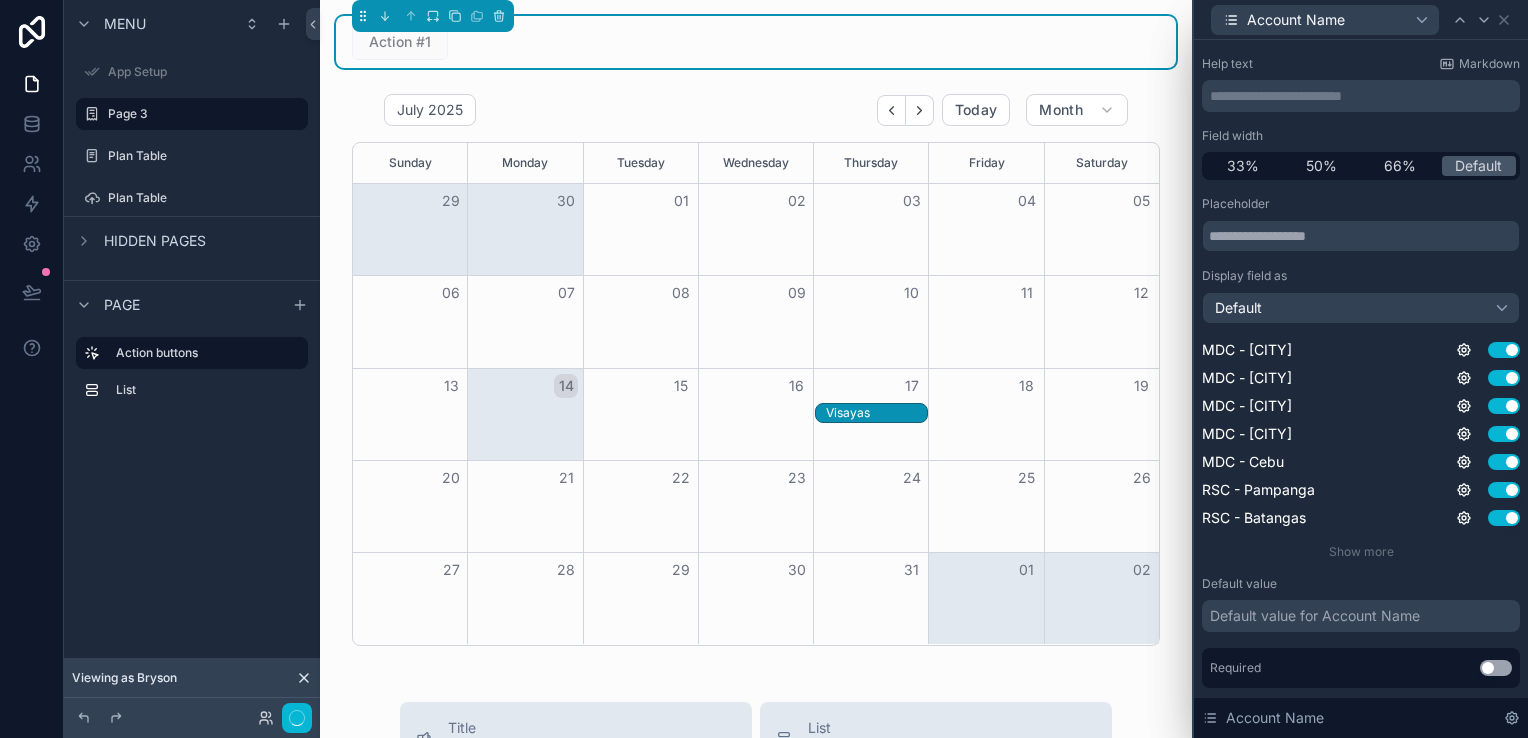 scroll, scrollTop: 153, scrollLeft: 0, axis: vertical 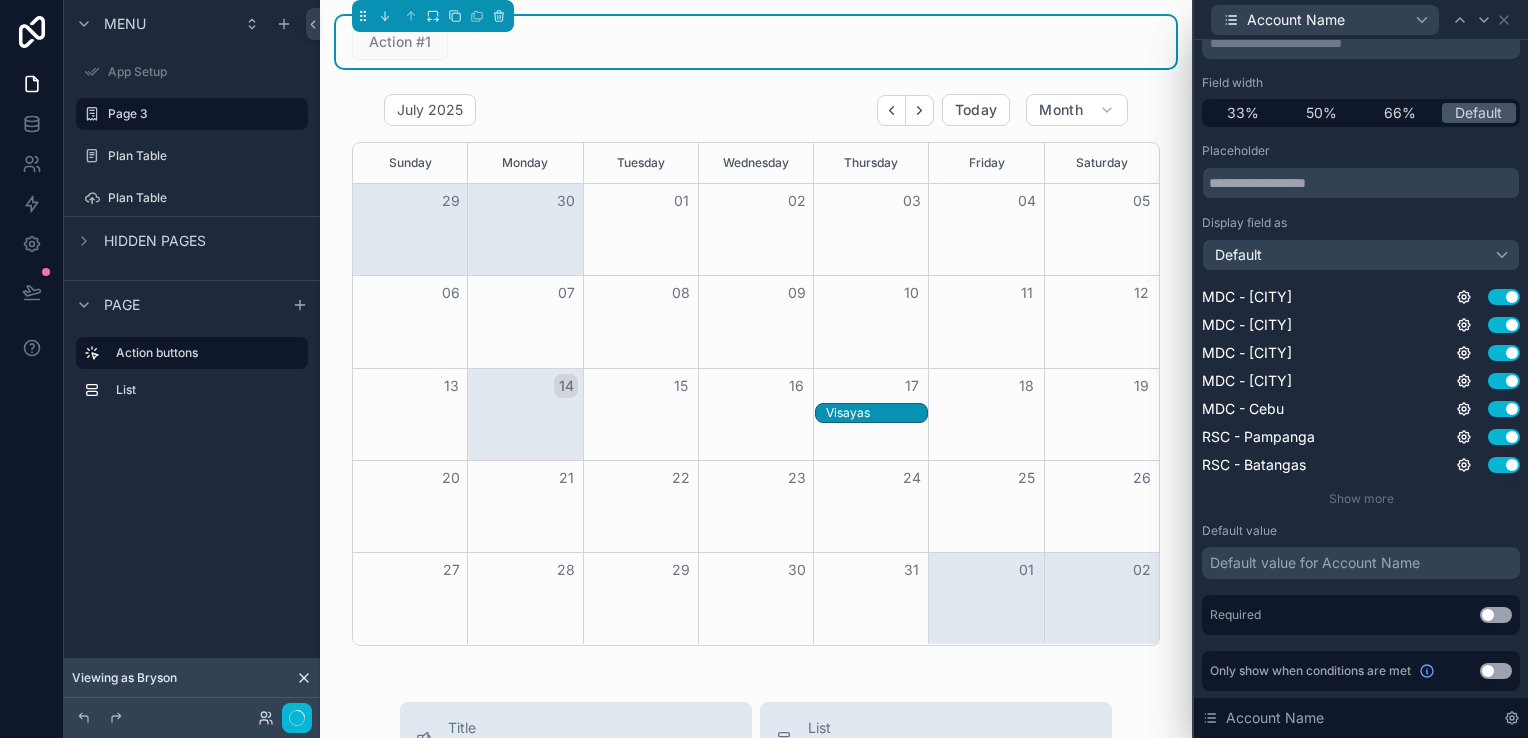 click on "Use setting" at bounding box center [1496, 615] 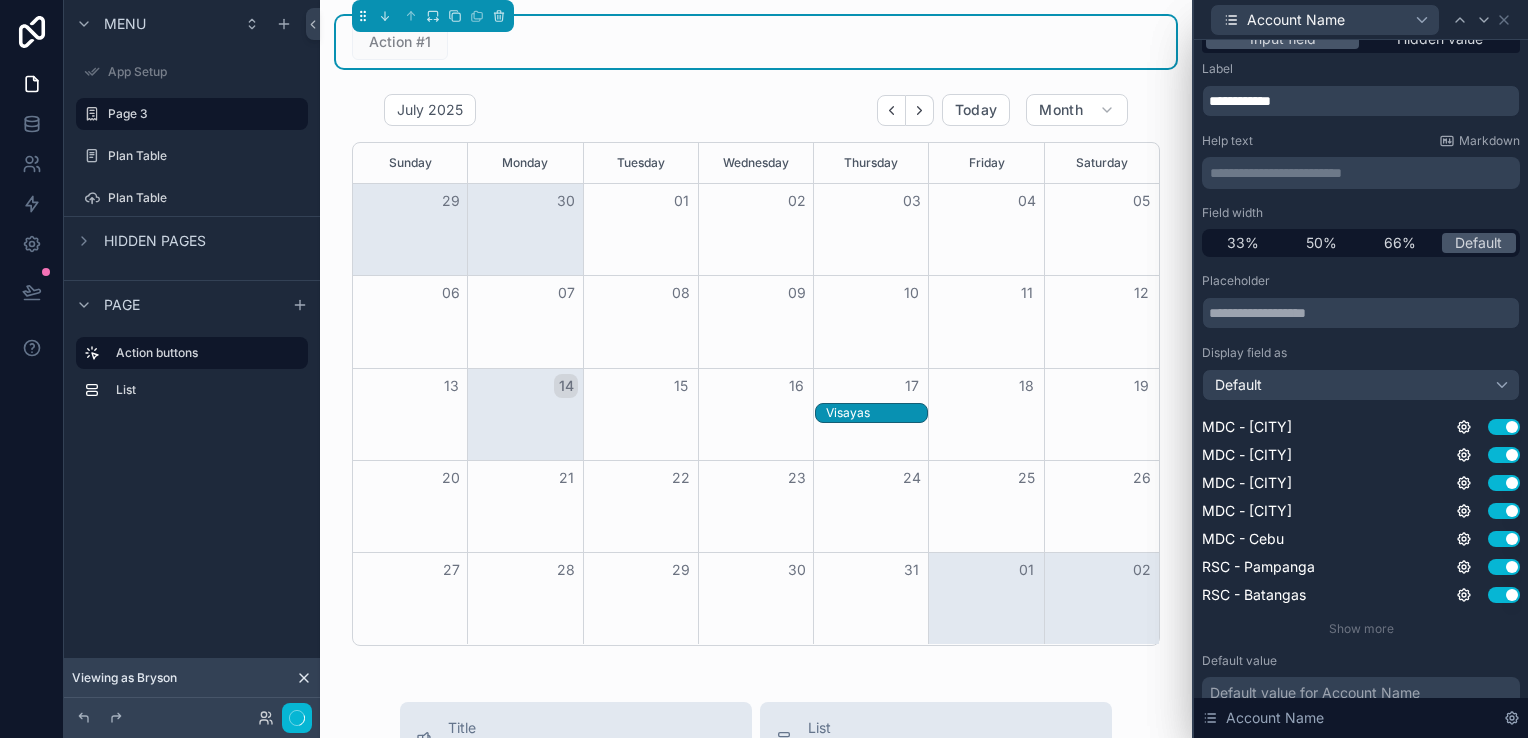 scroll, scrollTop: 0, scrollLeft: 0, axis: both 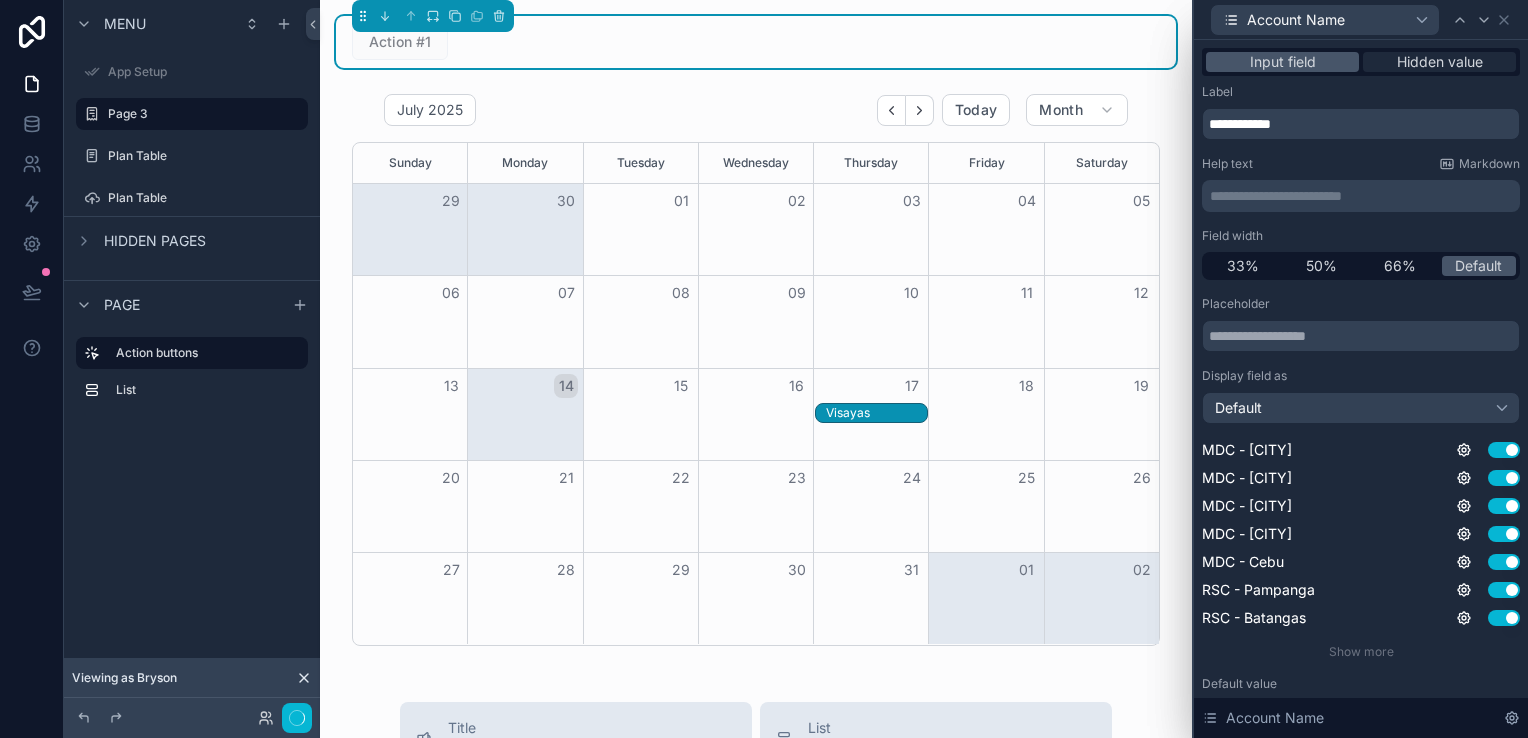 click on "Hidden value" at bounding box center (1440, 62) 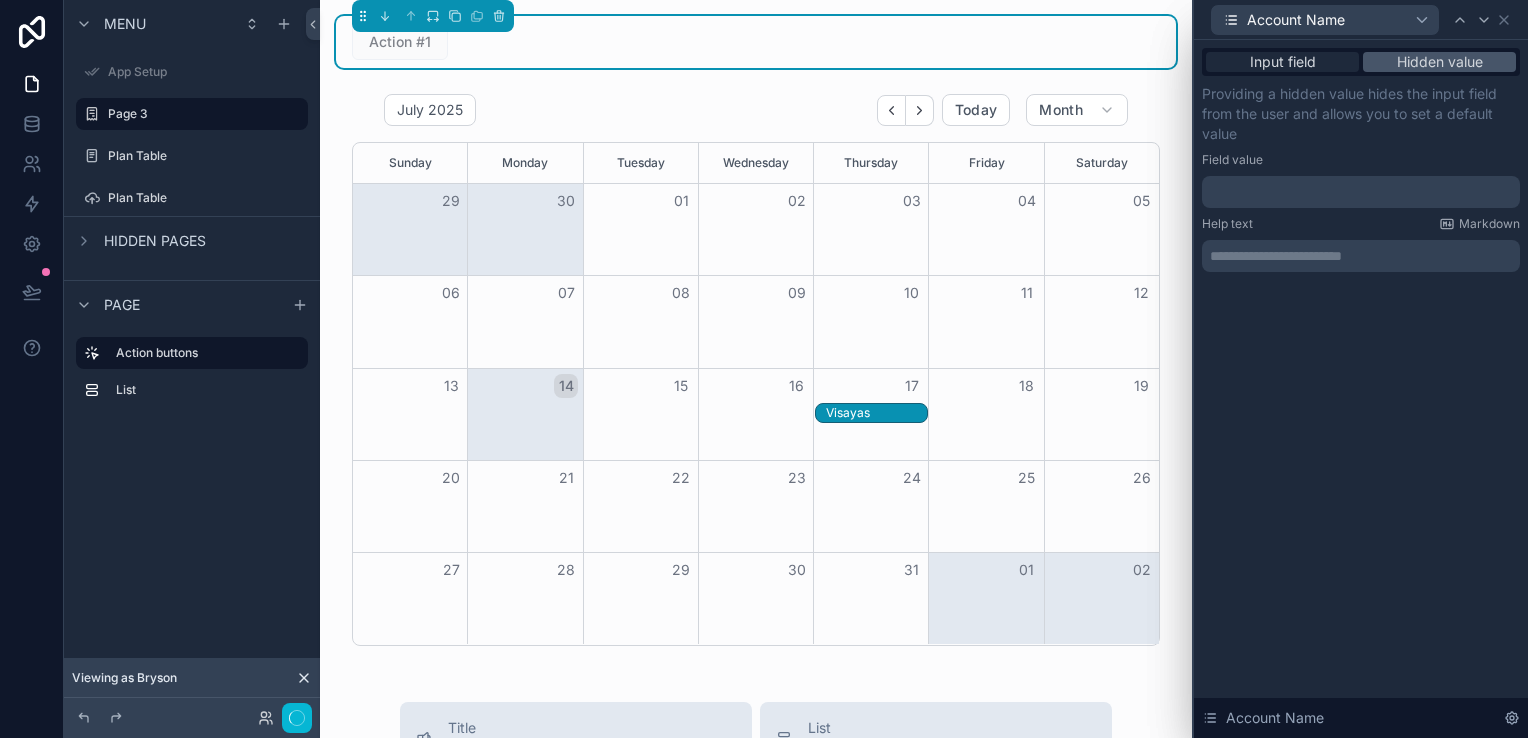 click on "Input field" at bounding box center [1282, 62] 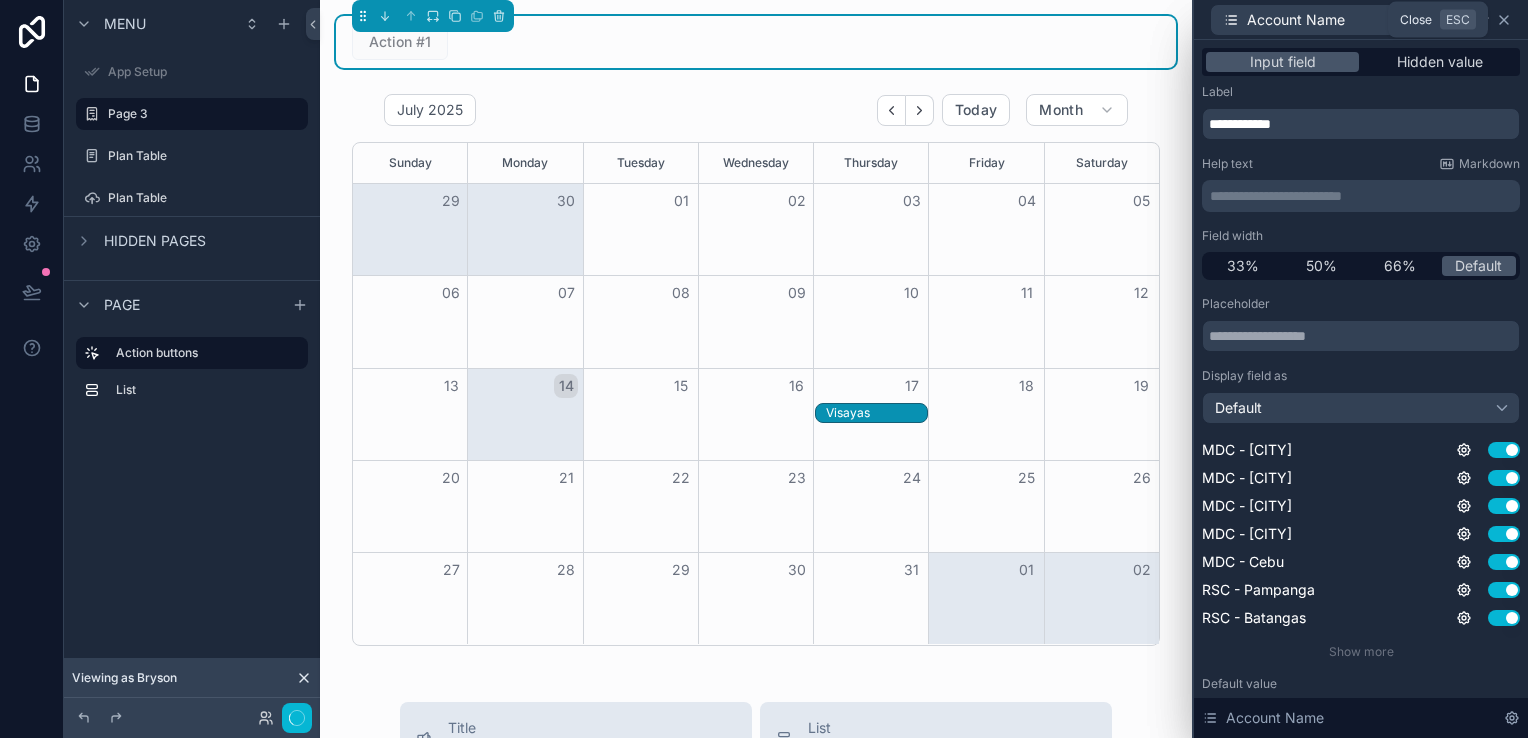 click 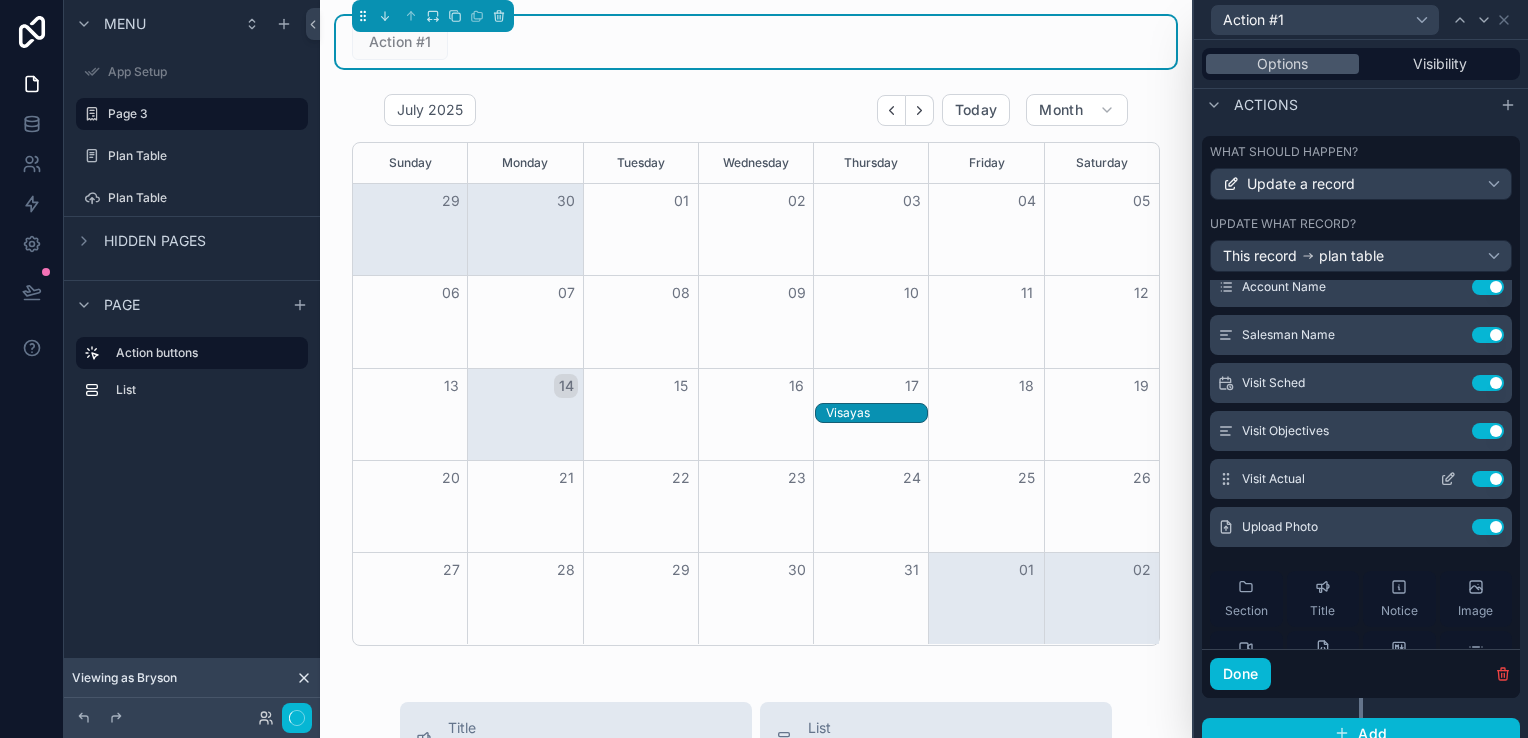 scroll, scrollTop: 100, scrollLeft: 0, axis: vertical 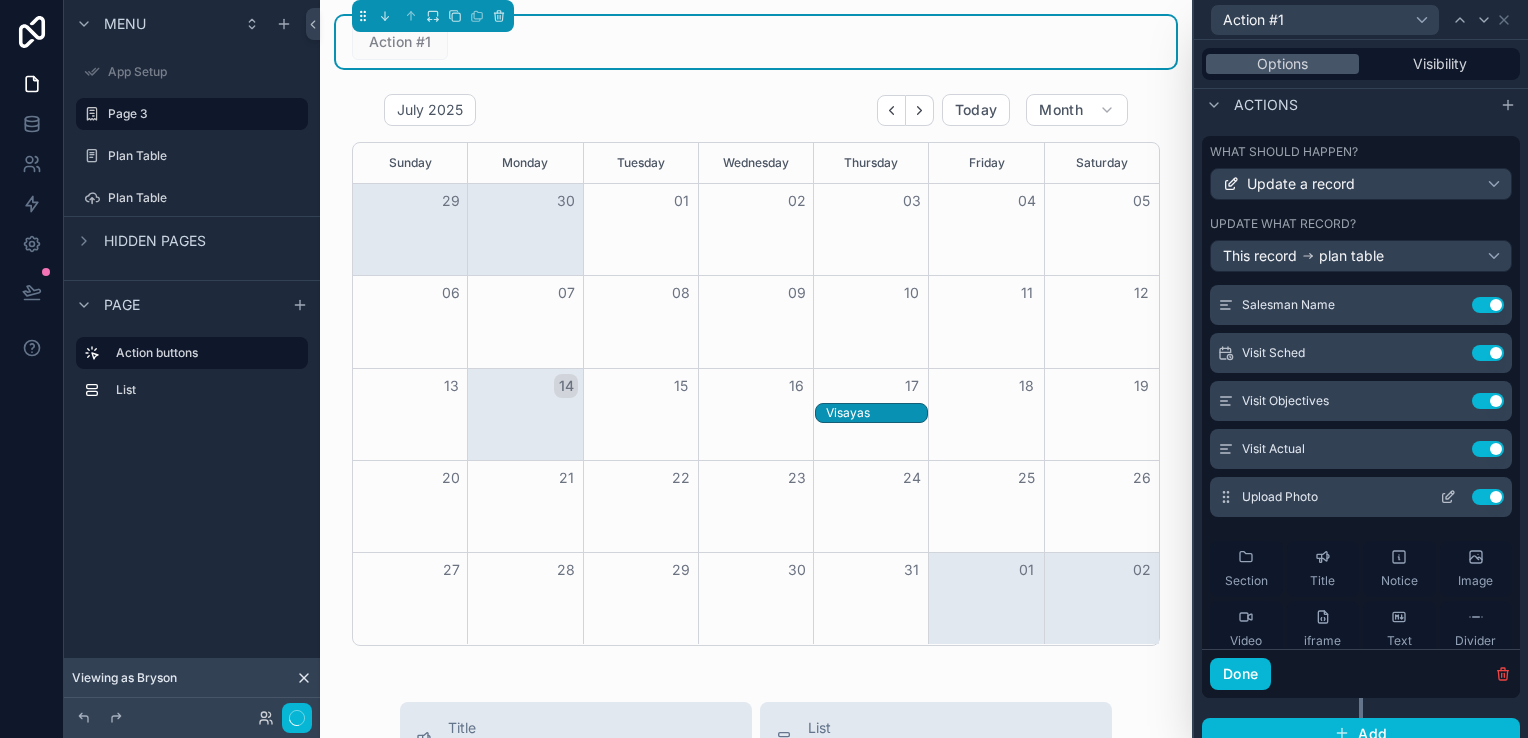 click on "Use setting" at bounding box center (1488, 497) 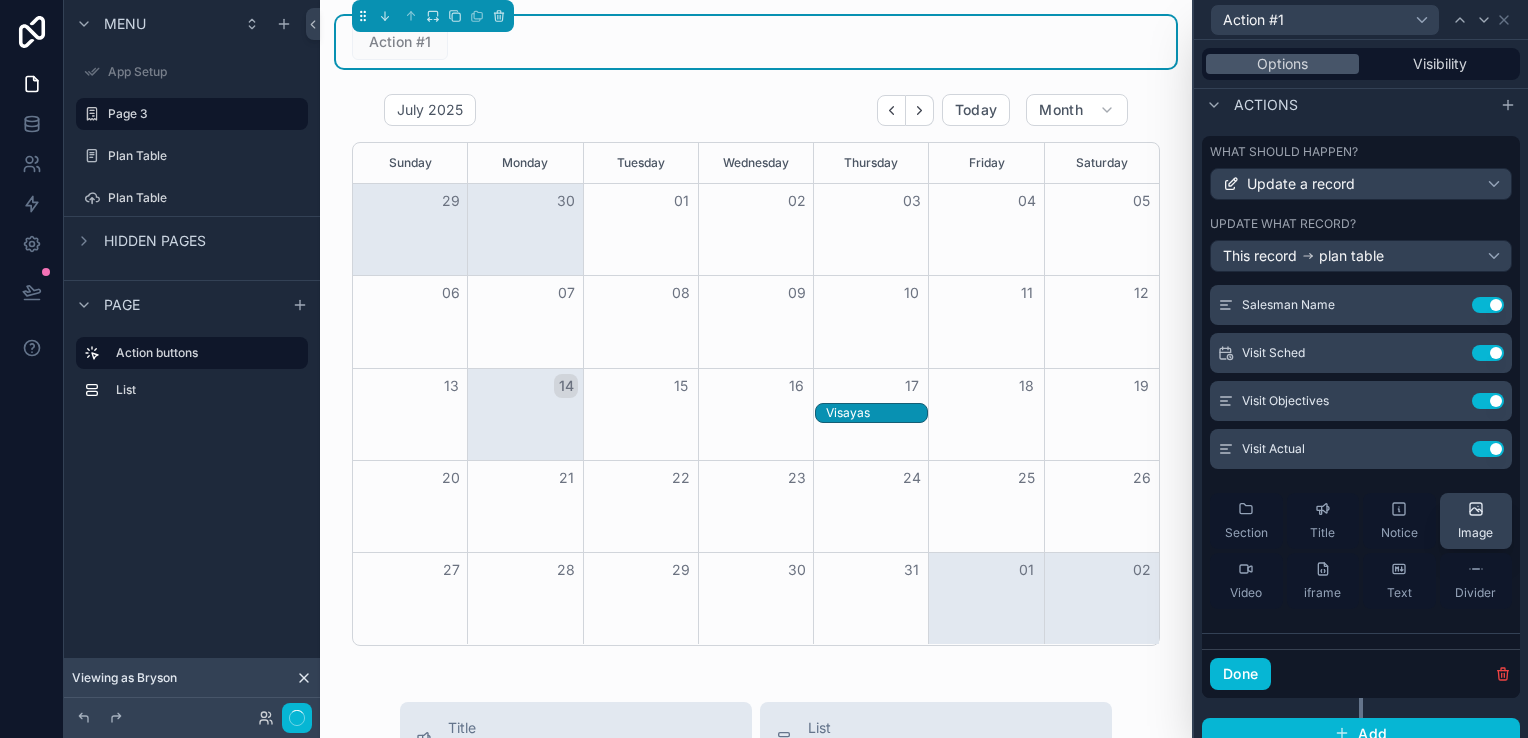click on "Use setting" at bounding box center [1488, 449] 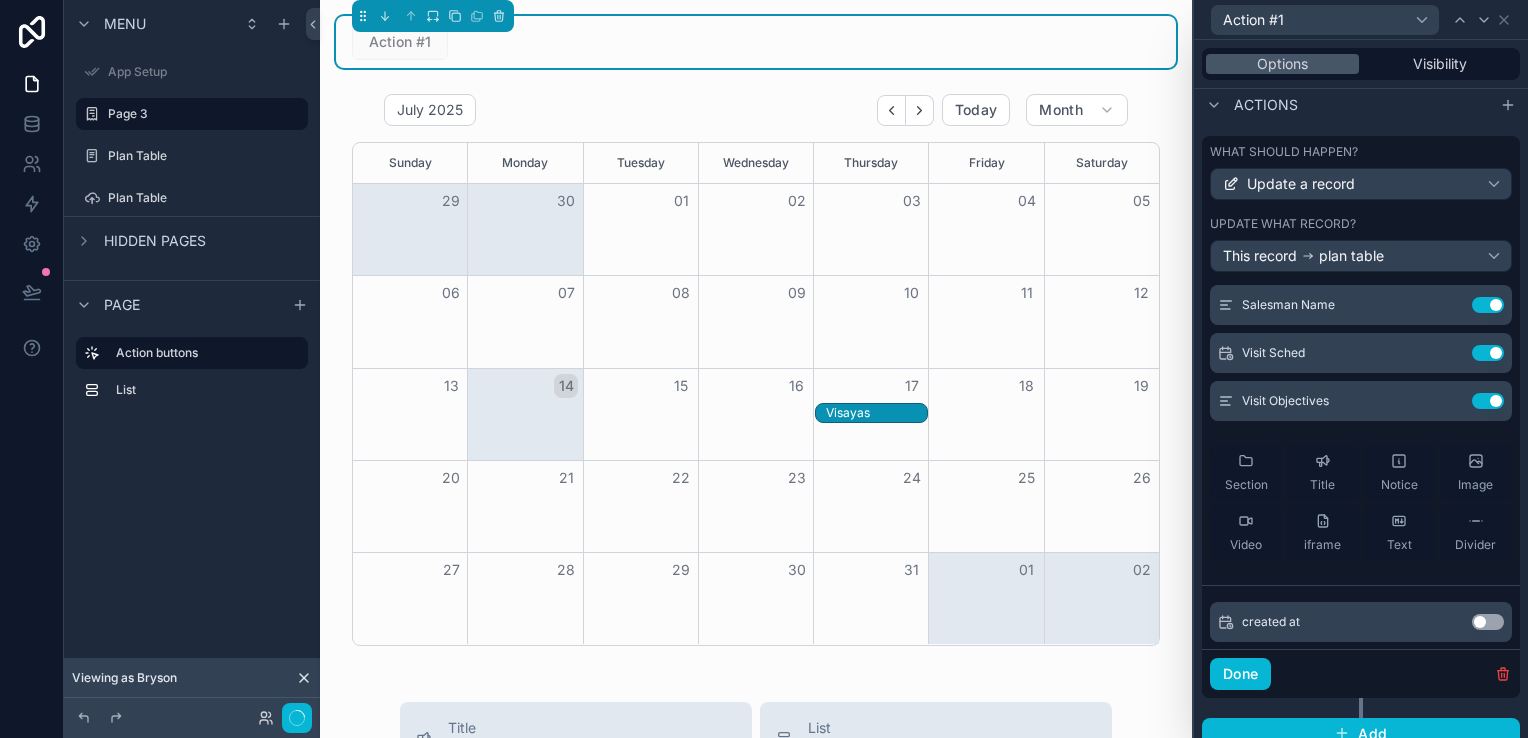 scroll, scrollTop: 500, scrollLeft: 0, axis: vertical 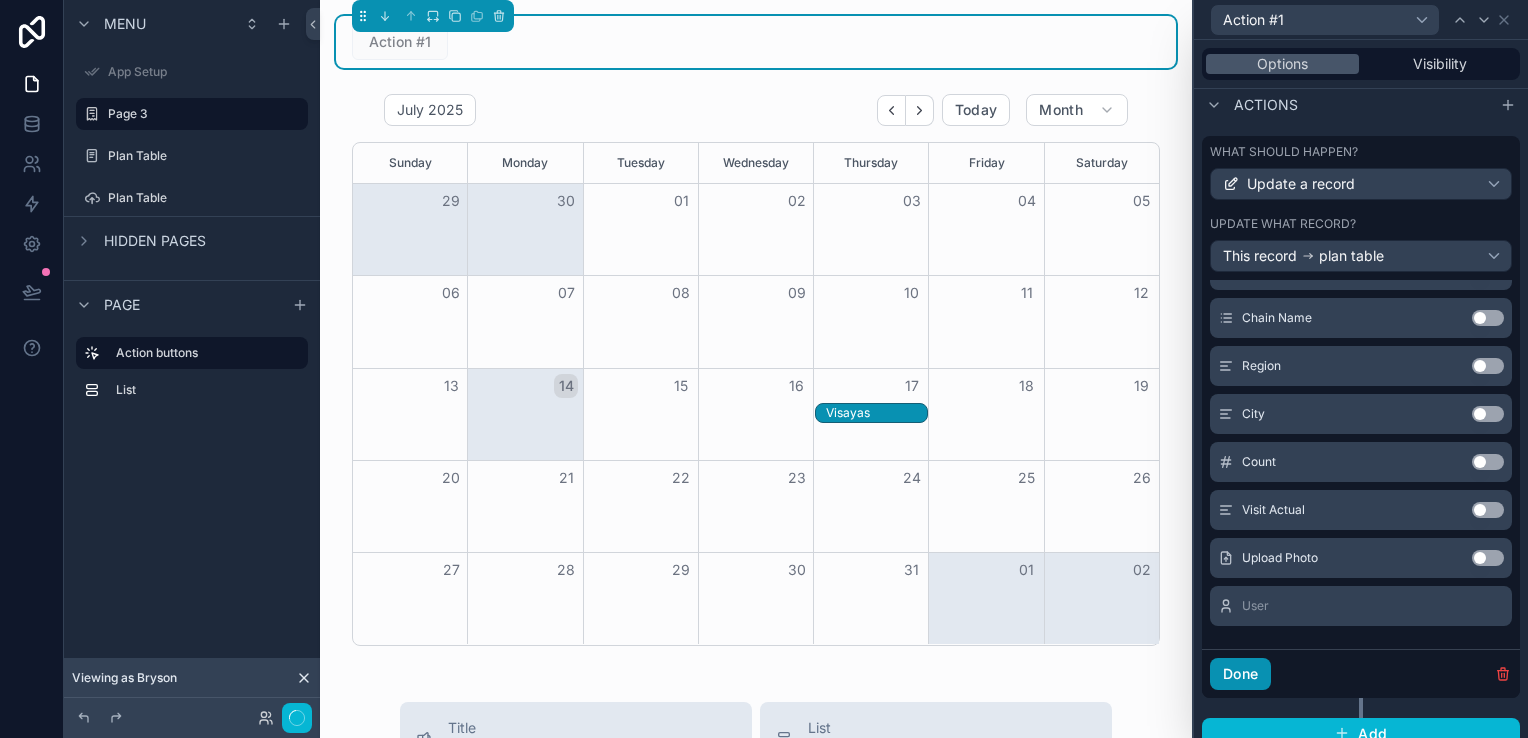 click on "Done" at bounding box center [1240, 674] 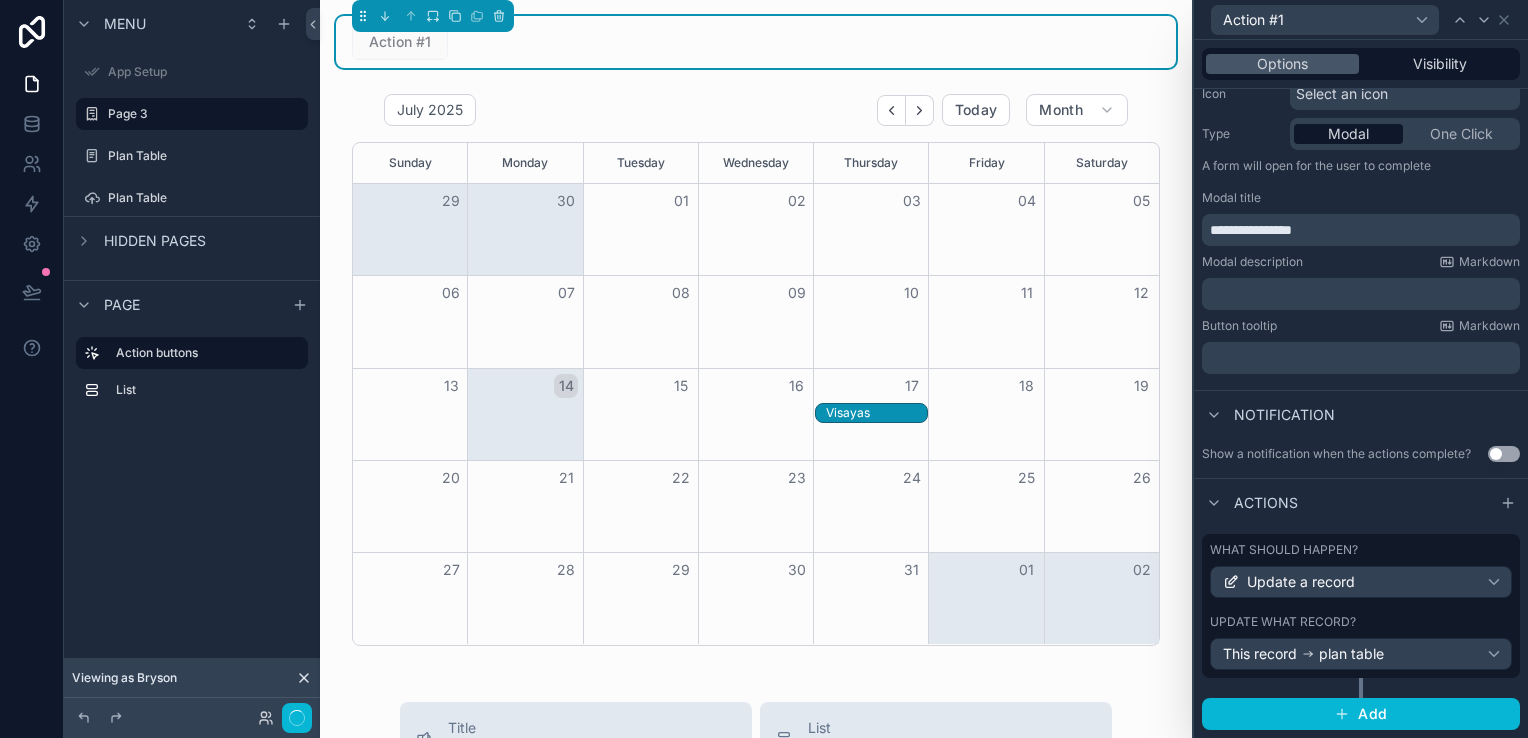 scroll, scrollTop: 217, scrollLeft: 0, axis: vertical 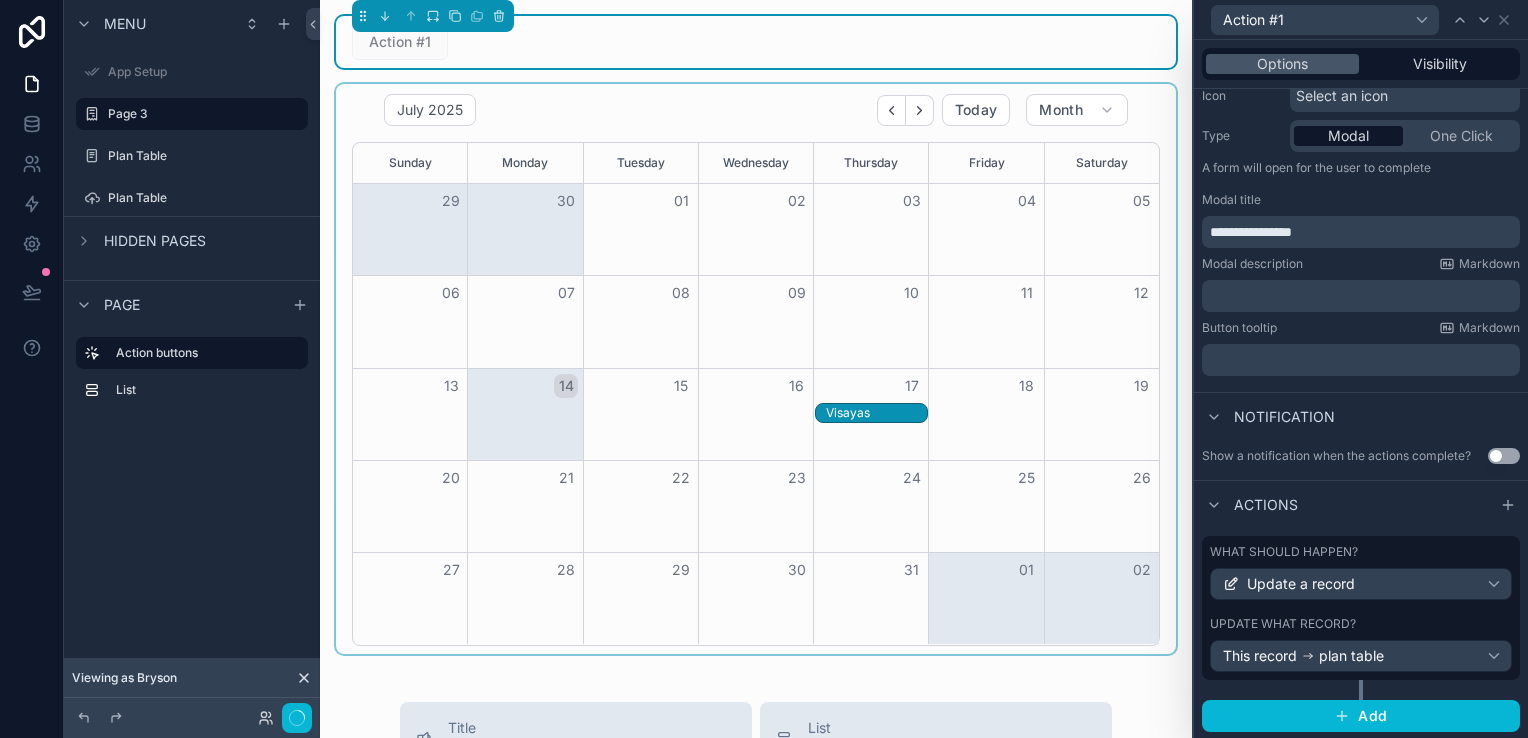 click on "Visayas" at bounding box center [876, 413] 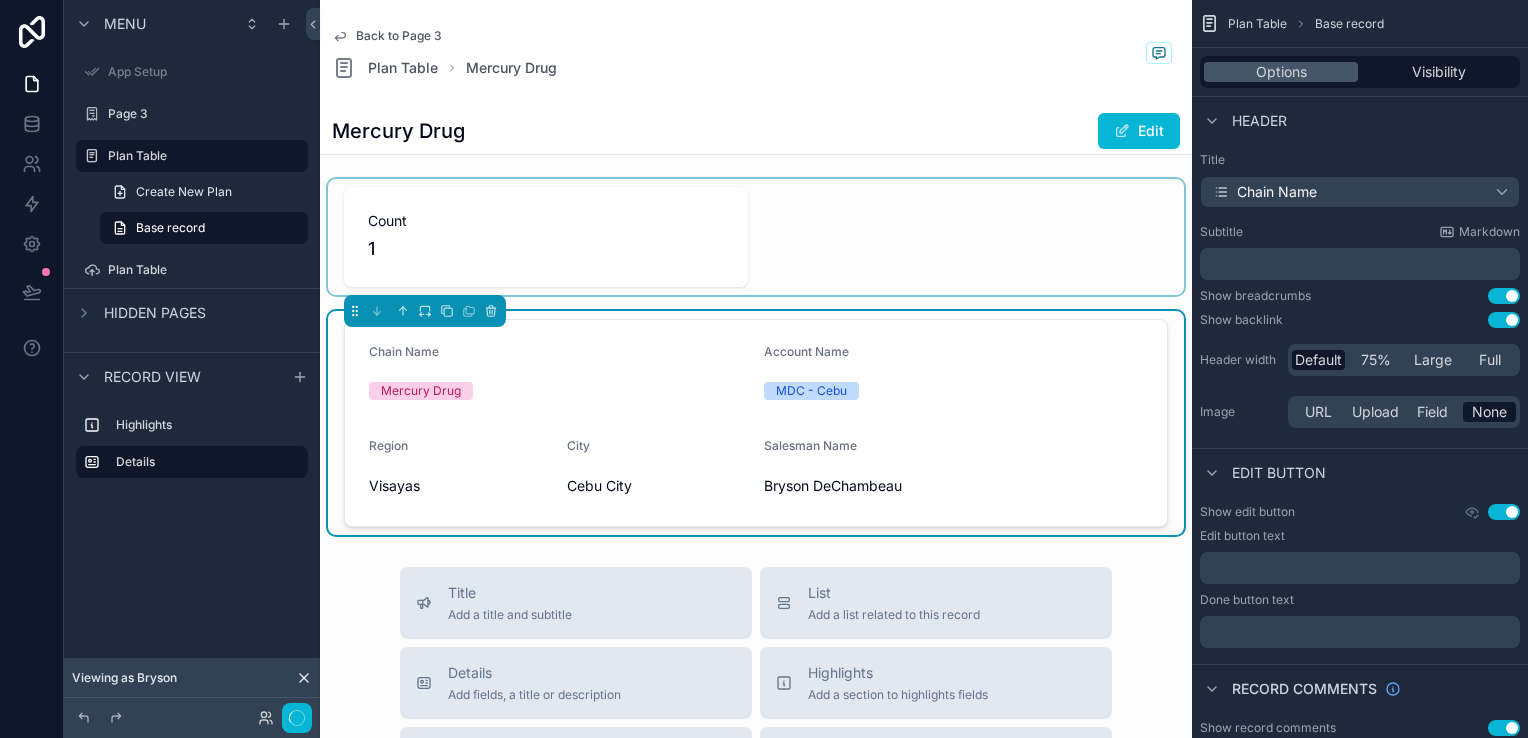 click at bounding box center [756, 237] 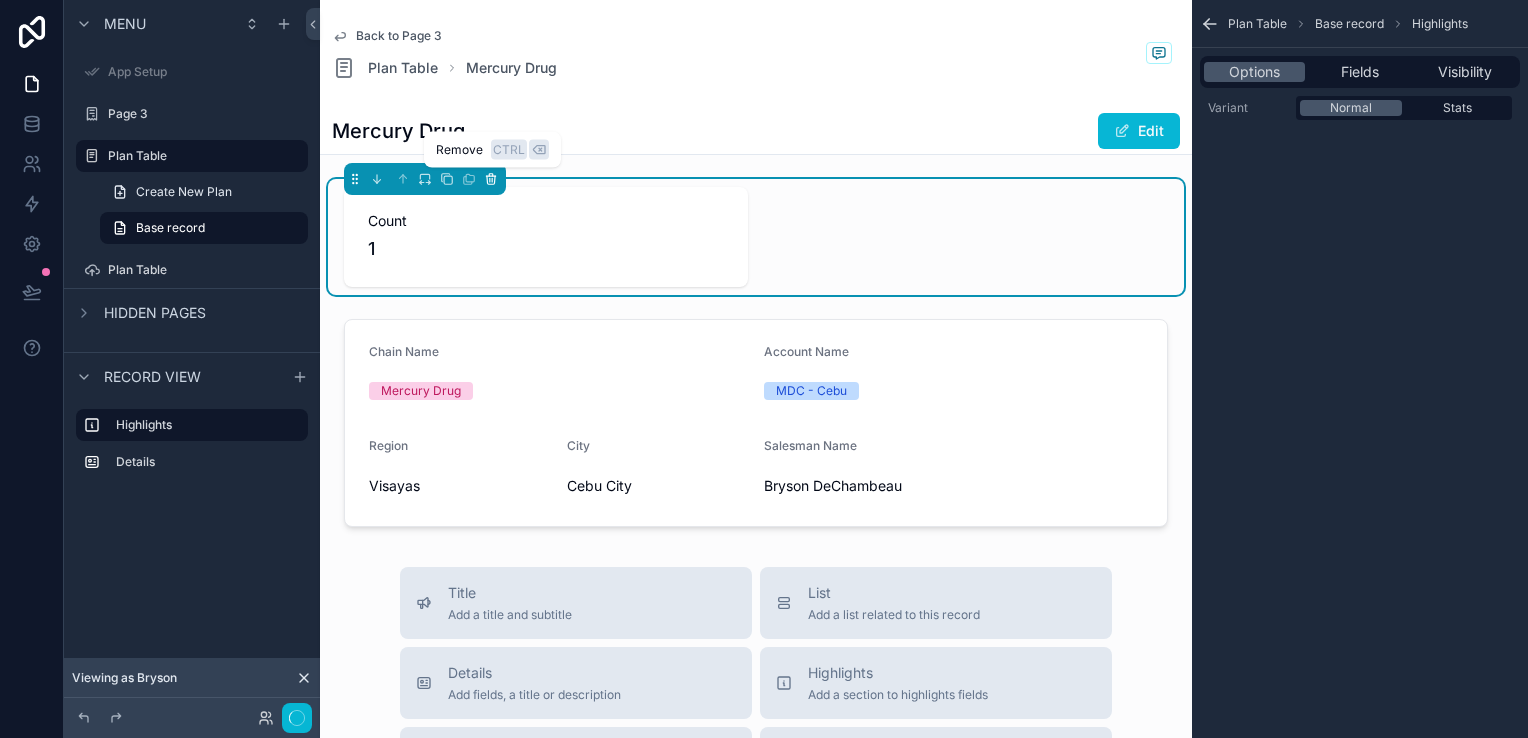 click 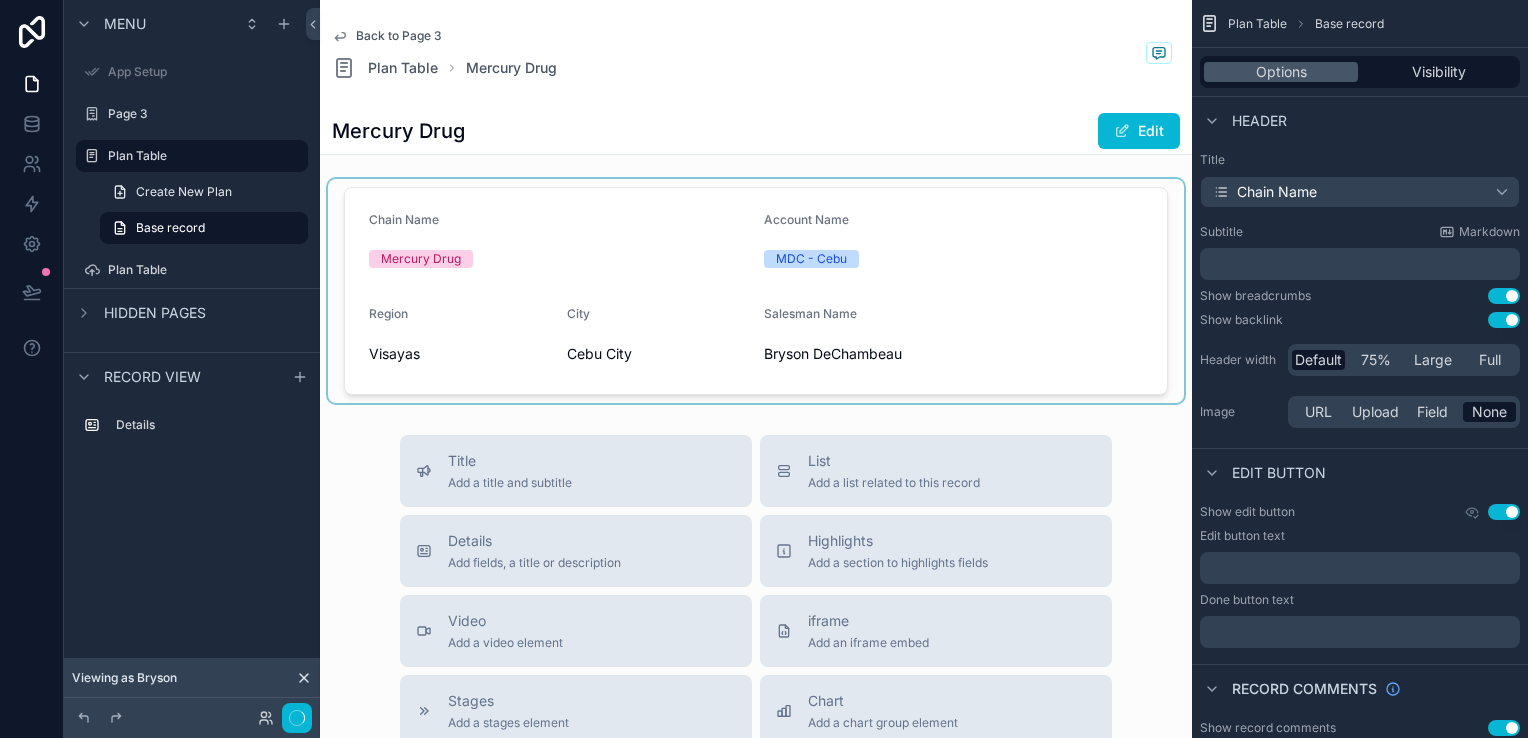 click at bounding box center [756, 291] 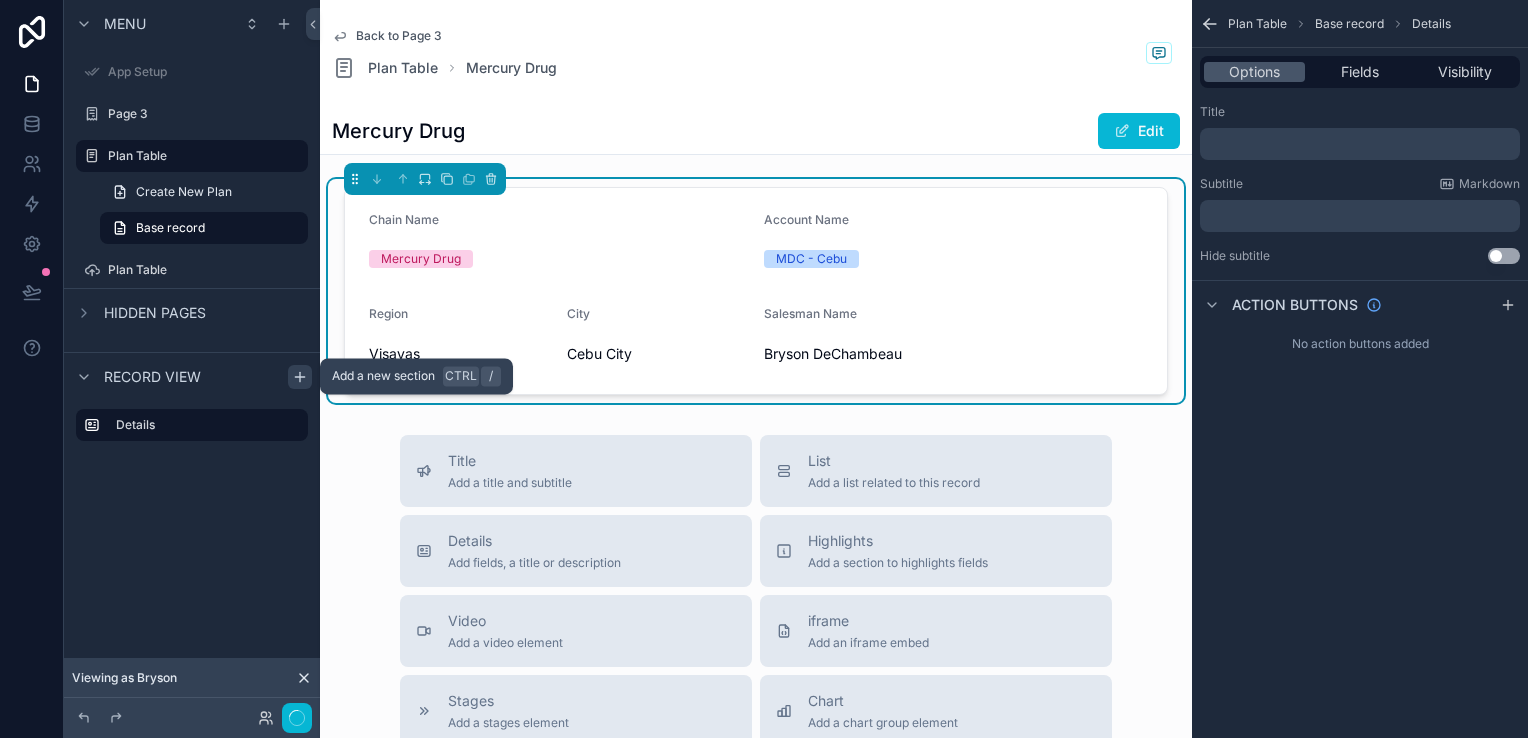 click 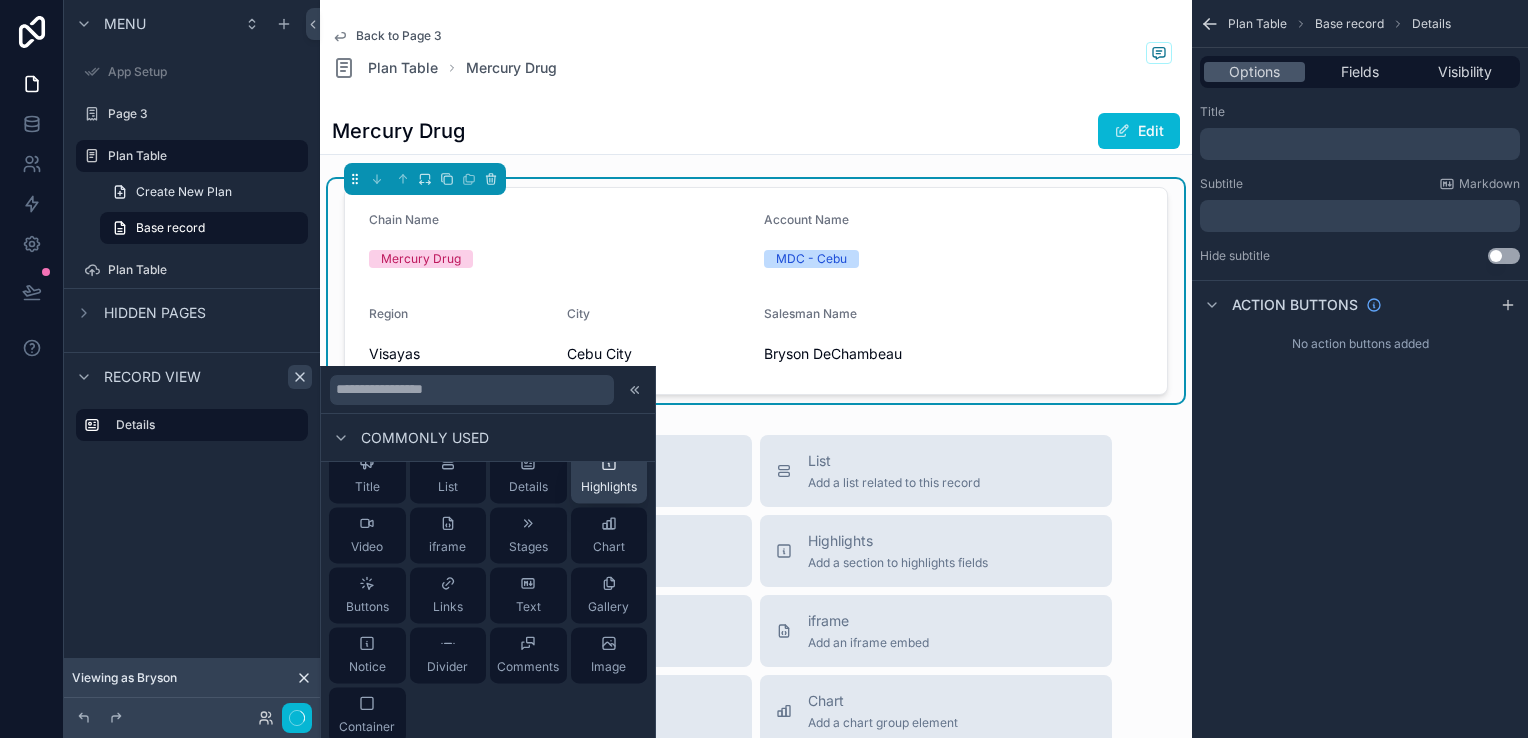 scroll, scrollTop: 0, scrollLeft: 0, axis: both 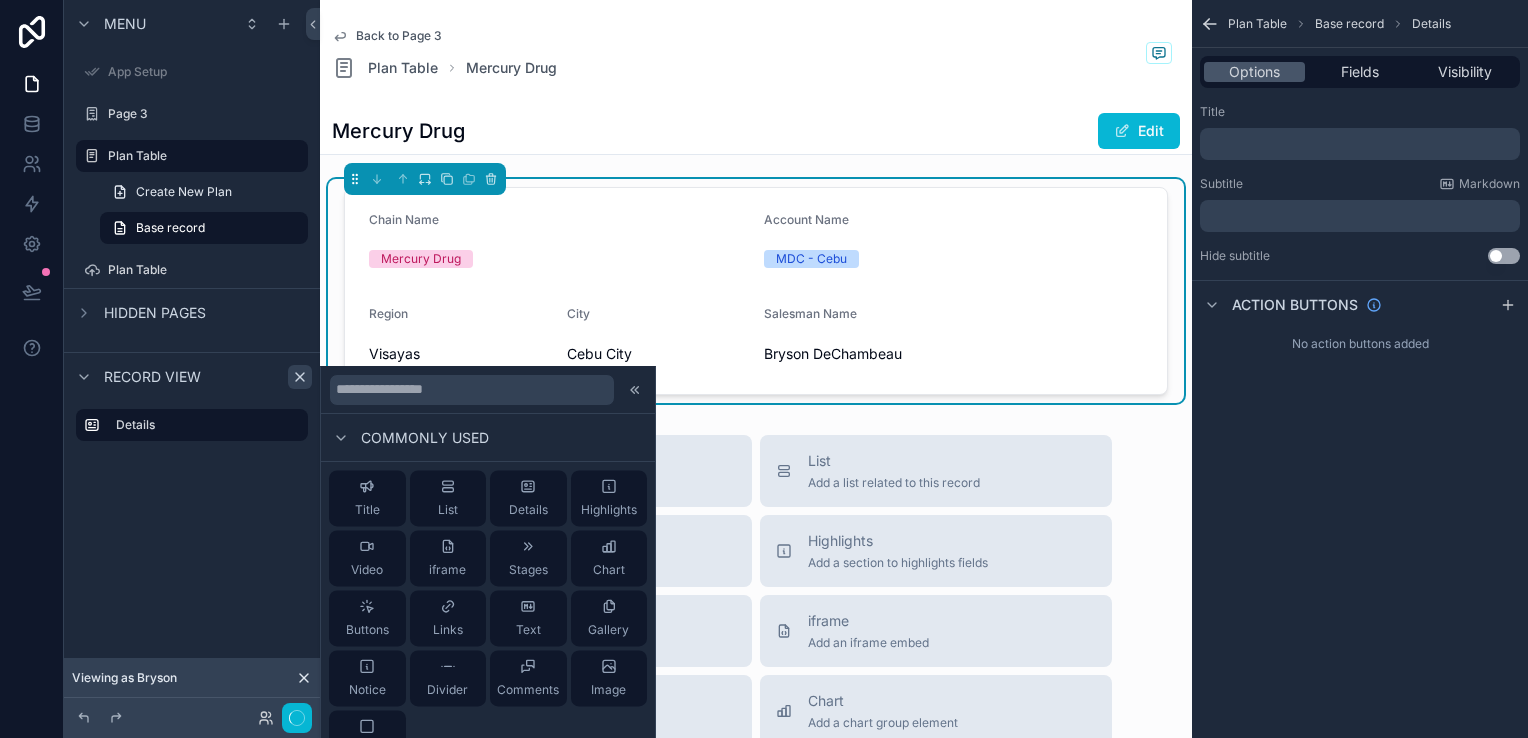 click on "Chain Name Mercury Drug Account Name MDC - [CITY] Region Visayas City [CITY] City Salesman Name Bryson DeChambeau" at bounding box center [756, 291] 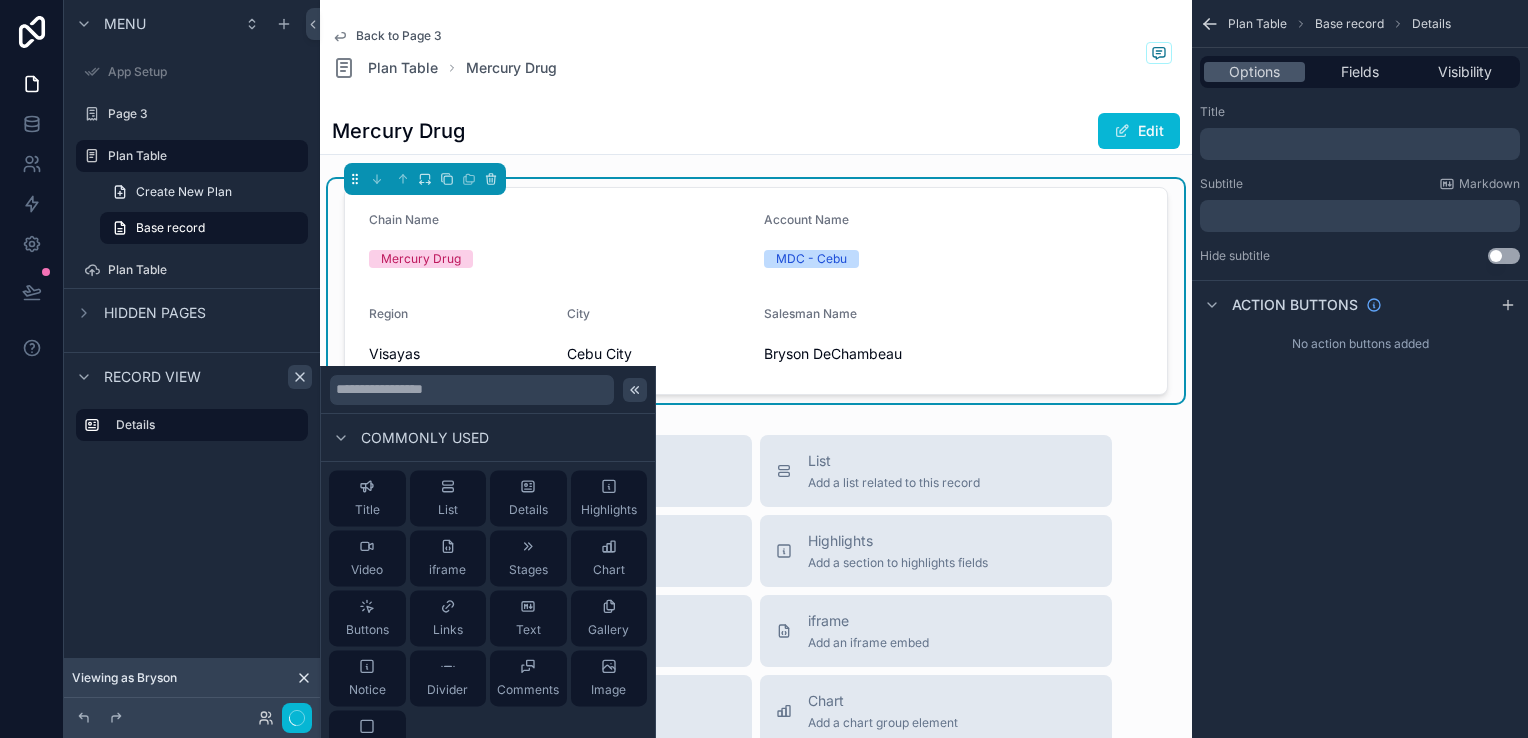 click 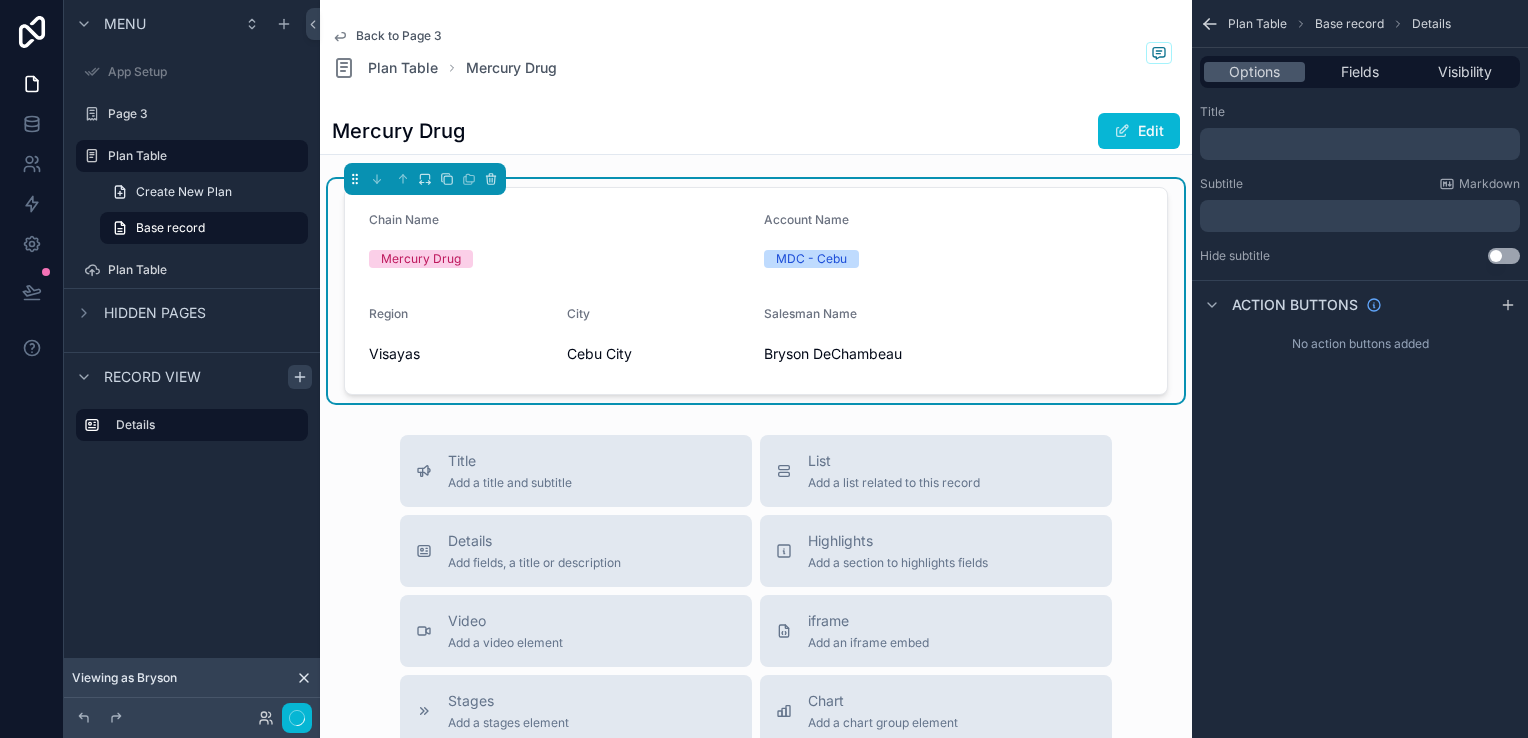 click on "Mercury Drug" at bounding box center [558, 259] 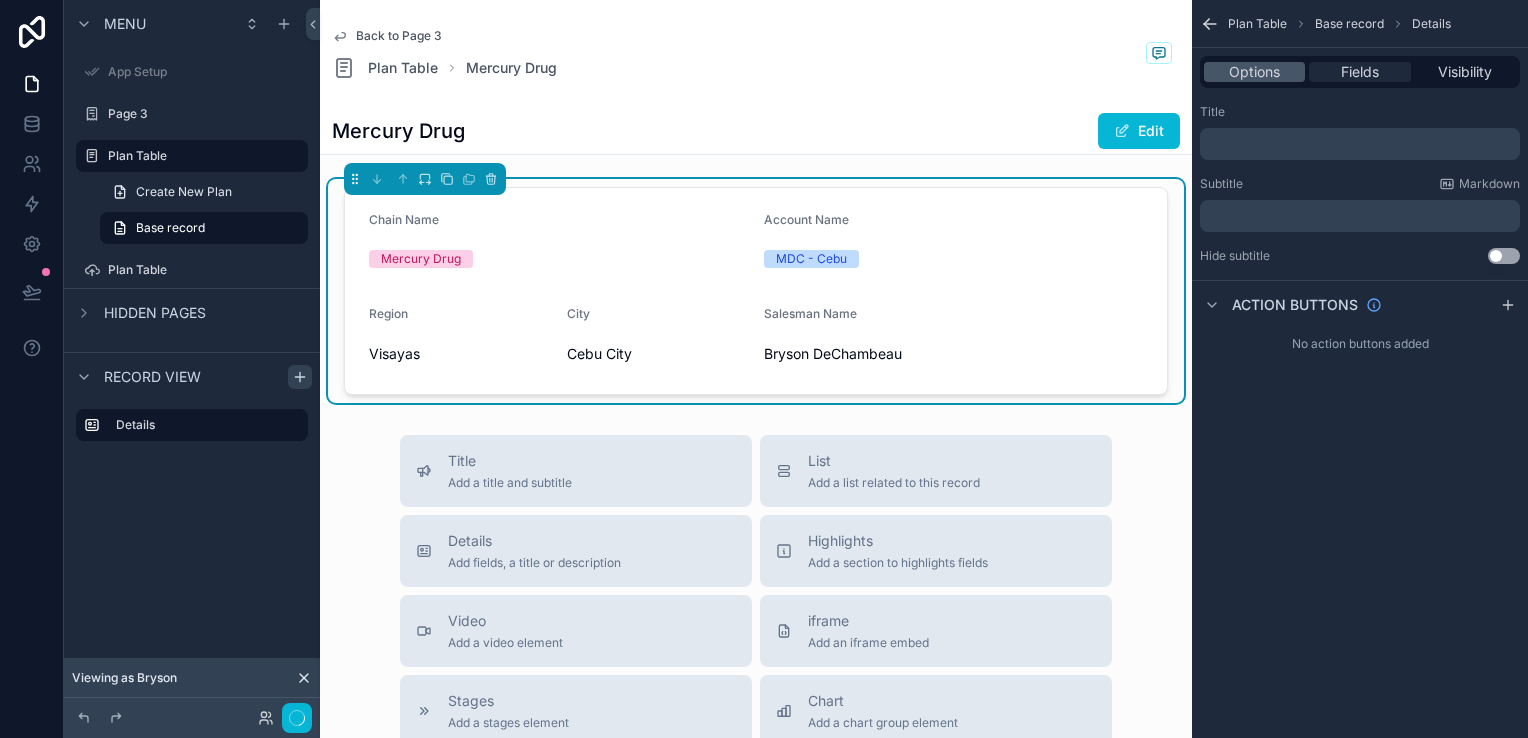 click on "Fields" at bounding box center (1359, 72) 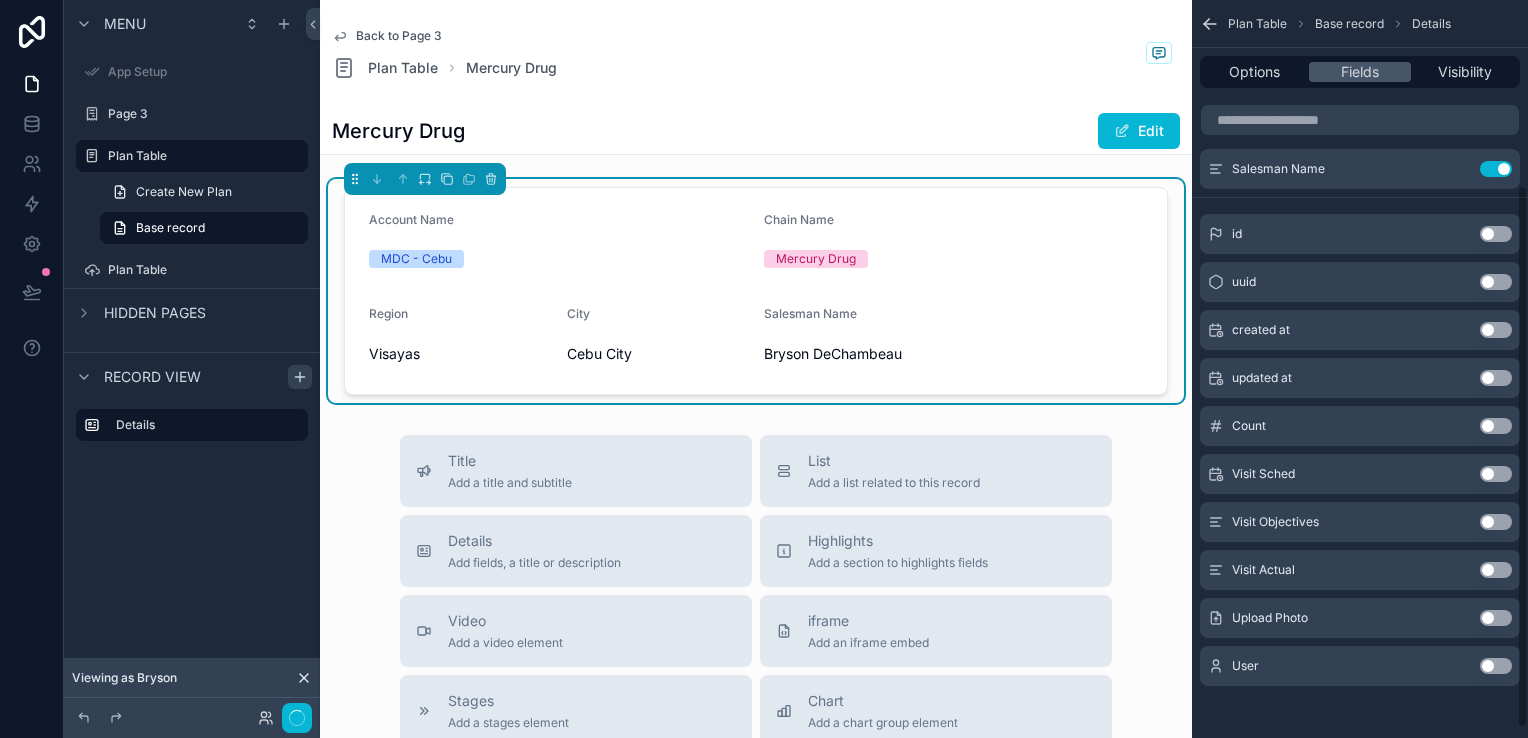 scroll, scrollTop: 264, scrollLeft: 0, axis: vertical 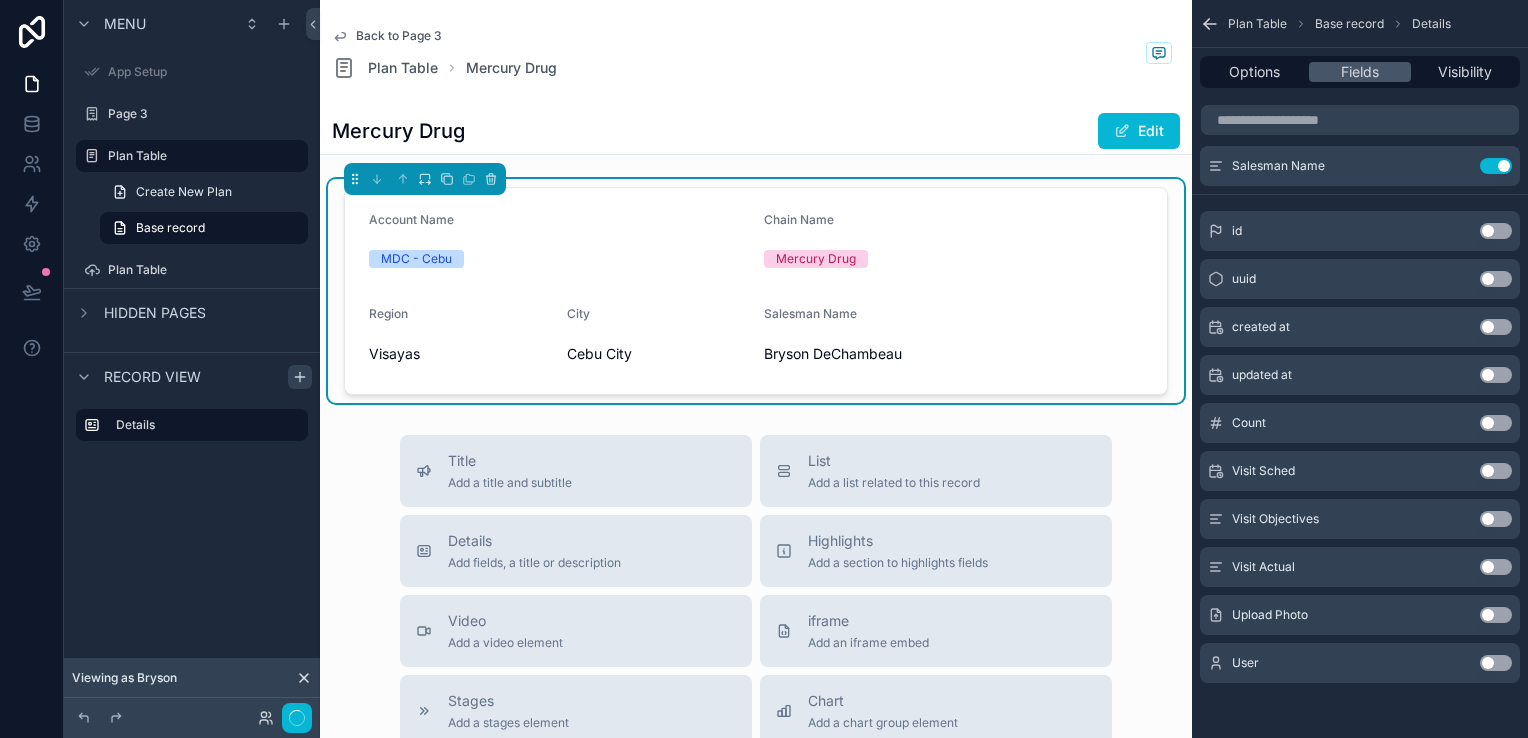 click on "Use setting" at bounding box center [1496, 519] 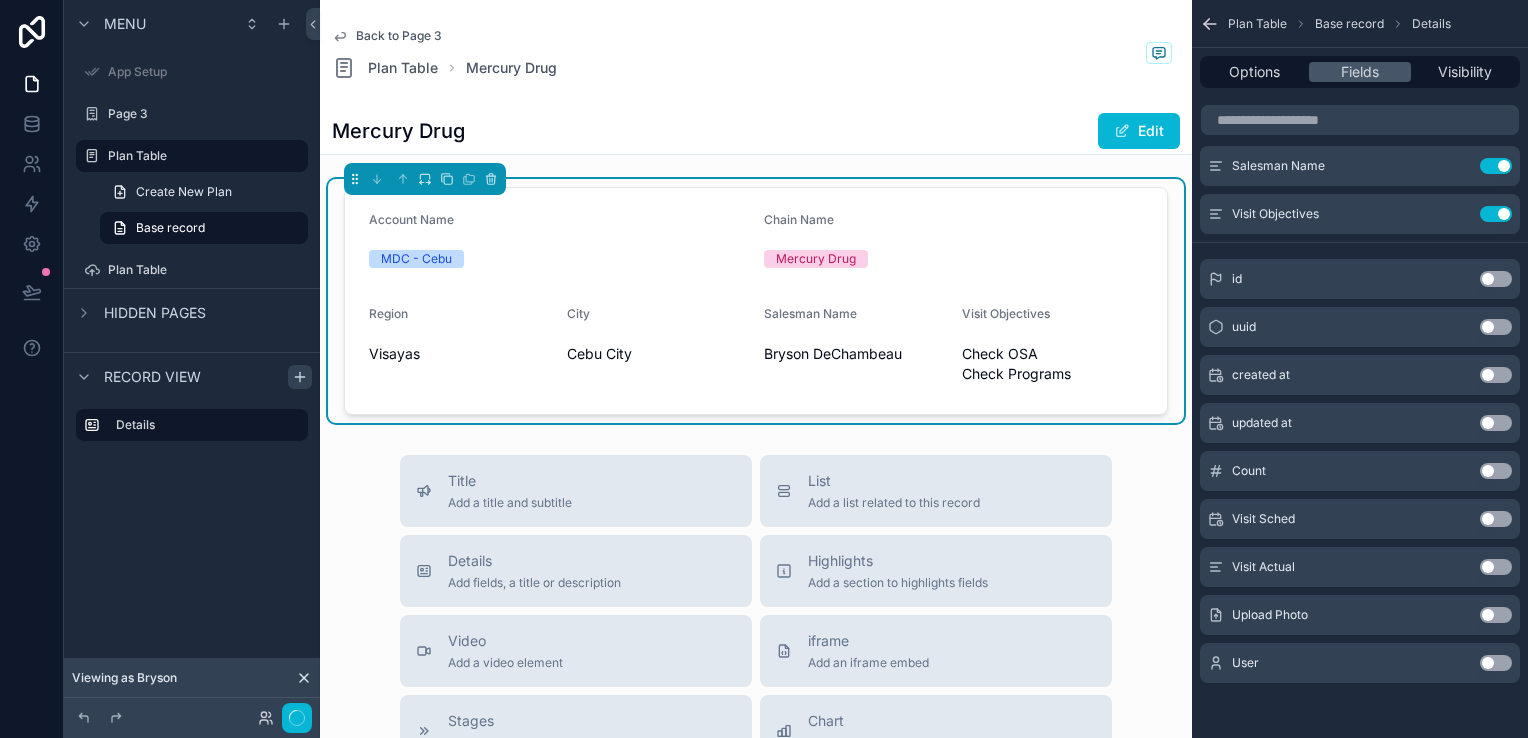 click on "Use setting" at bounding box center [1496, 519] 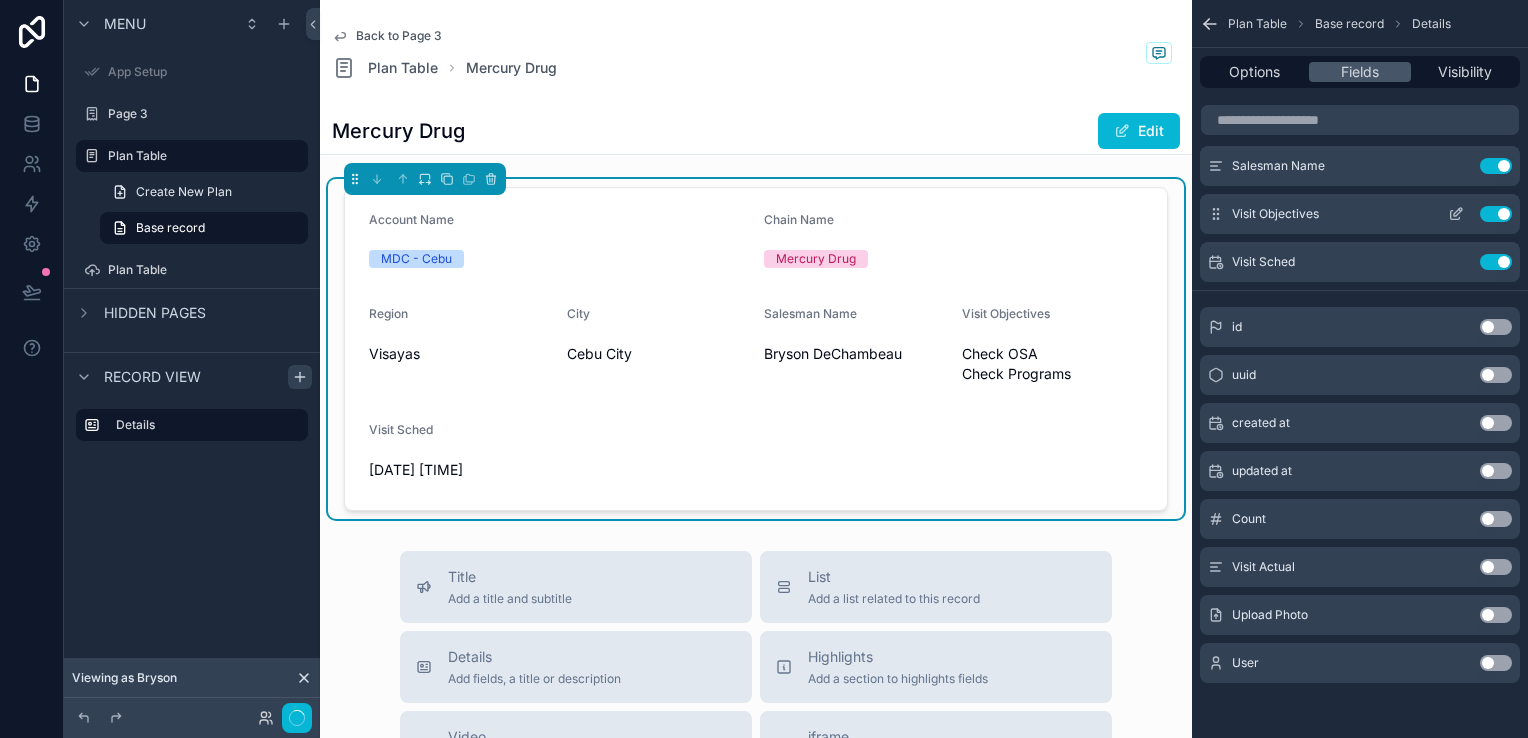 click 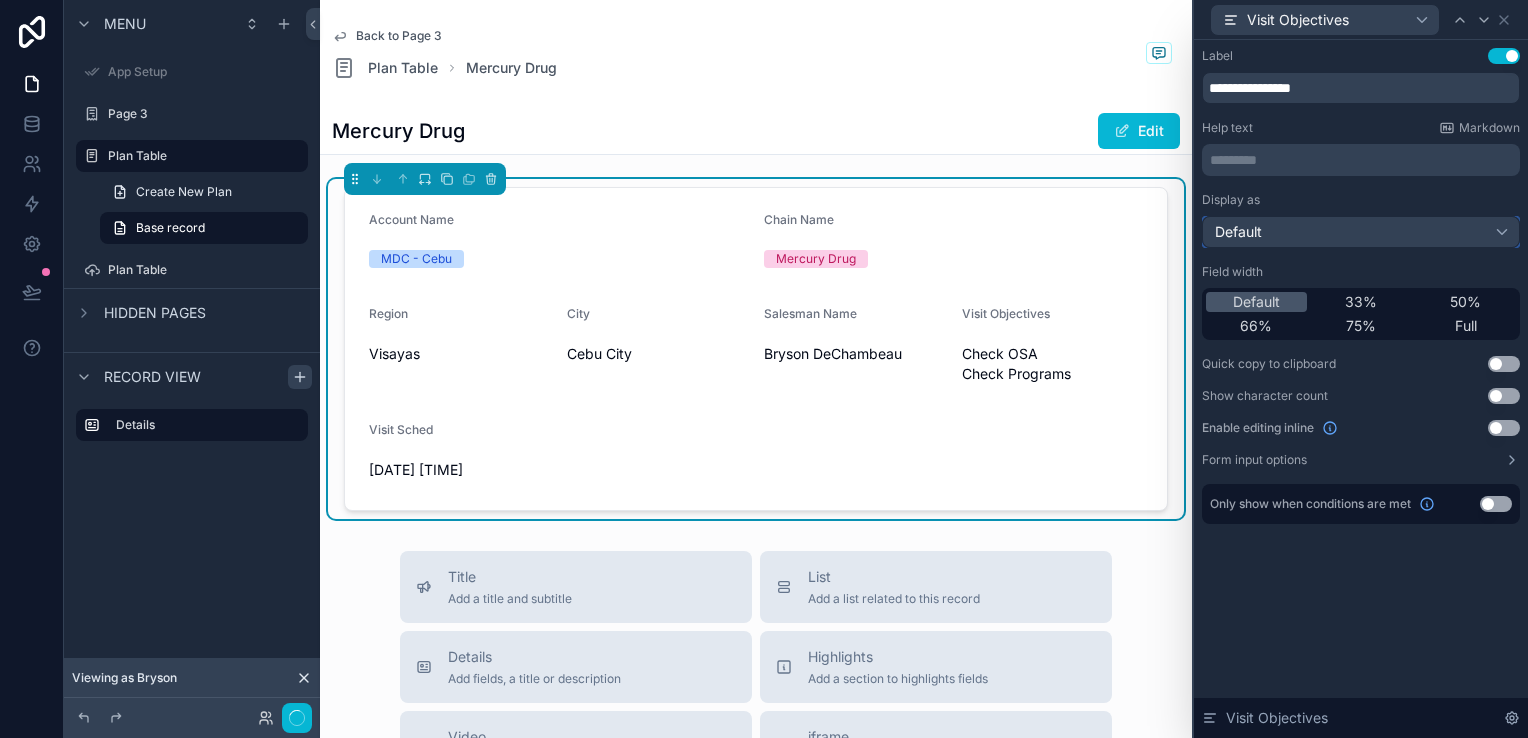 click on "Default" at bounding box center [1361, 232] 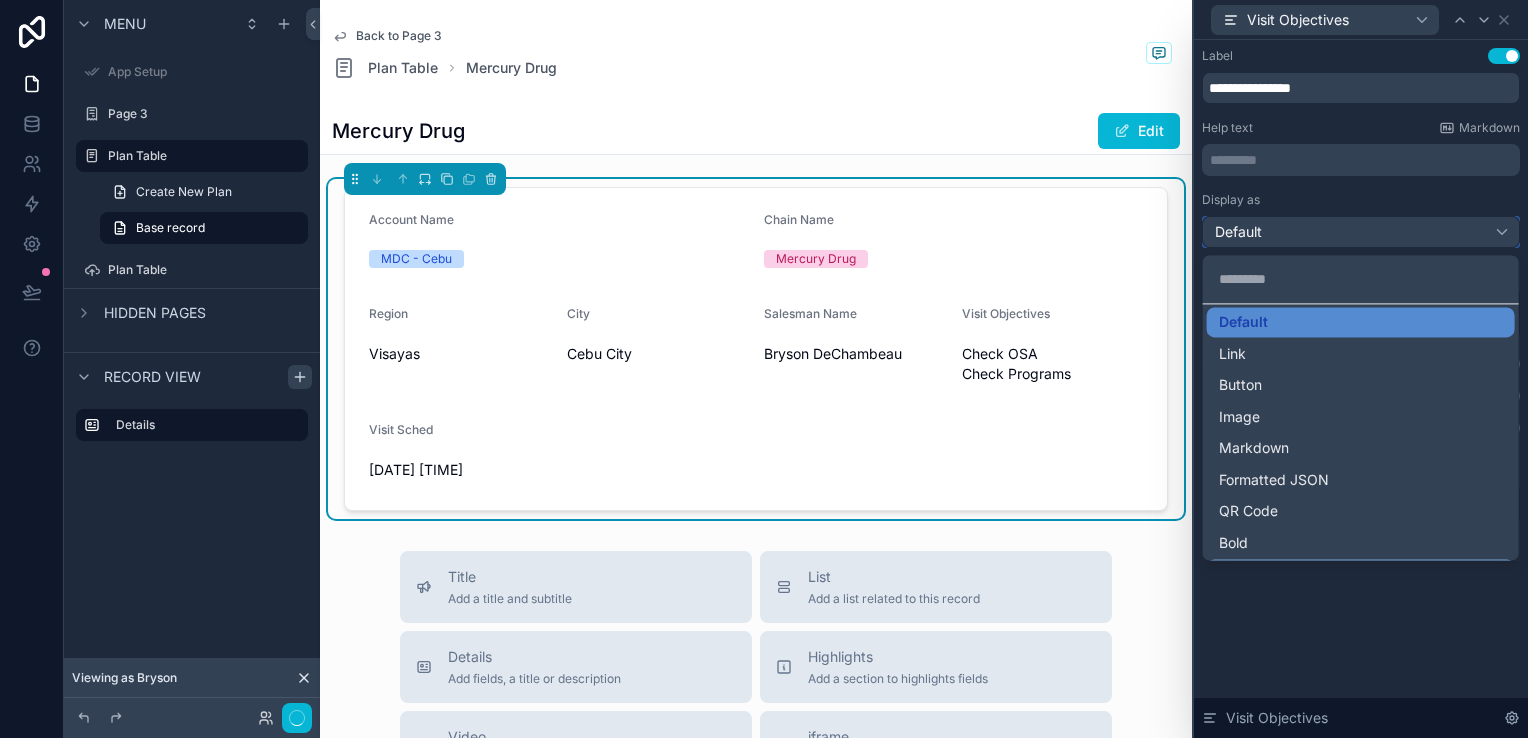 scroll, scrollTop: 0, scrollLeft: 0, axis: both 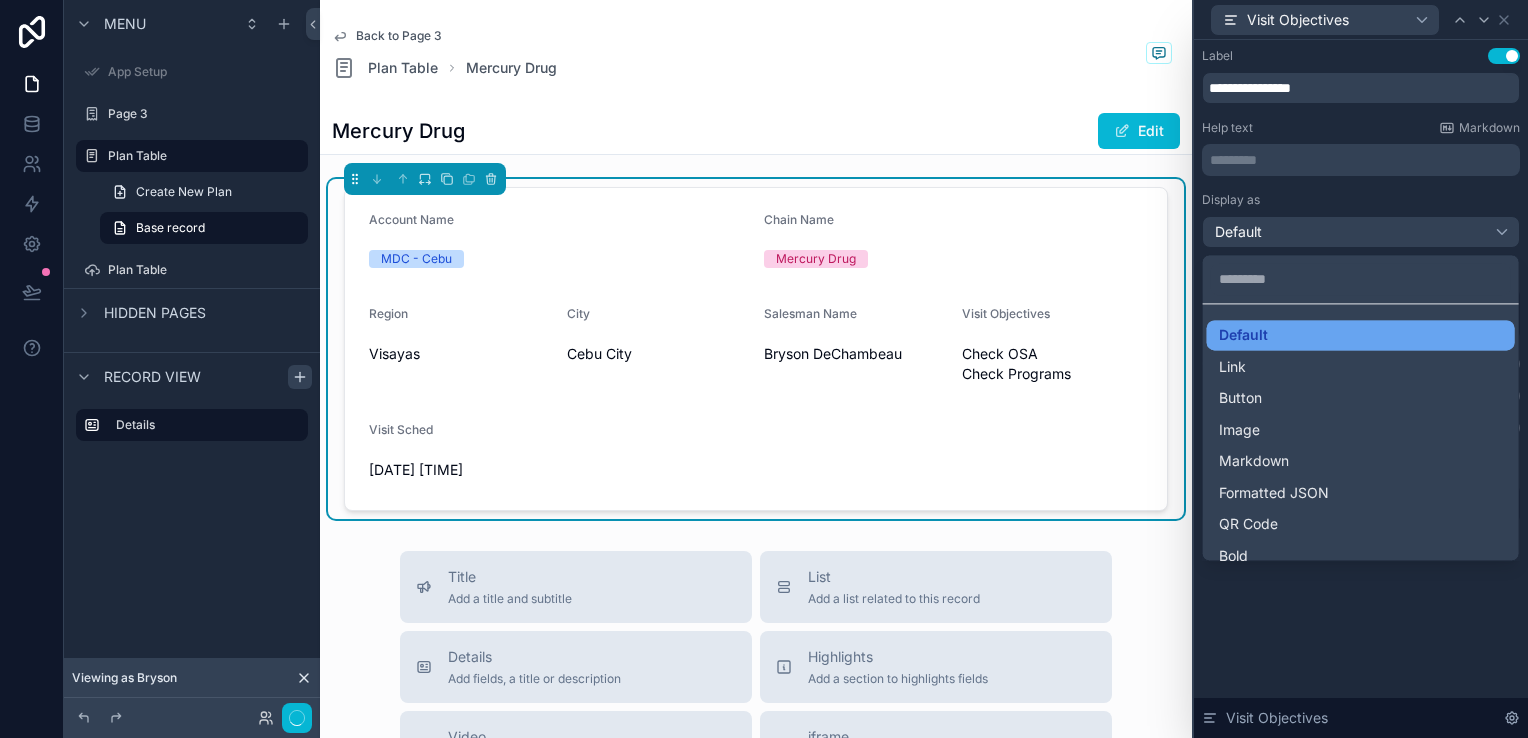 click on "Default" at bounding box center (1361, 335) 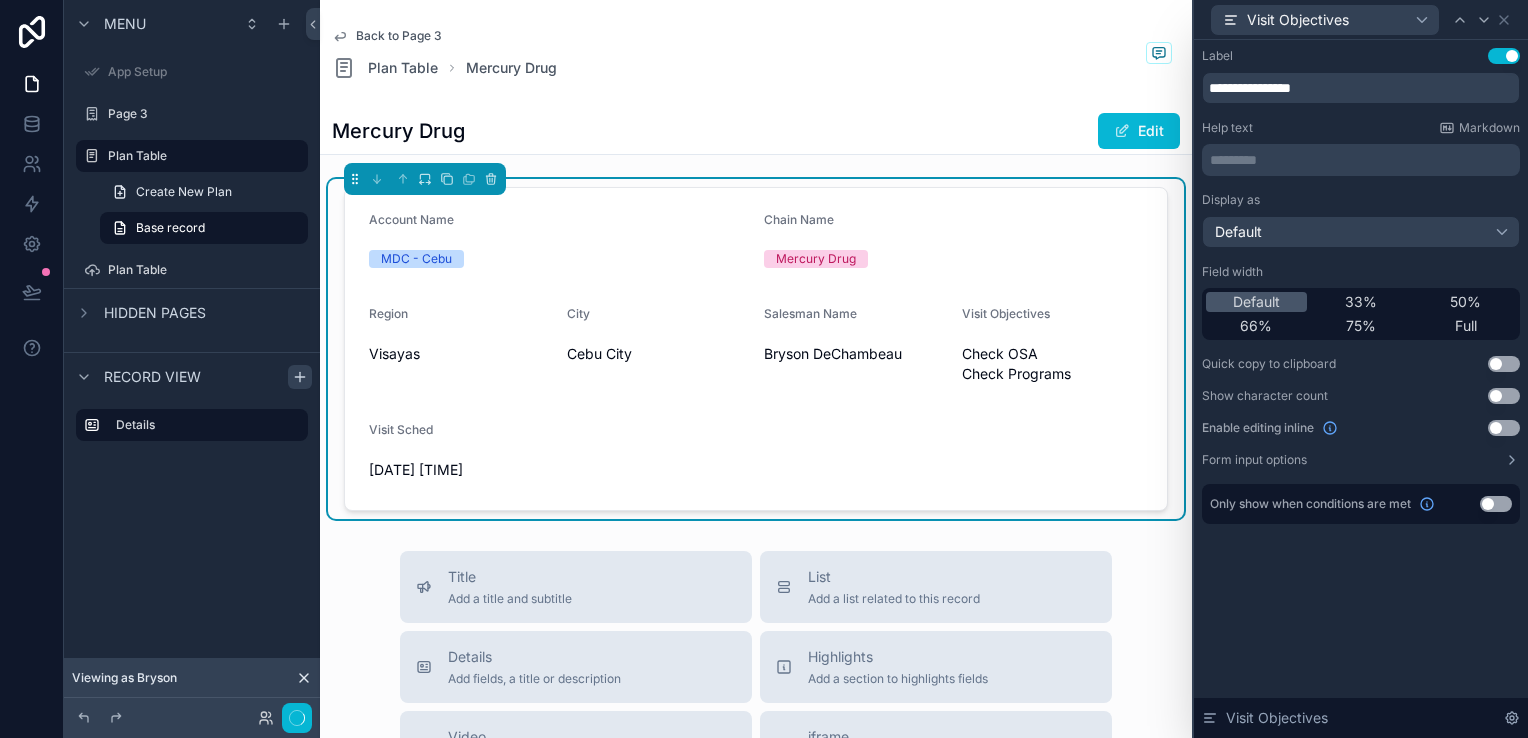 click on "Visayas" at bounding box center (460, 354) 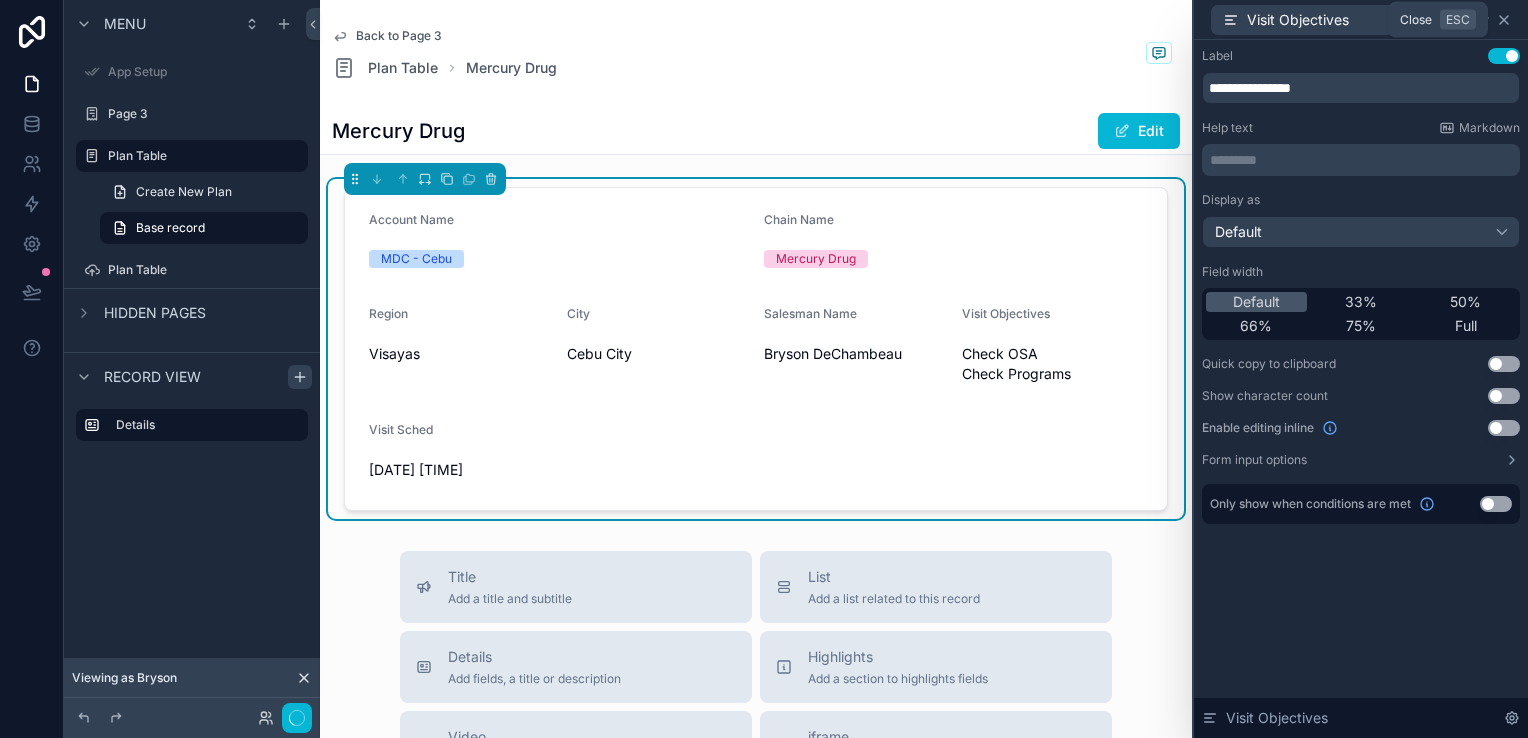 click 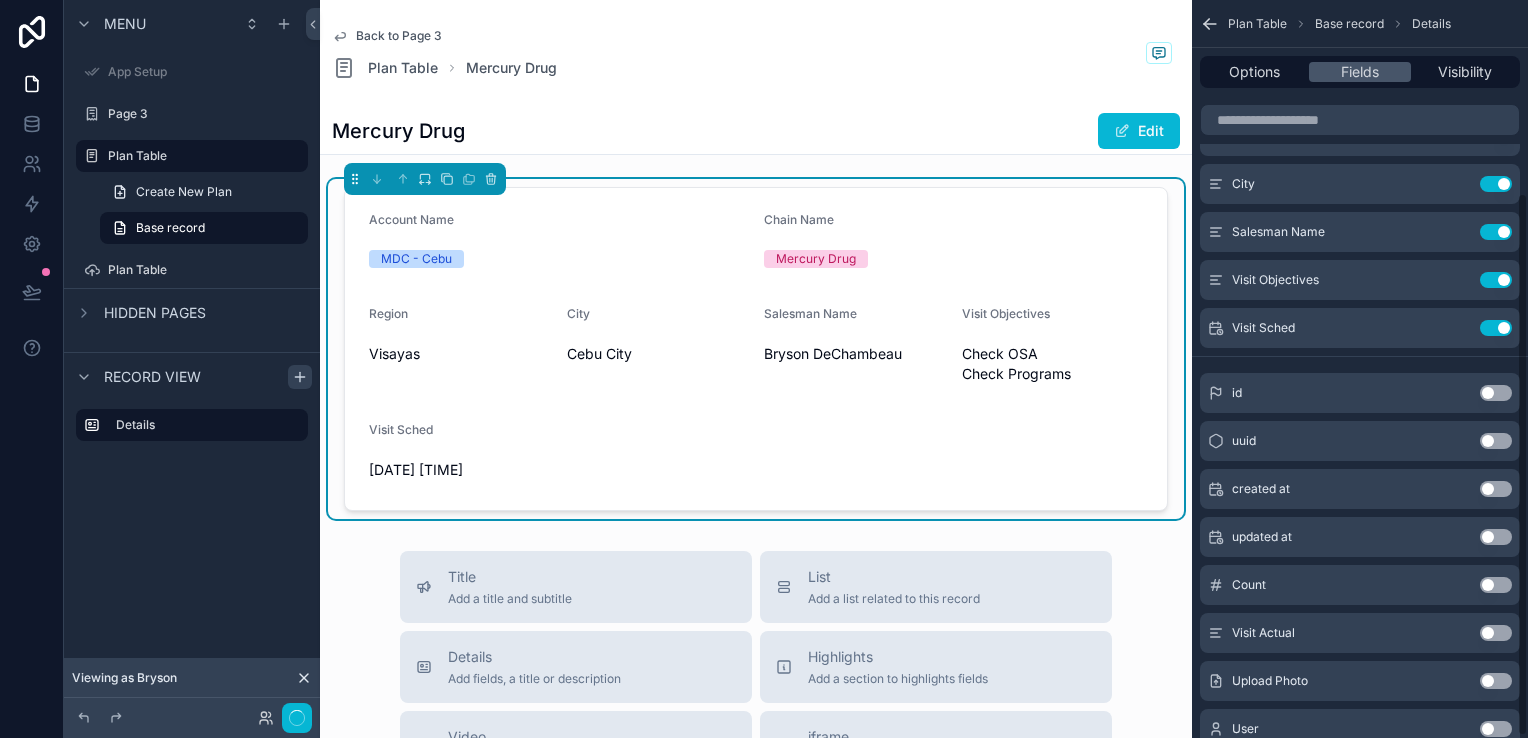 scroll, scrollTop: 164, scrollLeft: 0, axis: vertical 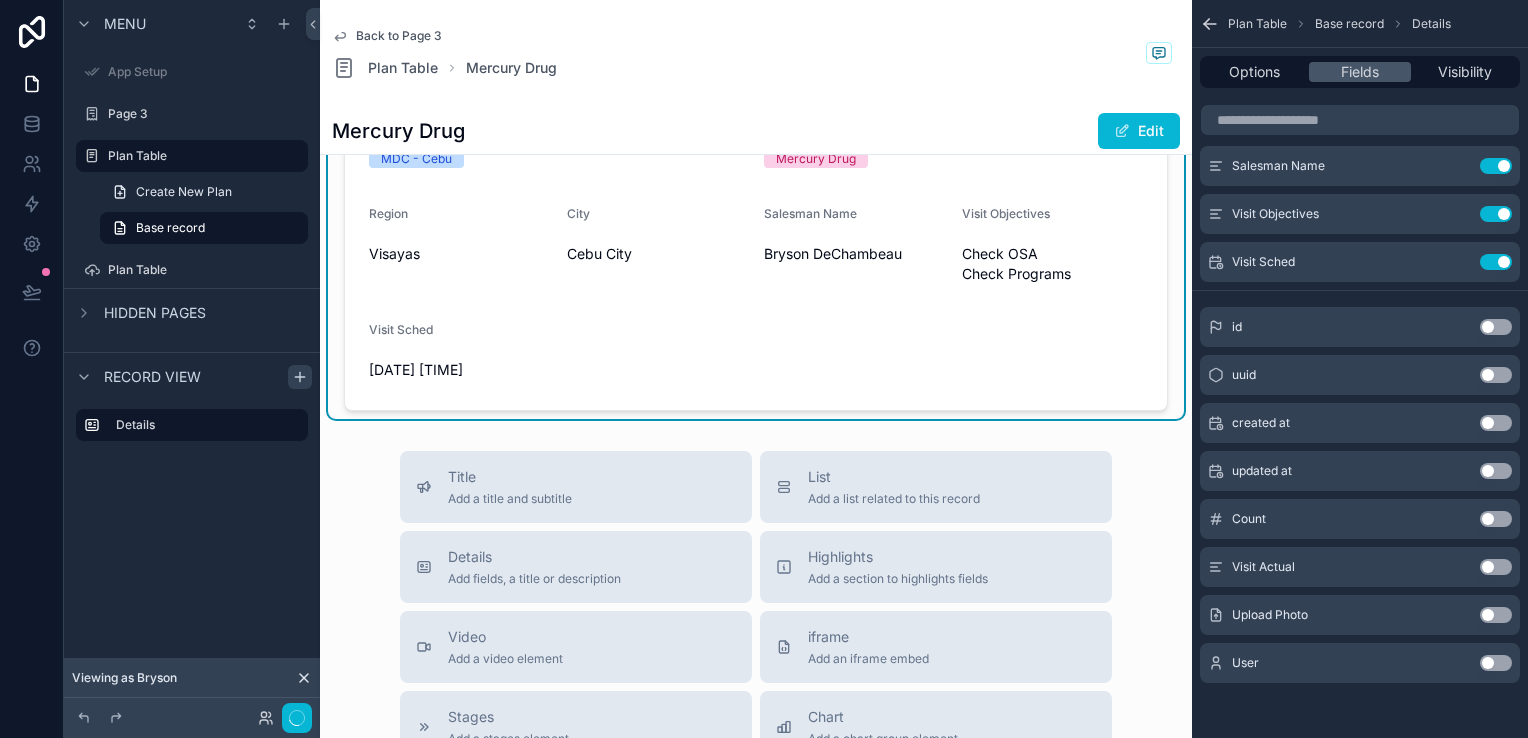 click on "Use setting" at bounding box center [1496, 567] 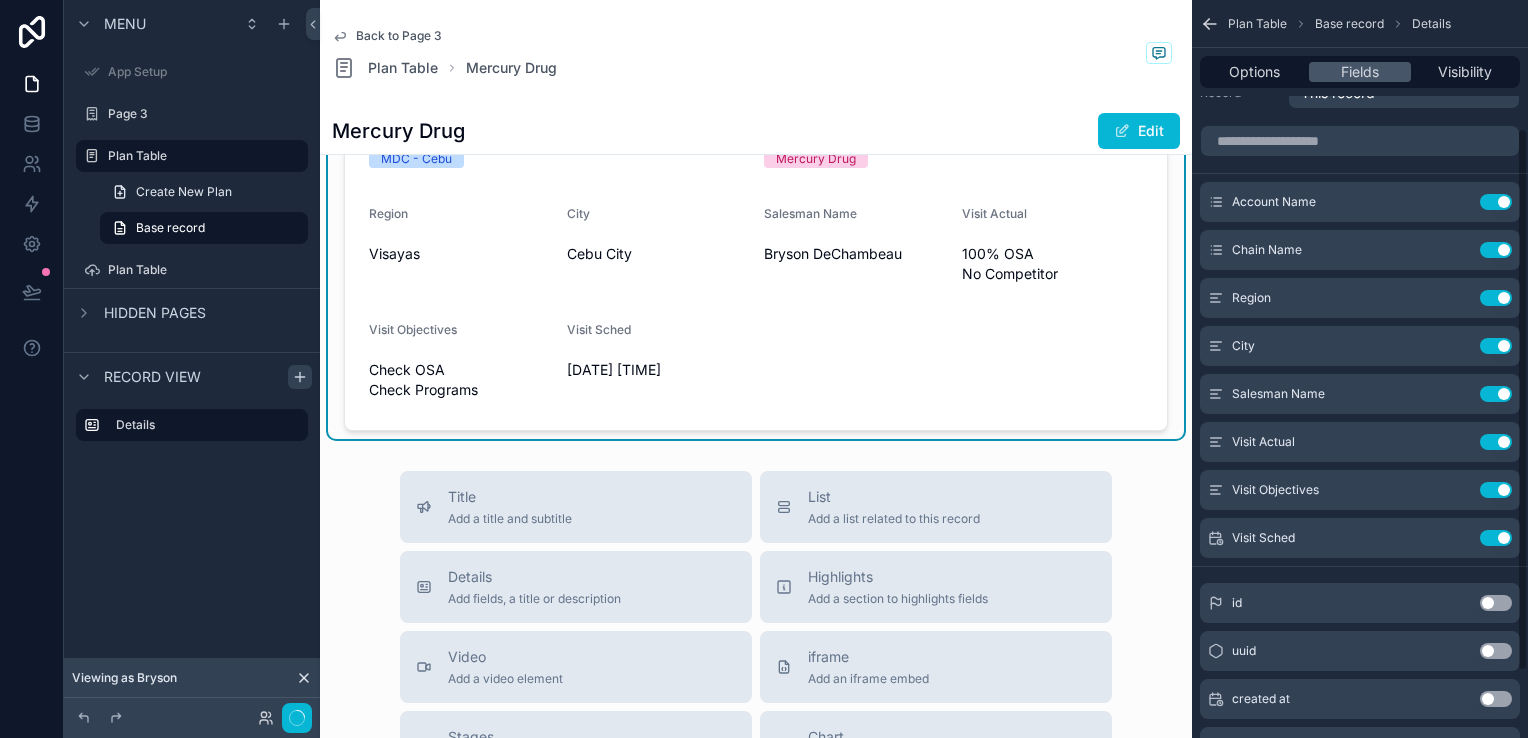 scroll, scrollTop: 0, scrollLeft: 0, axis: both 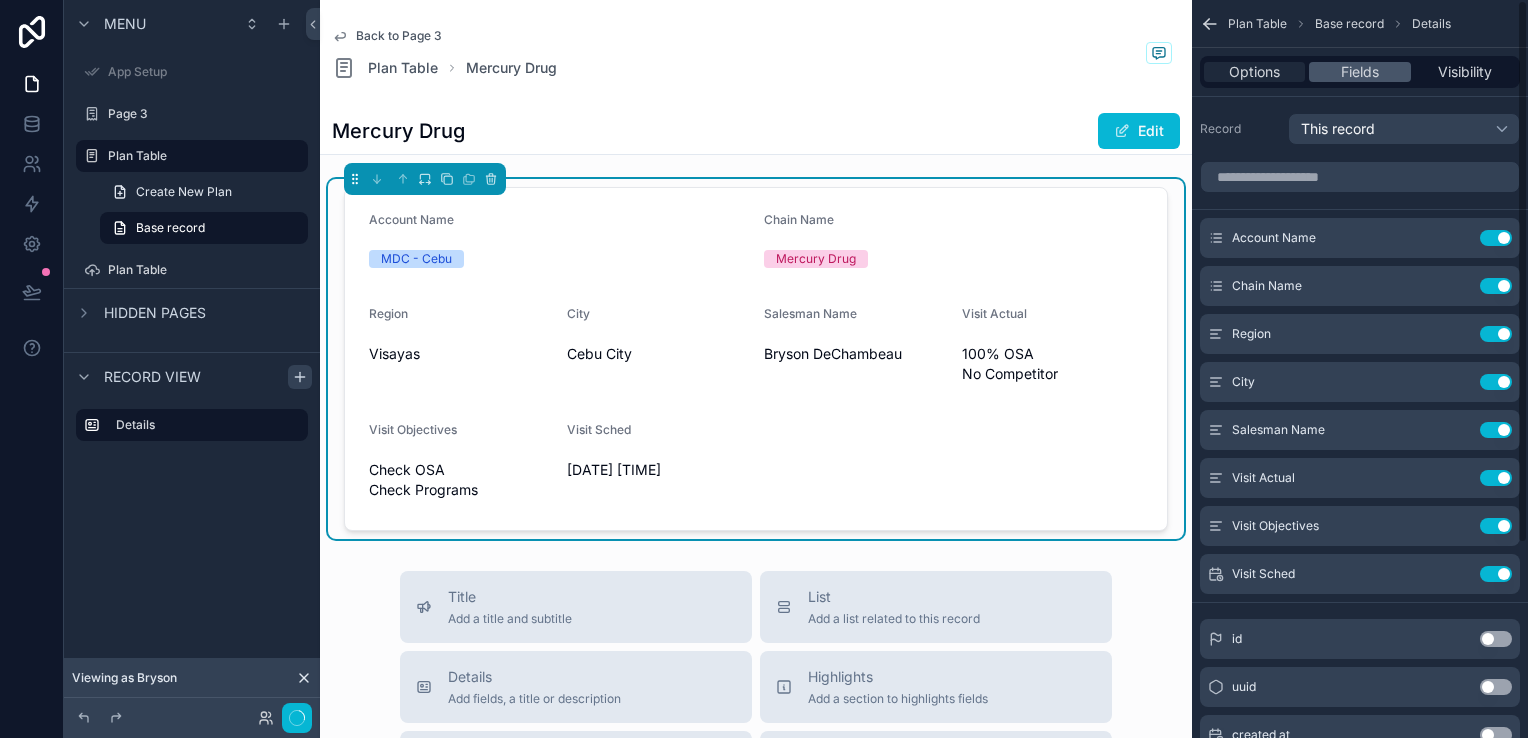 click on "Options" at bounding box center [1254, 72] 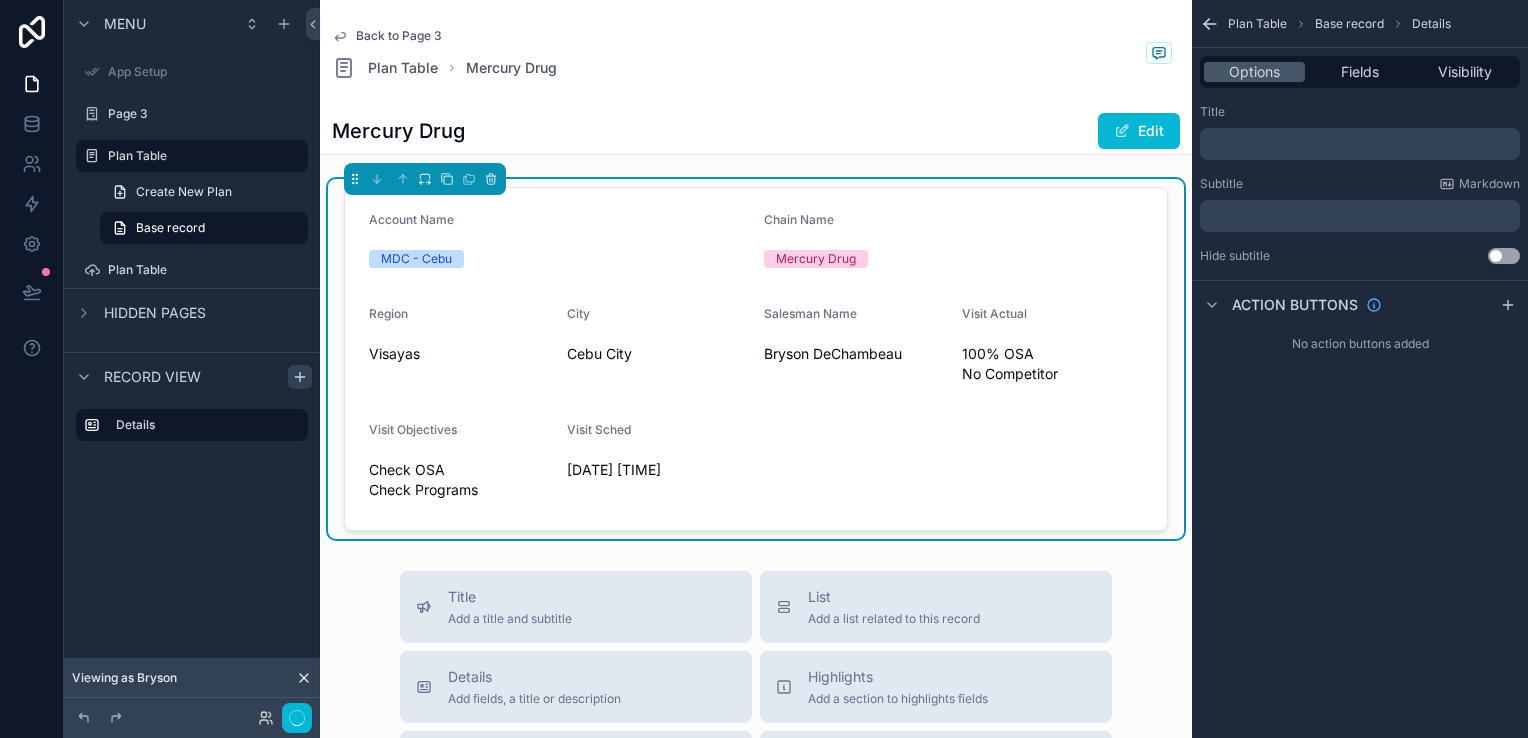 click on "Use setting" at bounding box center (1504, 256) 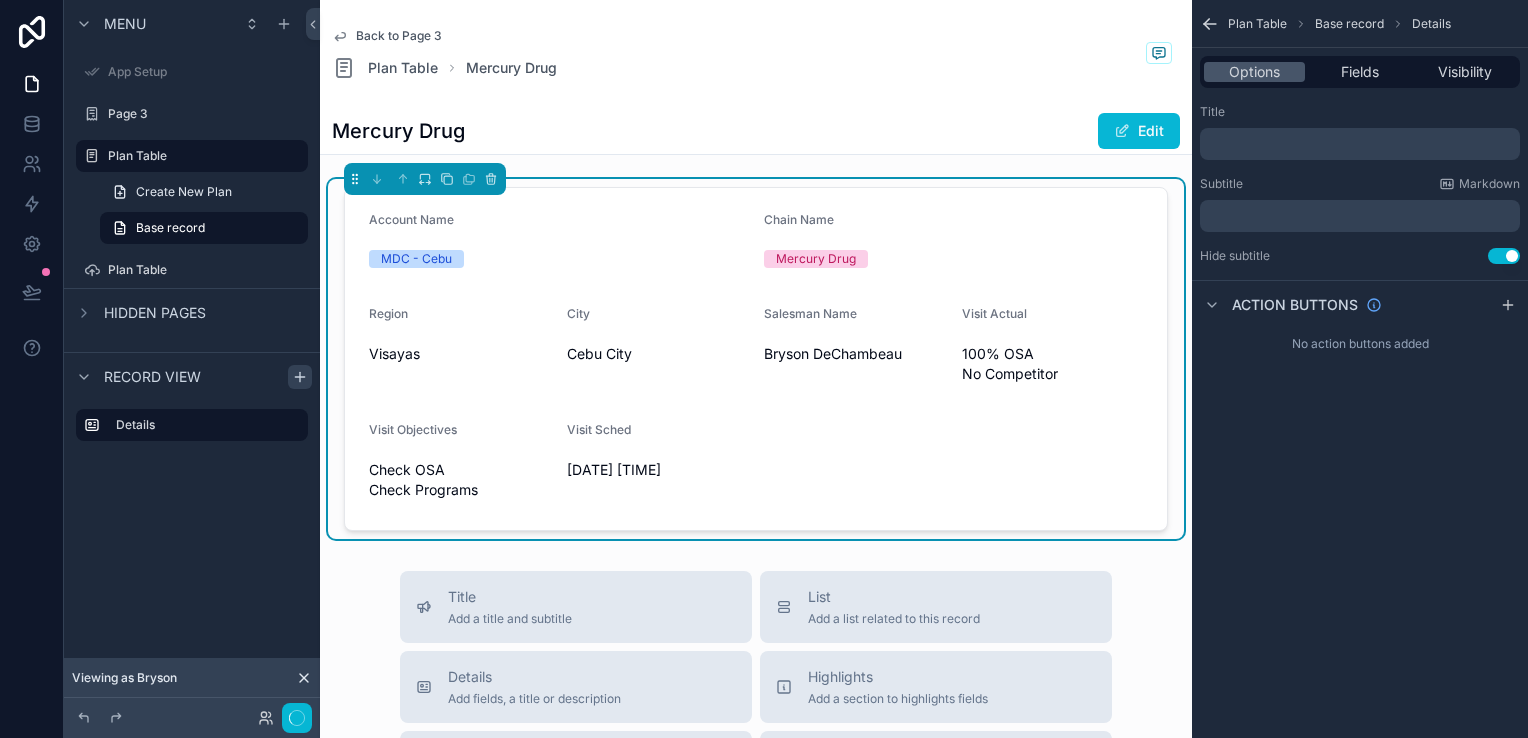 click on "Use setting" at bounding box center [1504, 256] 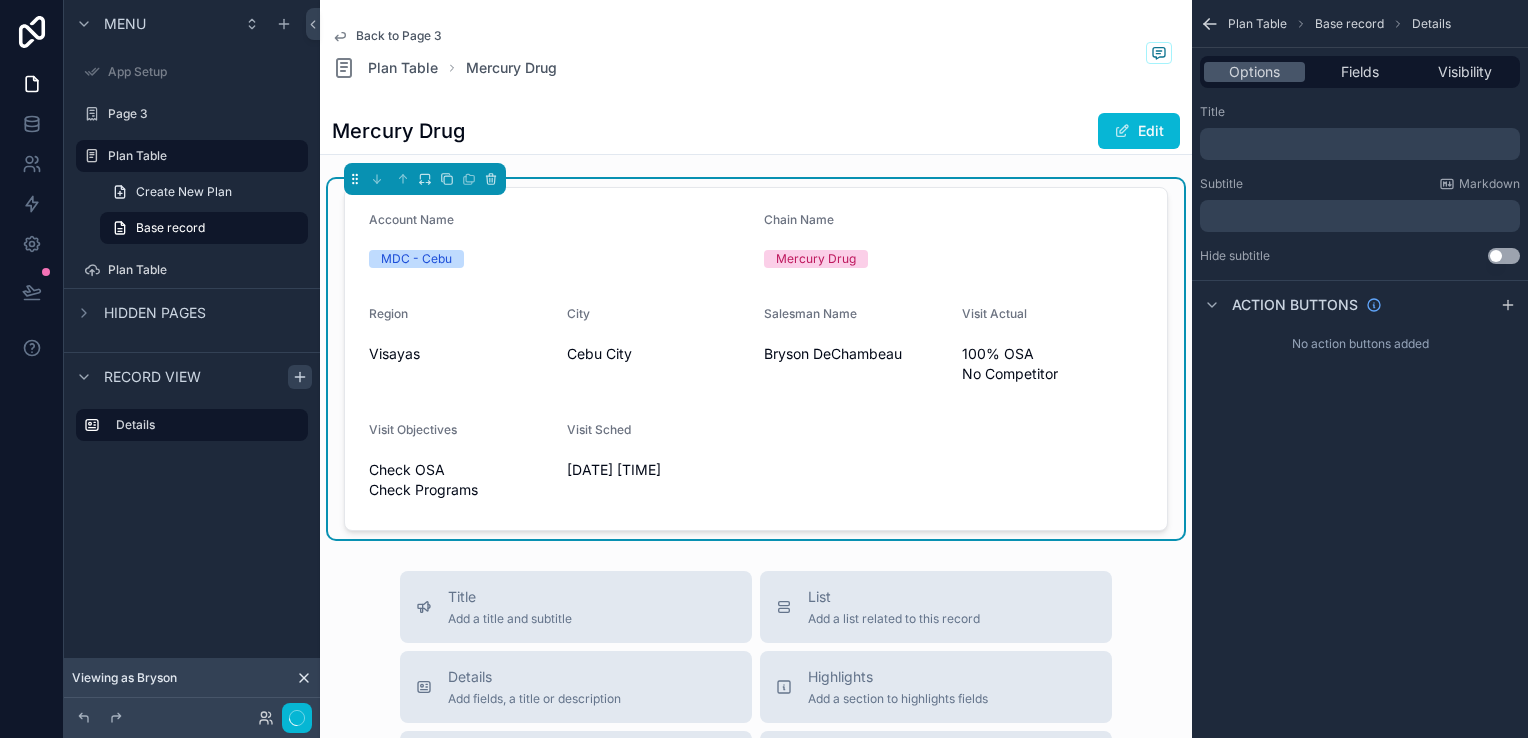 click on "Mercury Drug Edit" at bounding box center (756, 131) 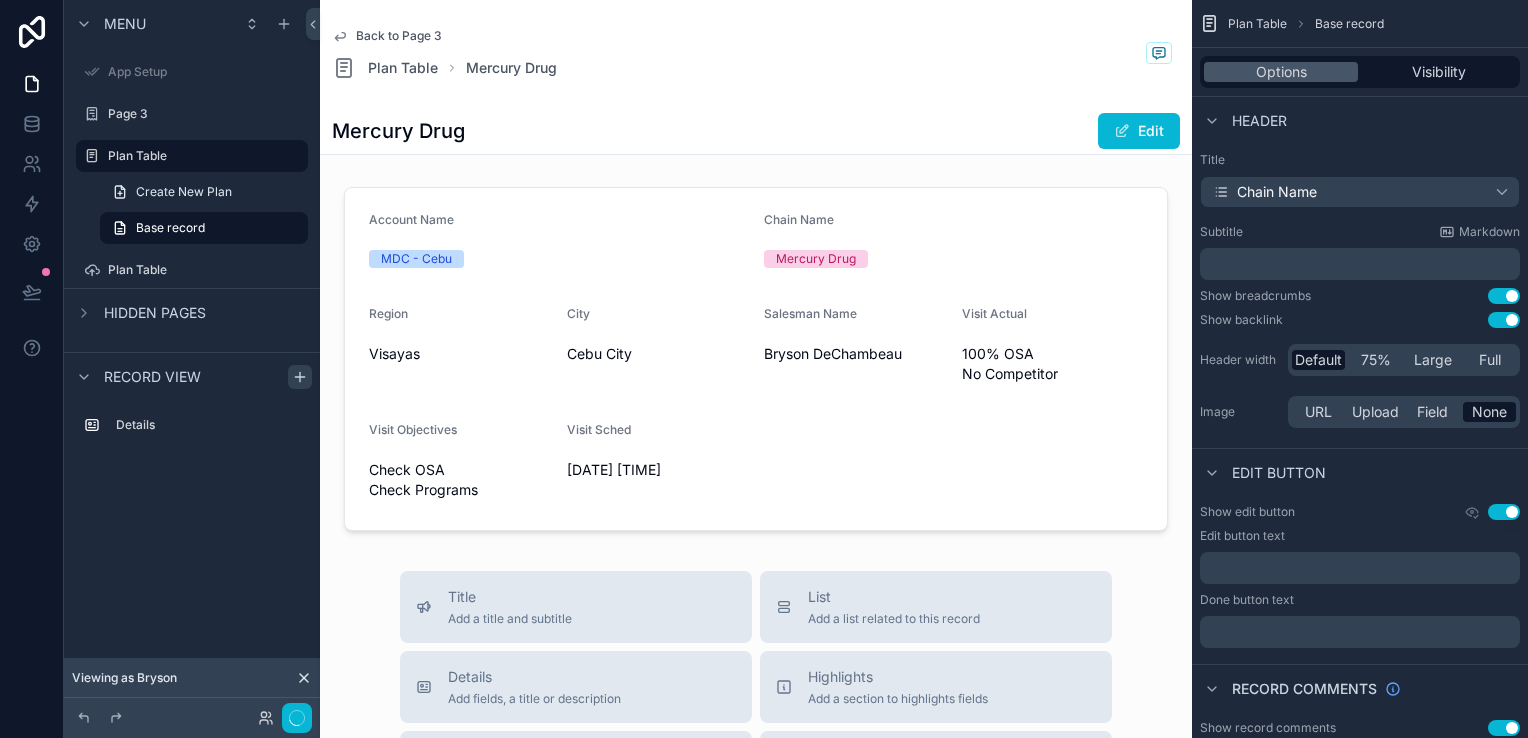 click on "Mercury Drug Edit" at bounding box center (756, 131) 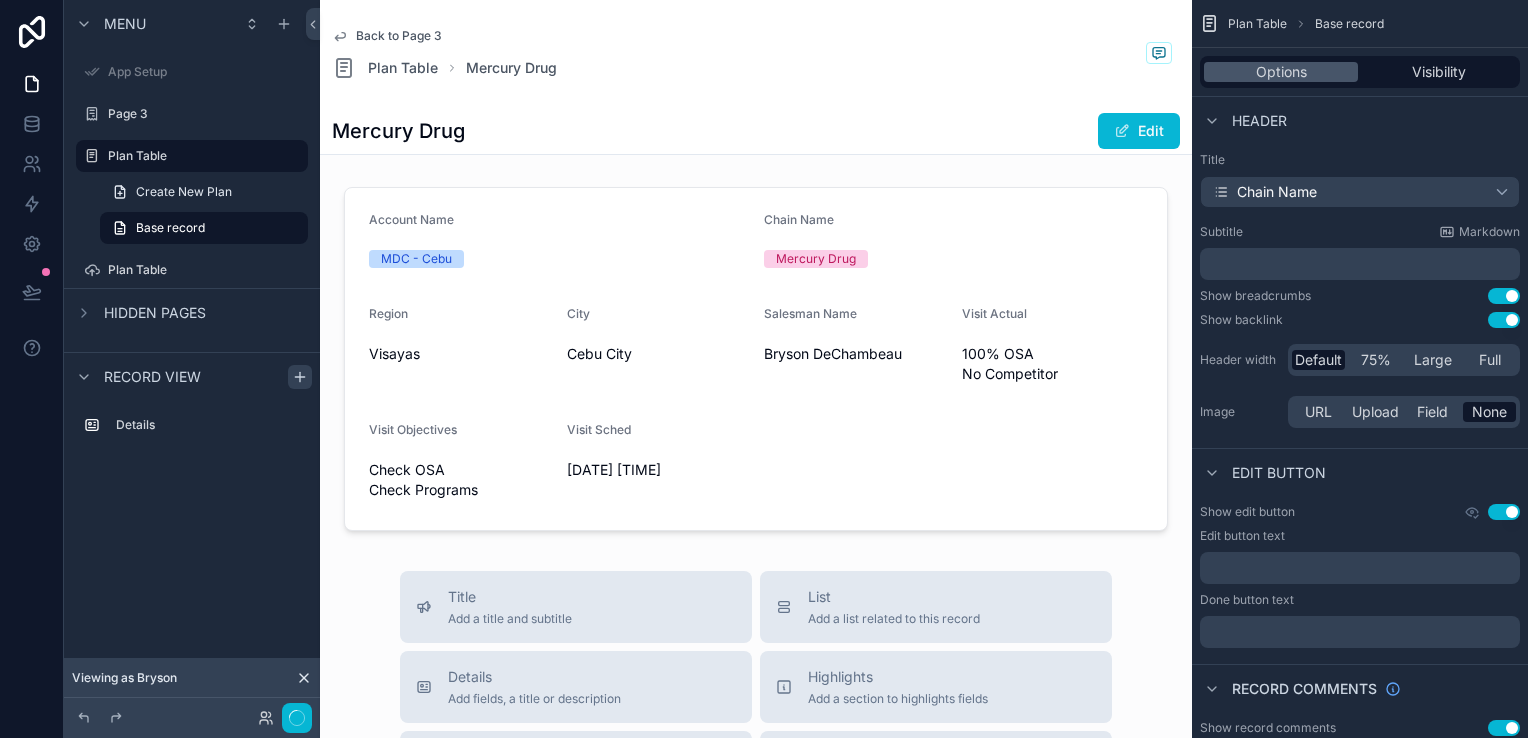 click on "Mercury Drug" at bounding box center (398, 131) 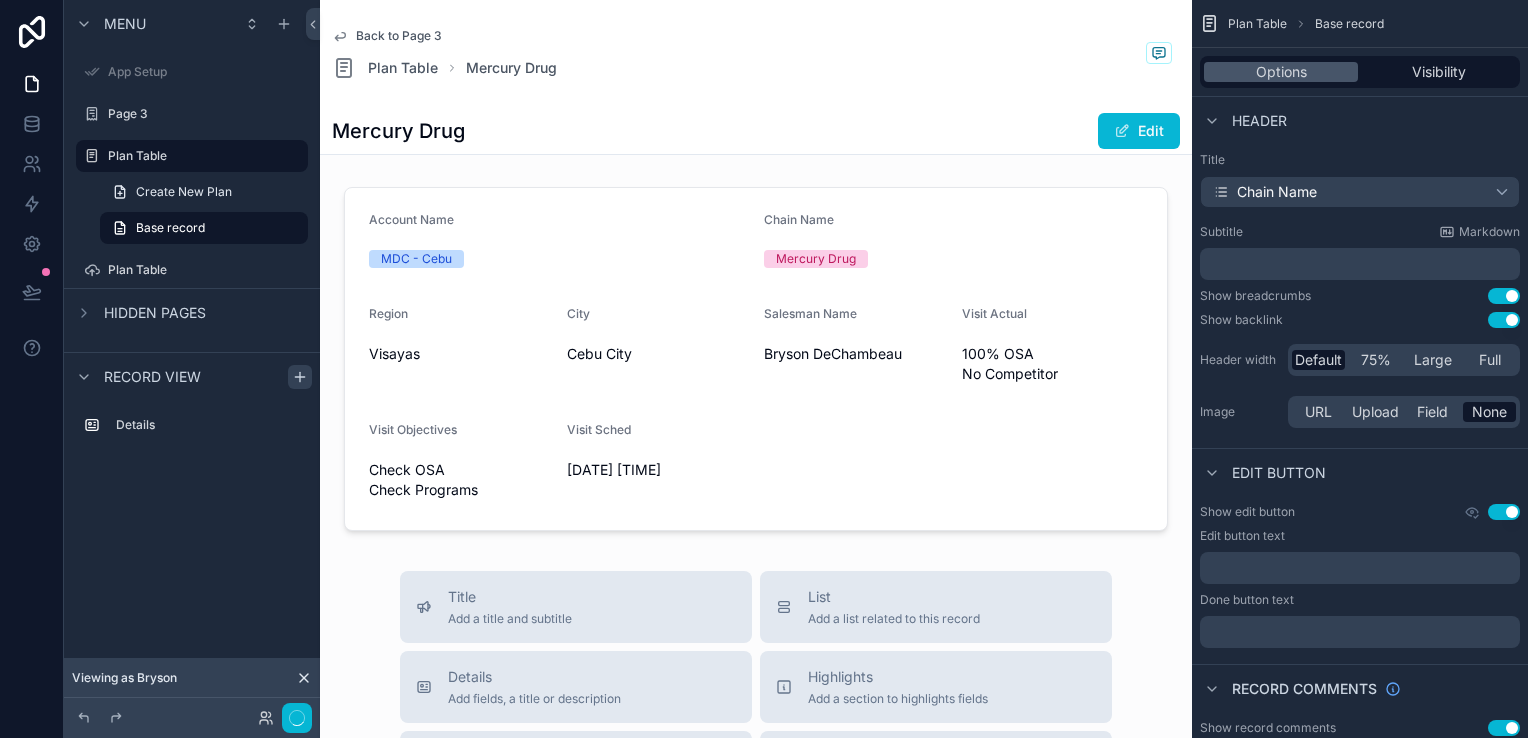 click on "Mercury Drug" at bounding box center (398, 131) 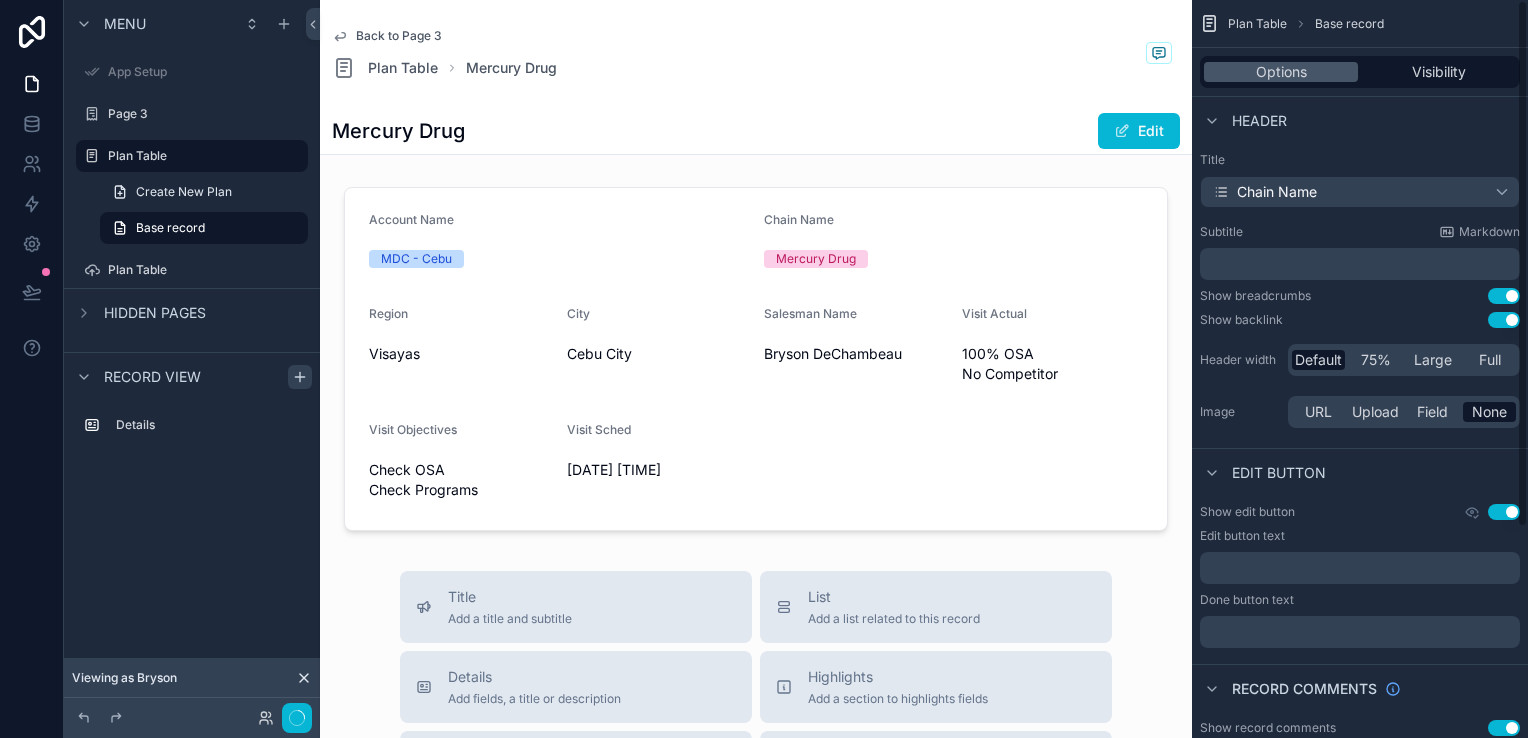 click on "Use setting" at bounding box center (1504, 512) 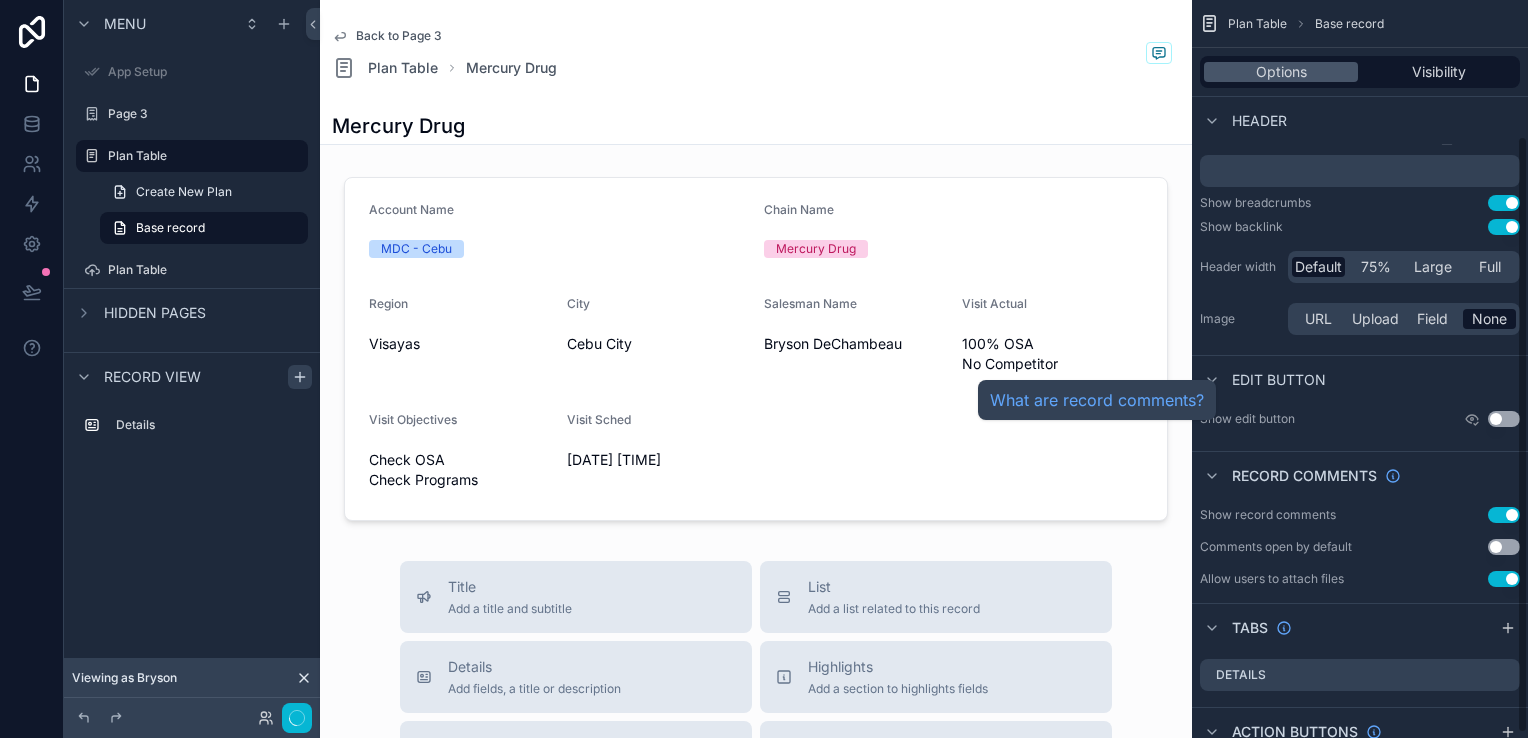 scroll, scrollTop: 173, scrollLeft: 0, axis: vertical 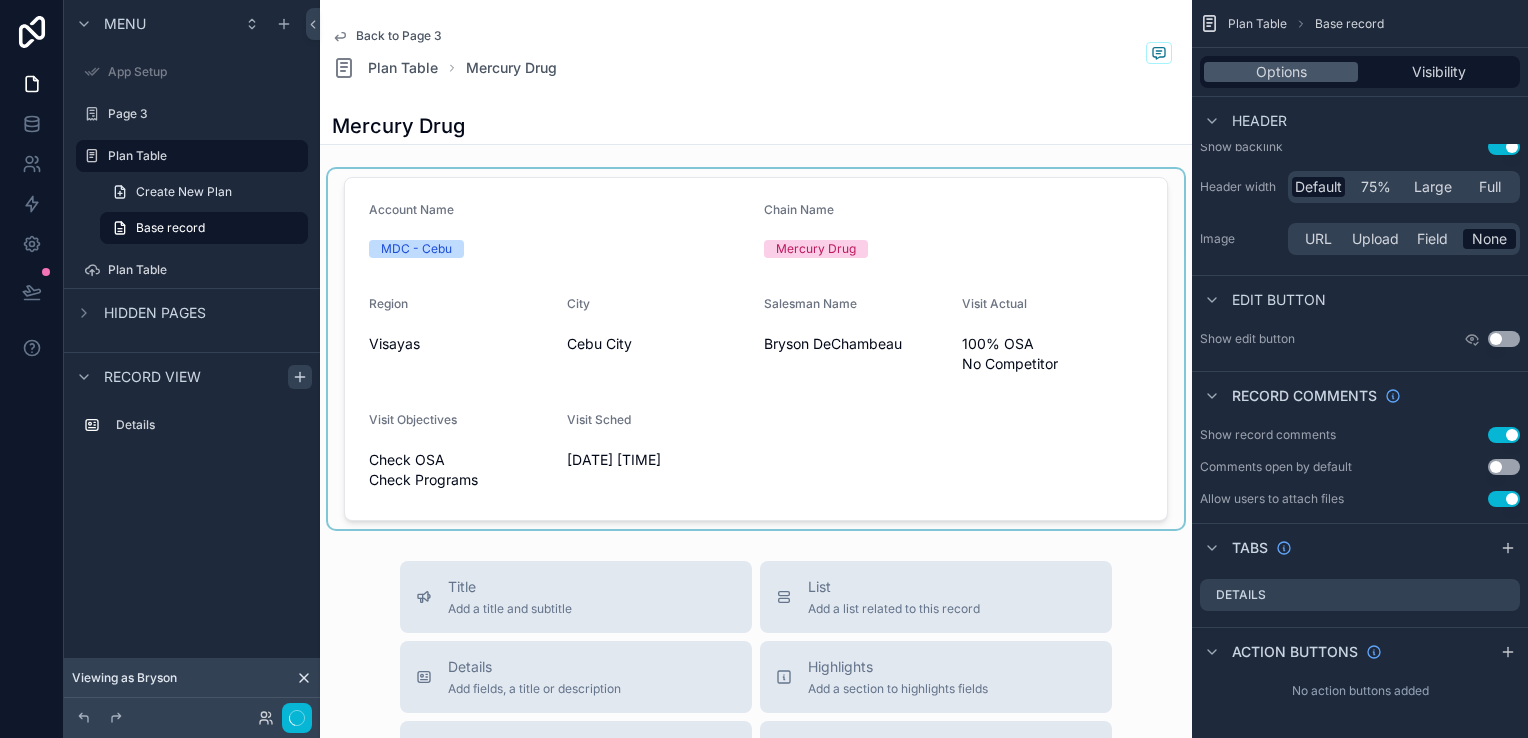 click at bounding box center [756, 349] 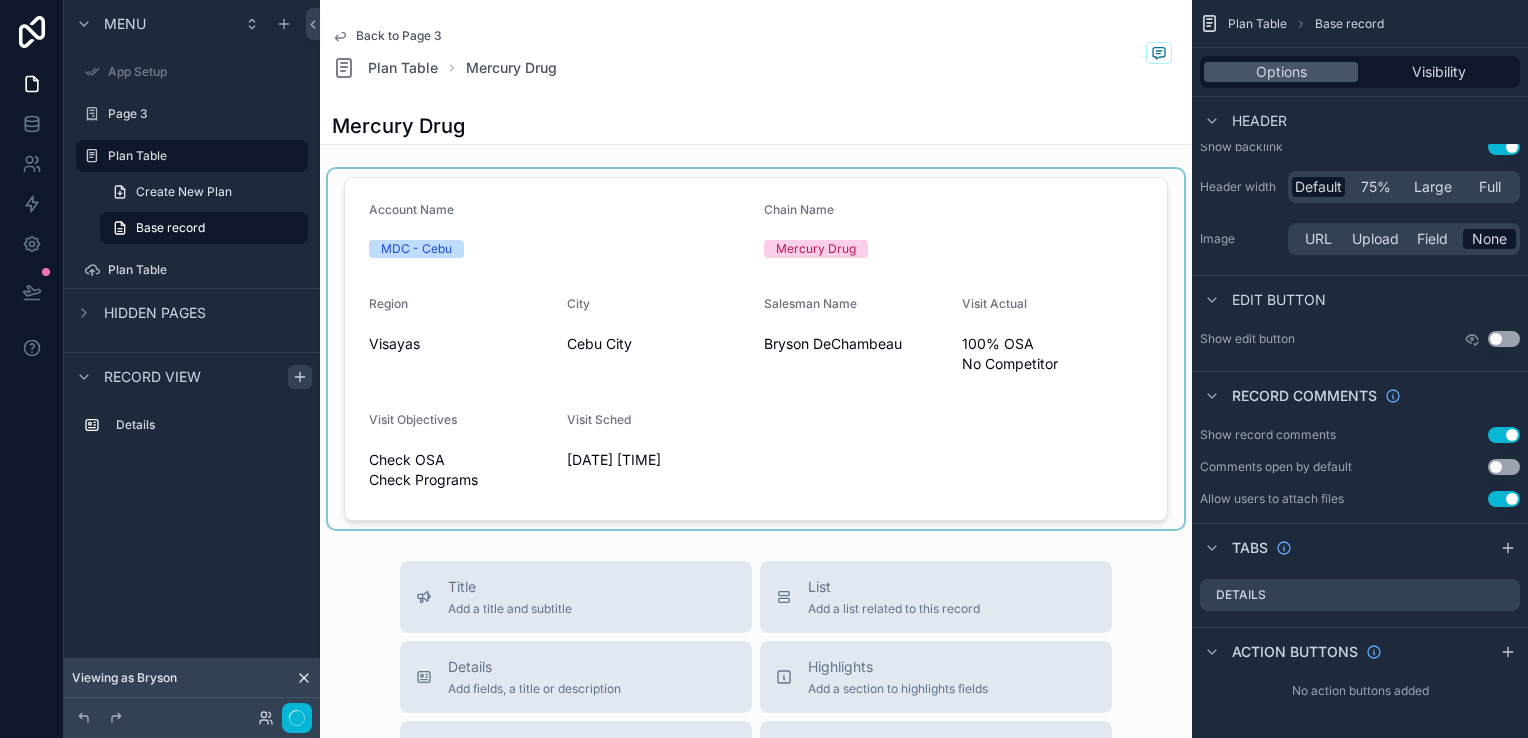 scroll, scrollTop: 0, scrollLeft: 0, axis: both 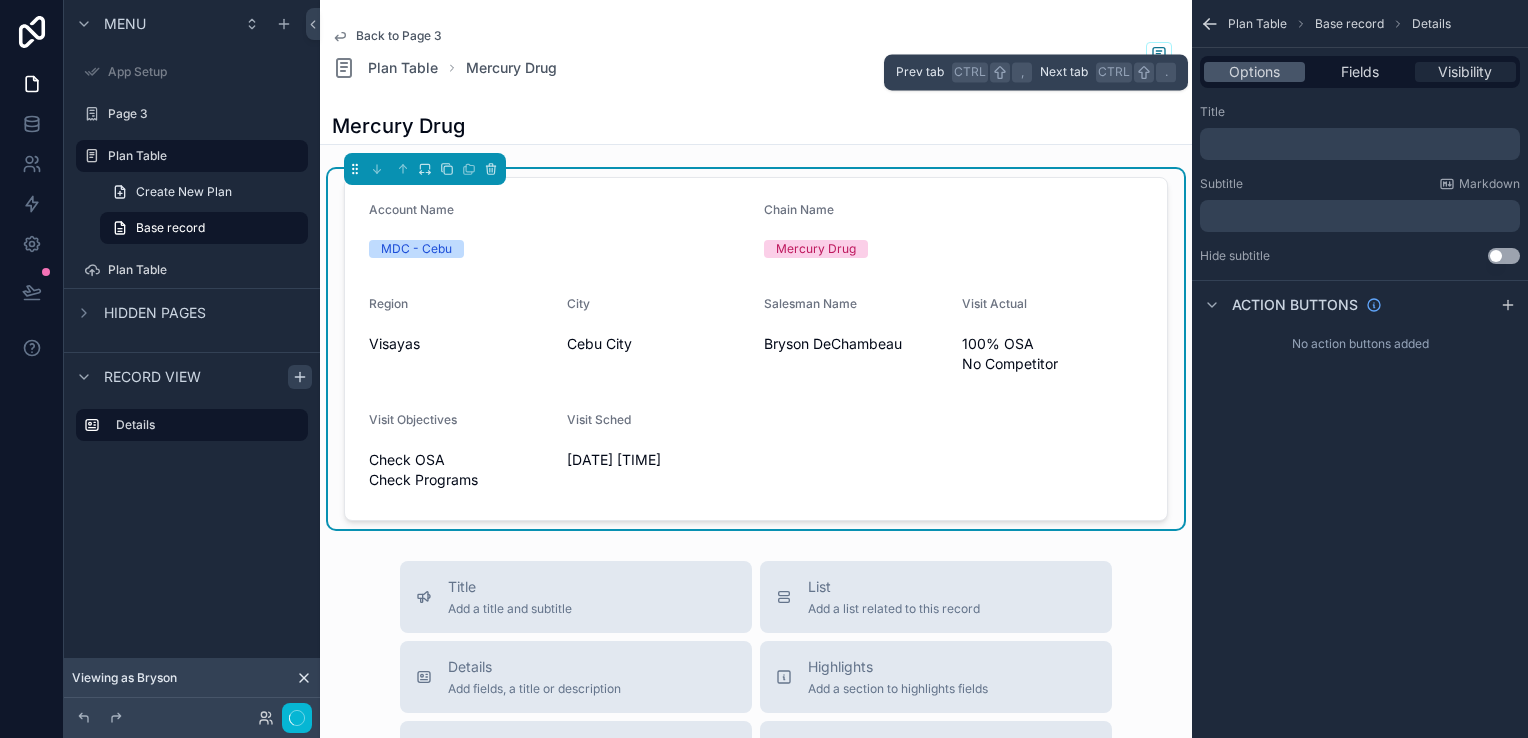 click on "Visibility" at bounding box center [1465, 72] 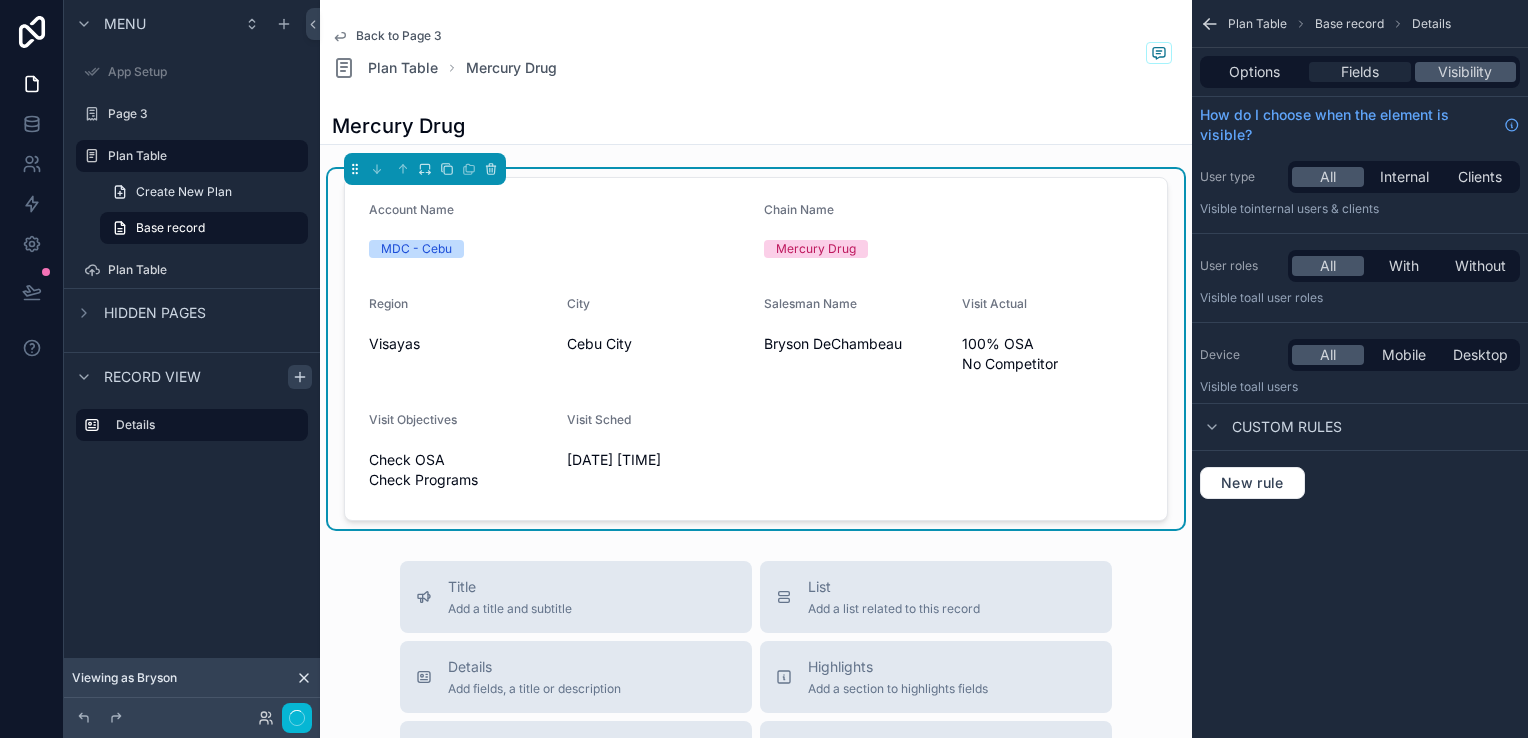 click on "Fields" at bounding box center [1360, 72] 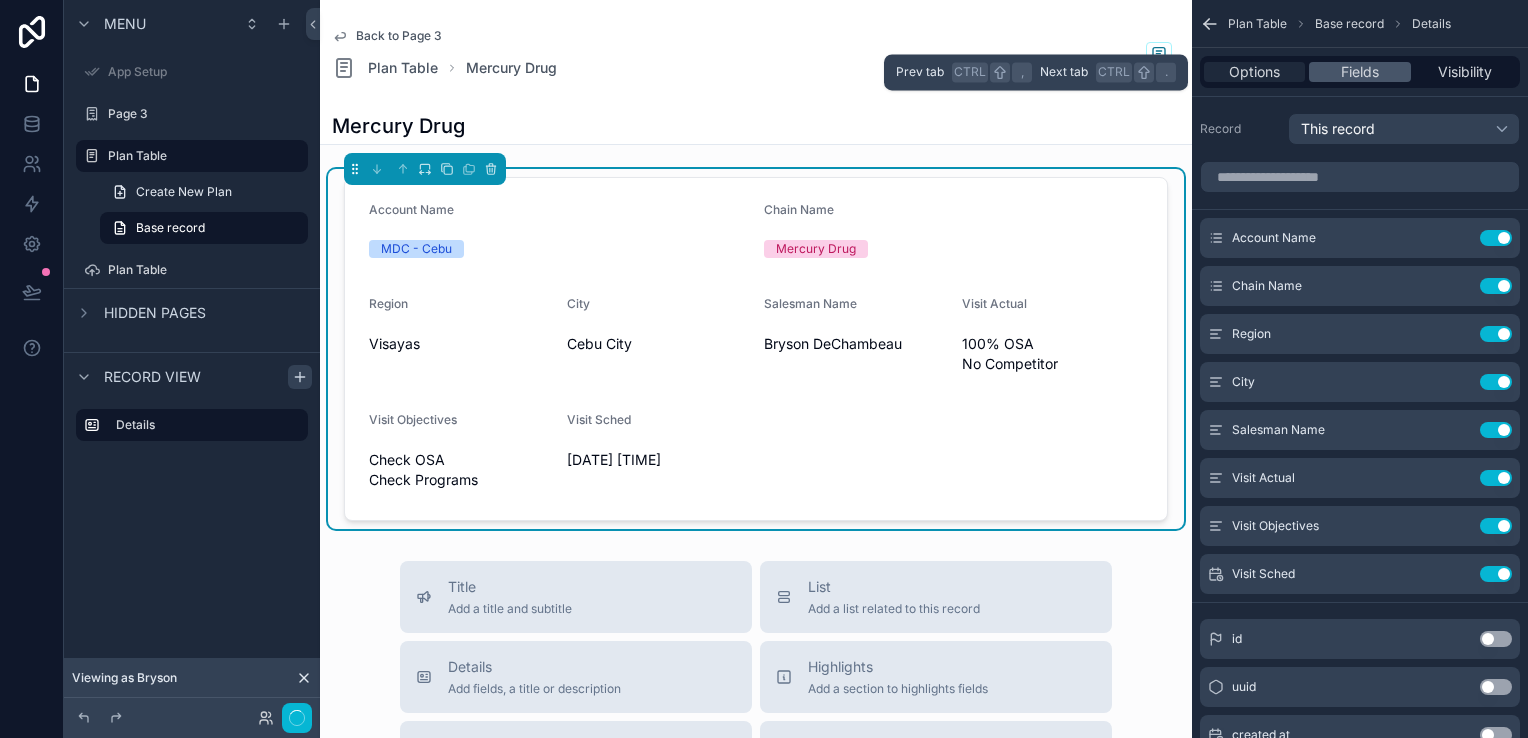 click on "Options" at bounding box center [1254, 72] 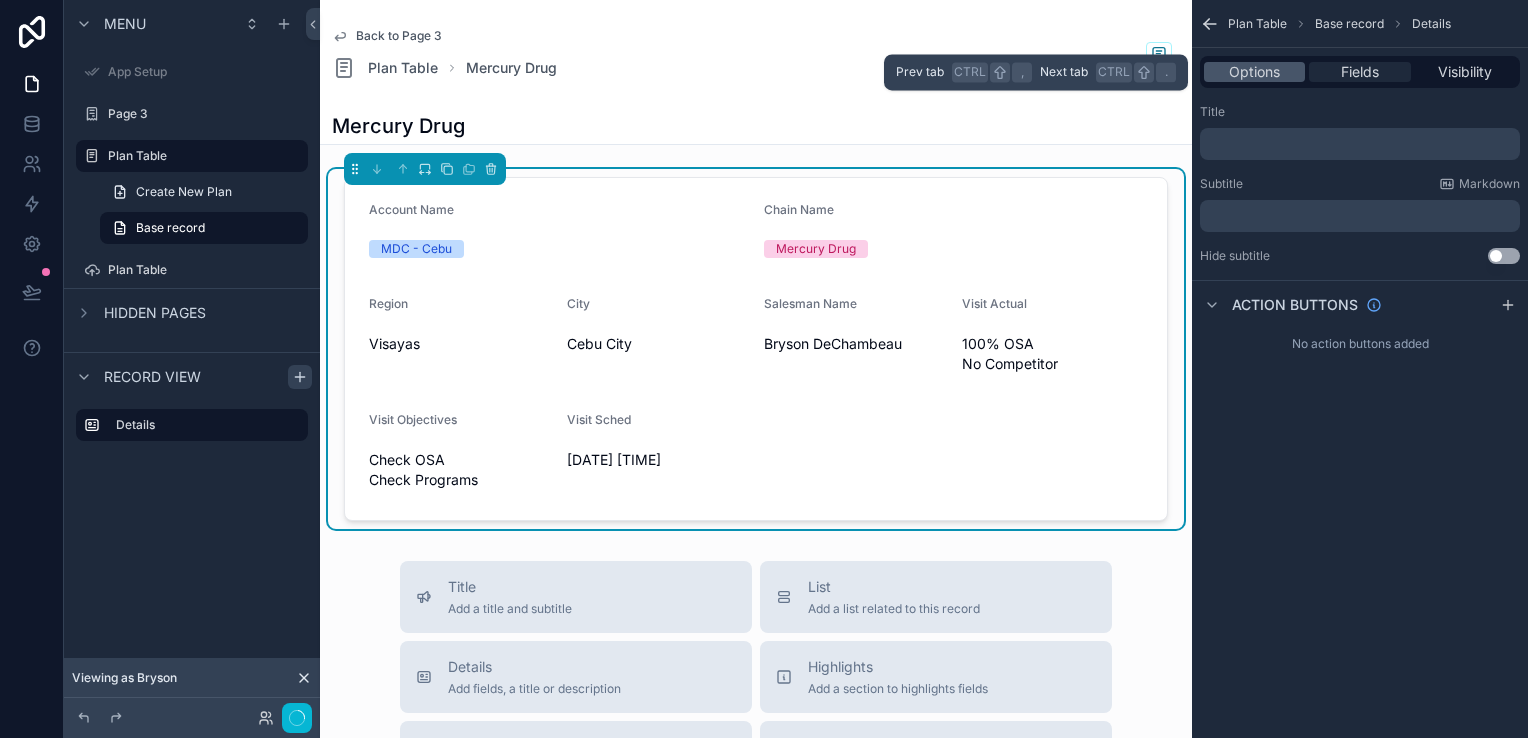 click on "Fields" at bounding box center (1359, 72) 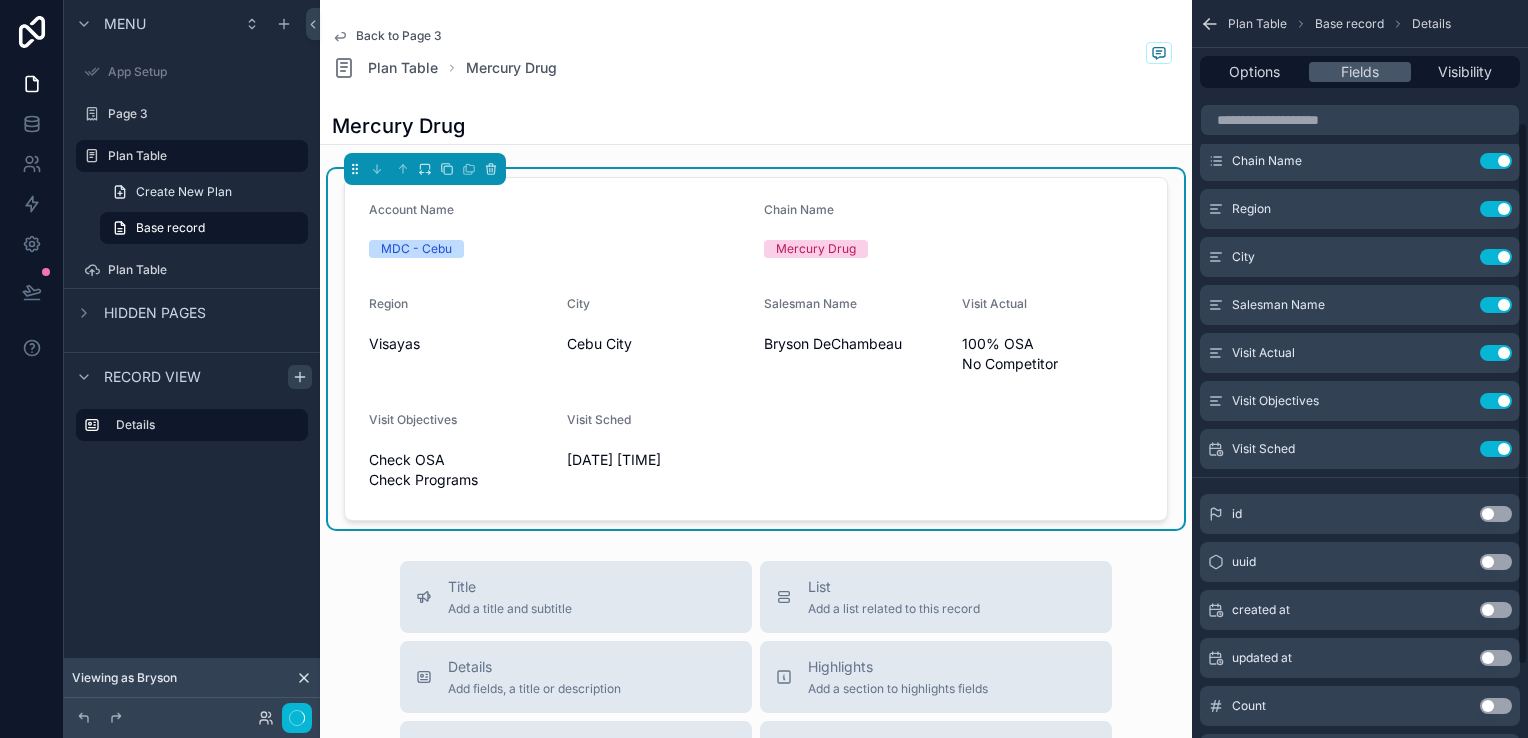 scroll, scrollTop: 264, scrollLeft: 0, axis: vertical 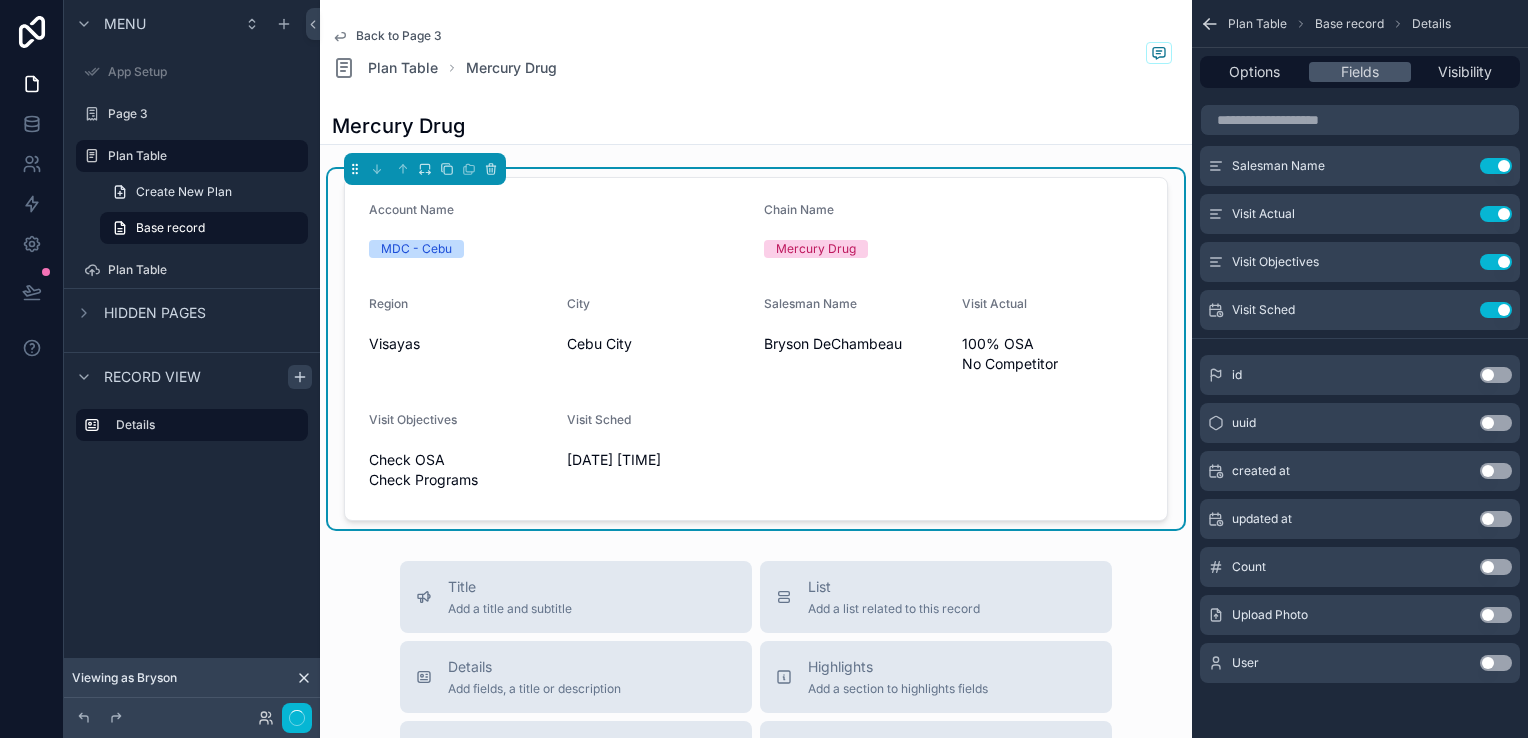 click on "Use setting" at bounding box center (1496, 615) 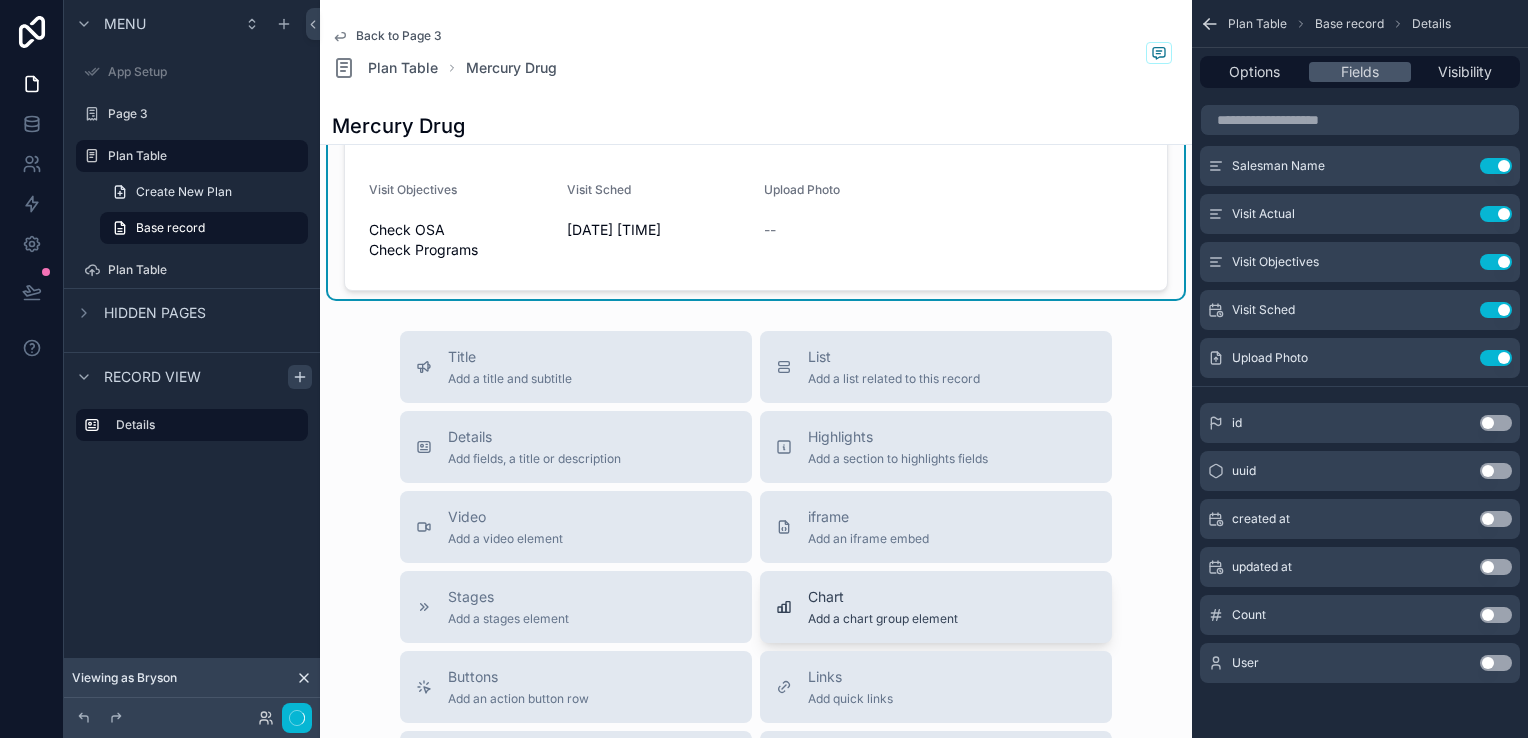 scroll, scrollTop: 0, scrollLeft: 0, axis: both 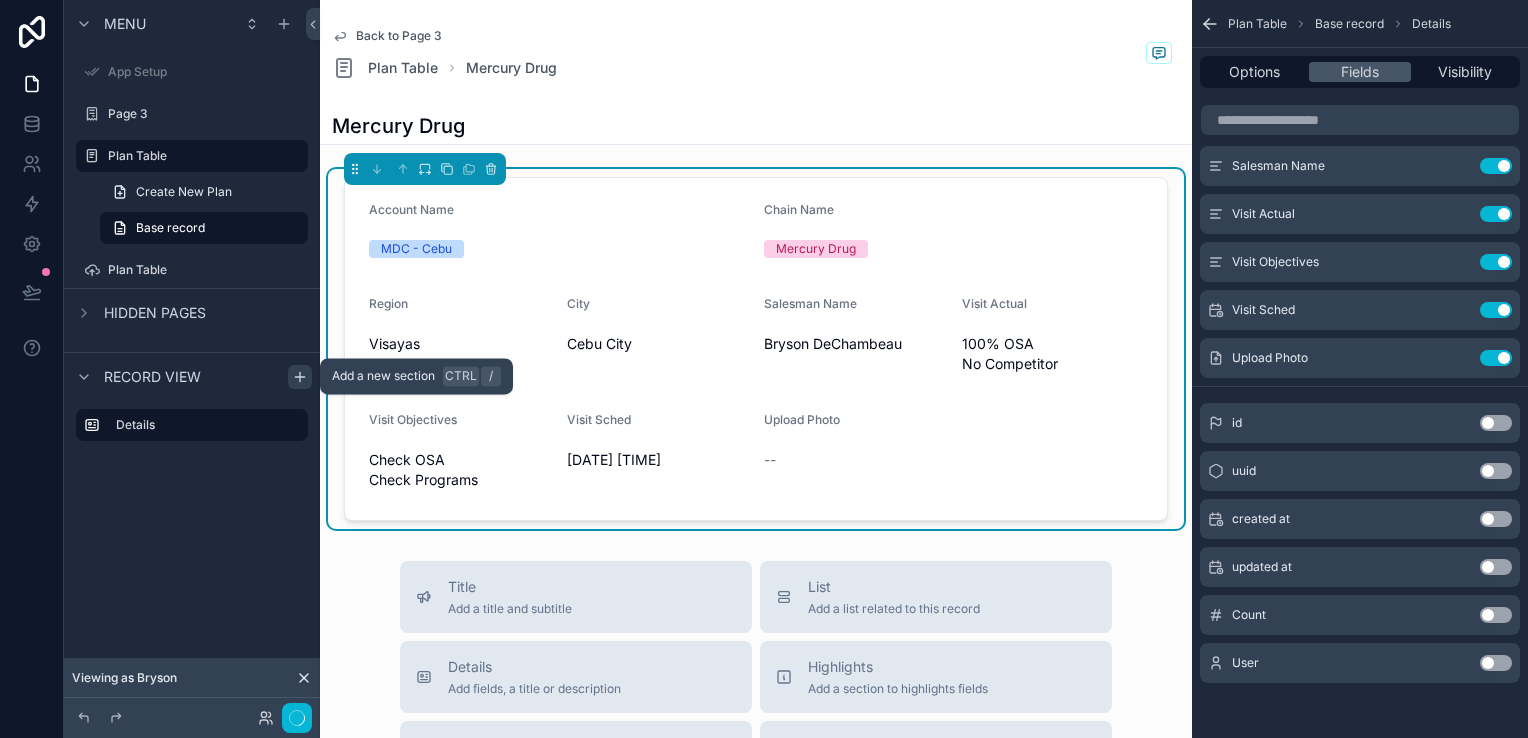 click 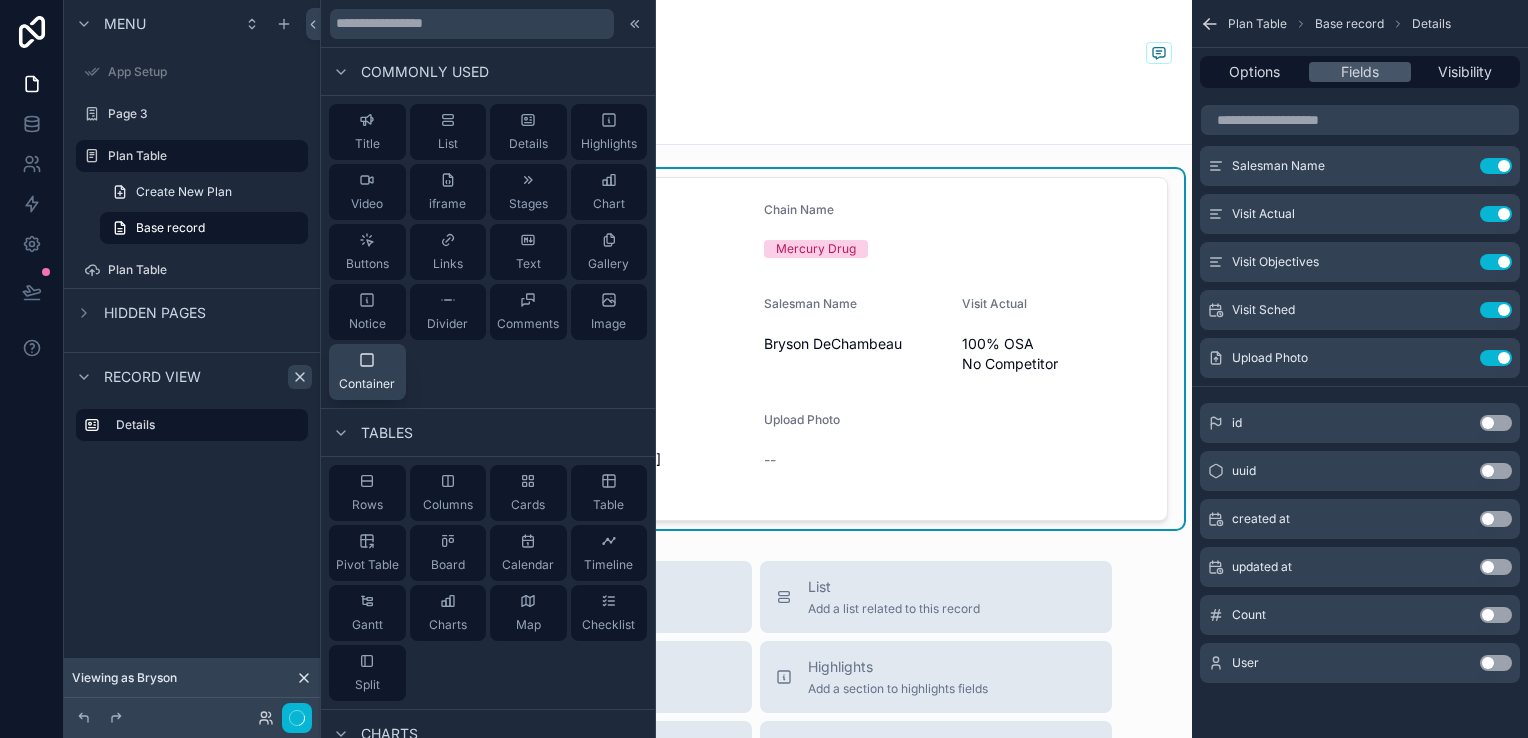 click on "Container" at bounding box center [367, 372] 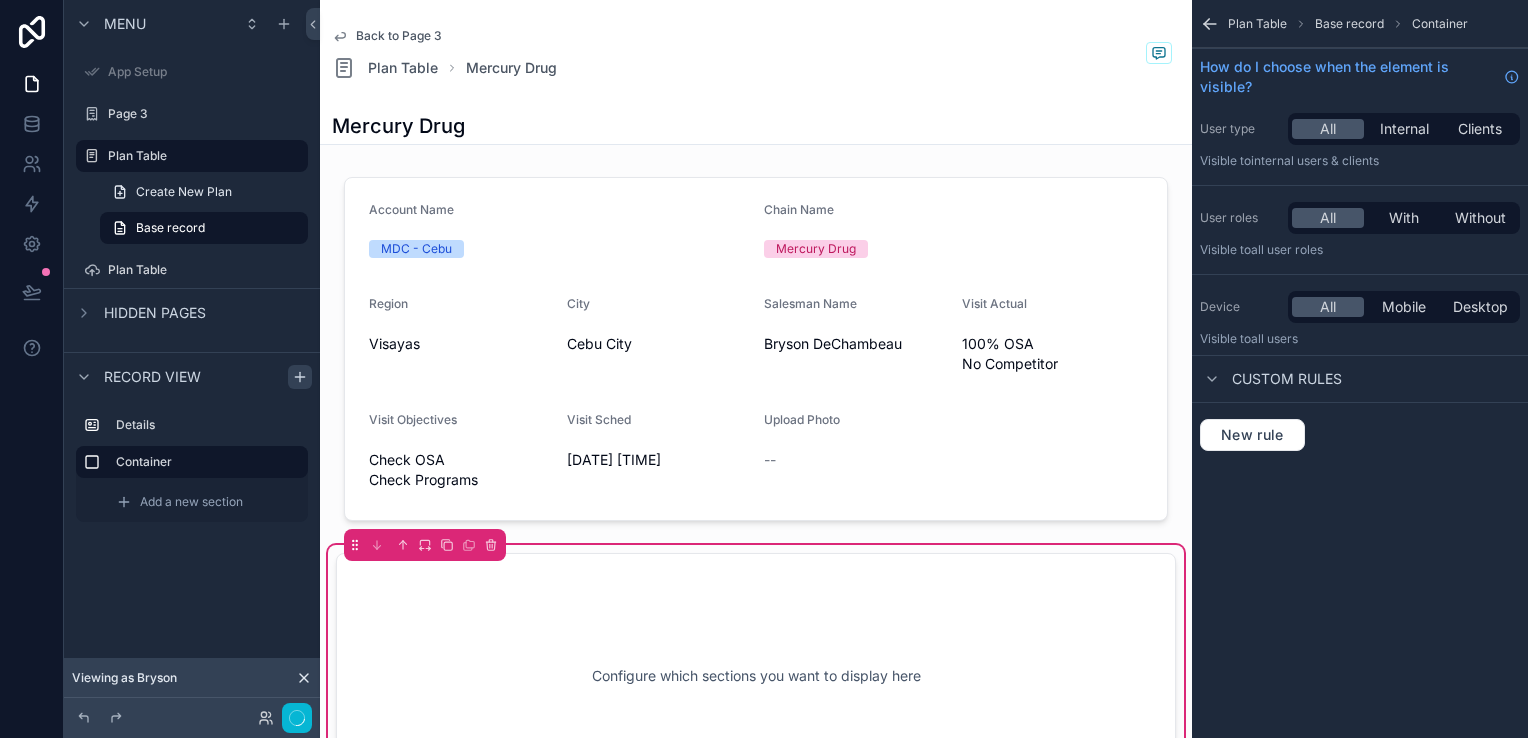scroll, scrollTop: 0, scrollLeft: 0, axis: both 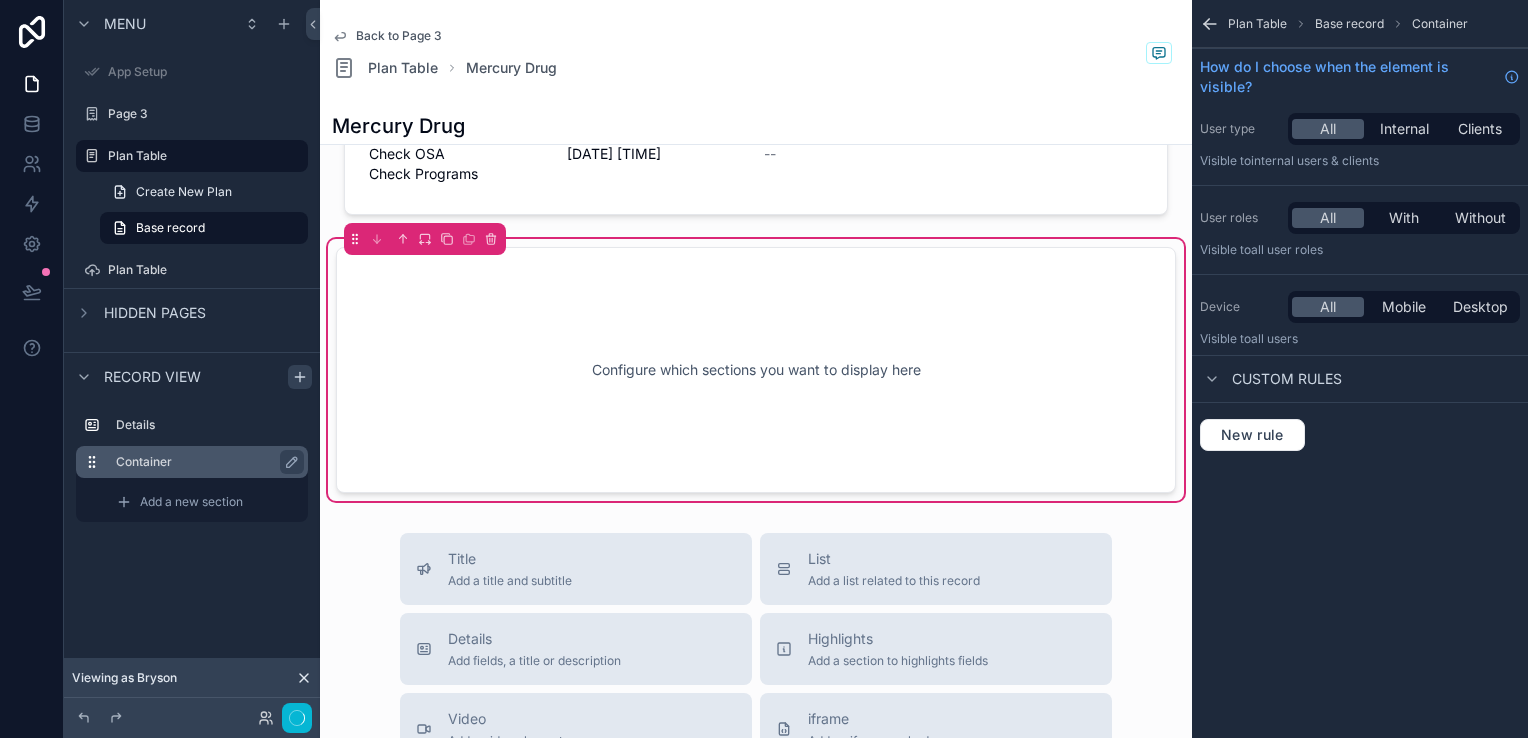 click on "Container" at bounding box center (204, 462) 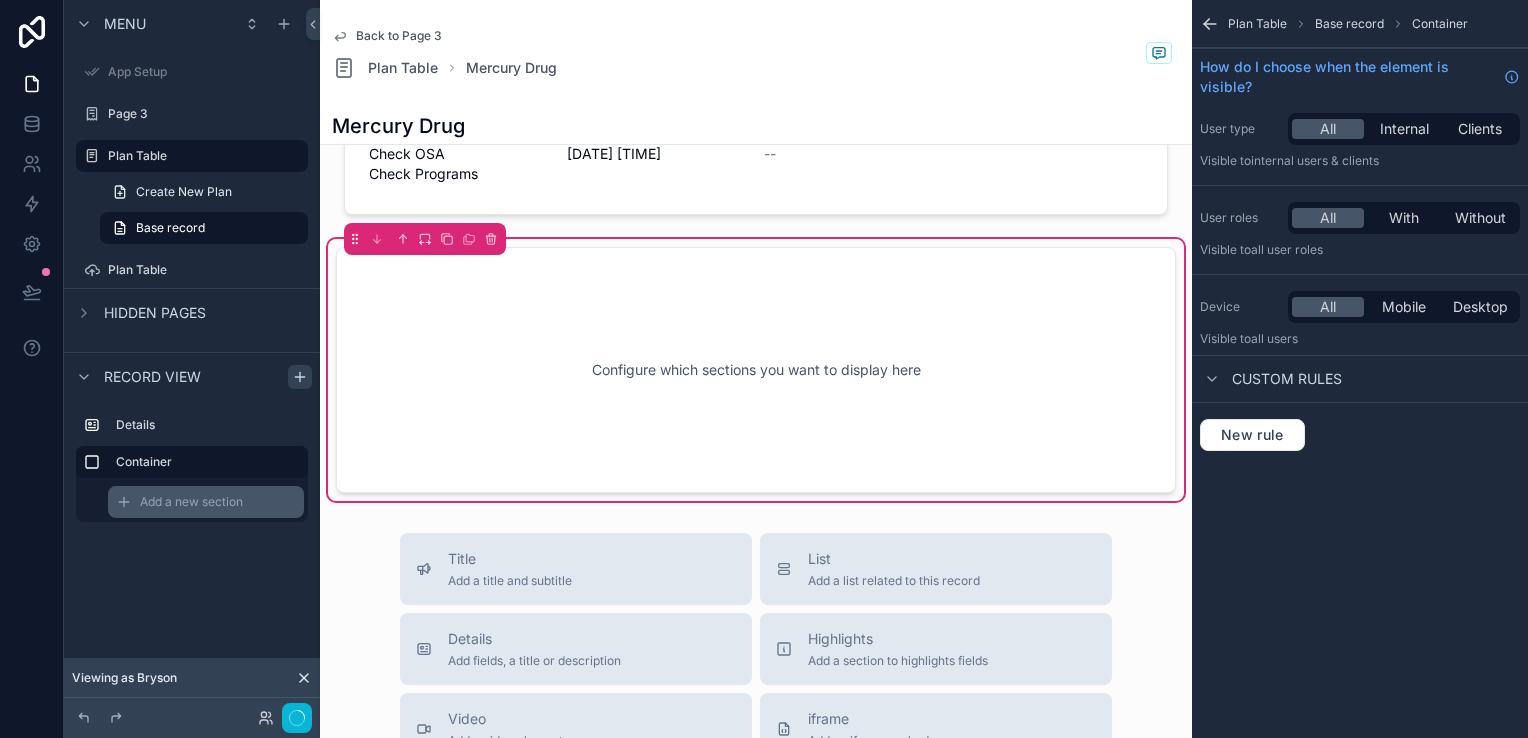 click on "Add a new section" at bounding box center [191, 502] 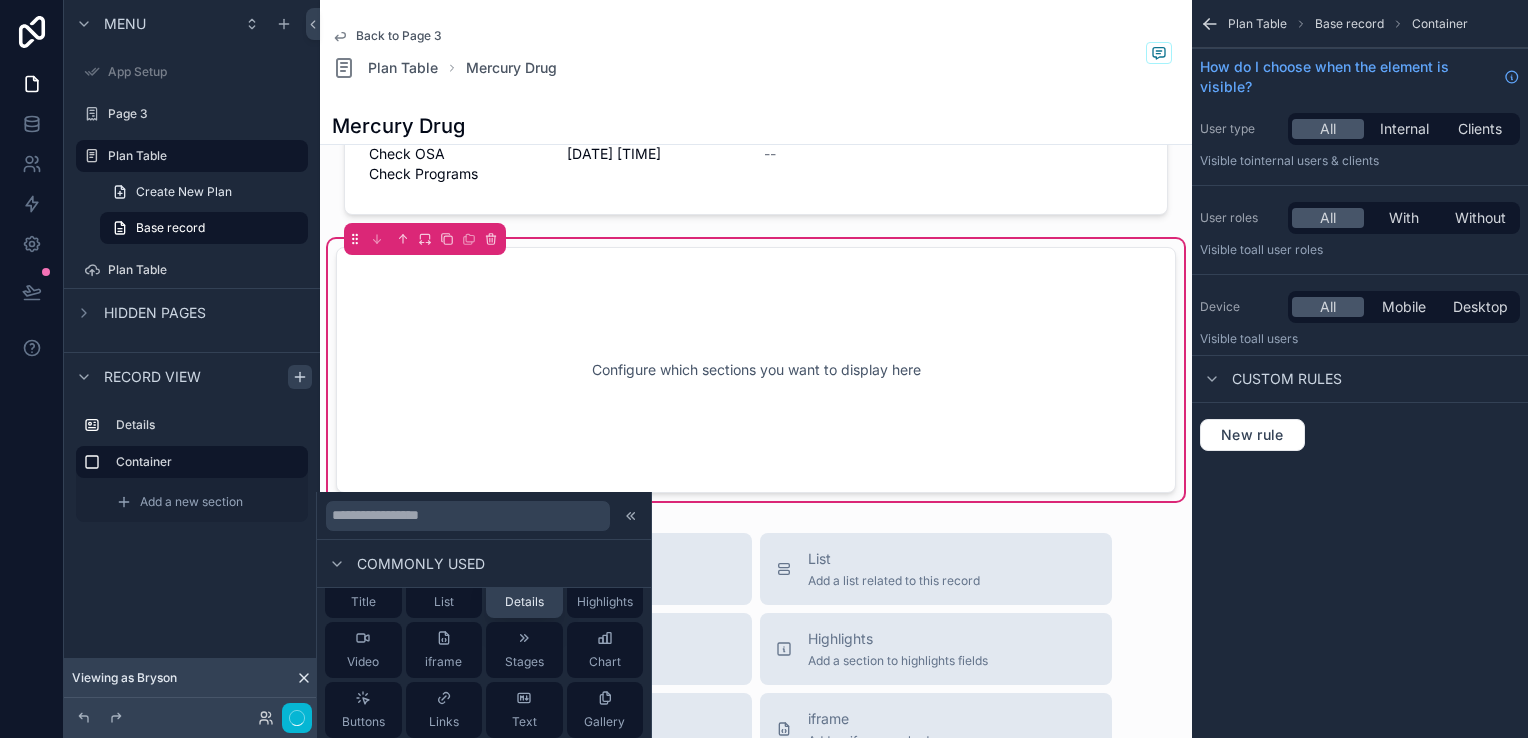 scroll, scrollTop: 0, scrollLeft: 0, axis: both 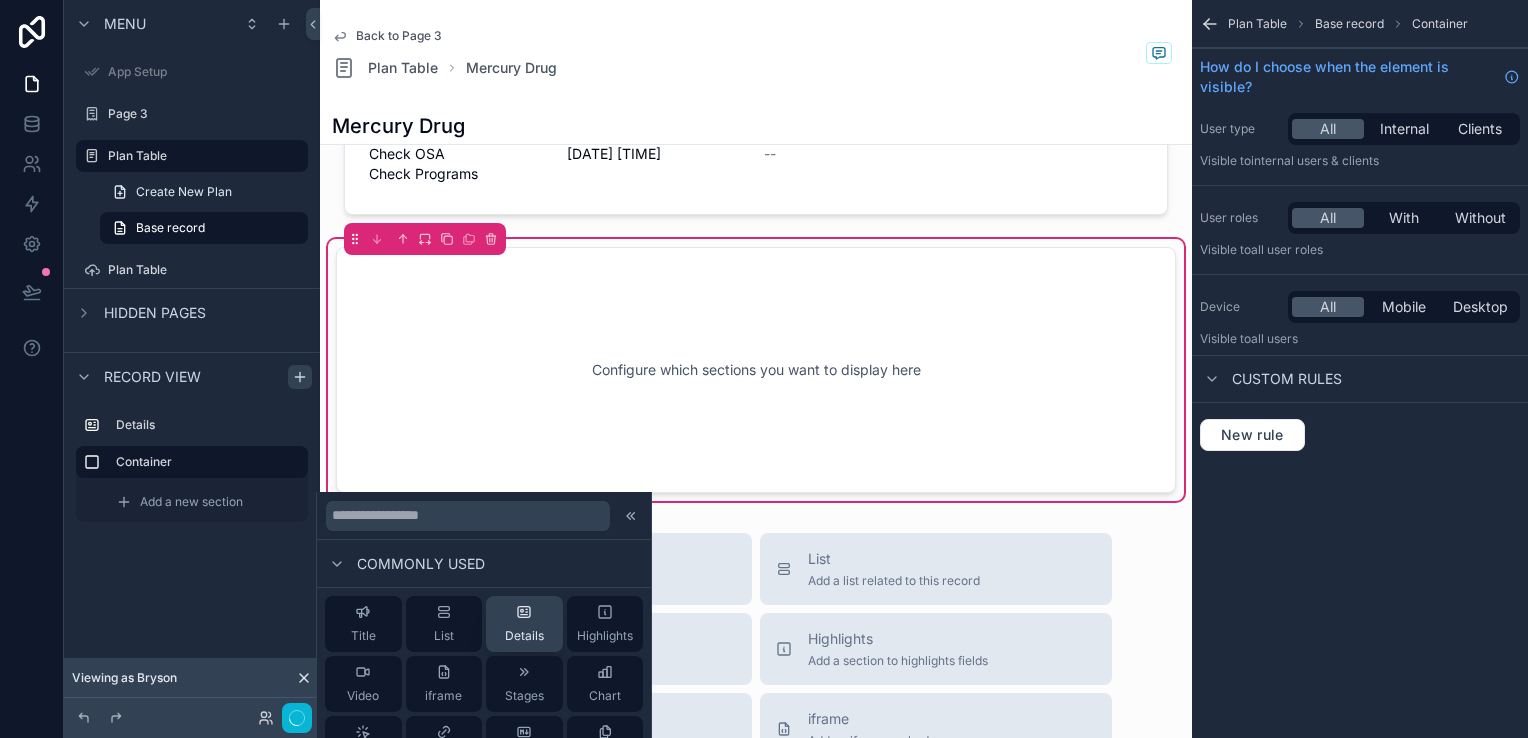 click on "Details" at bounding box center (524, 636) 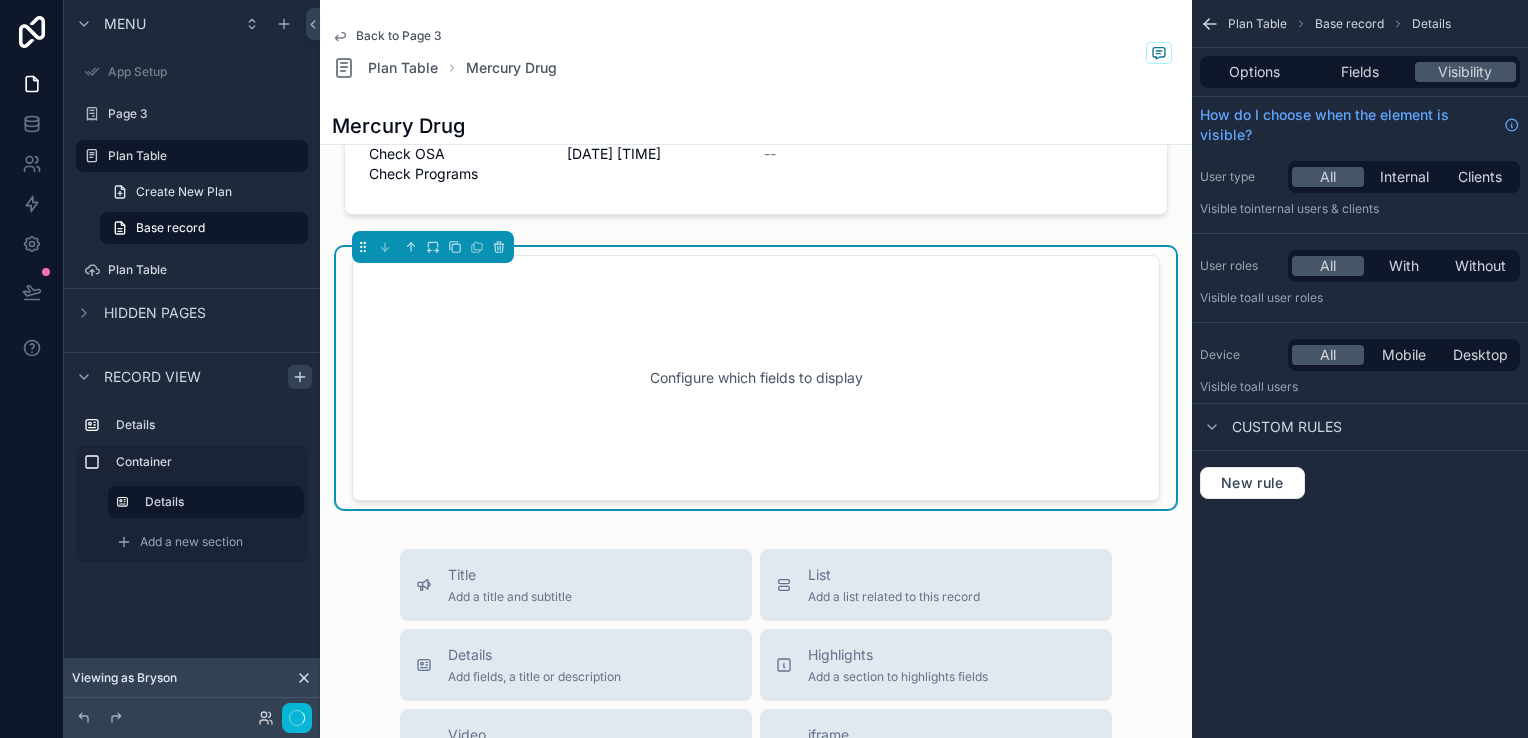 scroll, scrollTop: 314, scrollLeft: 0, axis: vertical 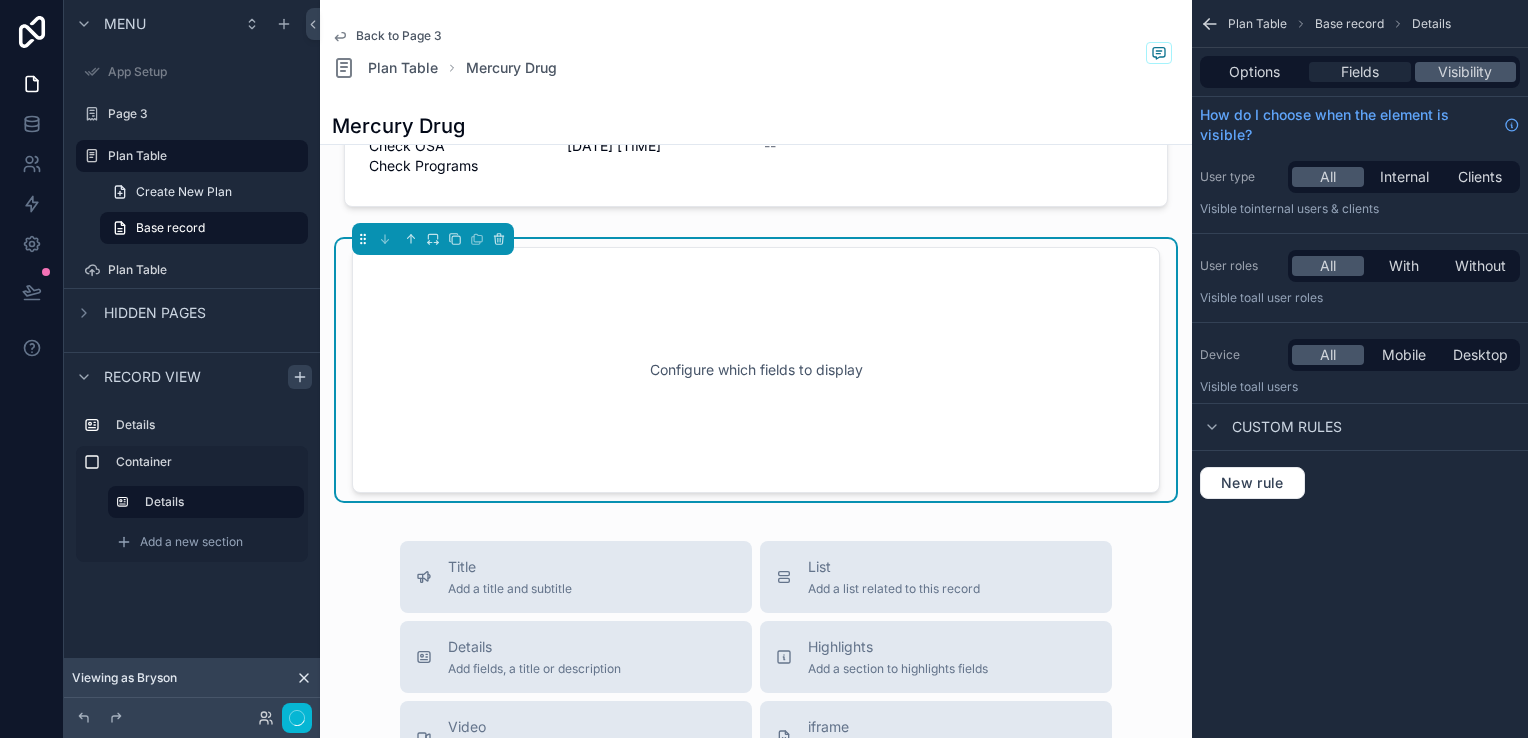 click on "Fields" at bounding box center (1359, 72) 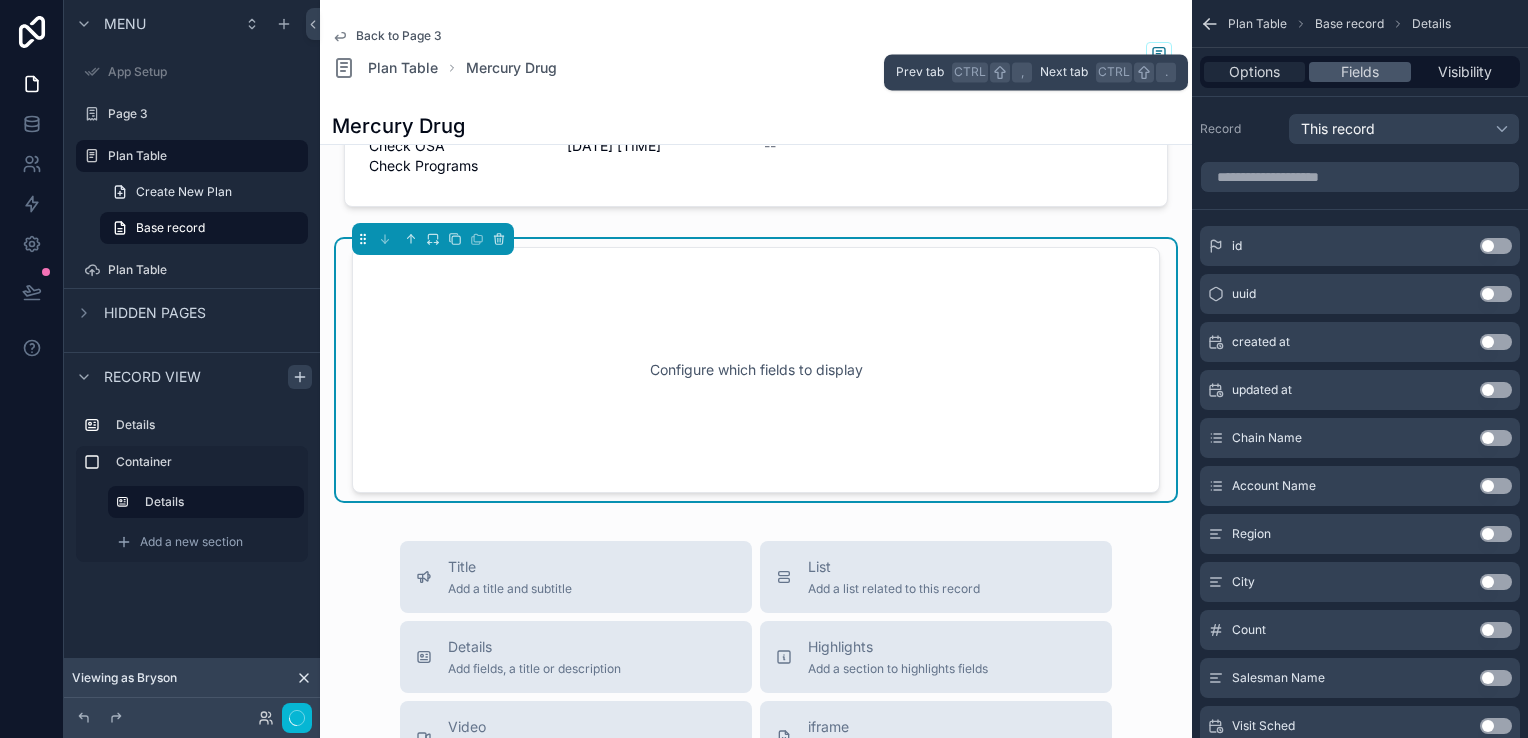 click on "Options" at bounding box center [1254, 72] 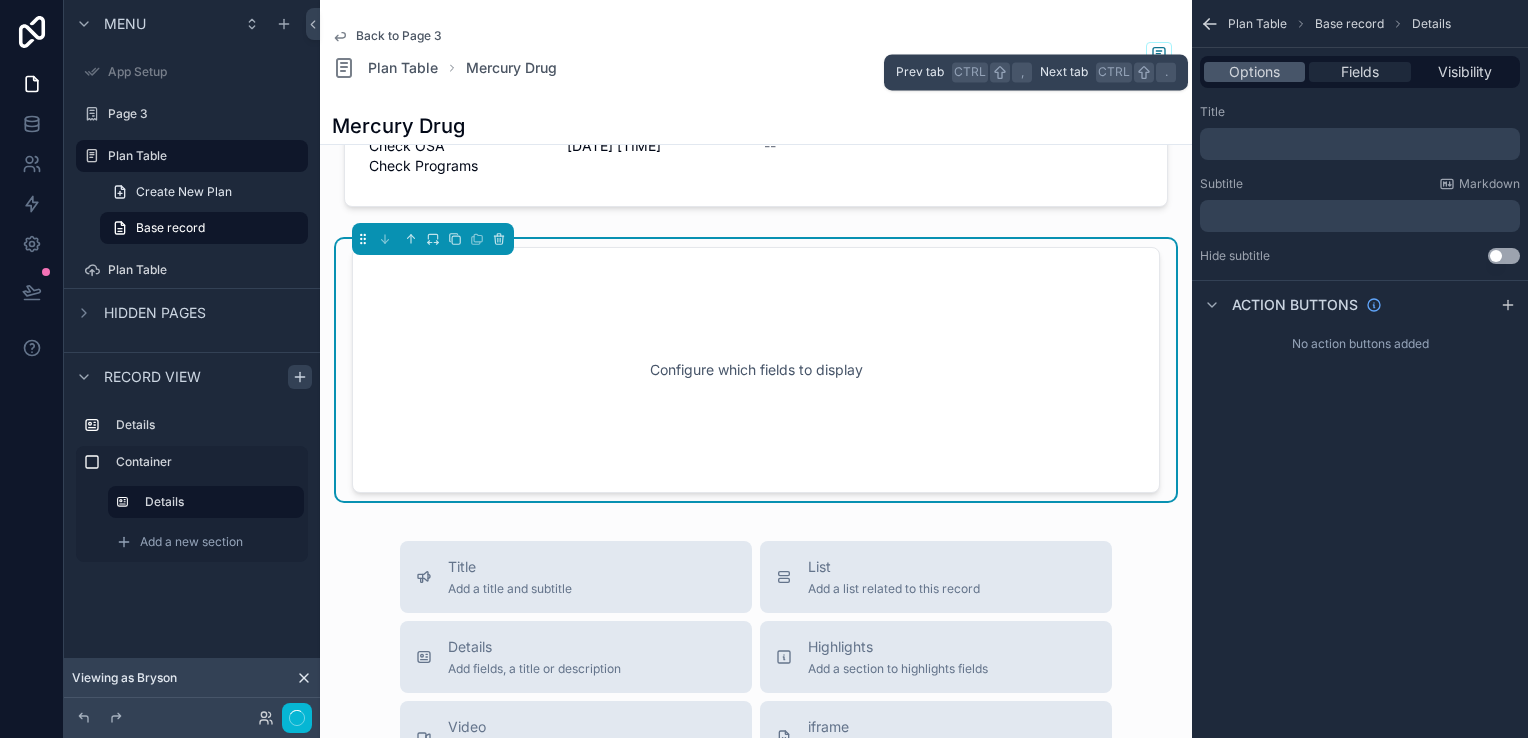click on "Fields" at bounding box center (1359, 72) 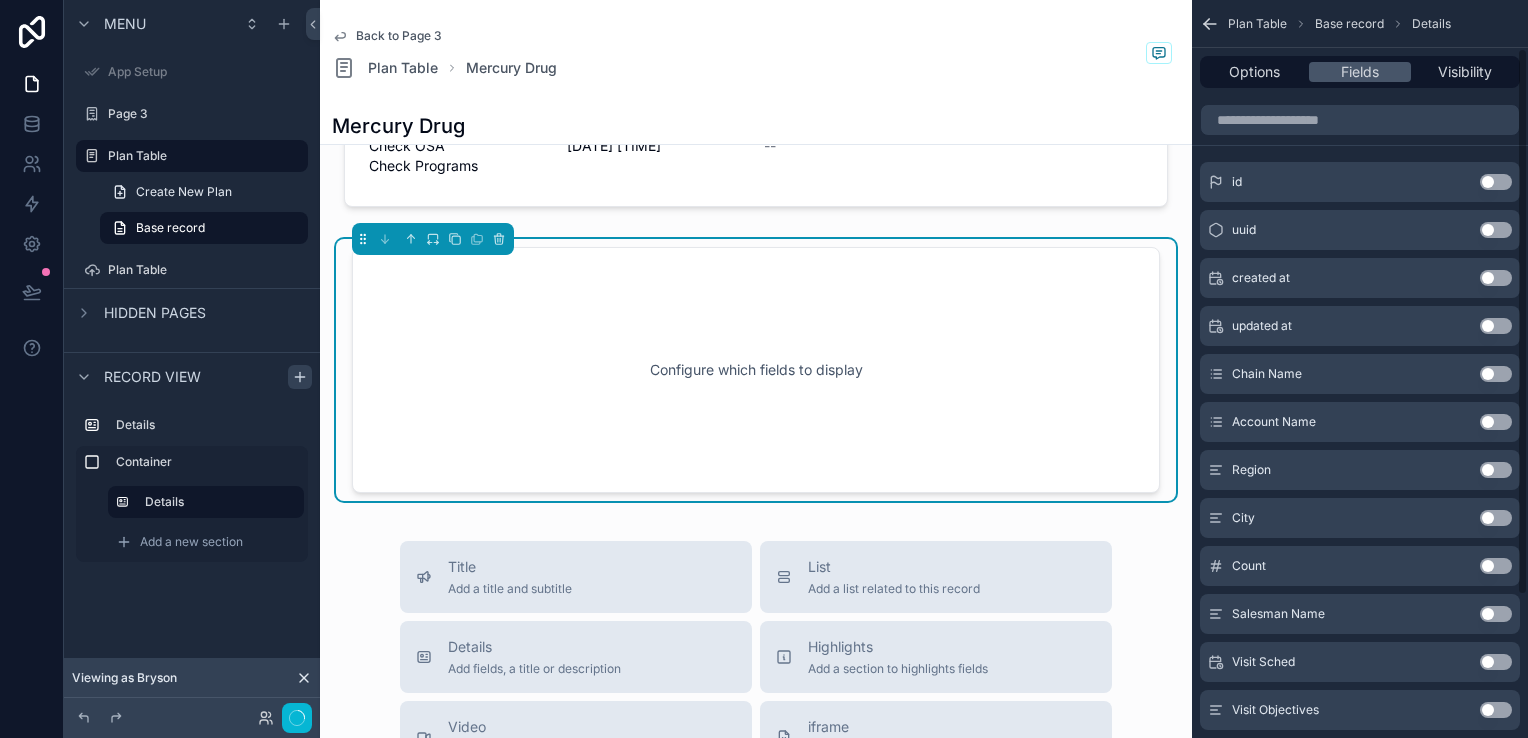 scroll, scrollTop: 100, scrollLeft: 0, axis: vertical 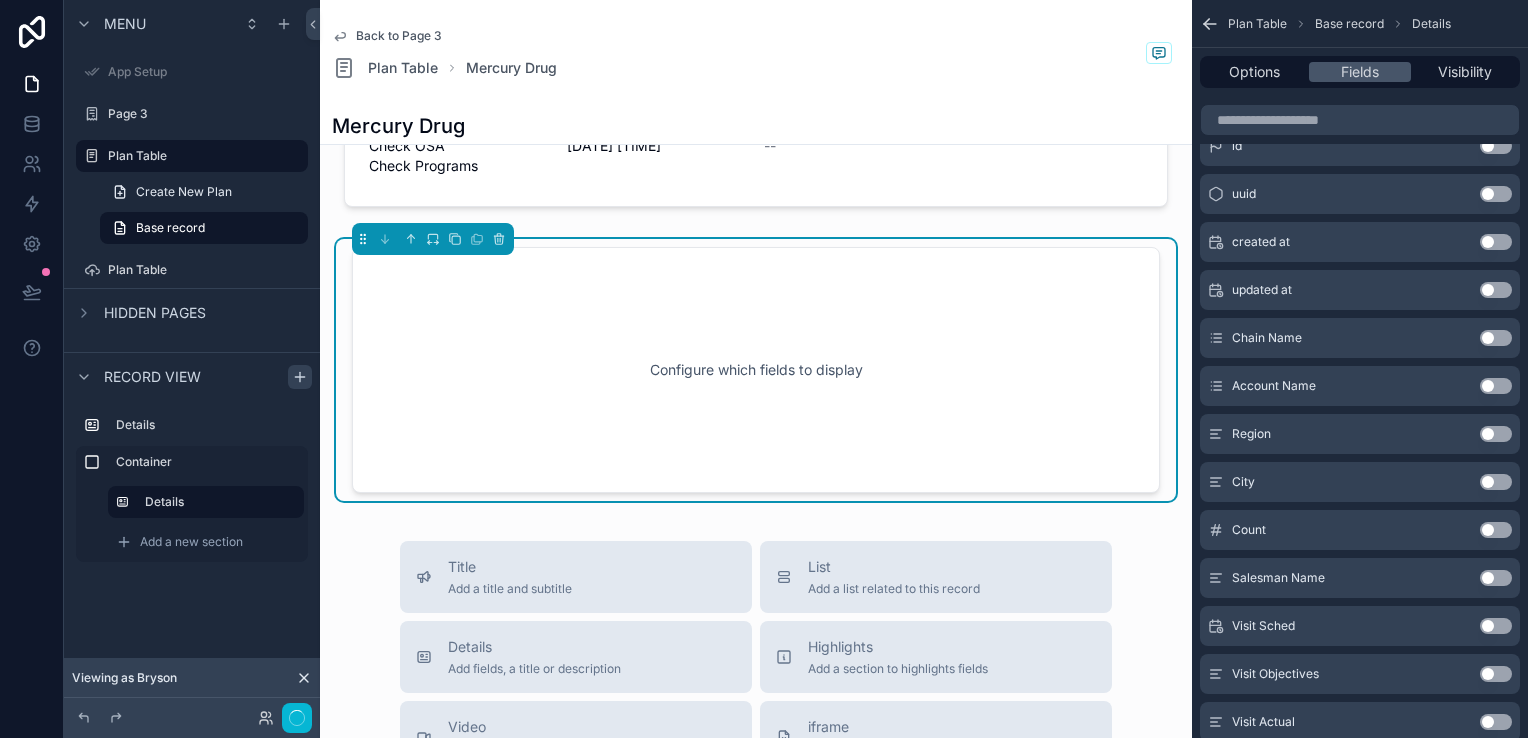 click on "Use setting" at bounding box center (1496, 386) 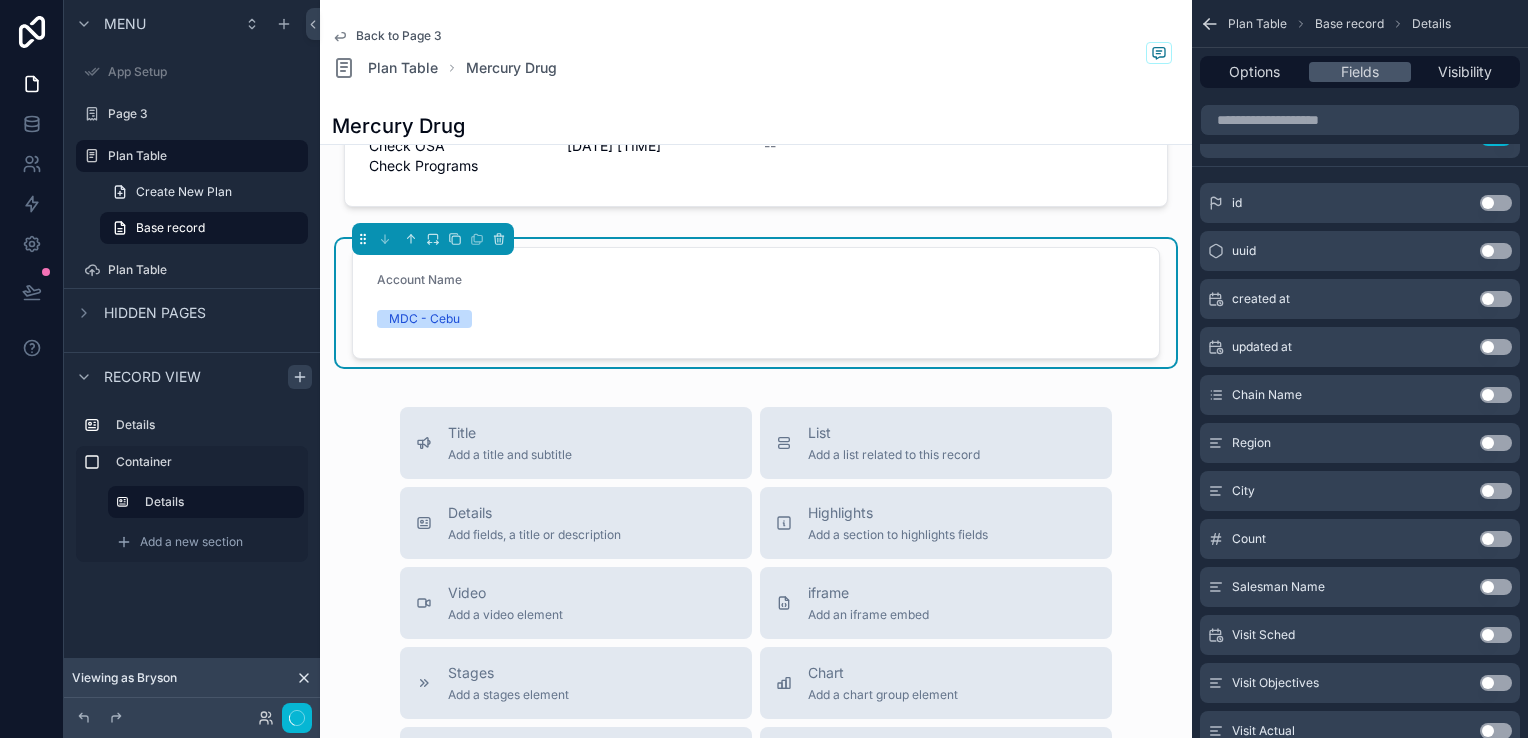 click on "Use setting" at bounding box center [1496, 395] 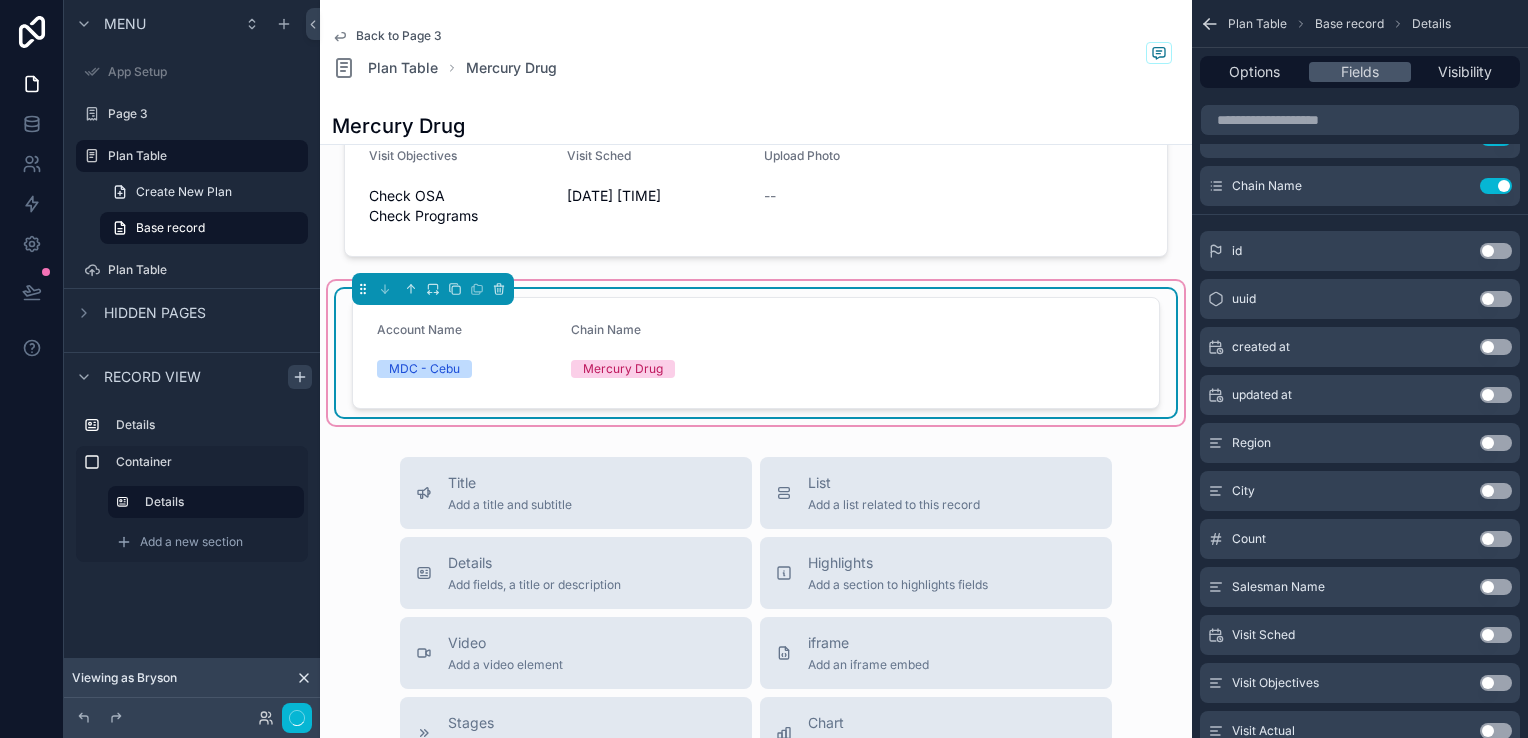 scroll, scrollTop: 300, scrollLeft: 0, axis: vertical 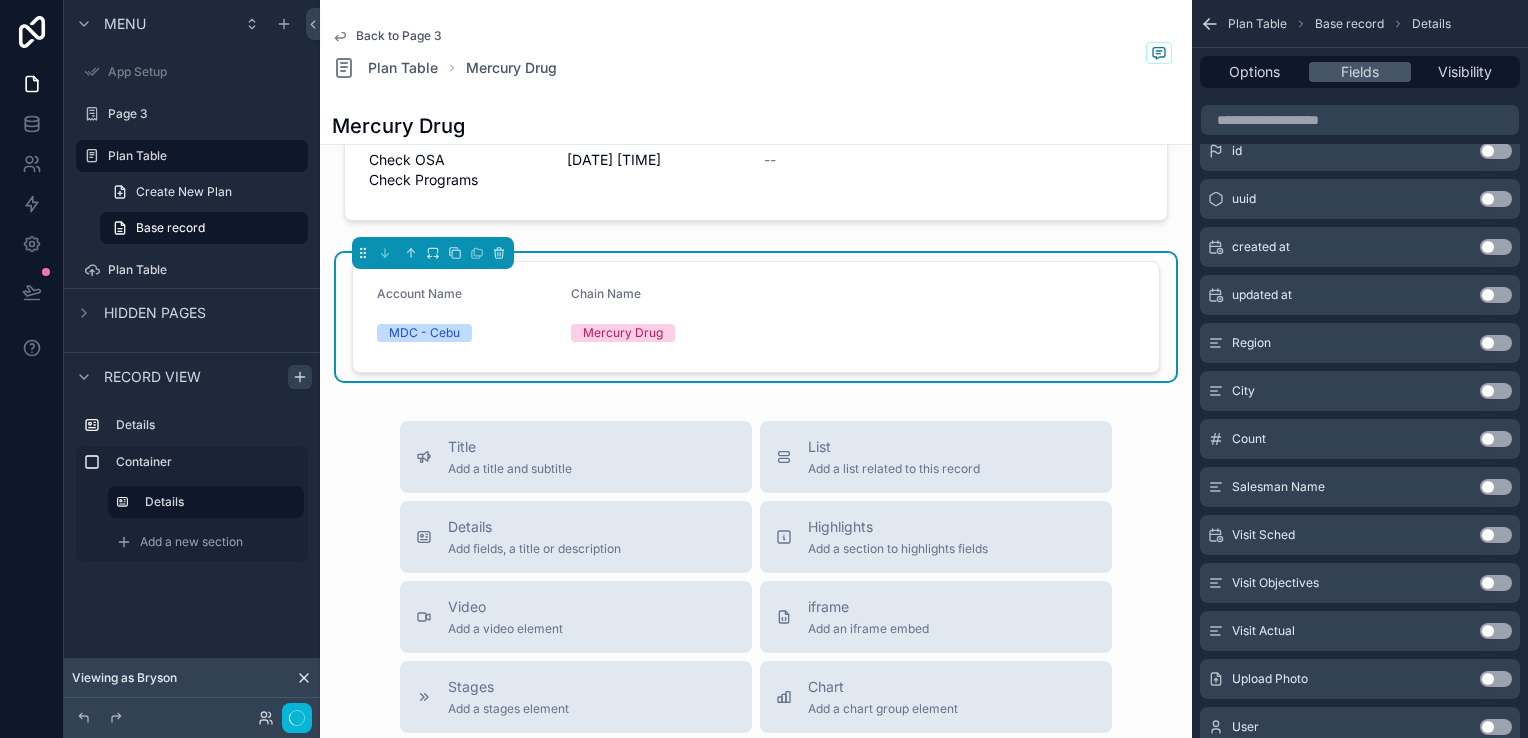 click on "Use setting" at bounding box center (1496, 343) 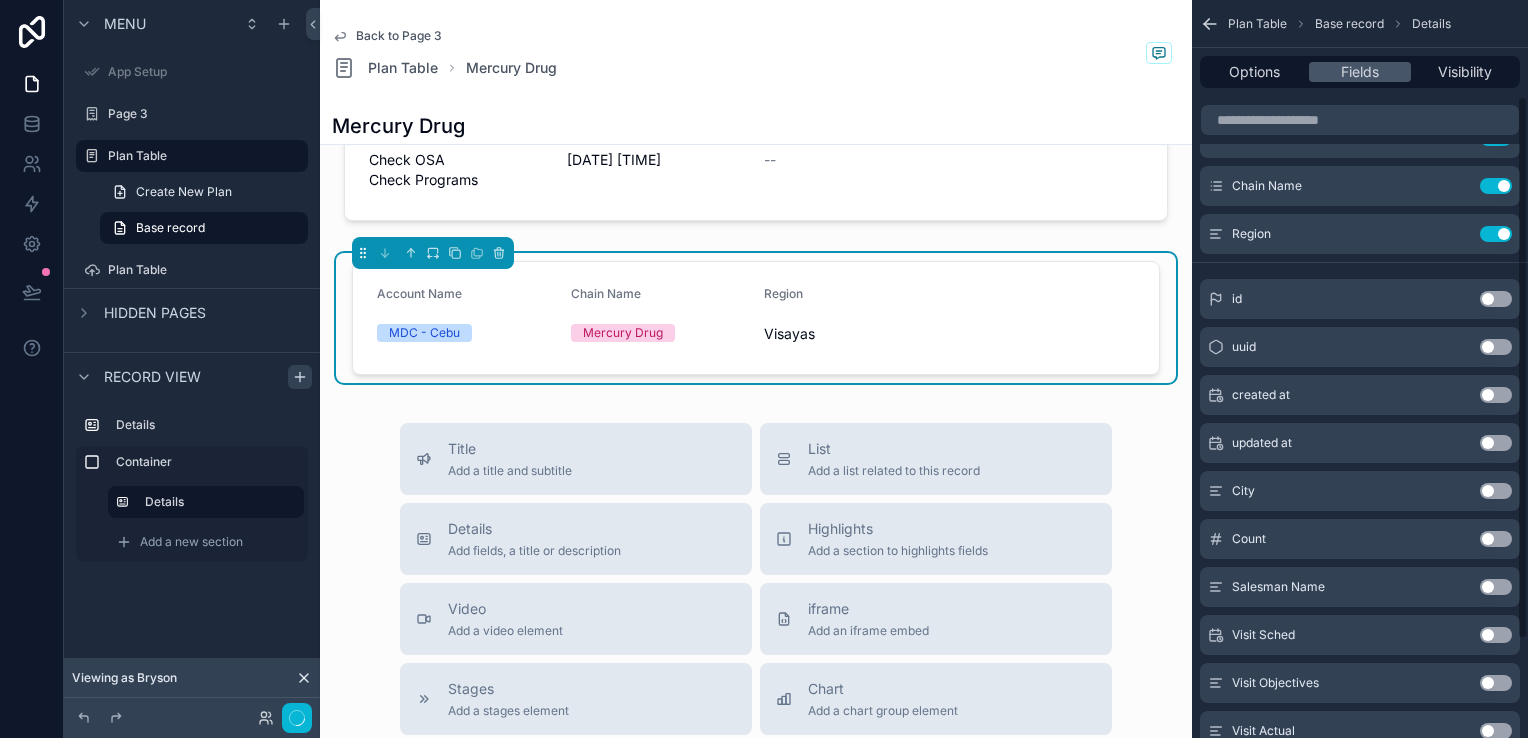 scroll, scrollTop: 200, scrollLeft: 0, axis: vertical 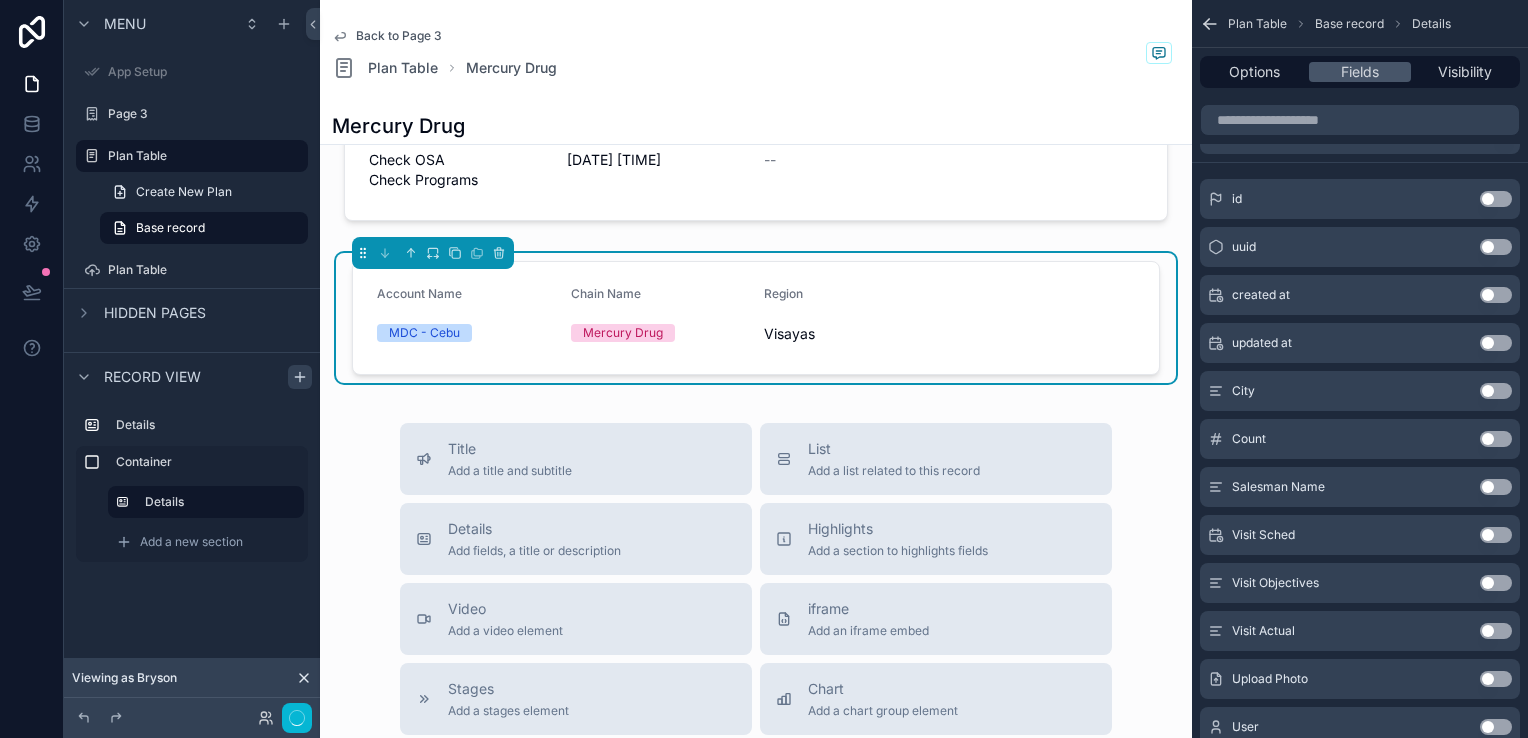 click on "Use setting" at bounding box center (1496, 391) 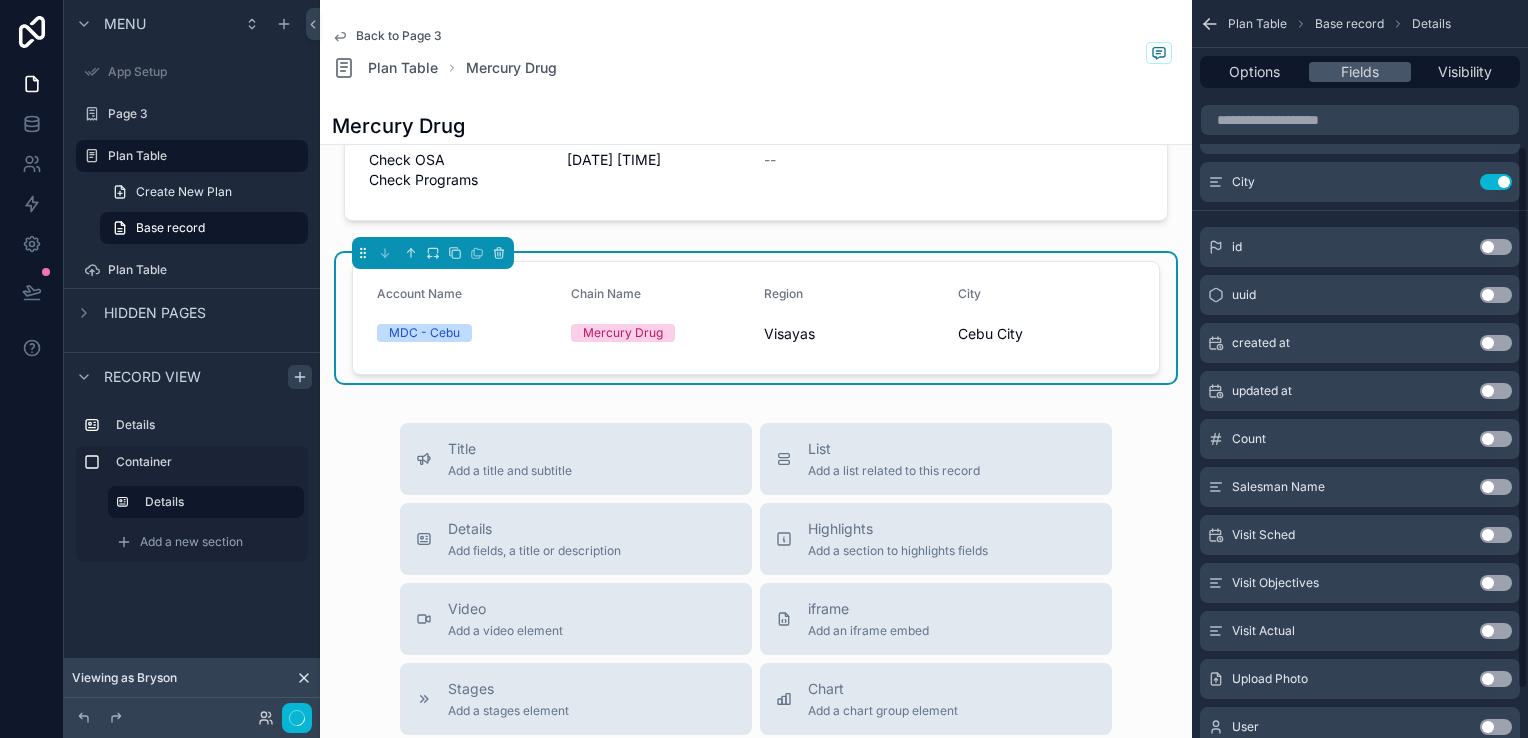 scroll, scrollTop: 0, scrollLeft: 0, axis: both 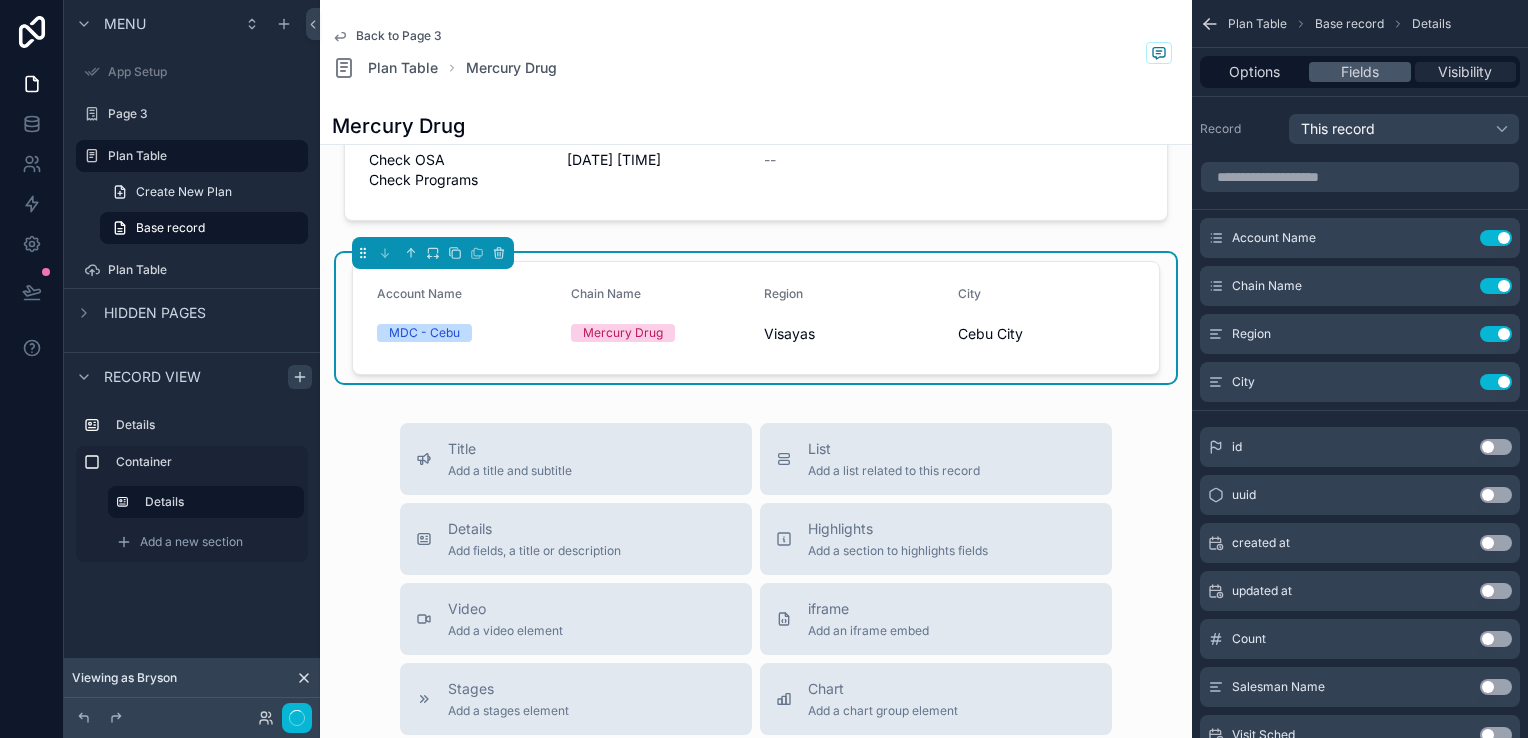 click on "Visibility" at bounding box center (1465, 72) 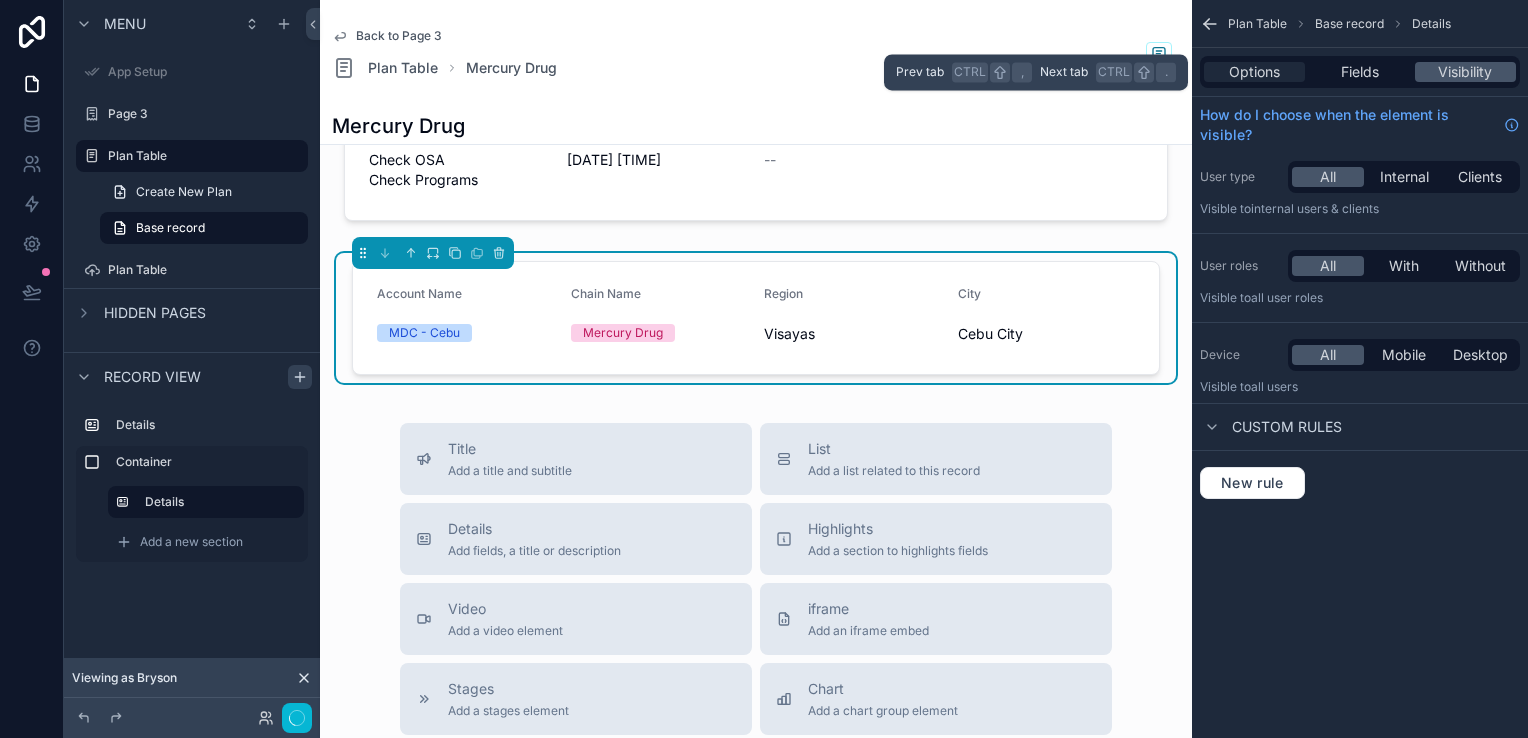click on "Options" at bounding box center (1254, 72) 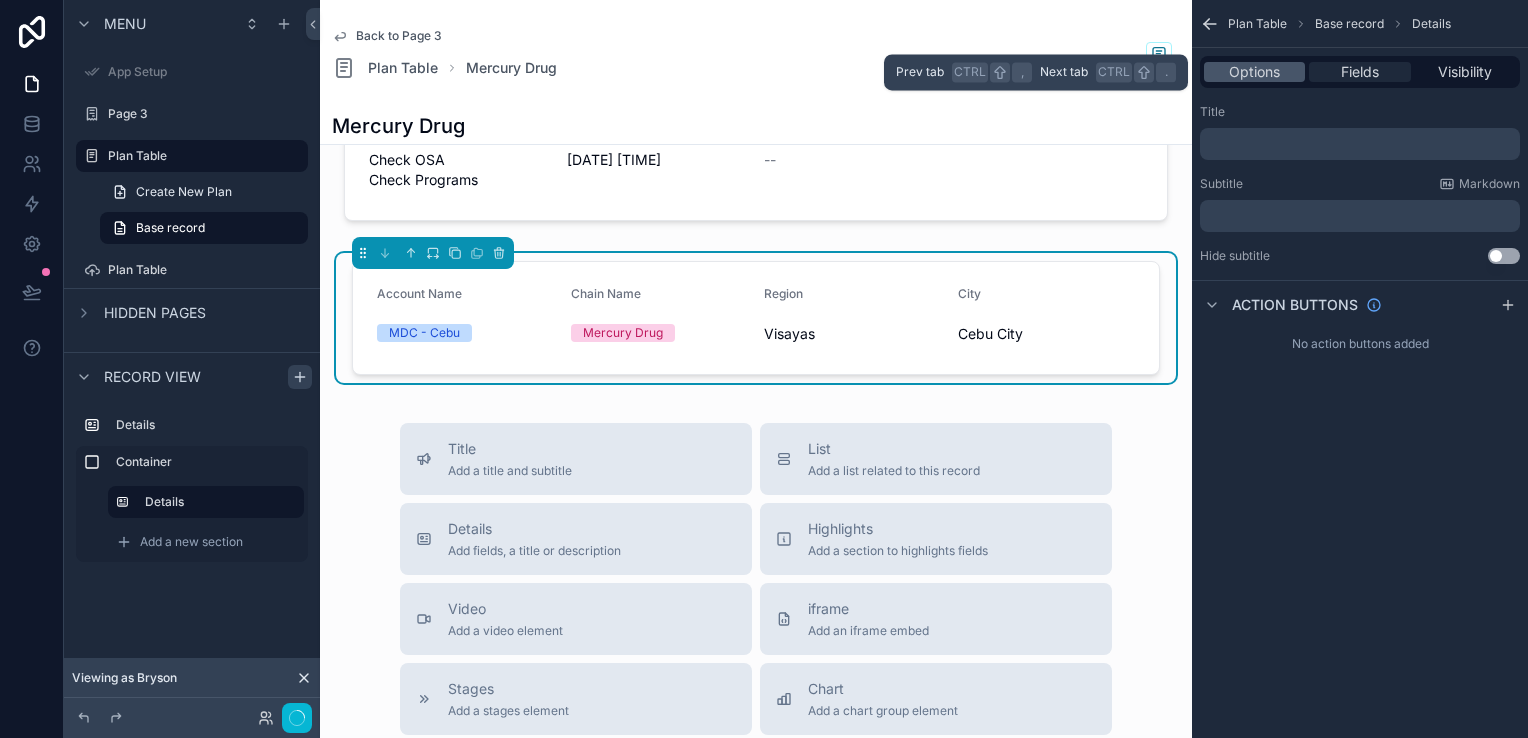 click on "Fields" at bounding box center [1360, 72] 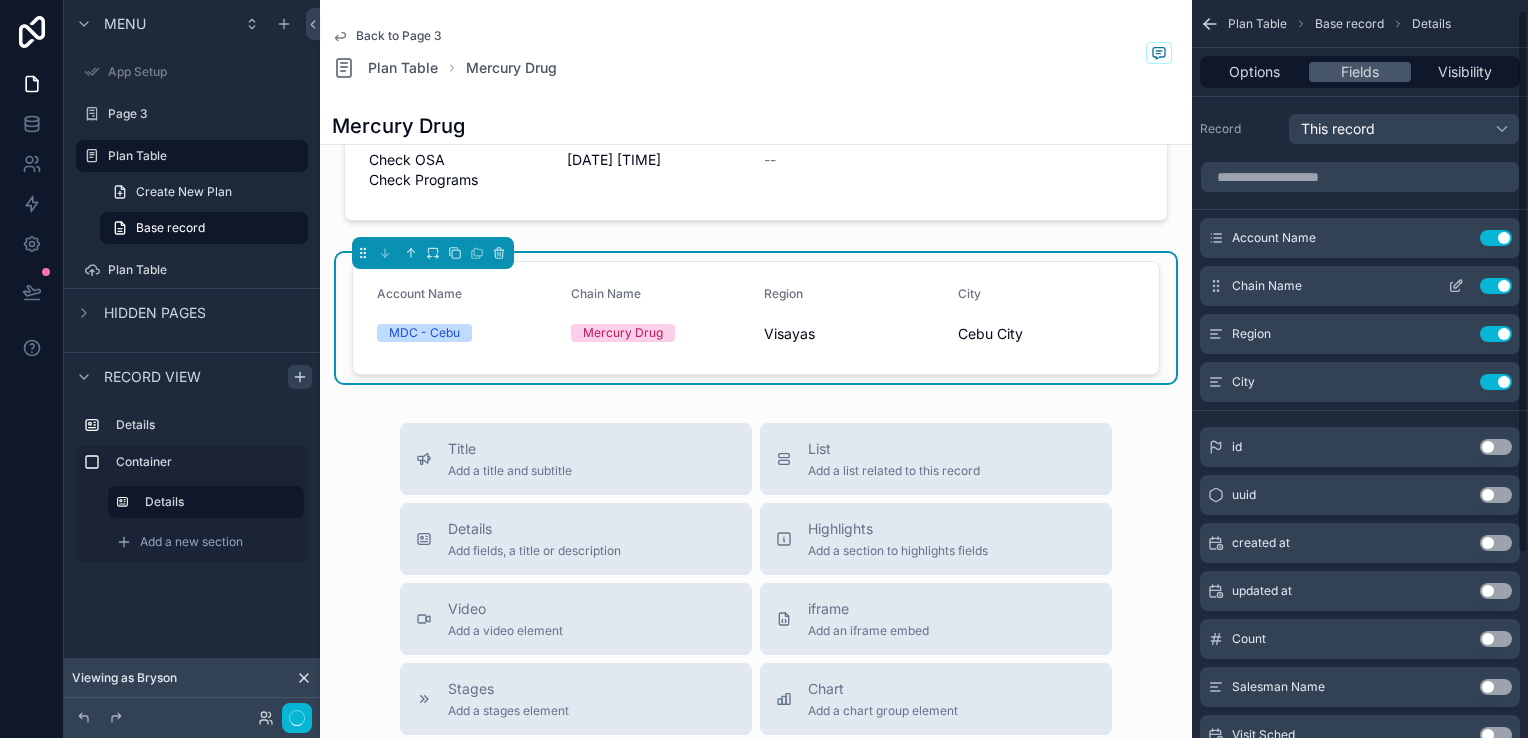 scroll, scrollTop: 100, scrollLeft: 0, axis: vertical 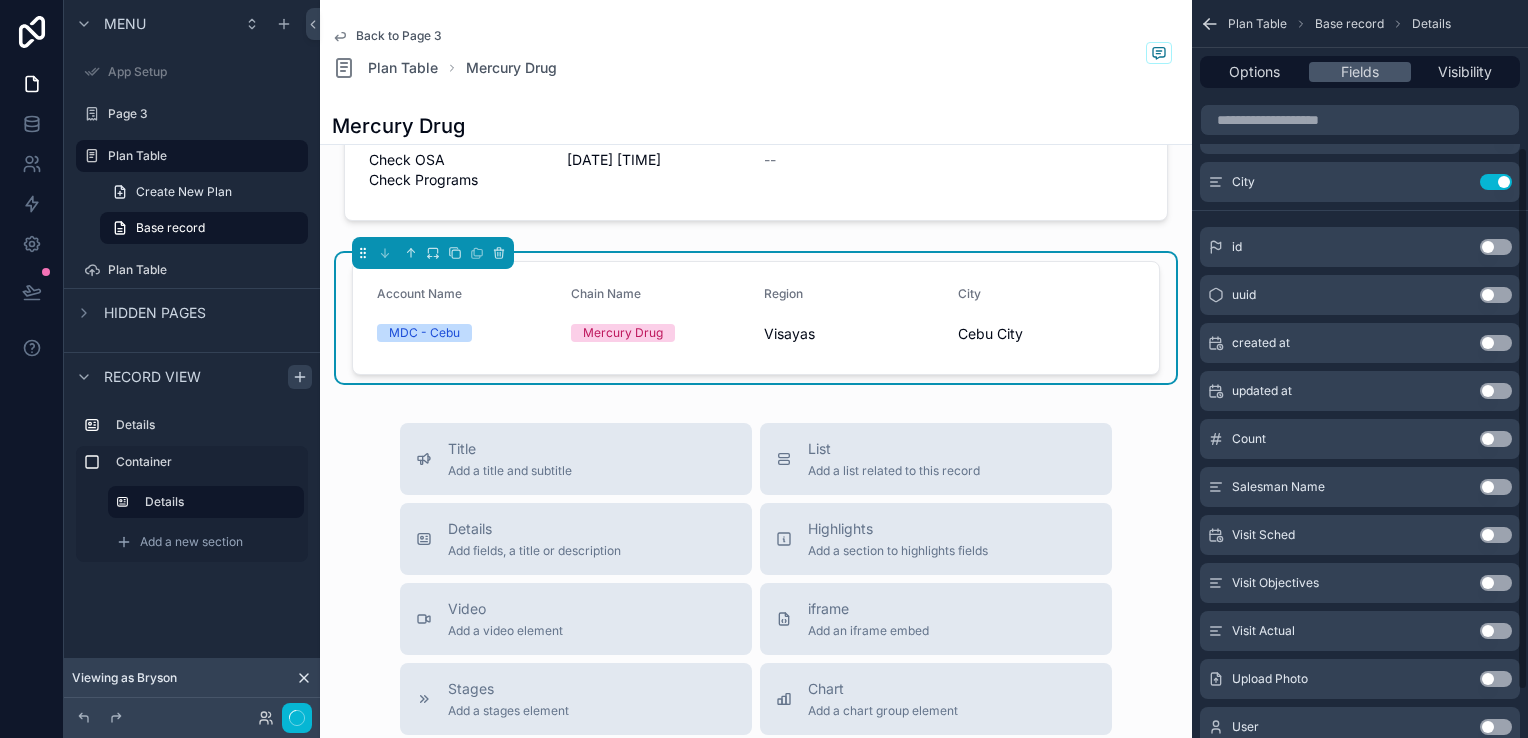 click on "Use setting" at bounding box center (1496, 487) 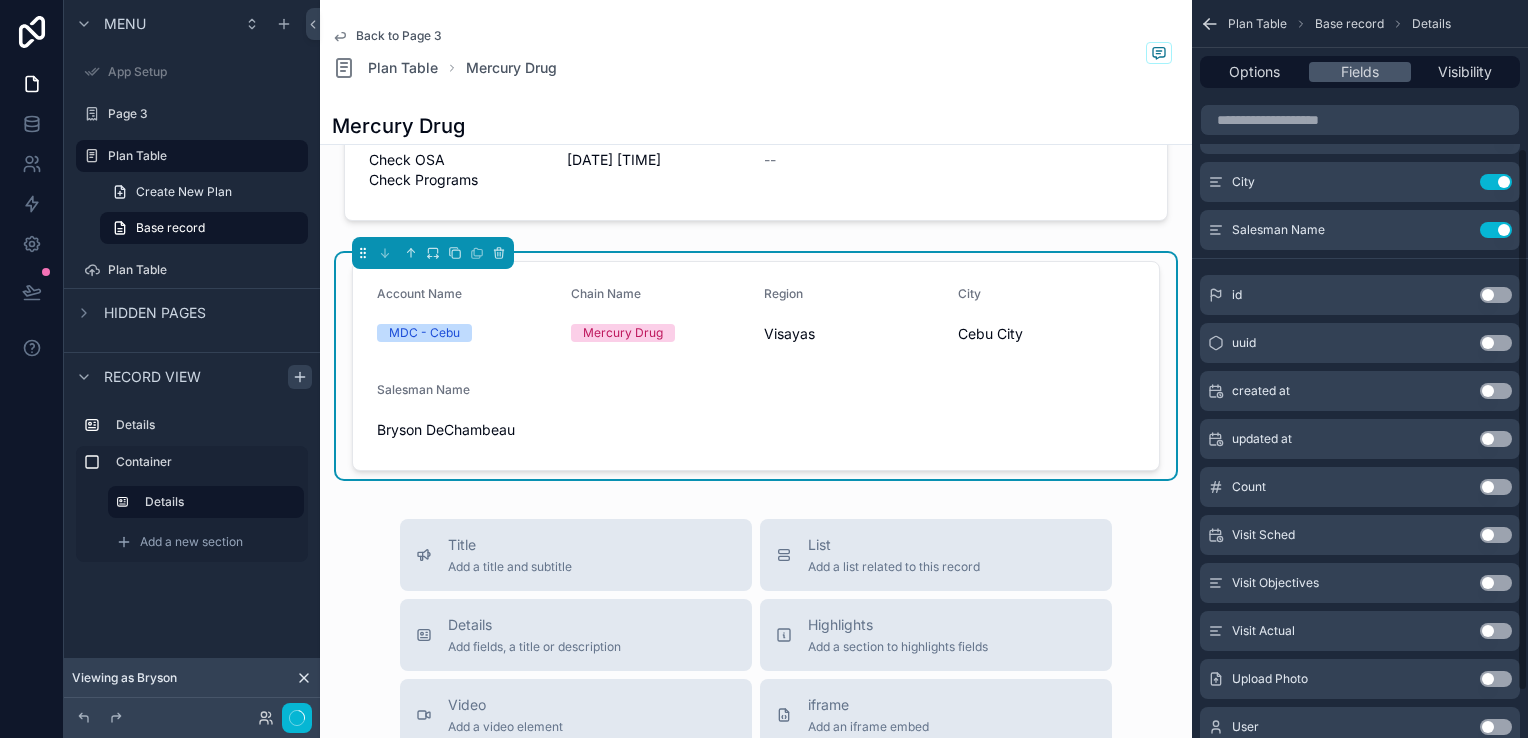 scroll, scrollTop: 264, scrollLeft: 0, axis: vertical 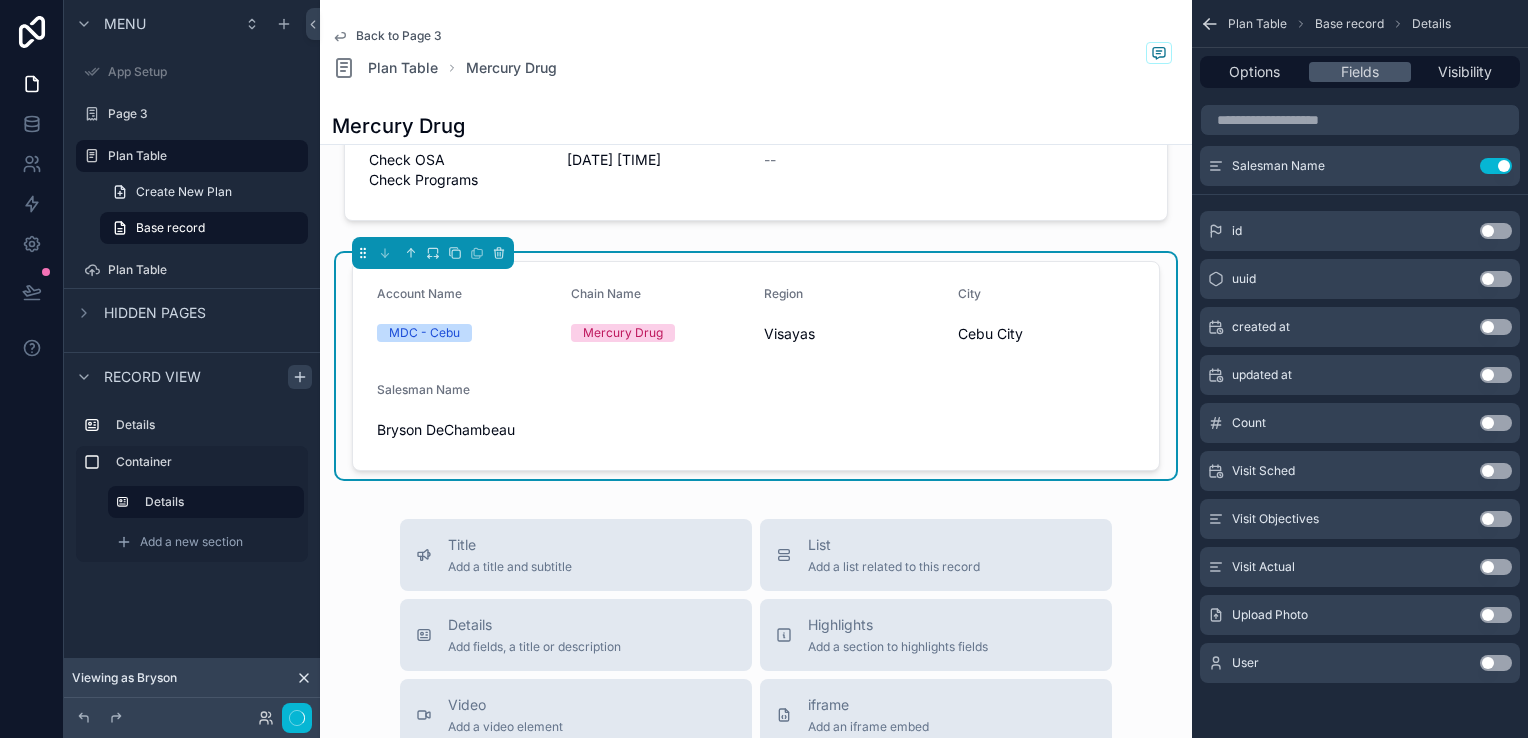 click on "Use setting" at bounding box center (1496, 471) 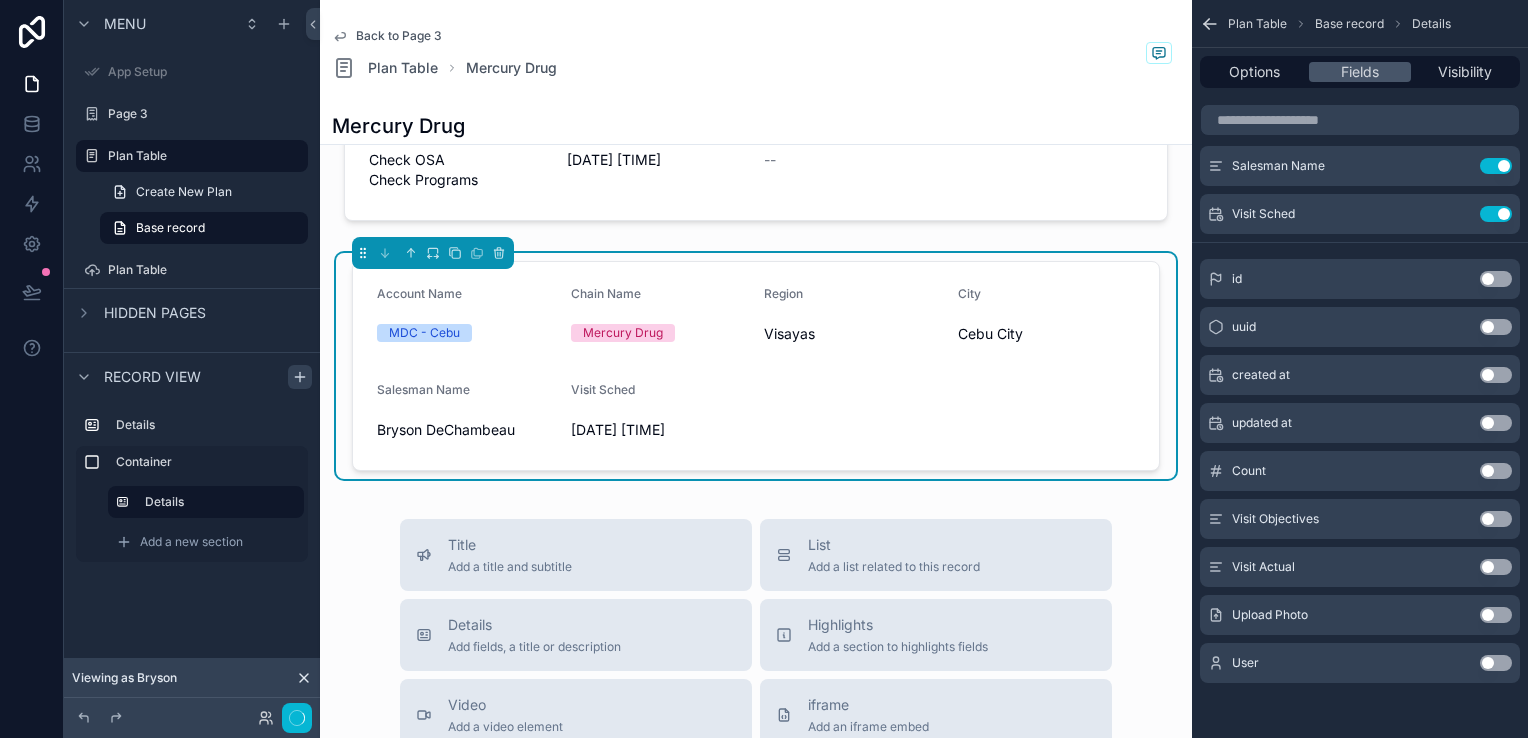 click on "Use setting" at bounding box center (1496, 519) 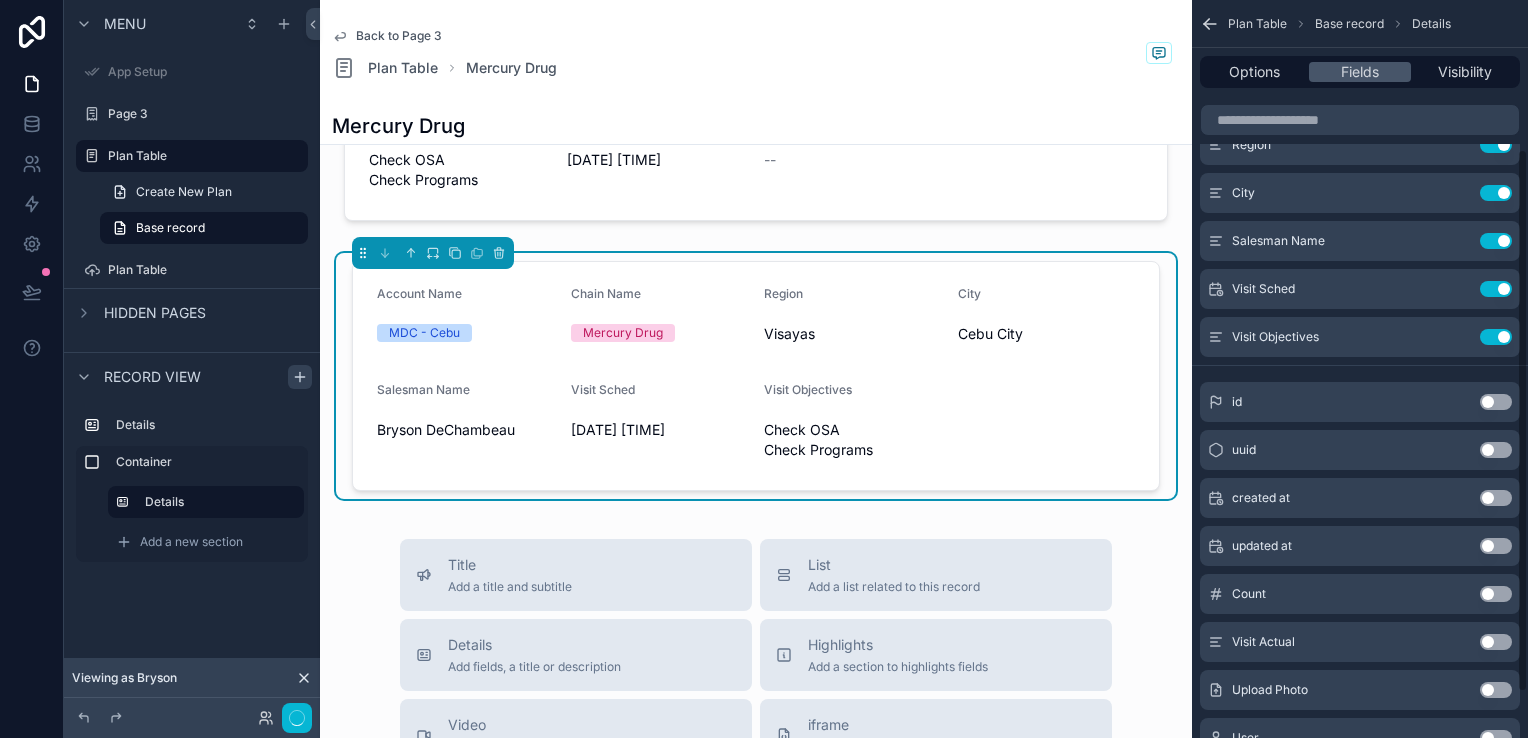 scroll, scrollTop: 264, scrollLeft: 0, axis: vertical 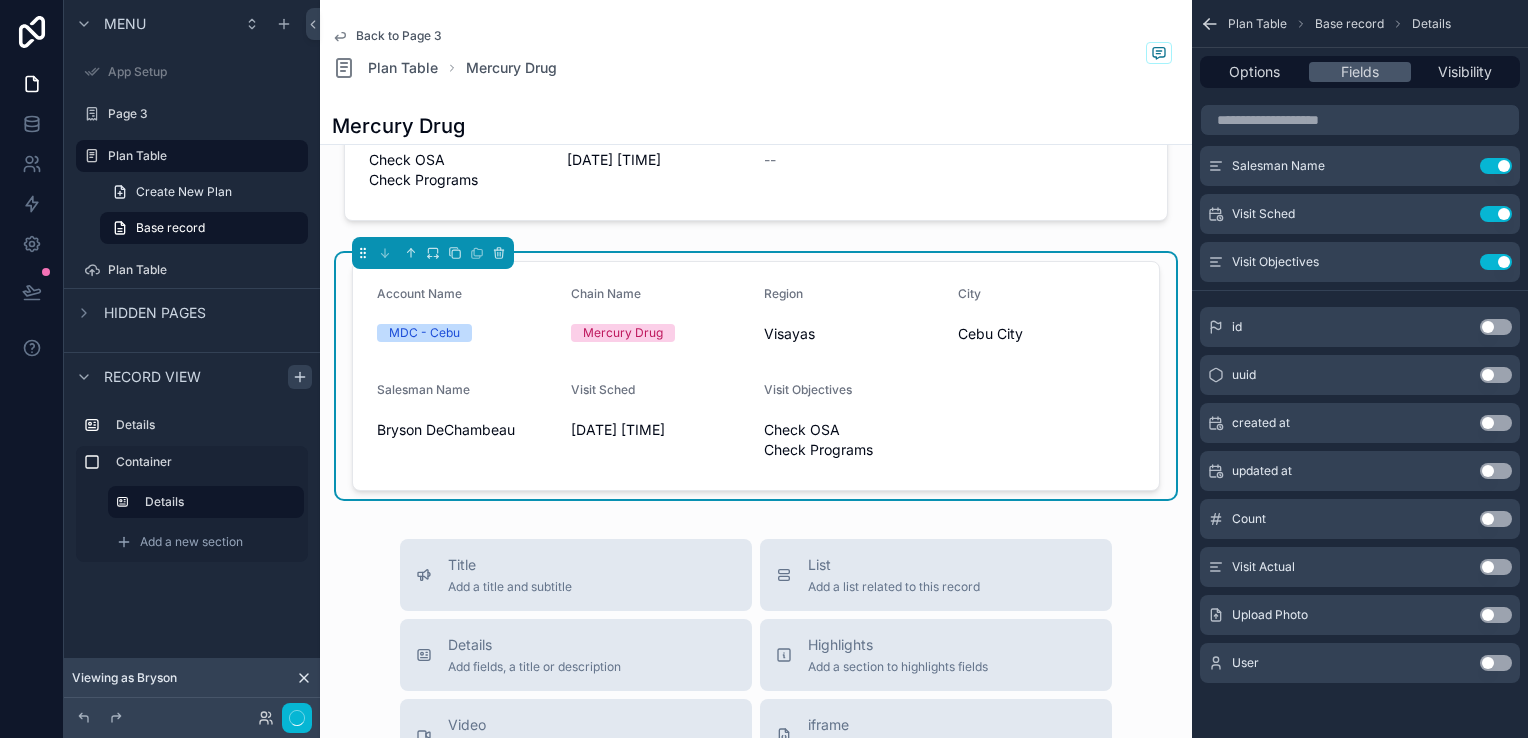 click on "Use setting" at bounding box center [1496, 567] 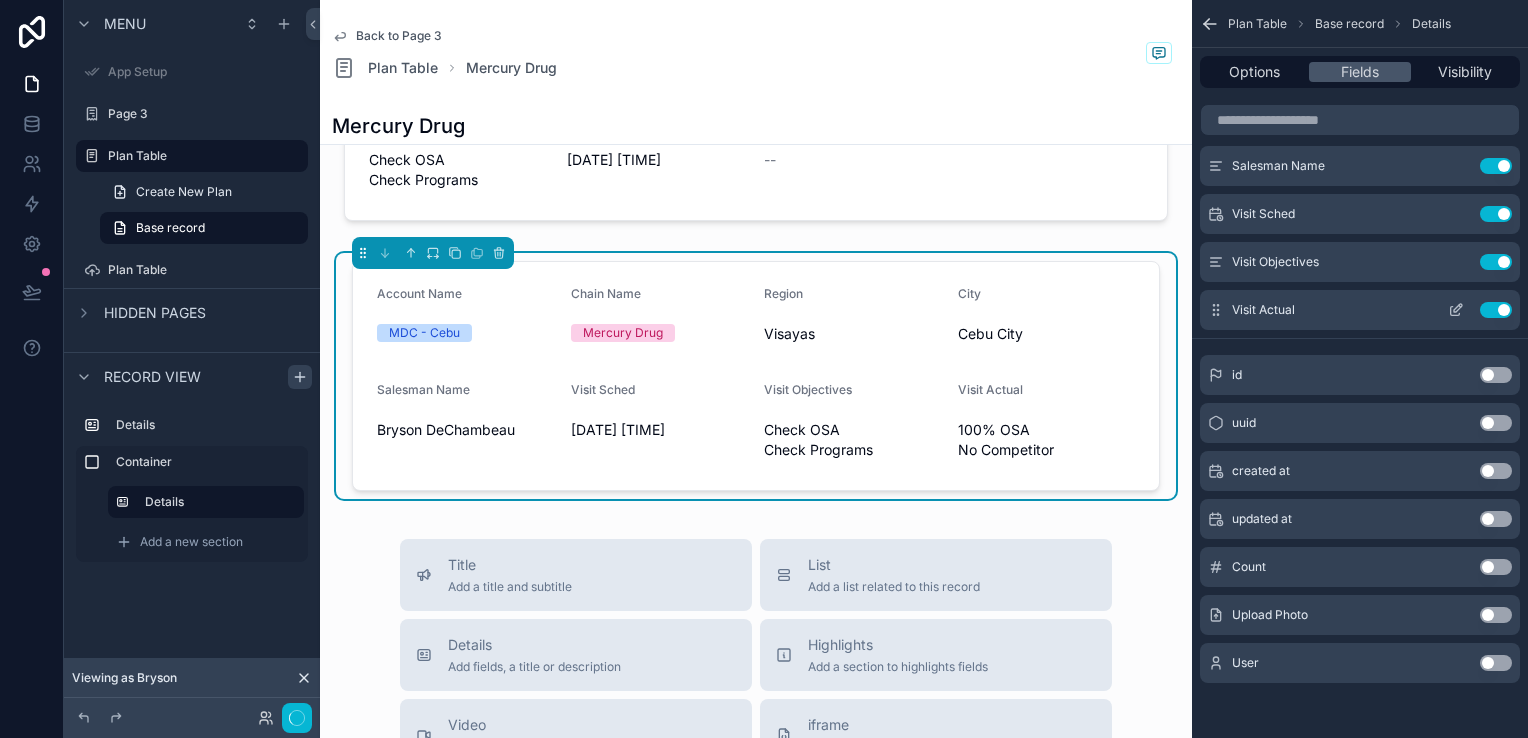 click 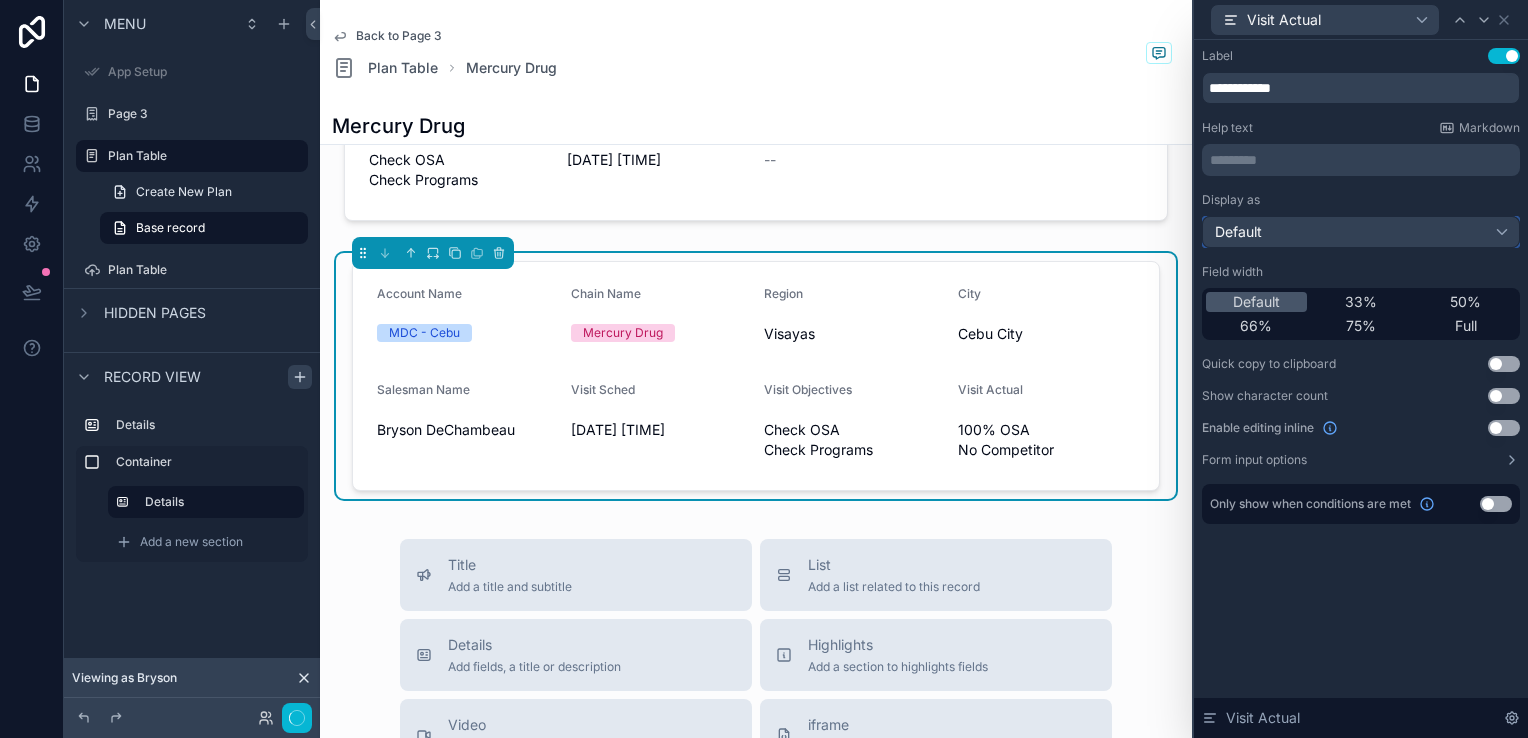 click on "Default" at bounding box center (1361, 232) 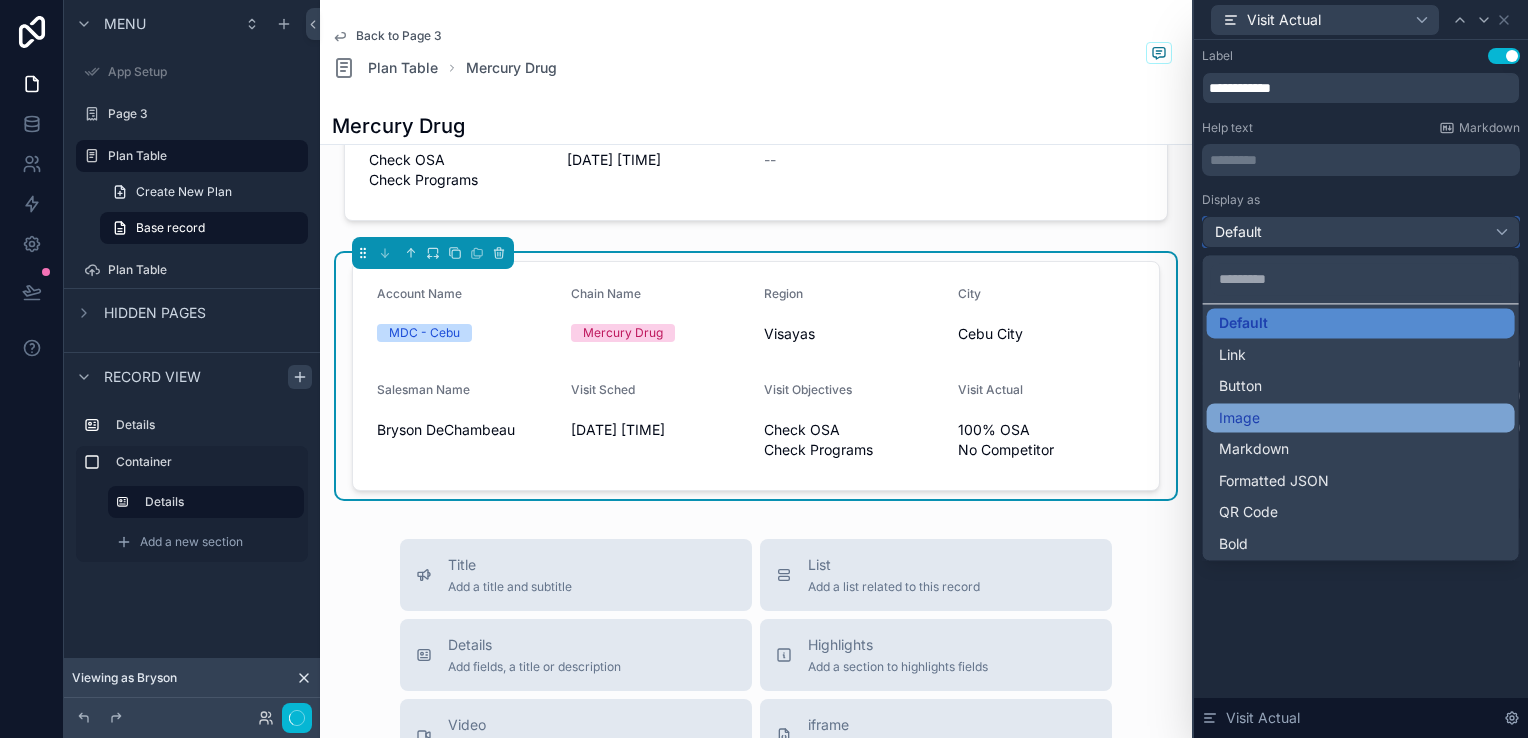 scroll, scrollTop: 0, scrollLeft: 0, axis: both 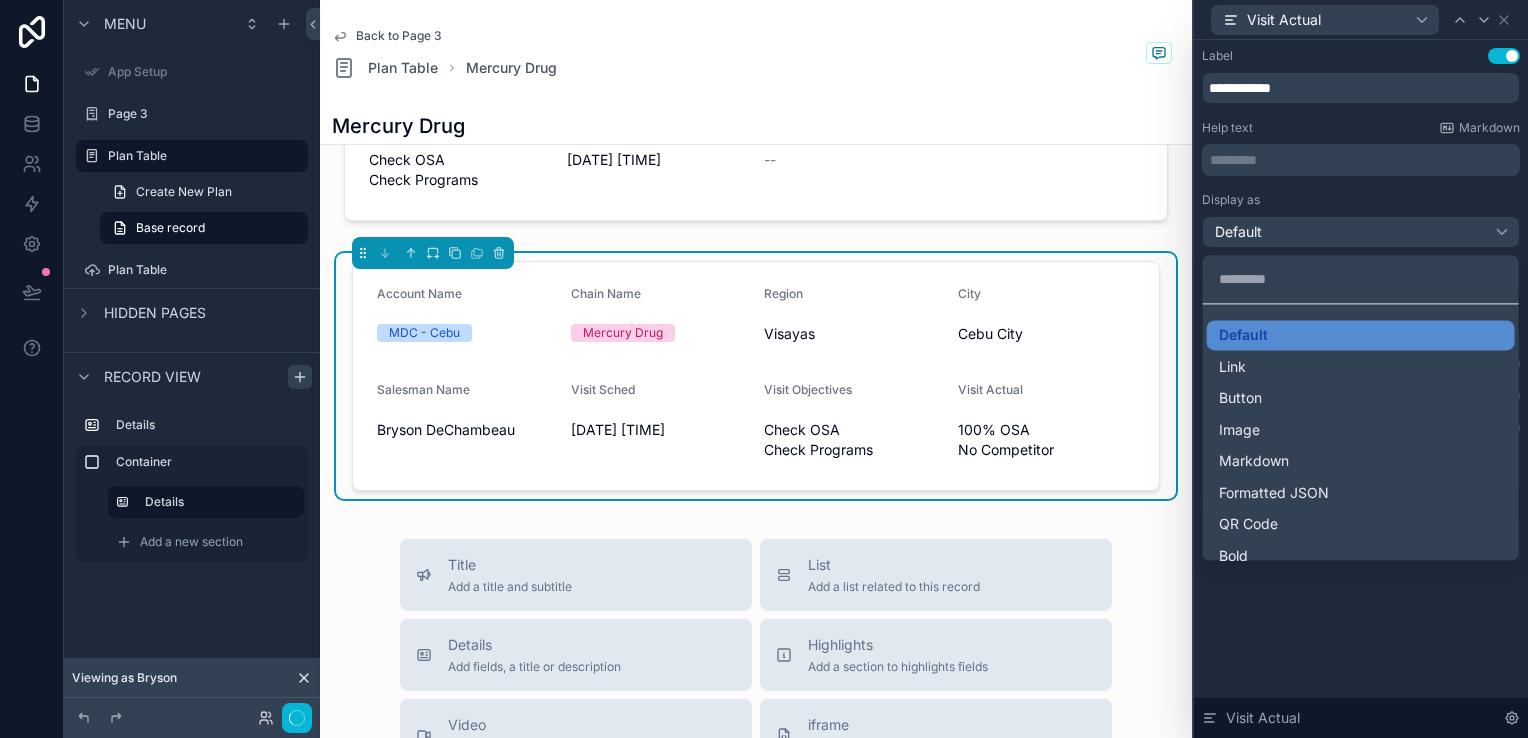 click at bounding box center [1361, 369] 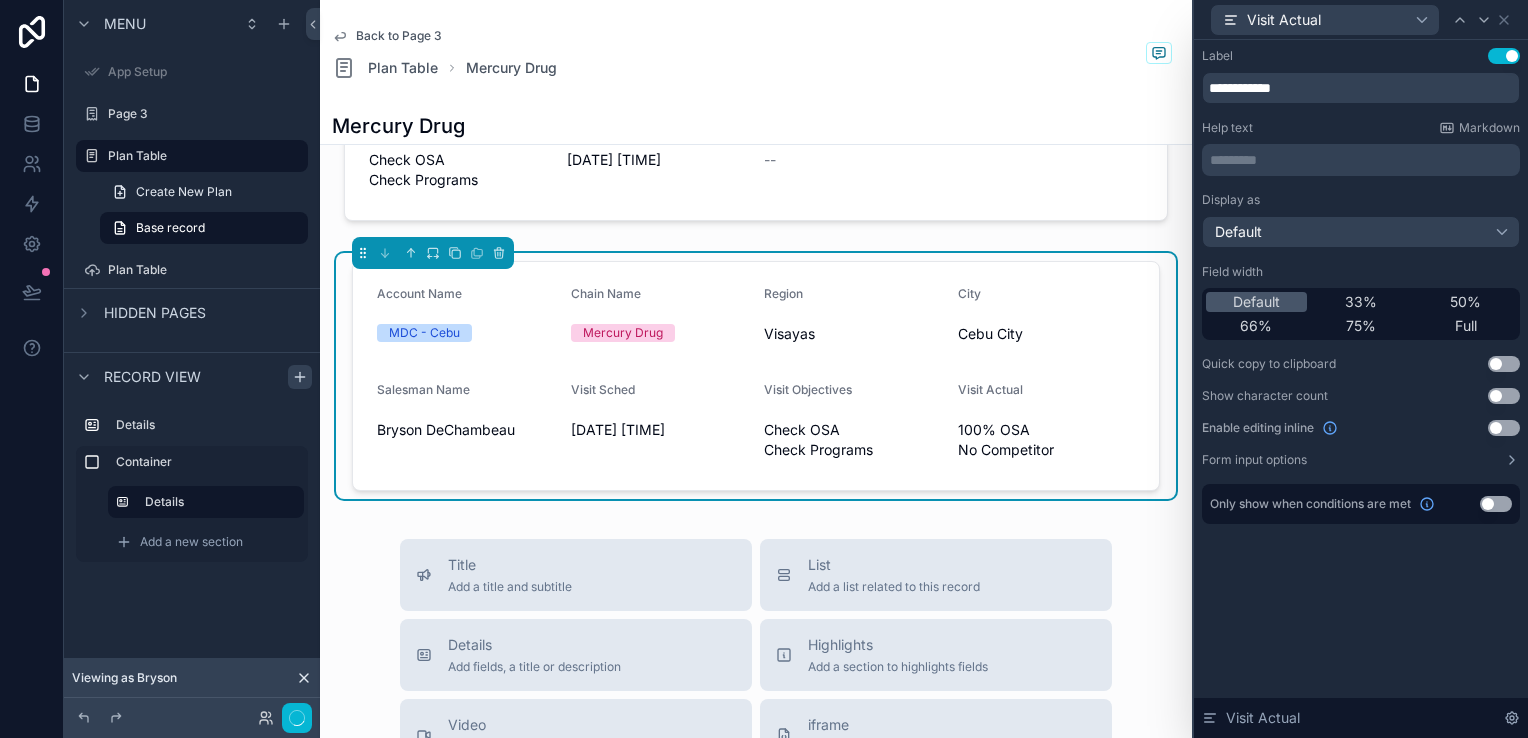 click on "Use setting" at bounding box center (1504, 428) 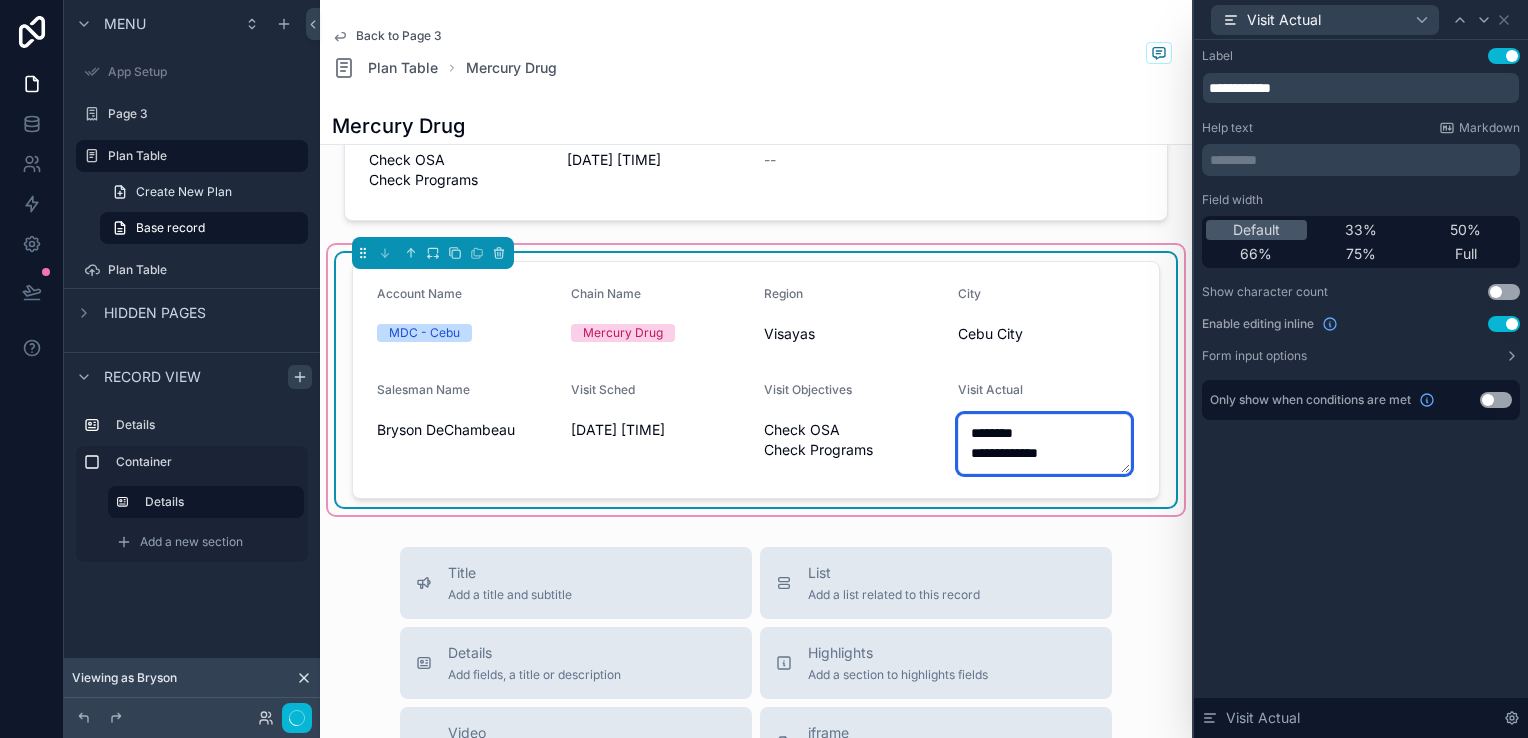 click on "**********" at bounding box center [1045, 444] 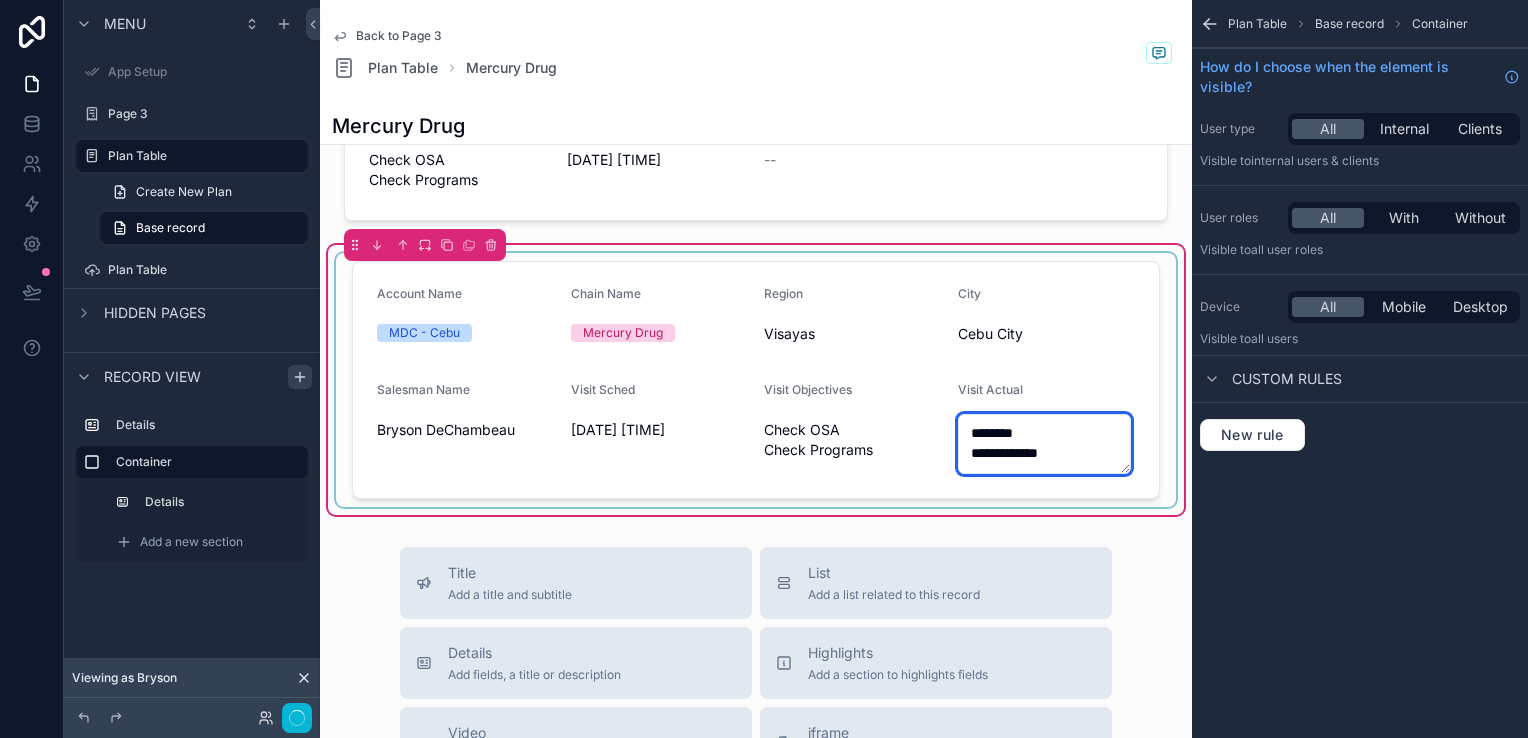 scroll, scrollTop: 0, scrollLeft: 0, axis: both 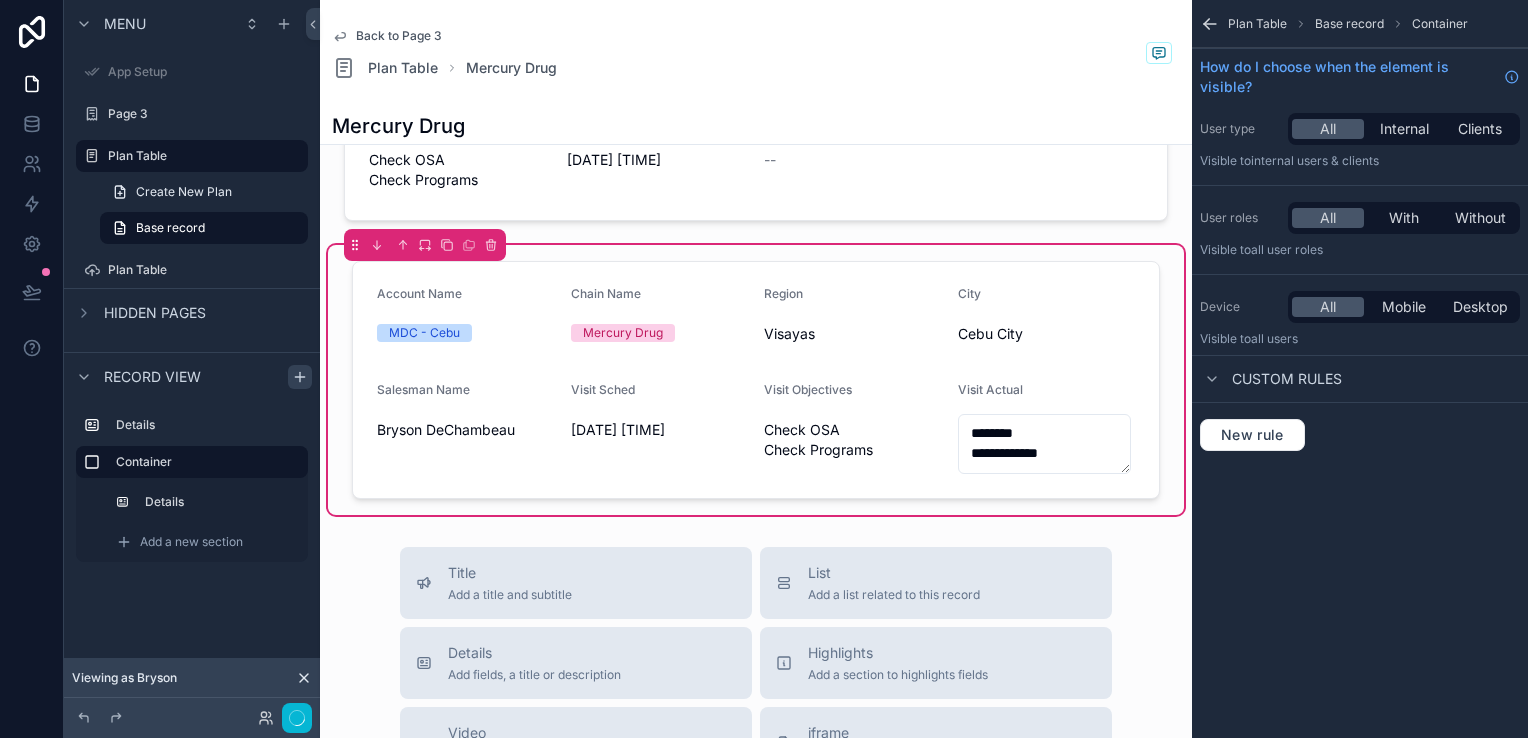 click on "Plan Table Base record Container How do I choose when the element is visible? User type All Internal Clients Visible to  Internal users & clients User roles All With Without Visible to  All user roles Device All Mobile Desktop Visible to  all users Custom rules New rule" at bounding box center [1360, 249] 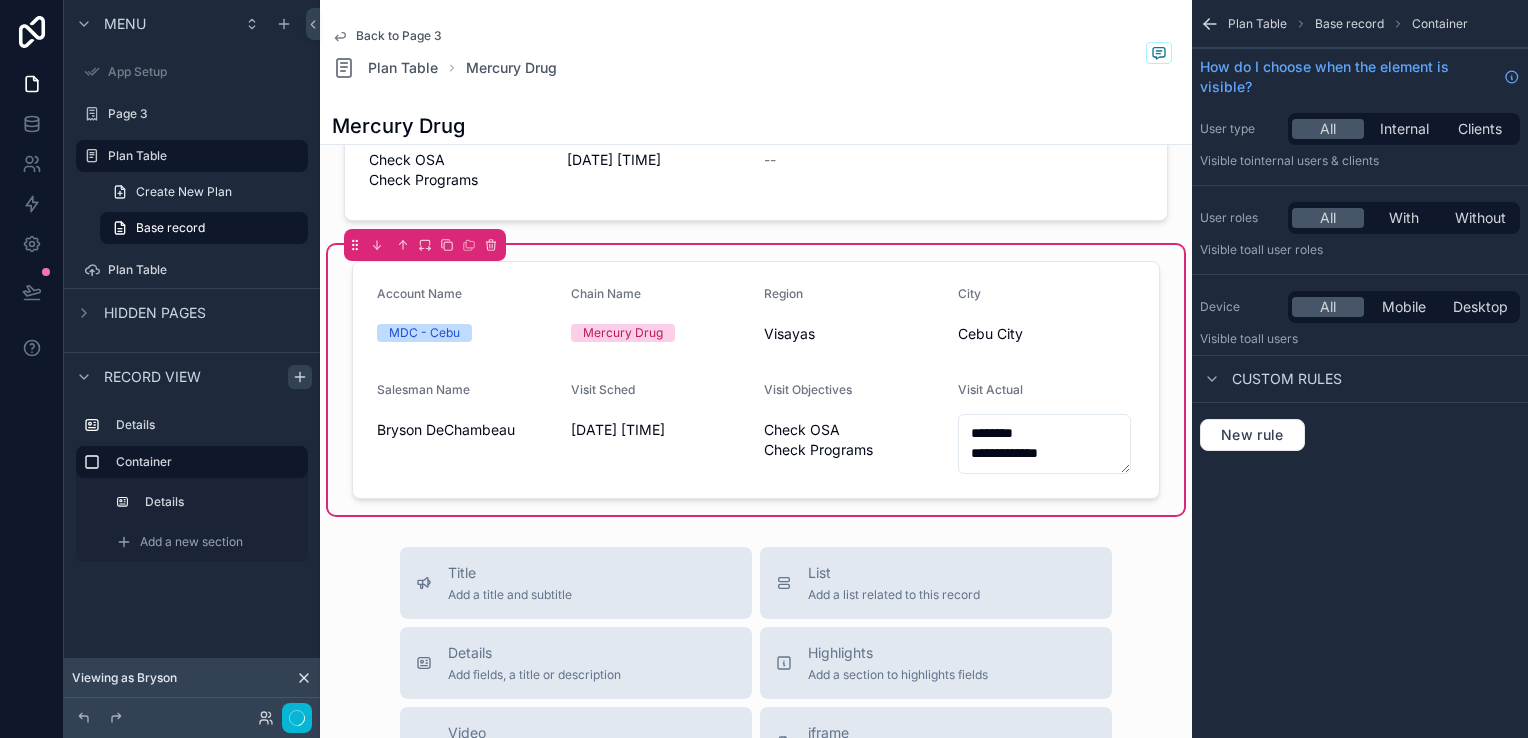 click 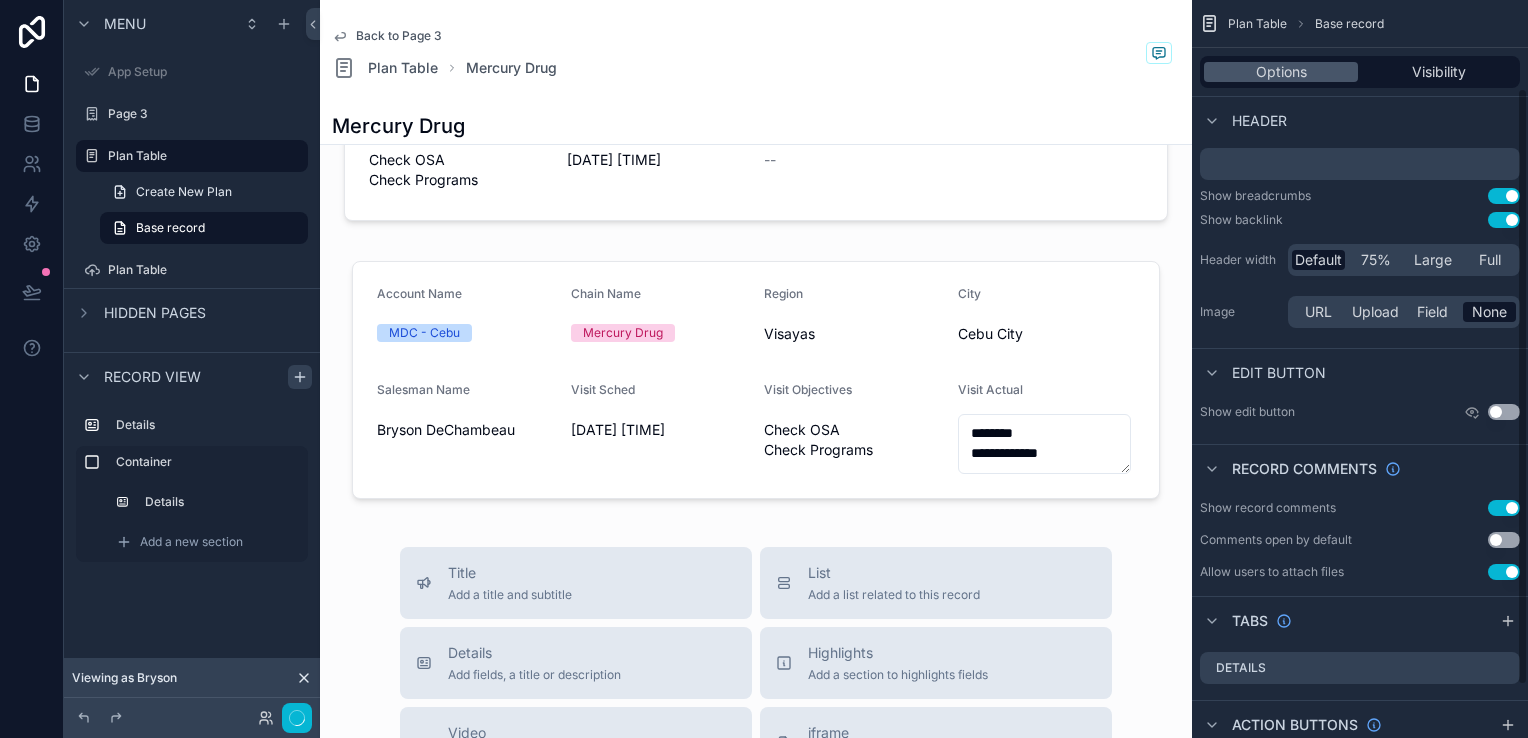 scroll, scrollTop: 173, scrollLeft: 0, axis: vertical 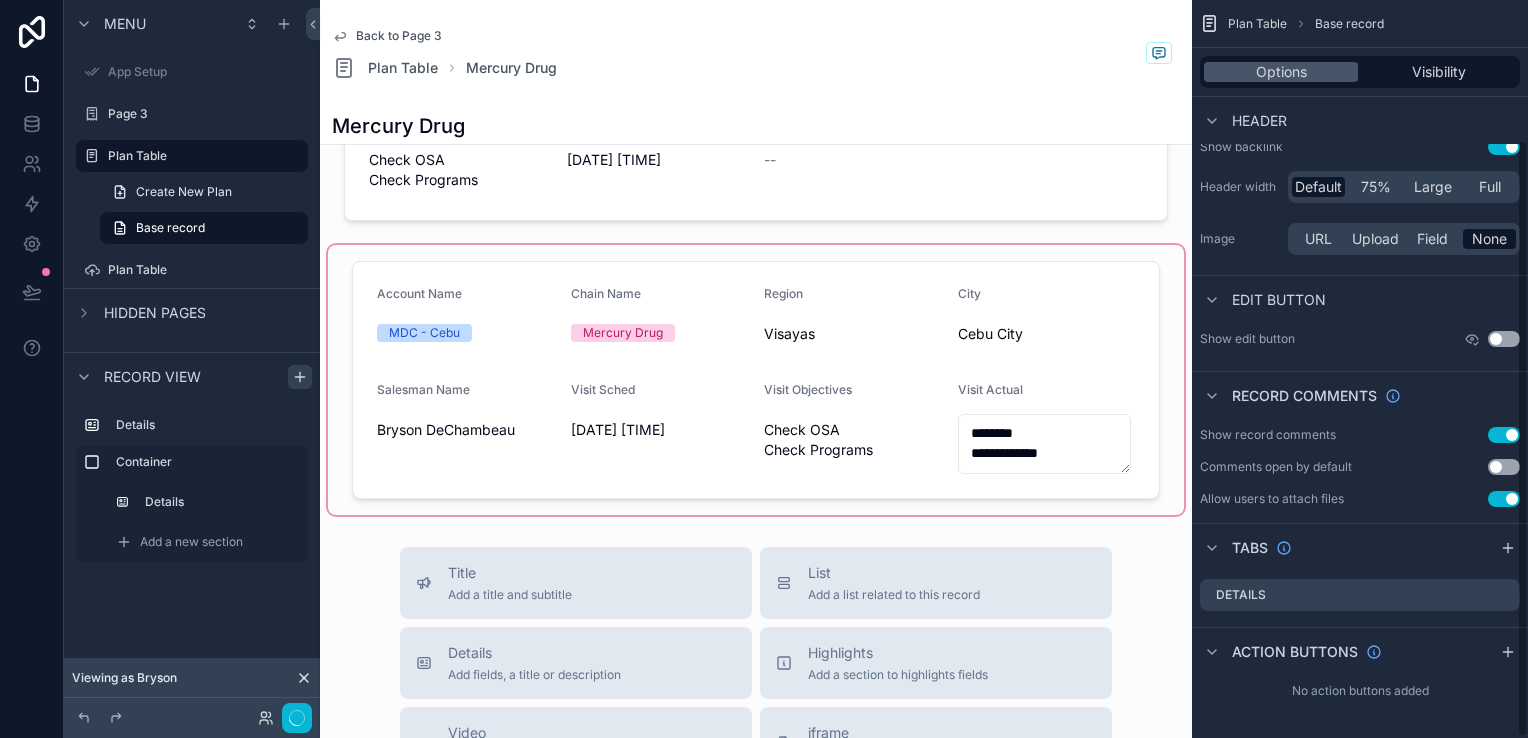 click at bounding box center (756, 380) 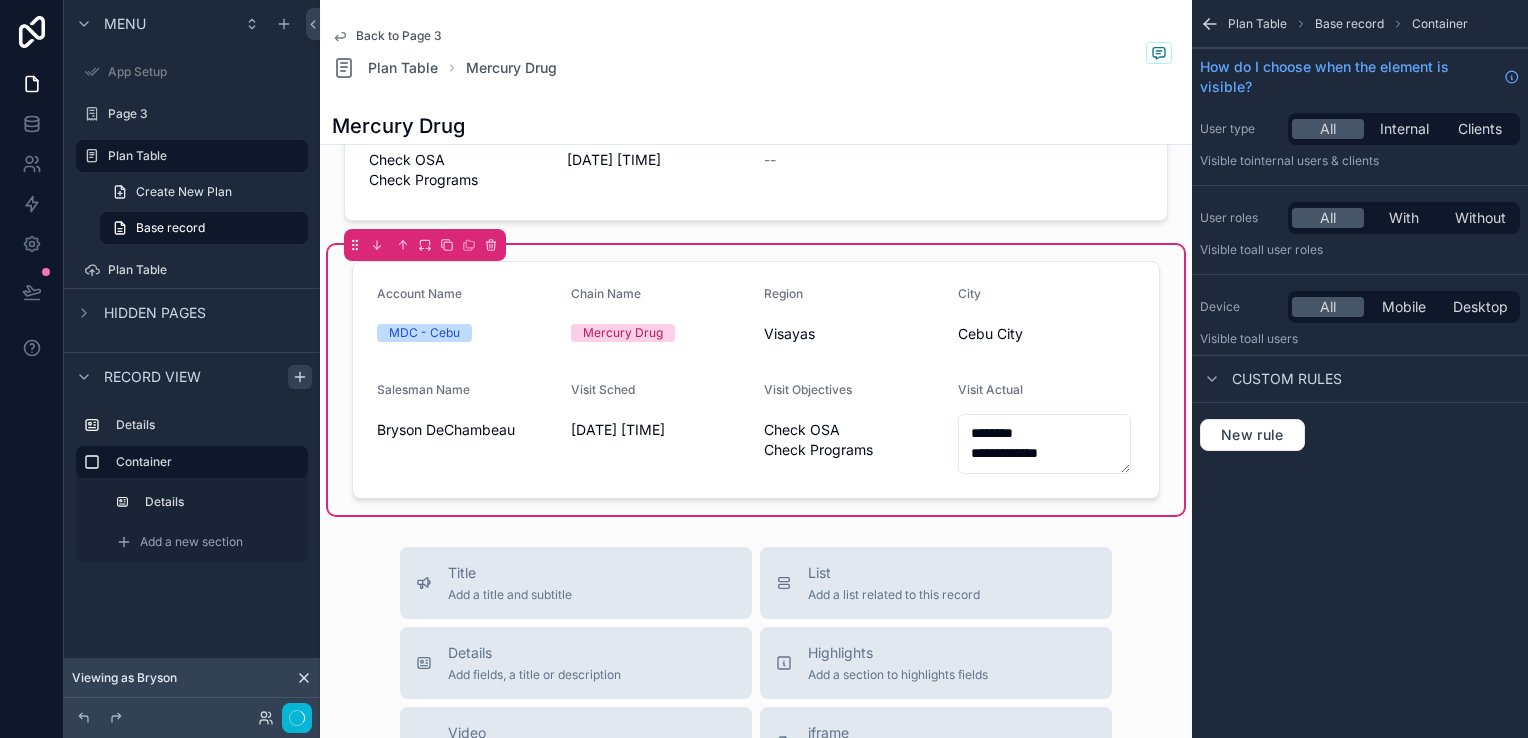 scroll, scrollTop: 0, scrollLeft: 0, axis: both 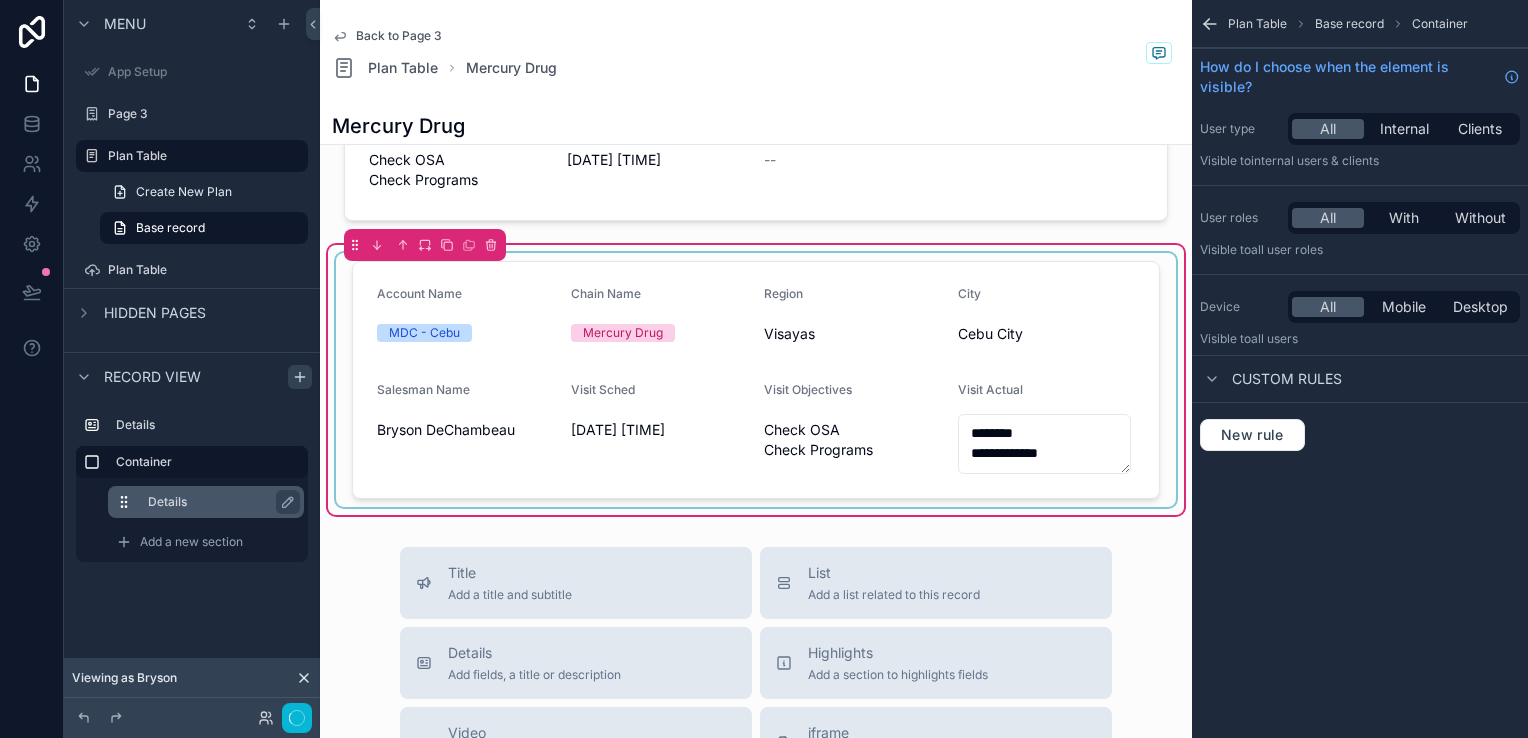 click on "Details" at bounding box center [218, 502] 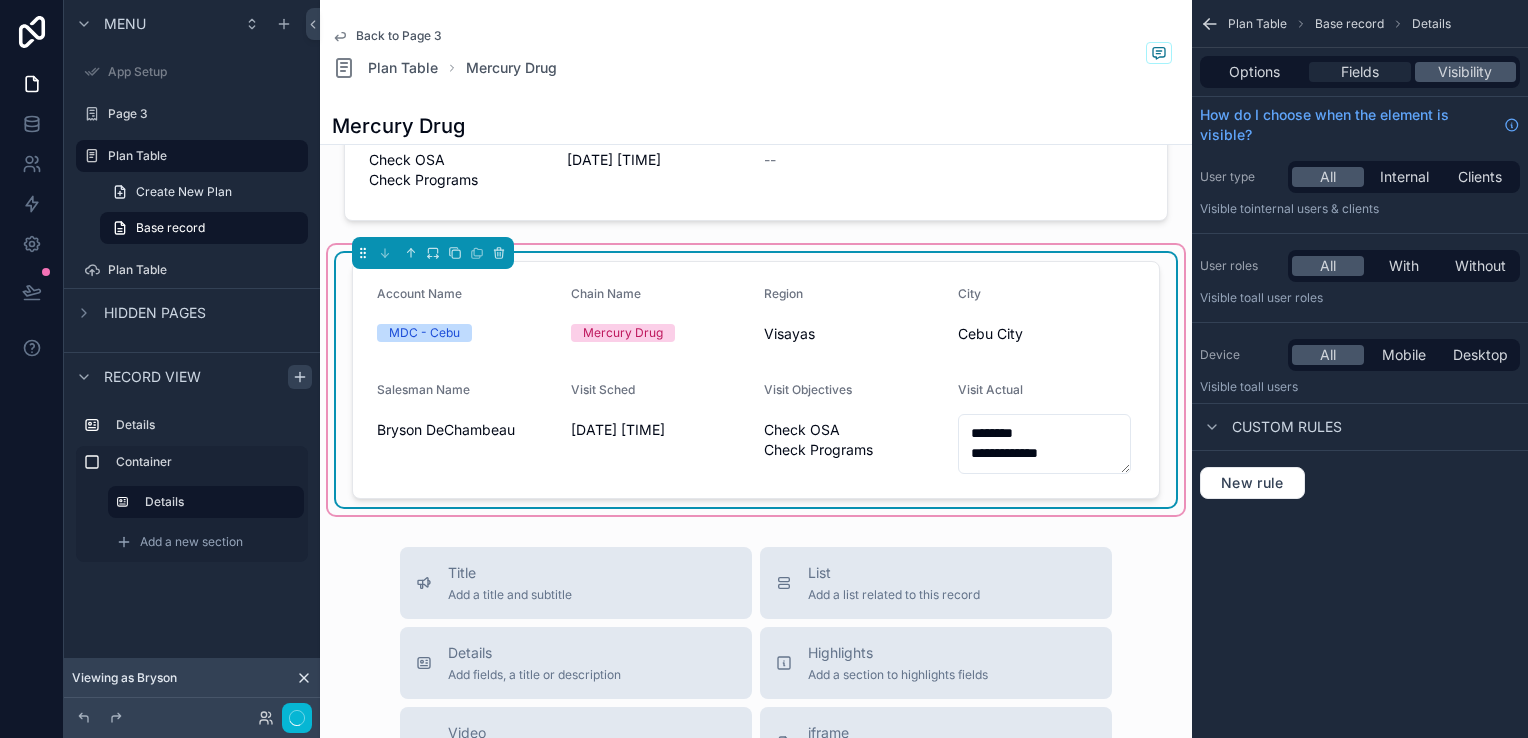 click on "Fields" at bounding box center (1360, 72) 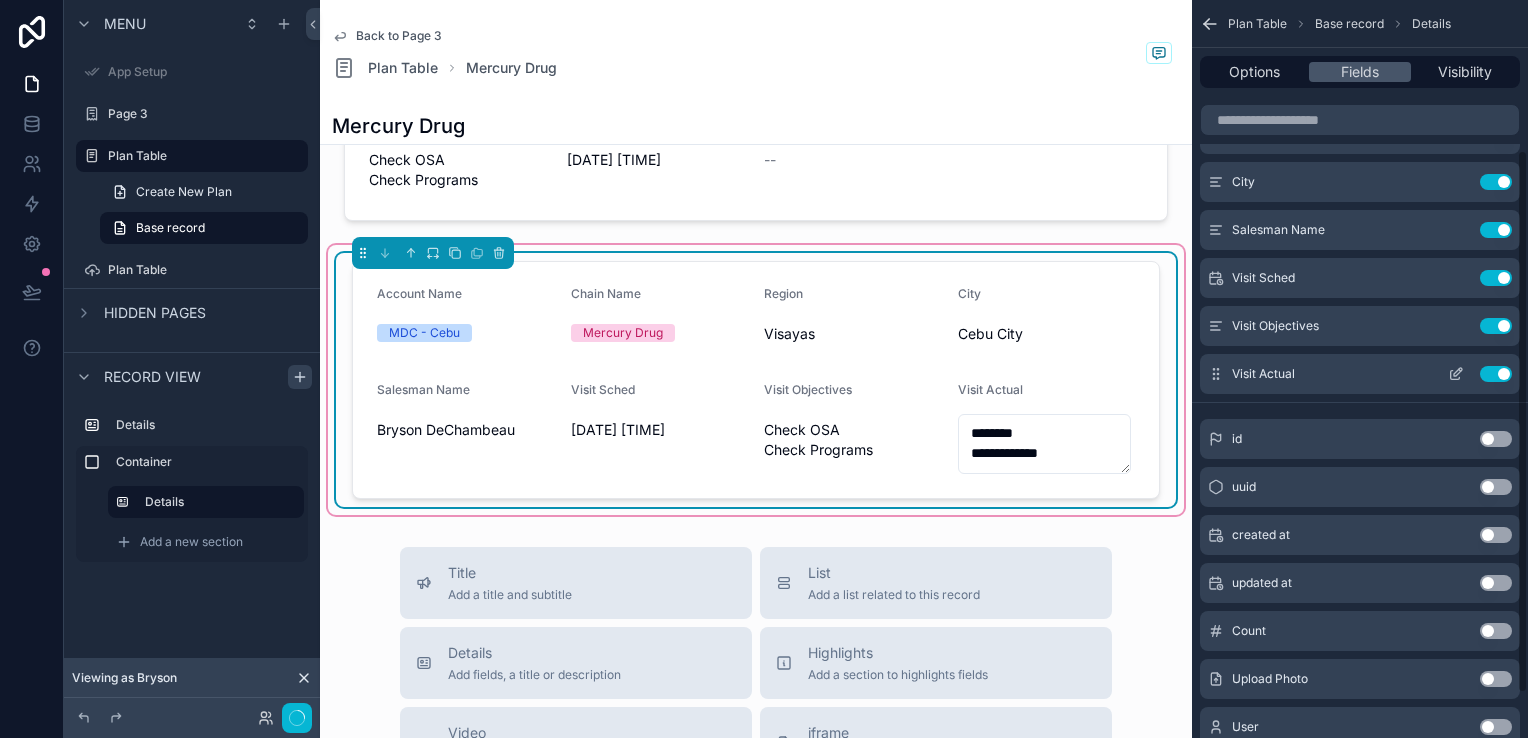 scroll, scrollTop: 264, scrollLeft: 0, axis: vertical 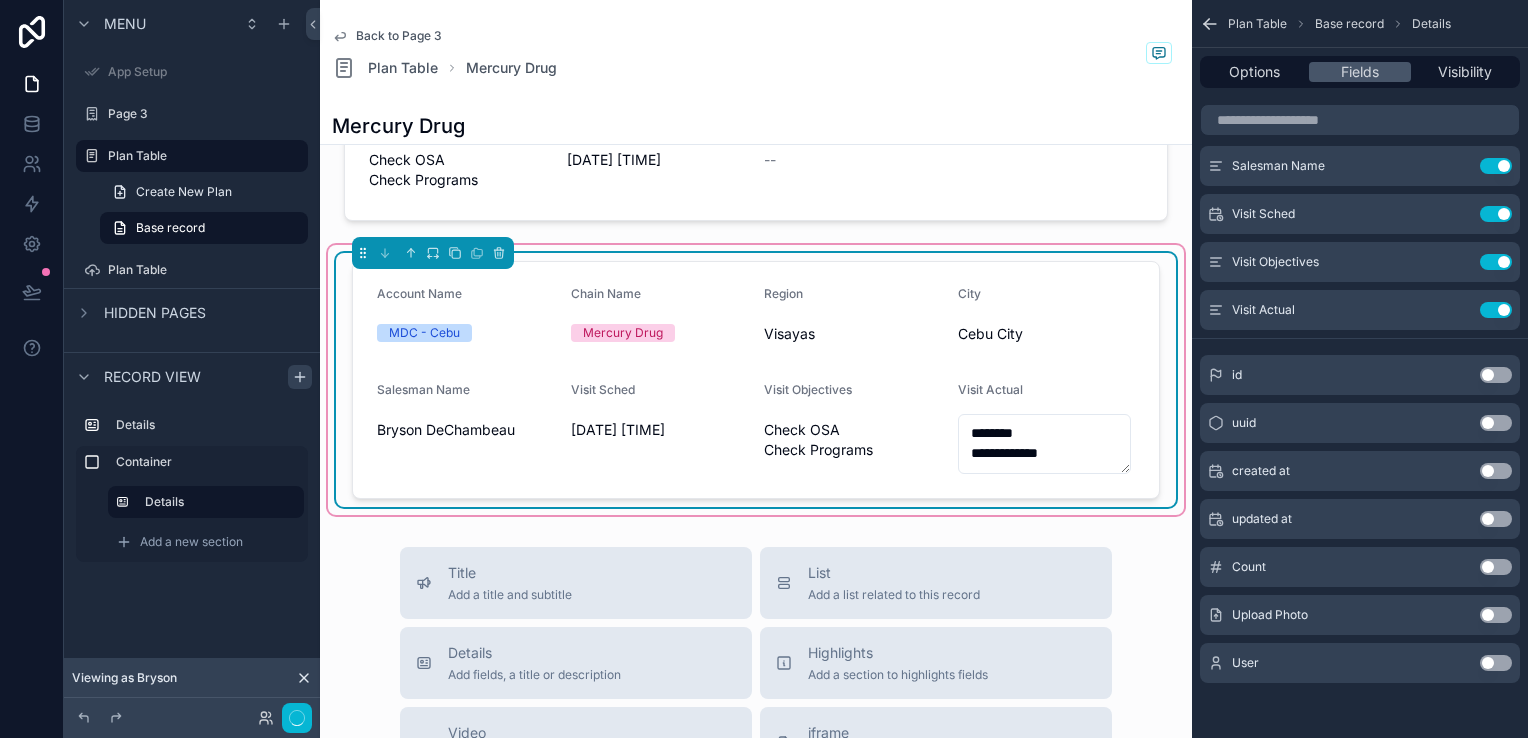 click on "**********" at bounding box center [1045, 444] 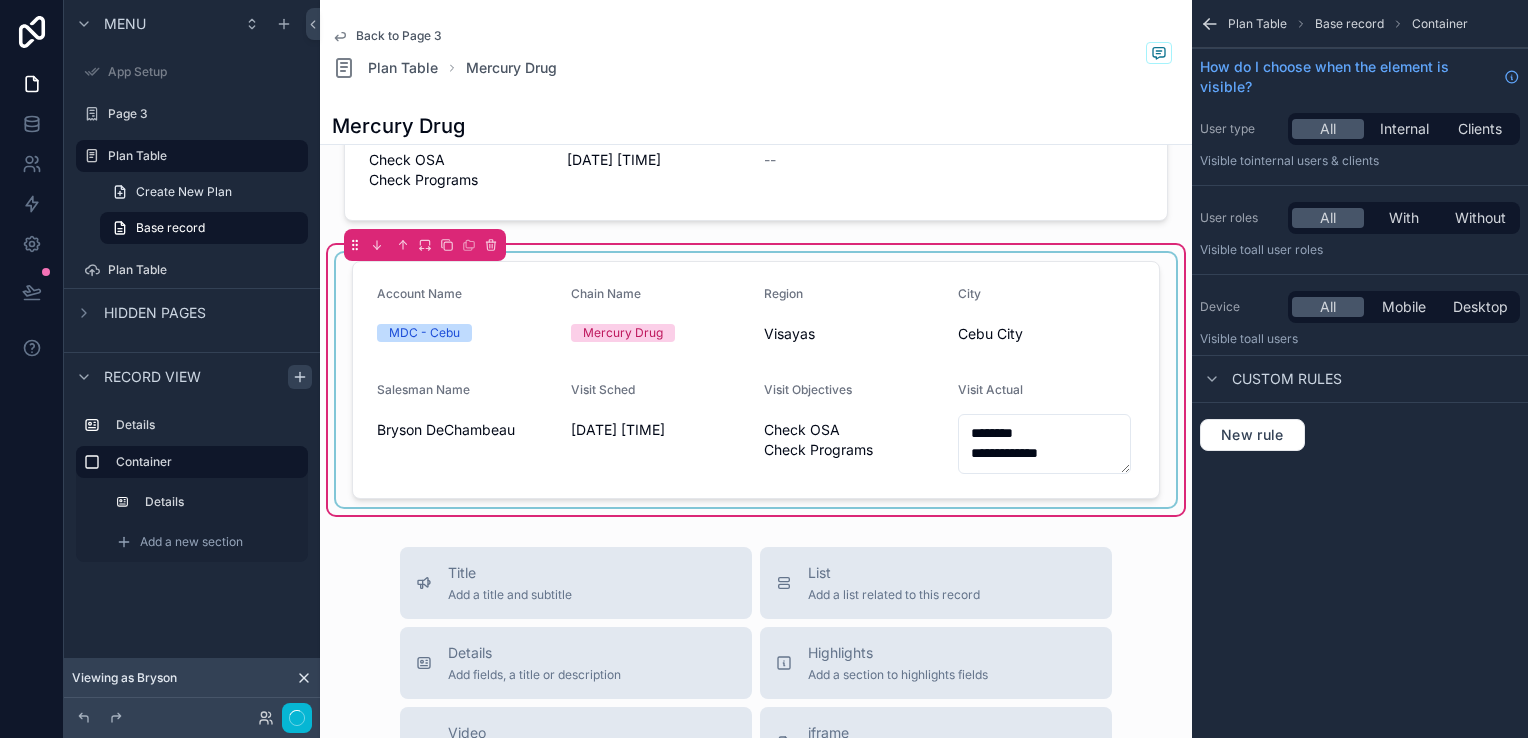 scroll, scrollTop: 0, scrollLeft: 0, axis: both 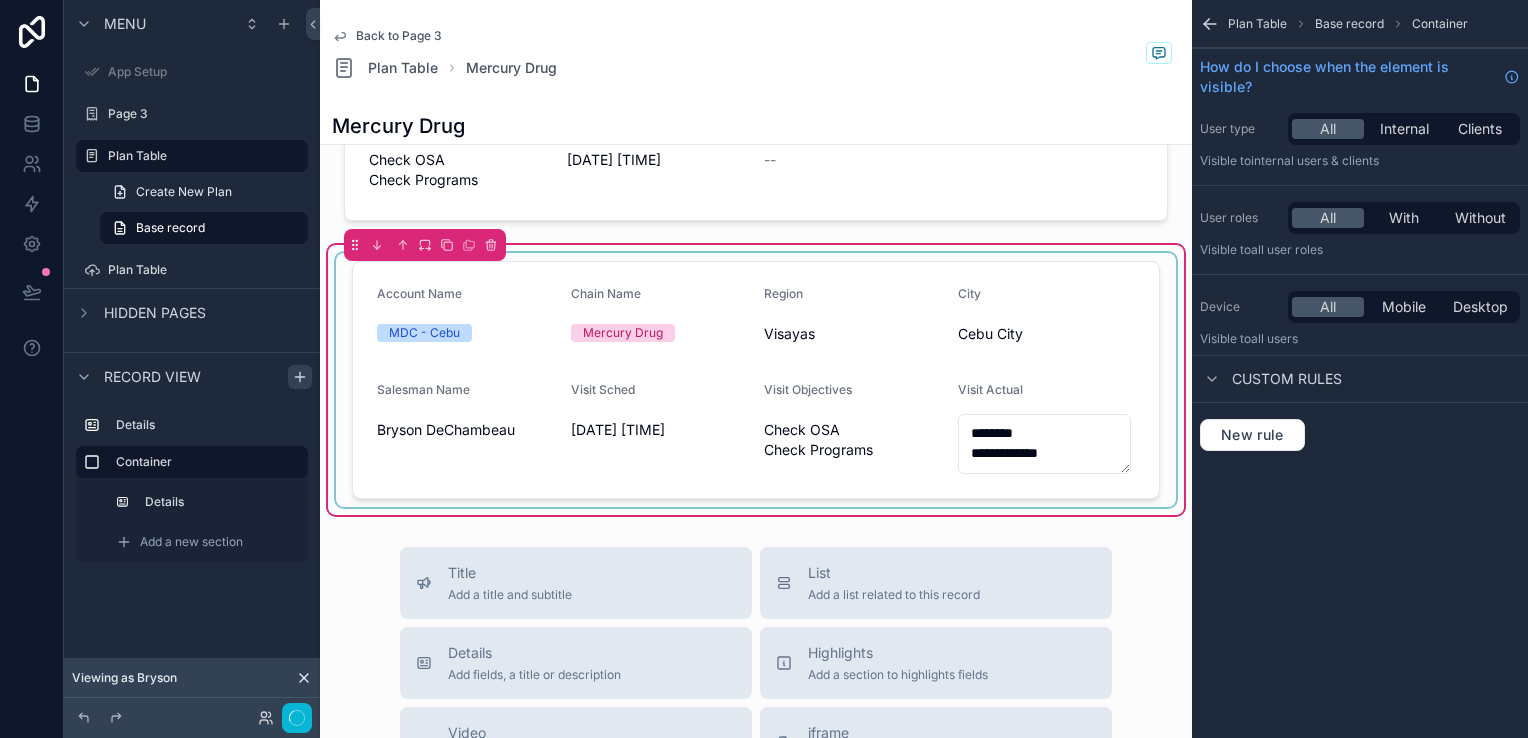click at bounding box center (756, 380) 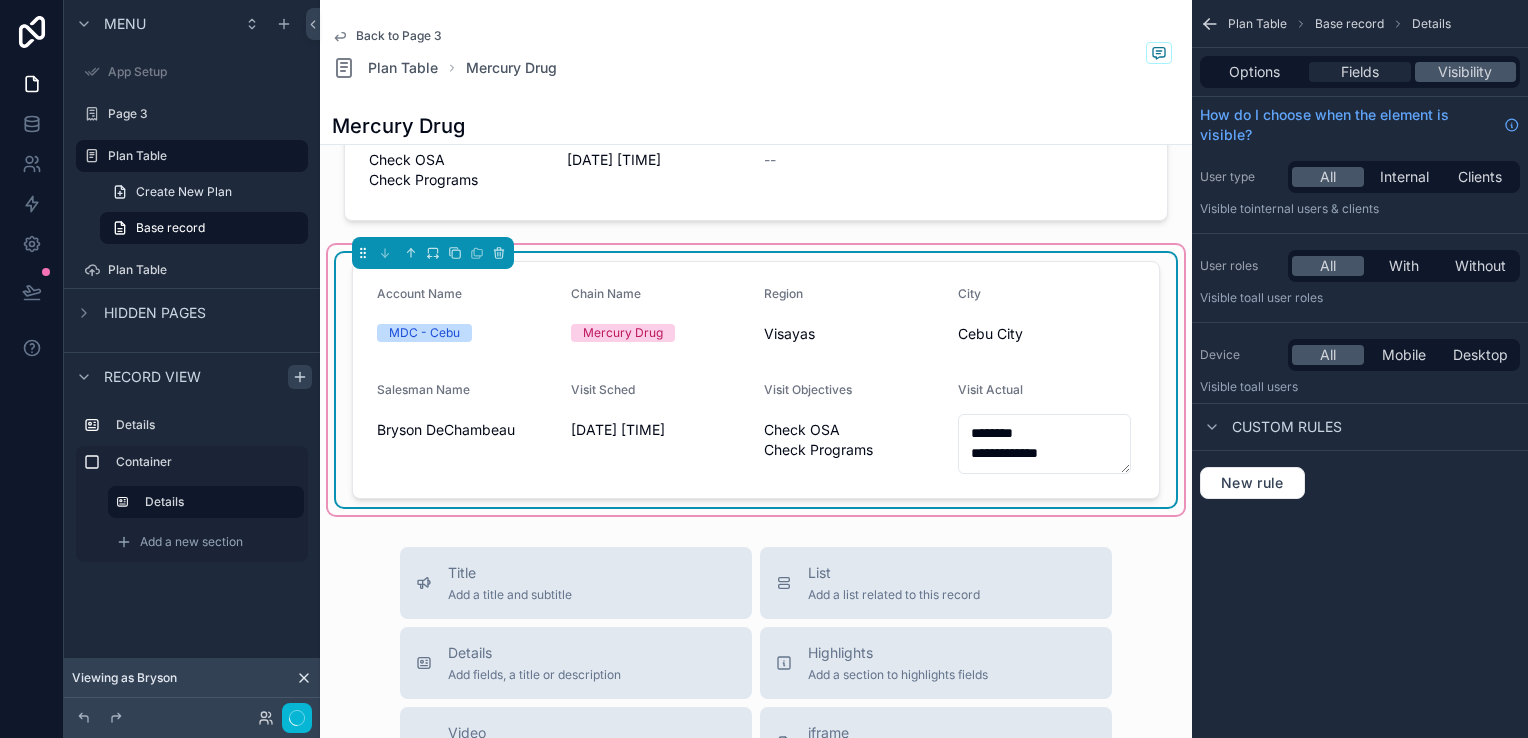 click on "Fields" at bounding box center (1360, 72) 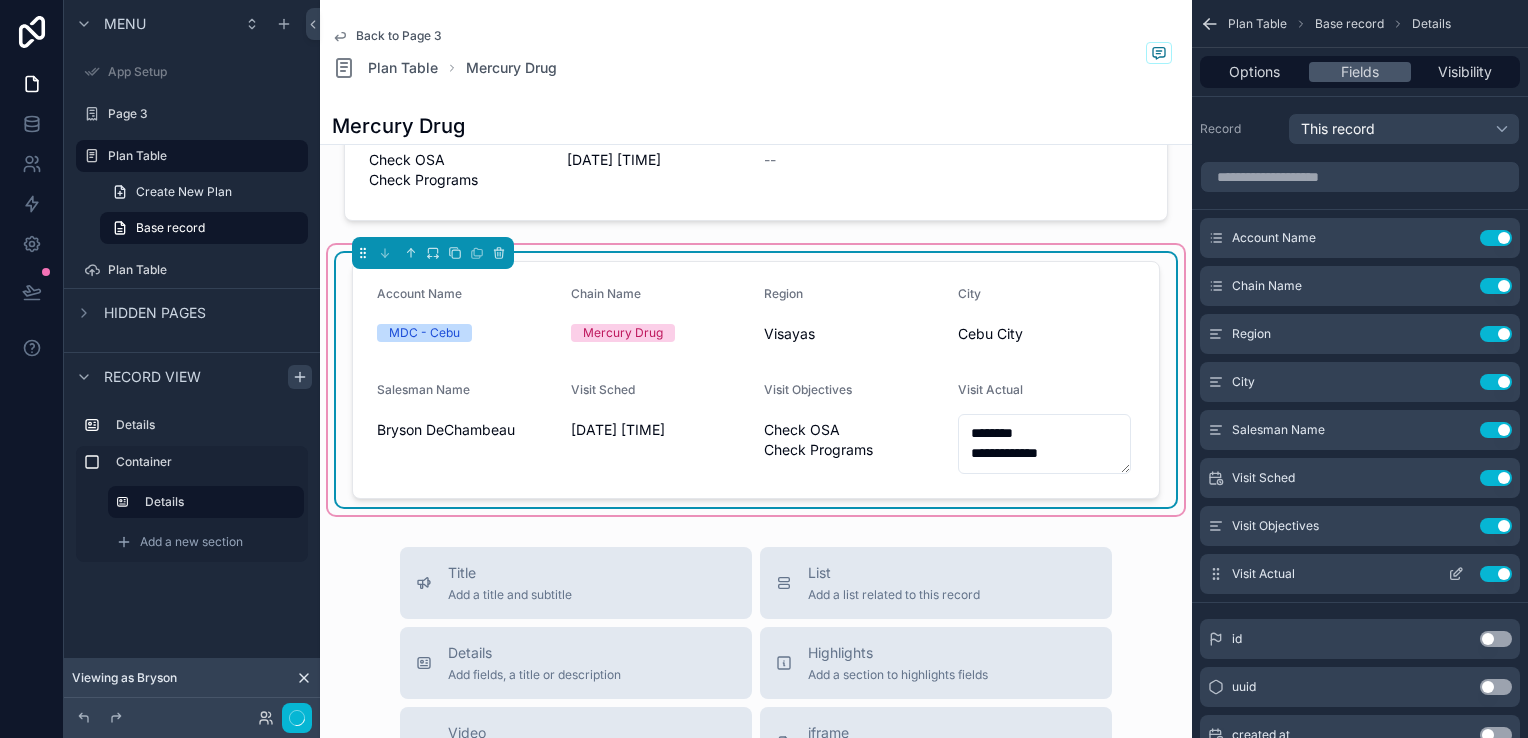 click on "Use setting" at bounding box center [1496, 574] 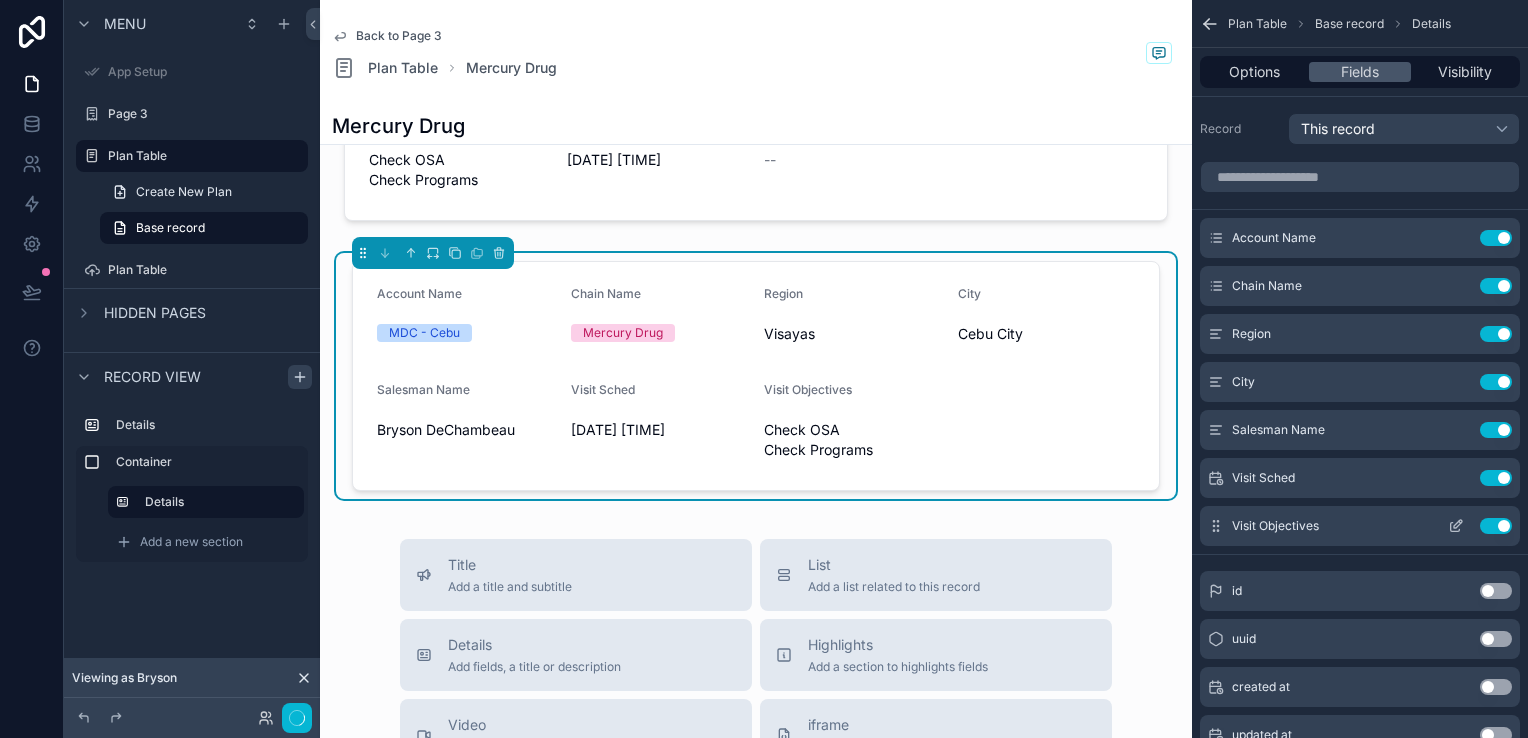 click on "Use setting" at bounding box center (1496, 526) 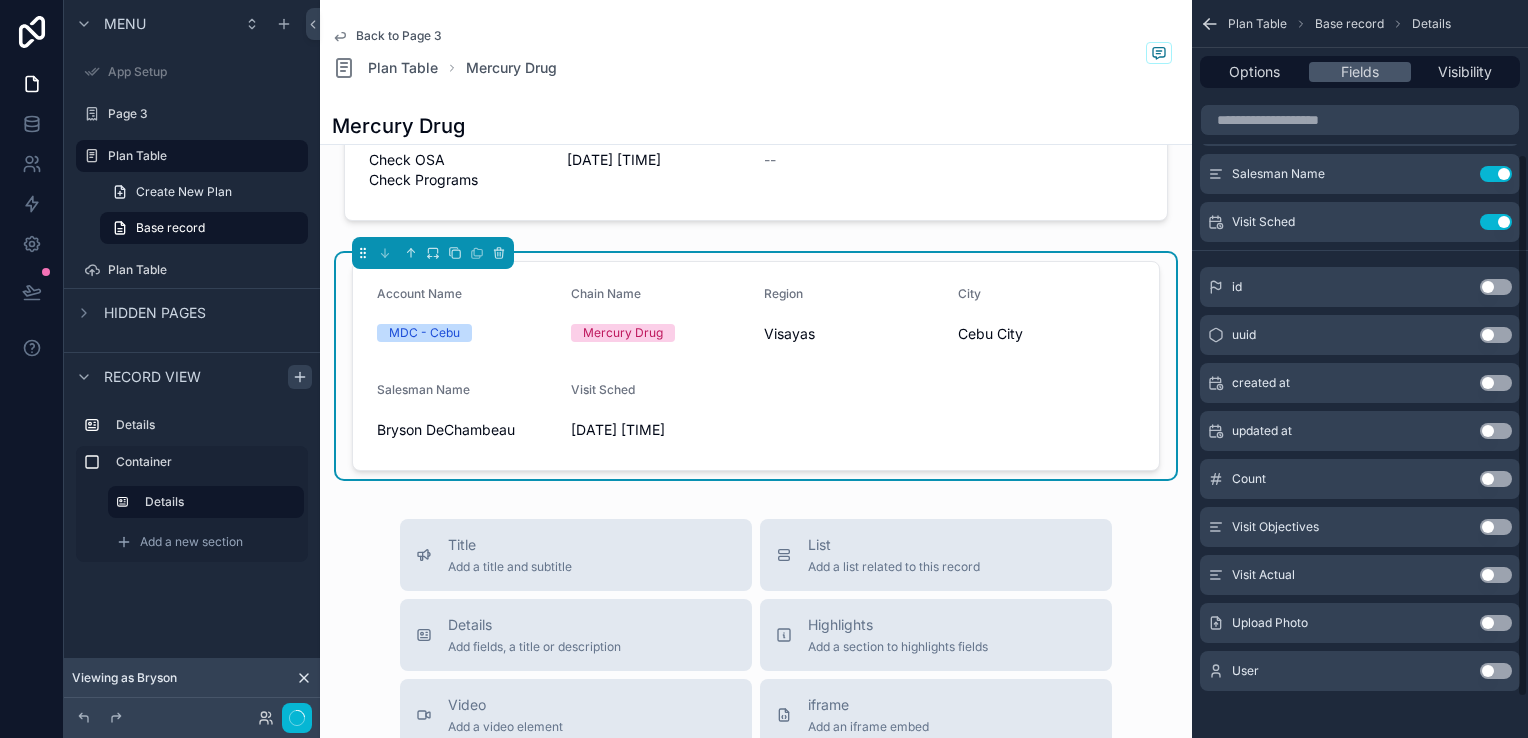 scroll, scrollTop: 264, scrollLeft: 0, axis: vertical 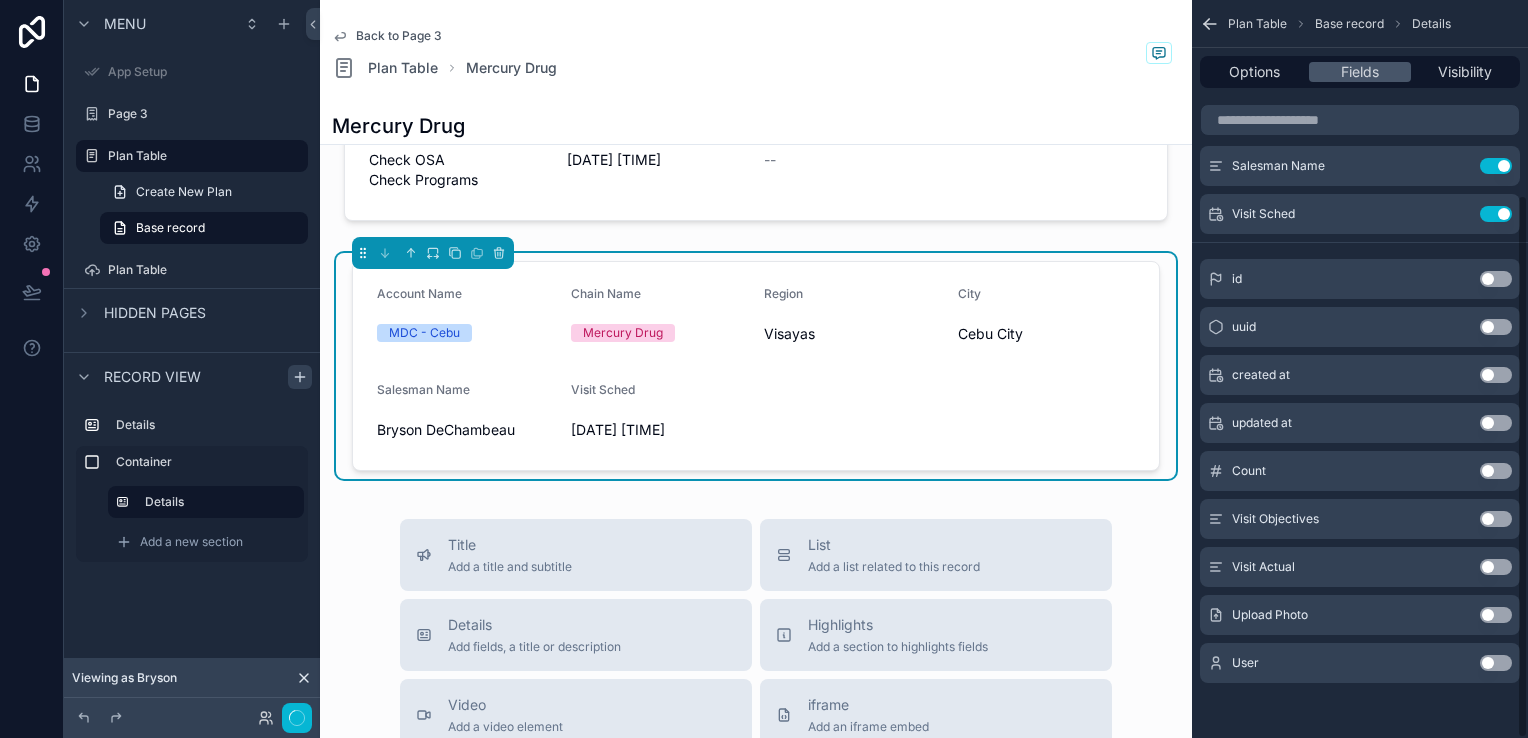 click on "Use setting" at bounding box center [1496, 663] 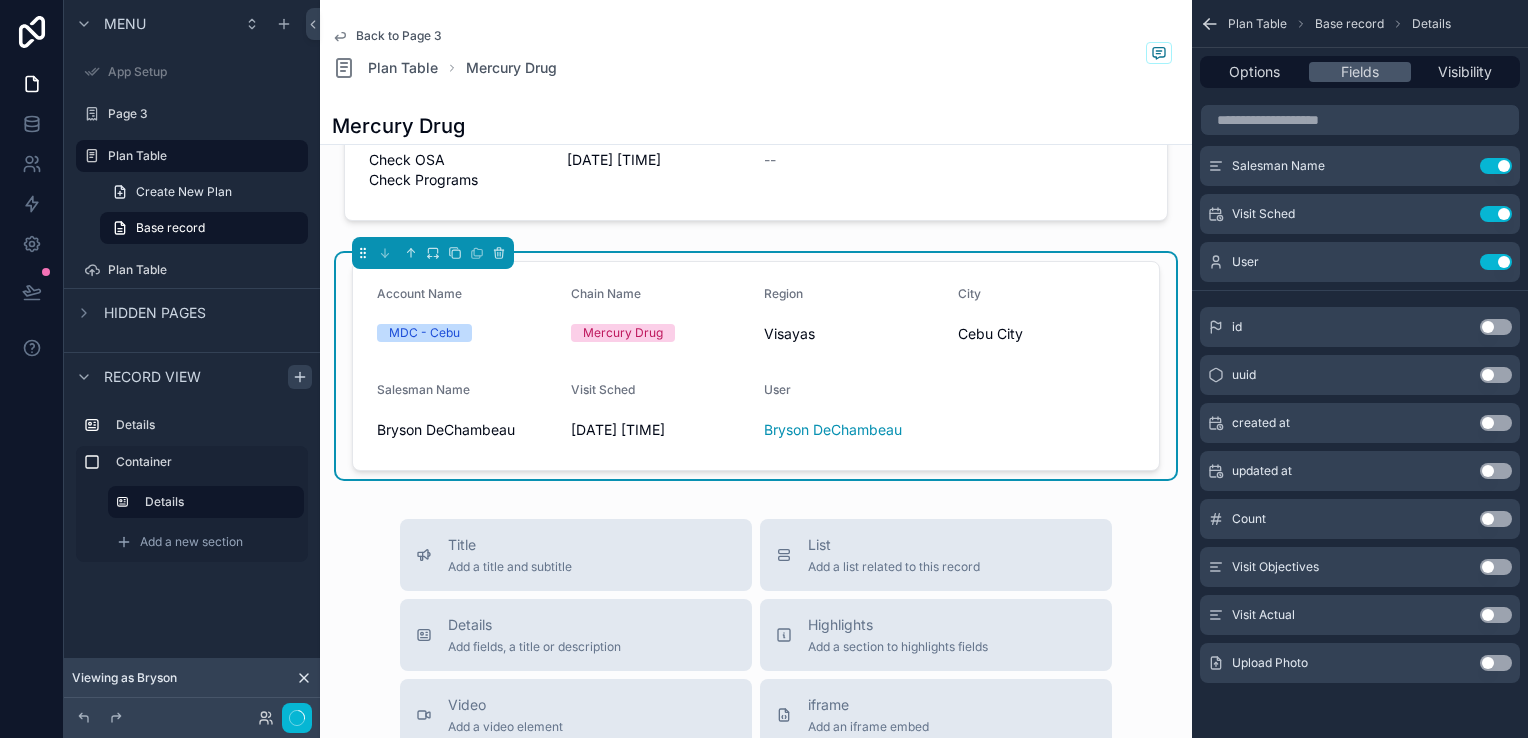 click on "Use setting" at bounding box center (1496, 663) 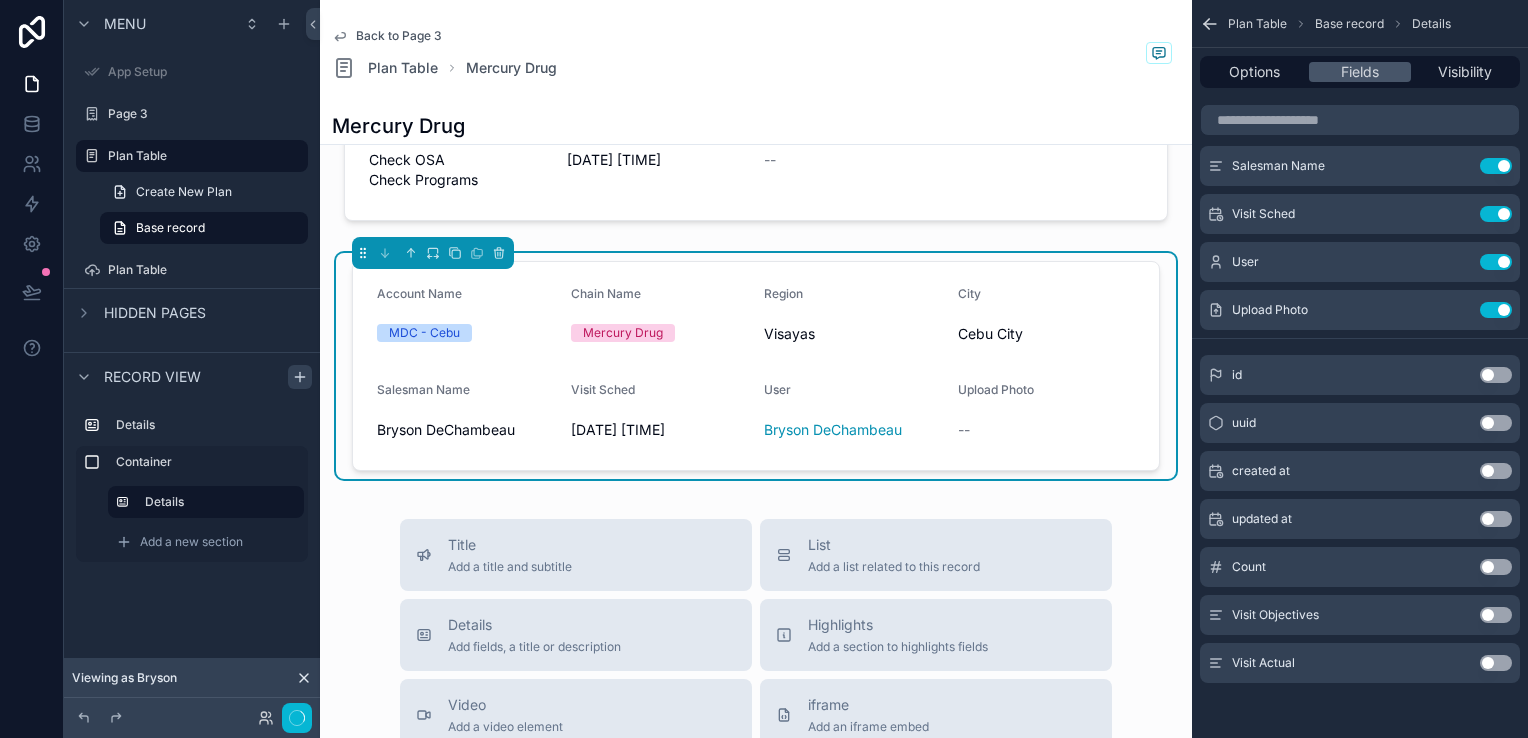 click on "Use setting" at bounding box center (1496, 663) 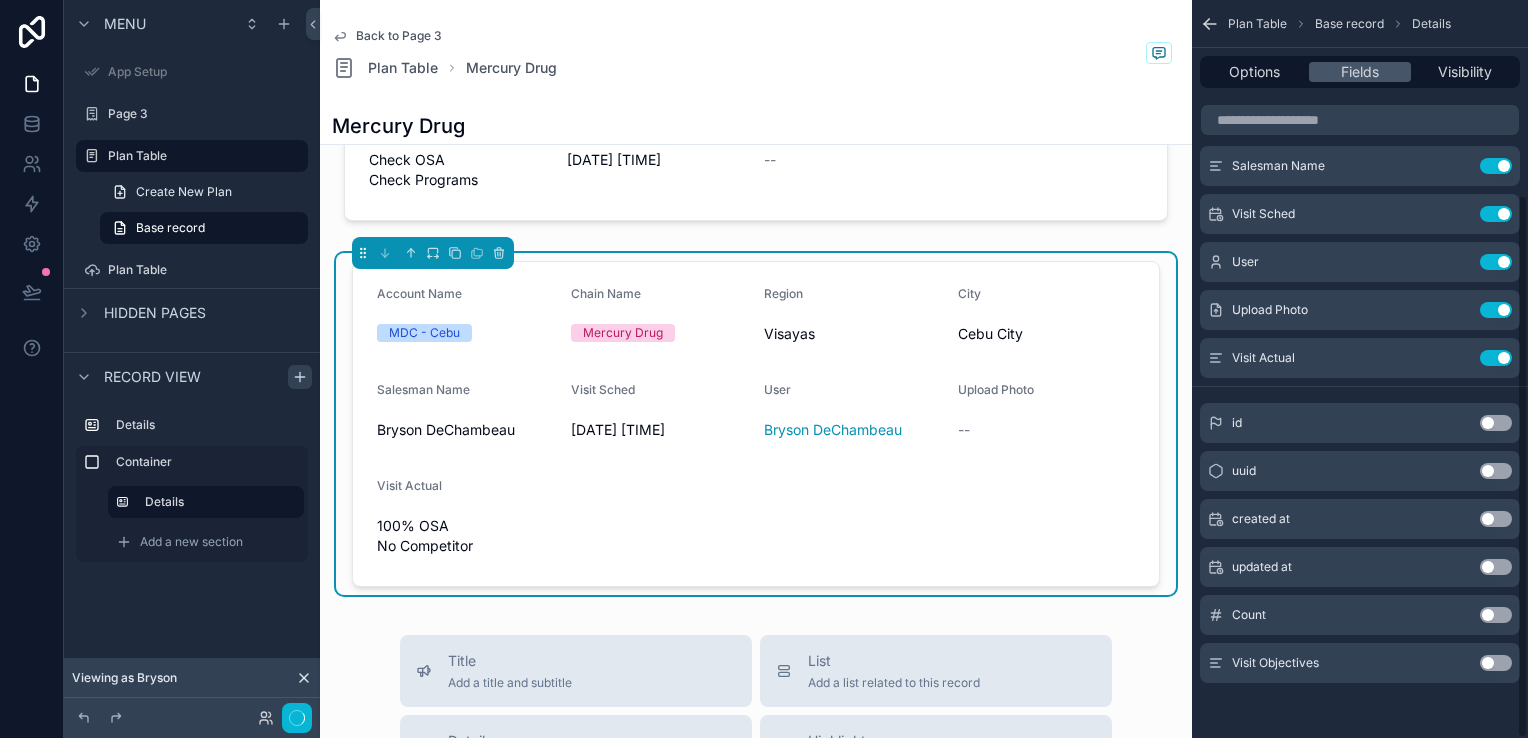 click on "Use setting" at bounding box center (1496, 663) 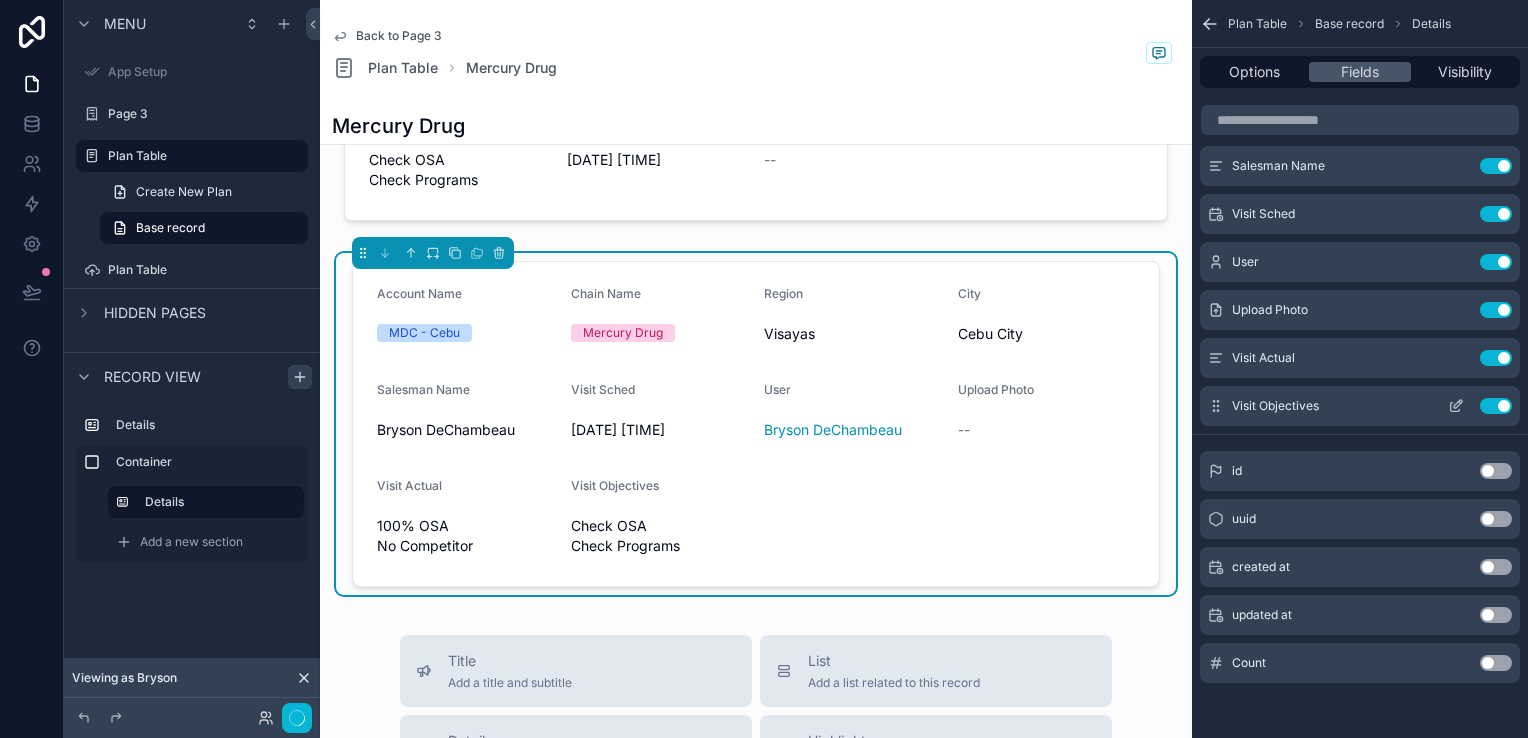 click on "Use setting" at bounding box center (1496, 406) 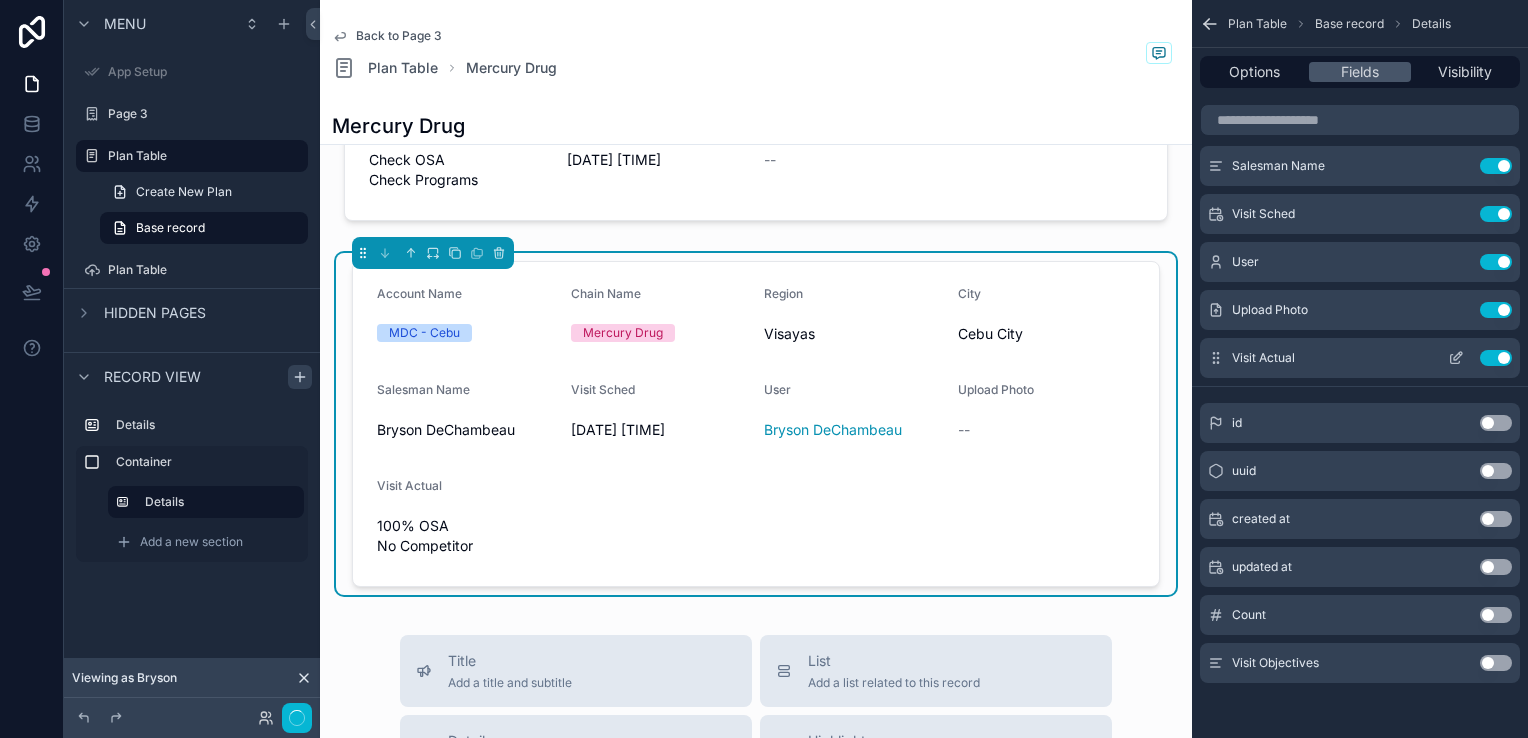 click on "Use setting" at bounding box center (1496, 358) 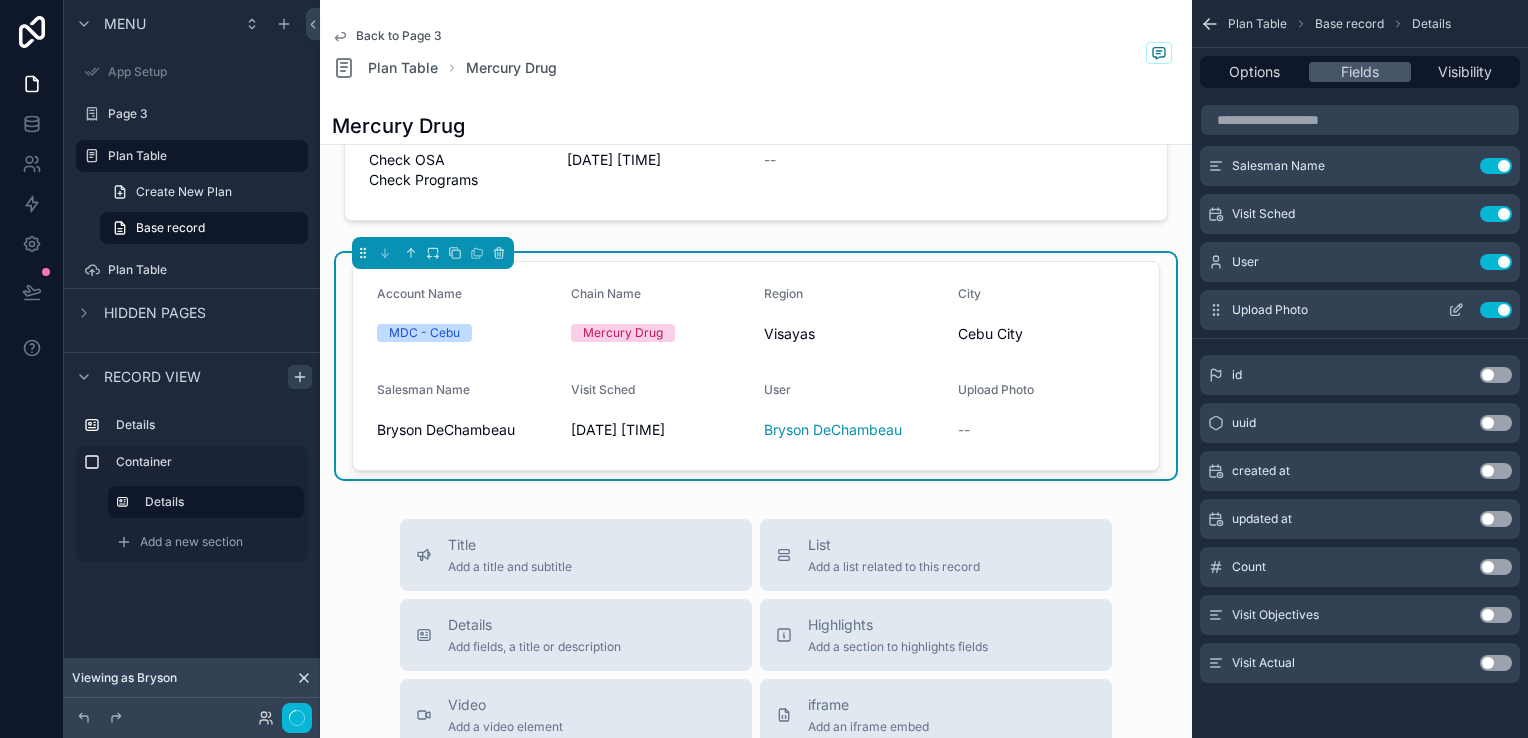 click on "Use setting" at bounding box center (1496, 310) 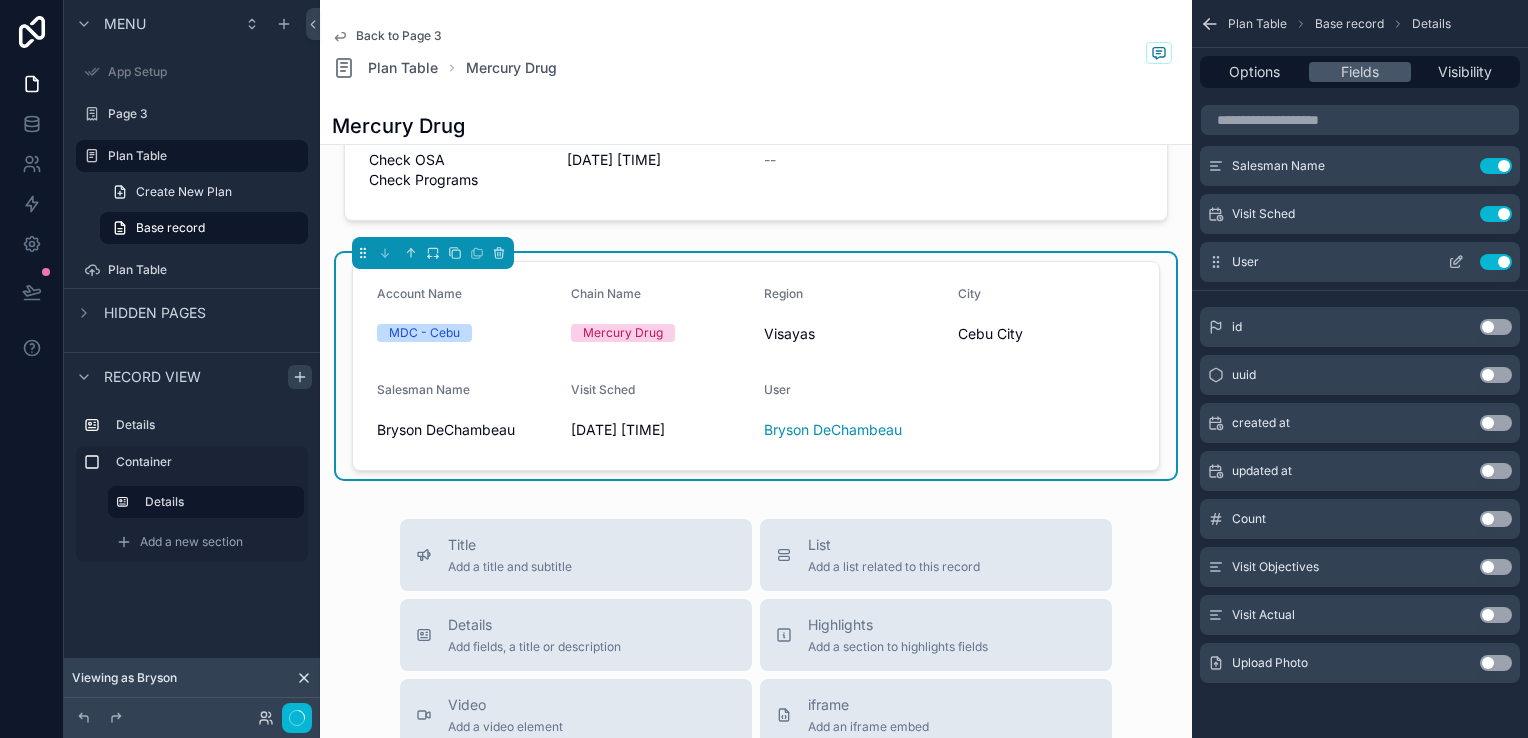 click on "Use setting" at bounding box center [1496, 262] 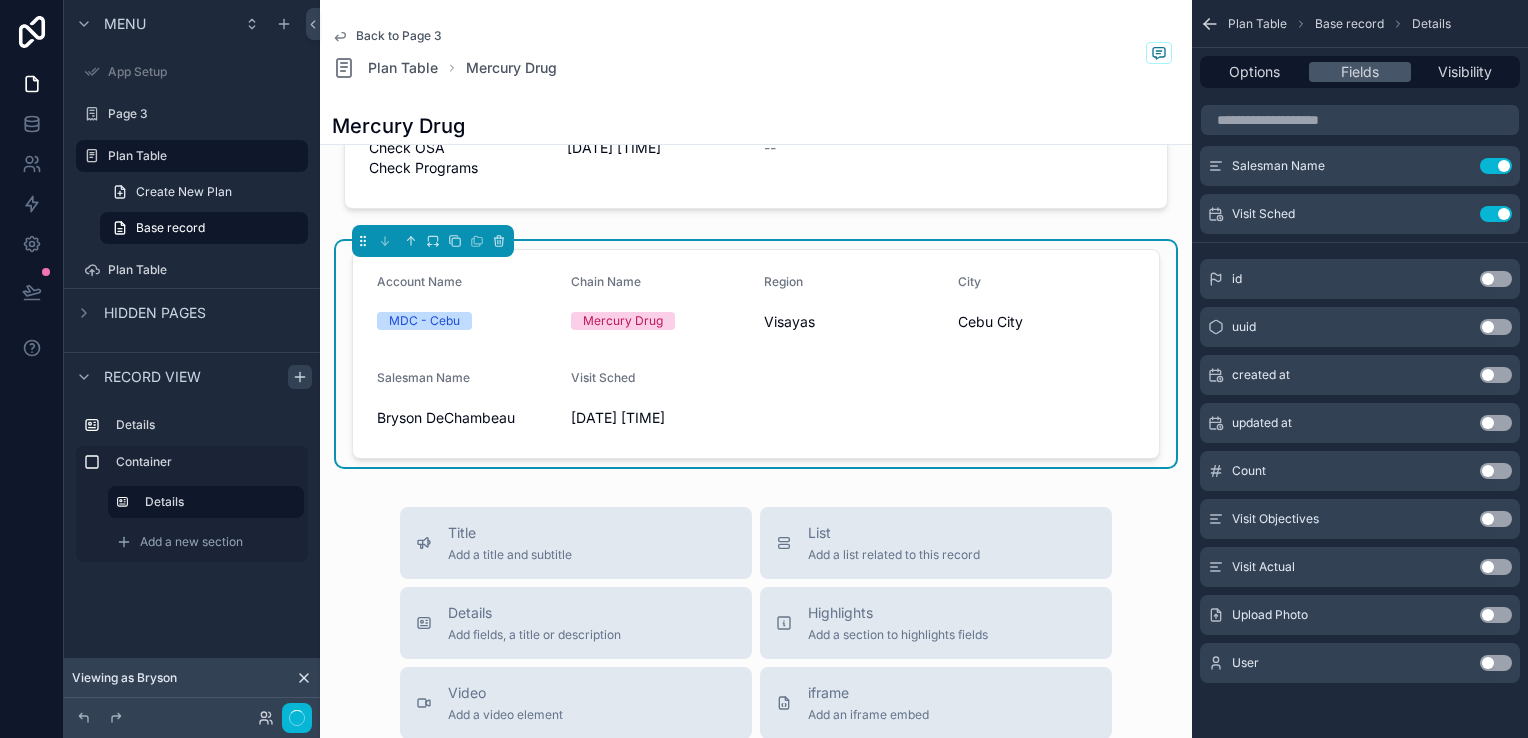 scroll, scrollTop: 300, scrollLeft: 0, axis: vertical 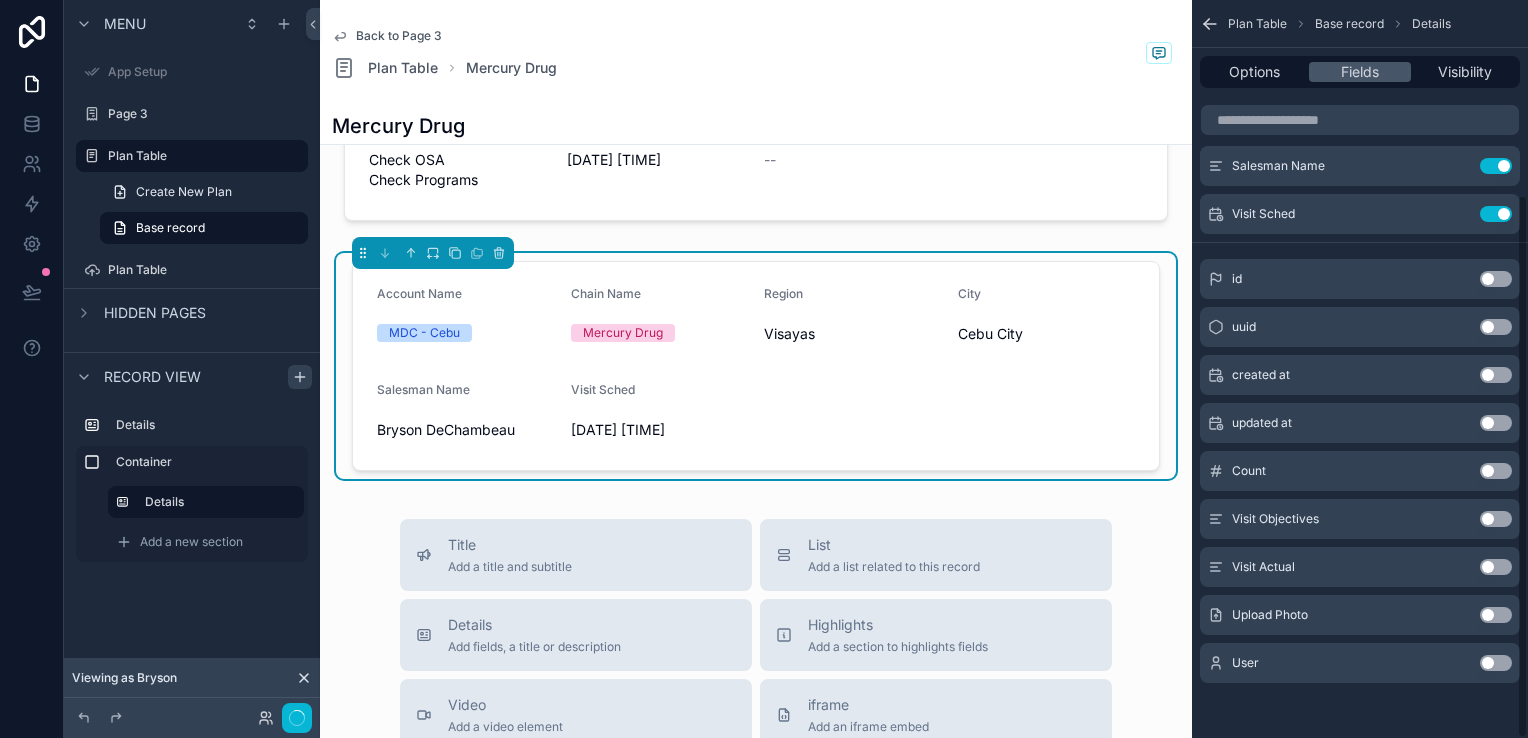 click on "Use setting" at bounding box center [1496, 519] 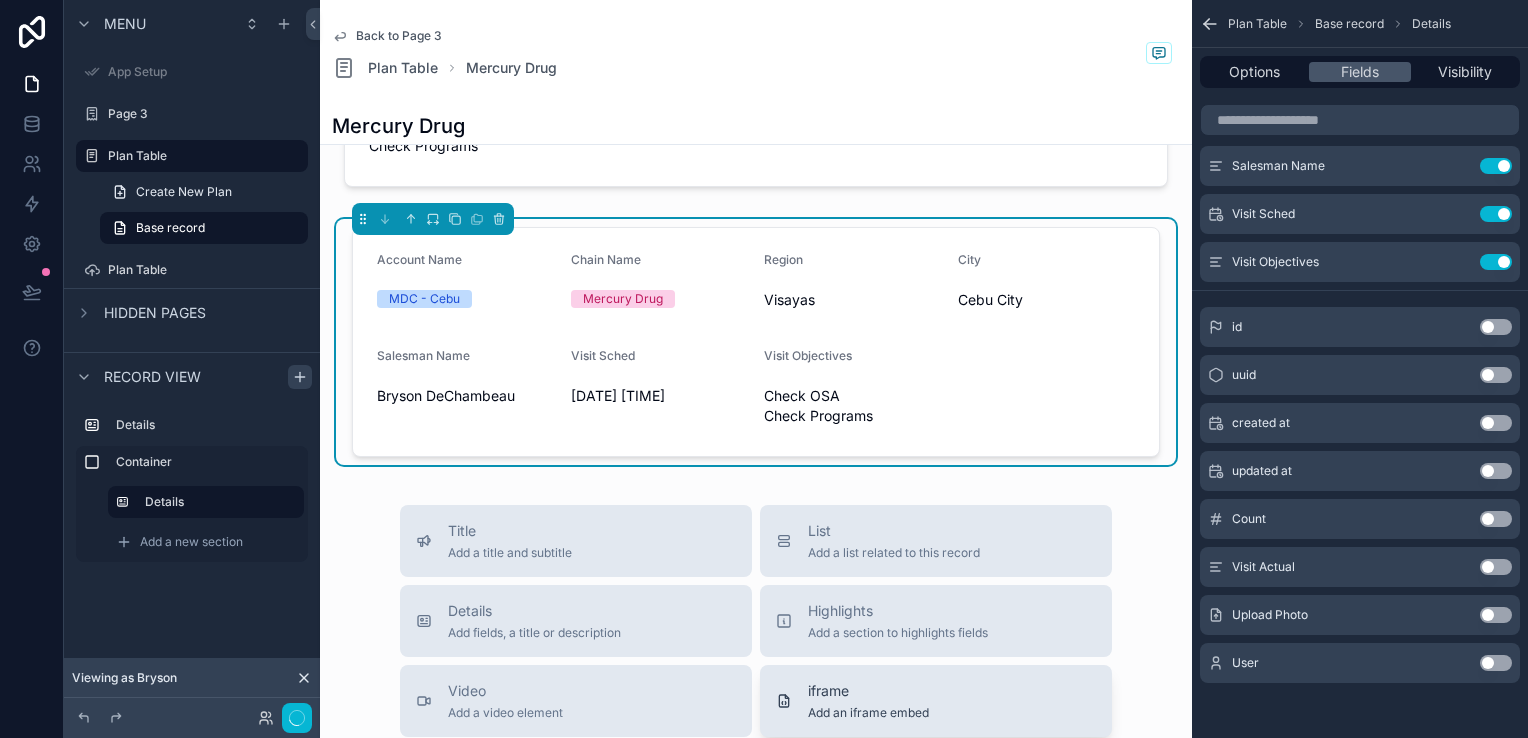 scroll, scrollTop: 300, scrollLeft: 0, axis: vertical 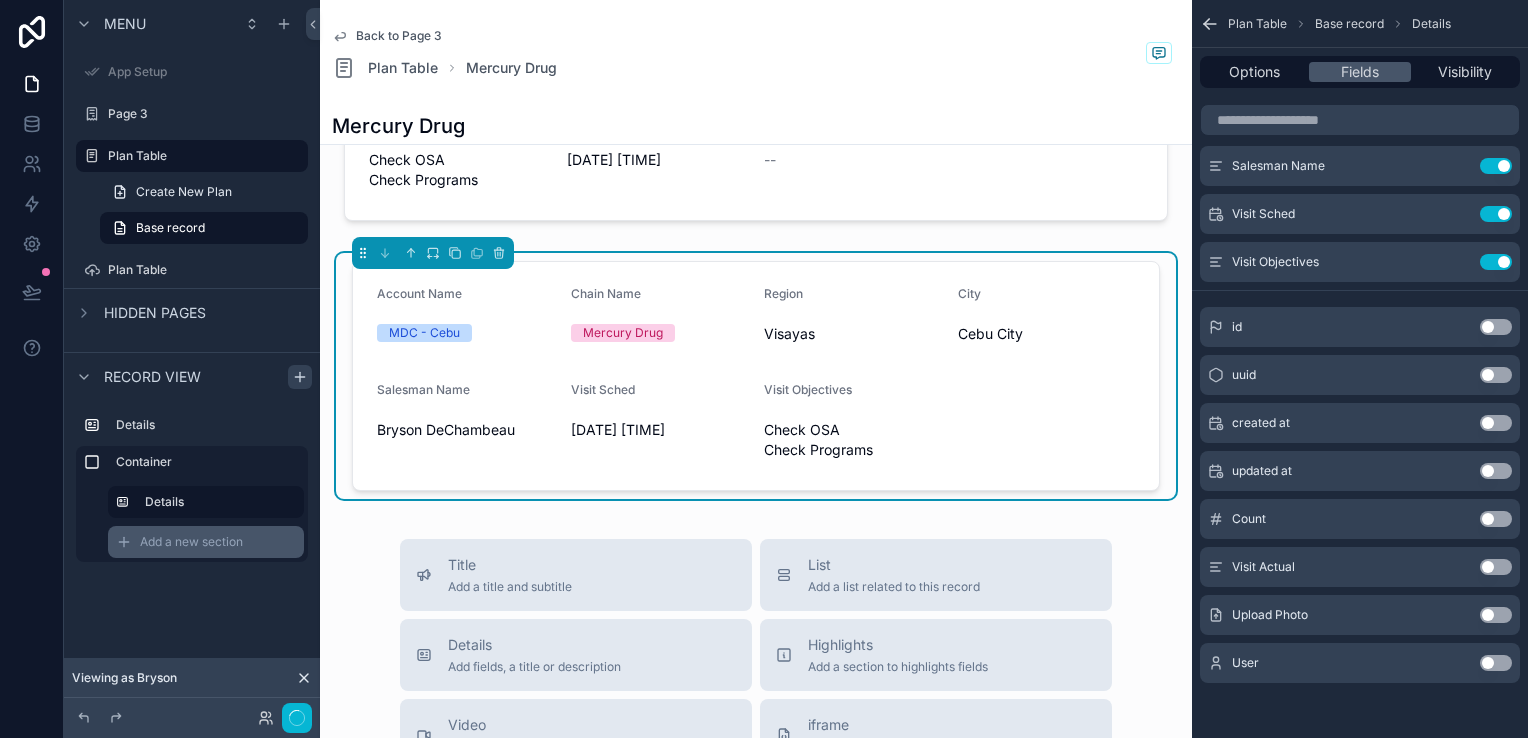 click on "Add a new section" at bounding box center [191, 542] 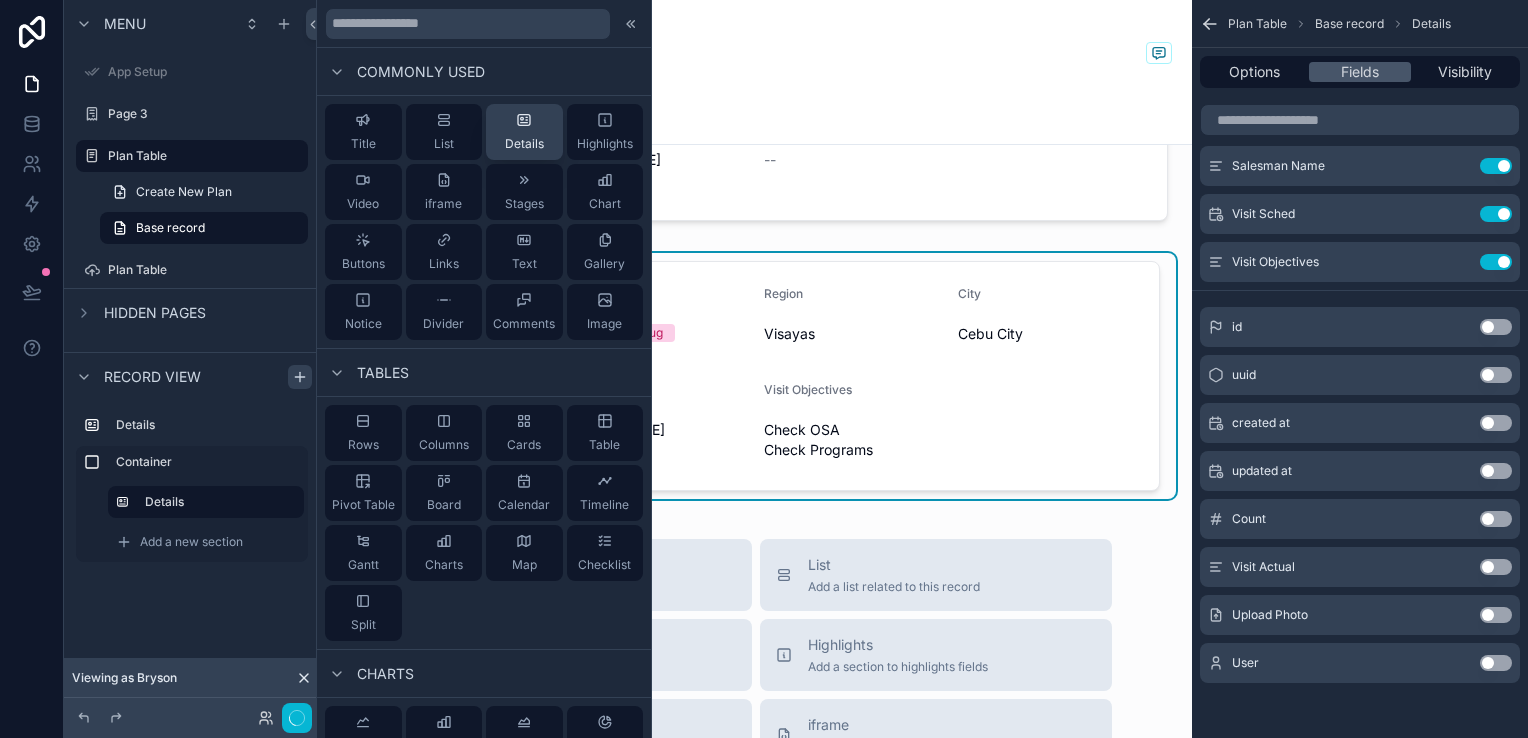 click on "Details" at bounding box center [524, 144] 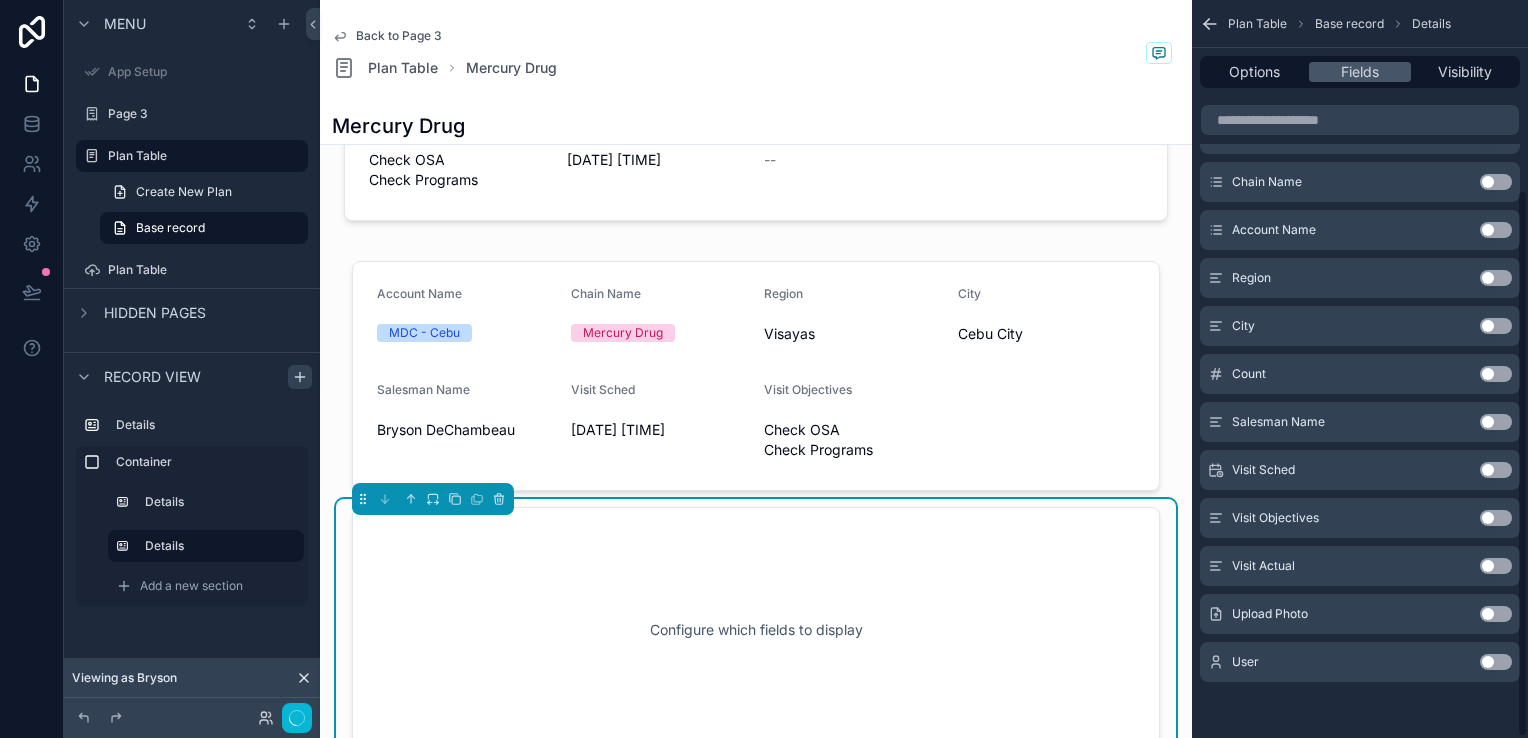 scroll, scrollTop: 255, scrollLeft: 0, axis: vertical 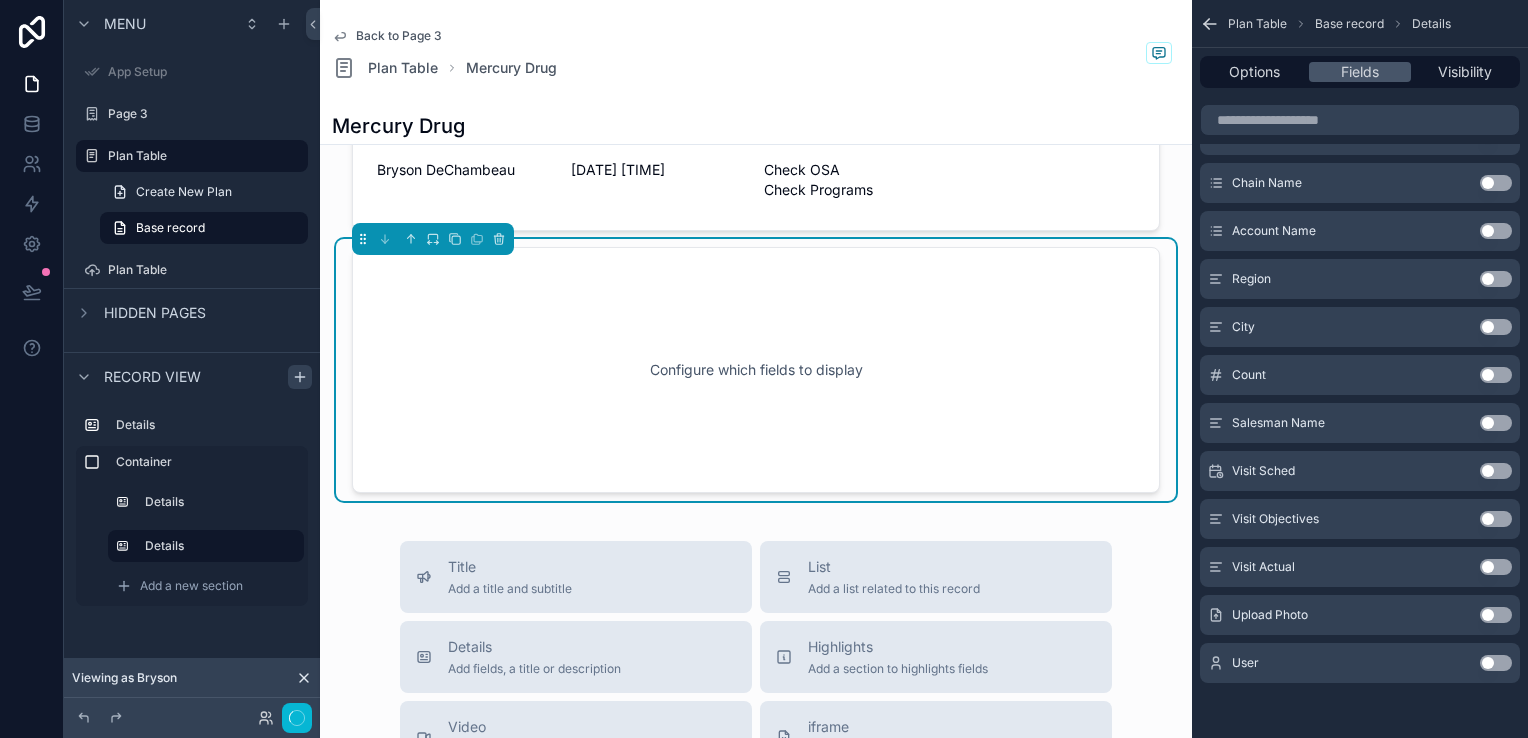 click on "Use setting" at bounding box center [1496, 567] 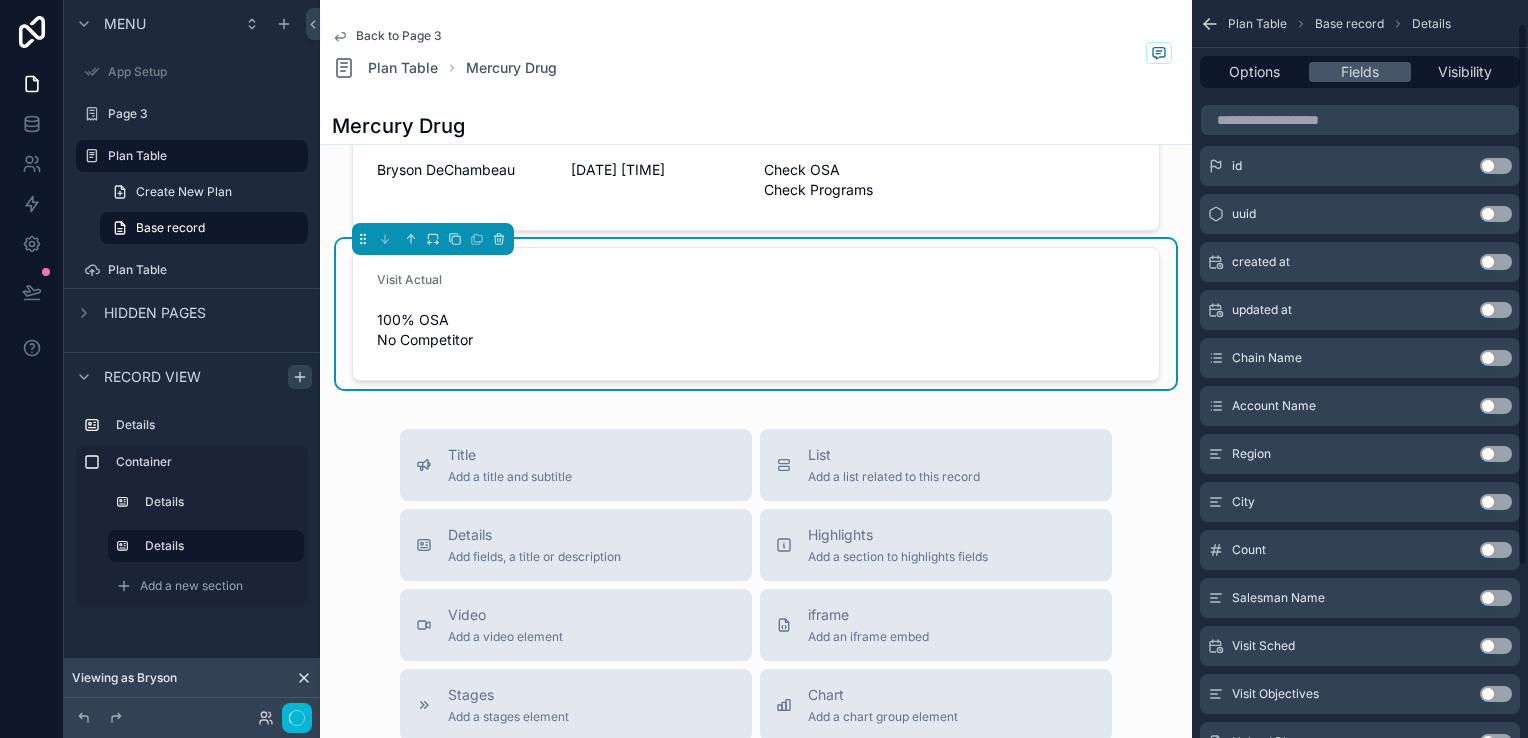 scroll, scrollTop: 0, scrollLeft: 0, axis: both 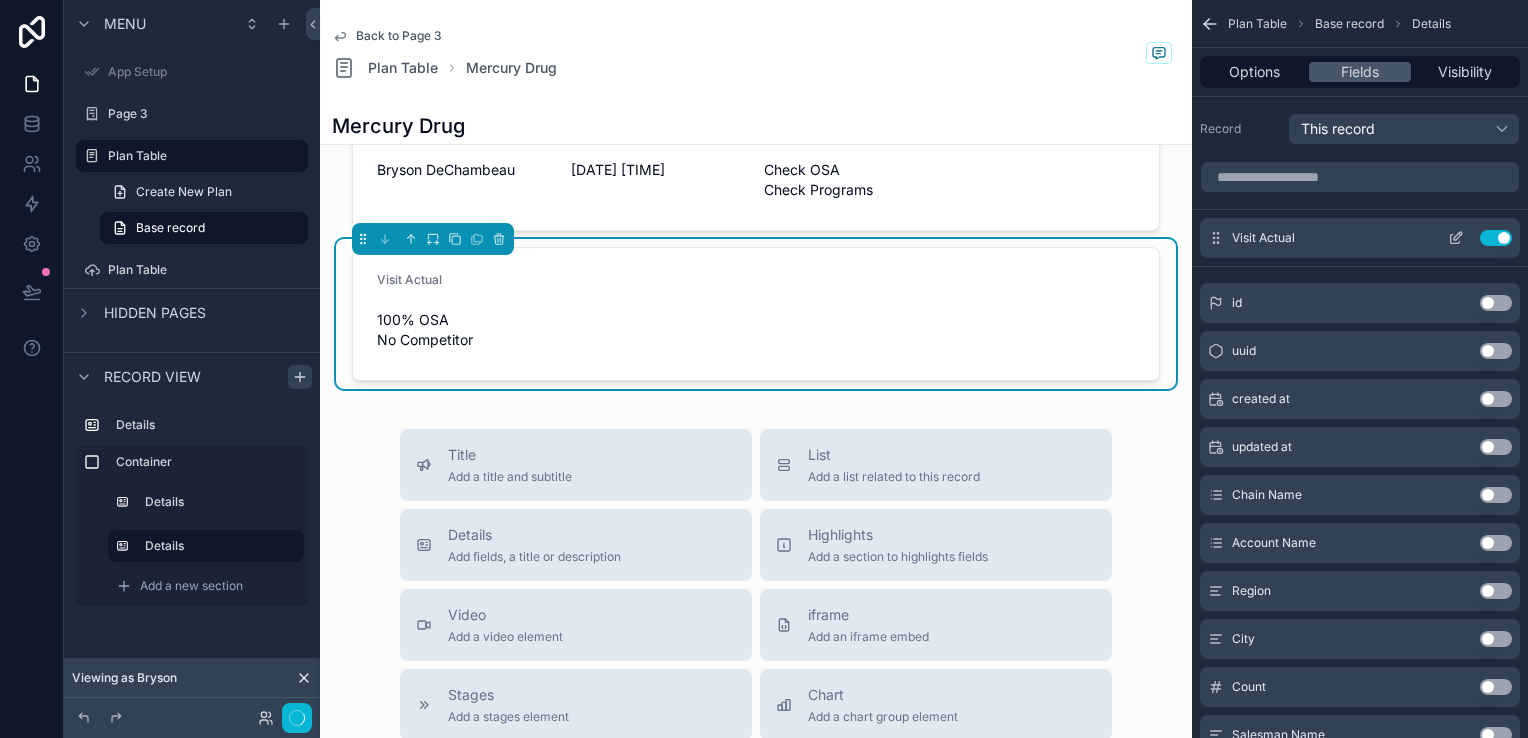 click 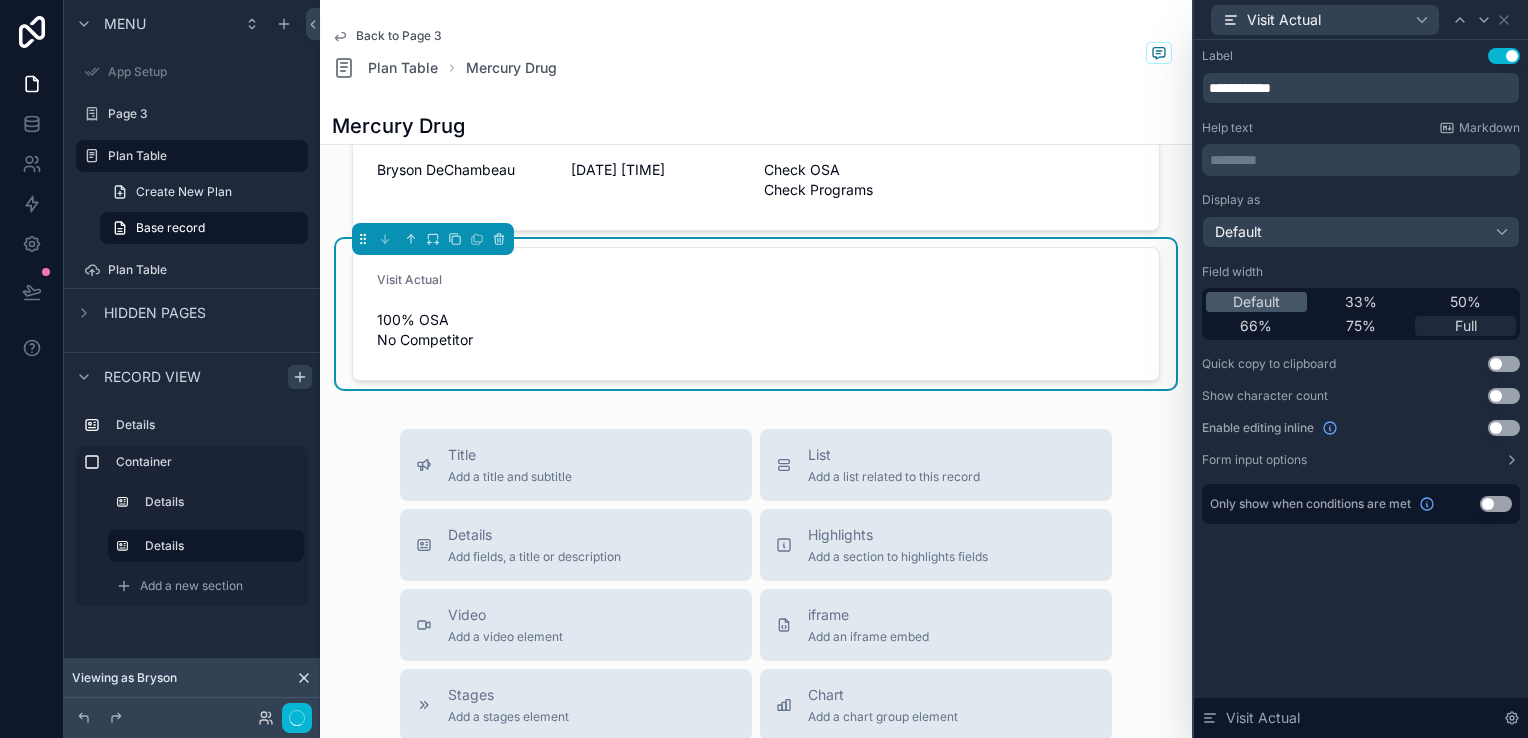 click on "Full" at bounding box center (1466, 326) 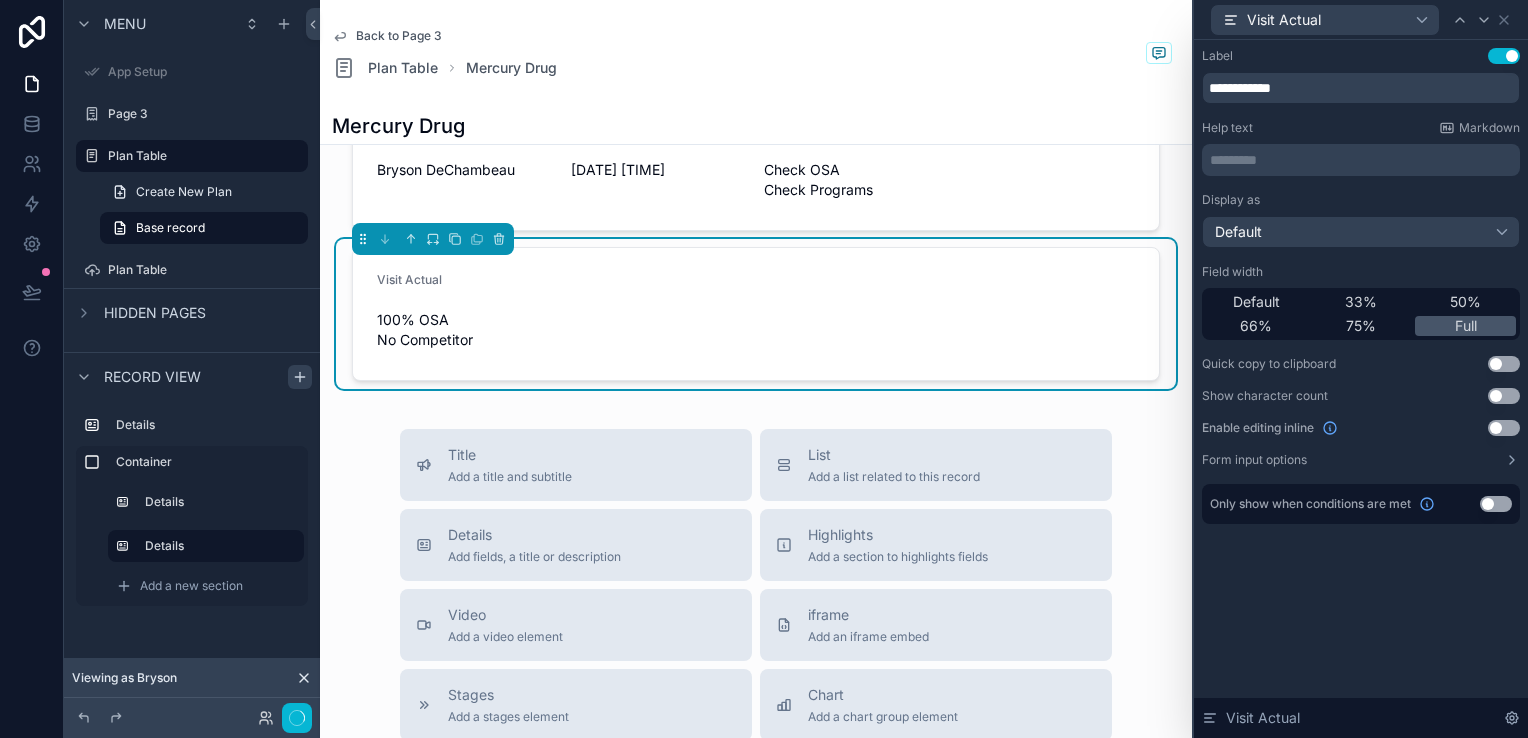 click on "Use setting" at bounding box center (1504, 428) 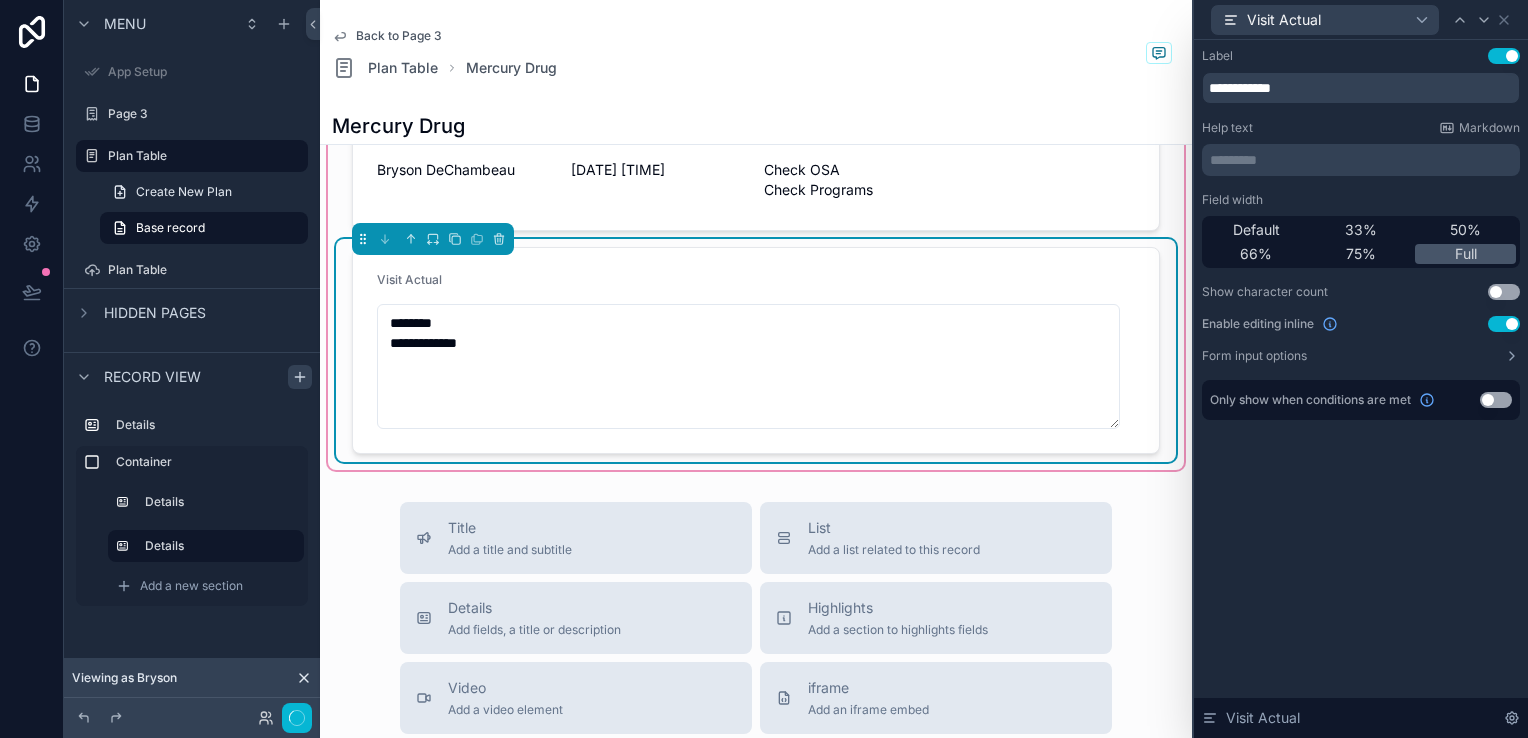 drag, startPoint x: 1116, startPoint y: 361, endPoint x: 1112, endPoint y: 426, distance: 65.12296 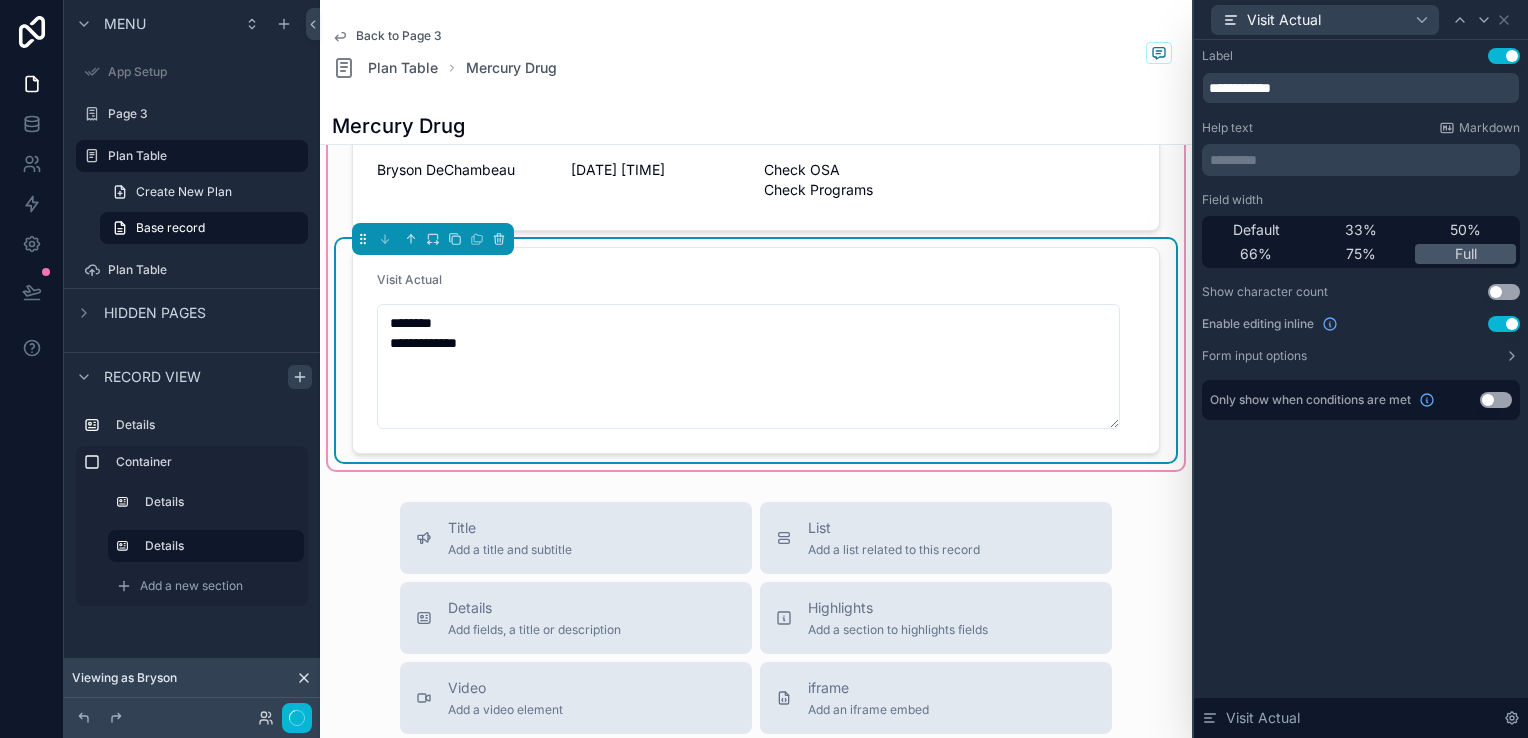 click on "**********" at bounding box center [748, 366] 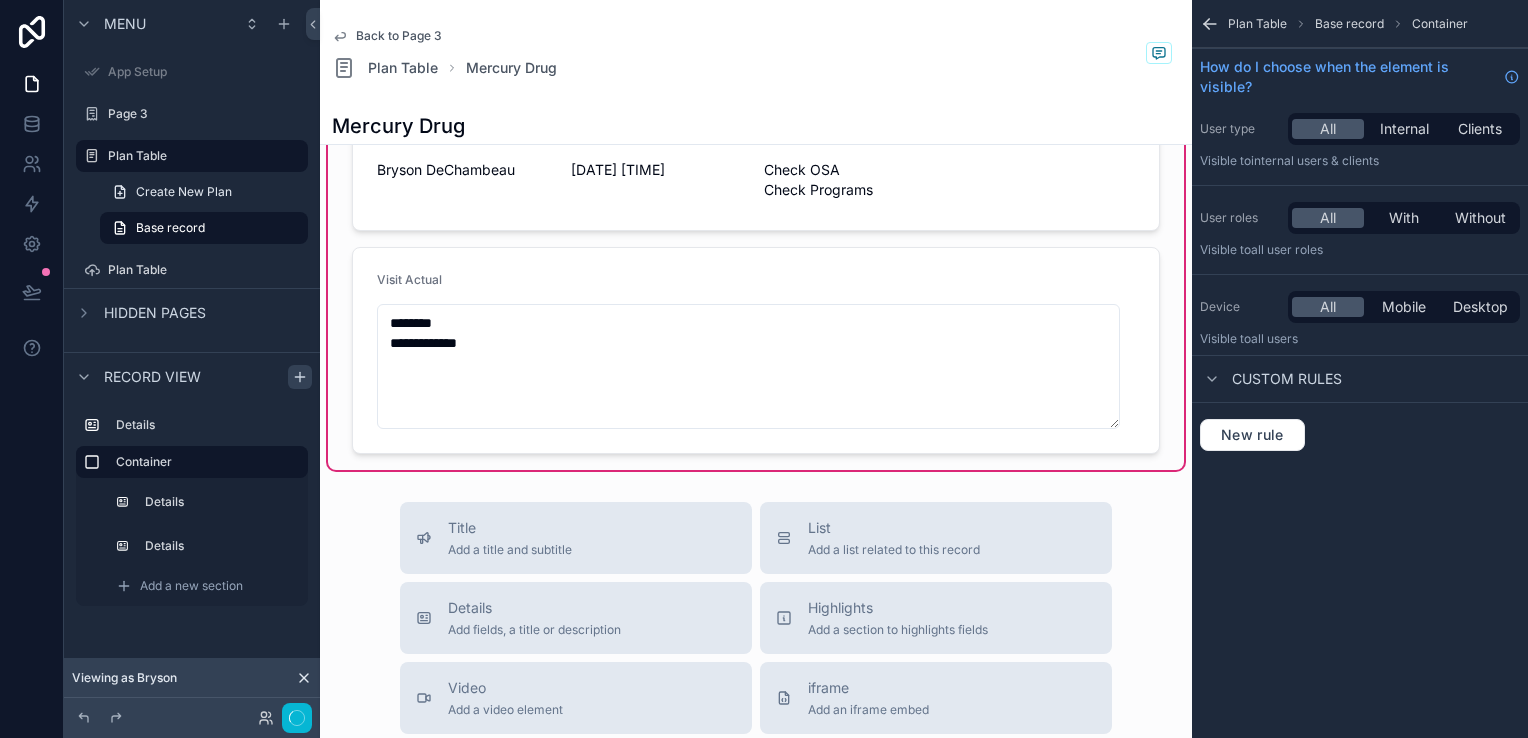 click on "Plan Table Base record Container" at bounding box center (1360, 24) 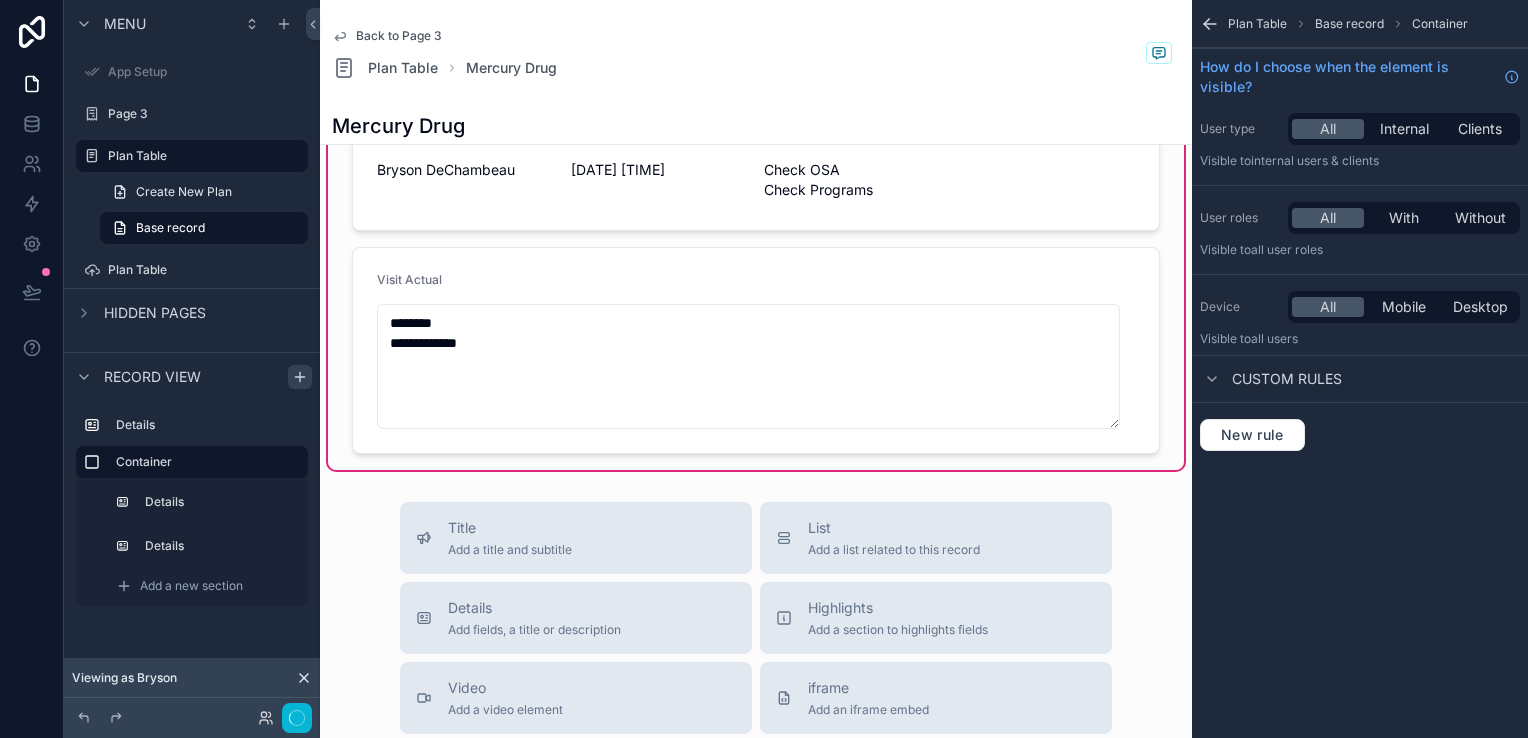 click 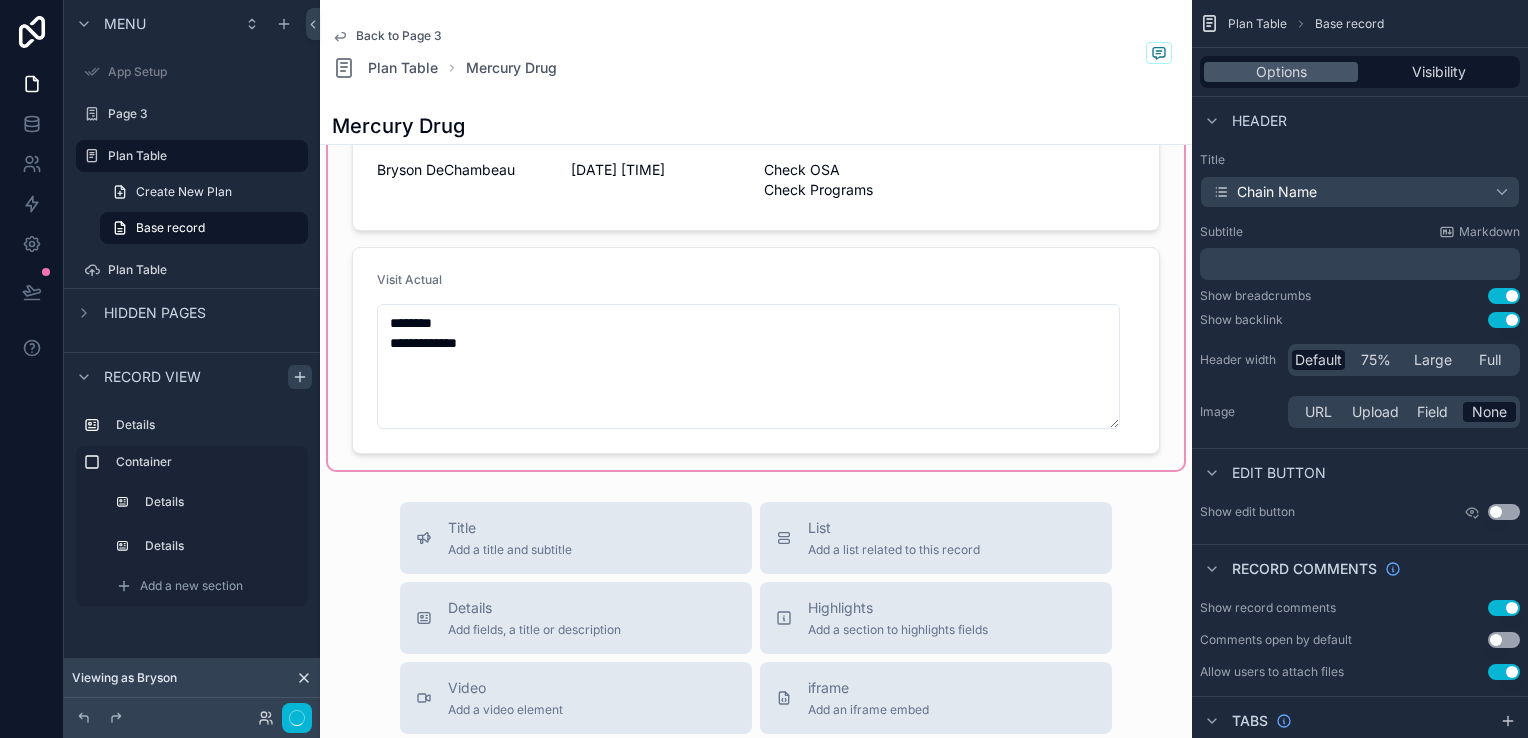 click at bounding box center [756, 227] 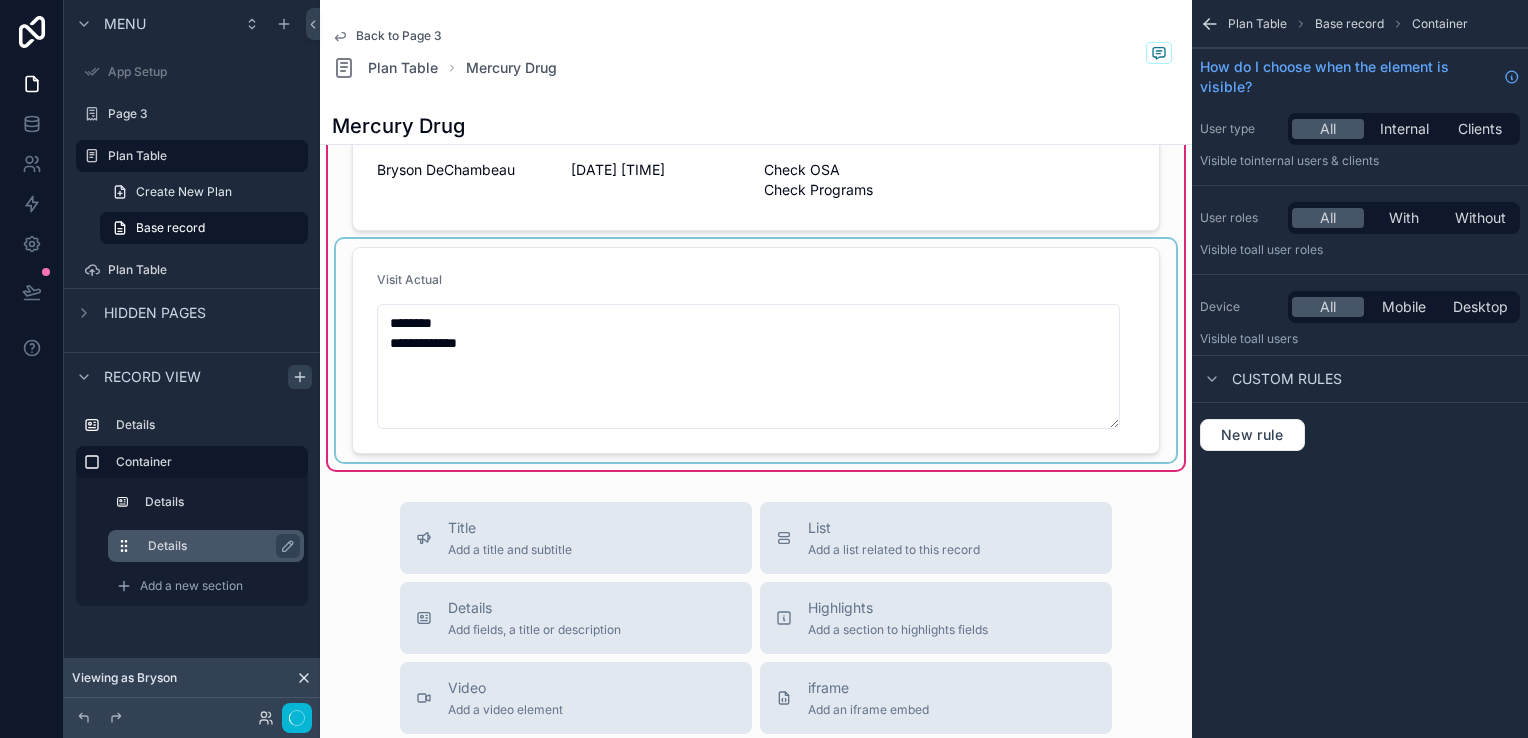click at bounding box center [132, 546] 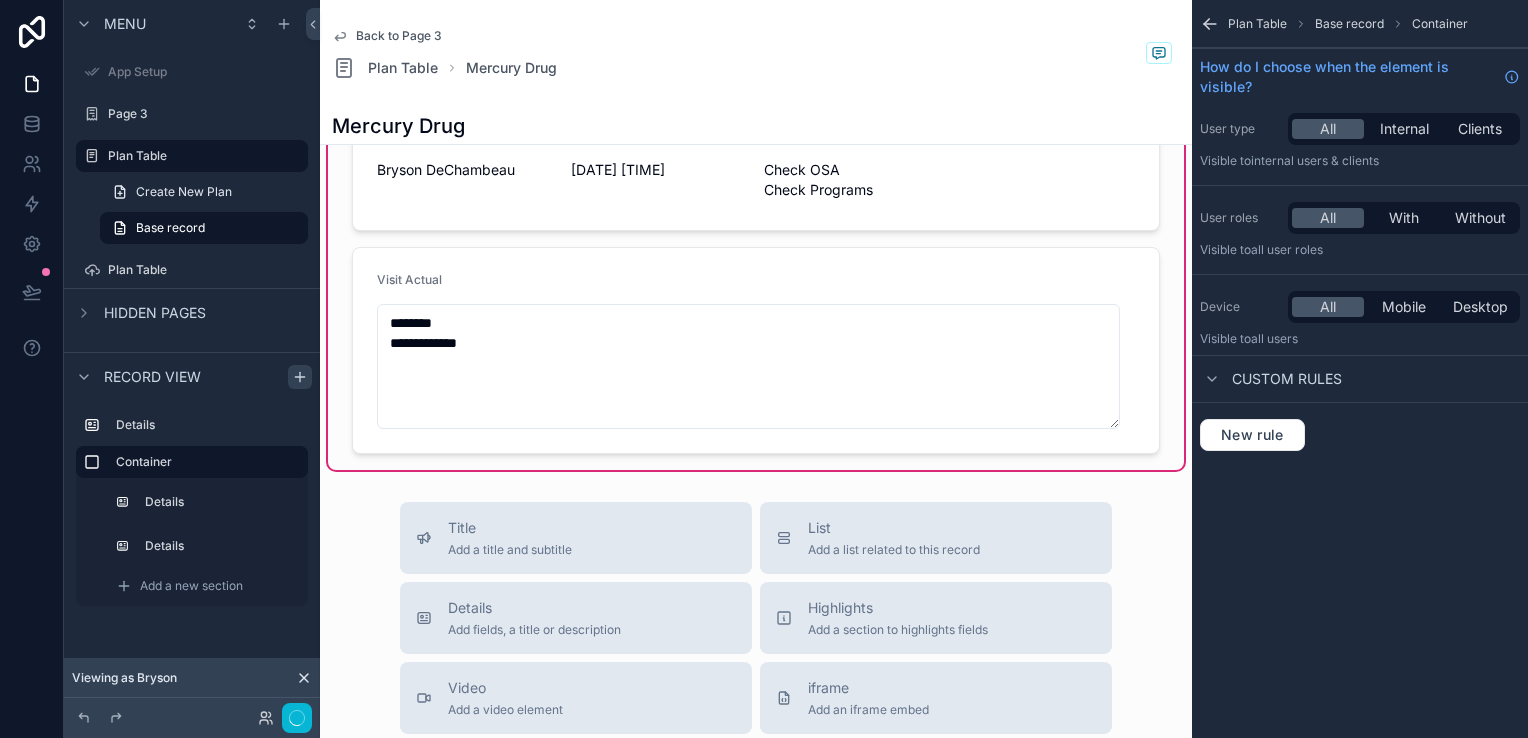 click 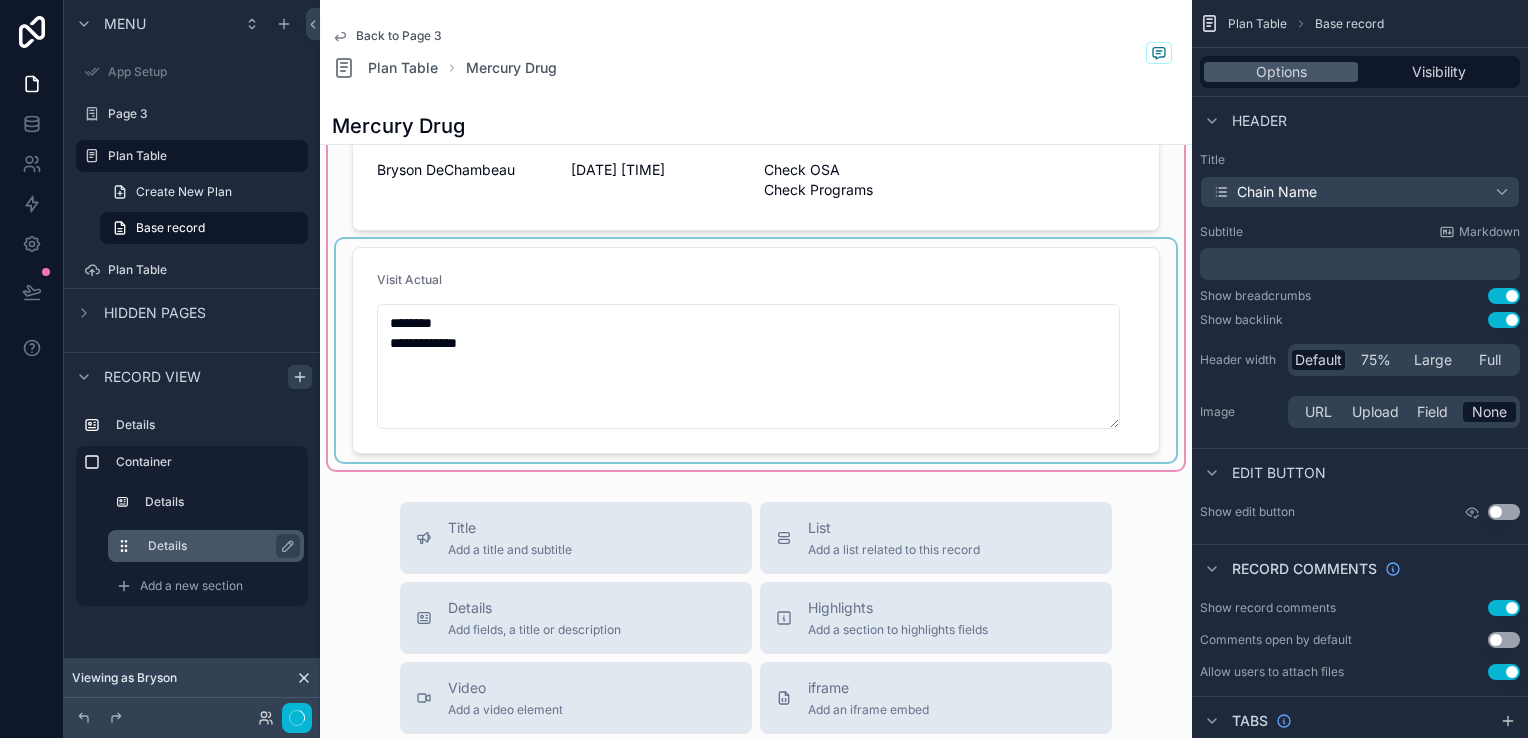 click at bounding box center [132, 546] 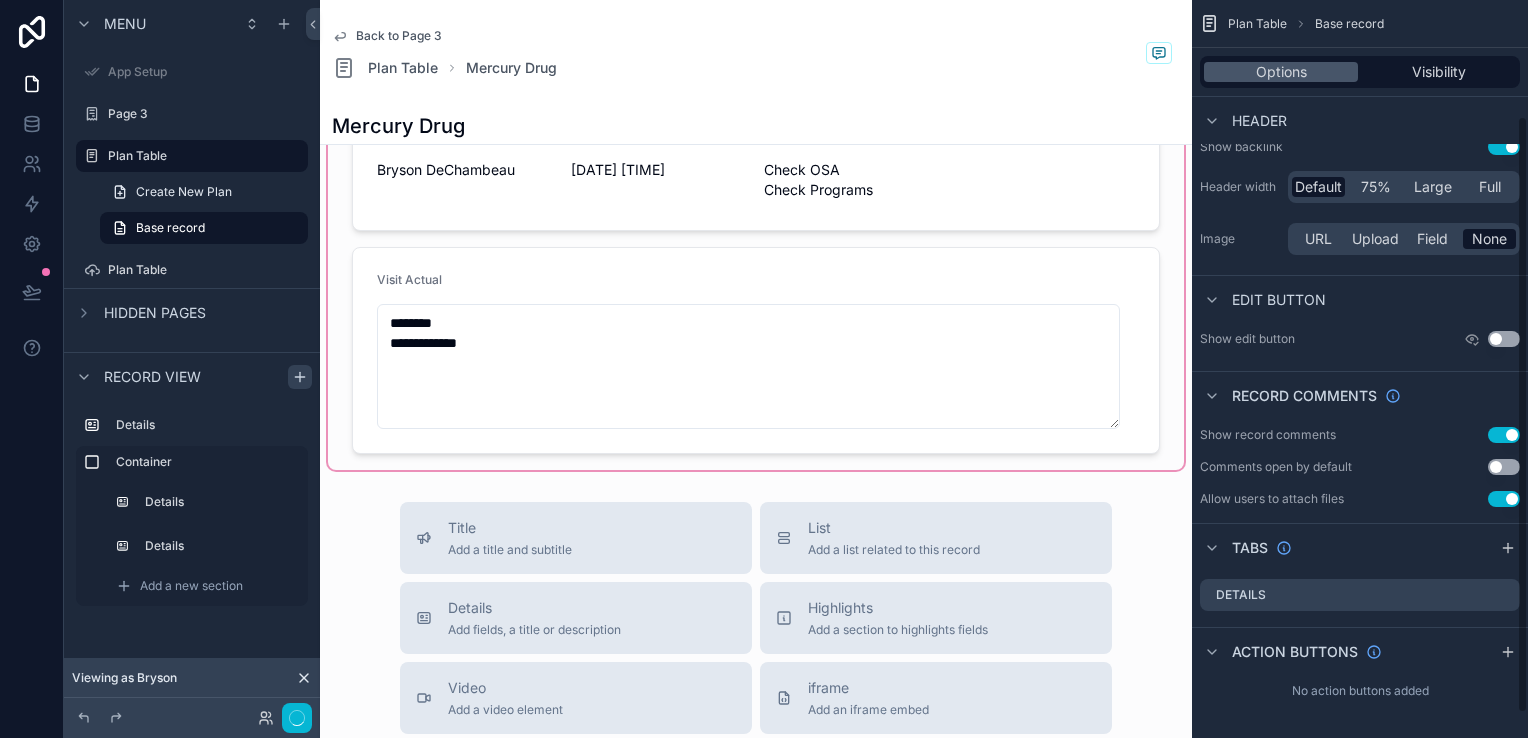 scroll, scrollTop: 0, scrollLeft: 0, axis: both 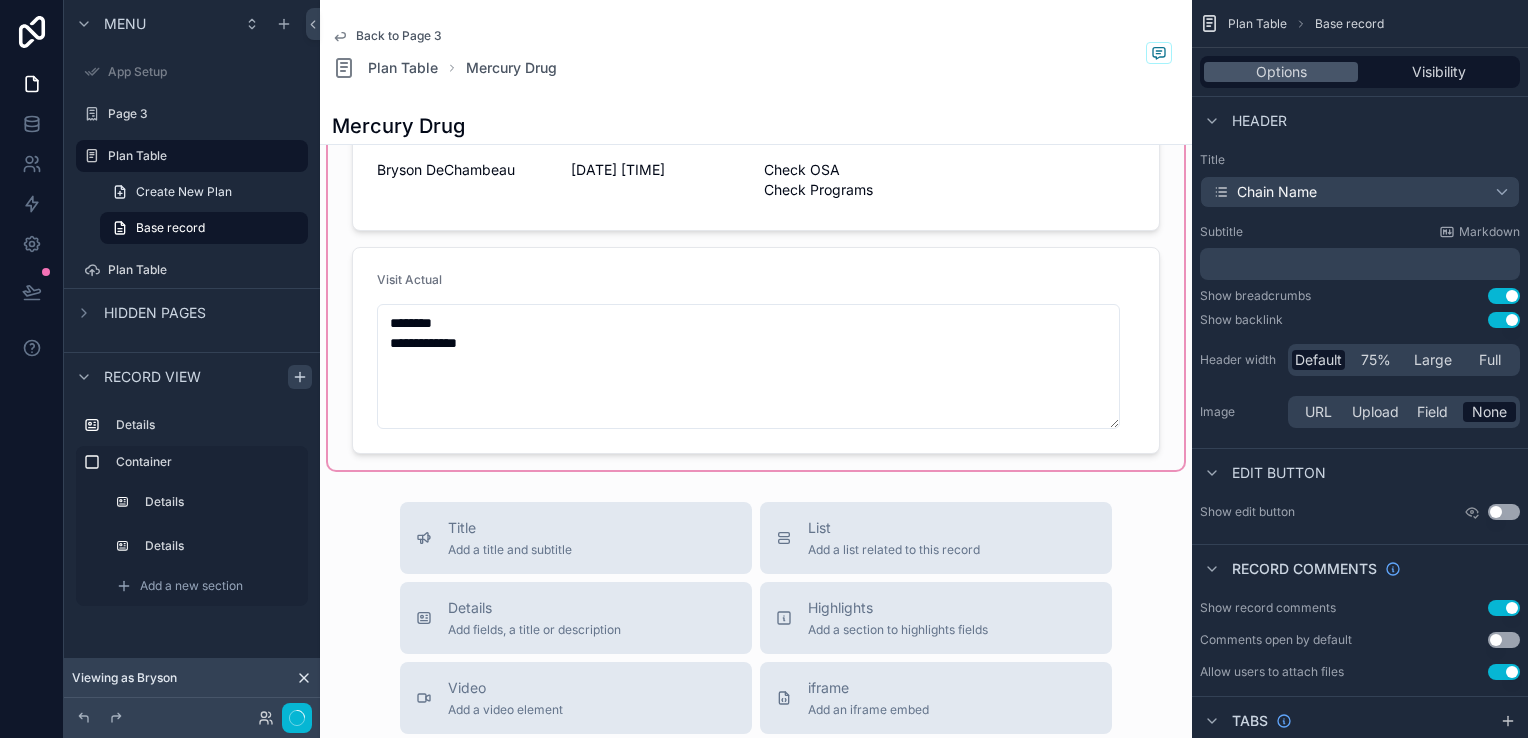click at bounding box center [756, 227] 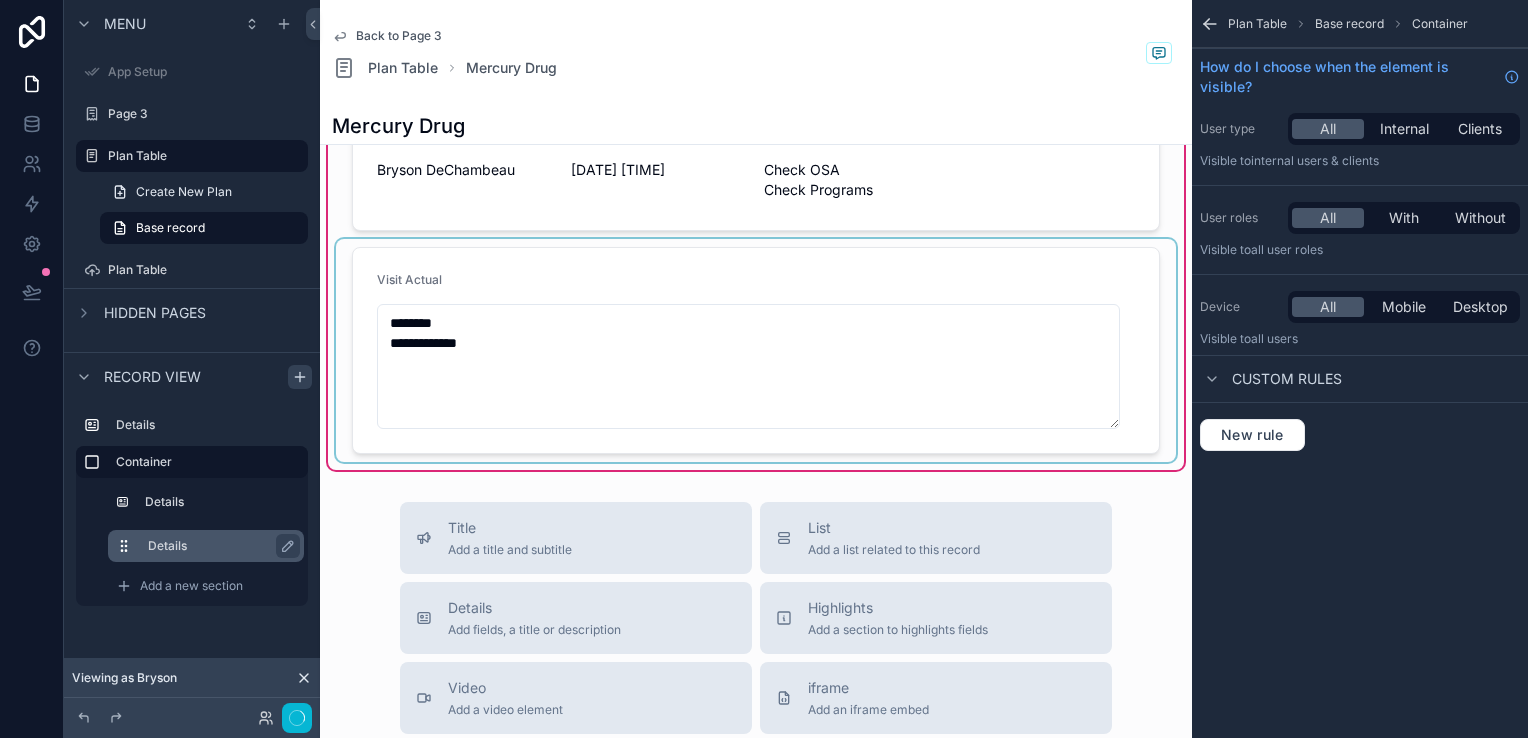 click on "Details" at bounding box center (218, 546) 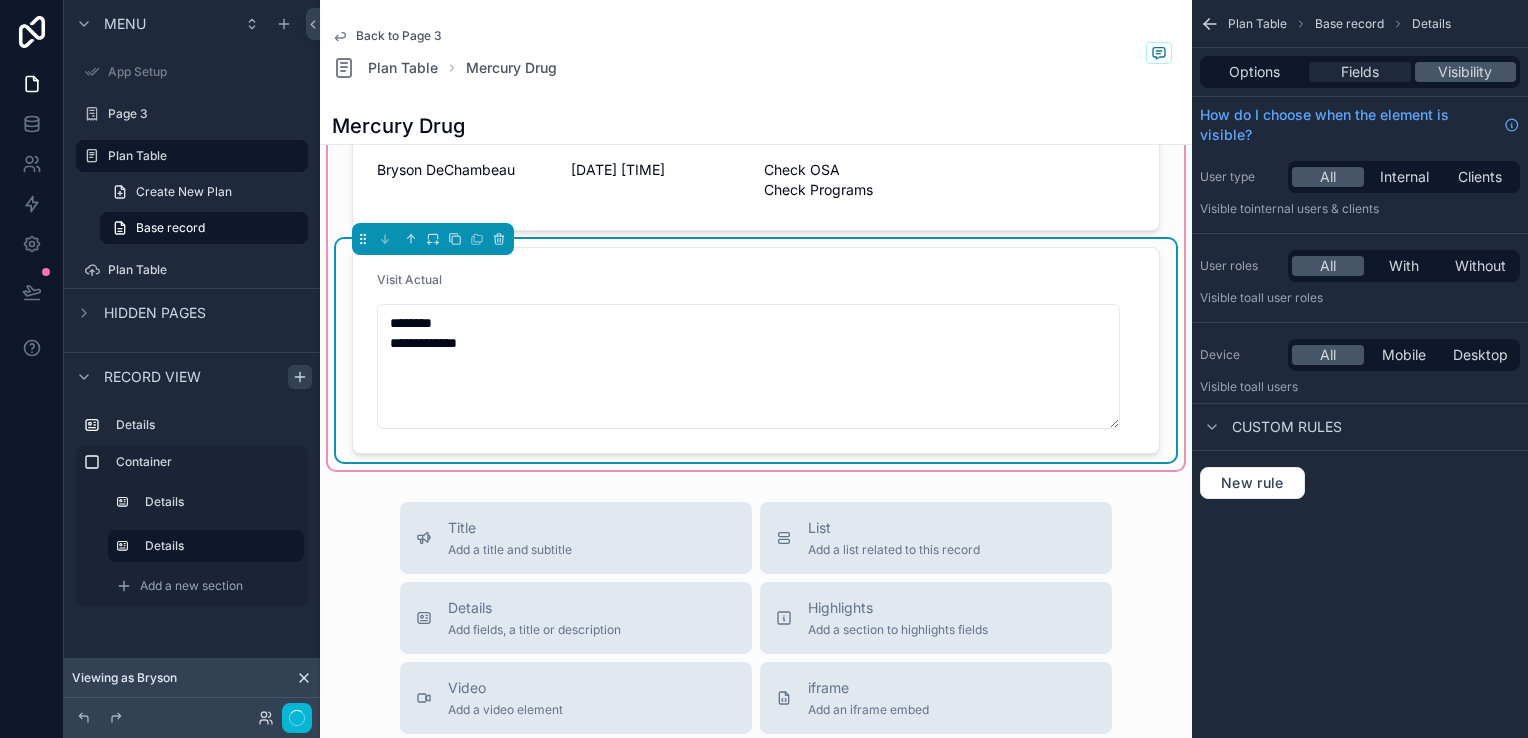 click on "Fields" at bounding box center (1360, 72) 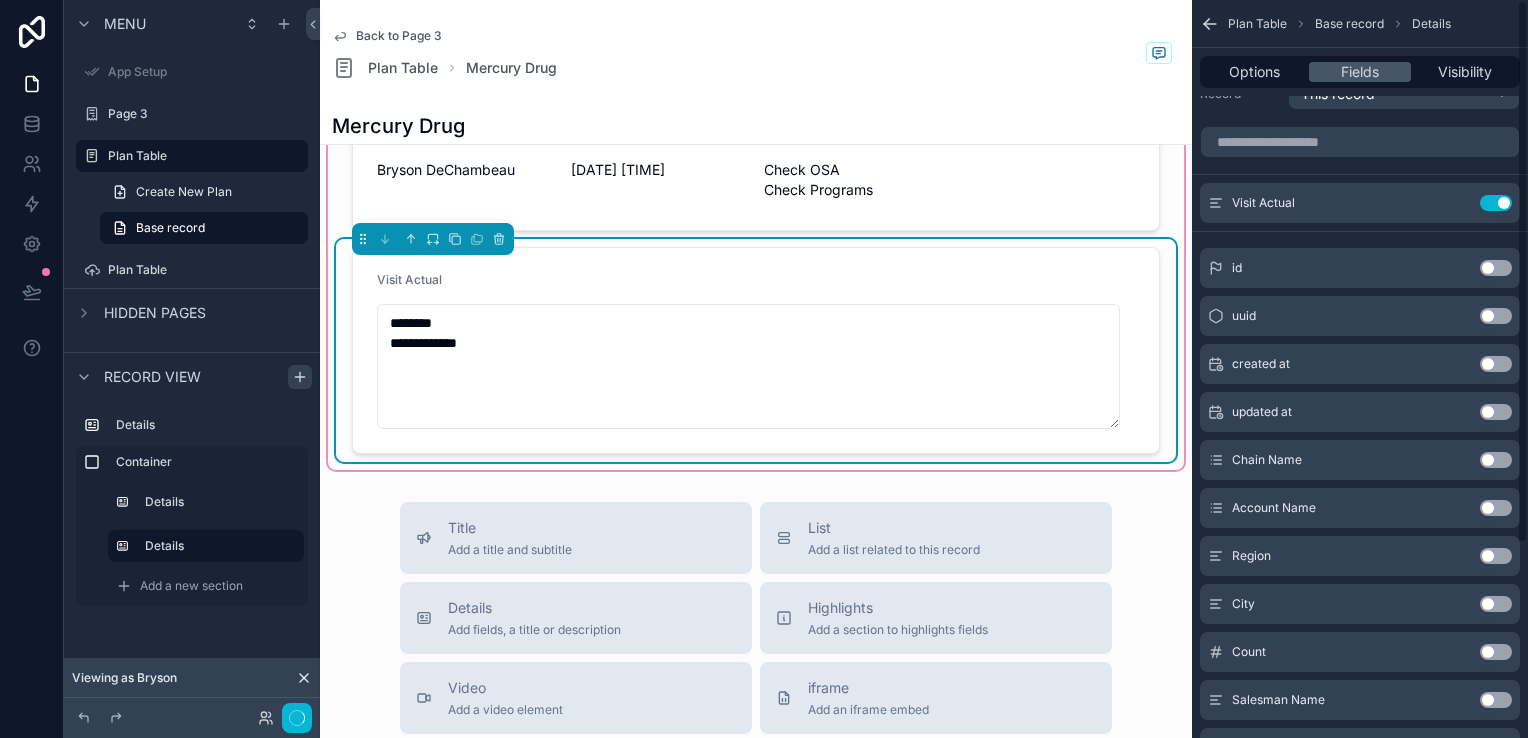 scroll, scrollTop: 0, scrollLeft: 0, axis: both 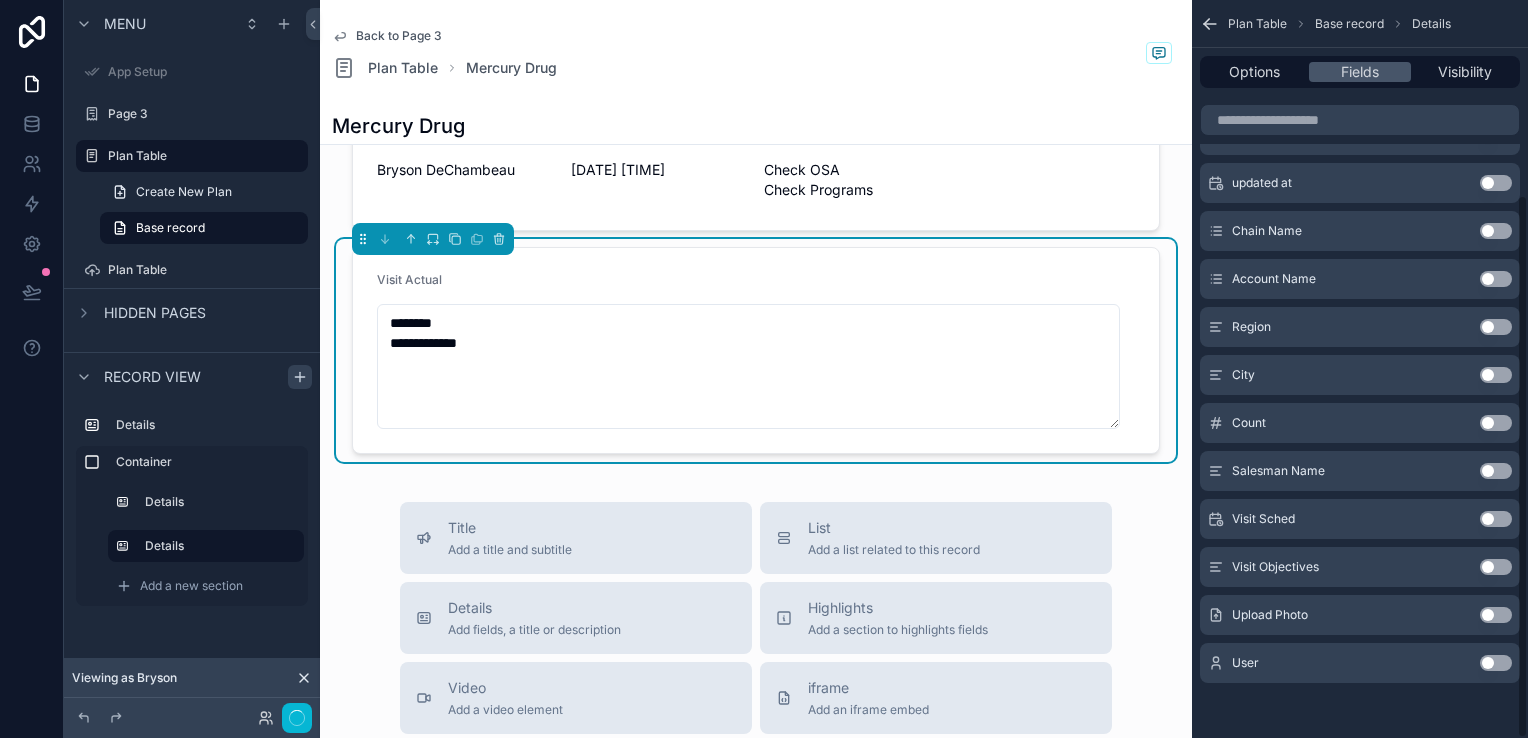 click on "Use setting" at bounding box center (1496, 615) 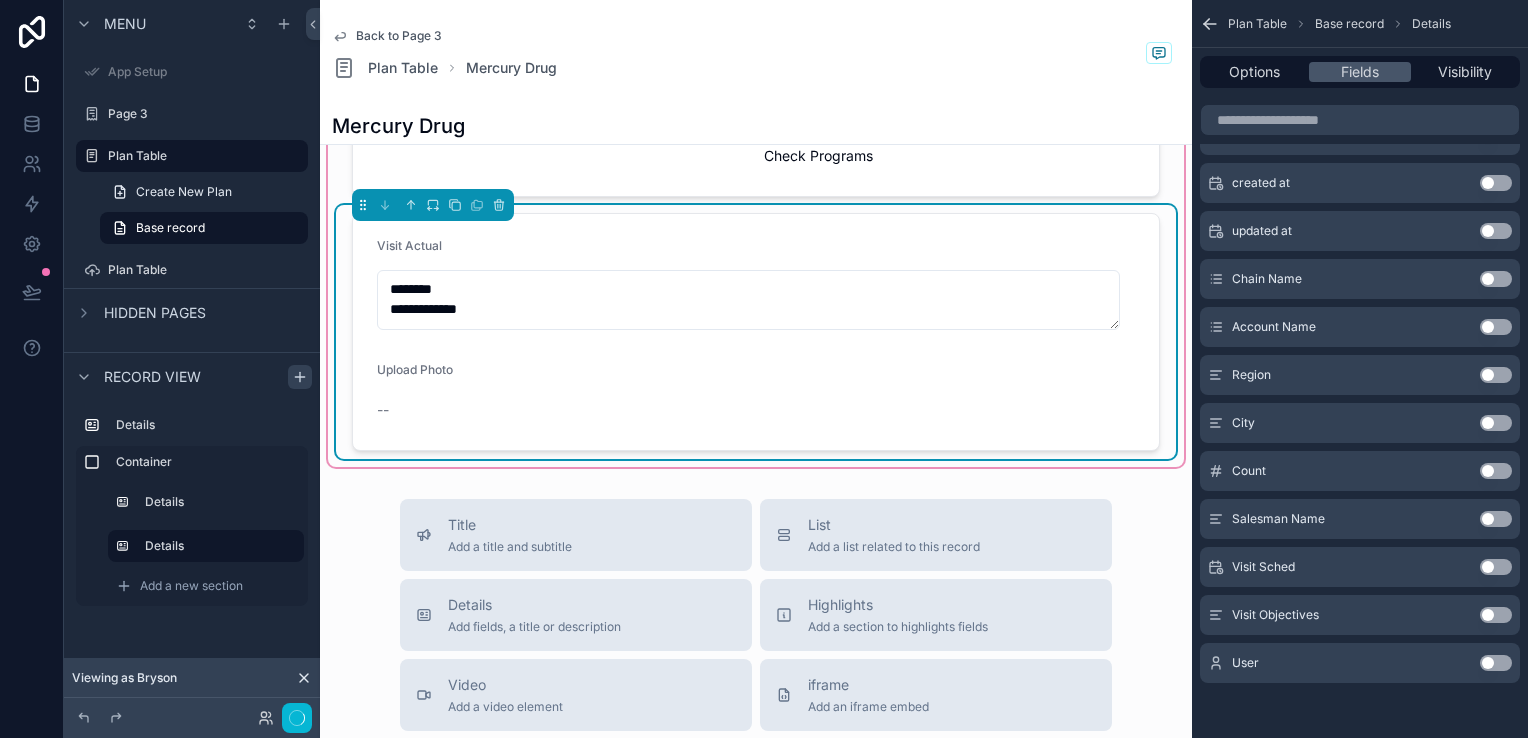 scroll, scrollTop: 560, scrollLeft: 0, axis: vertical 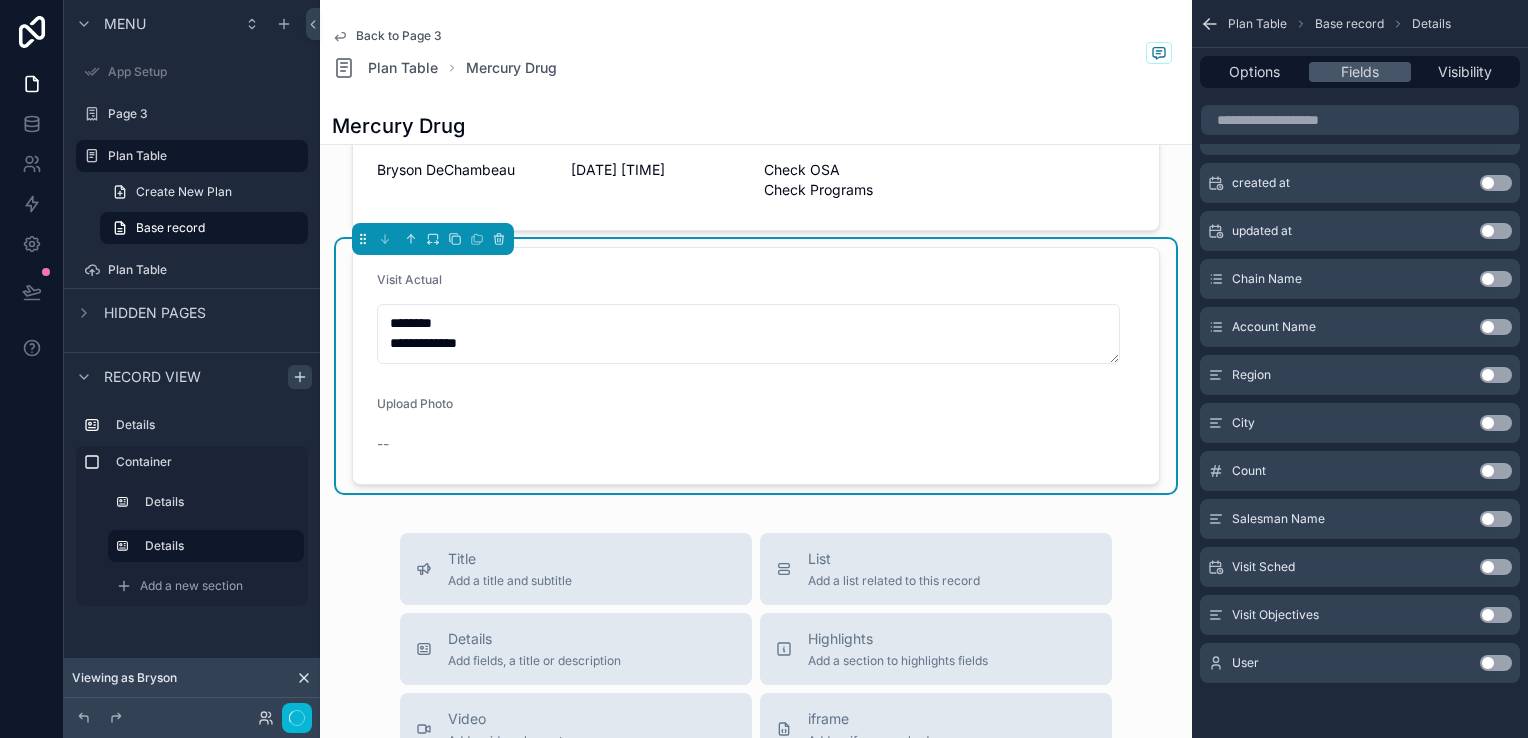 click on "**********" at bounding box center (756, 422) 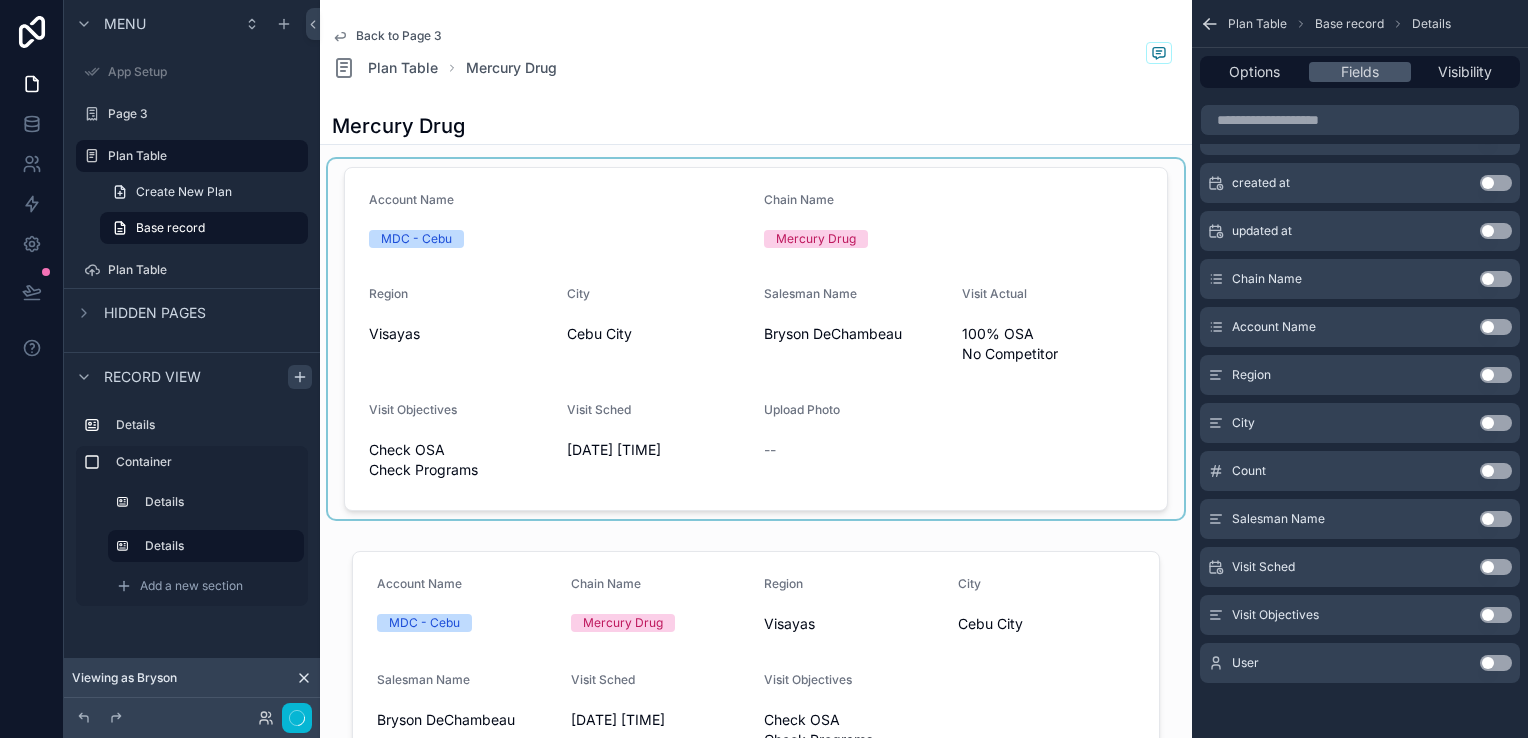 scroll, scrollTop: 0, scrollLeft: 0, axis: both 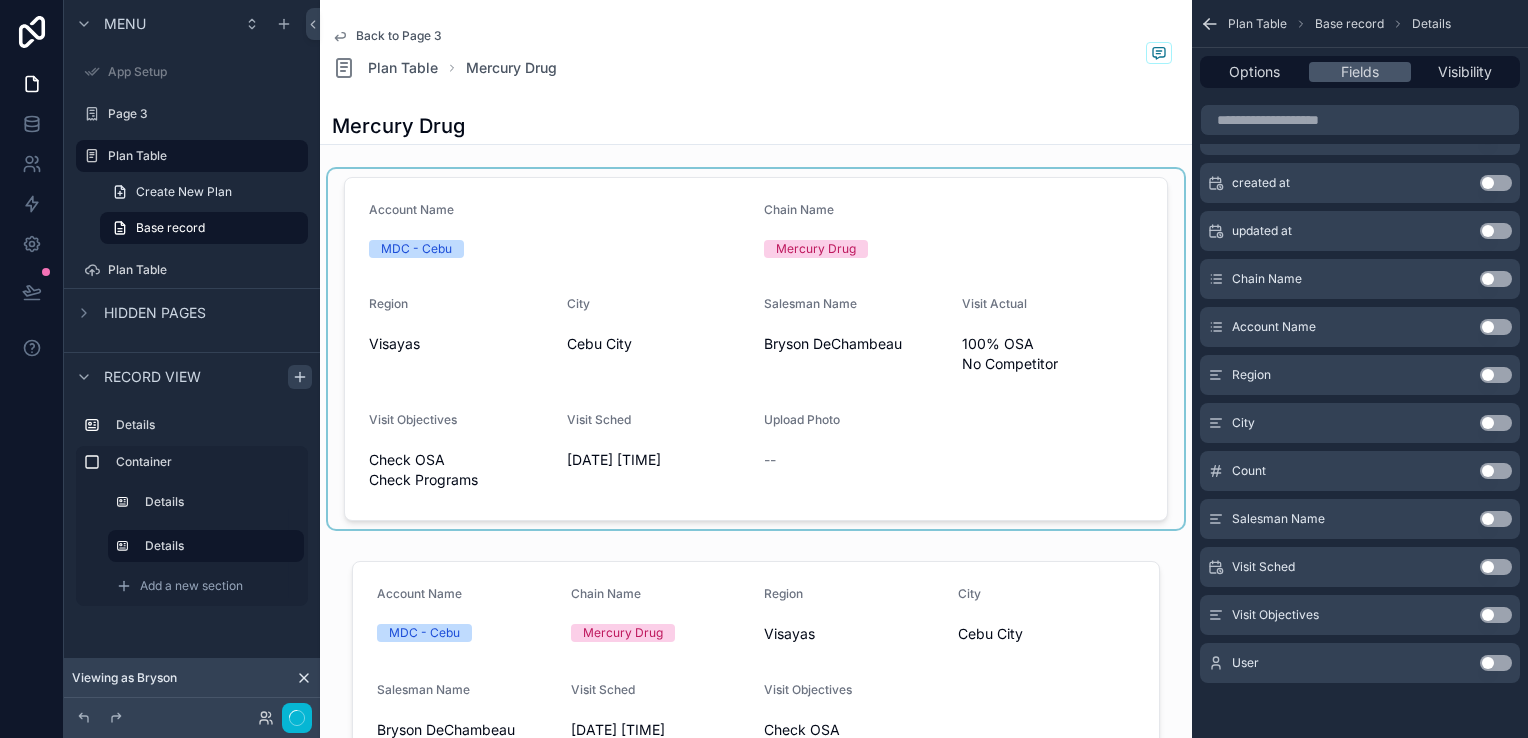 click at bounding box center (756, 349) 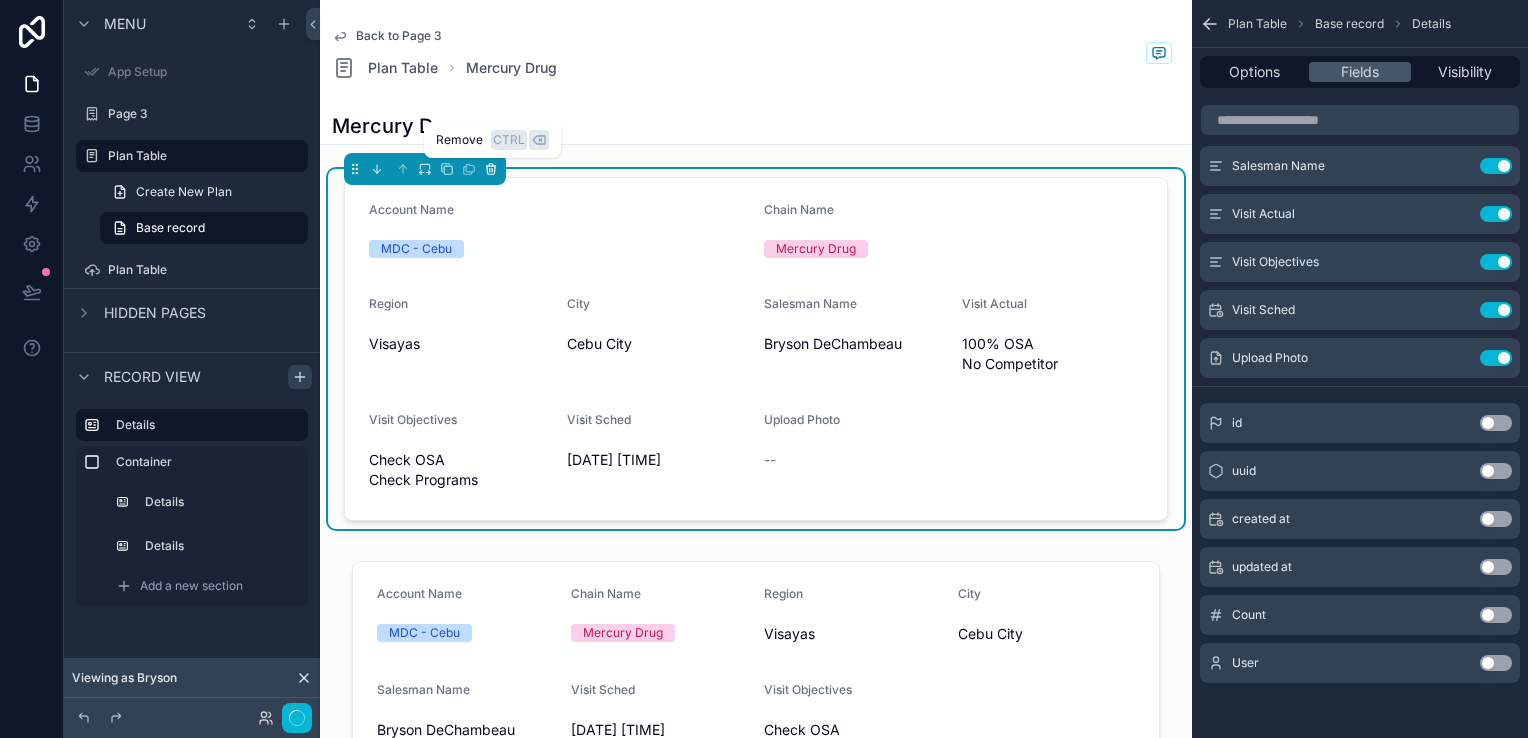 click at bounding box center [491, 169] 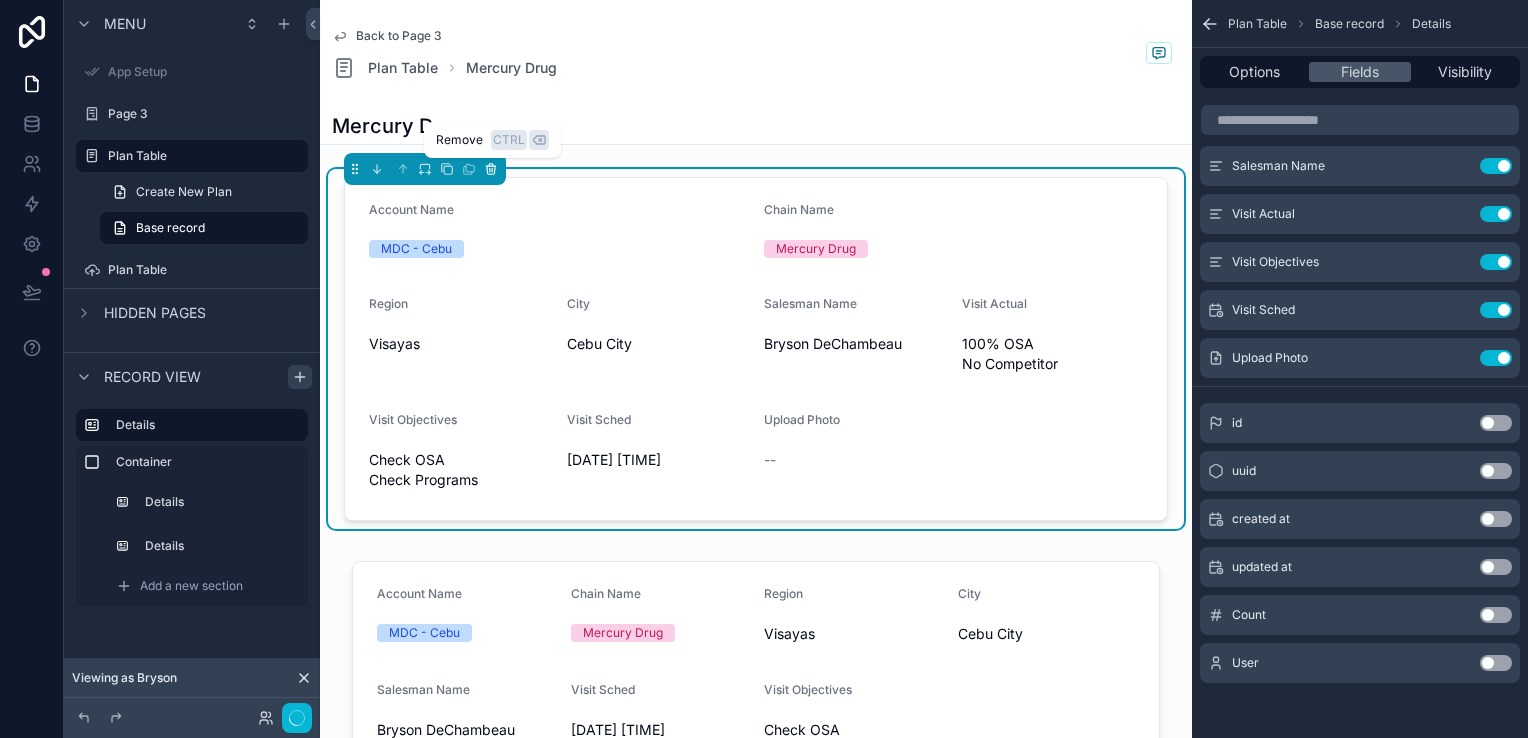 scroll, scrollTop: 173, scrollLeft: 0, axis: vertical 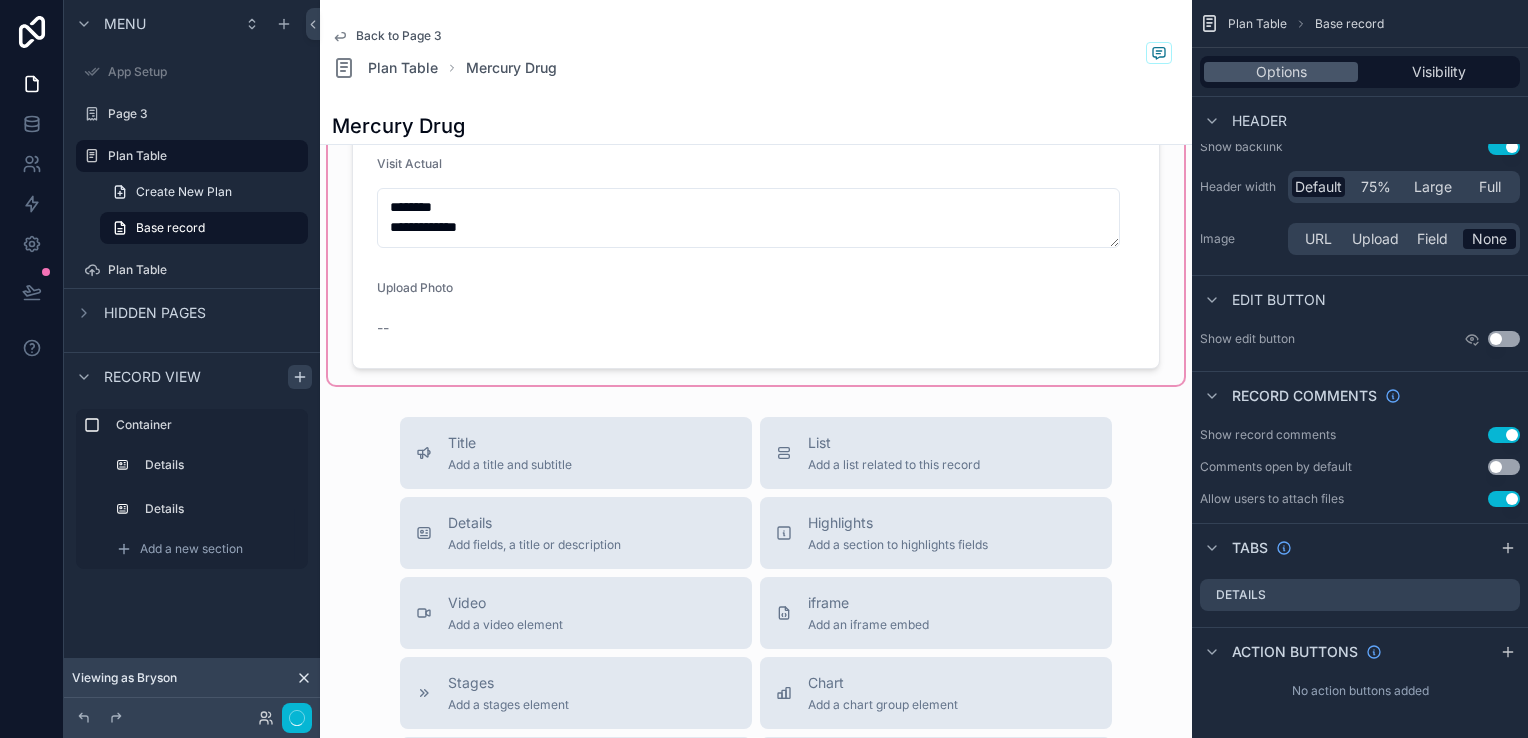 click at bounding box center [756, 127] 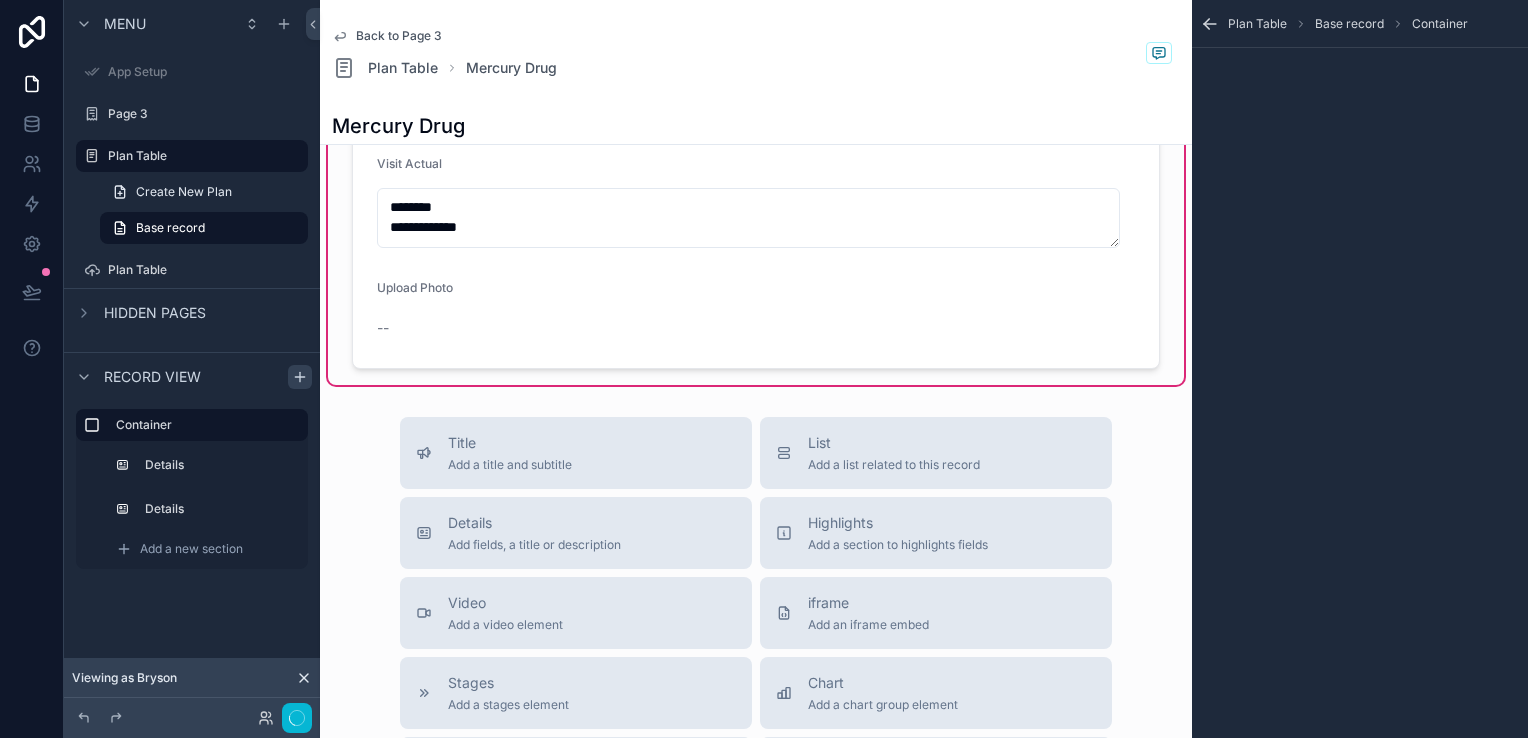 scroll, scrollTop: 0, scrollLeft: 0, axis: both 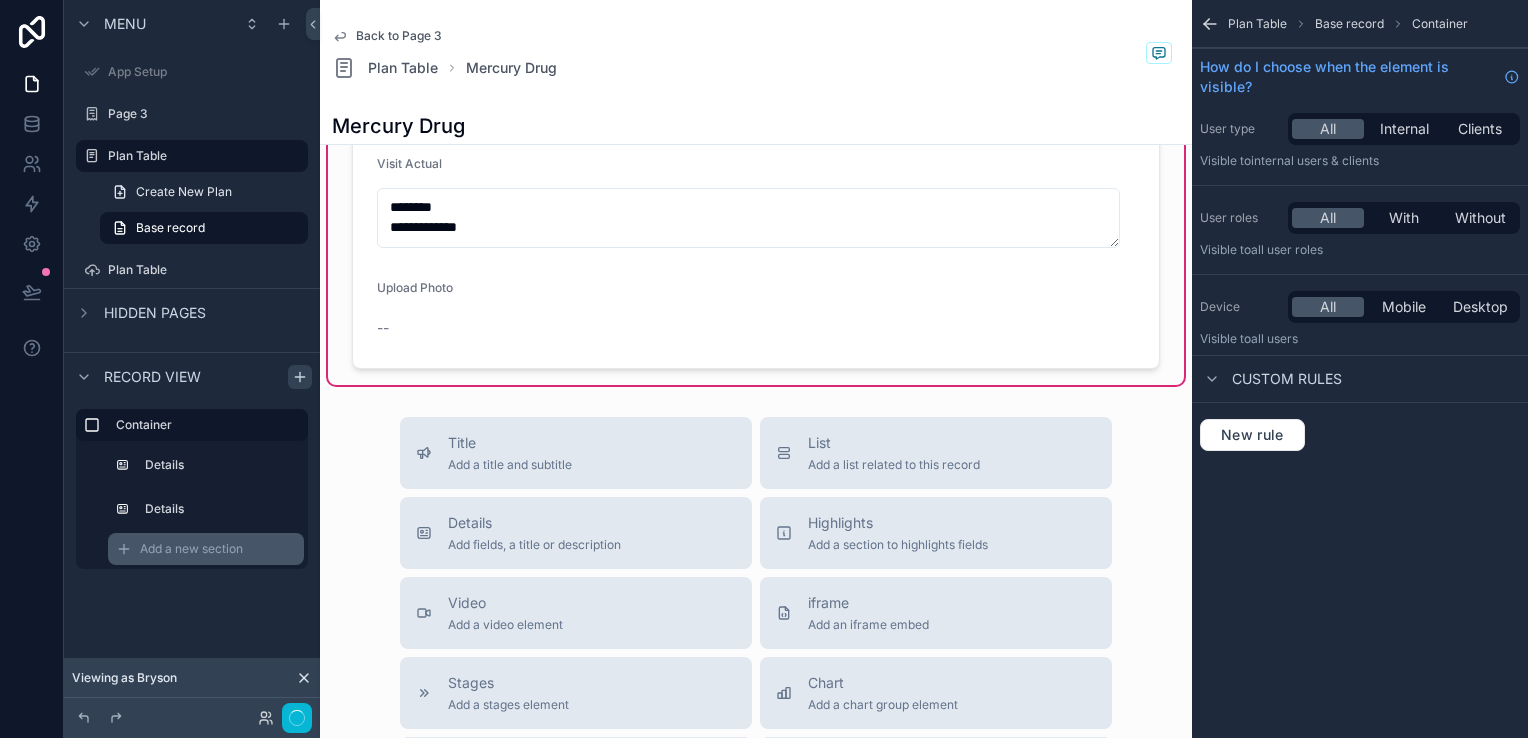 click on "Add a new section" at bounding box center [191, 549] 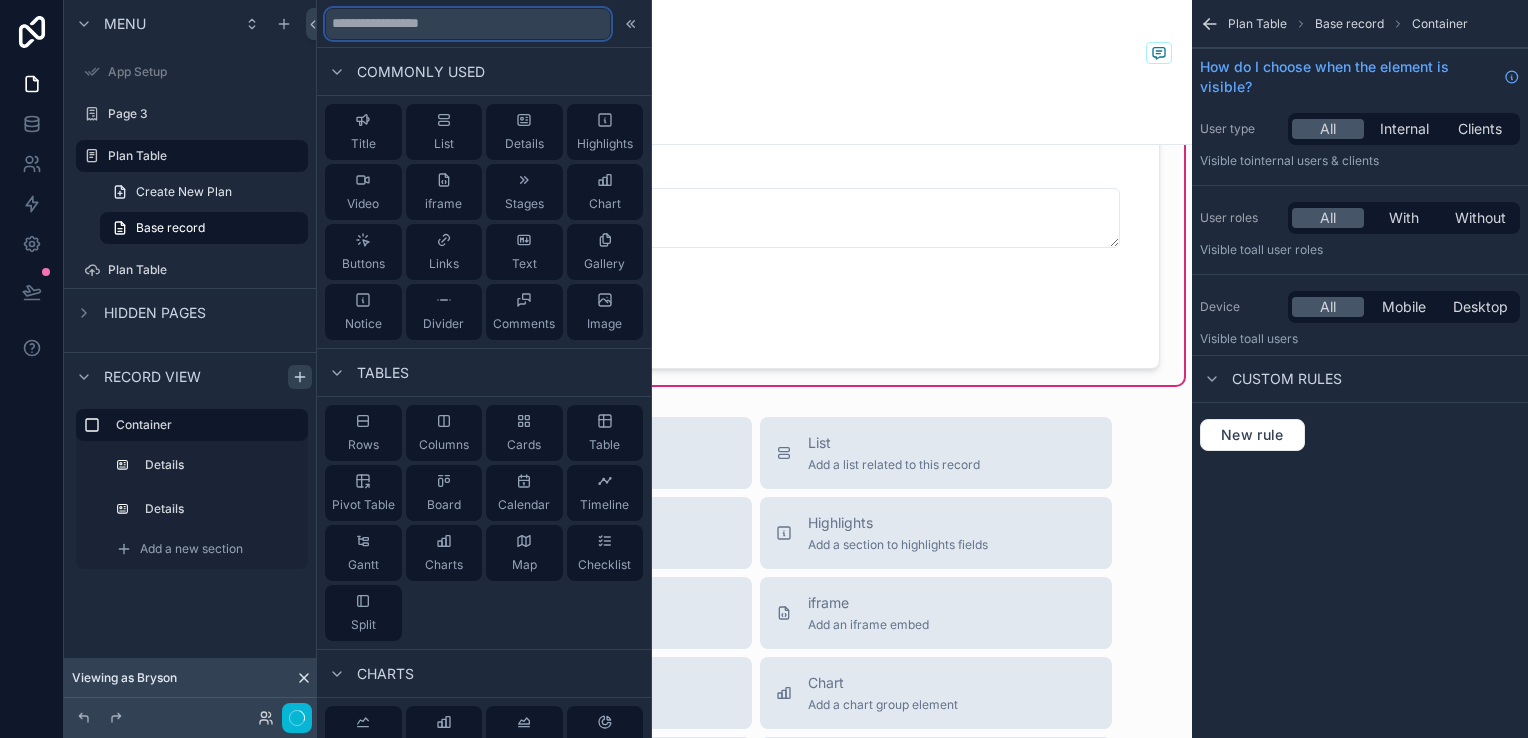 click at bounding box center [468, 24] 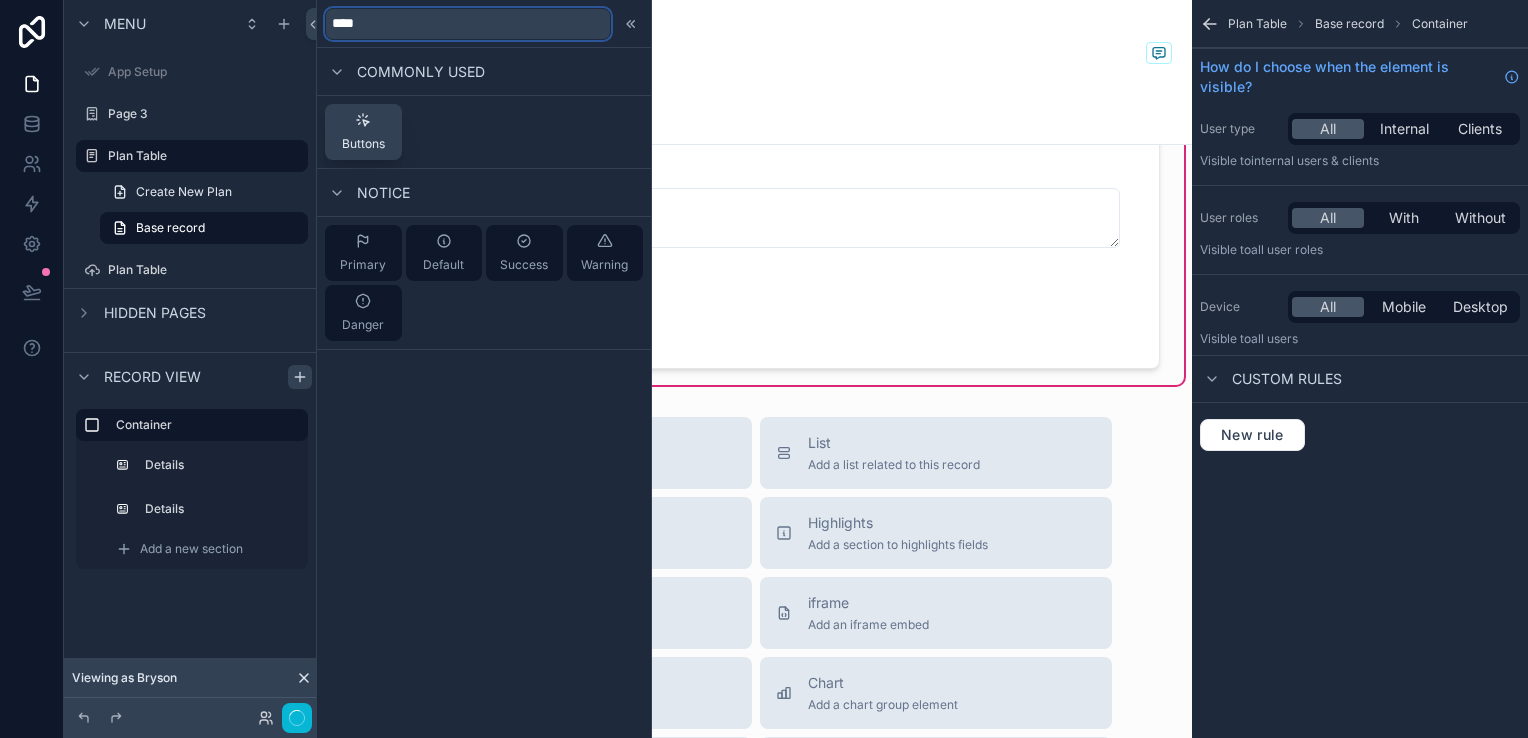 type on "****" 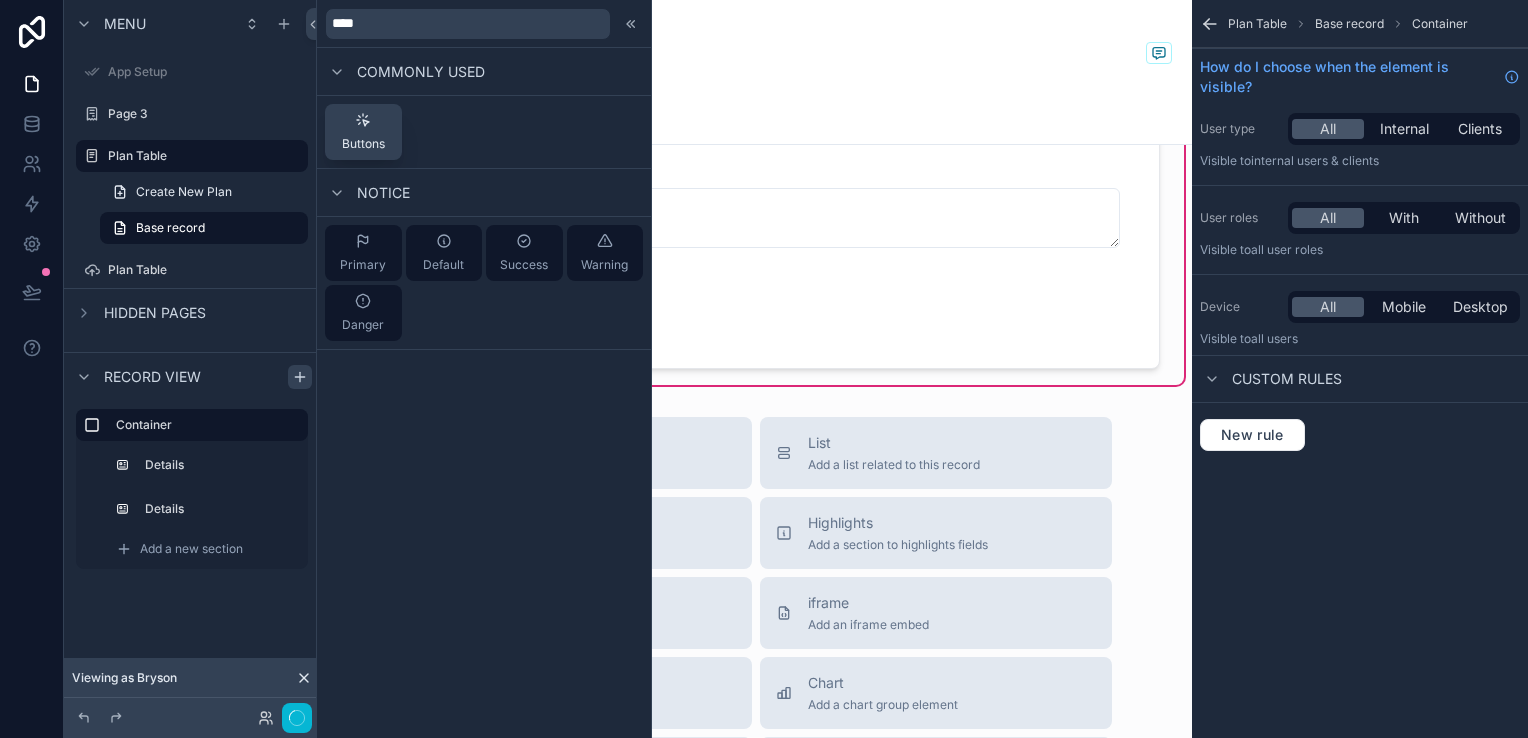 click on "Buttons" at bounding box center (363, 132) 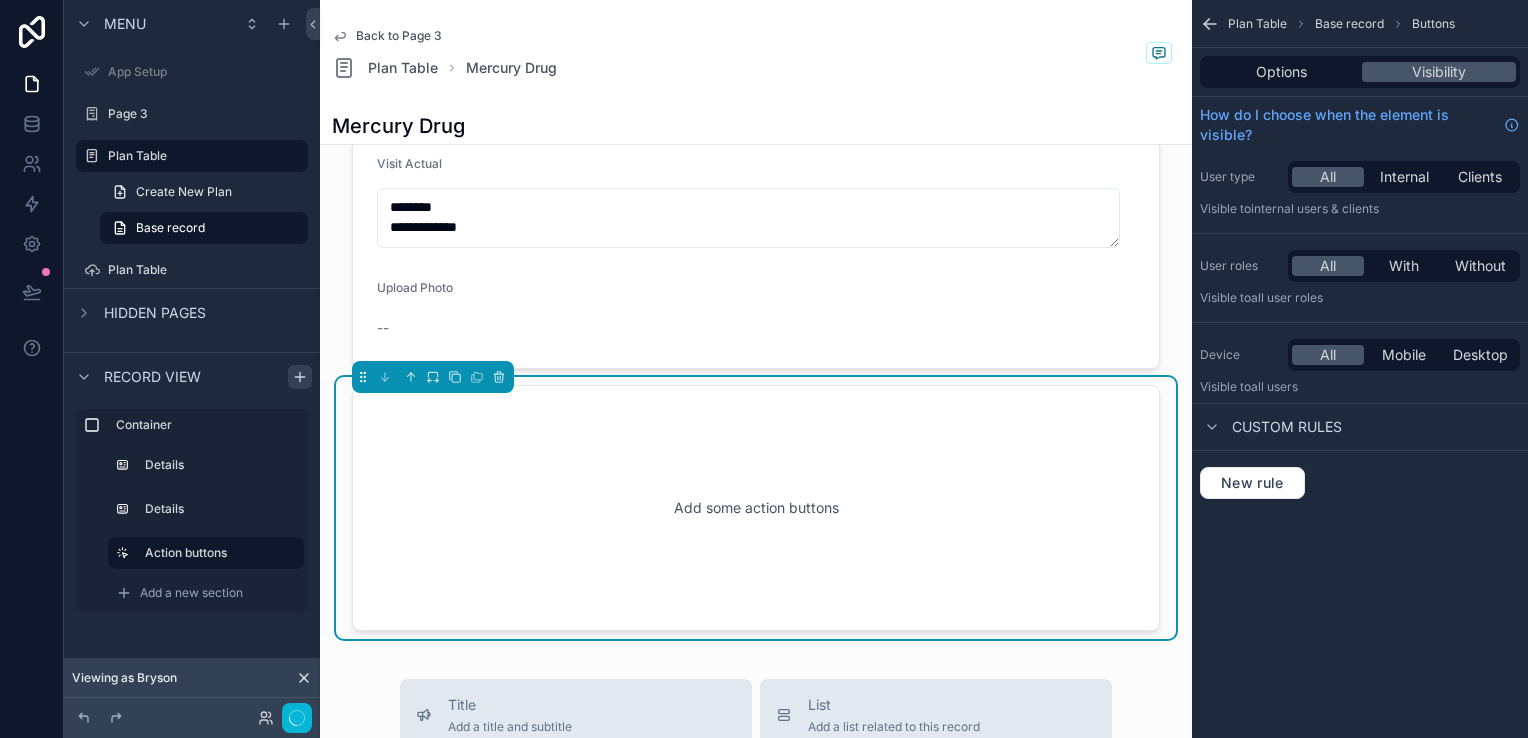 scroll, scrollTop: 437, scrollLeft: 0, axis: vertical 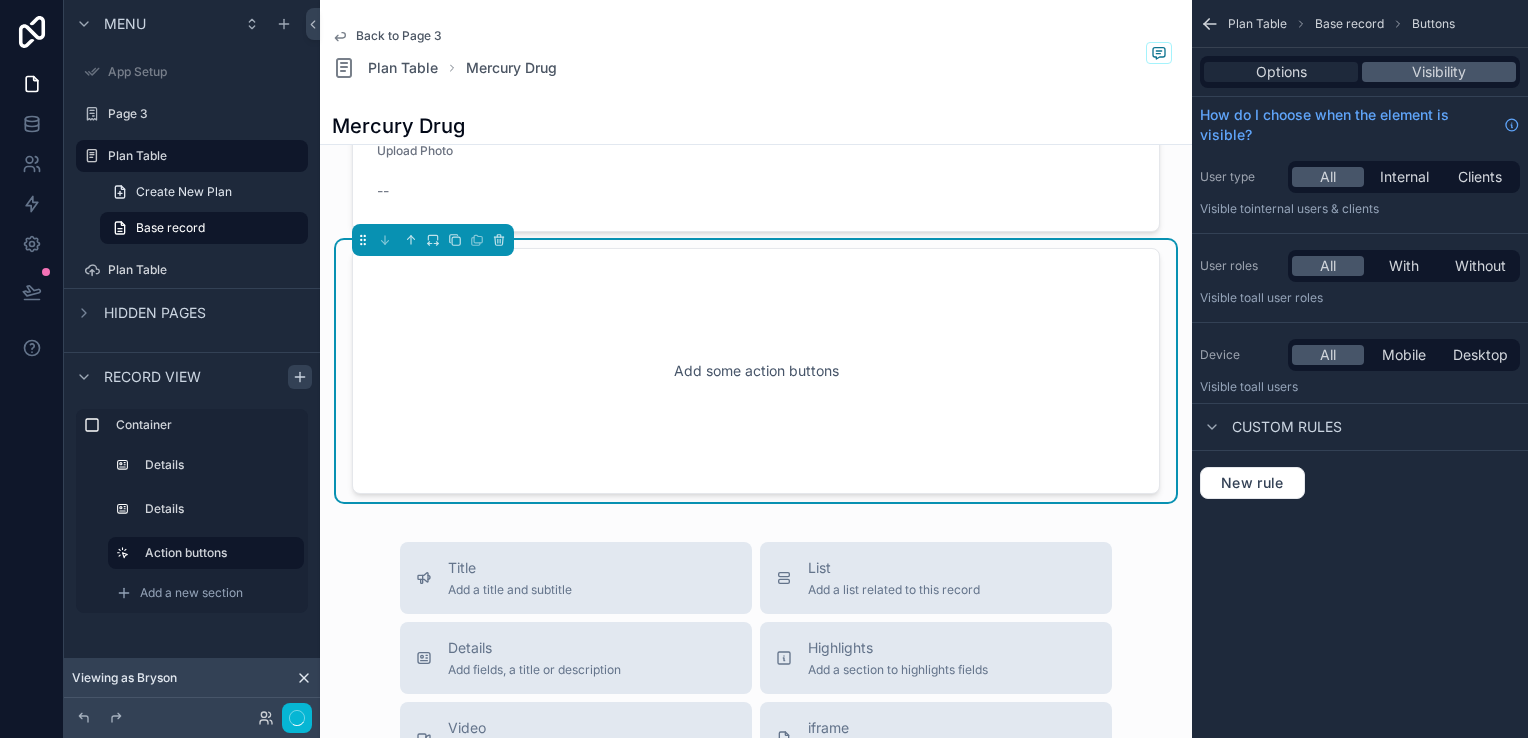 click on "Options" at bounding box center [1281, 72] 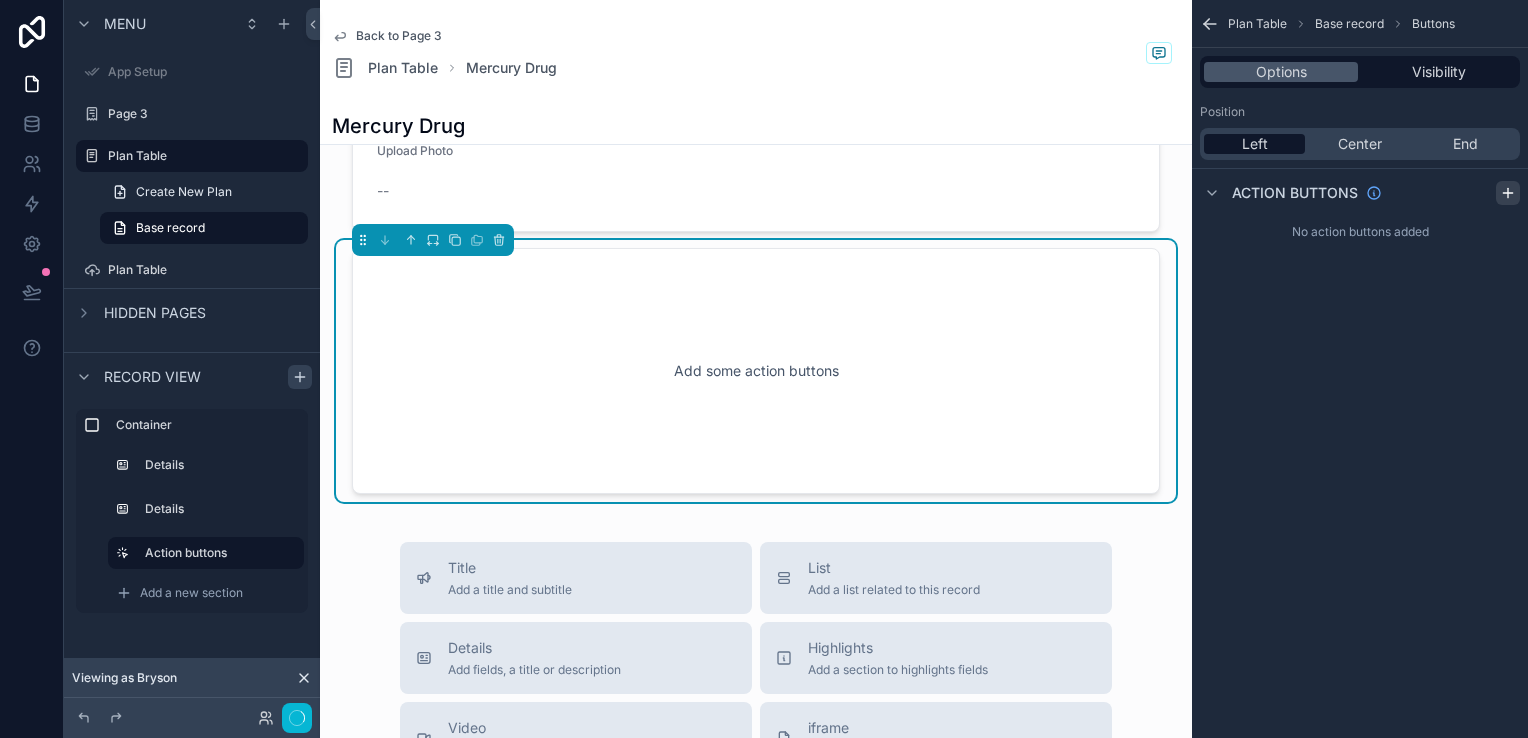 click 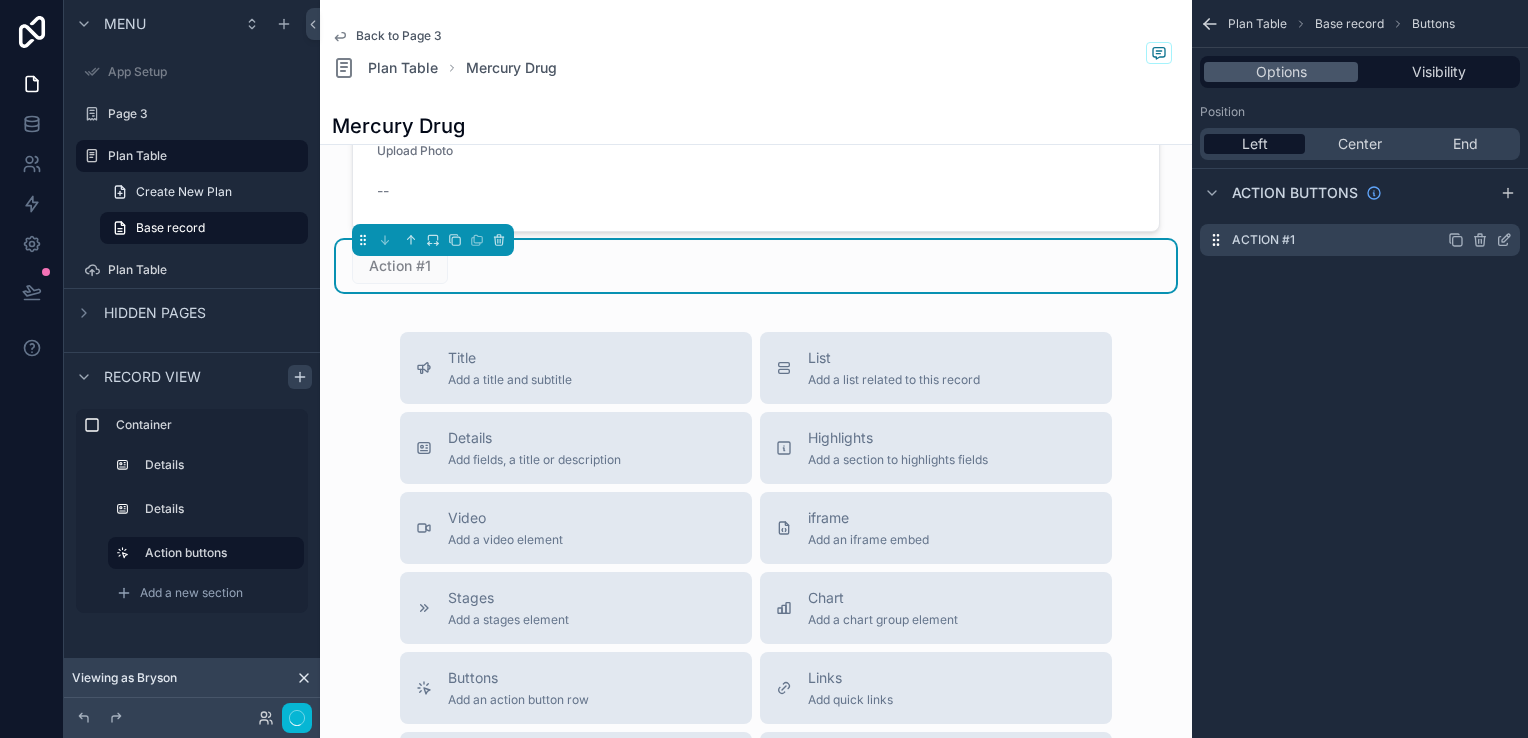 click 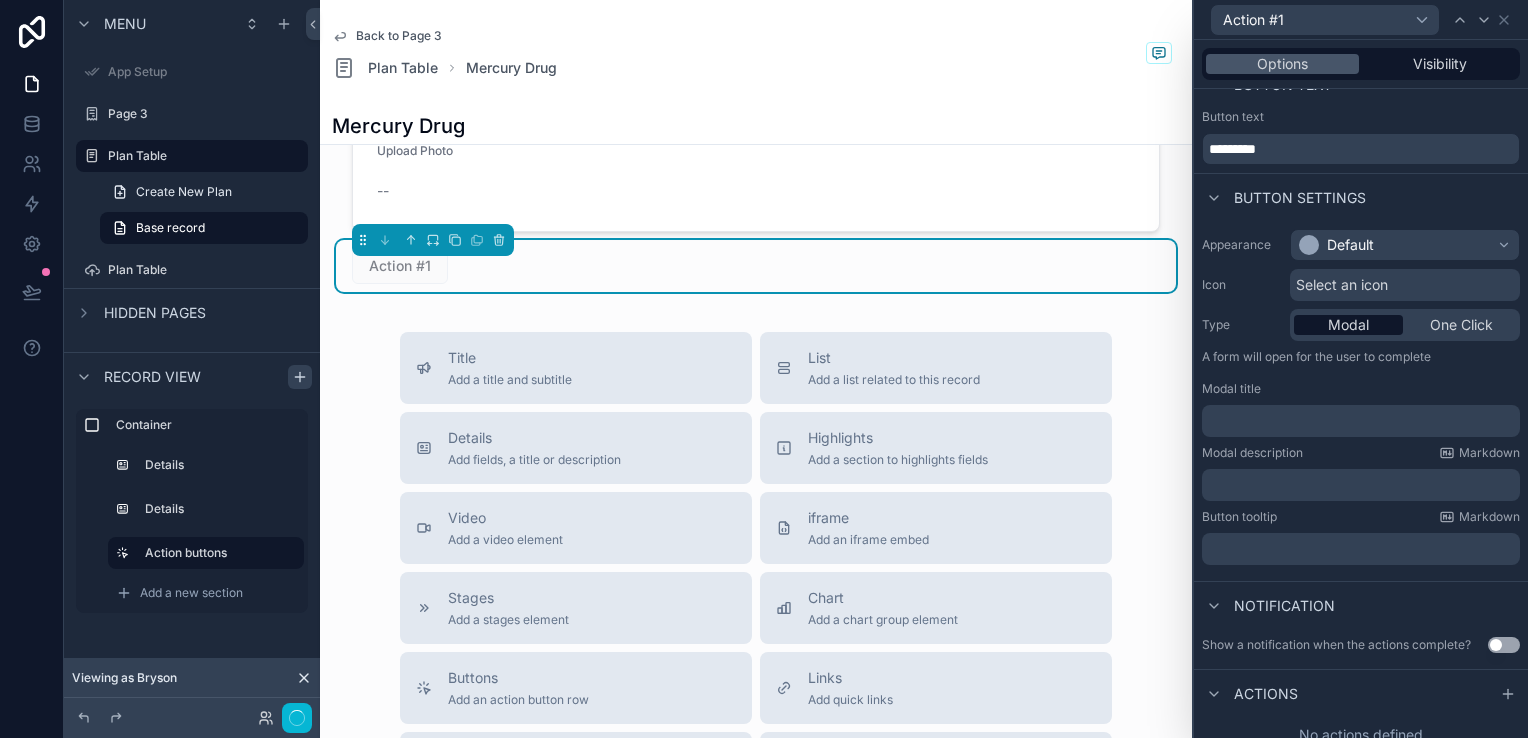 scroll, scrollTop: 42, scrollLeft: 0, axis: vertical 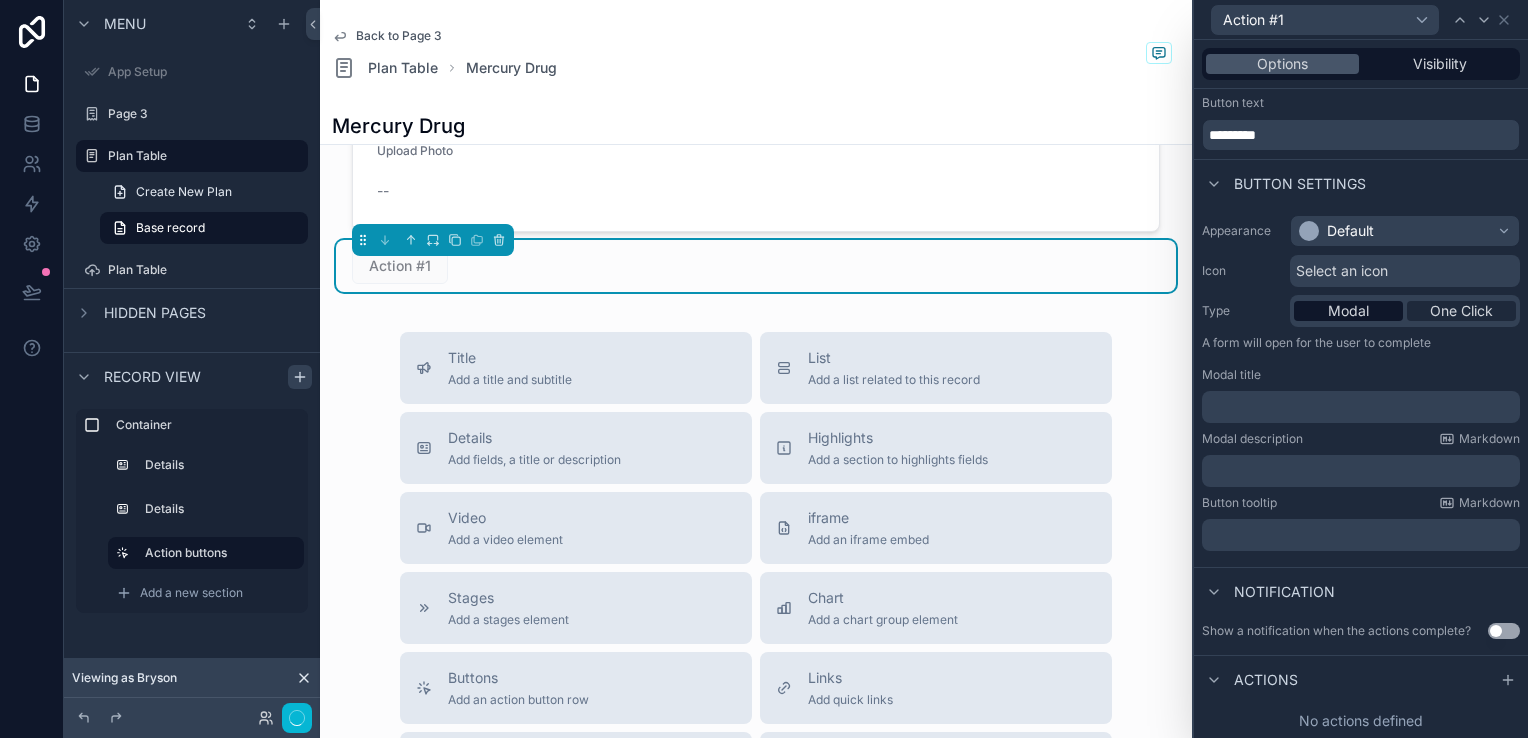 click on "One Click" at bounding box center (1461, 311) 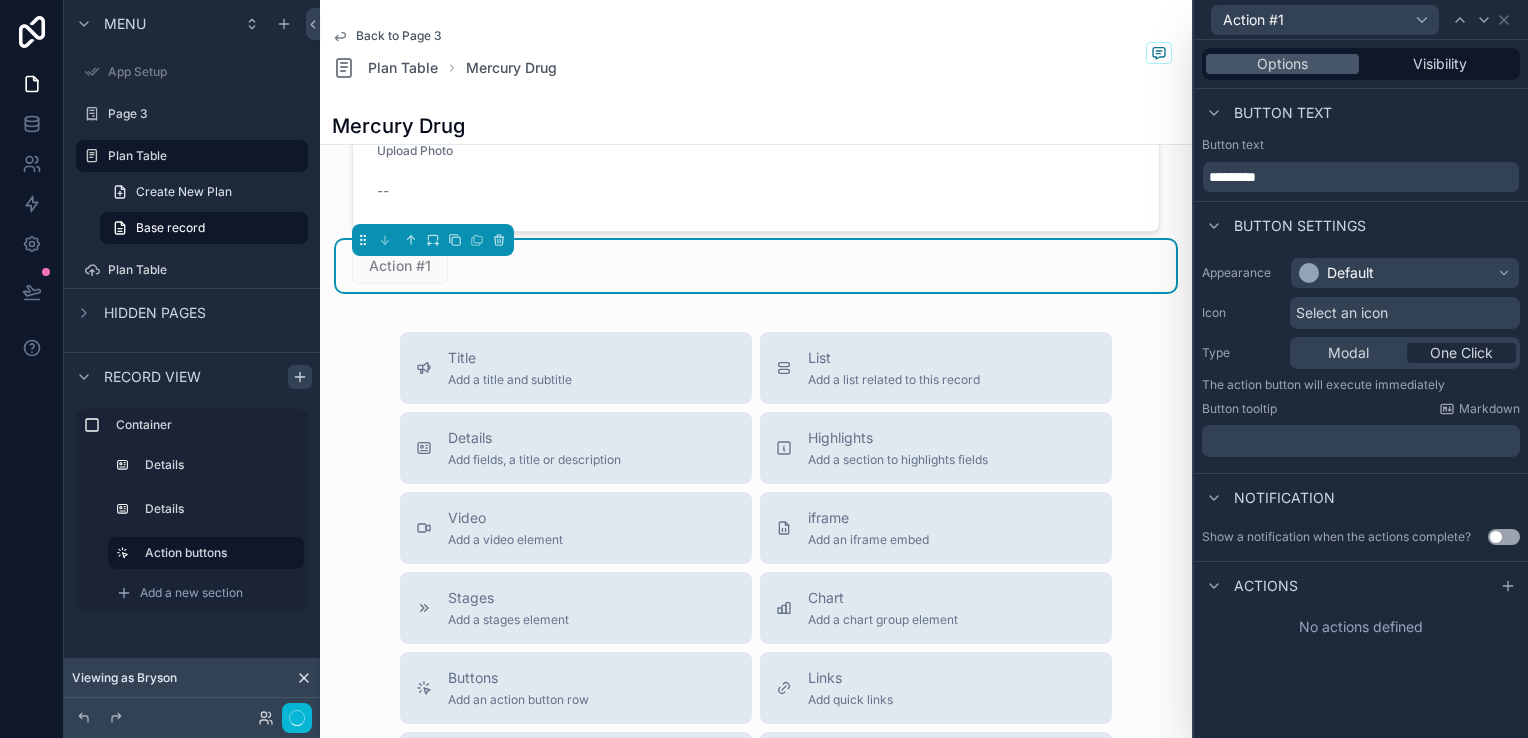 scroll, scrollTop: 0, scrollLeft: 0, axis: both 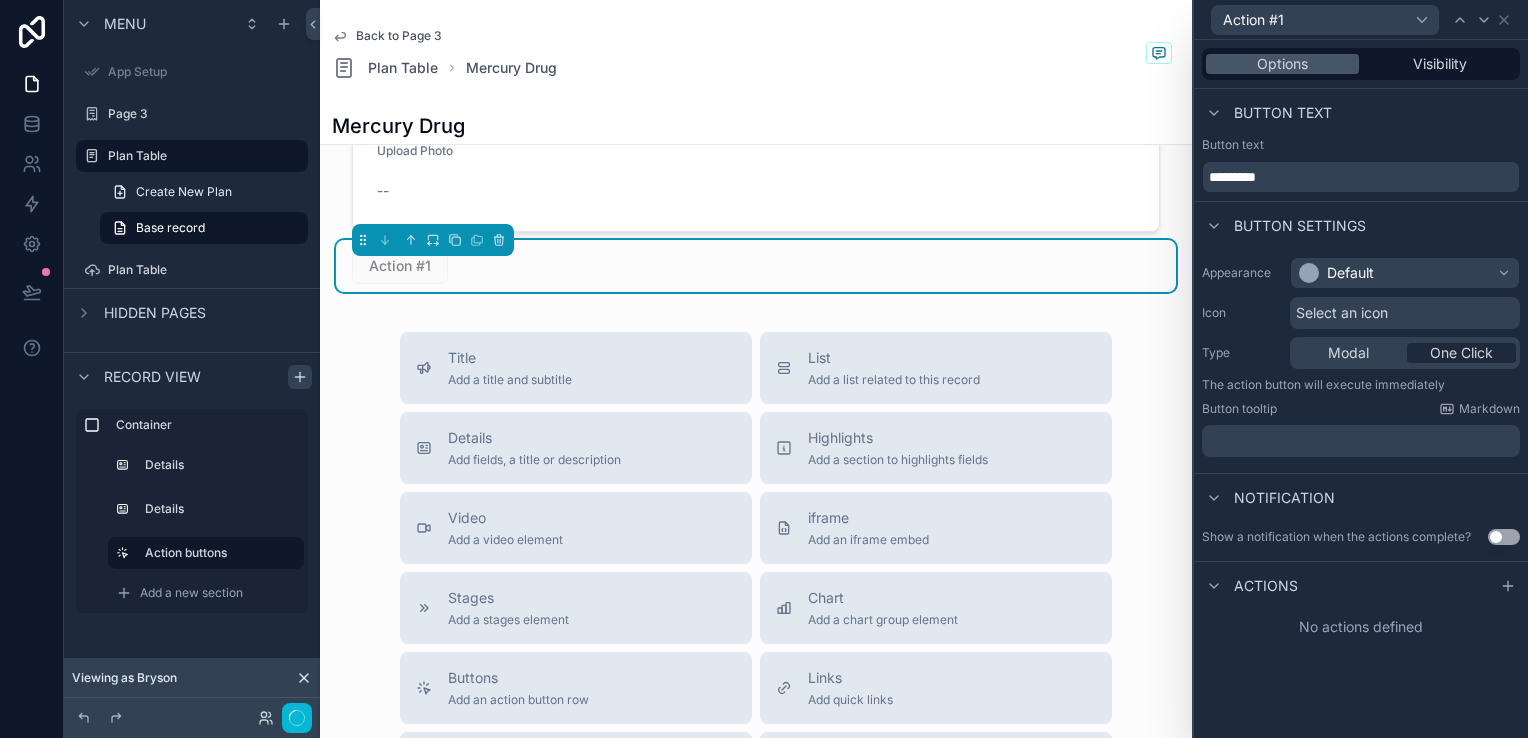 click on "Select an icon" at bounding box center [1405, 313] 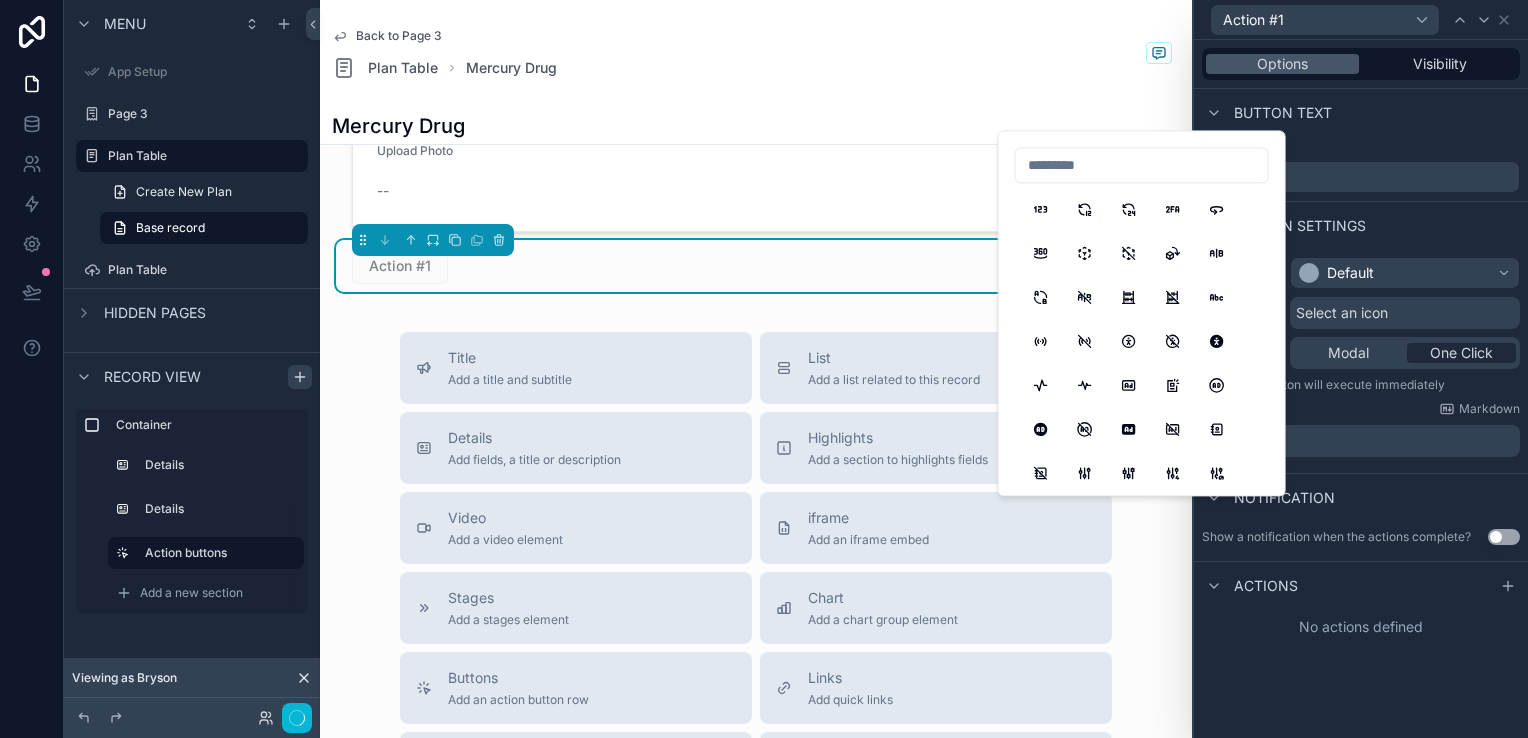 click on "One Click" at bounding box center [1461, 353] 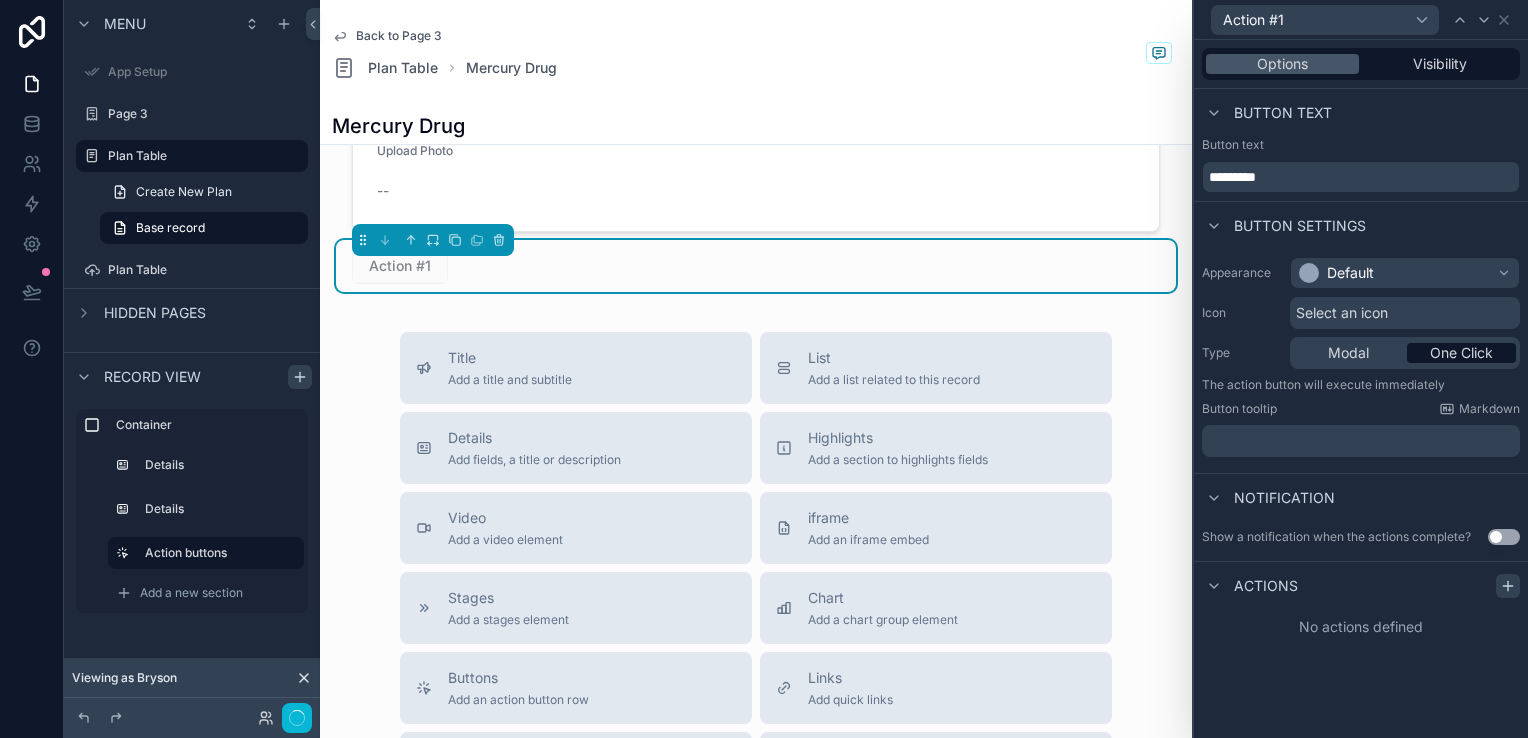 click 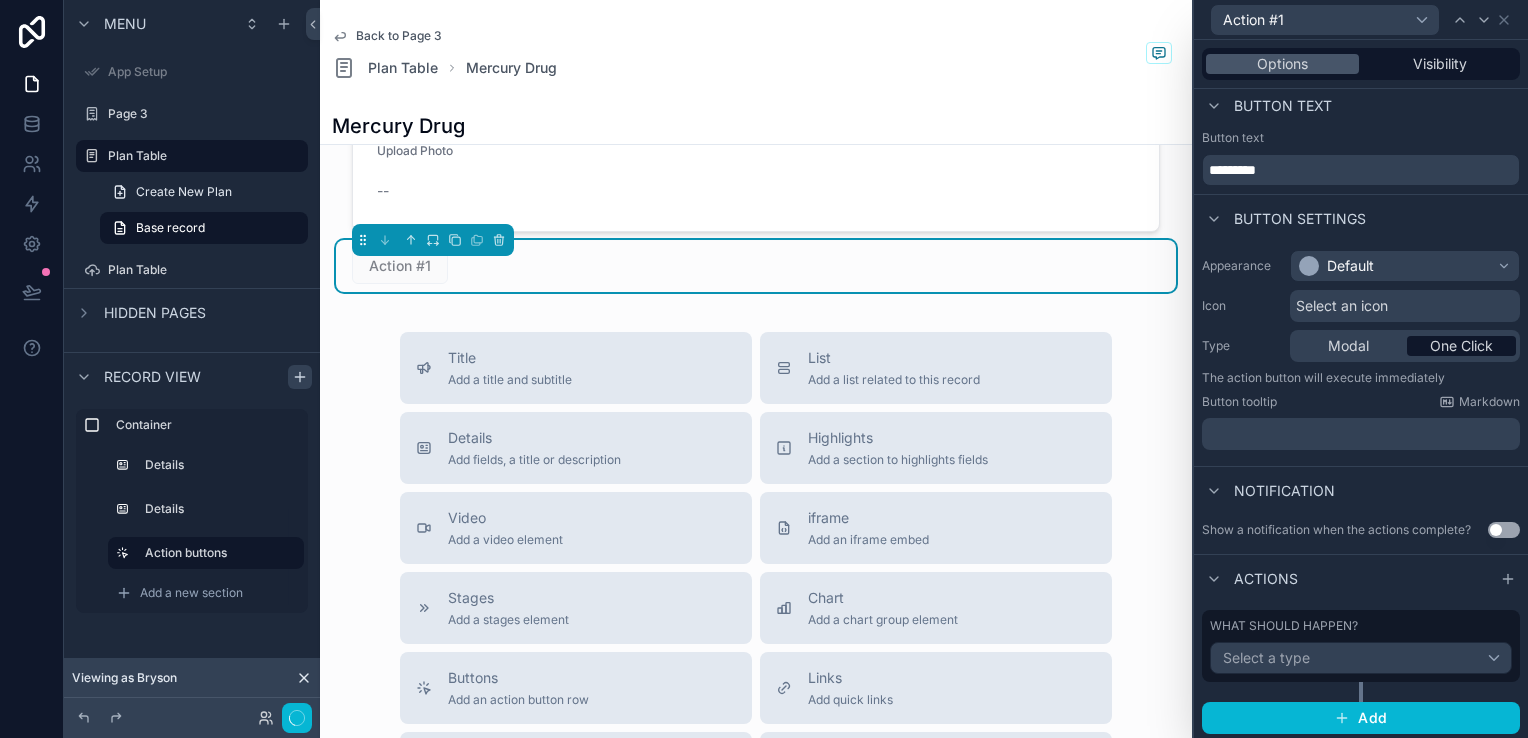 scroll, scrollTop: 9, scrollLeft: 0, axis: vertical 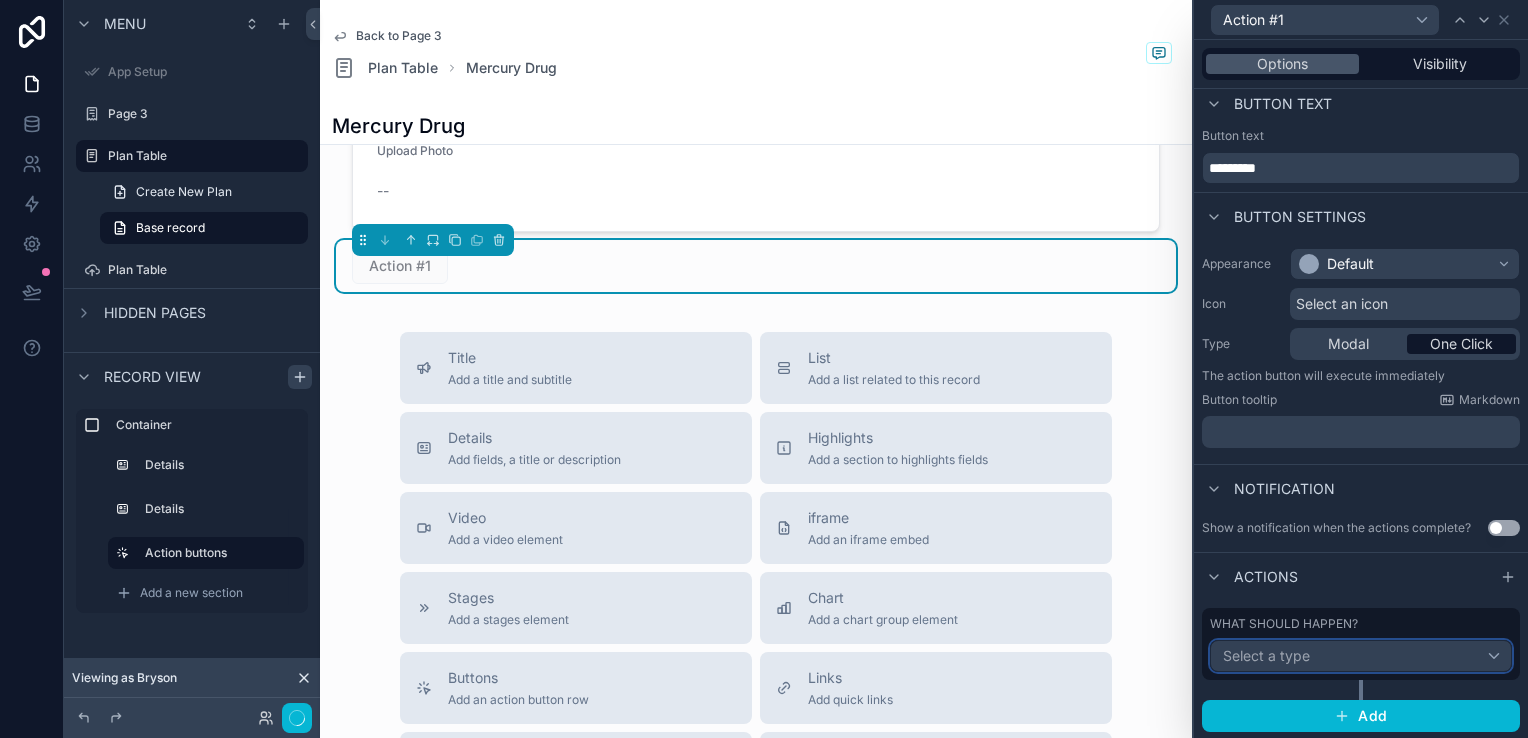click on "Select a type" at bounding box center [1361, 656] 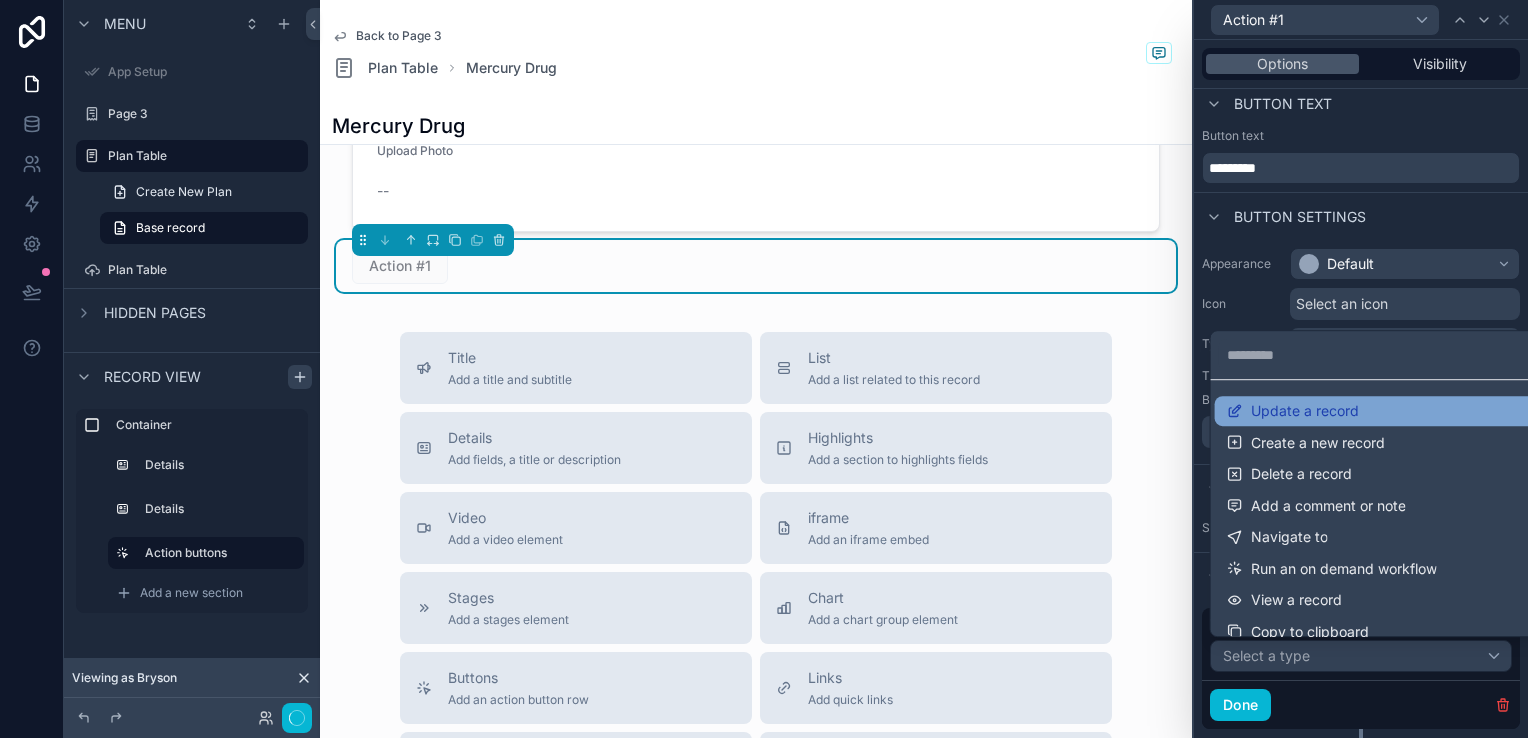 click on "Update a record" at bounding box center (1377, 411) 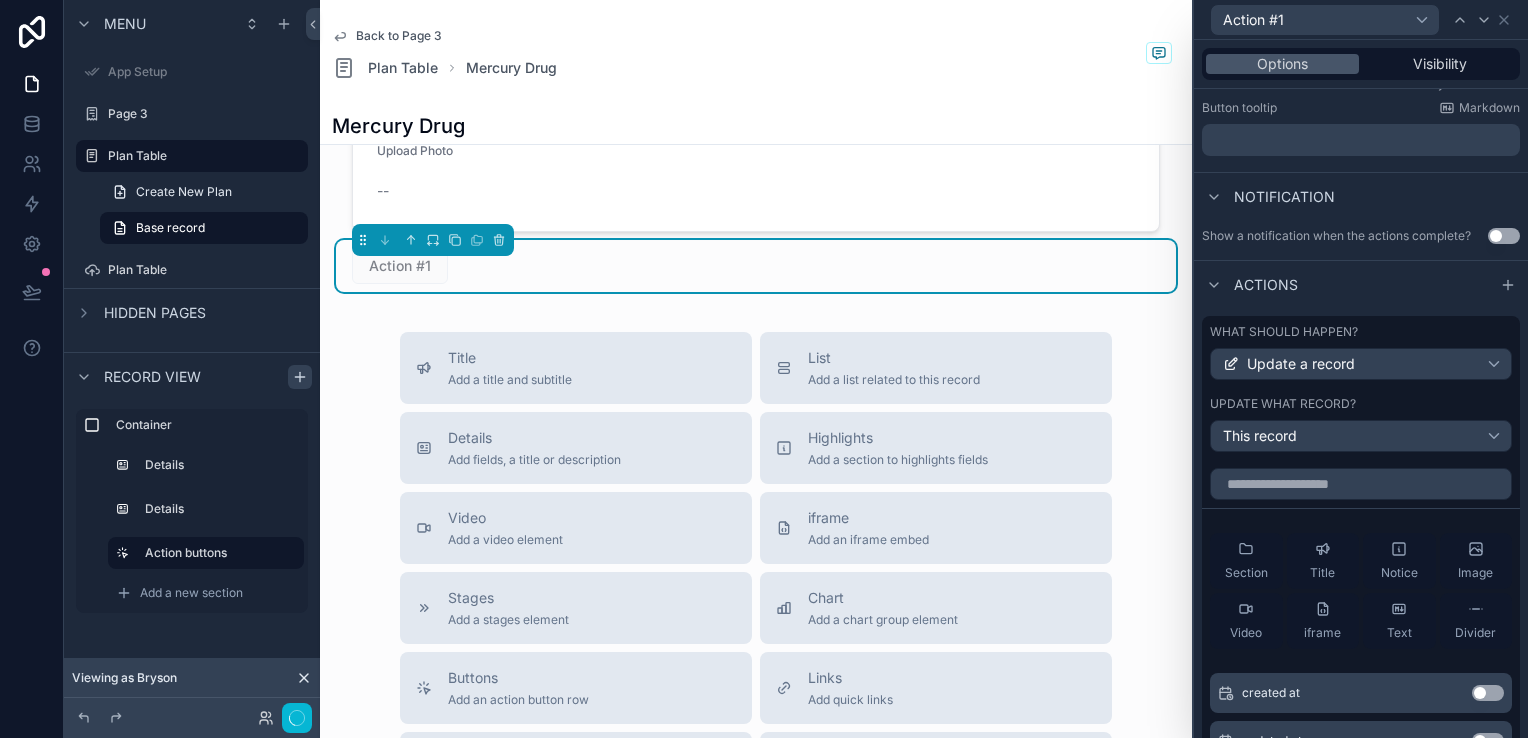 scroll, scrollTop: 309, scrollLeft: 0, axis: vertical 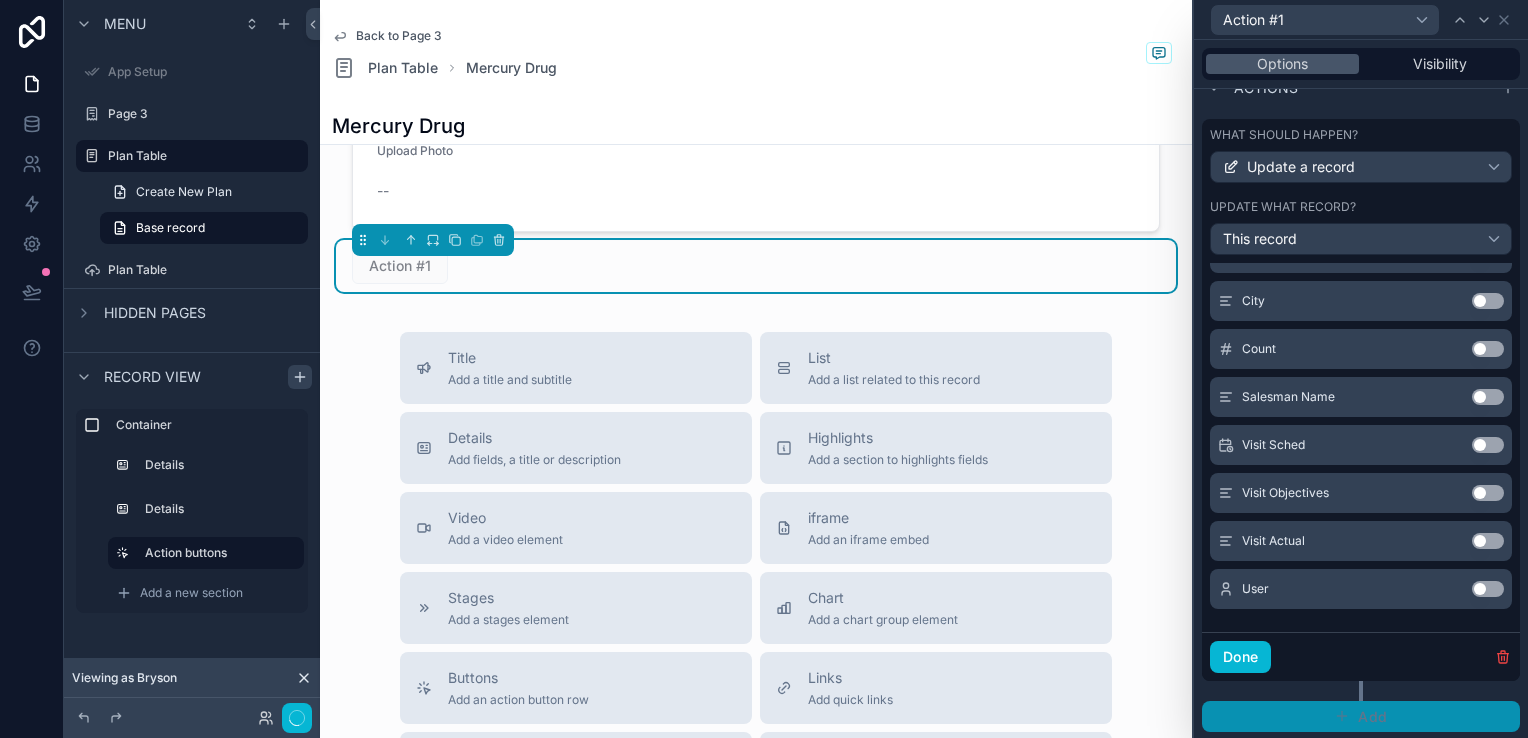 click on "Add" at bounding box center (1361, 717) 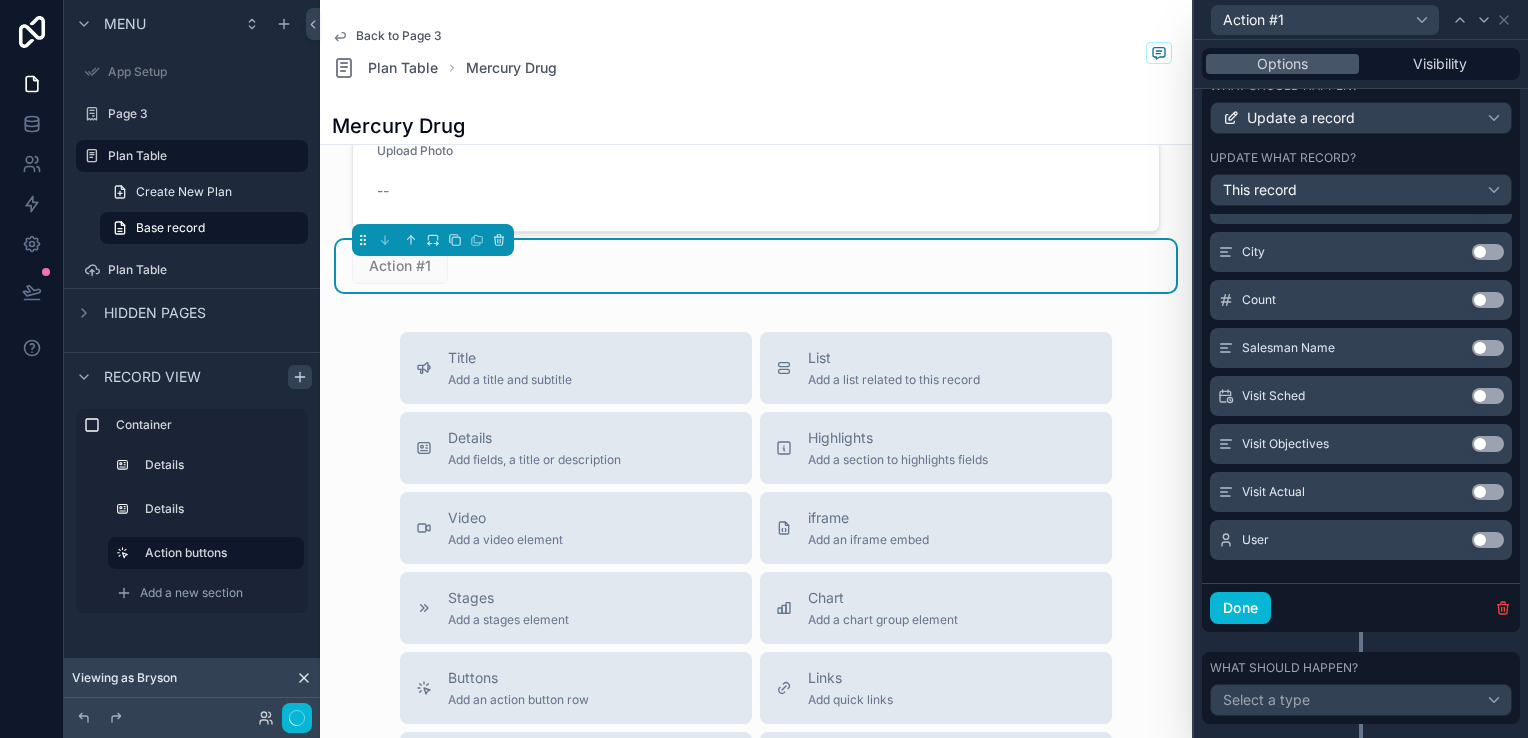 scroll, scrollTop: 590, scrollLeft: 0, axis: vertical 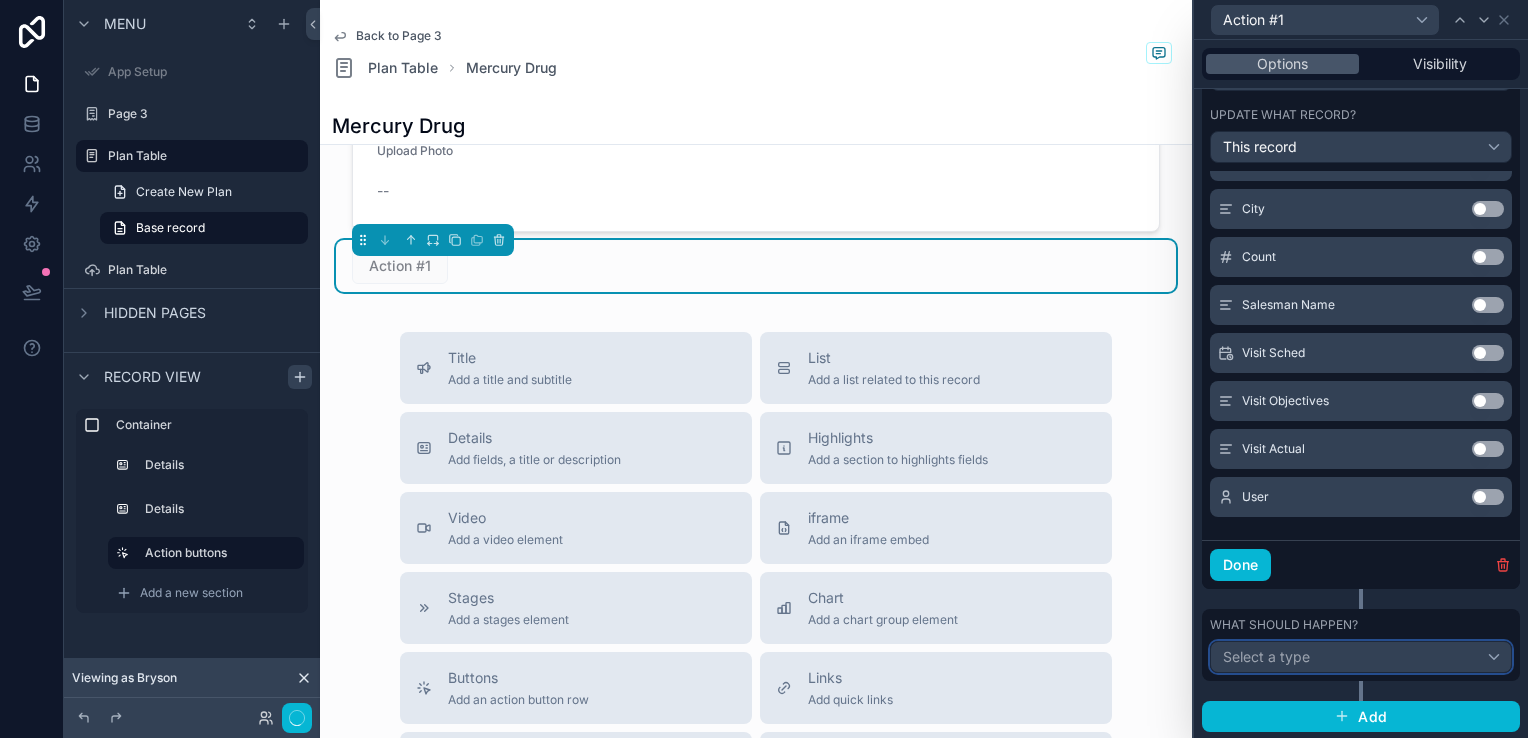 click on "Select a type" at bounding box center (1361, 657) 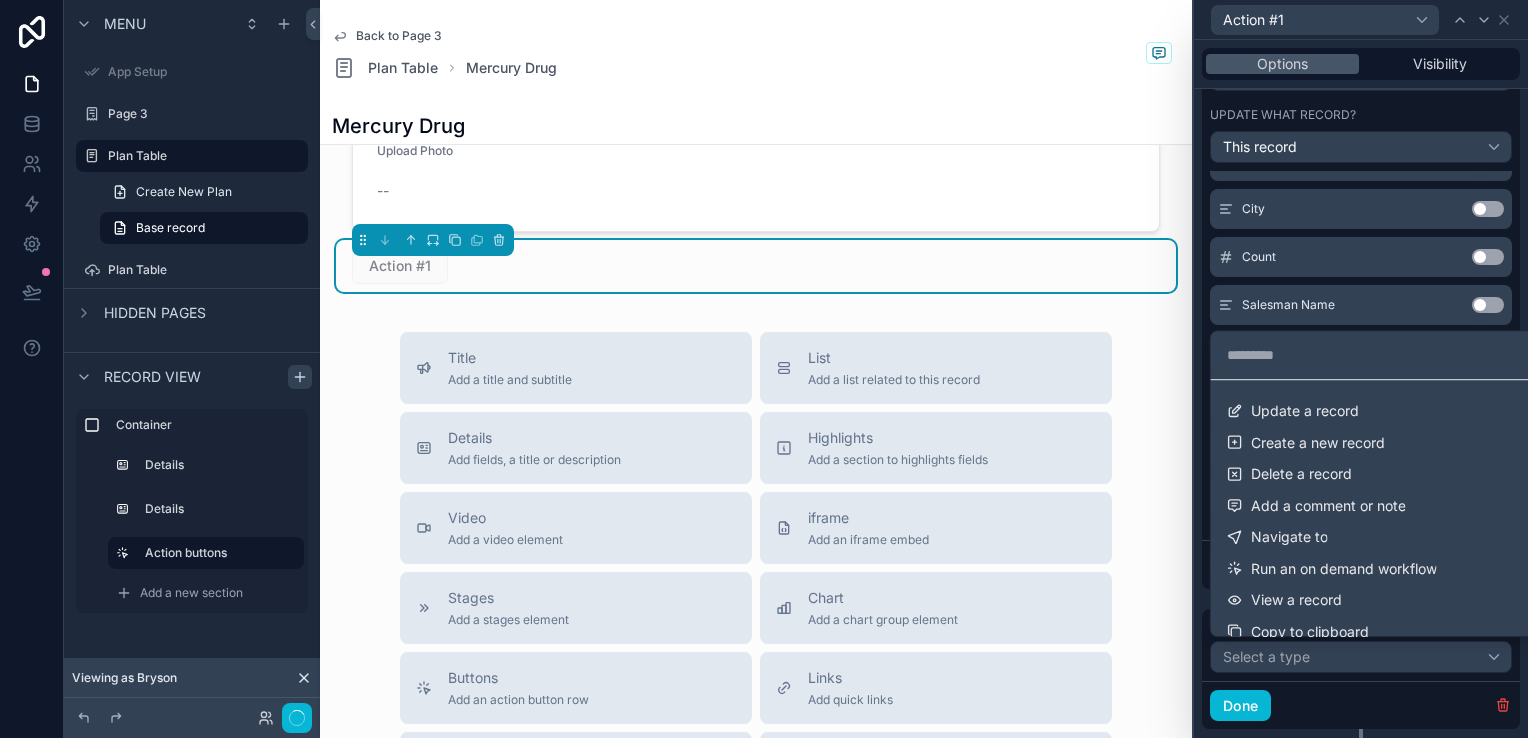 click at bounding box center [1361, 369] 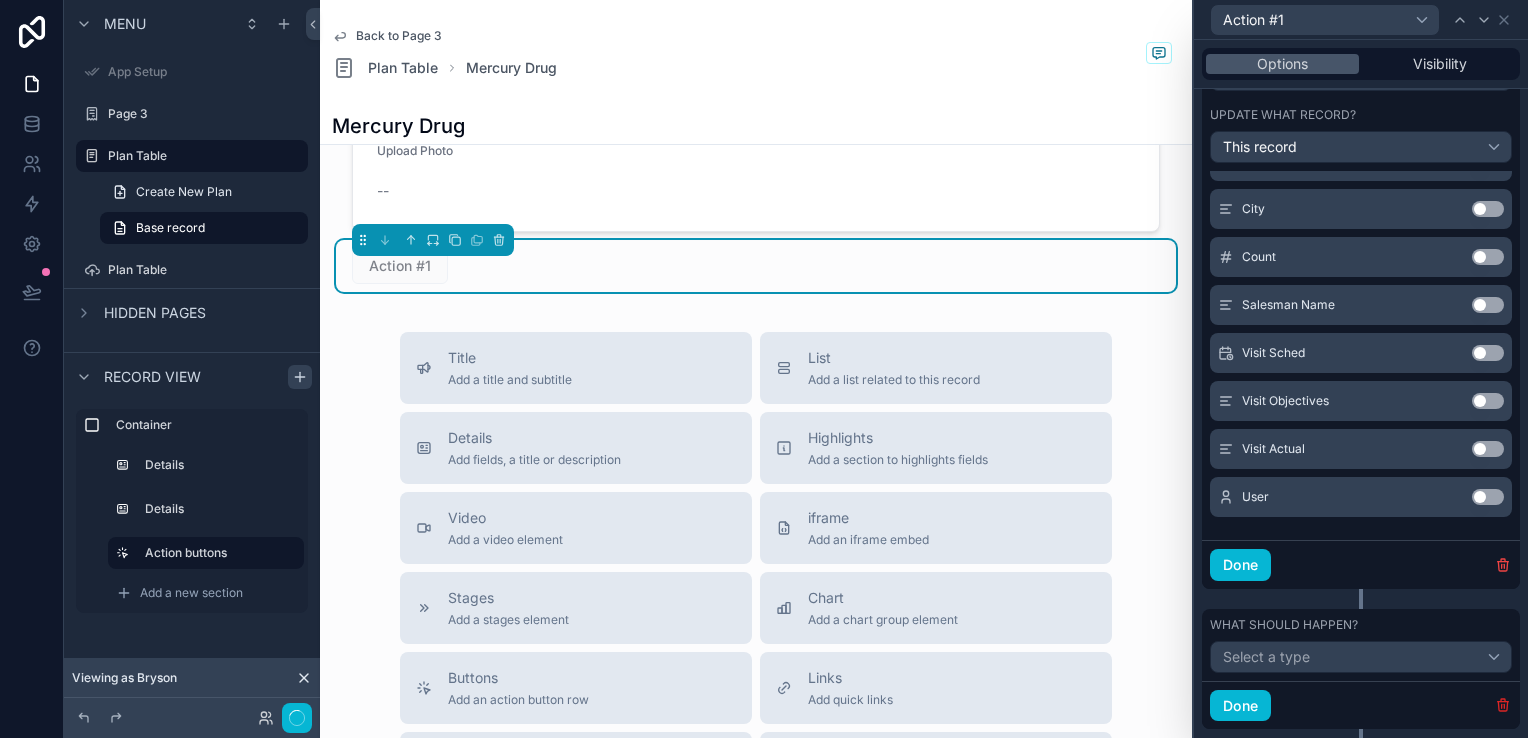 click 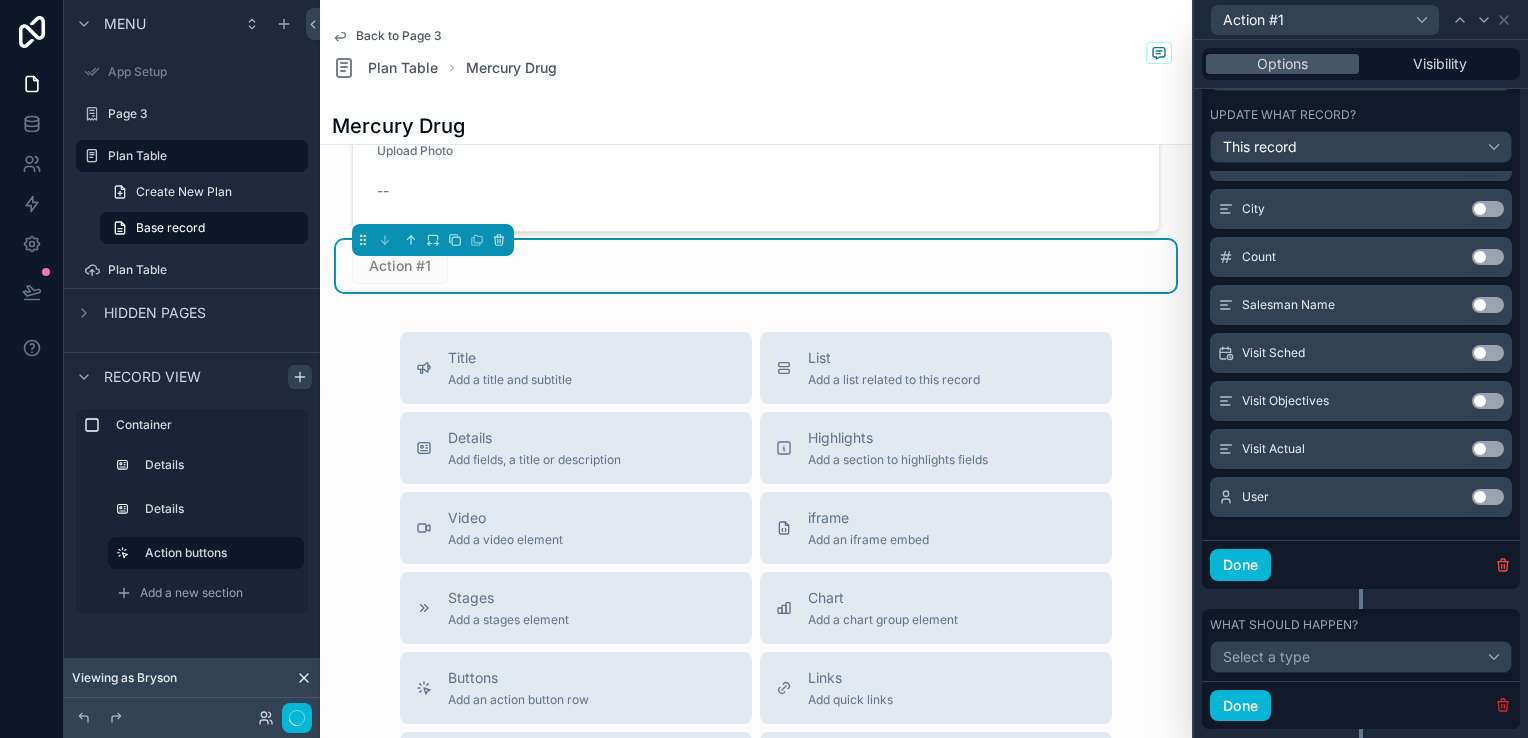 scroll, scrollTop: 498, scrollLeft: 0, axis: vertical 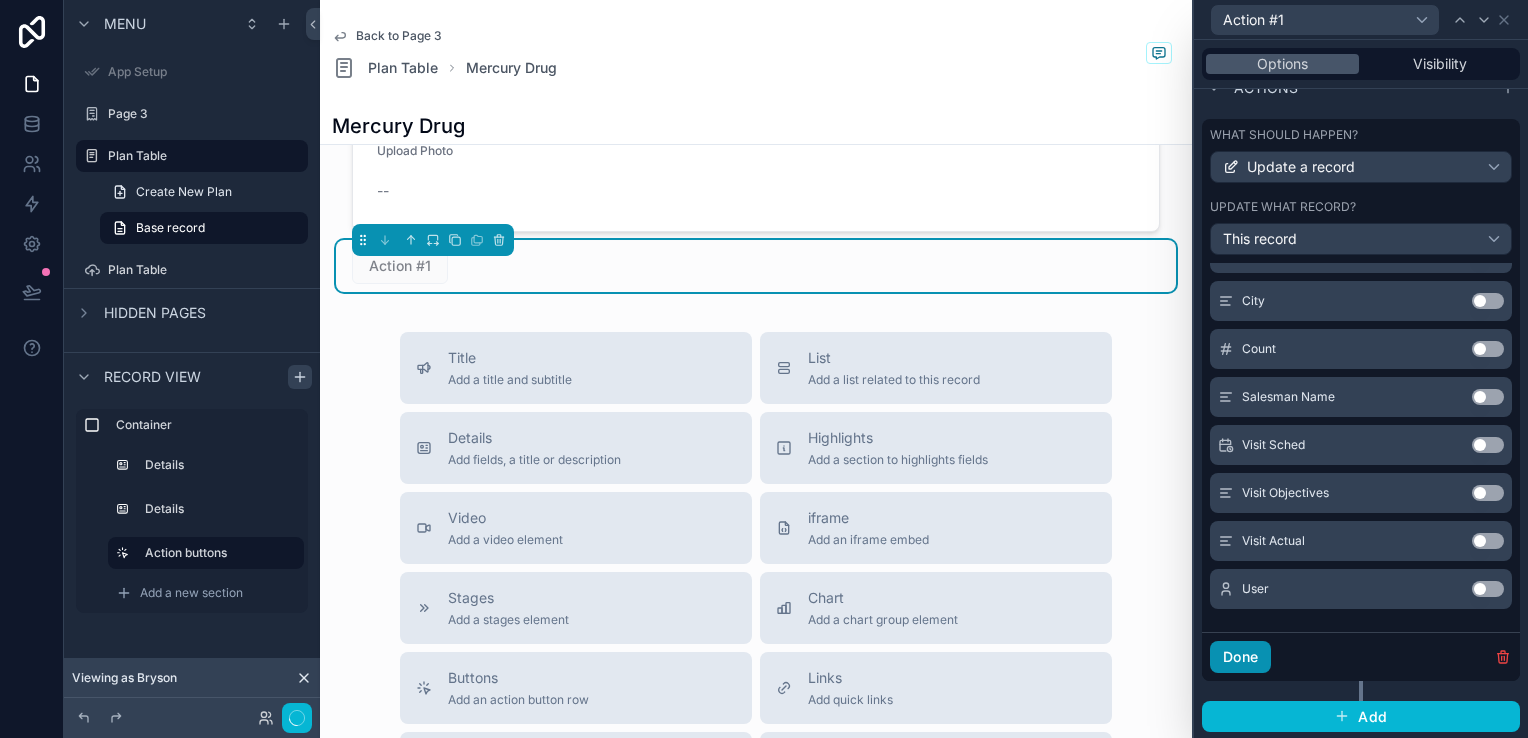 click on "Done" at bounding box center [1240, 657] 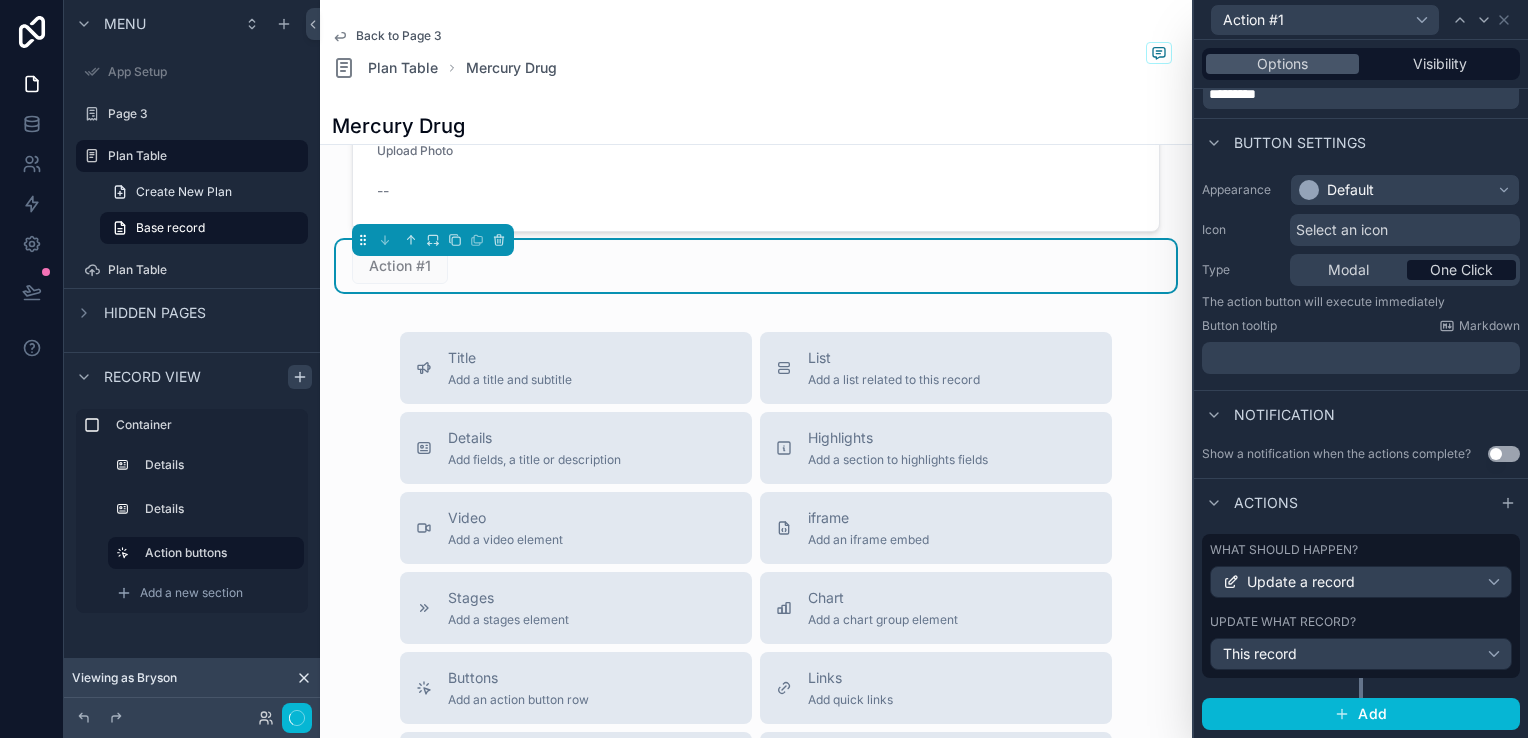 scroll, scrollTop: 81, scrollLeft: 0, axis: vertical 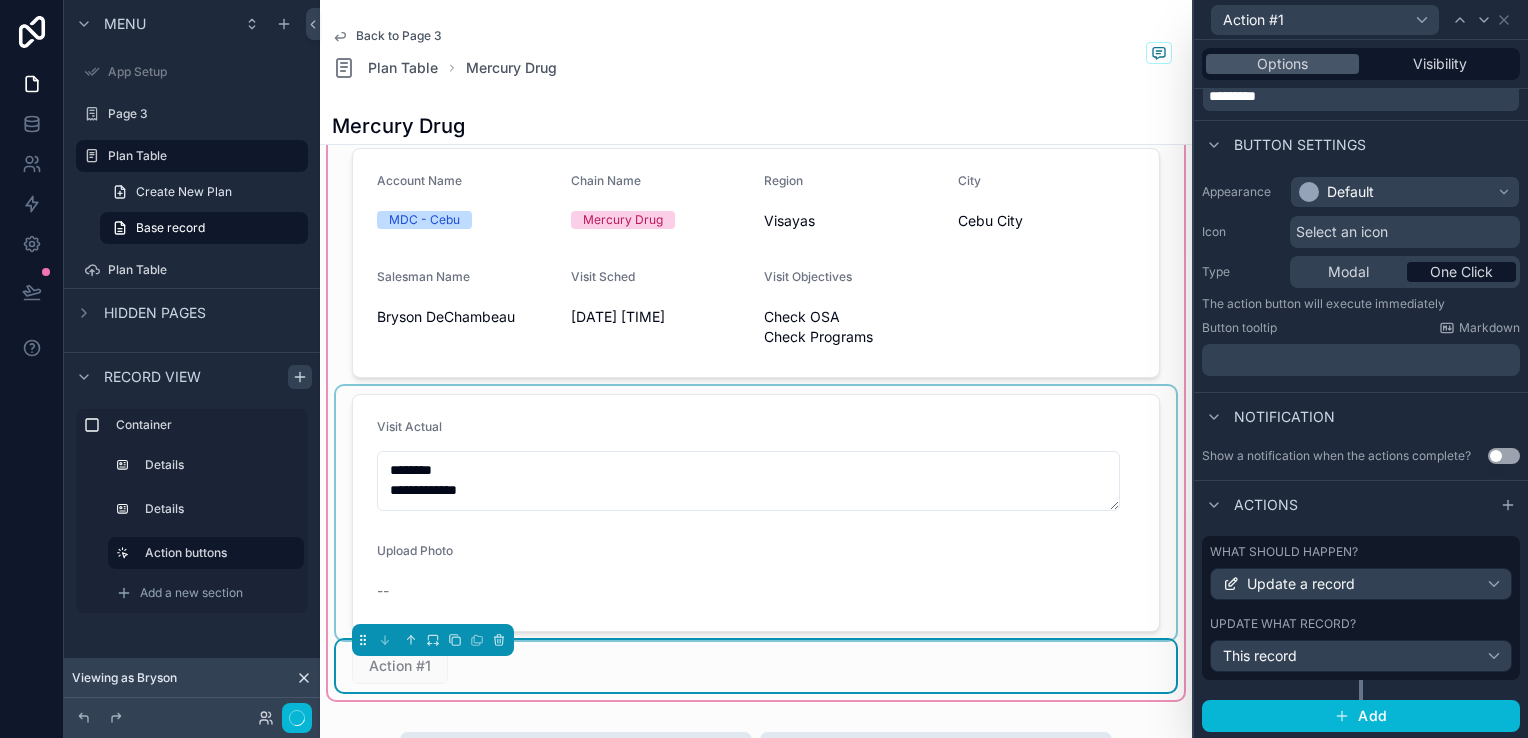 click at bounding box center [756, 513] 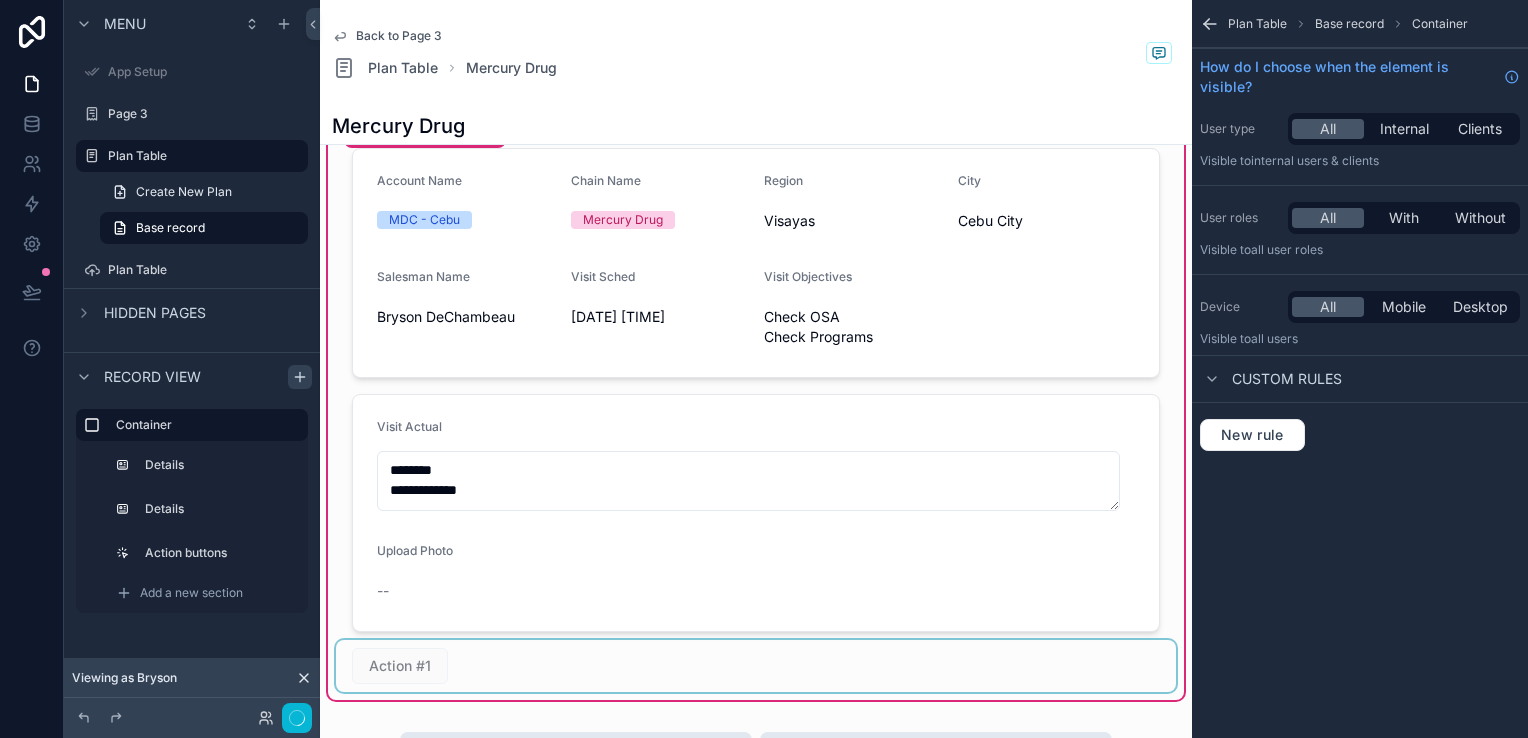 click at bounding box center (756, 666) 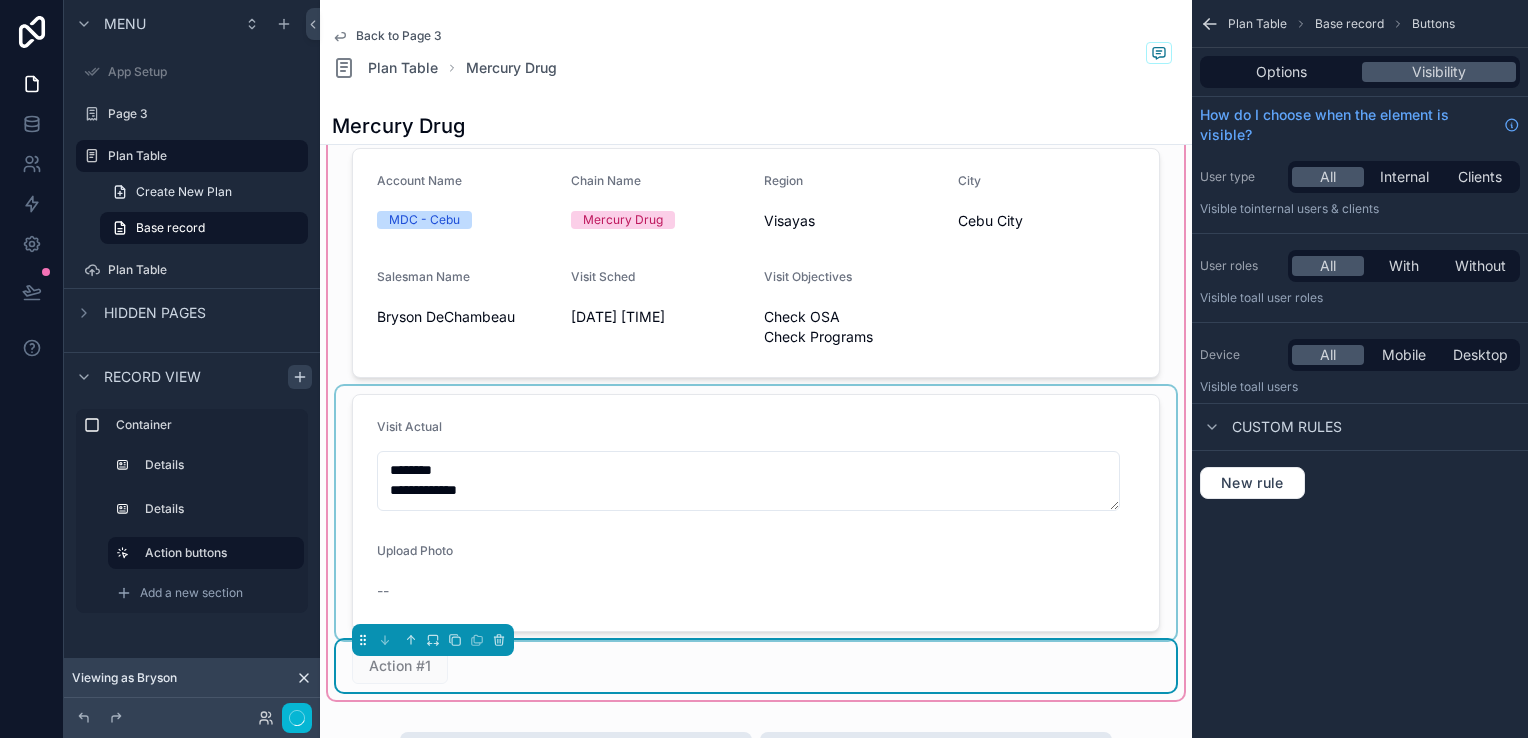 click at bounding box center [756, 513] 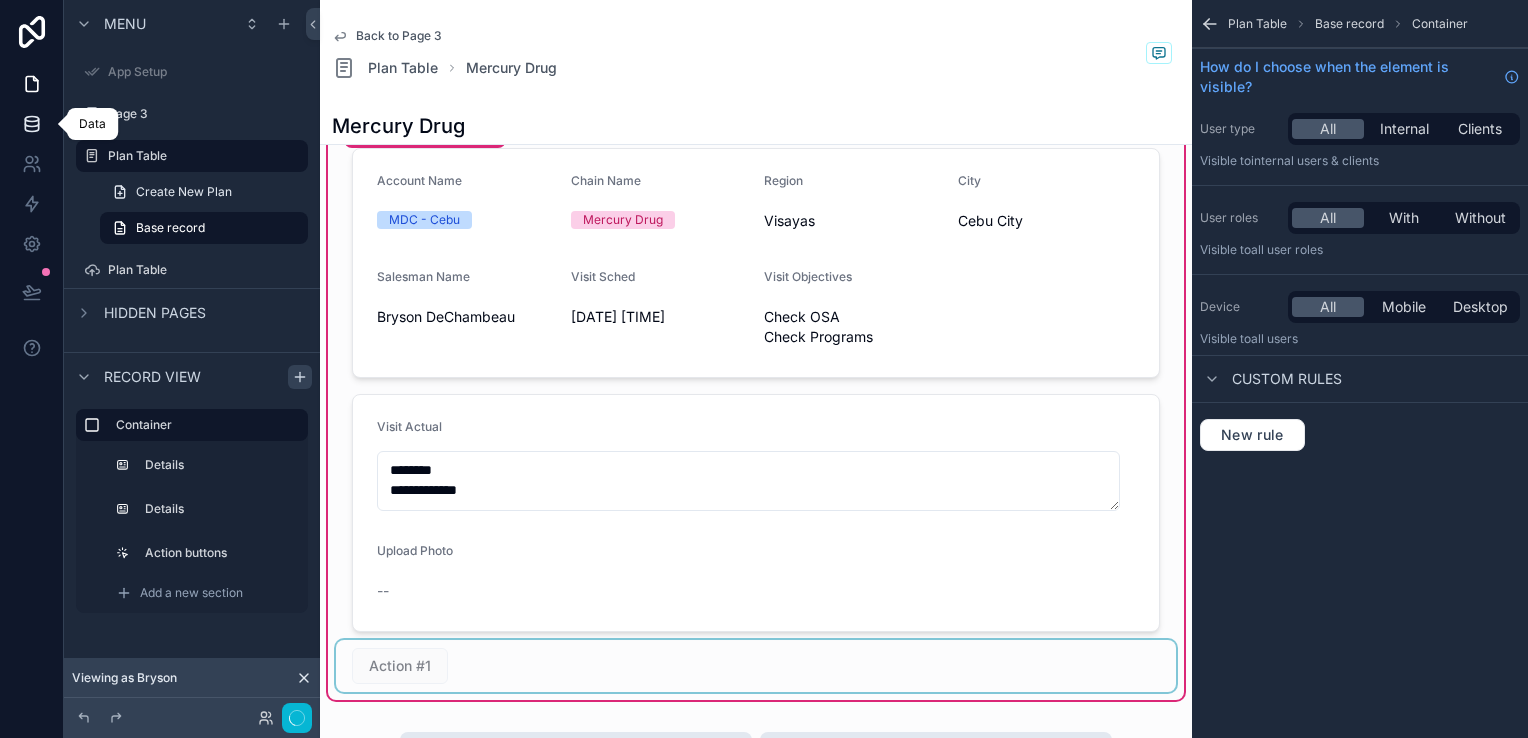 click at bounding box center [31, 124] 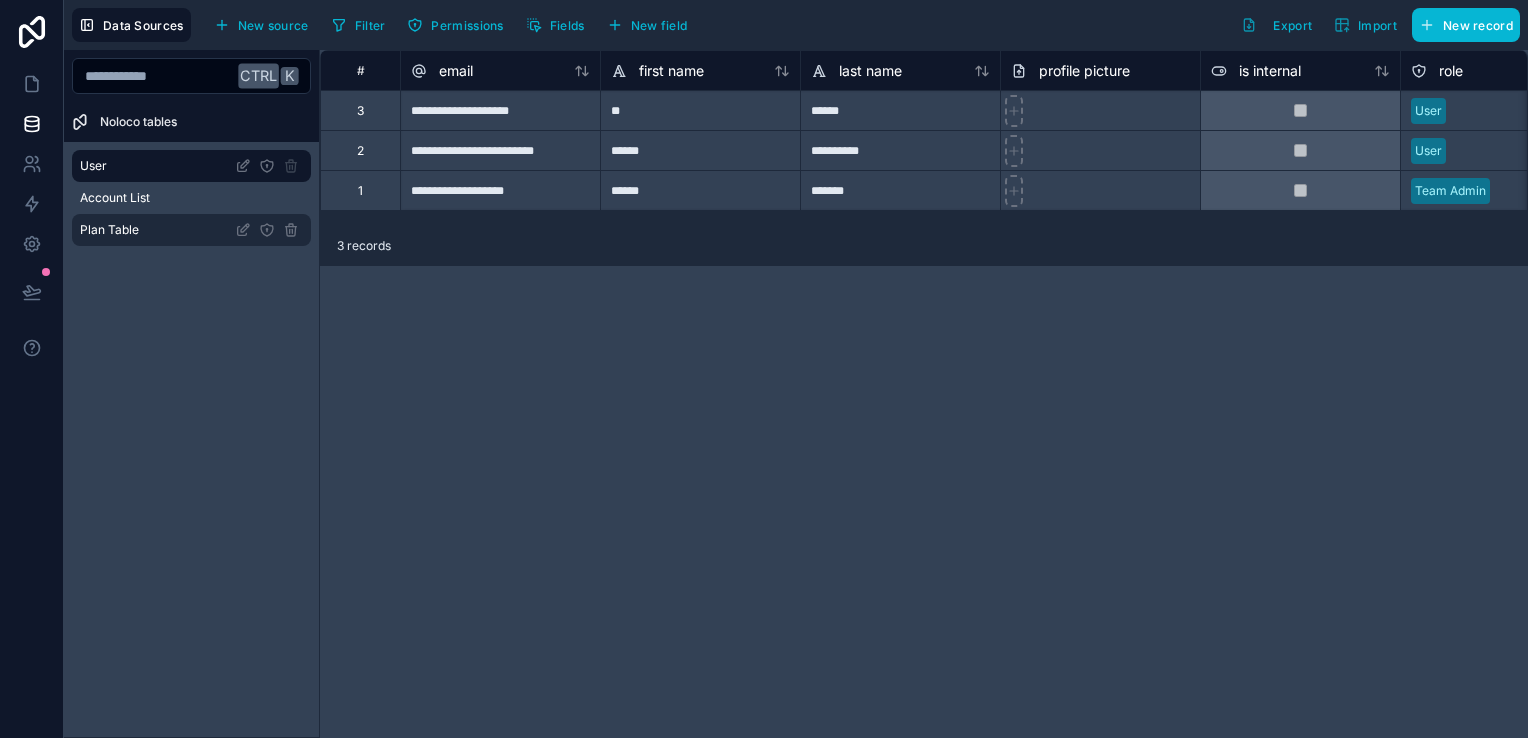 click on "Plan Table" at bounding box center (191, 230) 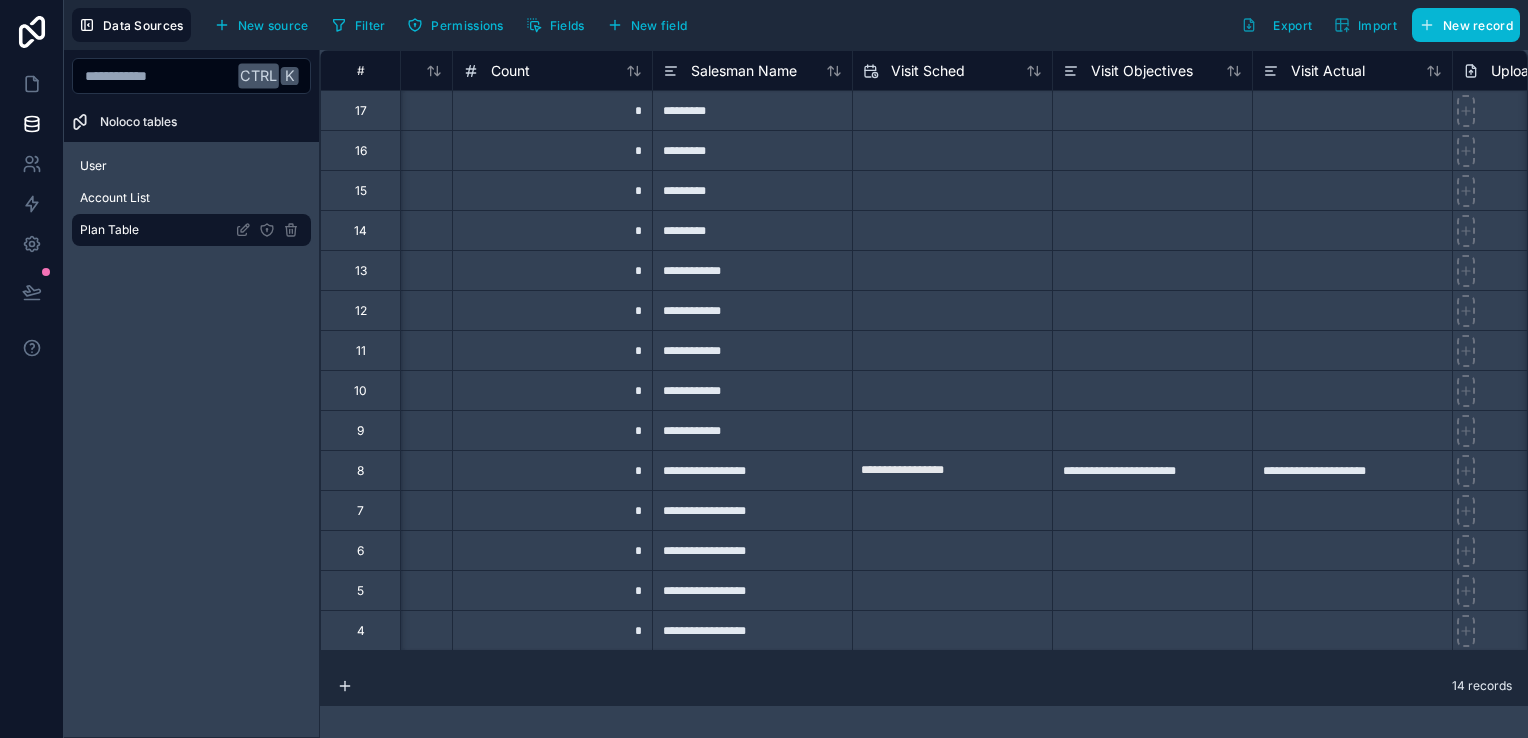 scroll, scrollTop: 0, scrollLeft: 0, axis: both 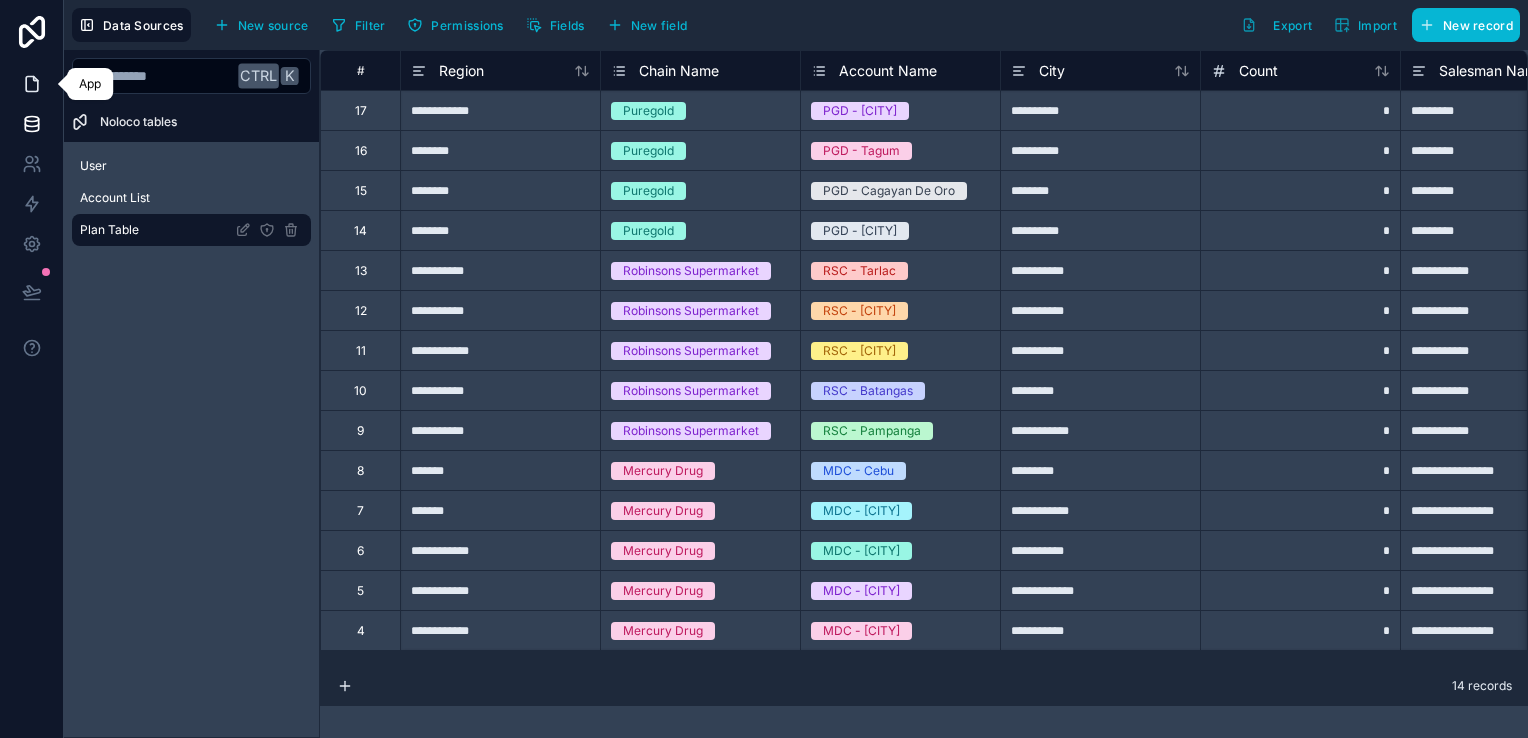 click 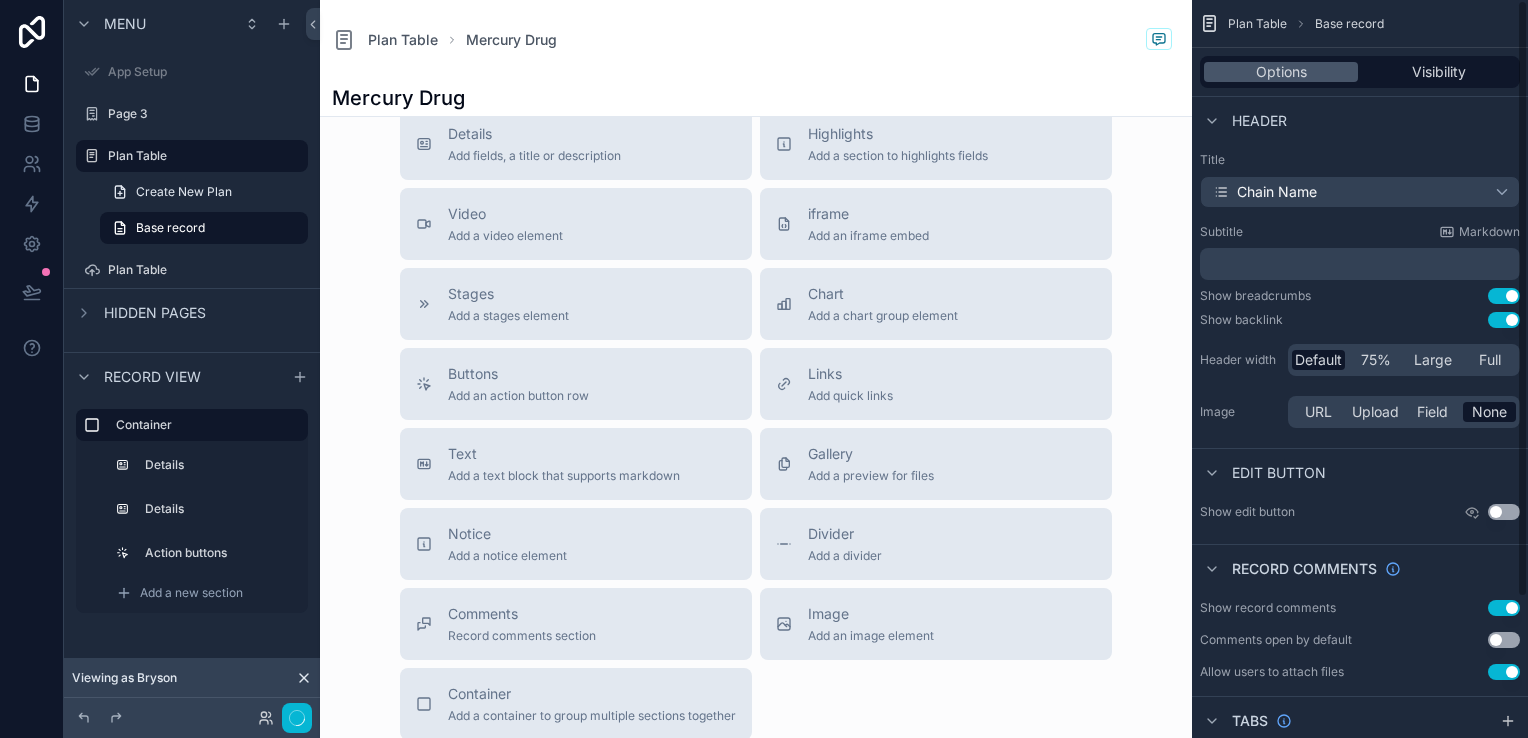 scroll, scrollTop: 873, scrollLeft: 0, axis: vertical 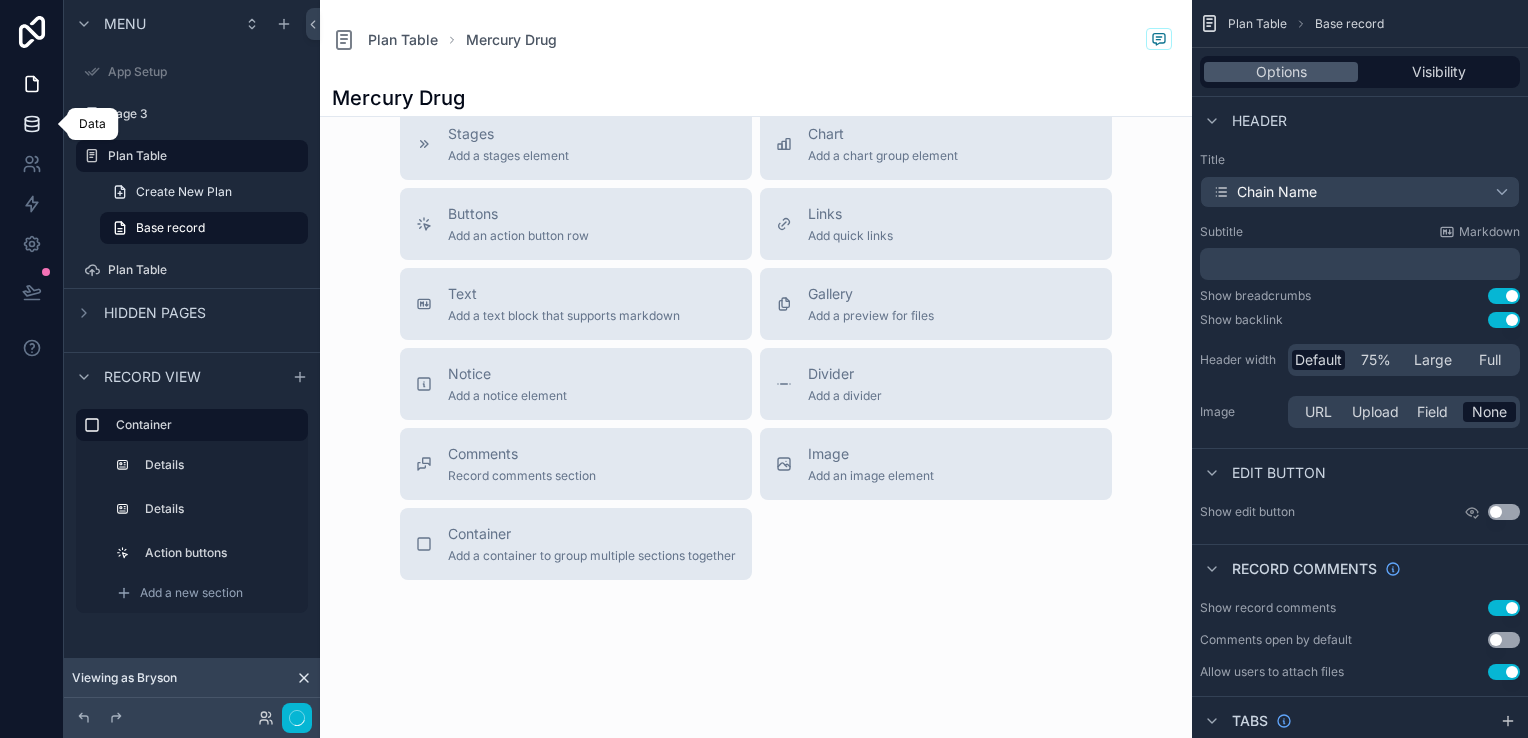 click at bounding box center (31, 124) 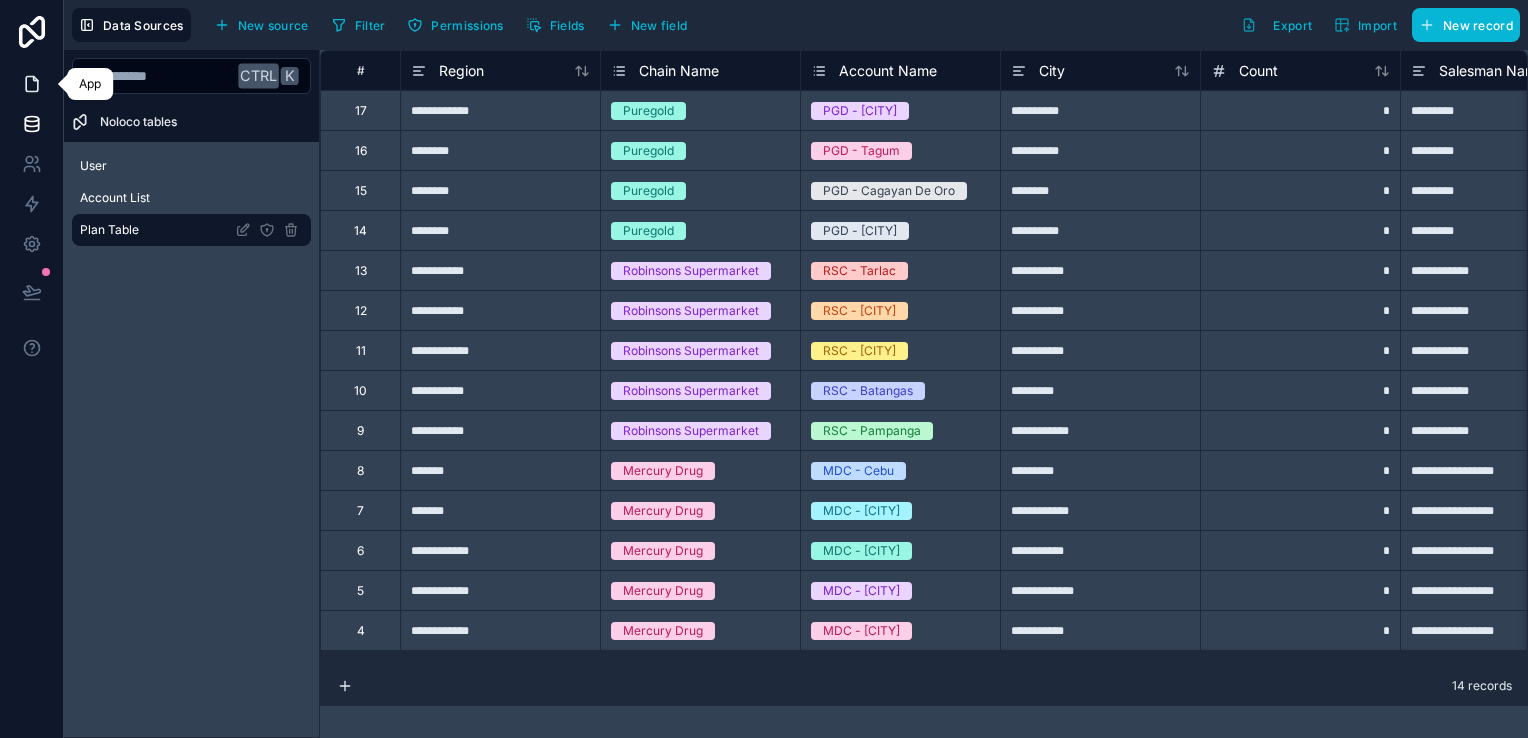 click 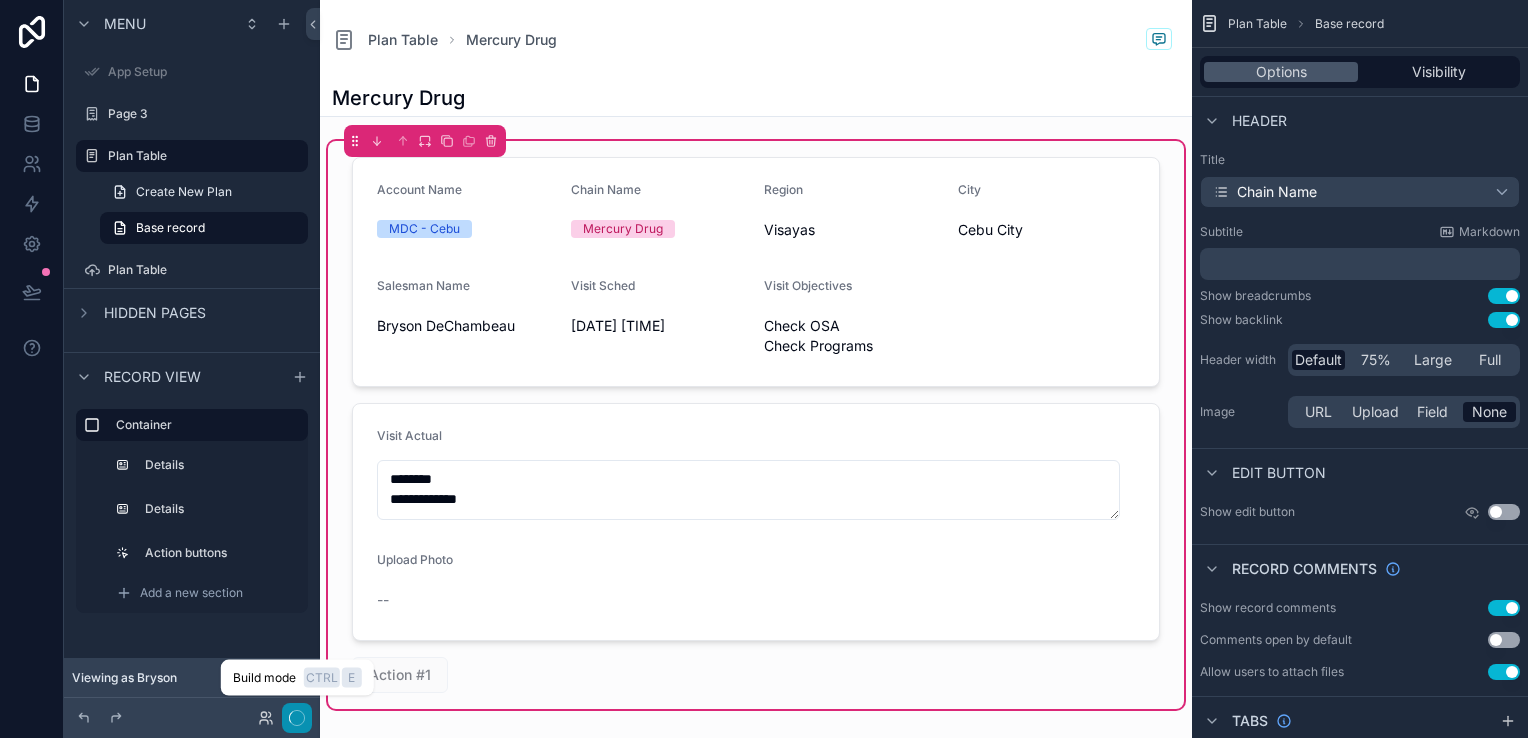 click 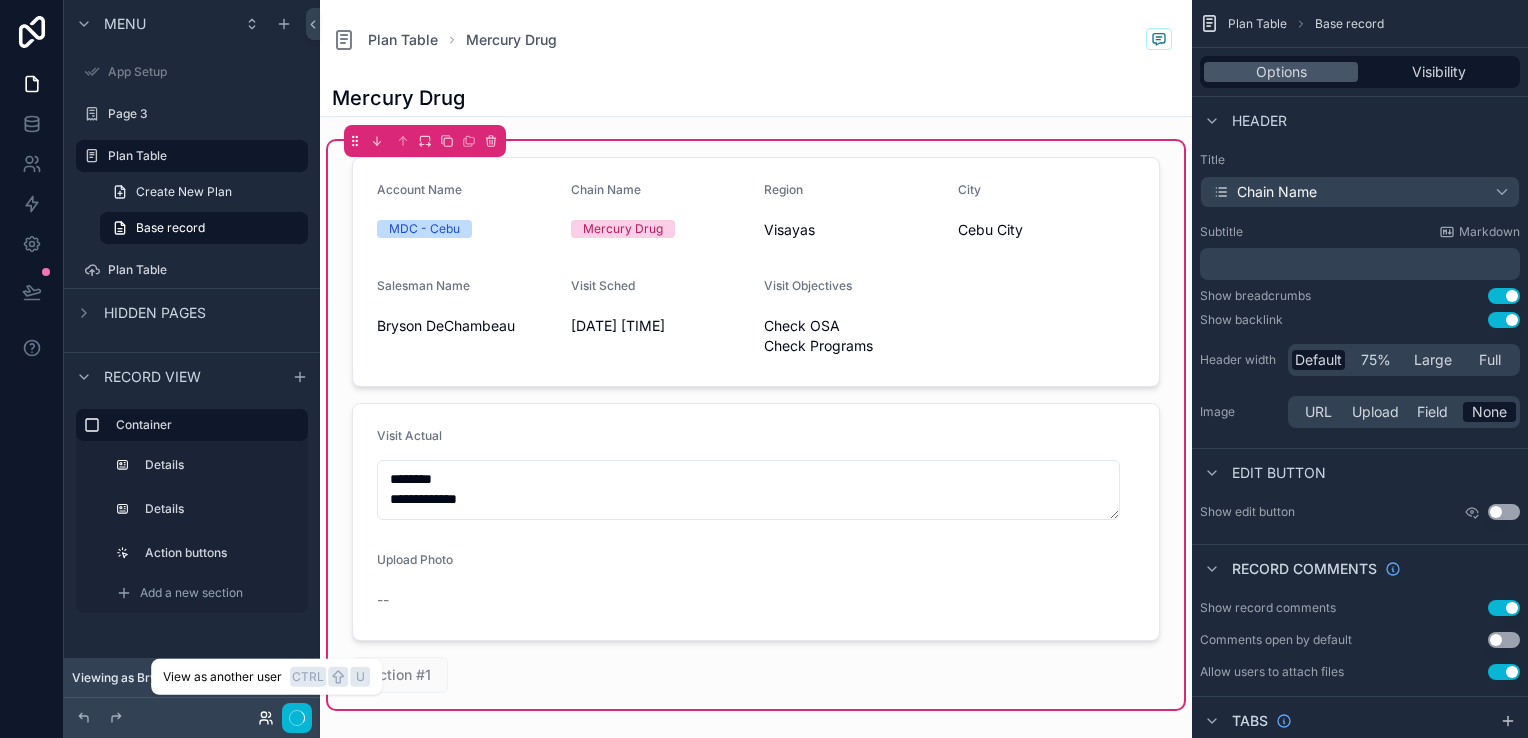 click 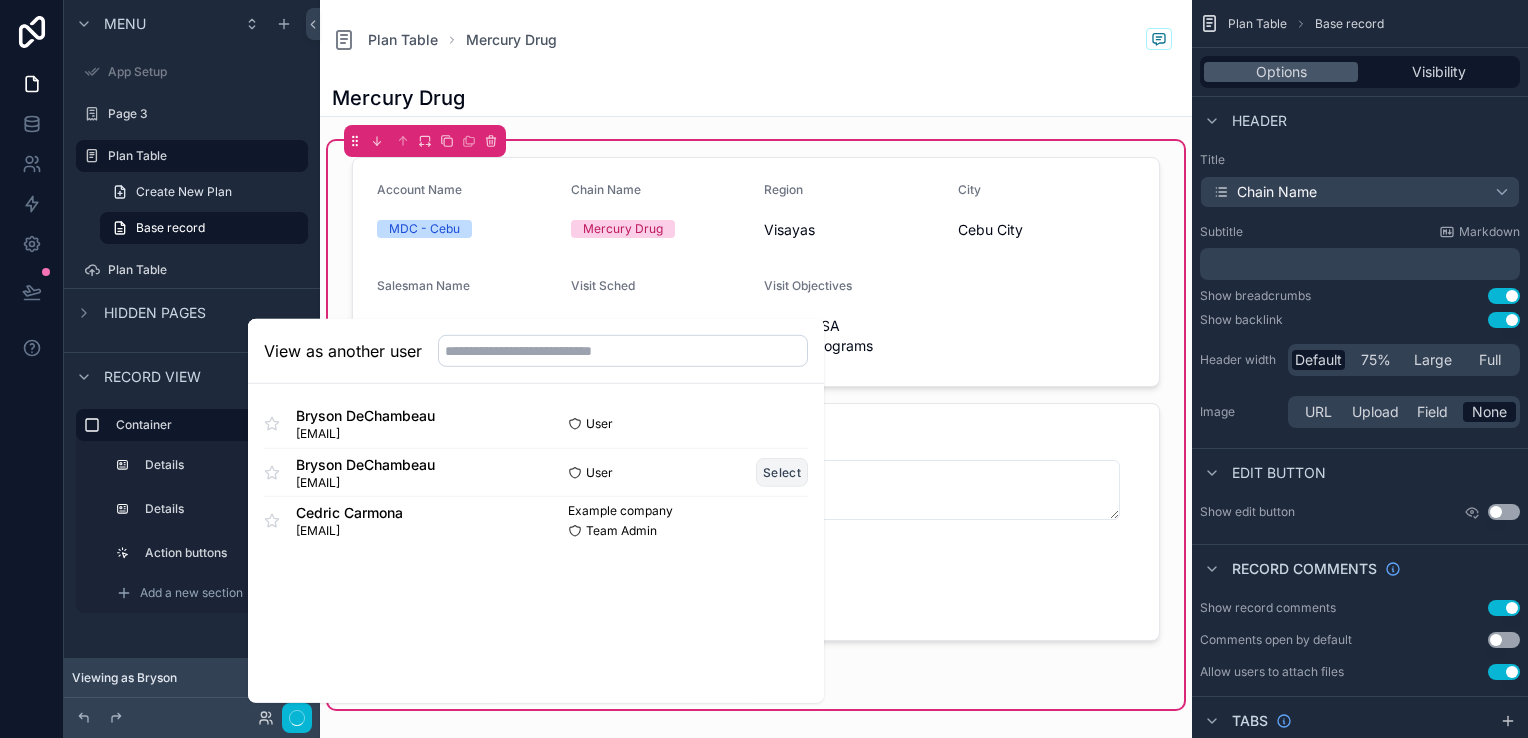click on "Select" at bounding box center [782, 472] 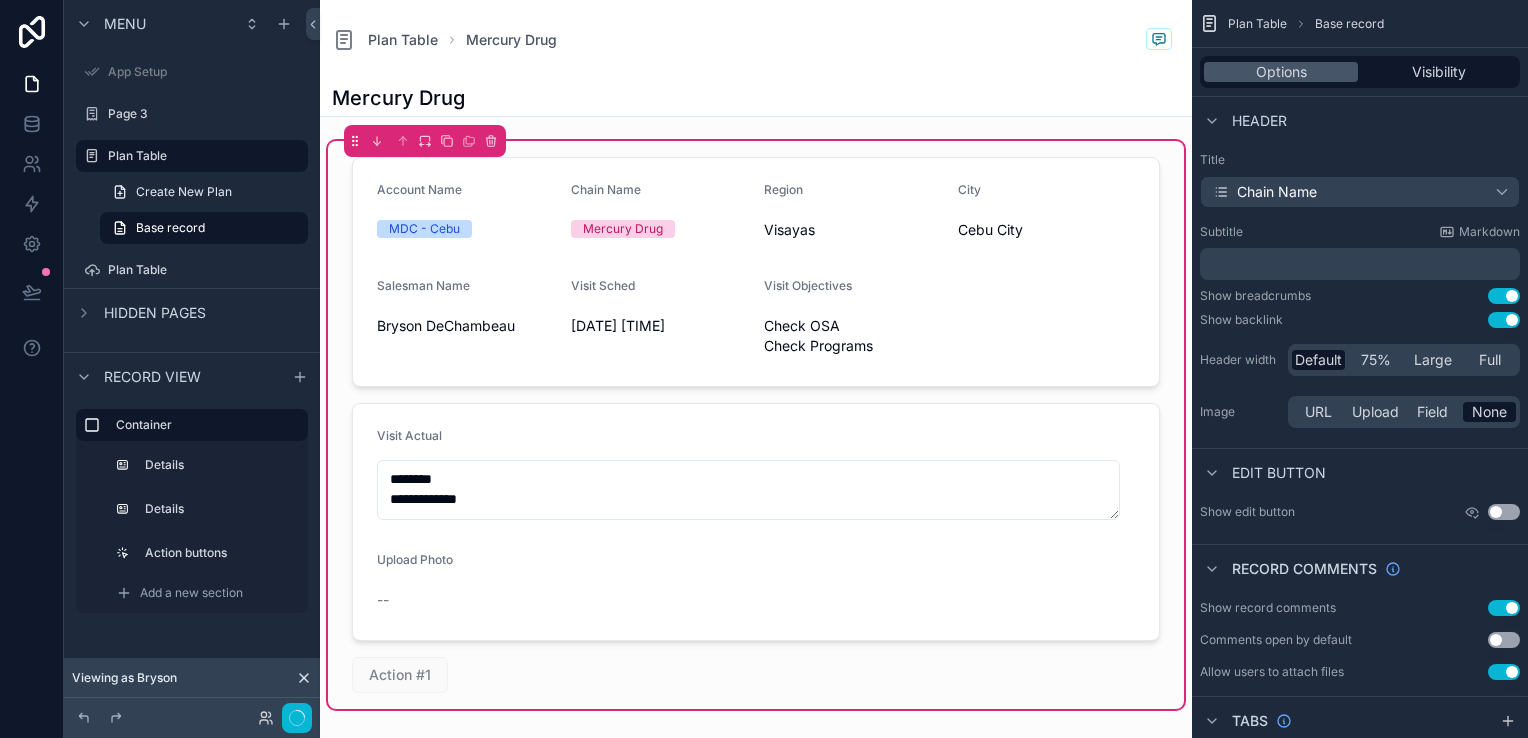 click at bounding box center [32, 369] 